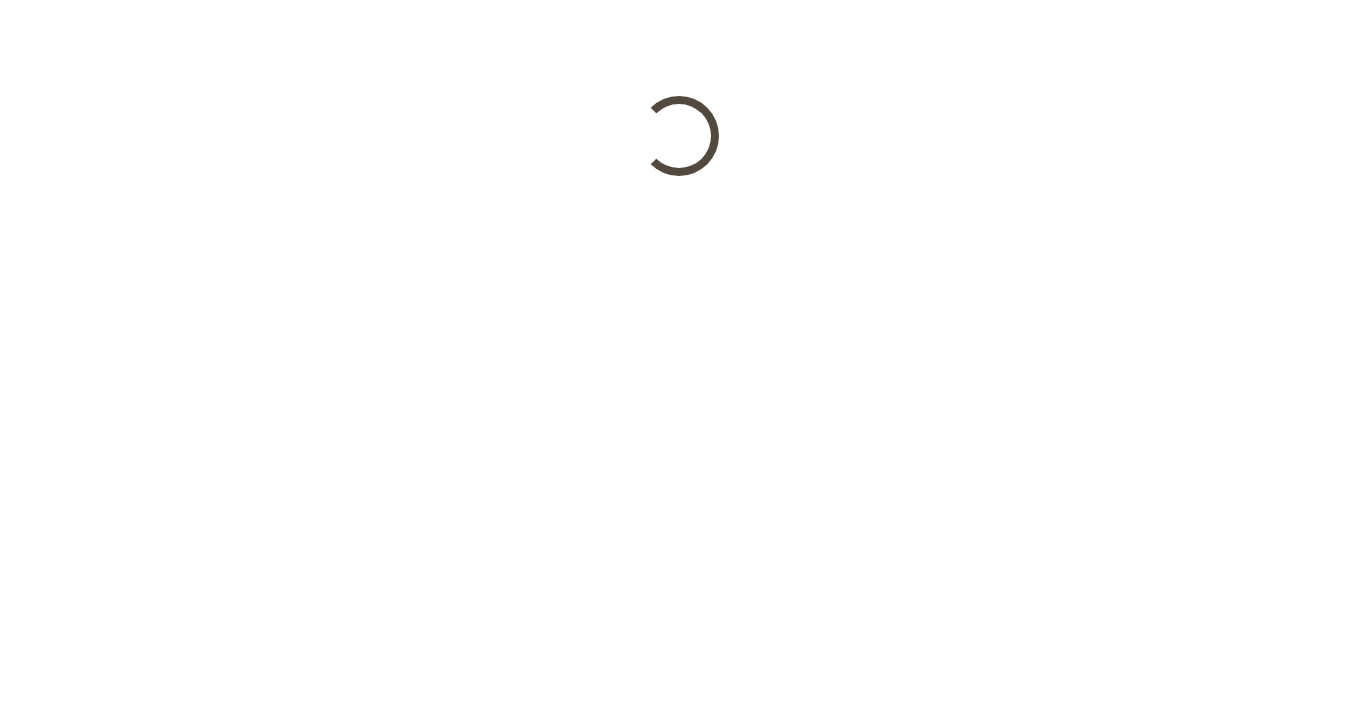 scroll, scrollTop: 0, scrollLeft: 0, axis: both 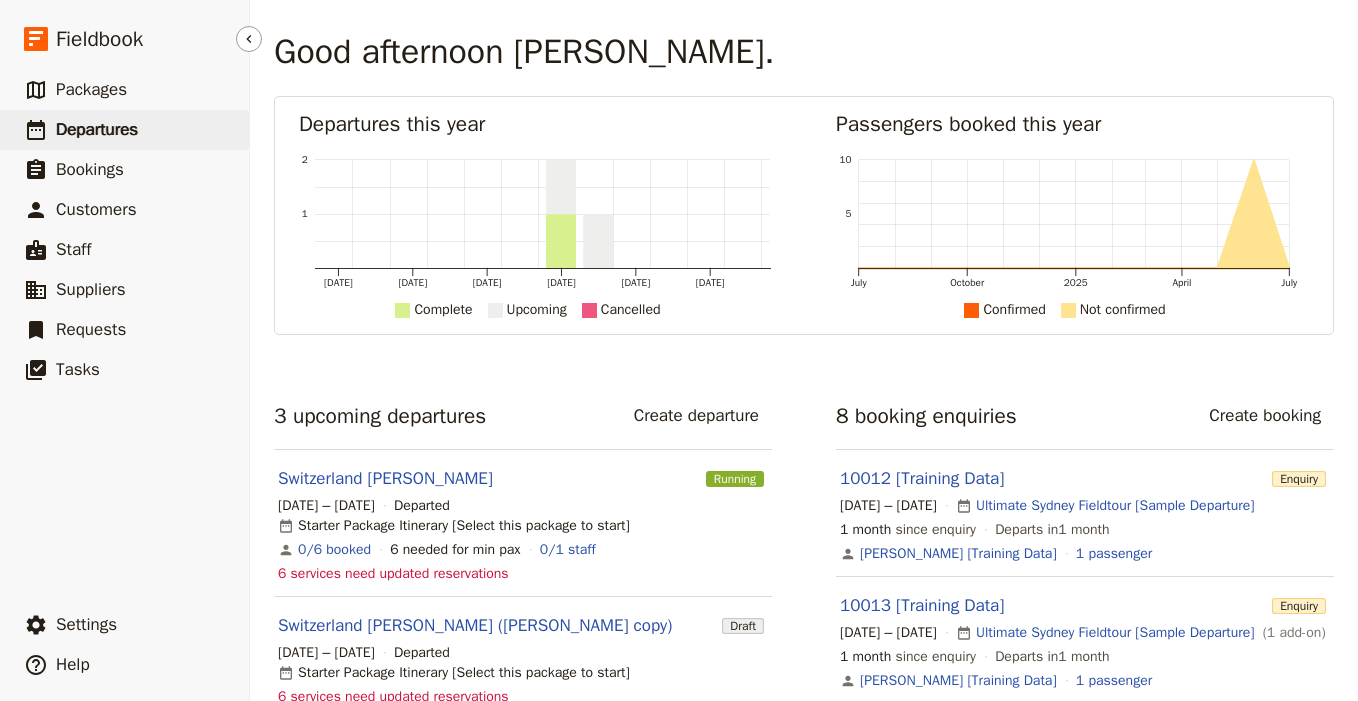 click on "Departures" at bounding box center (97, 129) 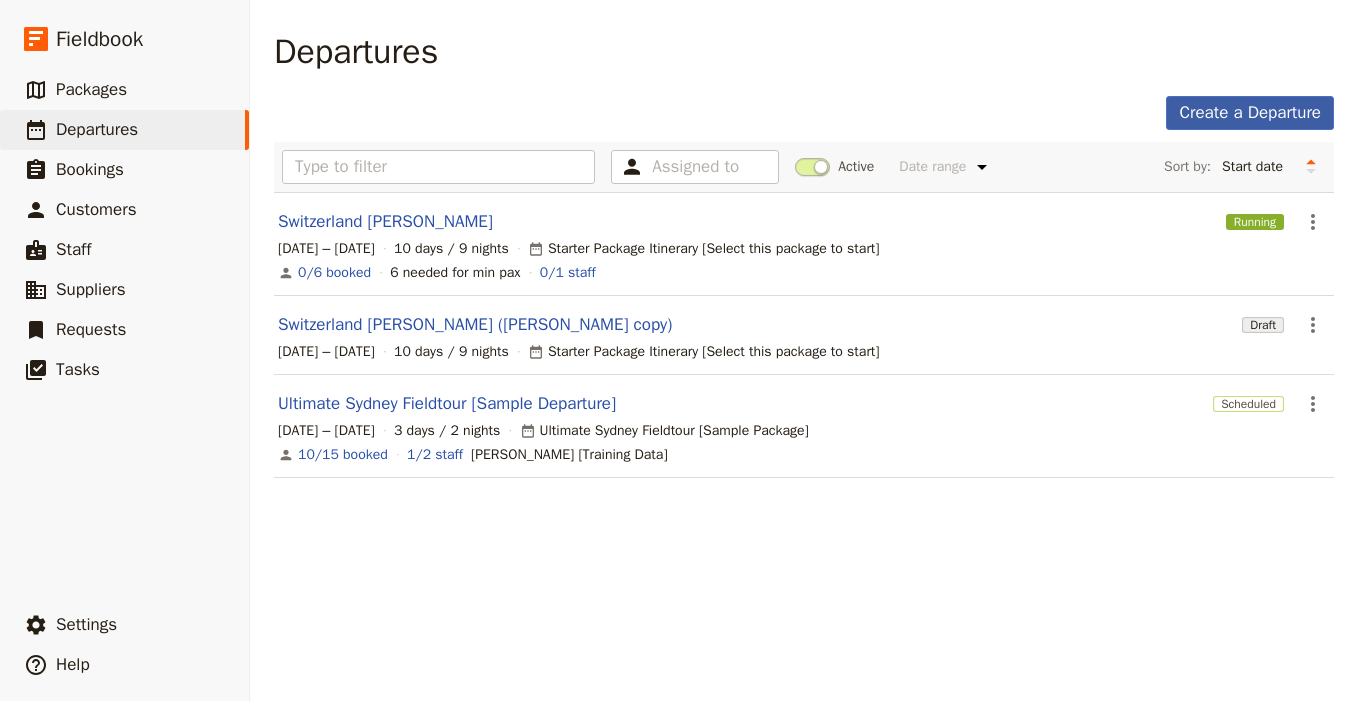 click on "Create a Departure" at bounding box center (1250, 113) 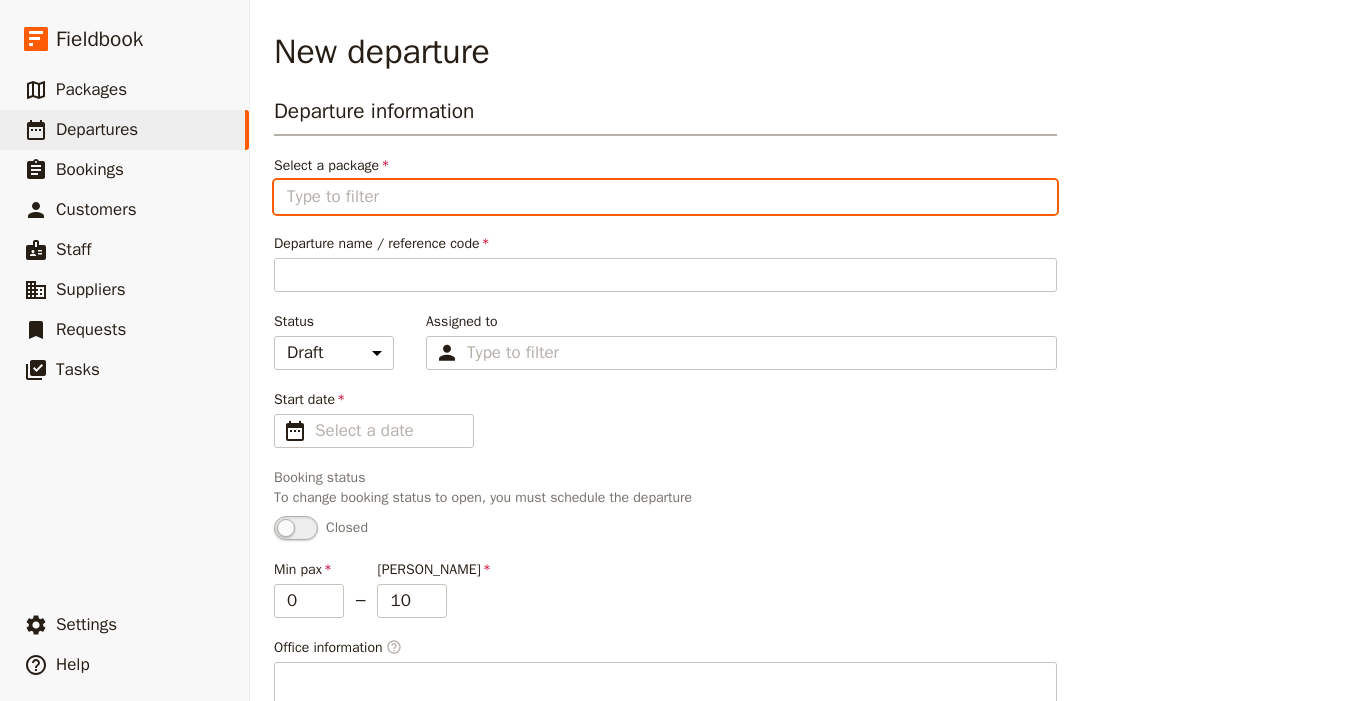 click on "Select a package" at bounding box center (665, 197) 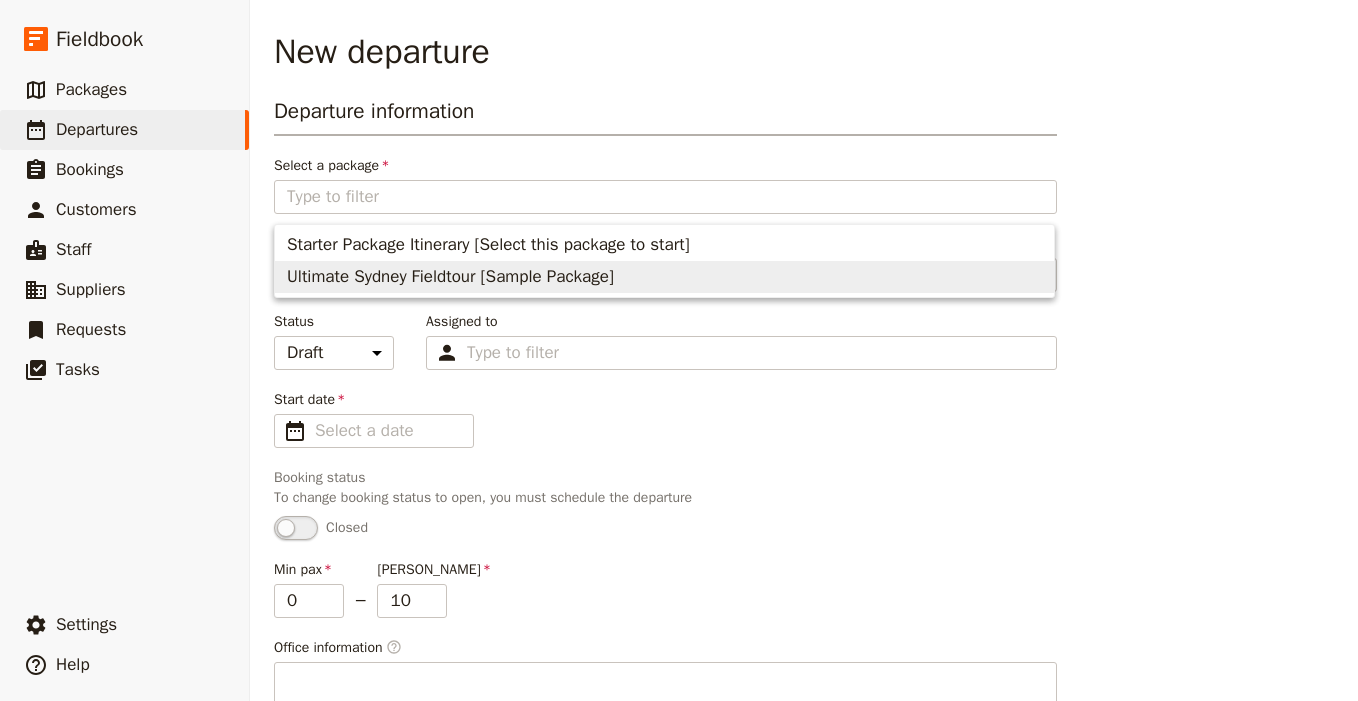 click on "Departure information Select a package You must select a package Departure name / reference code Remplissez [PERSON_NAME] Status Draft Scheduled Confirmed Assigned to Type to filter Start date ​ Remplissez [PERSON_NAME] Booking status To change booking status to open, you must schedule the departure Closed Min pax 0 – Max pax 10 Office information ​ Passenger information ​ Departure name for passengers Remplissez [PERSON_NAME] Tagline for passengers Description for passengers 750 / 750   characters  remaining Create Discard" at bounding box center (804, 657) 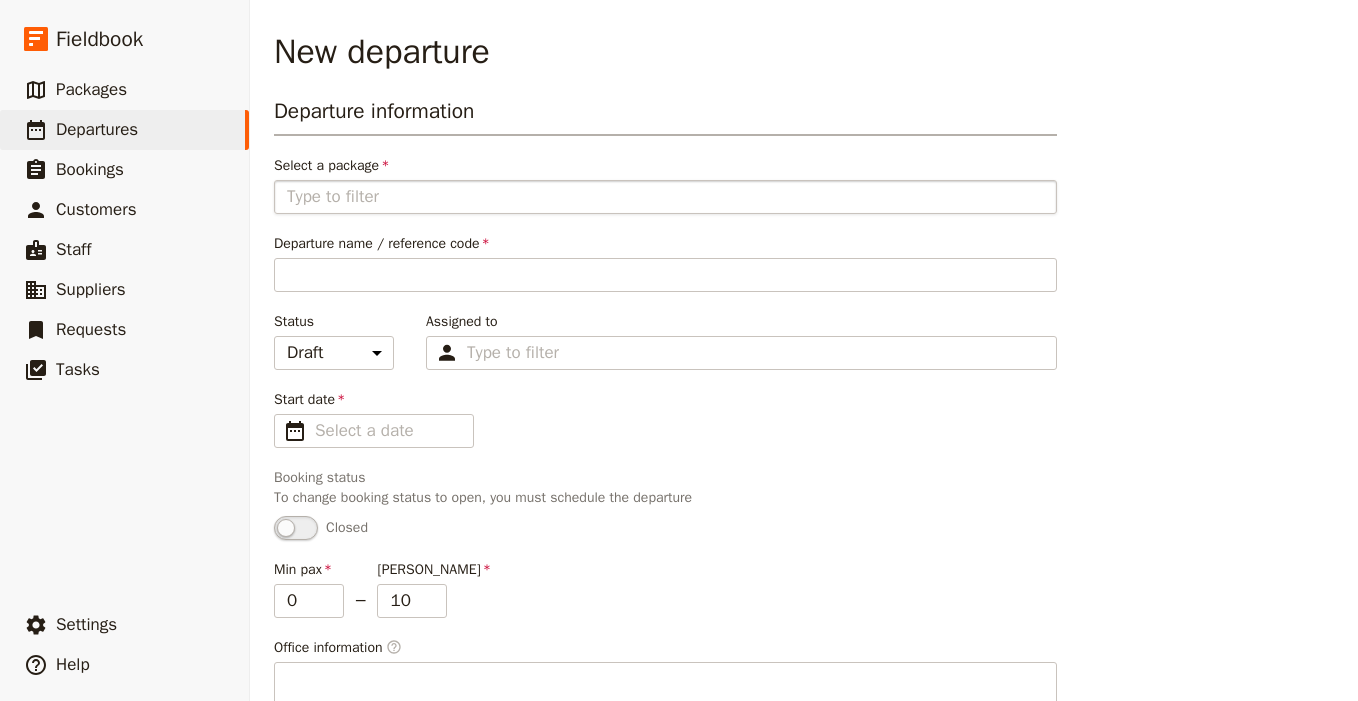 click at bounding box center [665, 197] 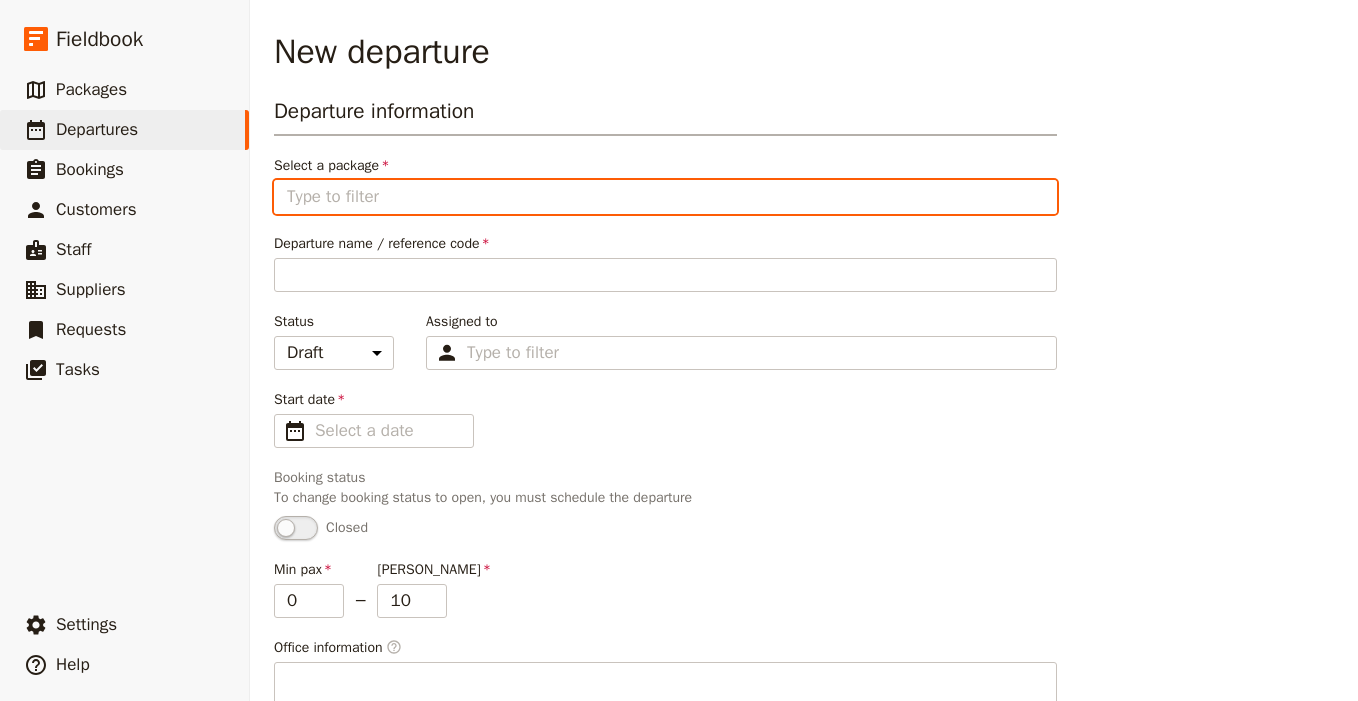 click on "Select a package" at bounding box center (665, 197) 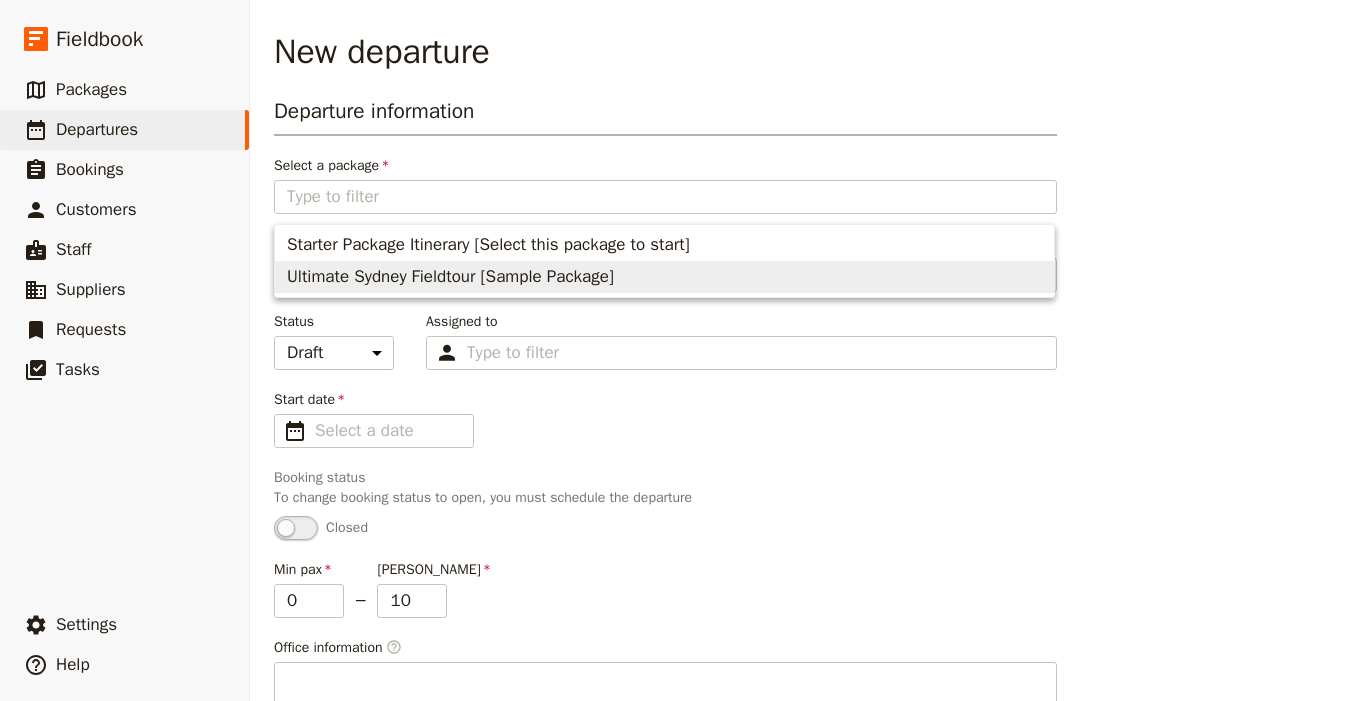 click on "Departure information Select a package You must select a package Departure name / reference code Remplissez [PERSON_NAME] Status Draft Scheduled Confirmed Assigned to Type to filter Start date ​ Remplissez [PERSON_NAME] Booking status To change booking status to open, you must schedule the departure Closed Min pax 0 – Max pax 10 Office information ​" at bounding box center [665, 424] 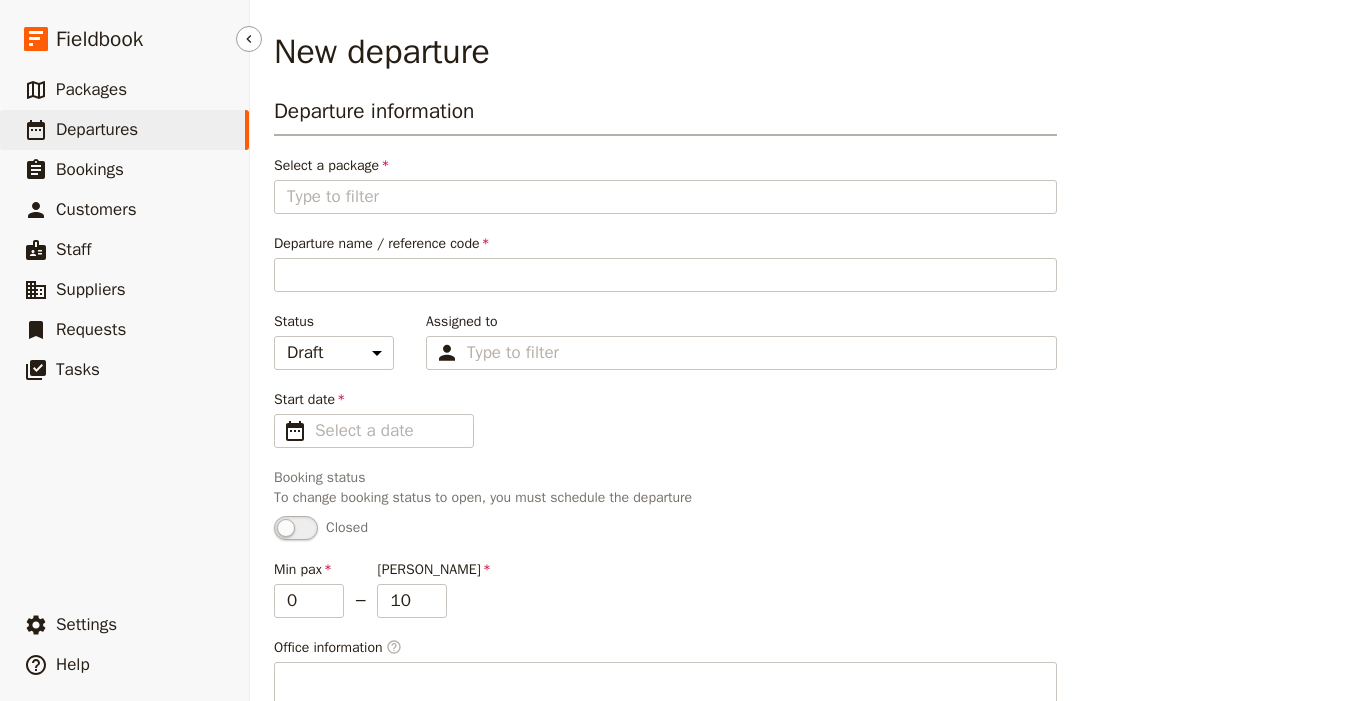 click on "Departures" at bounding box center (97, 129) 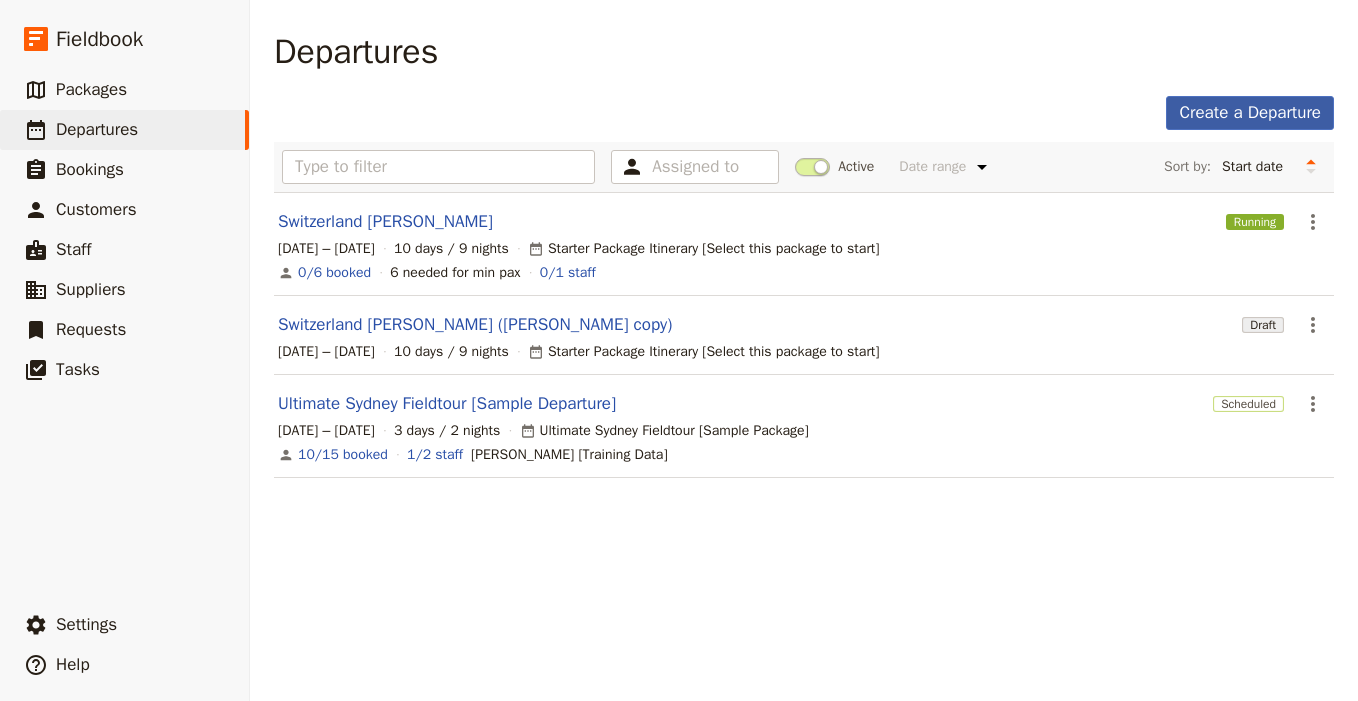 click on "Create a Departure" at bounding box center [1250, 113] 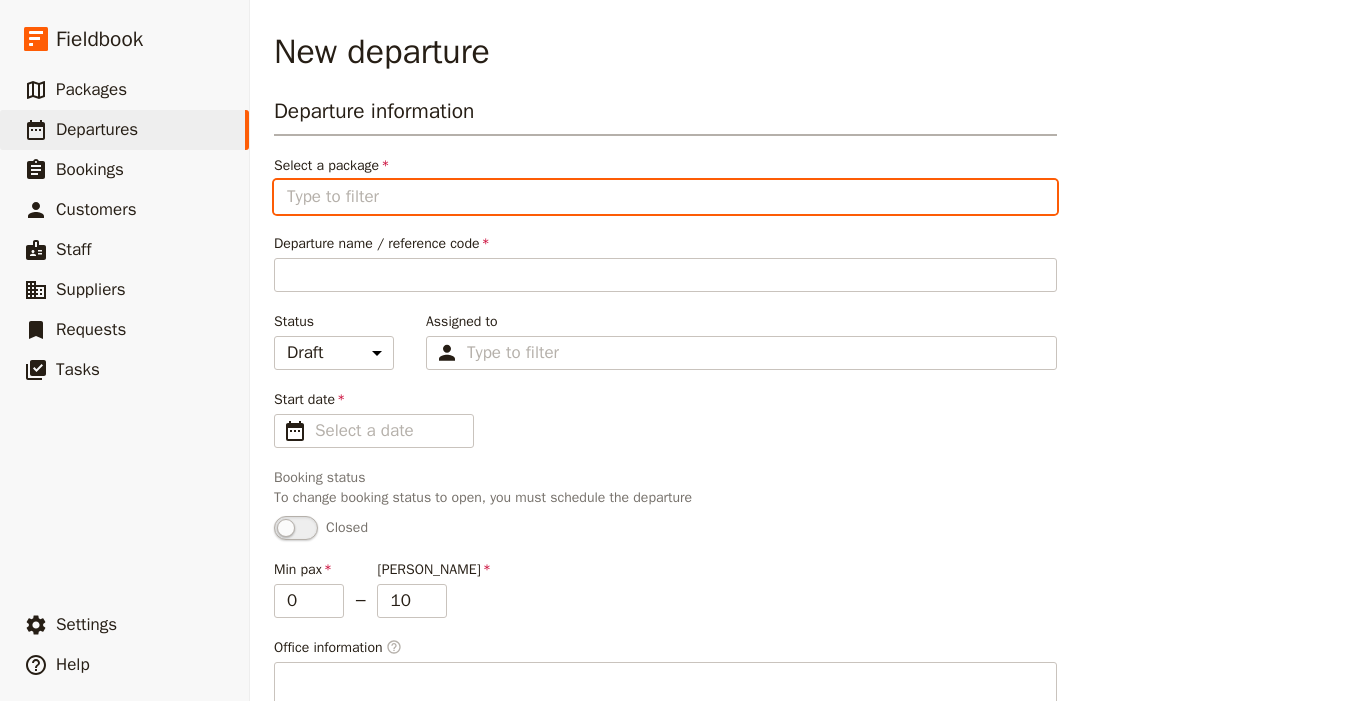 click on "Select a package" at bounding box center [665, 197] 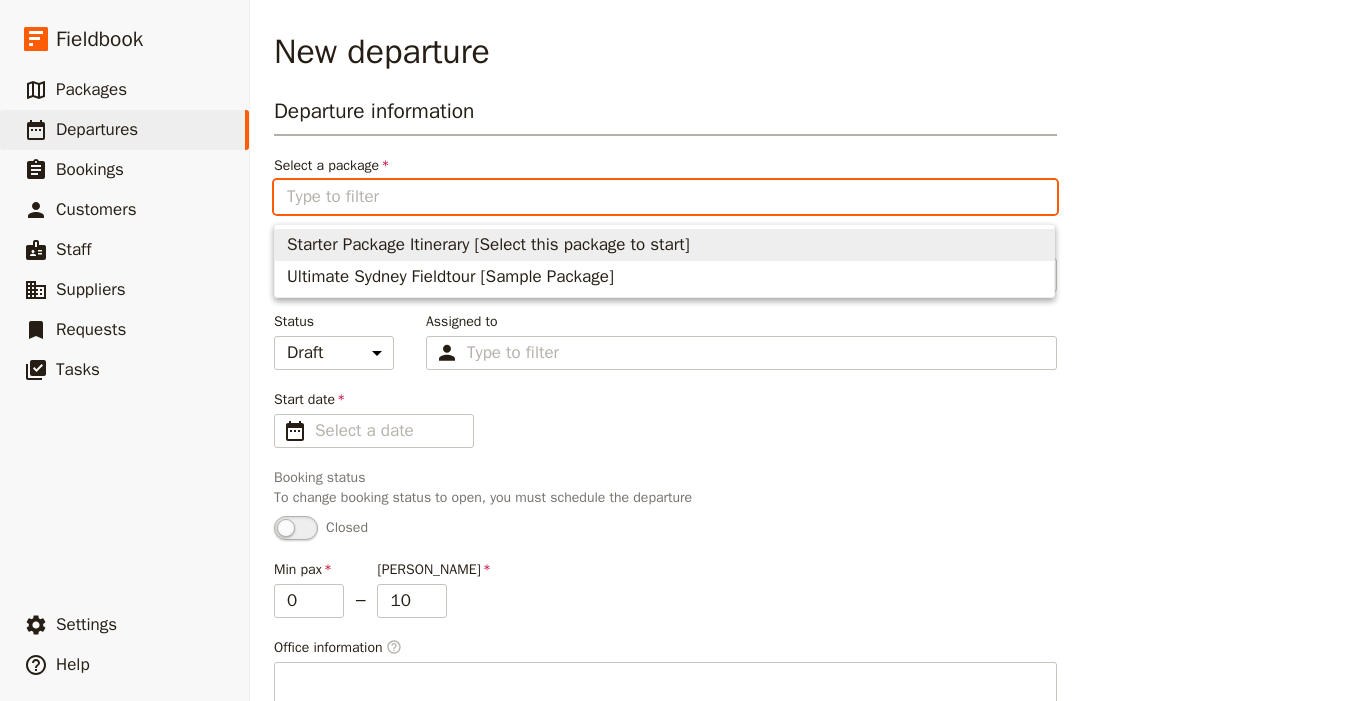 click on "Starter Package Itinerary [Select this package to start]" at bounding box center [488, 245] 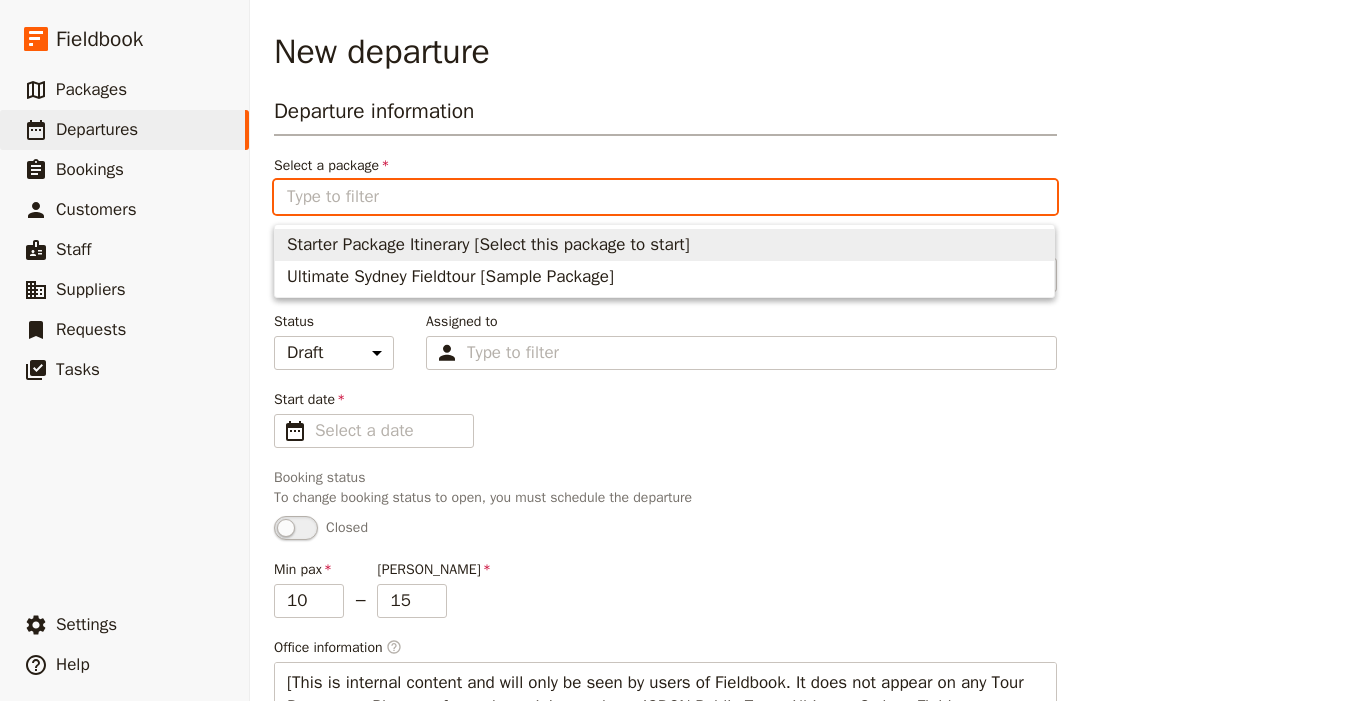 type on "Starter Package Itinerary [Select this package to start]" 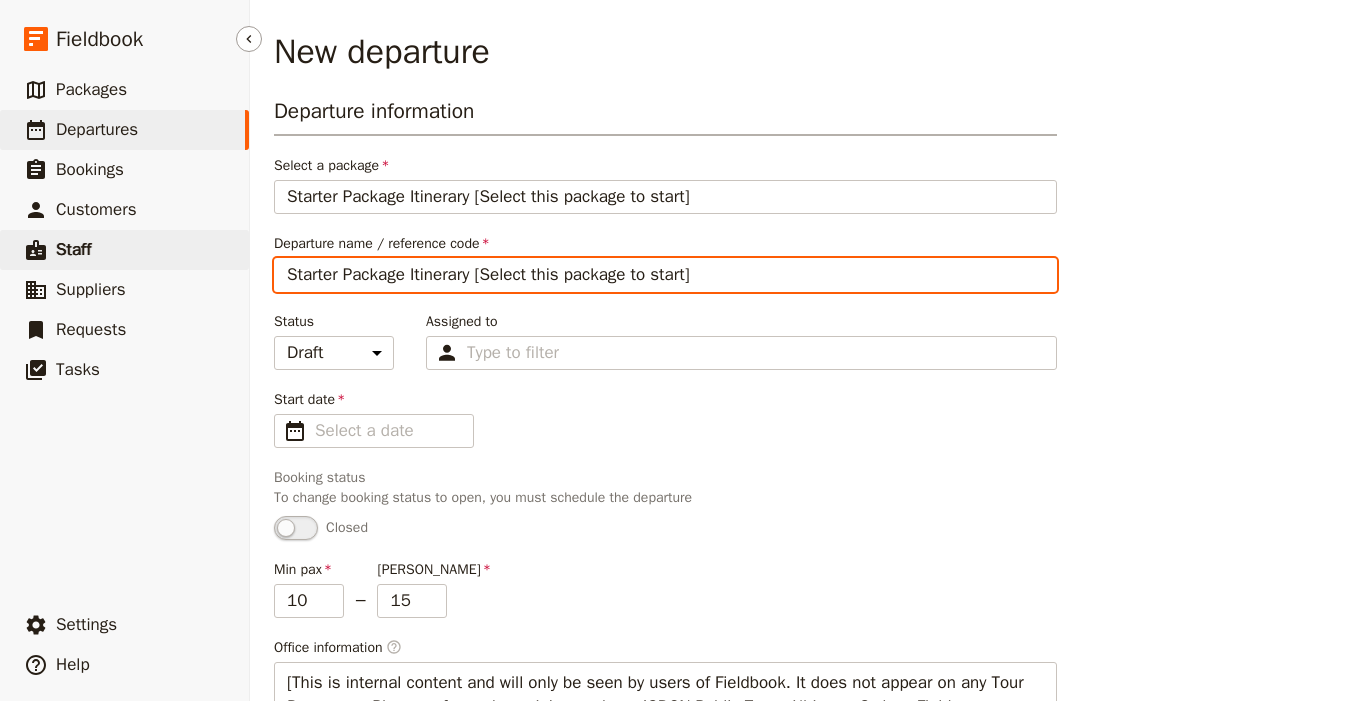 drag, startPoint x: 731, startPoint y: 274, endPoint x: 212, endPoint y: 268, distance: 519.03467 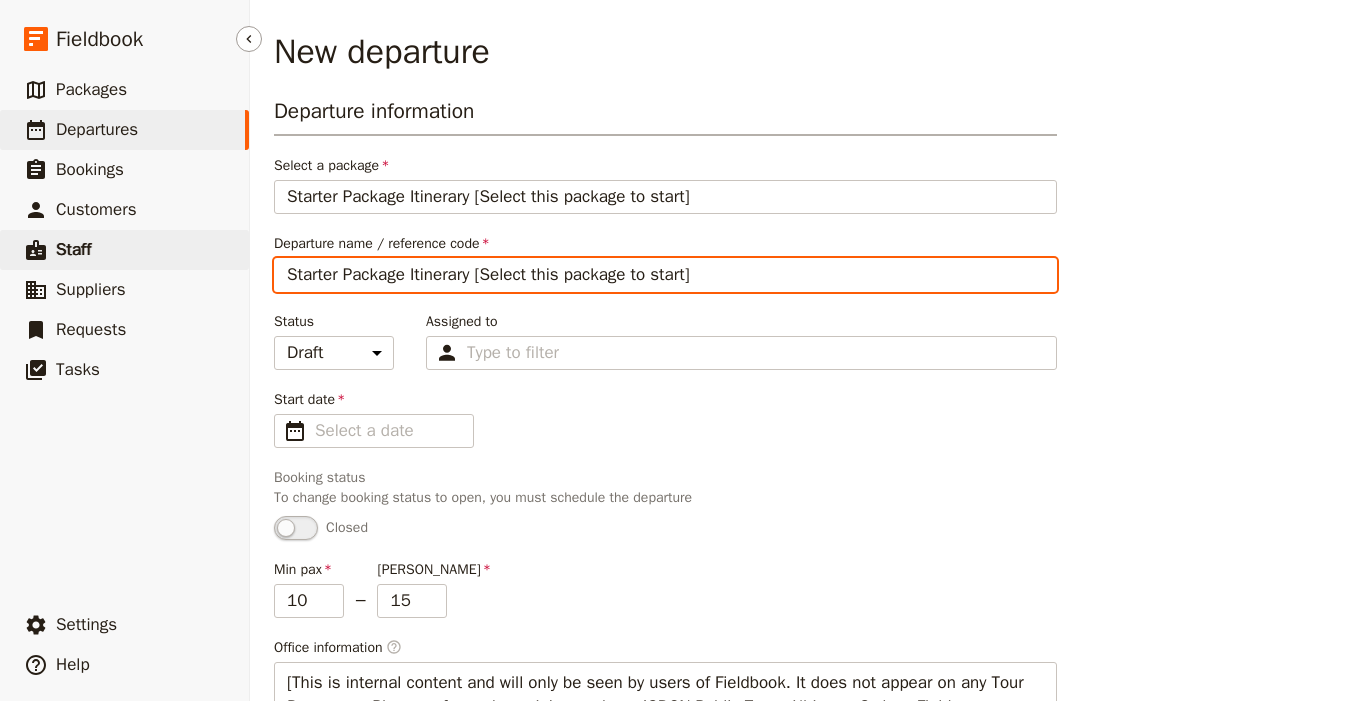 click on "Fieldbook ​ ​ Fieldbook ​ ​ Packages ​ Departures ​ Bookings ​ Customers ​ Staff ​ Suppliers ​ Requests ​ Tasks ​ Settings ​ Help New departure Departure information Select a package Starter Package Itinerary [Select this package to start] Starter Package Itinerary [Select this package to start] Departure name / reference code Starter Package Itinerary [Select this package to start] Status Draft Scheduled Confirmed Assigned to Type to filter Start date ​ Remplissez [PERSON_NAME] Booking status To change booking status to open, you must schedule the departure Closed Min pax 10 – Max pax 15 Office information ​ [This is internal content and will only be seen by users of Fieldbook. It does not appear on any Tour Document. Please refer to the training package '3D2N Public Tour - Ultimate Sydney Fieldtour [Sample Package]' for guidance on content ideas. ]
[If you need help check out [URL][DOMAIN_NAME]] Passenger information" at bounding box center (679, 350) 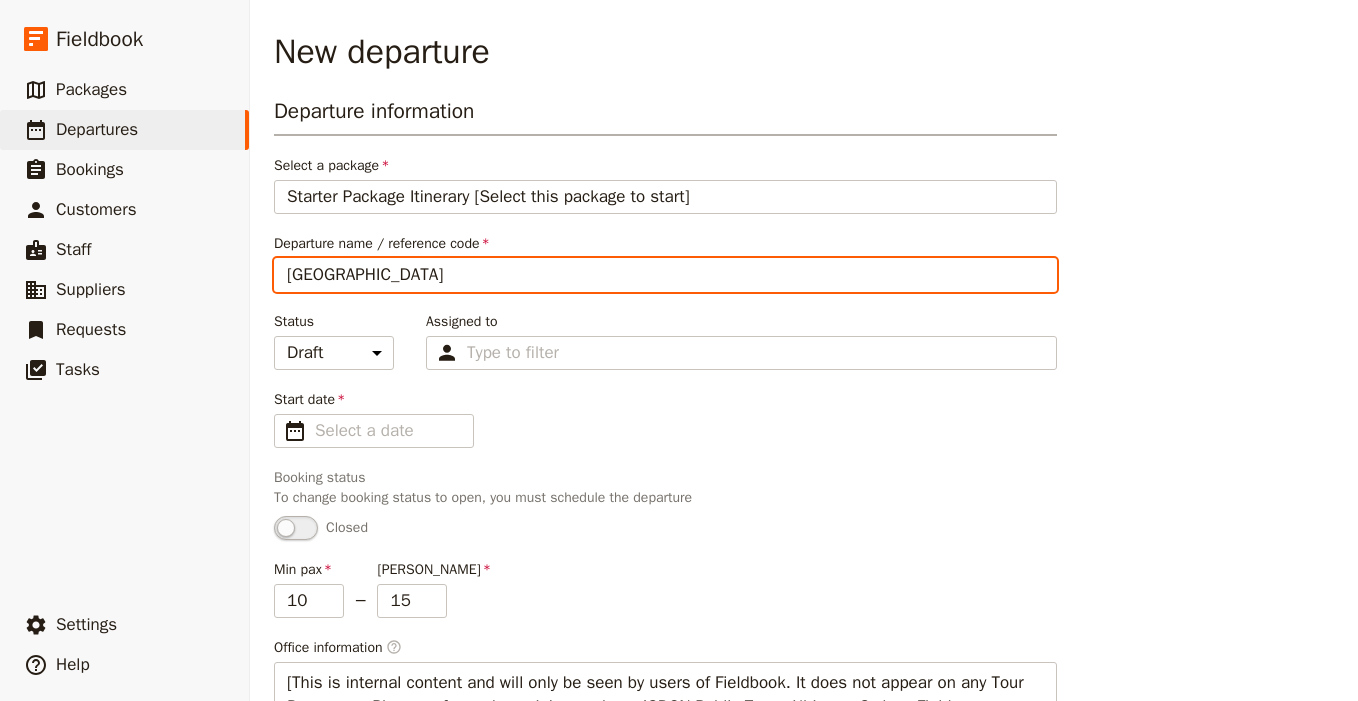 click on "[GEOGRAPHIC_DATA]" at bounding box center [665, 275] 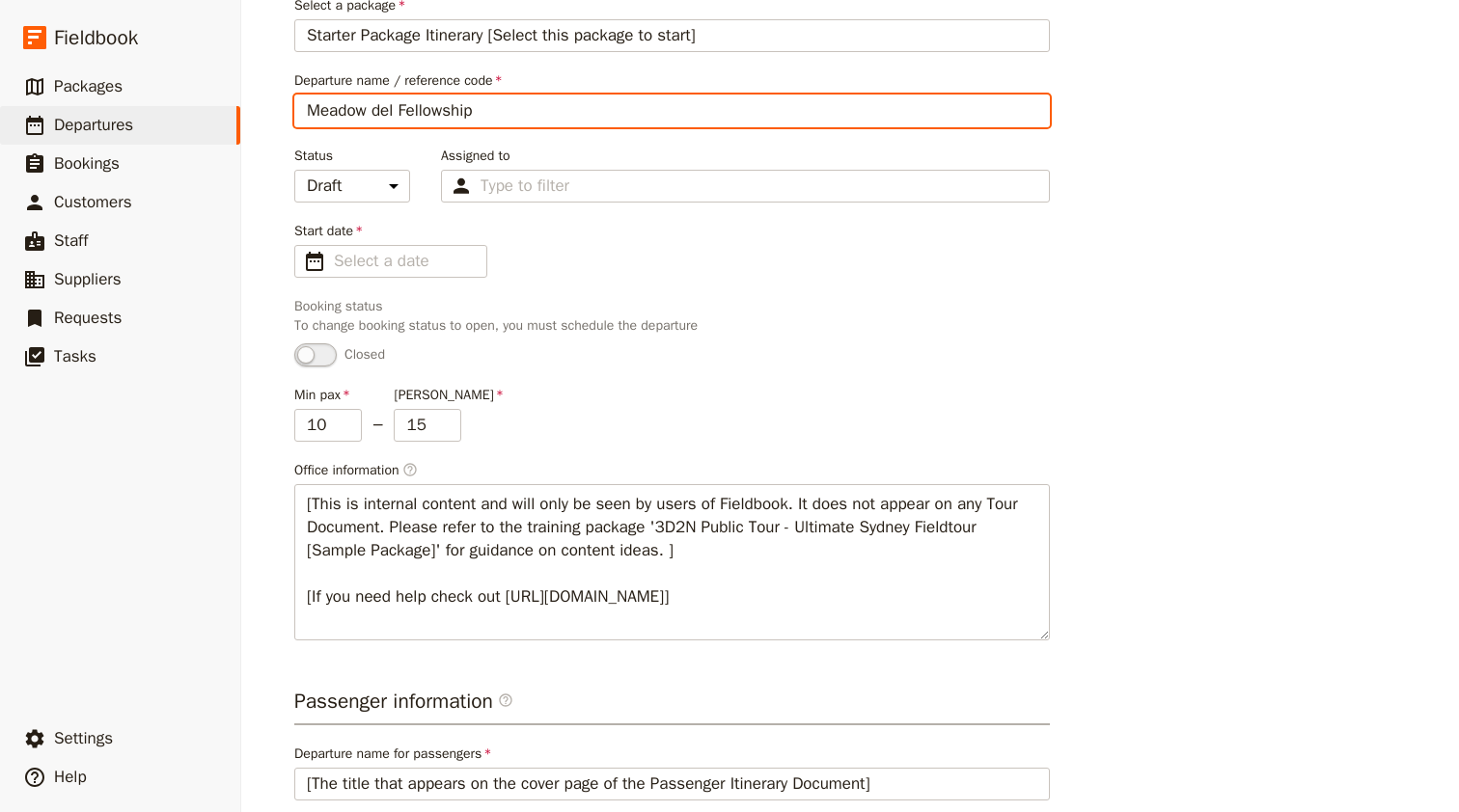scroll, scrollTop: 0, scrollLeft: 0, axis: both 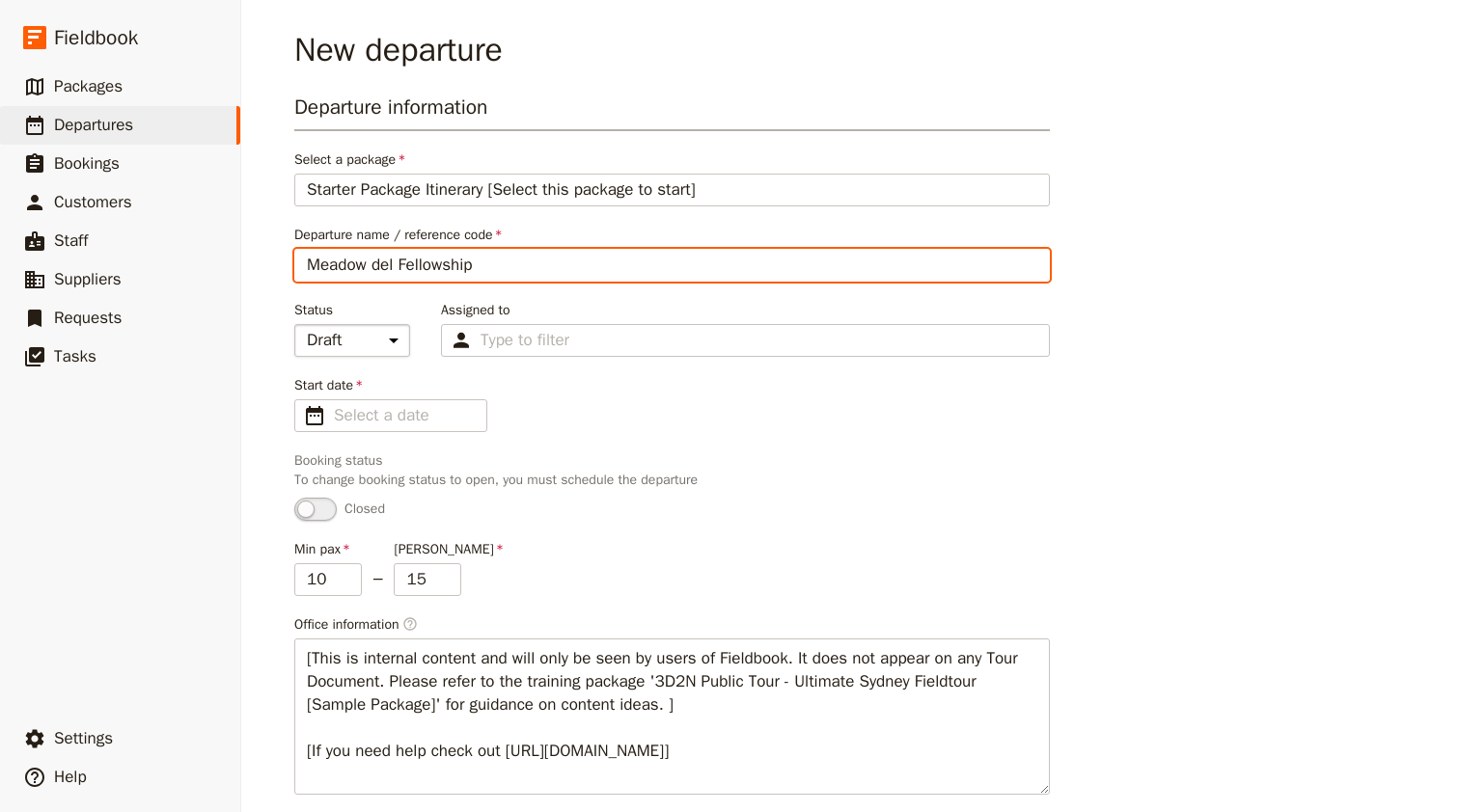 type on "Meadow del Fellowship" 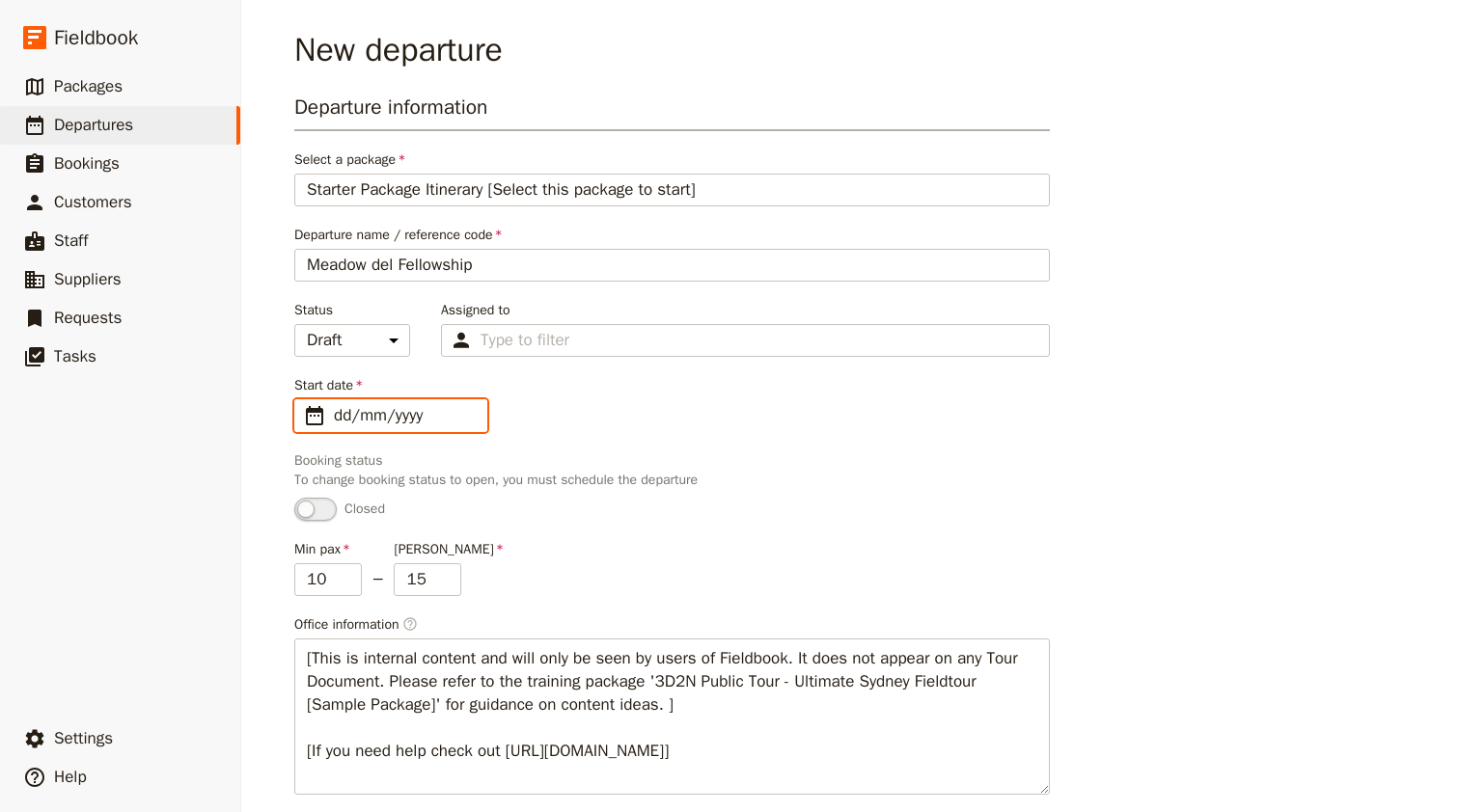 click on "dd/mm/yyyy" at bounding box center (404, 416) 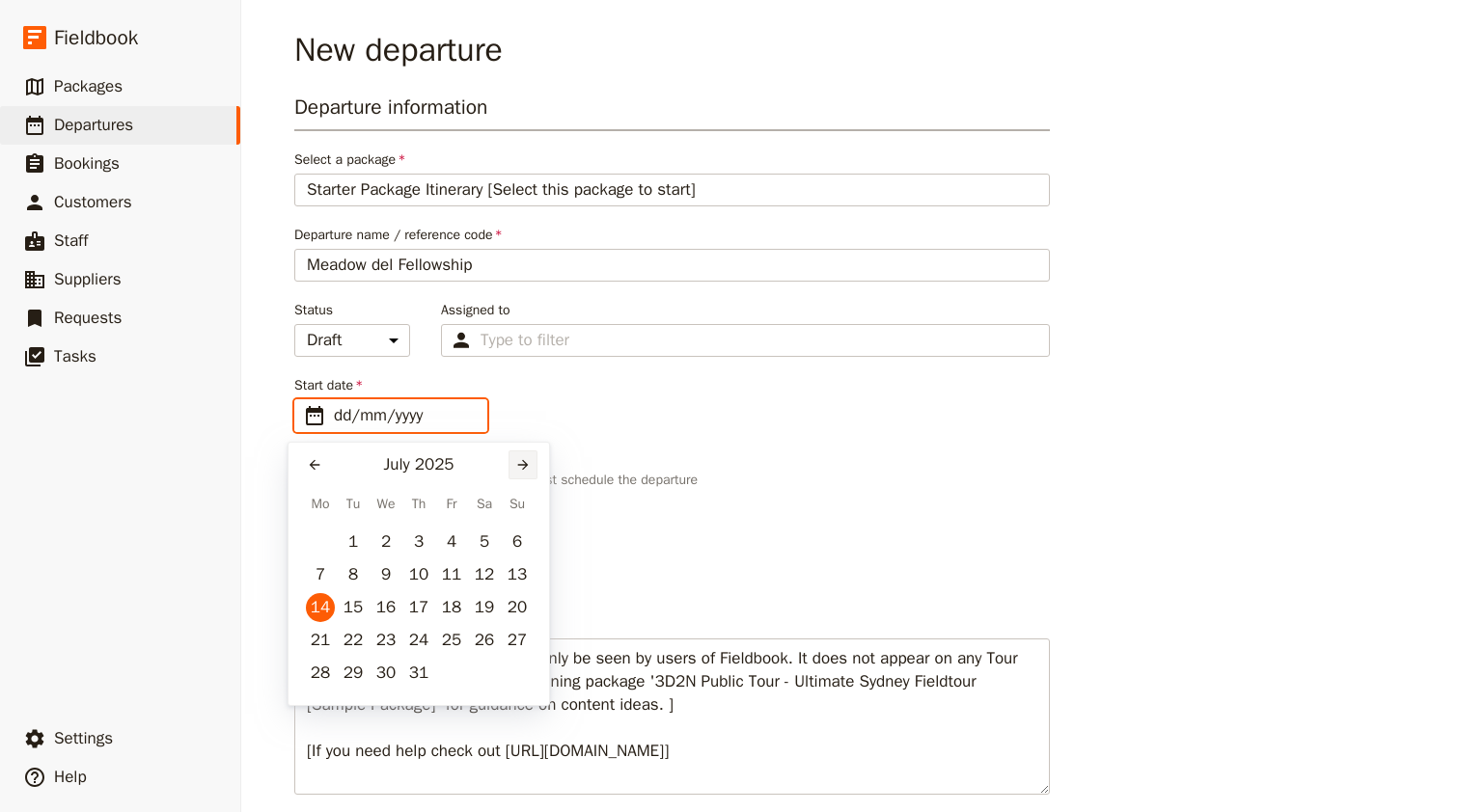 click 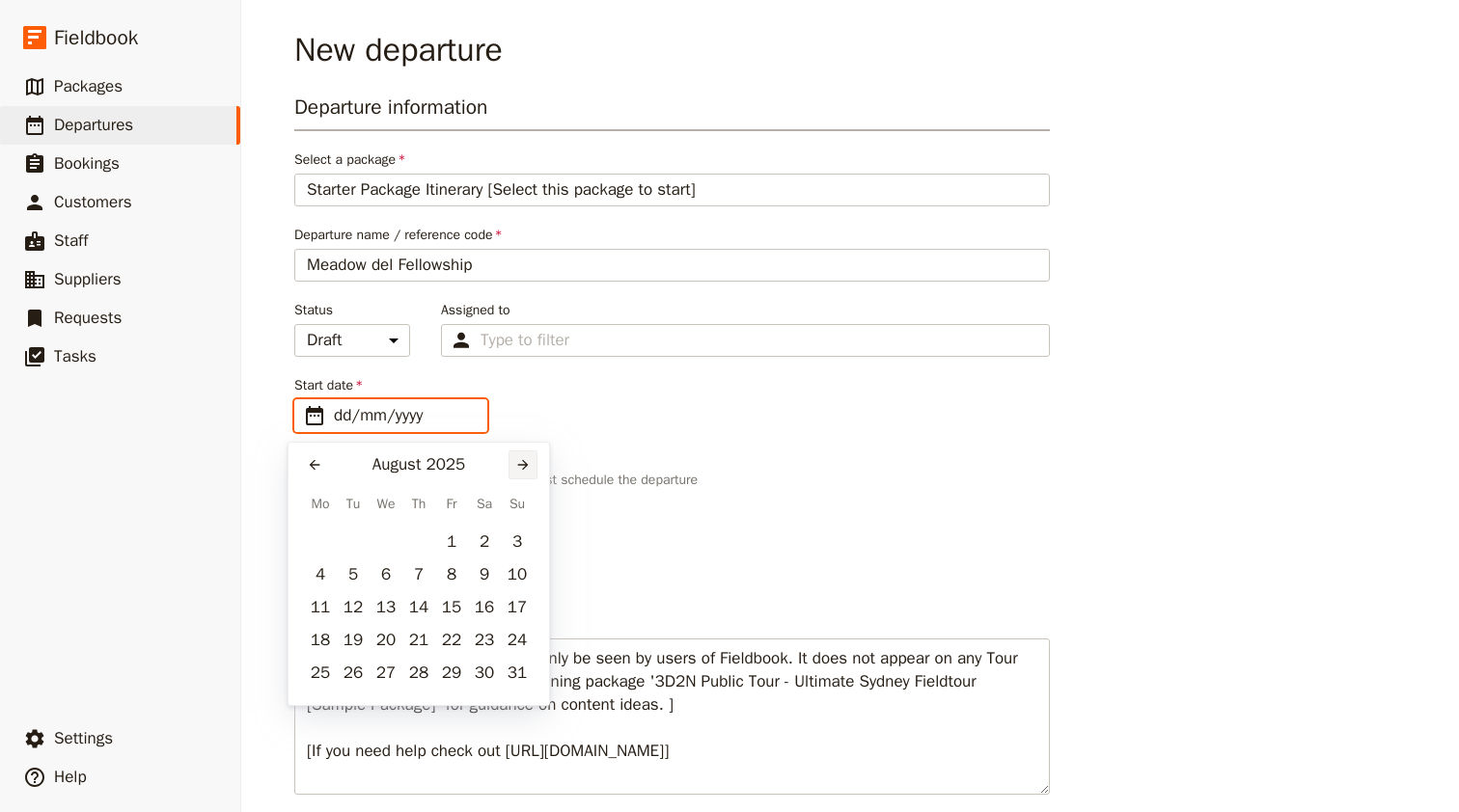 click 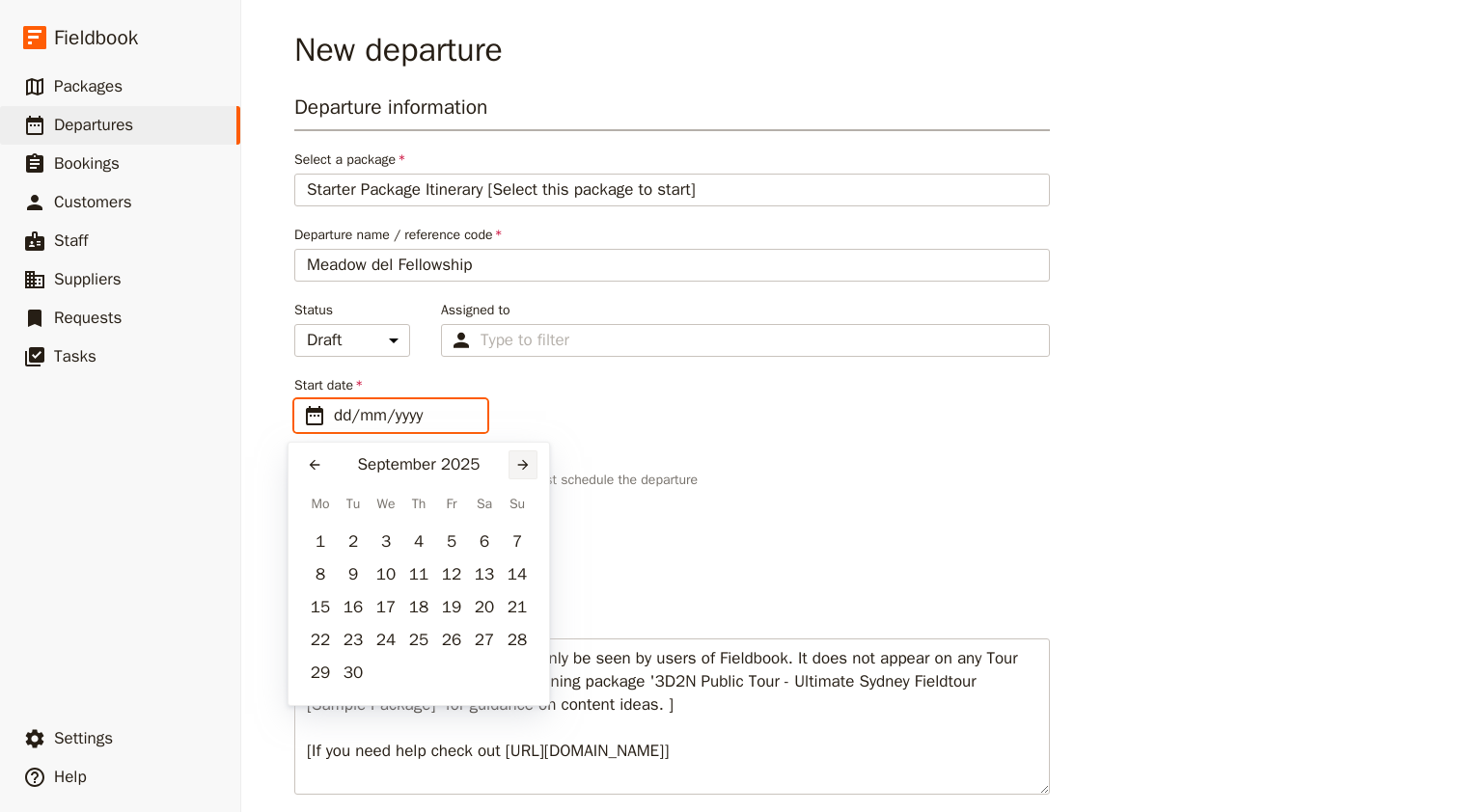 click 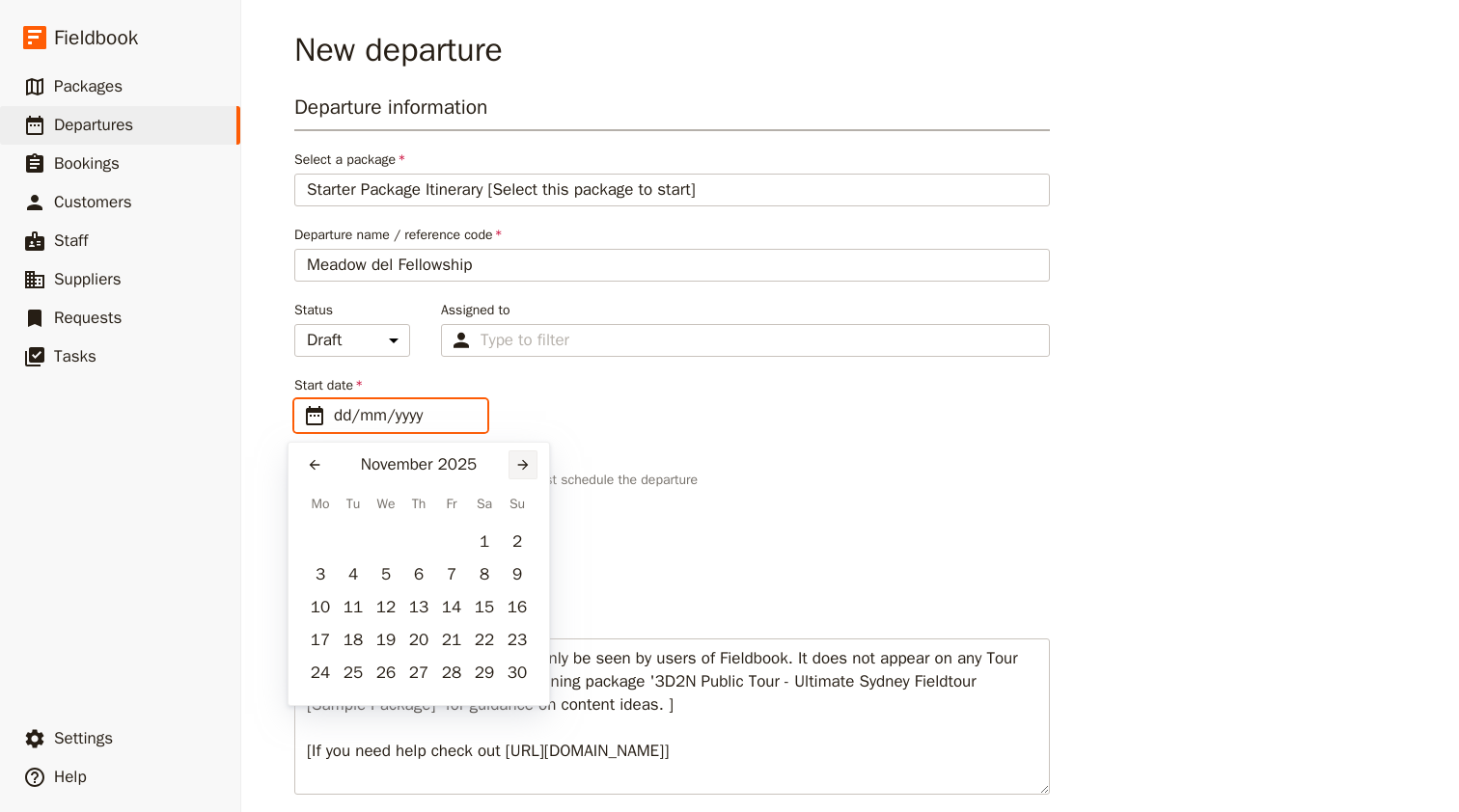 click 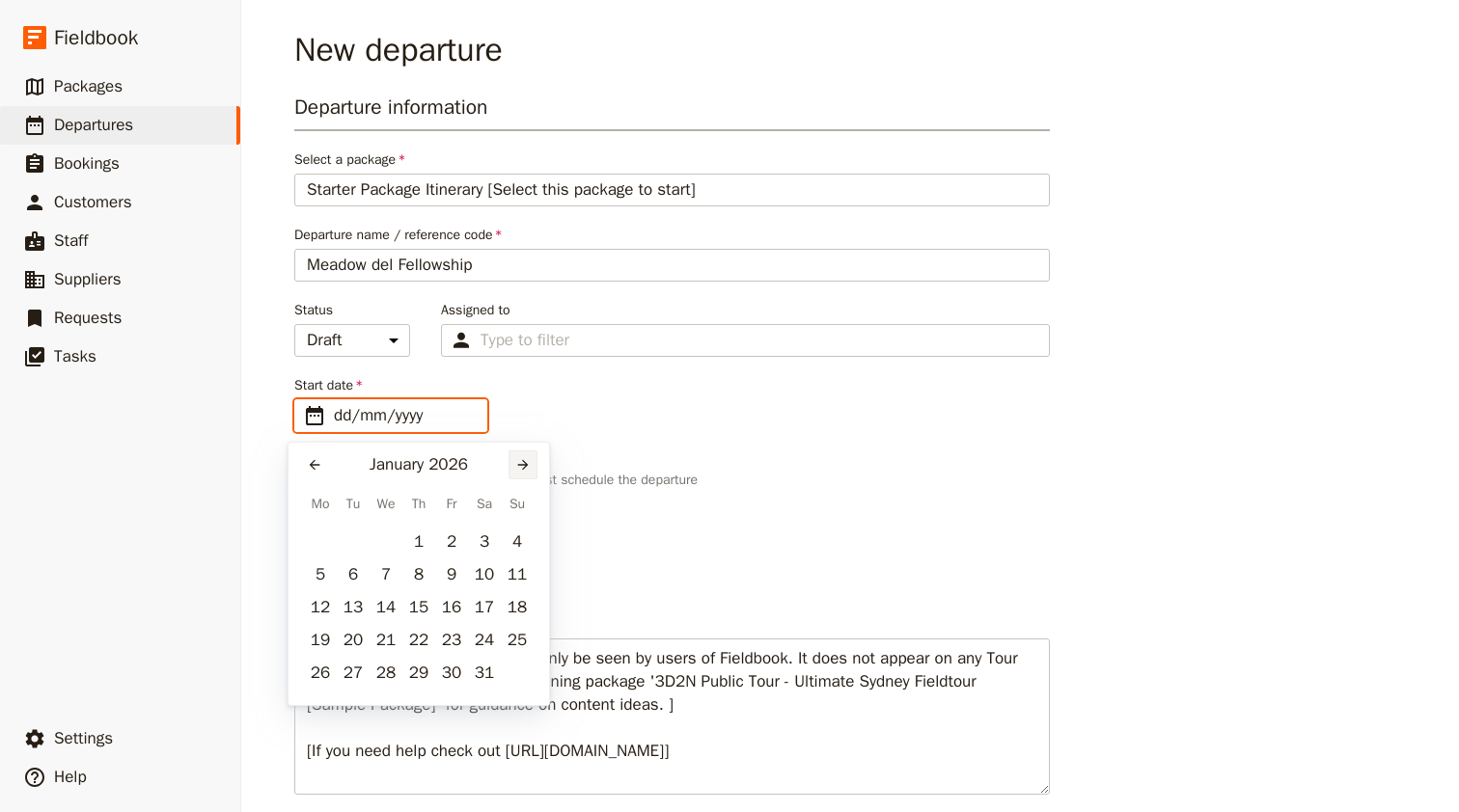 click 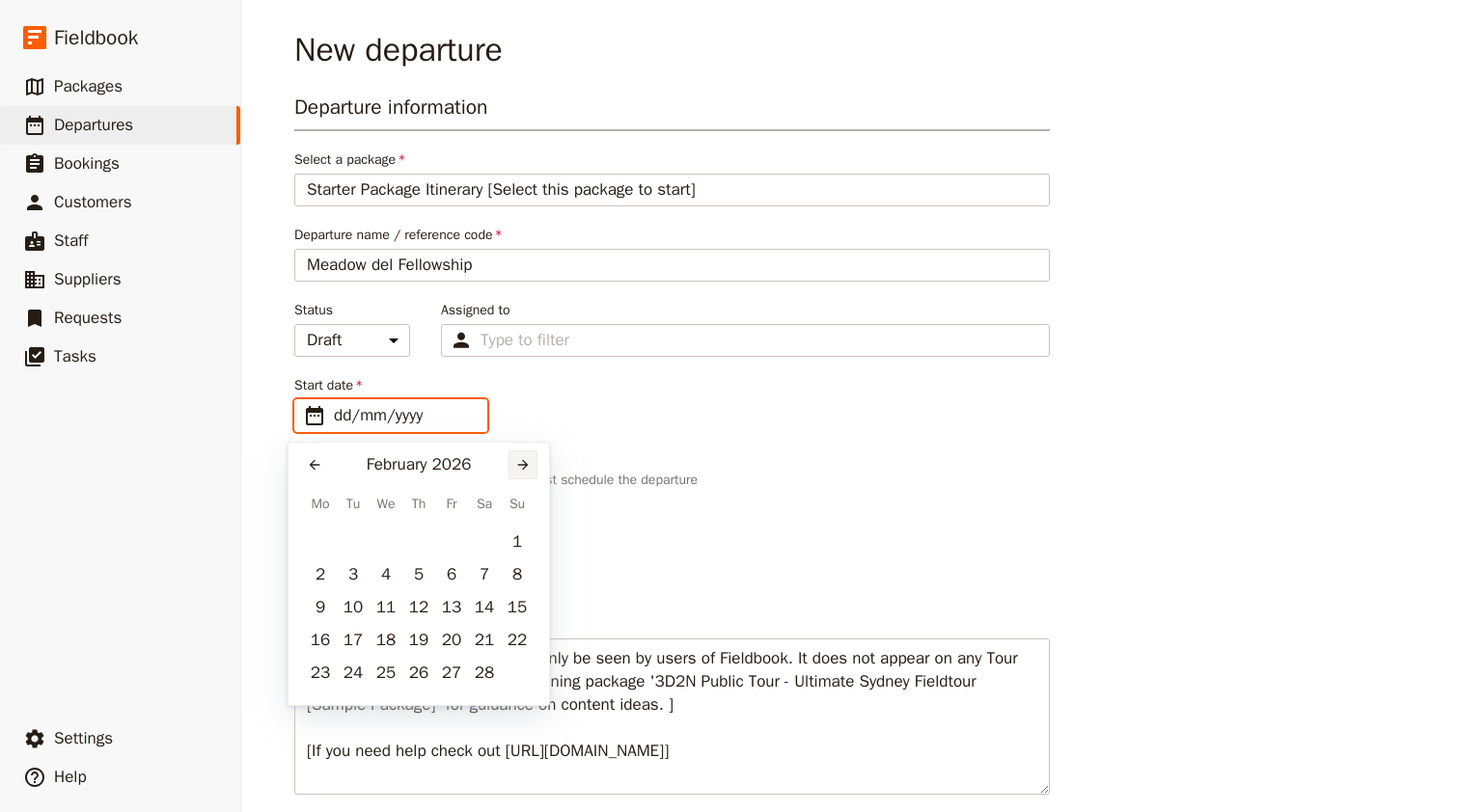click 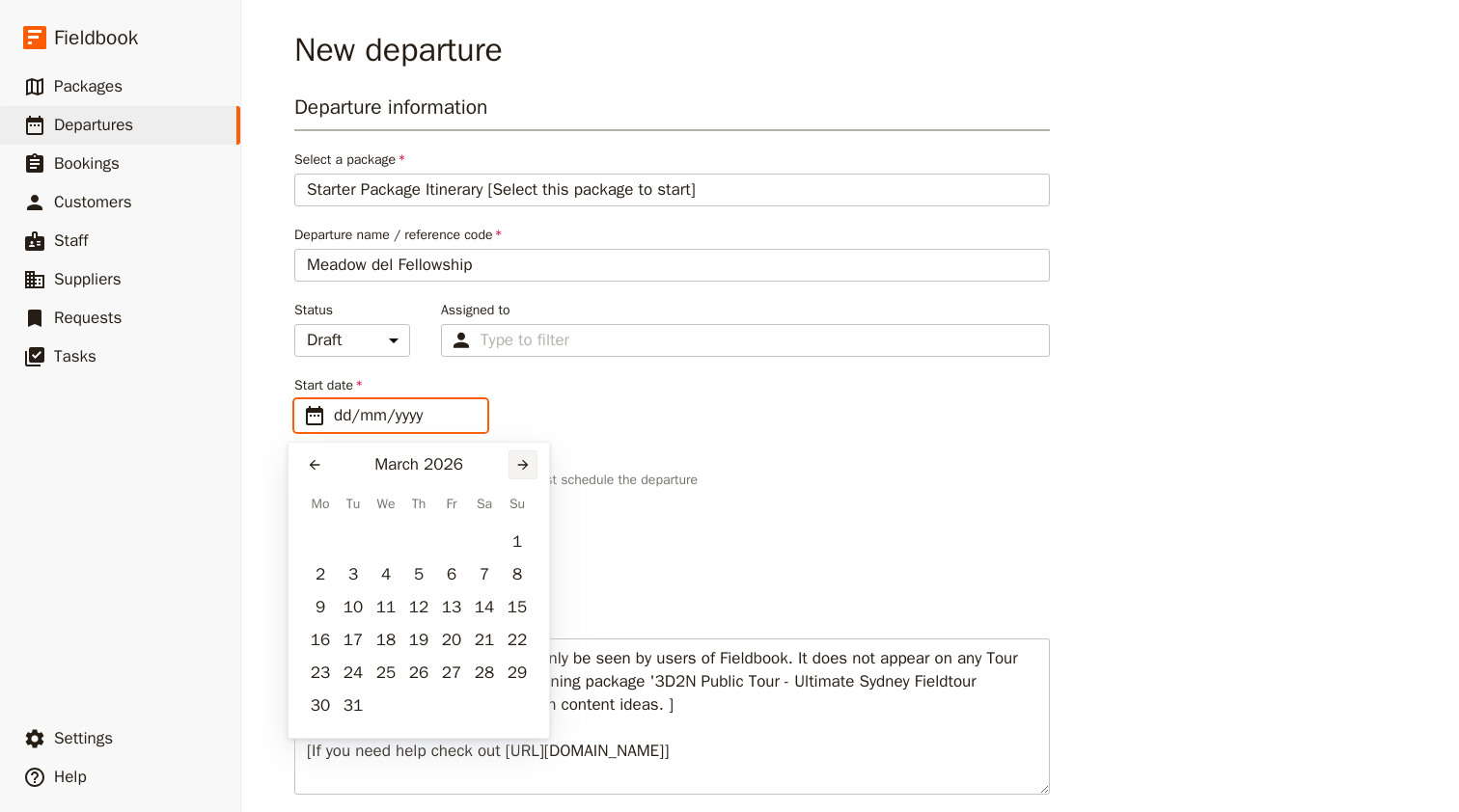 click 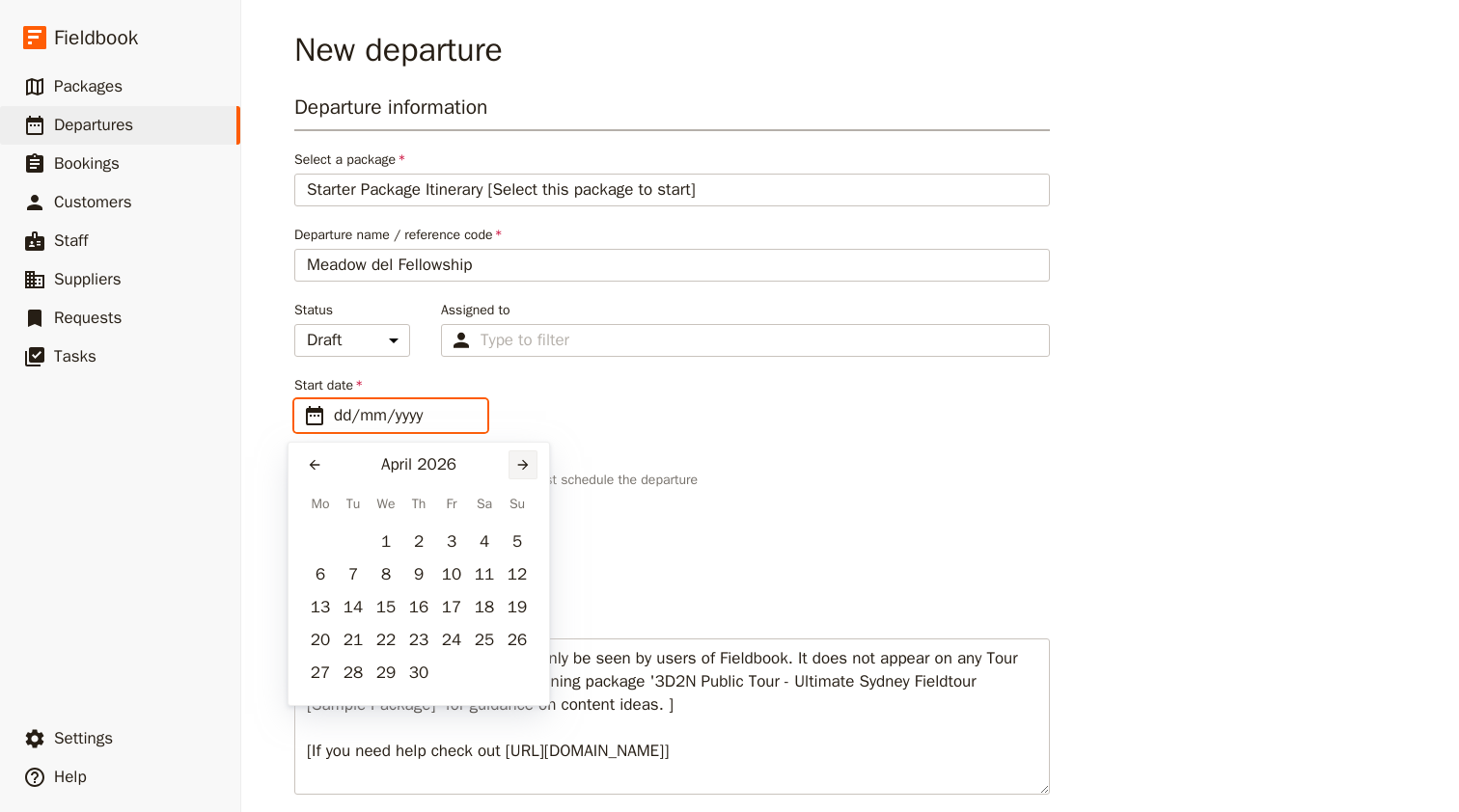 click 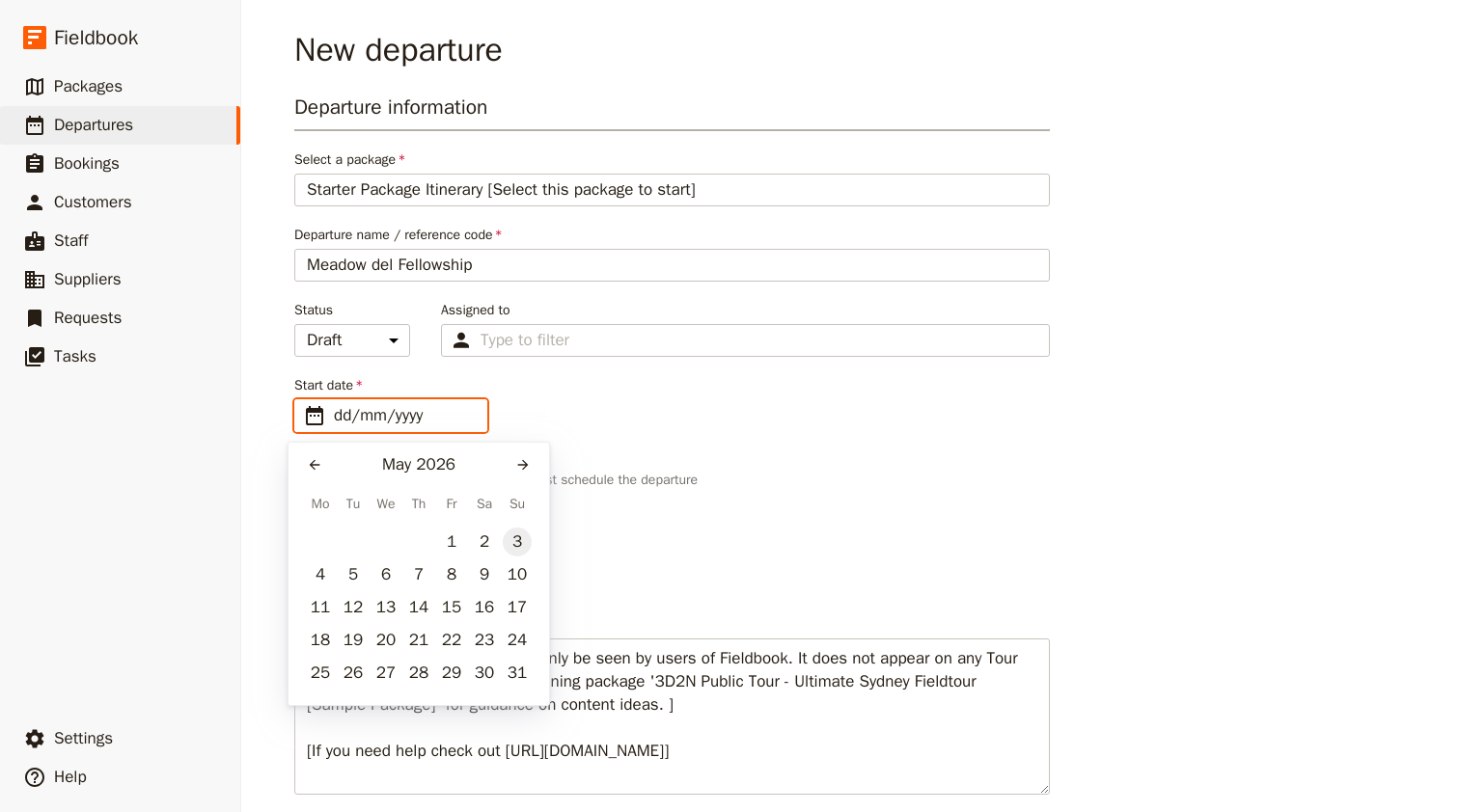 click on "3" at bounding box center [517, 542] 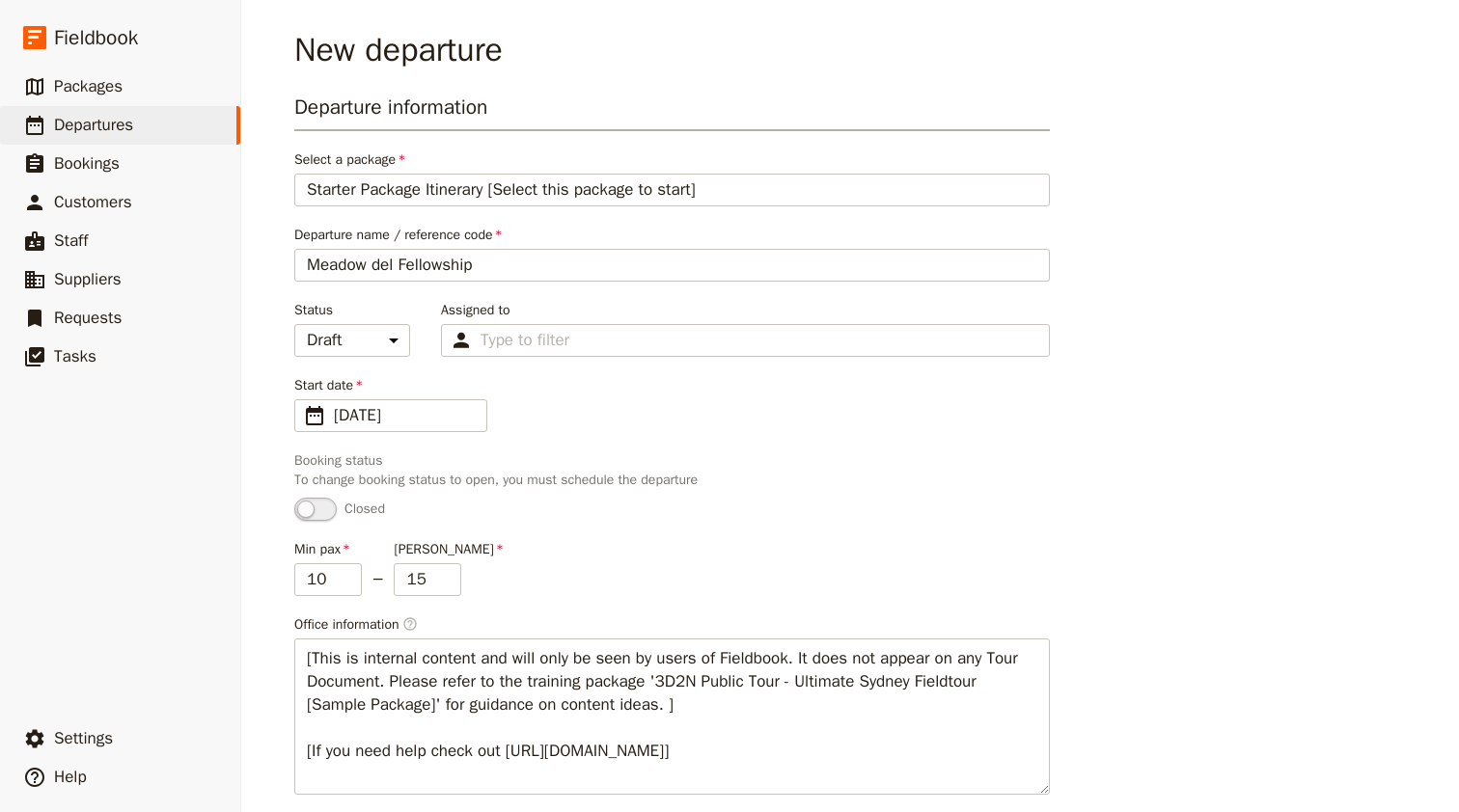 click on "Departure information Select a package Starter Package Itinerary [Select this package to start] Starter Package Itinerary [Select this package to start] Departure name / reference code Meadow del Fellowship Status Draft Scheduled Confirmed Assigned to Type to filter Start date ​ [DATE] [DATE] [DATE] Booking status To change booking status to open, you must schedule the departure Closed Min pax 10 – Max pax 15 Office information ​ [This is internal content and will only be seen by users of Fieldbook. It does not appear on any Tour Document. Please refer to the training package '3D2N Public Tour - Ultimate Sydney Fieldtour [Sample Package]' for guidance on content ideas. ]
[If you need help check out [URL][DOMAIN_NAME]]" at bounding box center [672, 444] 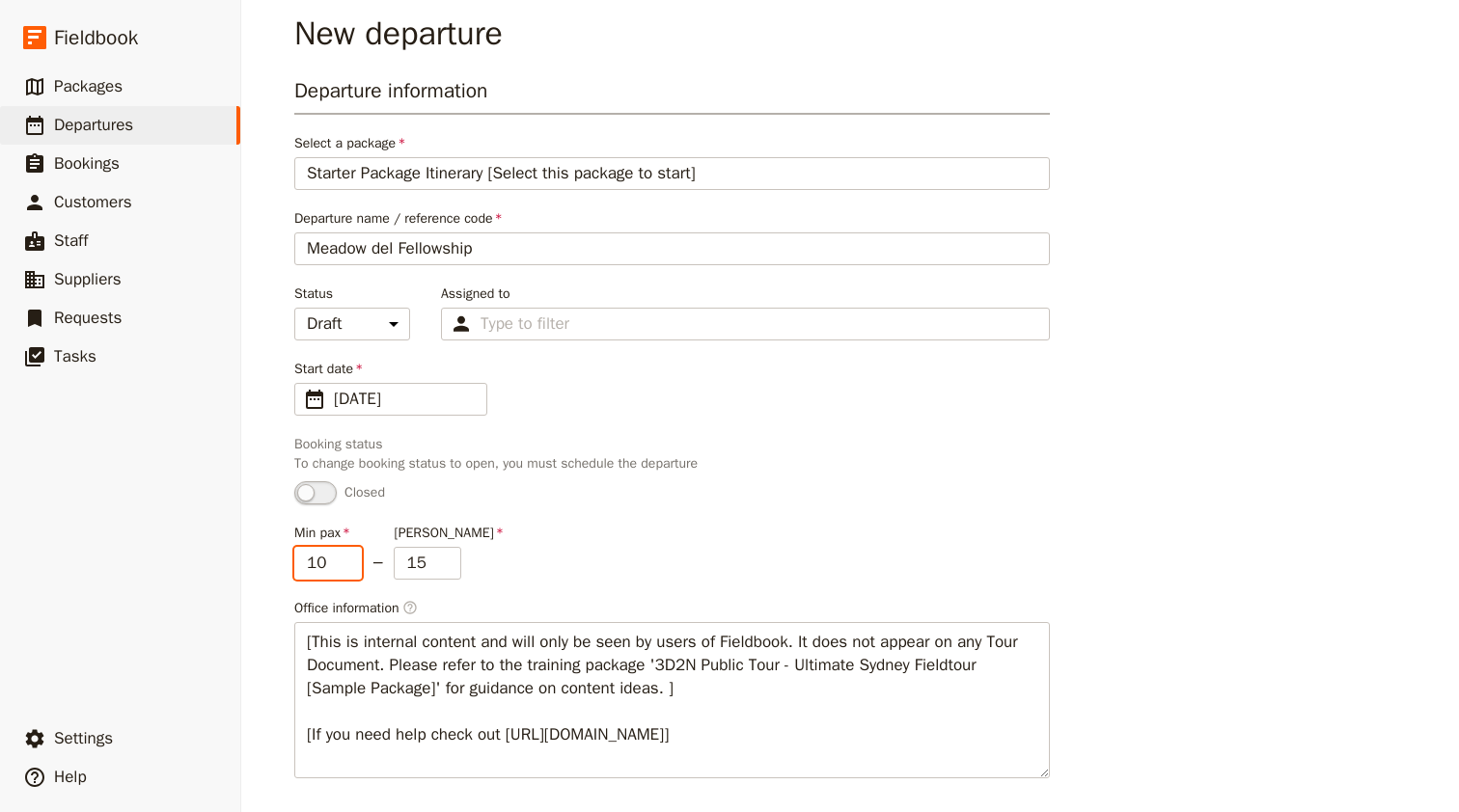 click on "10" at bounding box center [328, 563] 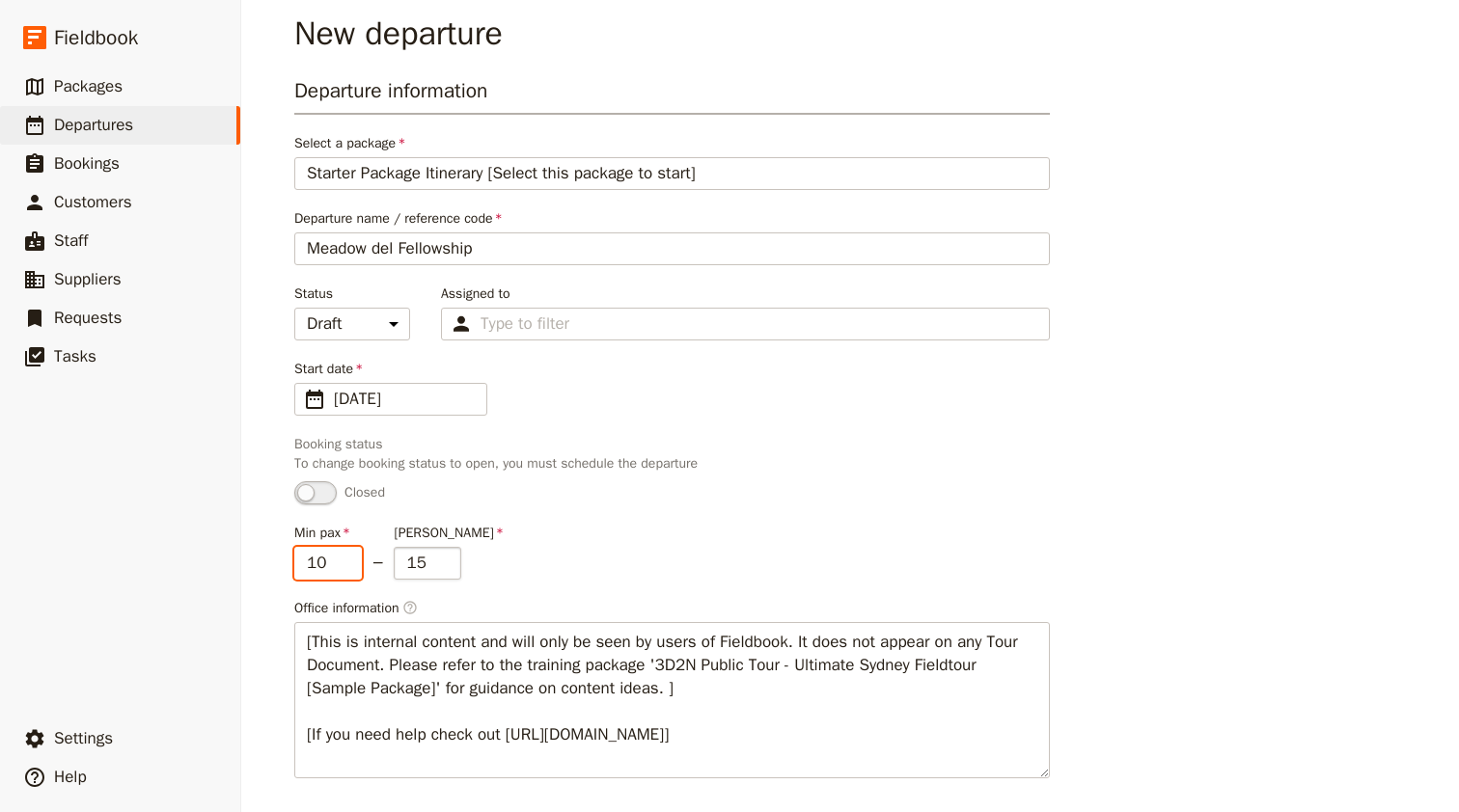 type on "10" 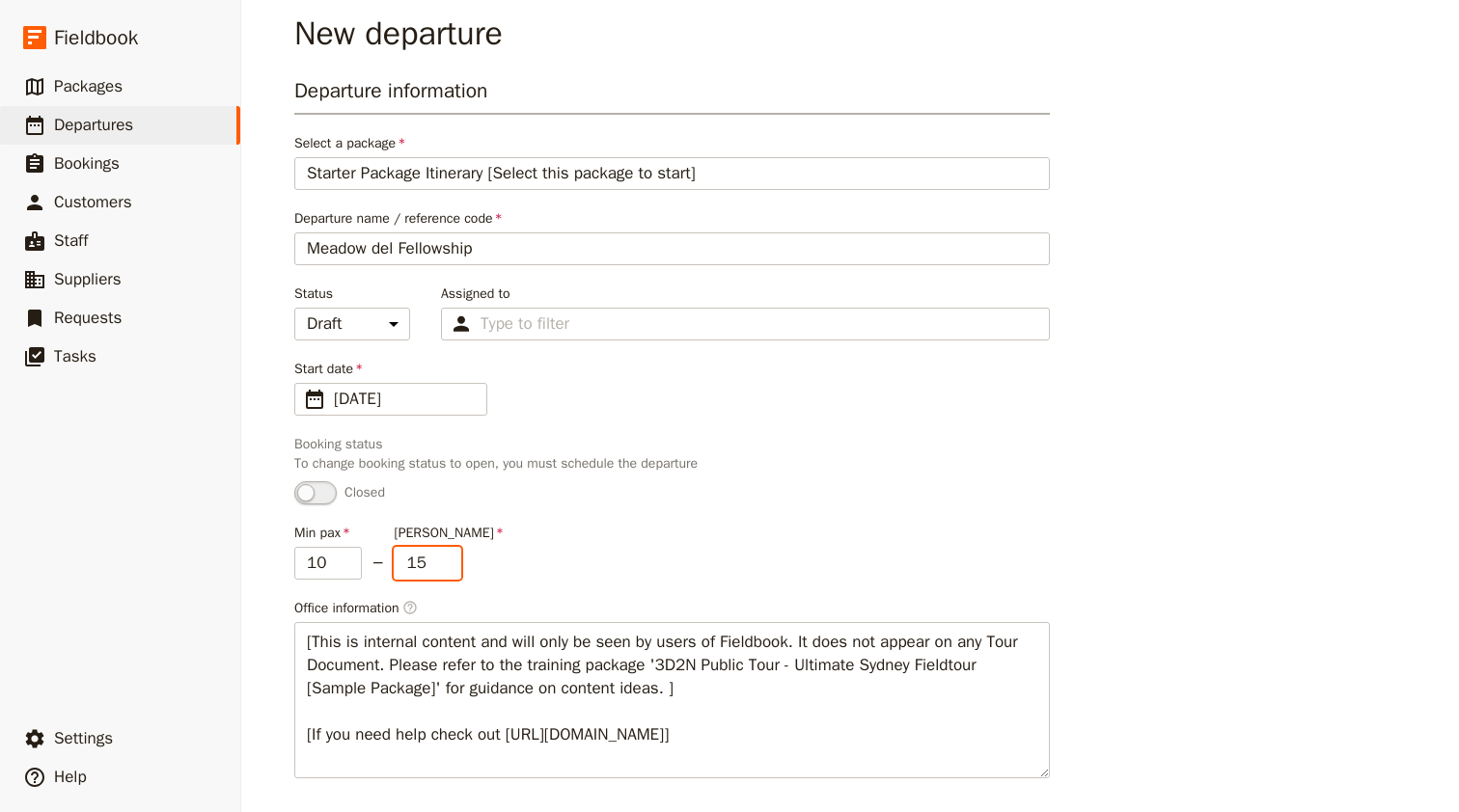 click on "15" at bounding box center (427, 563) 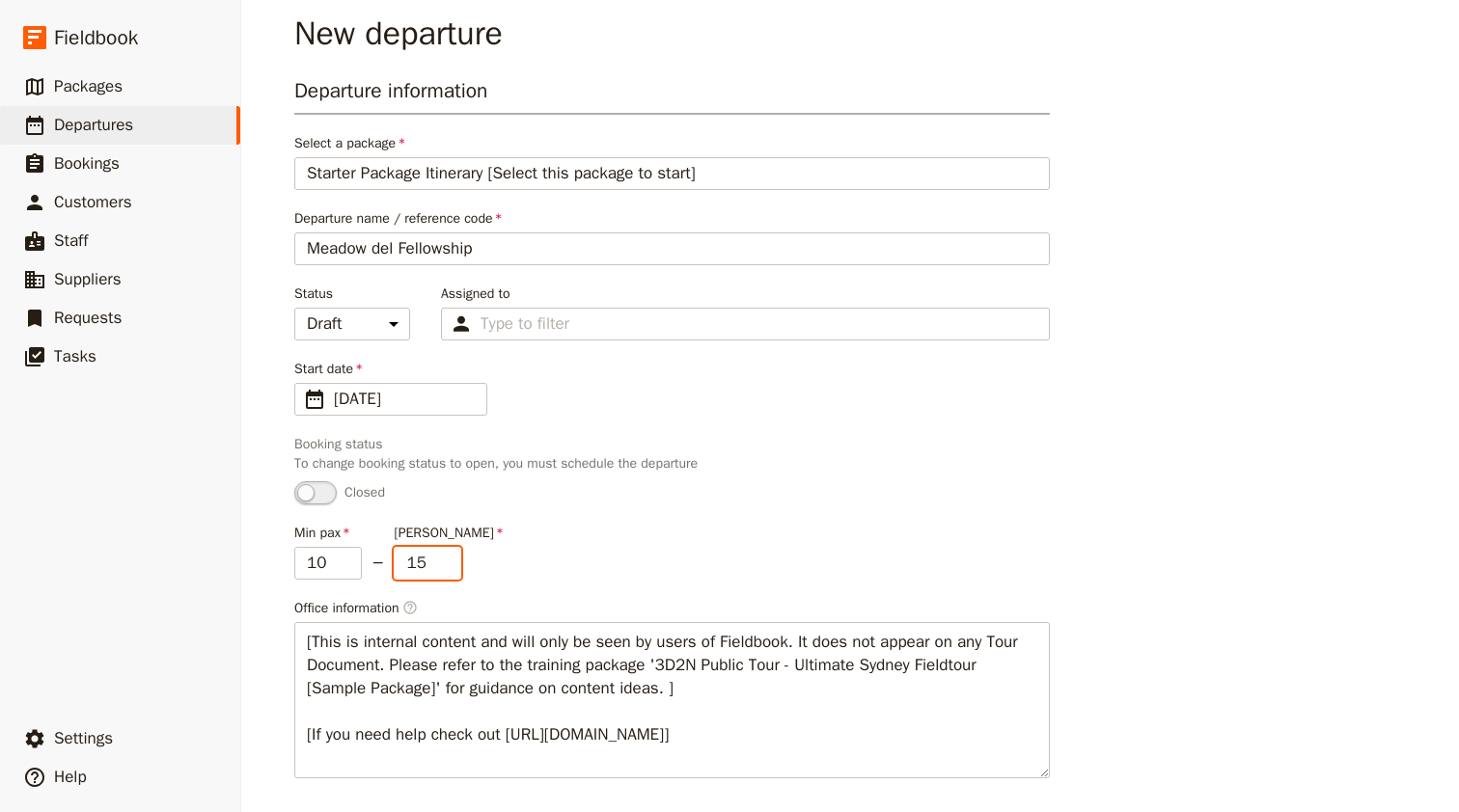 click on "15" at bounding box center (427, 563) 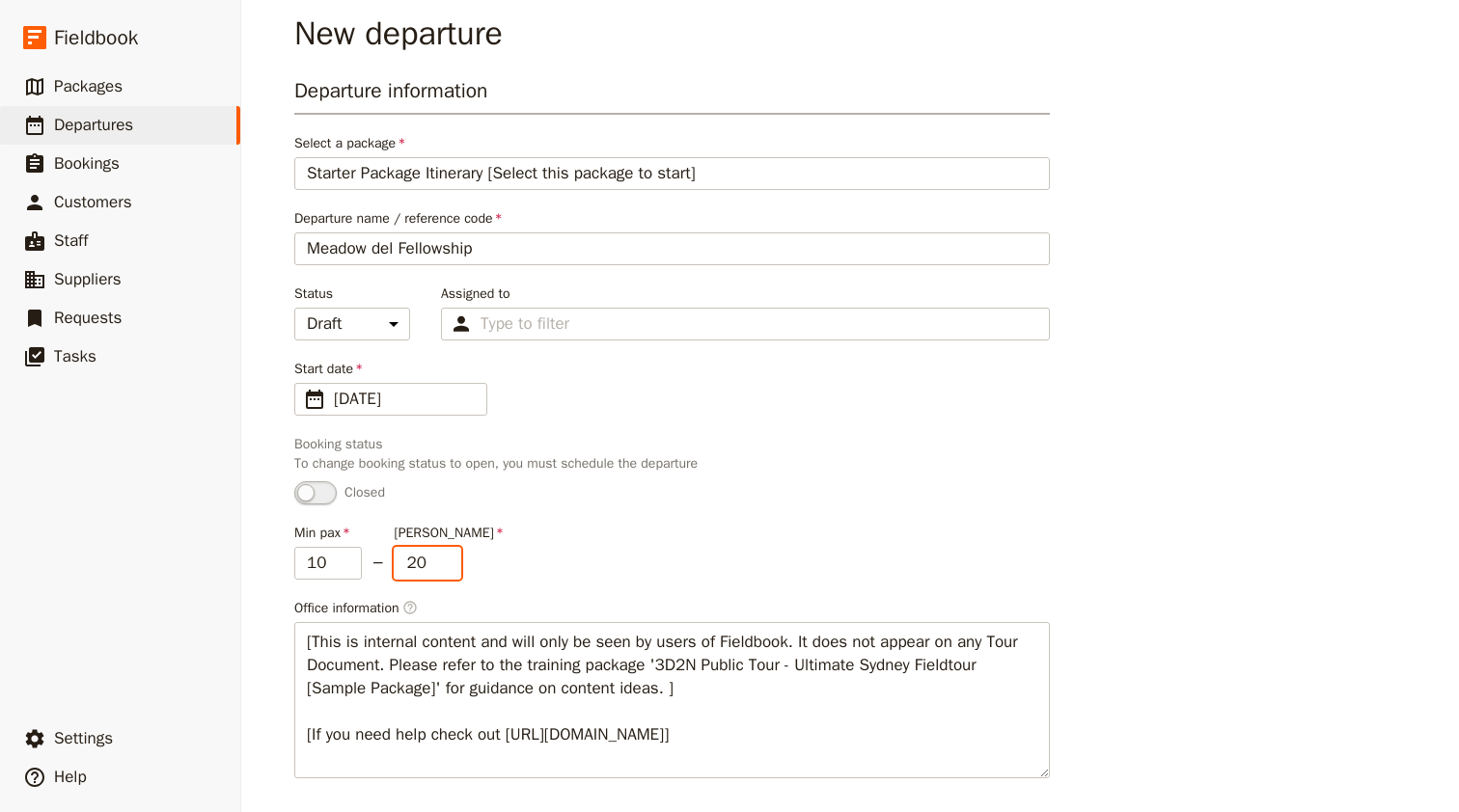 type on "20" 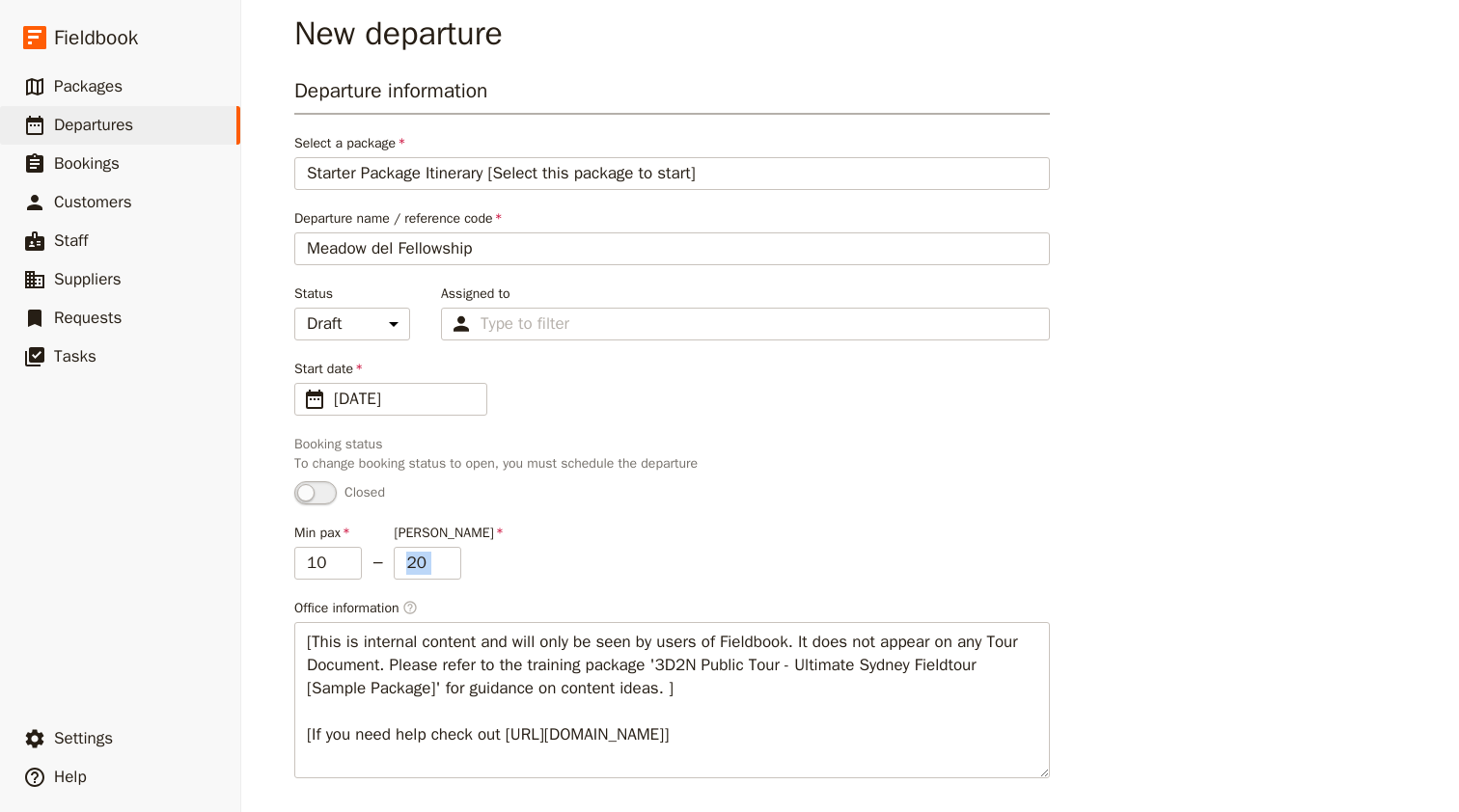 click on "Departure information Select a package Starter Package Itinerary [Select this package to start] Starter Package Itinerary [Select this package to start] Departure name / reference code Meadow del Fellowship Status Draft Scheduled Confirmed Assigned to Type to filter Start date ​ [DATE] [DATE] [DATE] Booking status To change booking status to open, you must schedule the departure Closed Min pax 10 – Max pax 20 Office information ​ [This is internal content and will only be seen by users of Fieldbook. It does not appear on any Tour Document. Please refer to the training package '3D2N Public Tour - Ultimate Sydney Fieldtour [Sample Package]' for guidance on content ideas. ]
[If you need help check out [URL][DOMAIN_NAME]]" at bounding box center (672, 427) 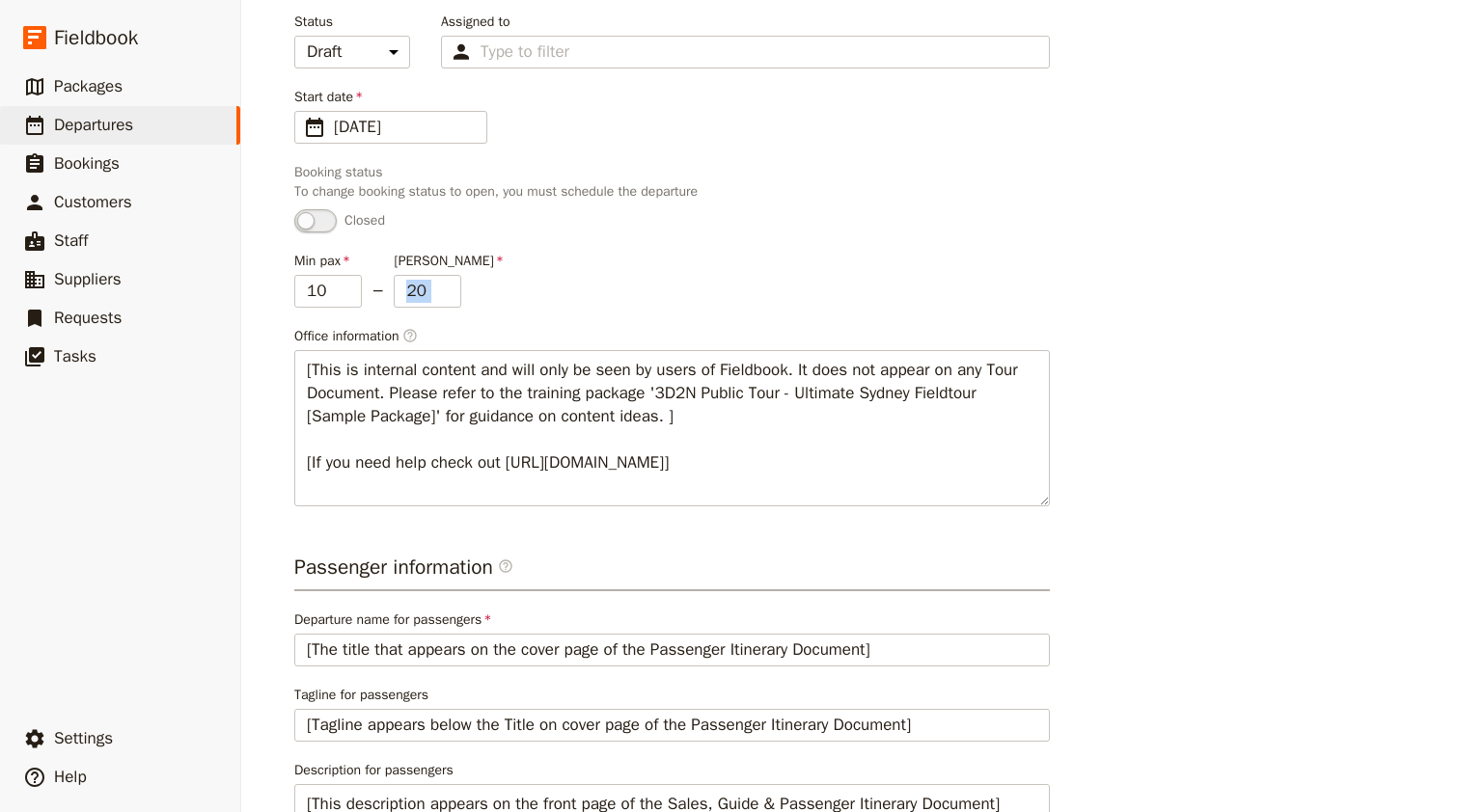 scroll, scrollTop: 458, scrollLeft: 0, axis: vertical 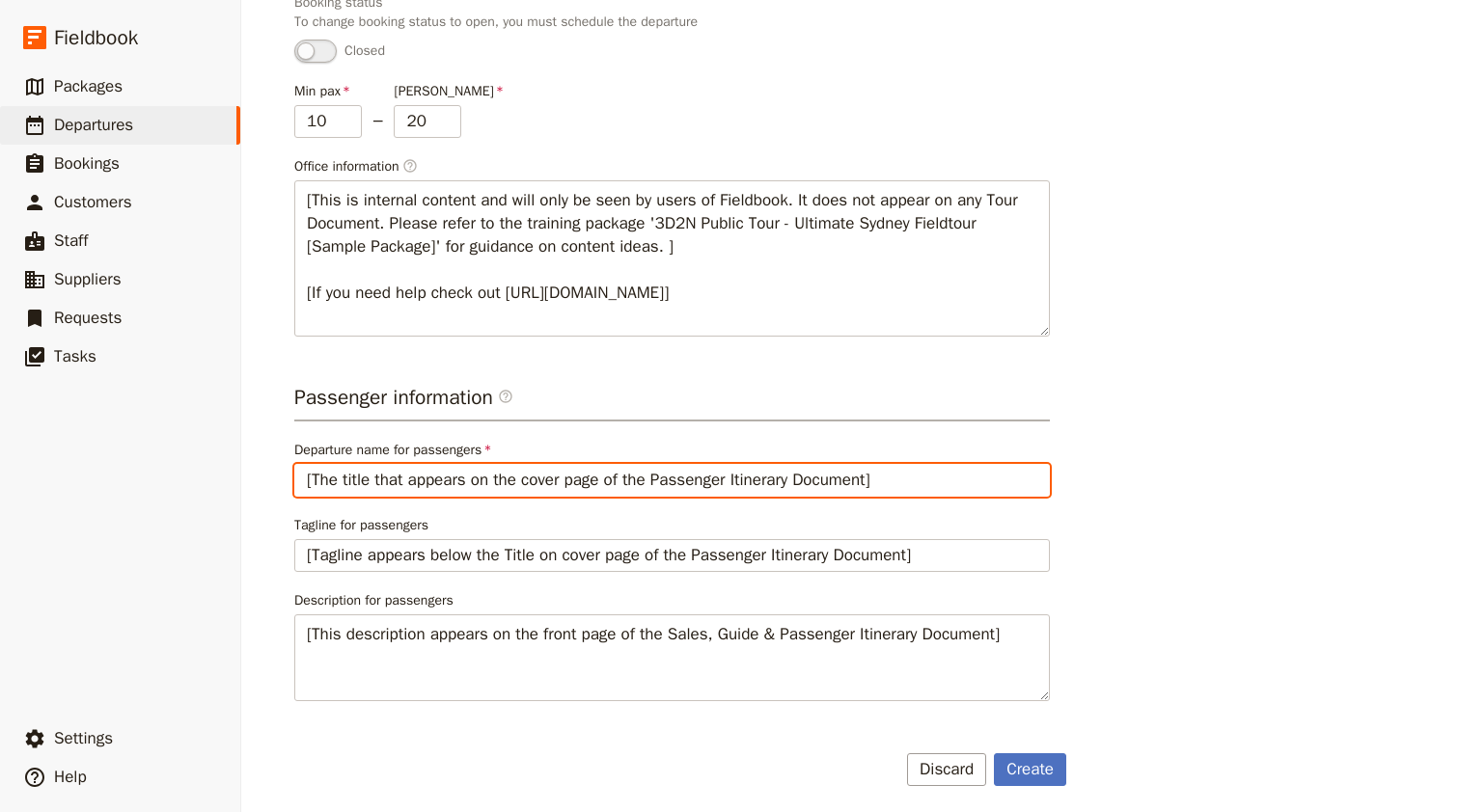 click on "[The title that appears on the cover page of the Passenger Itinerary Document]" at bounding box center [672, 480] 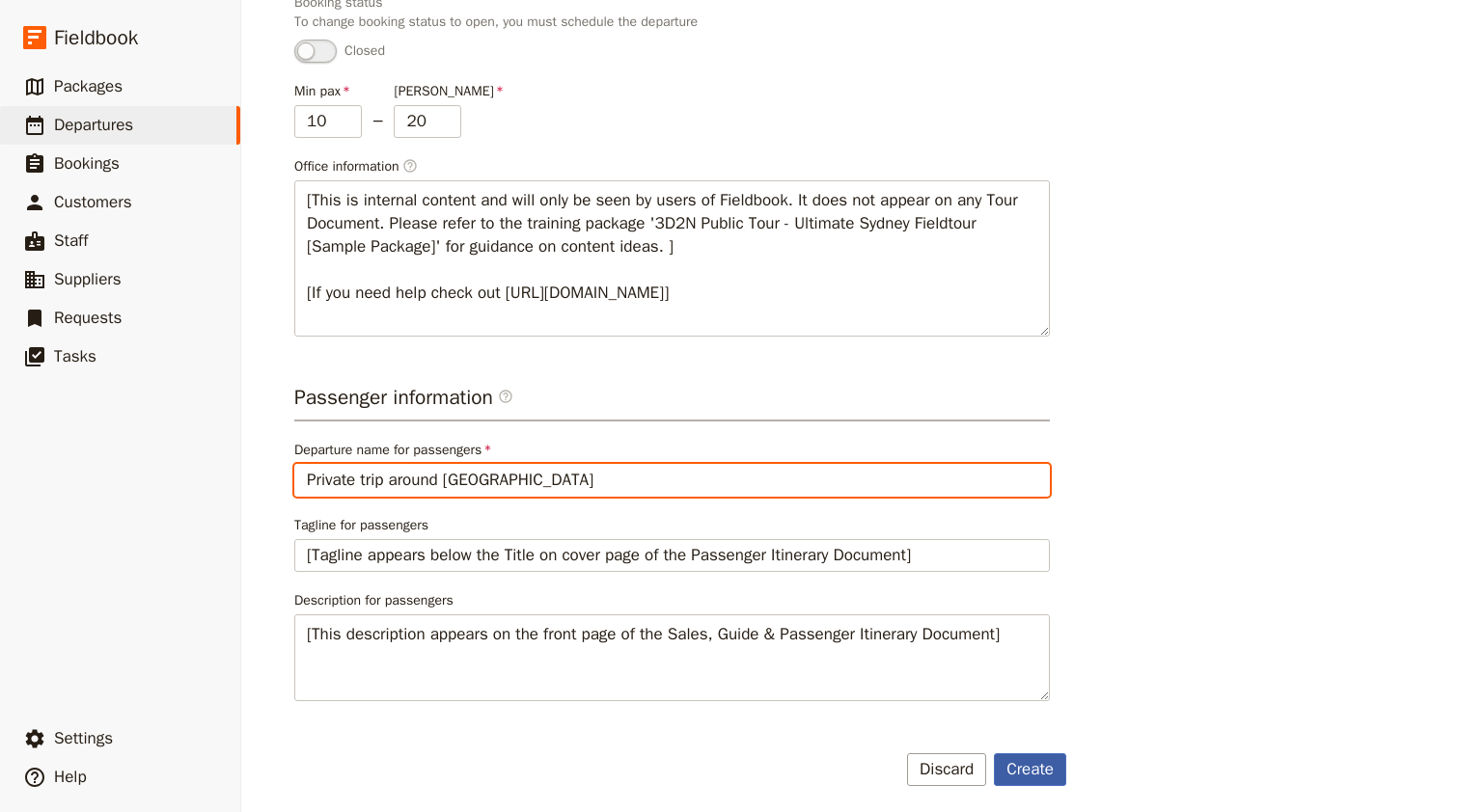 type on "Private trip around [GEOGRAPHIC_DATA]" 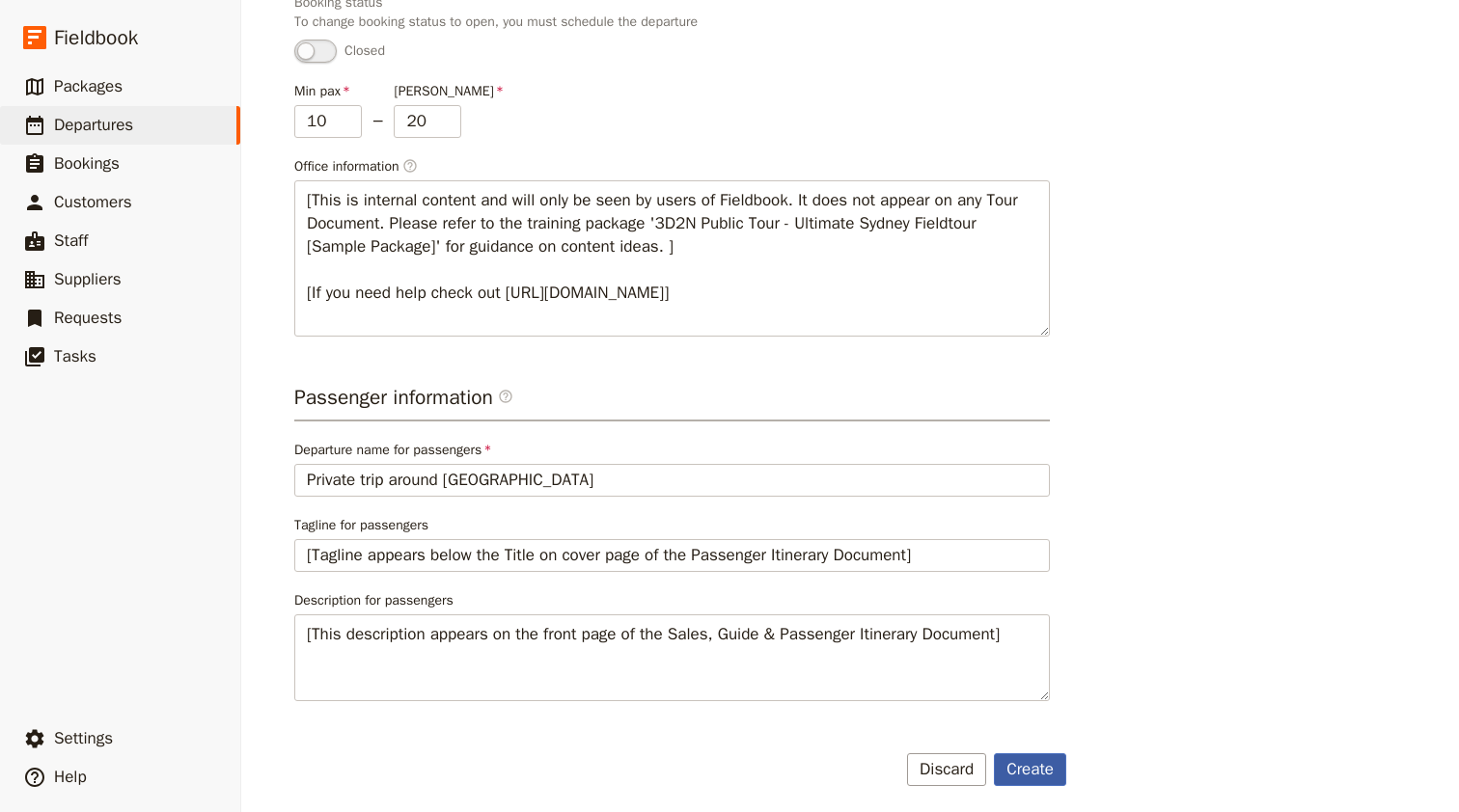 click on "Create" at bounding box center (1030, 770) 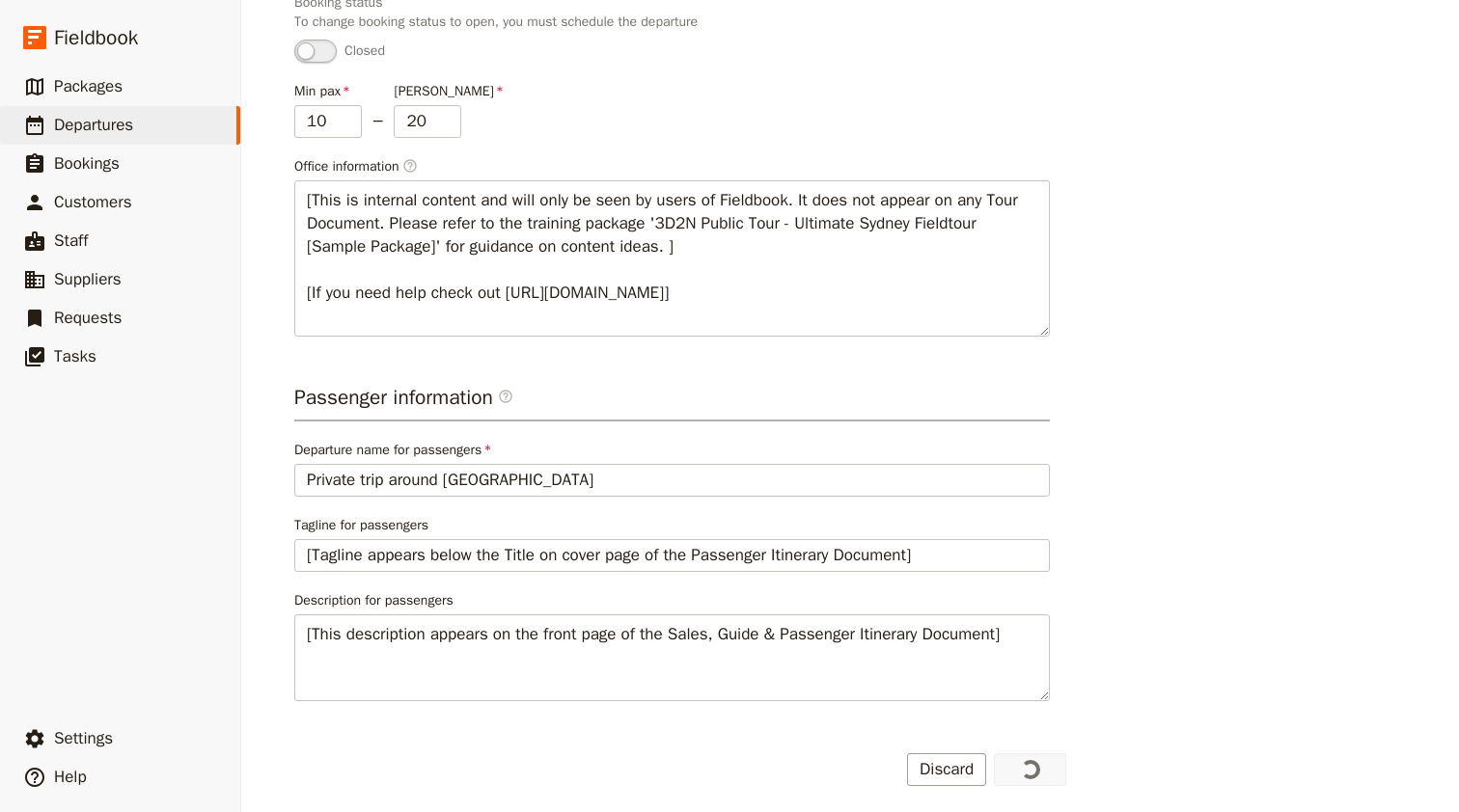 scroll, scrollTop: 0, scrollLeft: 0, axis: both 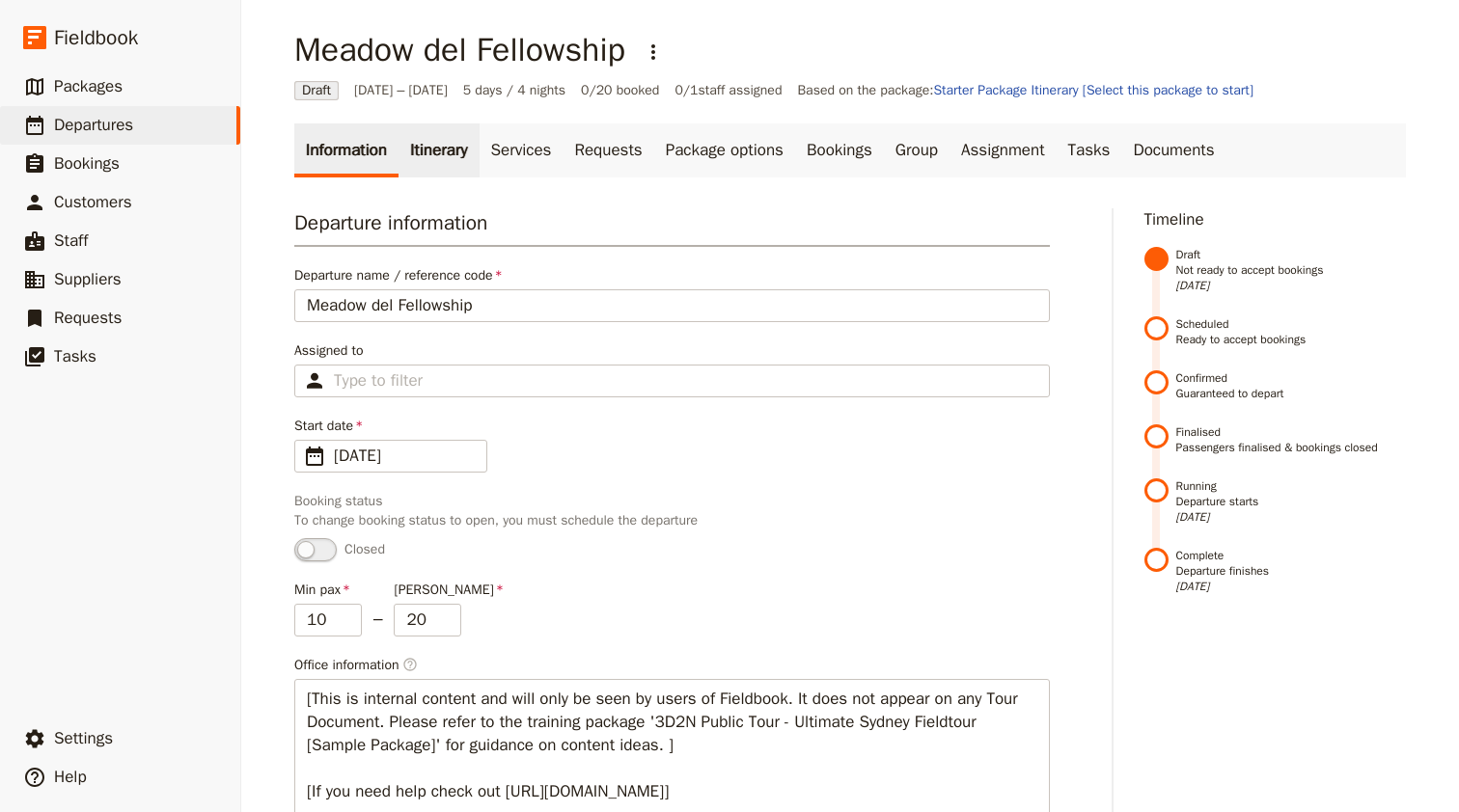 click on "Itinerary" at bounding box center (438, 150) 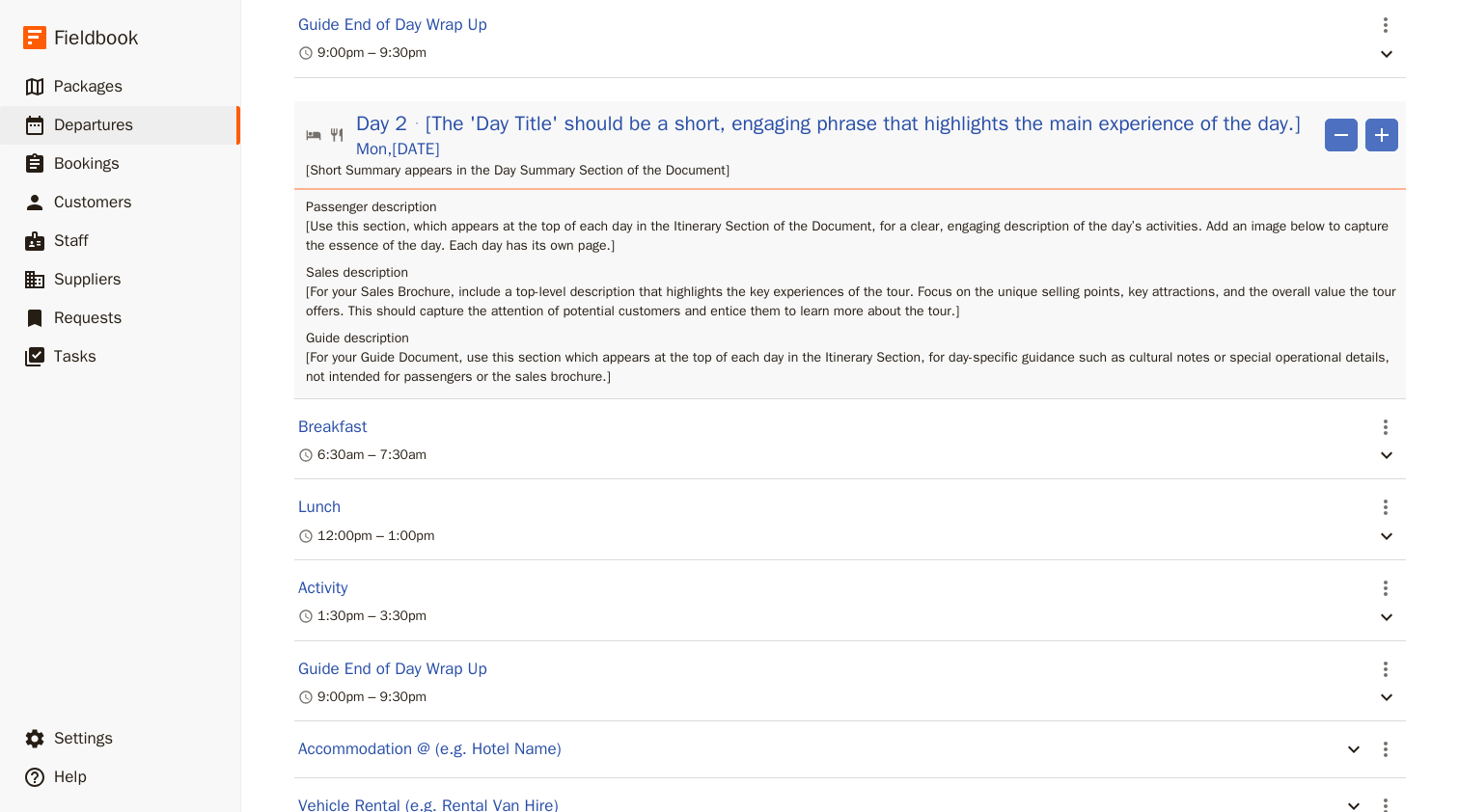 scroll, scrollTop: 0, scrollLeft: 0, axis: both 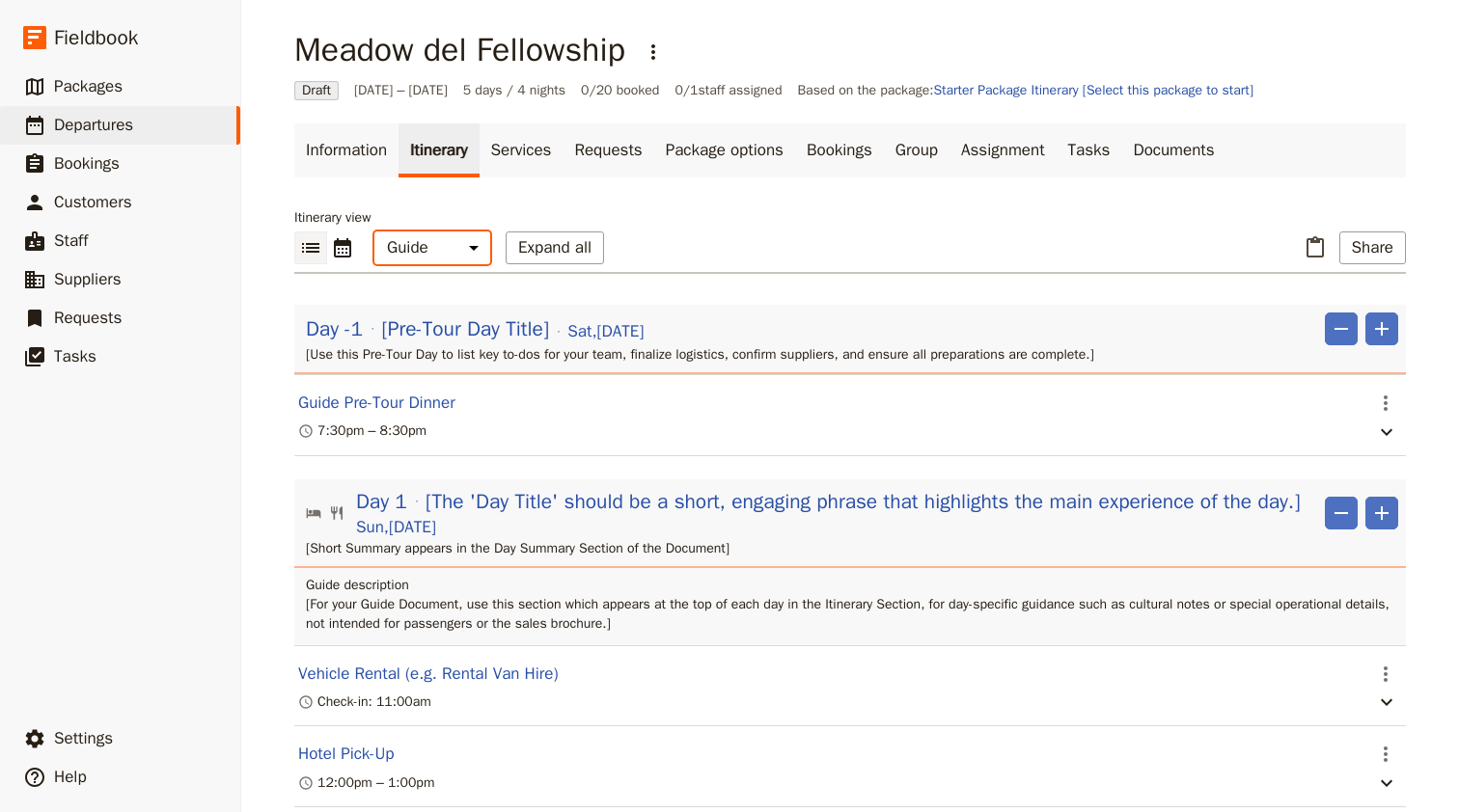 select on "MARKETING" 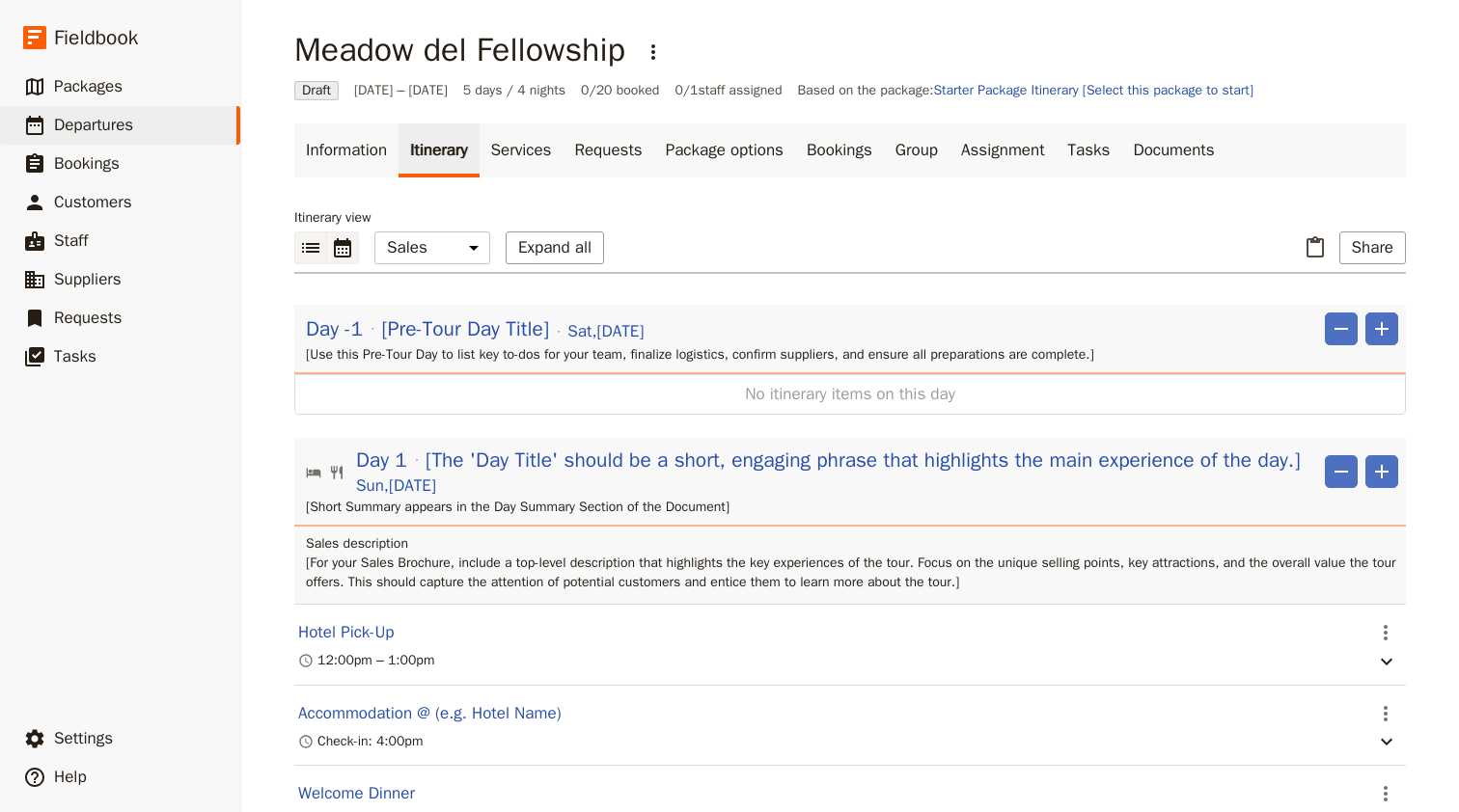 click on "​" at bounding box center [343, 248] 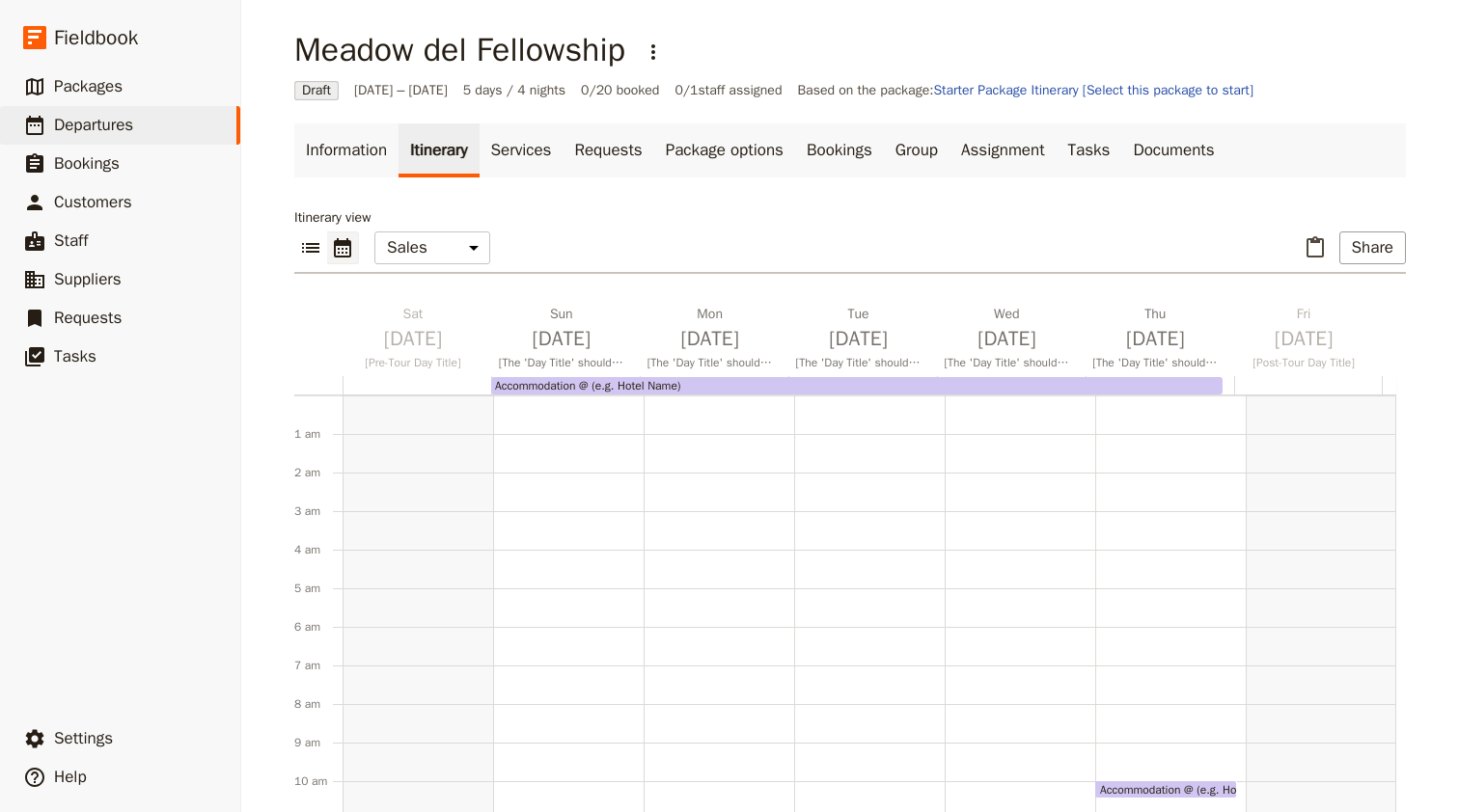 scroll, scrollTop: 251, scrollLeft: 0, axis: vertical 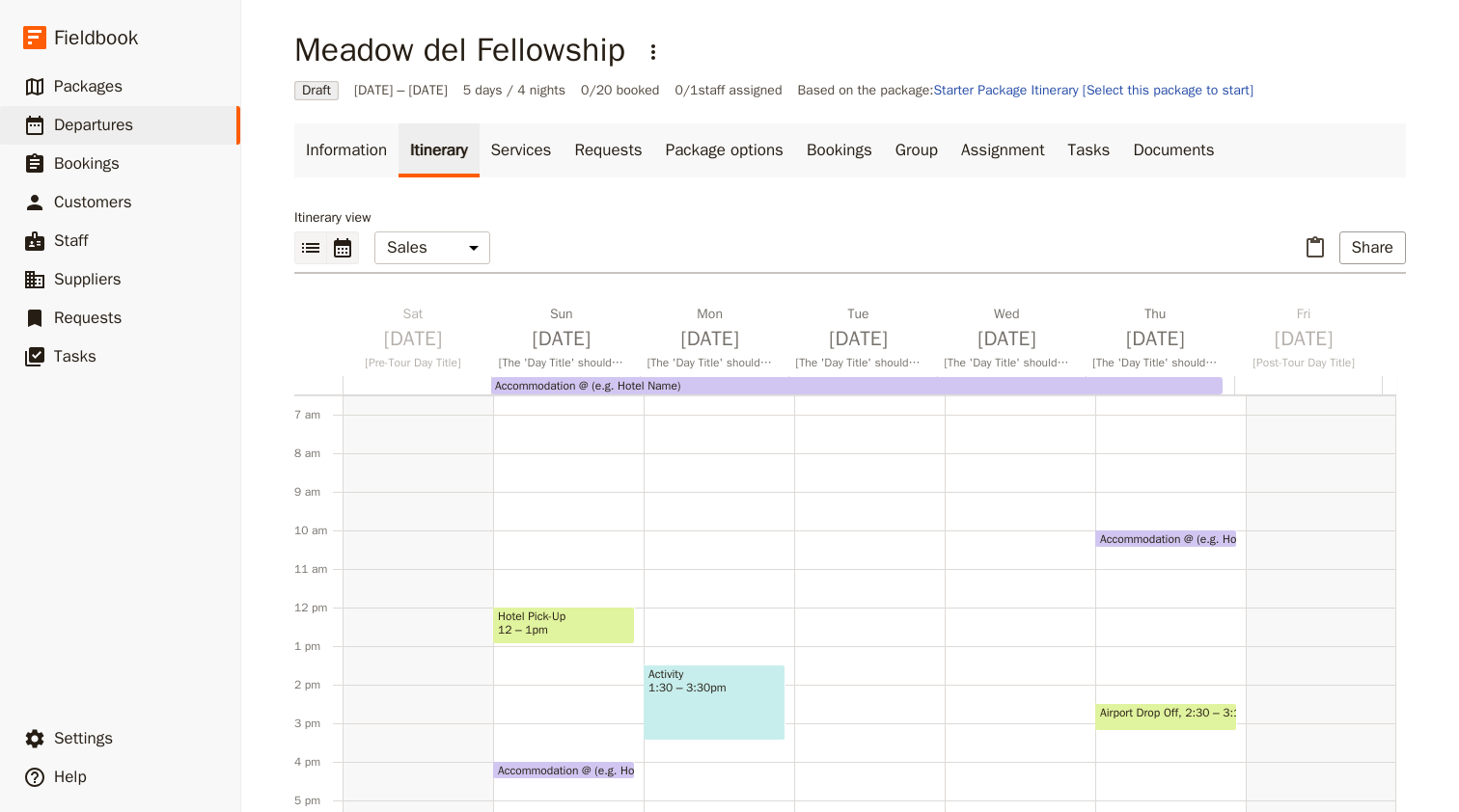 click 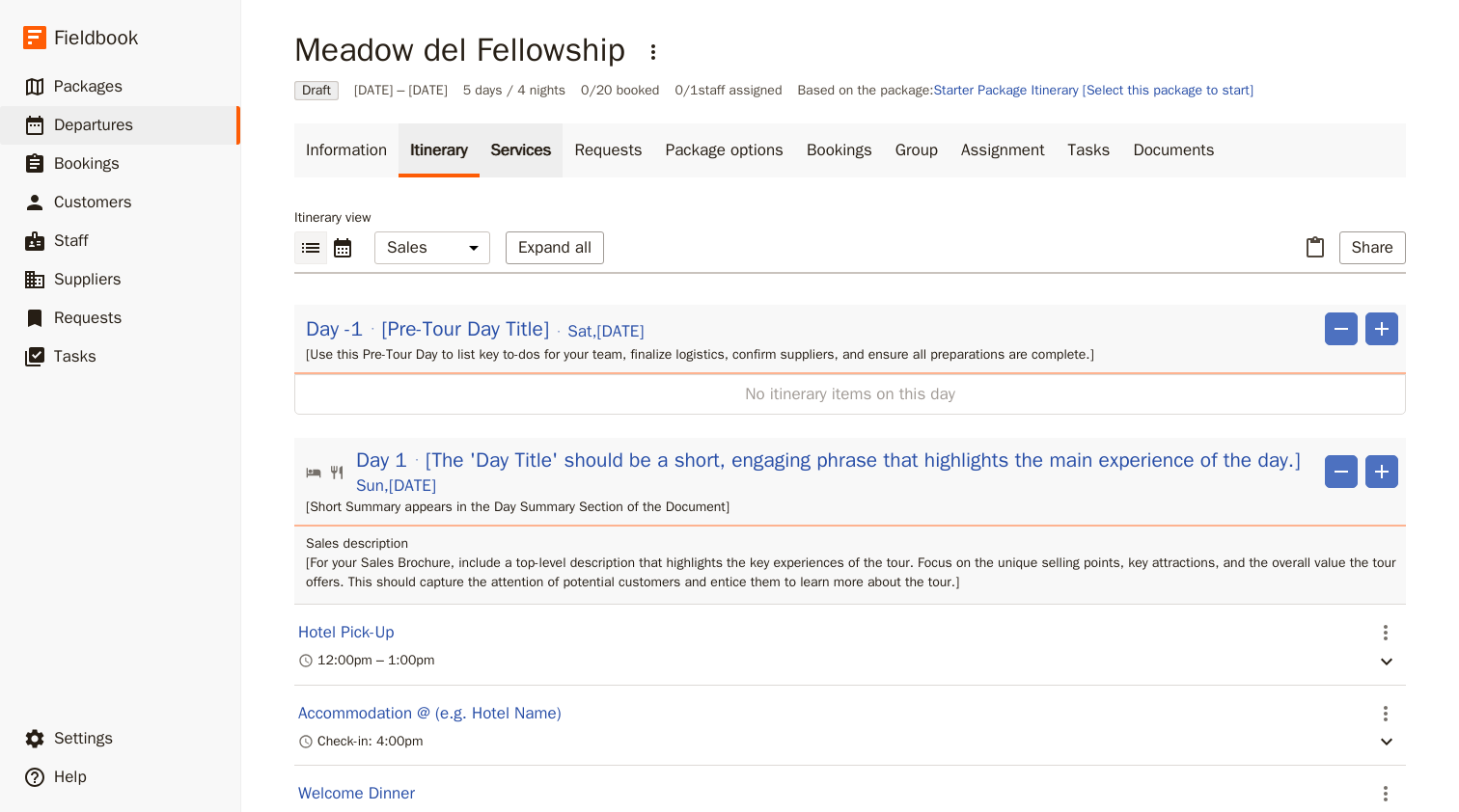 click on "Services" at bounding box center (521, 150) 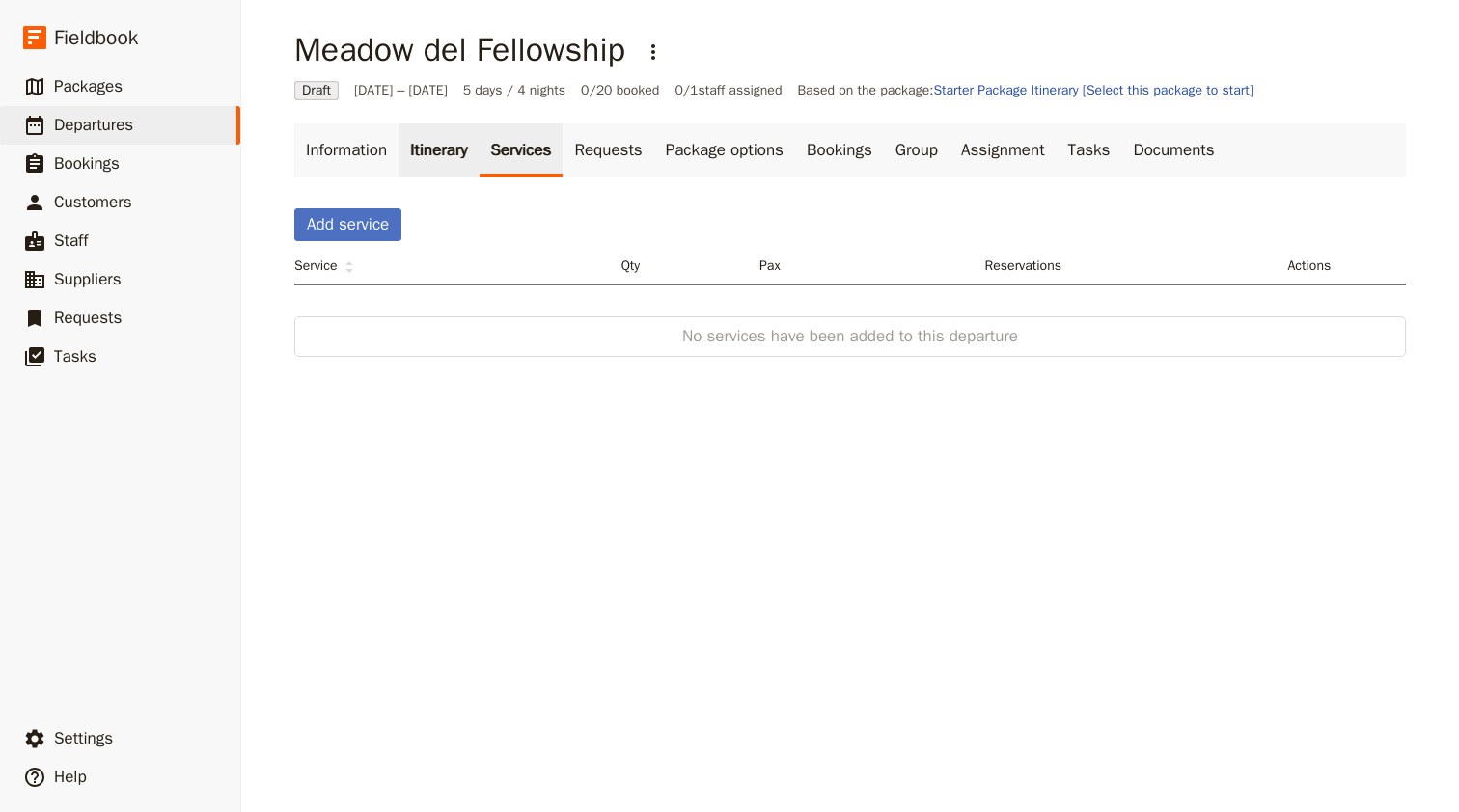 click on "Itinerary" at bounding box center (438, 150) 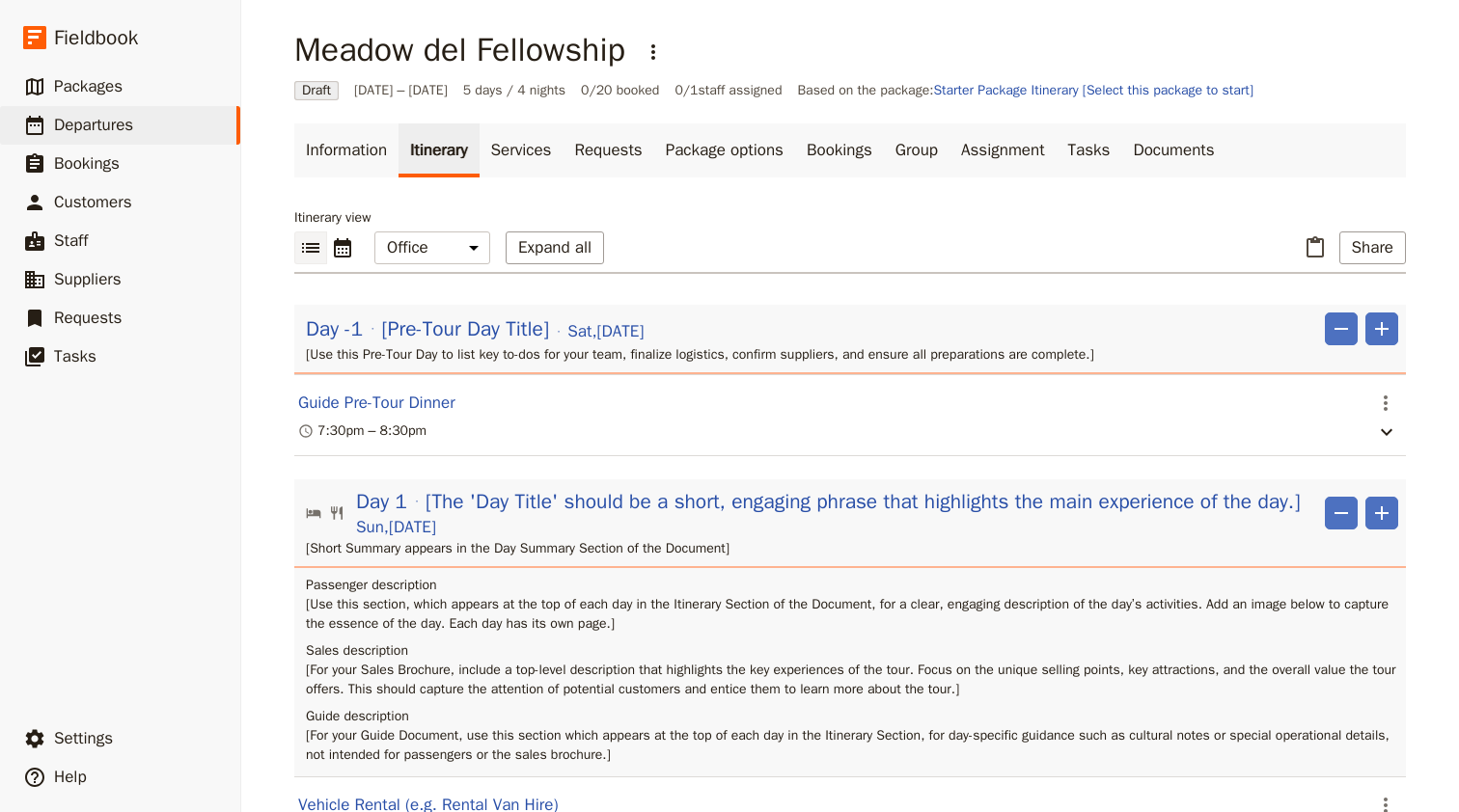 click on "Information Itinerary Services Requests Package options Bookings Group Assignment Tasks Documents Itinerary view ​ ​ Office Guide Passenger Sales Expand all ​ Share Day -1 [Pre-Tour Day Title] [DATE] ​ ​ [Use this Pre-Tour Day to list key to-dos for your team, finalize logistics, confirm suppliers, and ensure all preparations are complete.] Guide Pre-Tour Dinner ​ 7:30pm – 8:30pm Day 1 [The 'Day Title' should be a short, engaging phrase that highlights the main experience of the day.] [DATE] ​ ​ [Short Summary appears in the Day Summary Section of the Document] Passenger description [Use this section, which appears at the top of each day in the Itinerary Section of the Document, for a clear, engaging description of the day’s activities. Add an image below to capture the essence of the day. Each day has its own page.] Sales description Guide description Vehicle Rental (e.g. Rental Van Hire) ​ Check-in: 11:00am Hotel Pick-Up ​ 12:00pm – 1:00pm ​ Check-in: 4:00pm" at bounding box center [850, 2215] 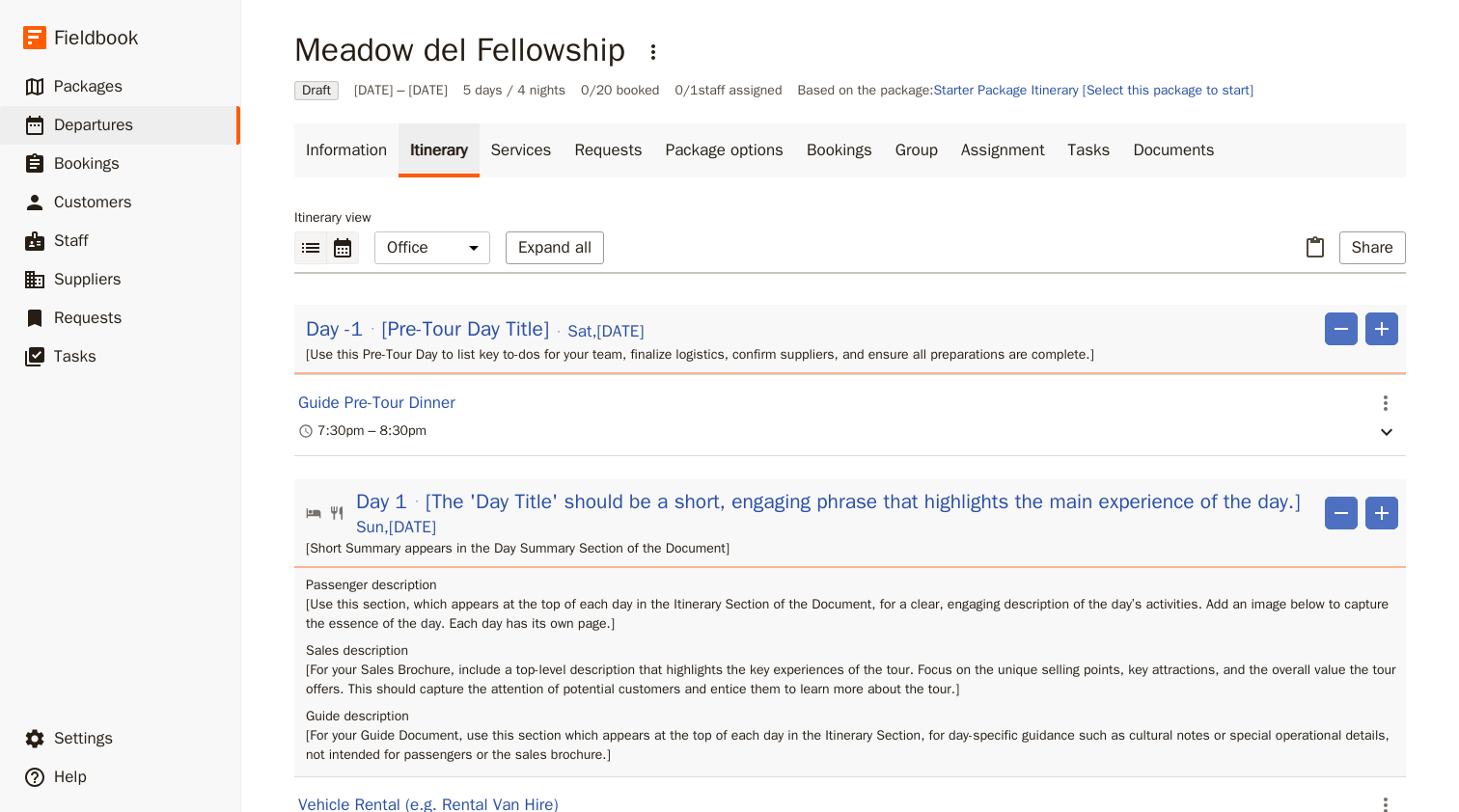 click 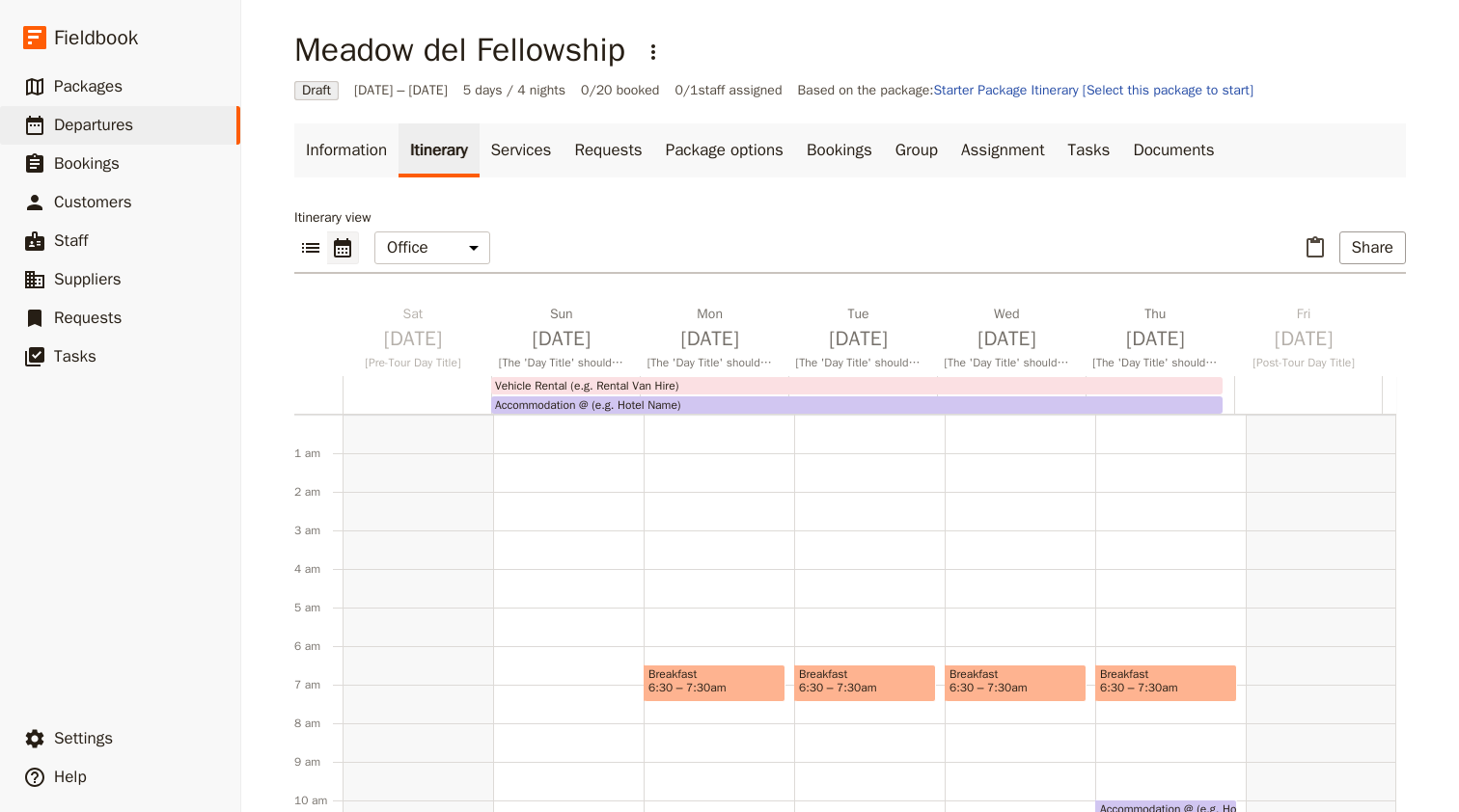 scroll, scrollTop: 231, scrollLeft: 0, axis: vertical 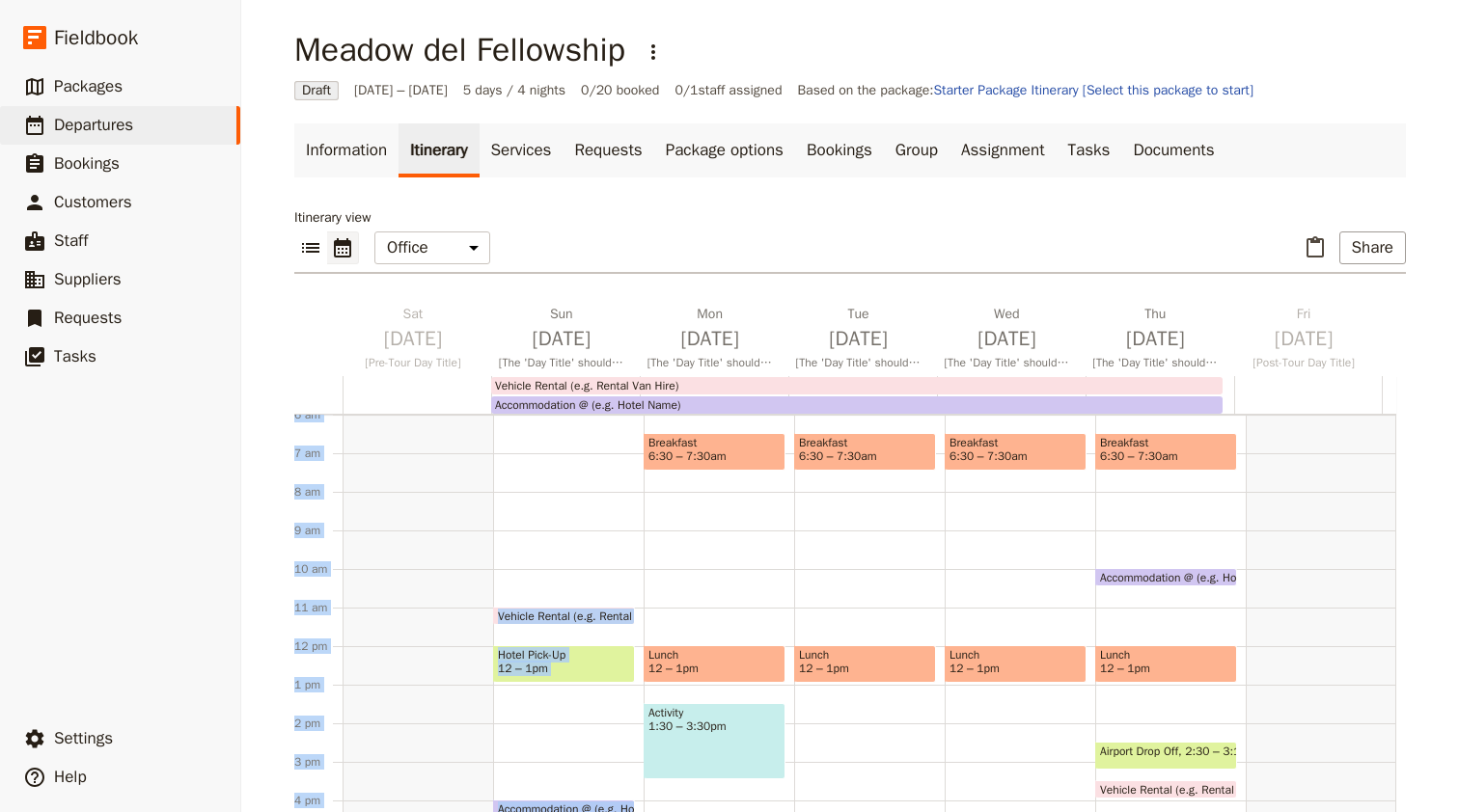 drag, startPoint x: 619, startPoint y: 452, endPoint x: 665, endPoint y: 542, distance: 101.07423 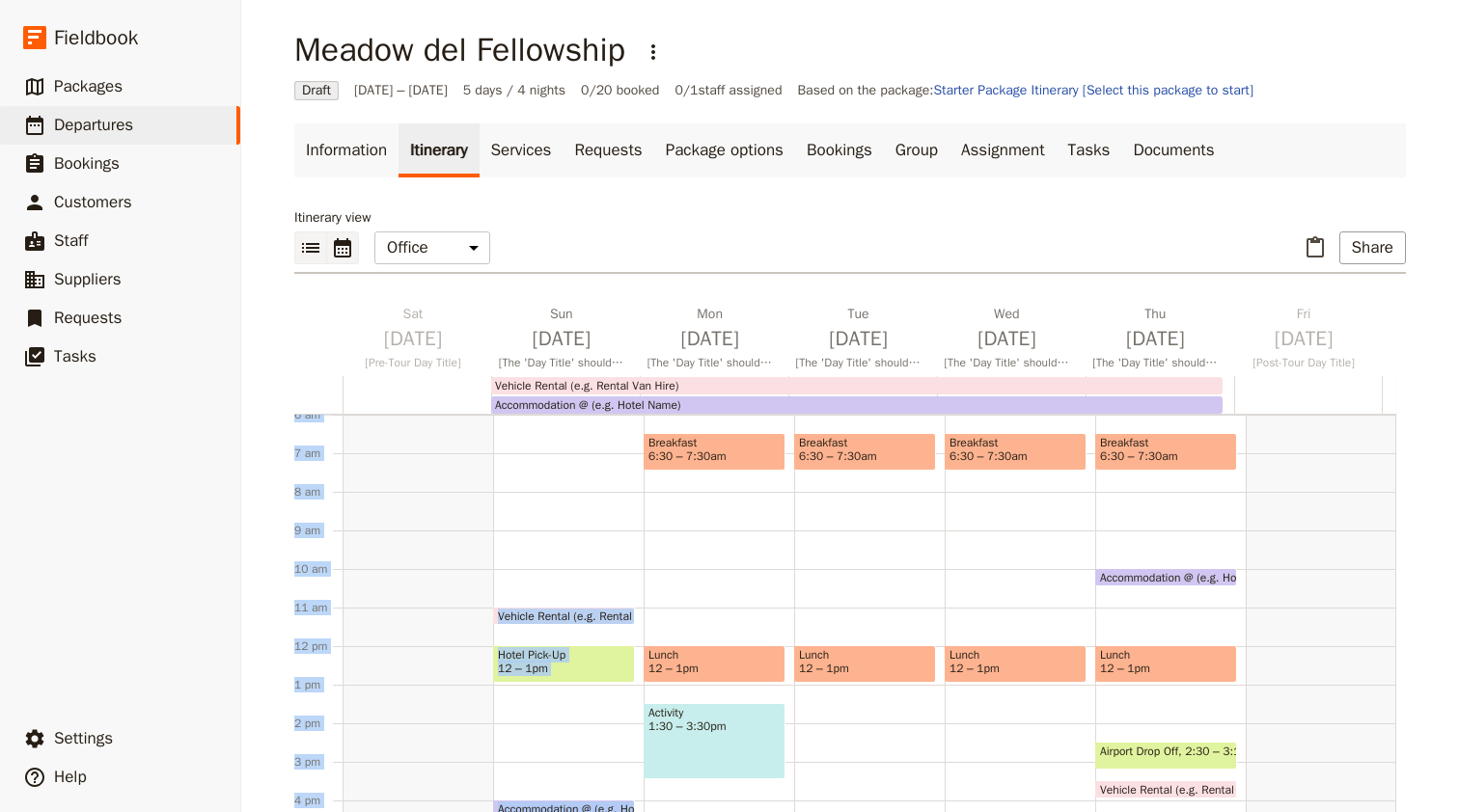 click 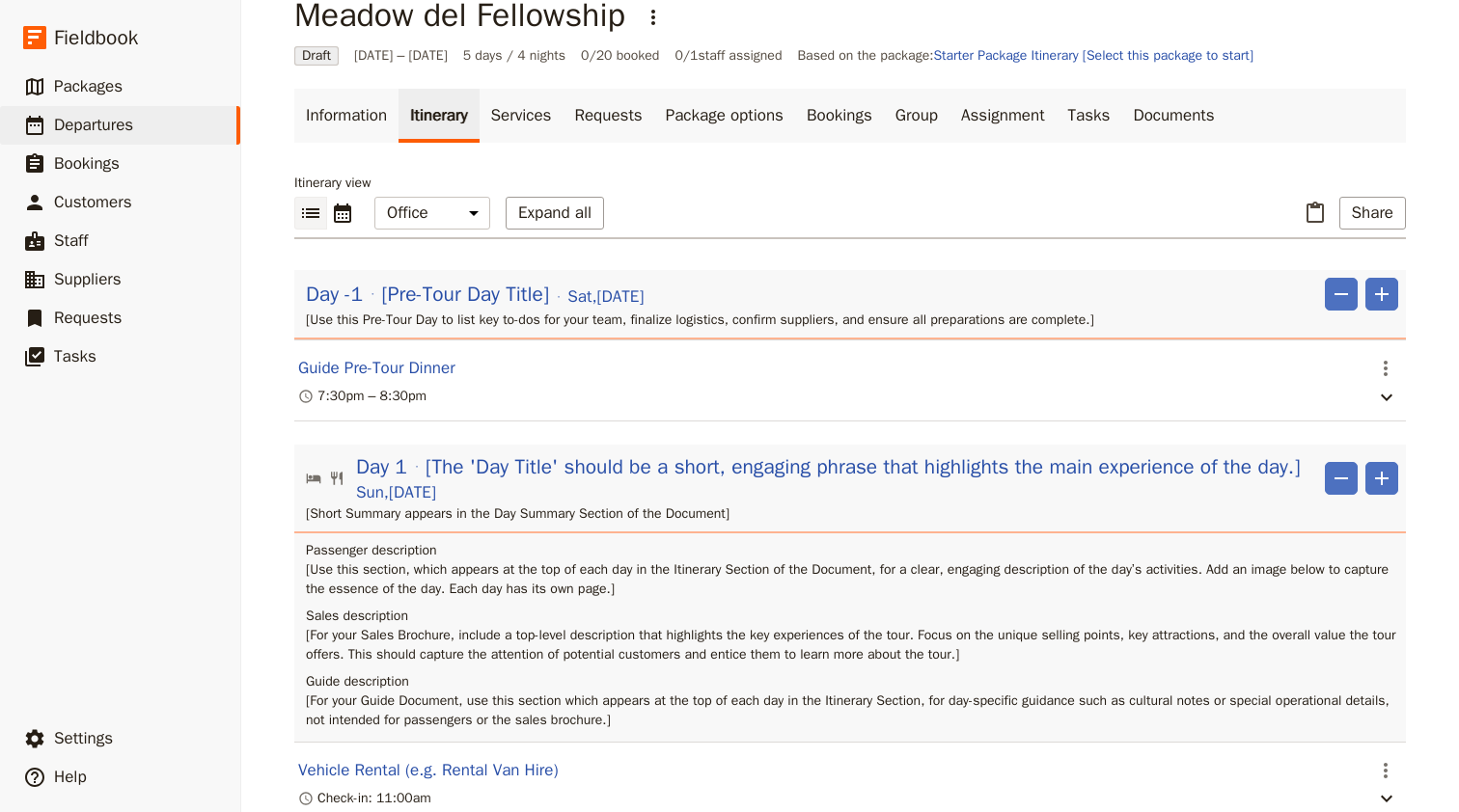 scroll, scrollTop: 145, scrollLeft: 0, axis: vertical 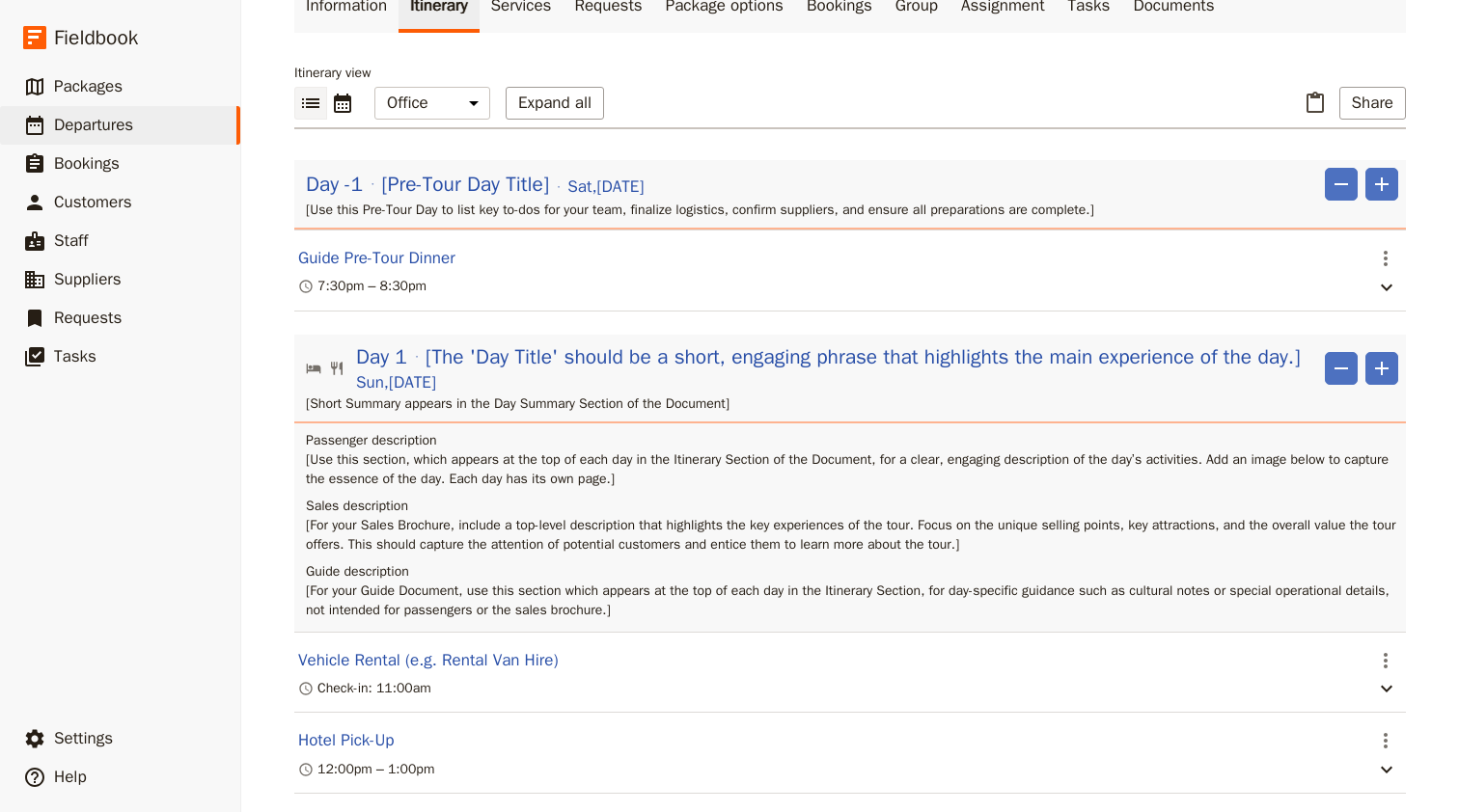 click on "[Use this section, which appears at the top of each day in the Itinerary Section of the Document, for a clear, engaging description of the day’s activities. Add an image below to capture the essence of the day. Each day has its own page.]" at bounding box center (852, 470) 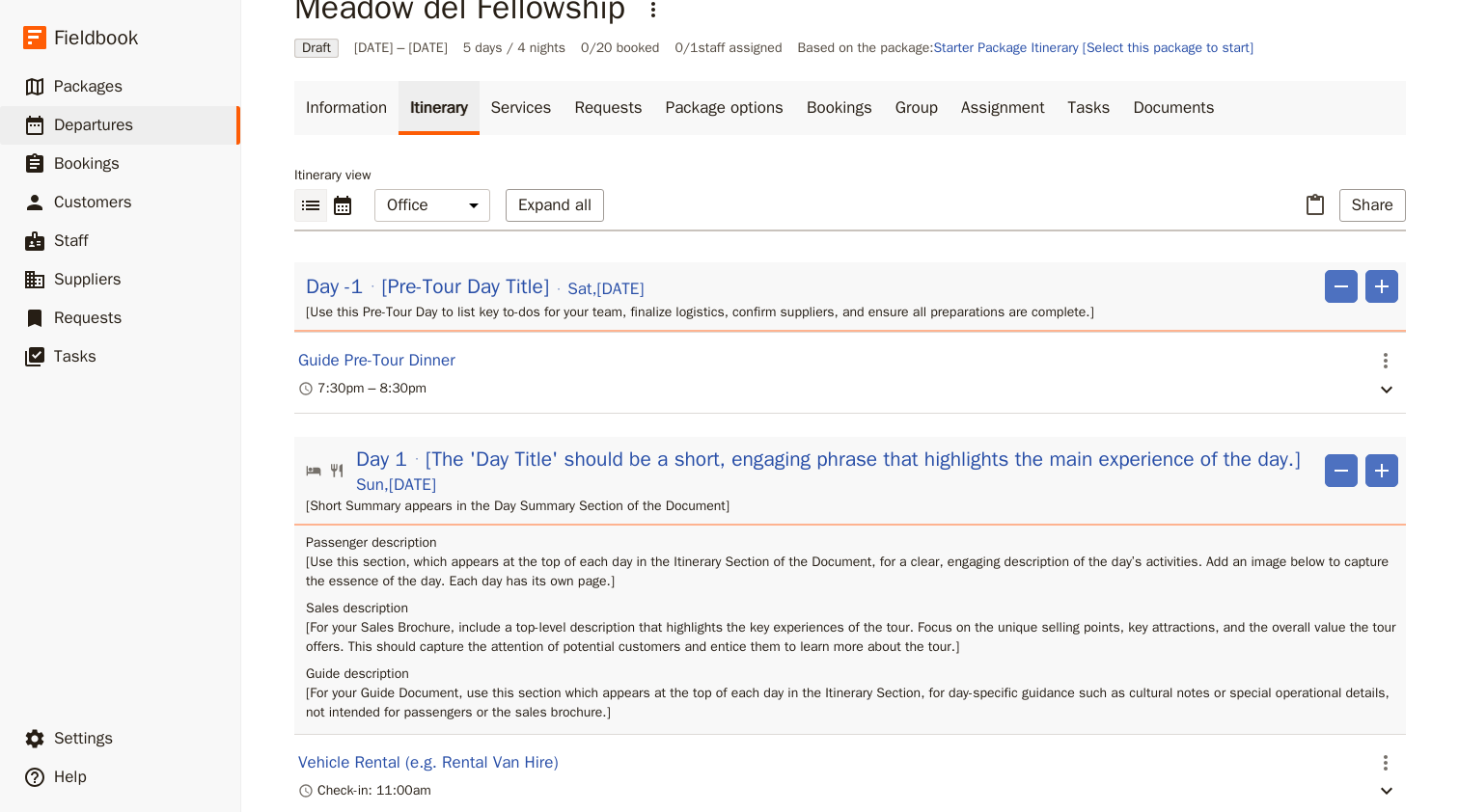 scroll, scrollTop: 0, scrollLeft: 0, axis: both 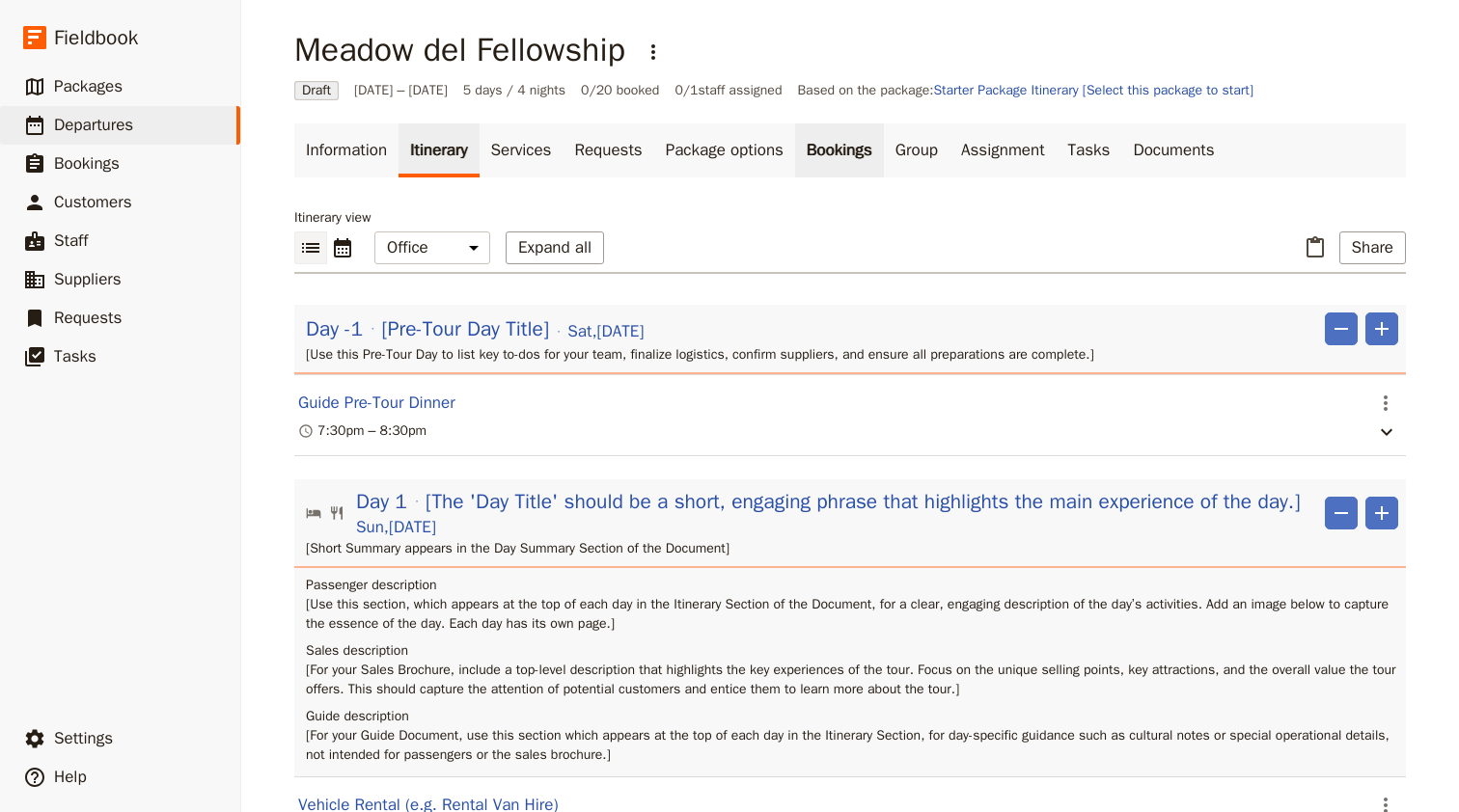 click on "Bookings" at bounding box center [840, 150] 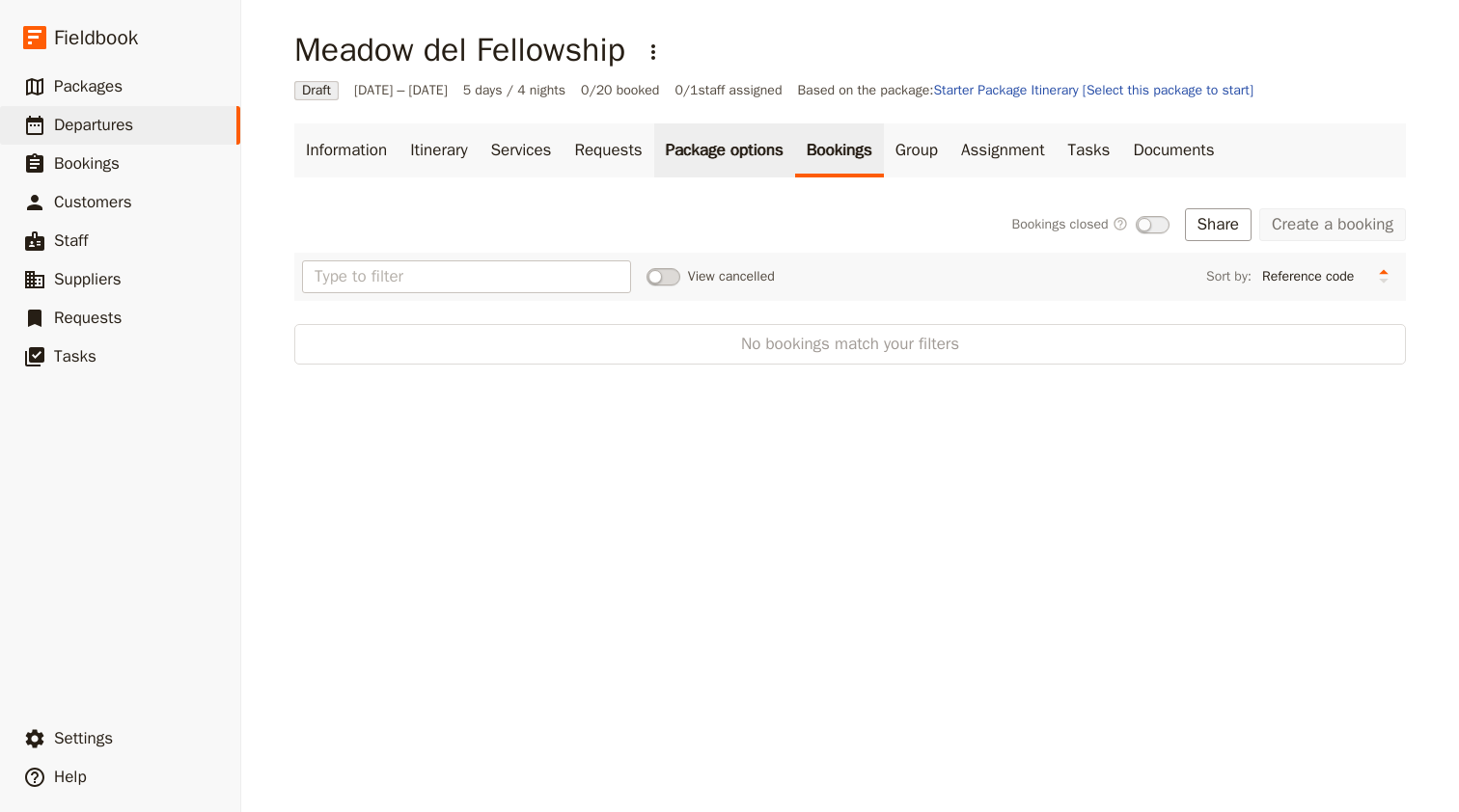click on "Package options" at bounding box center (725, 150) 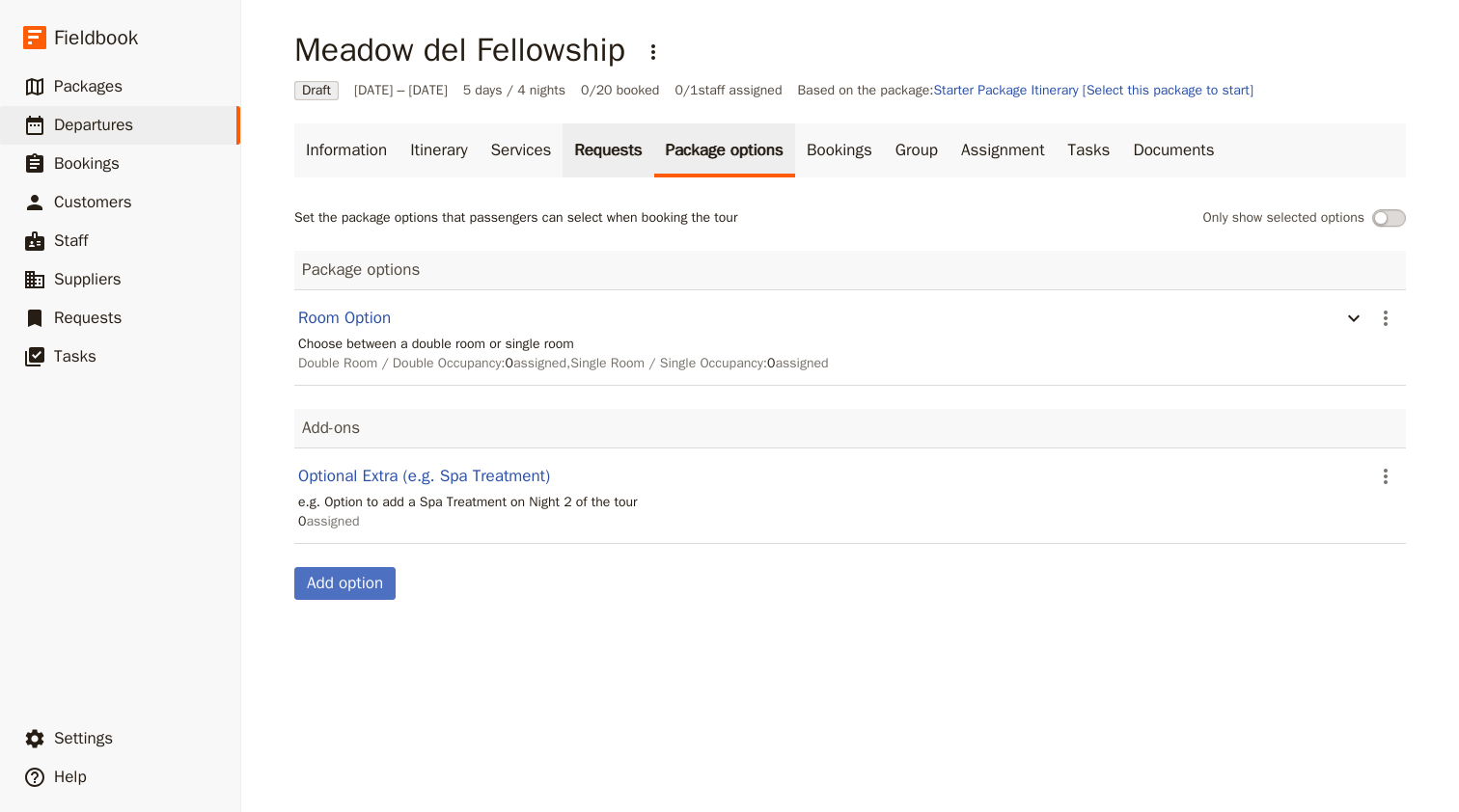 click on "Requests" at bounding box center [608, 150] 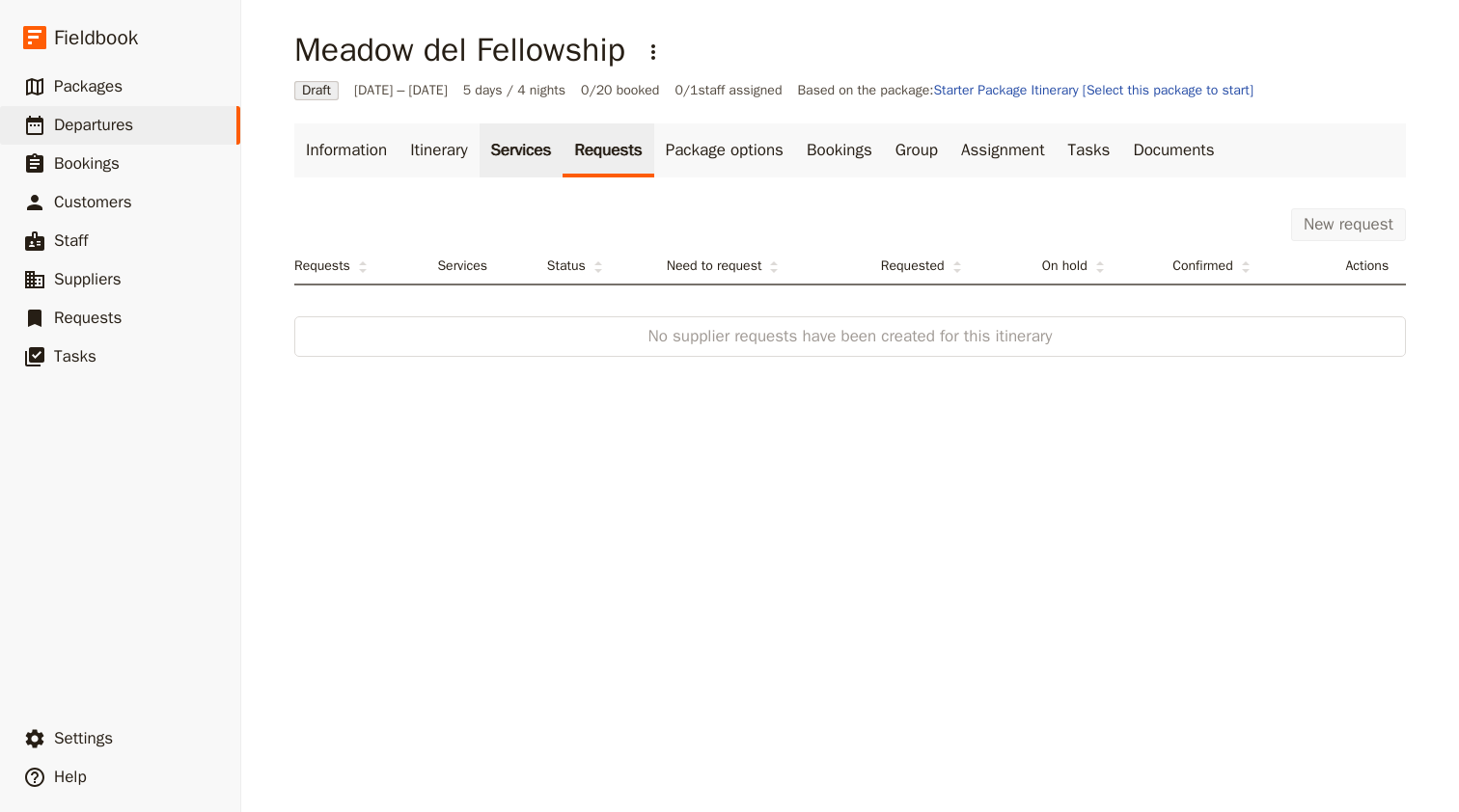 click on "Services" at bounding box center [521, 150] 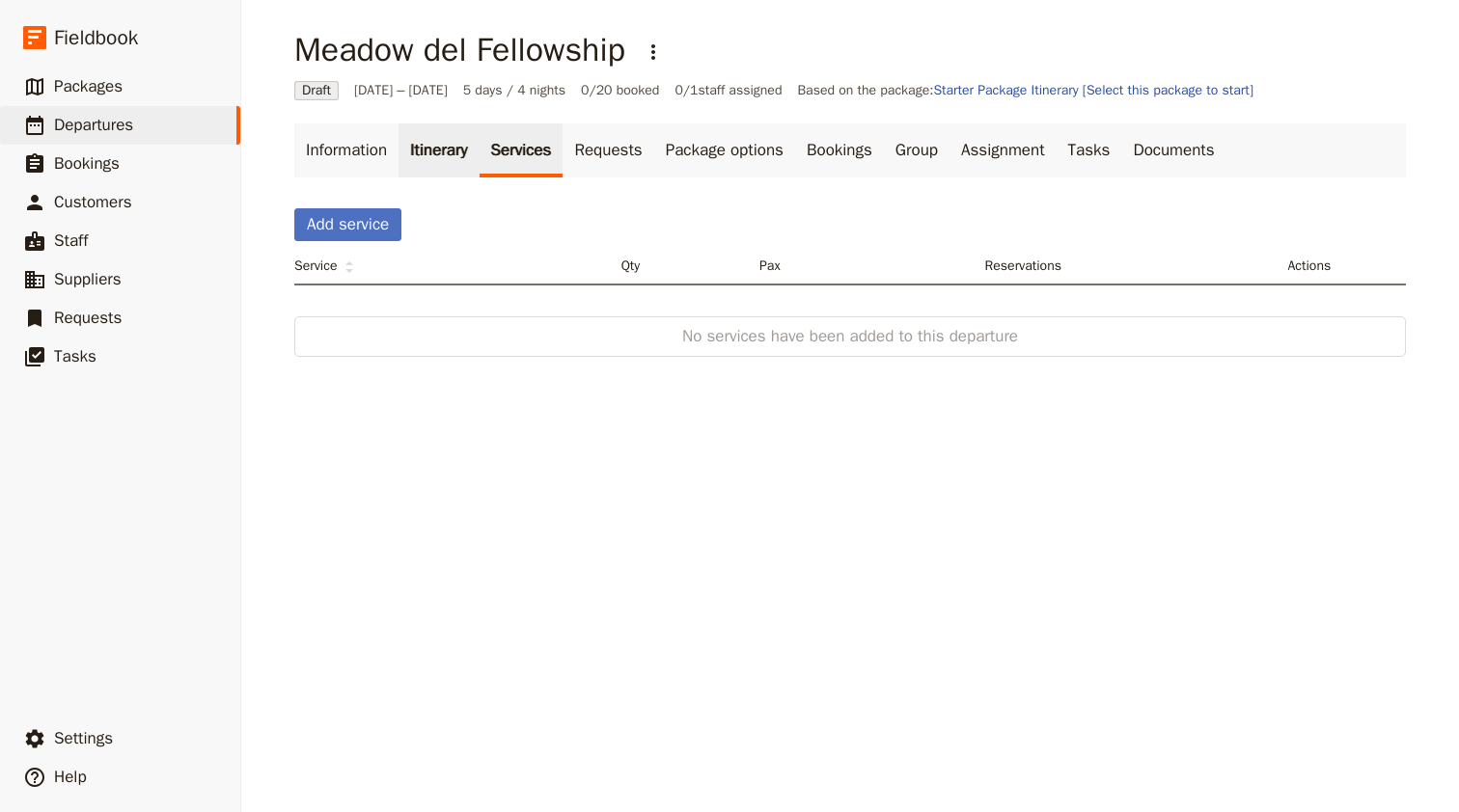 click on "Itinerary" at bounding box center (438, 150) 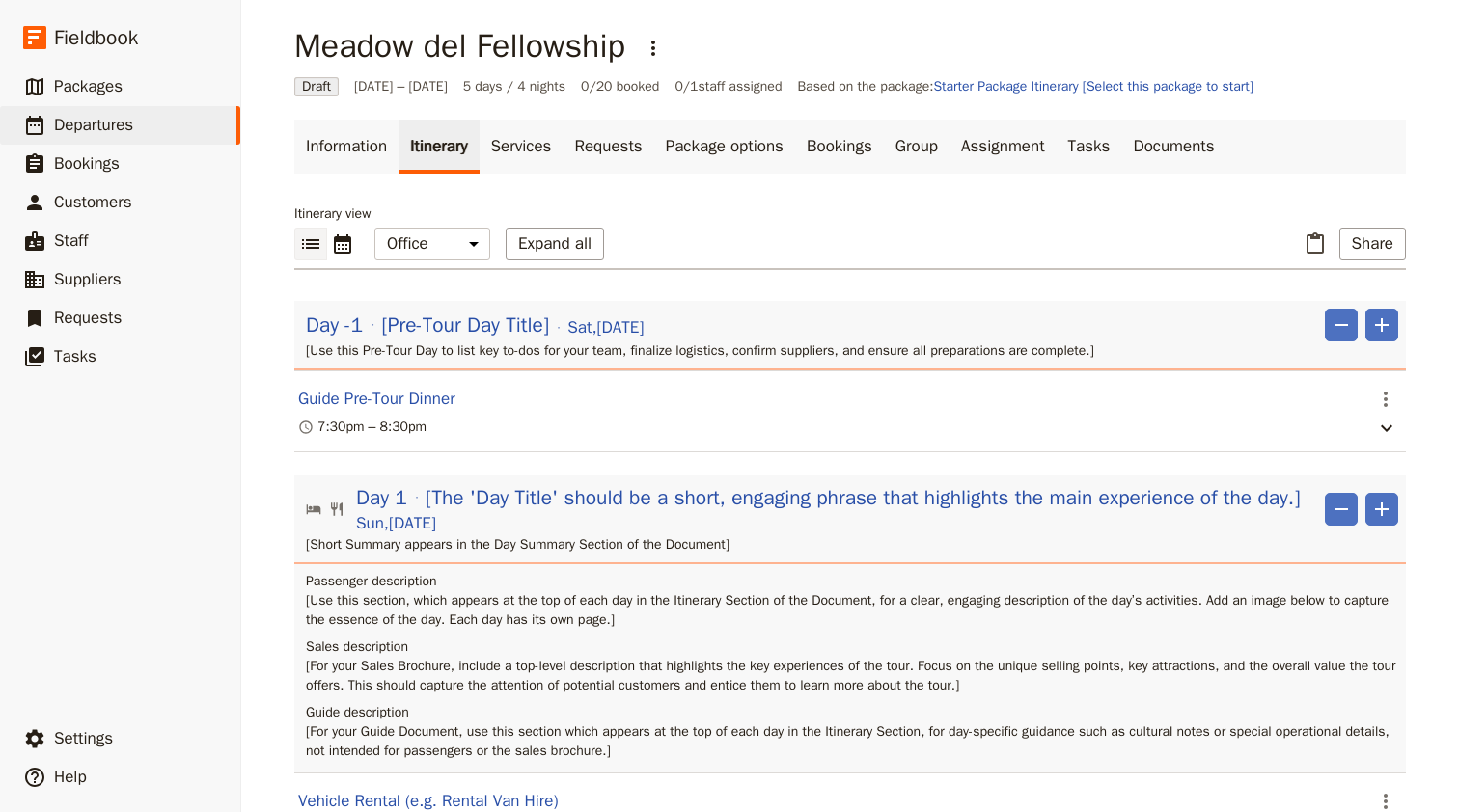 scroll, scrollTop: 13, scrollLeft: 0, axis: vertical 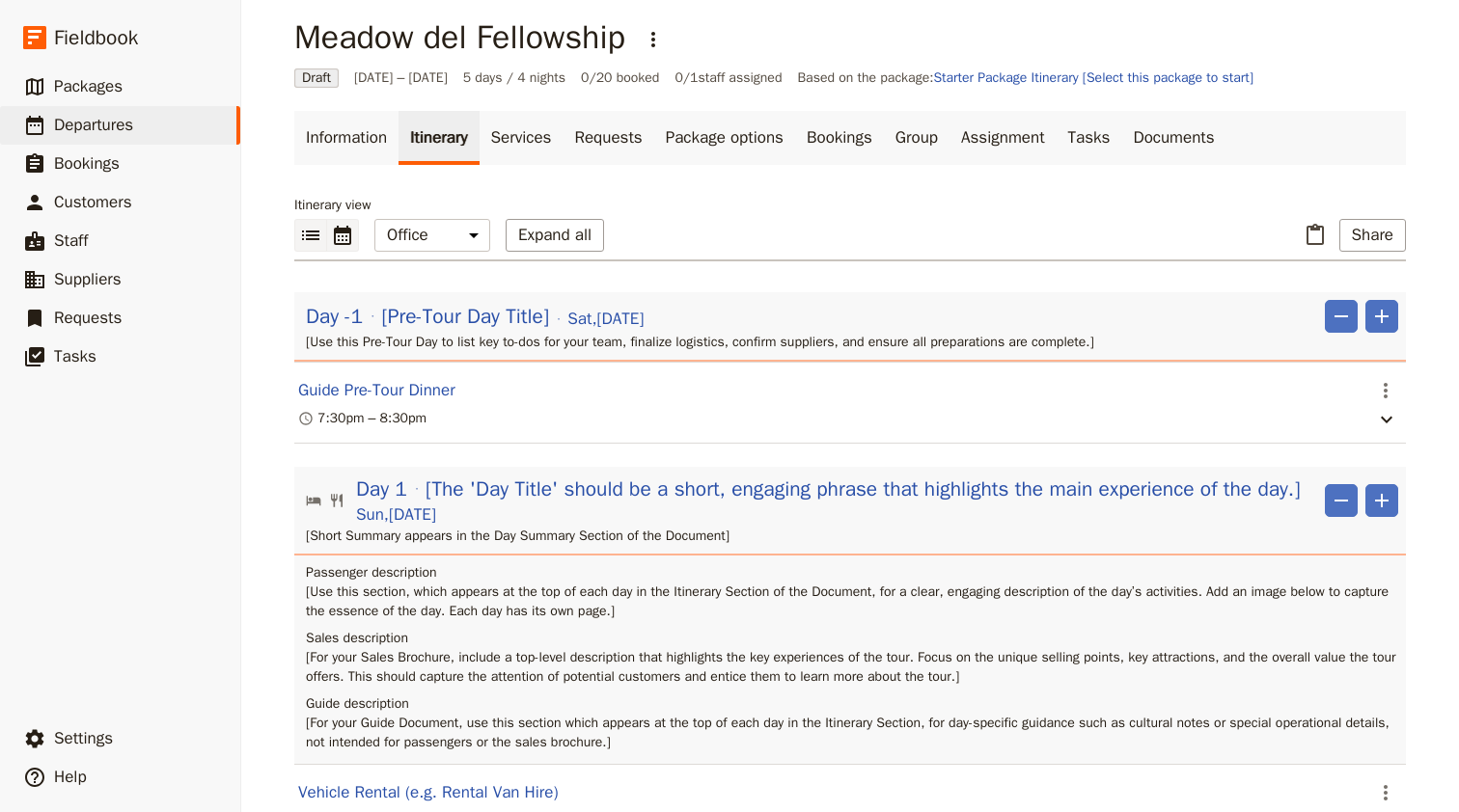 click 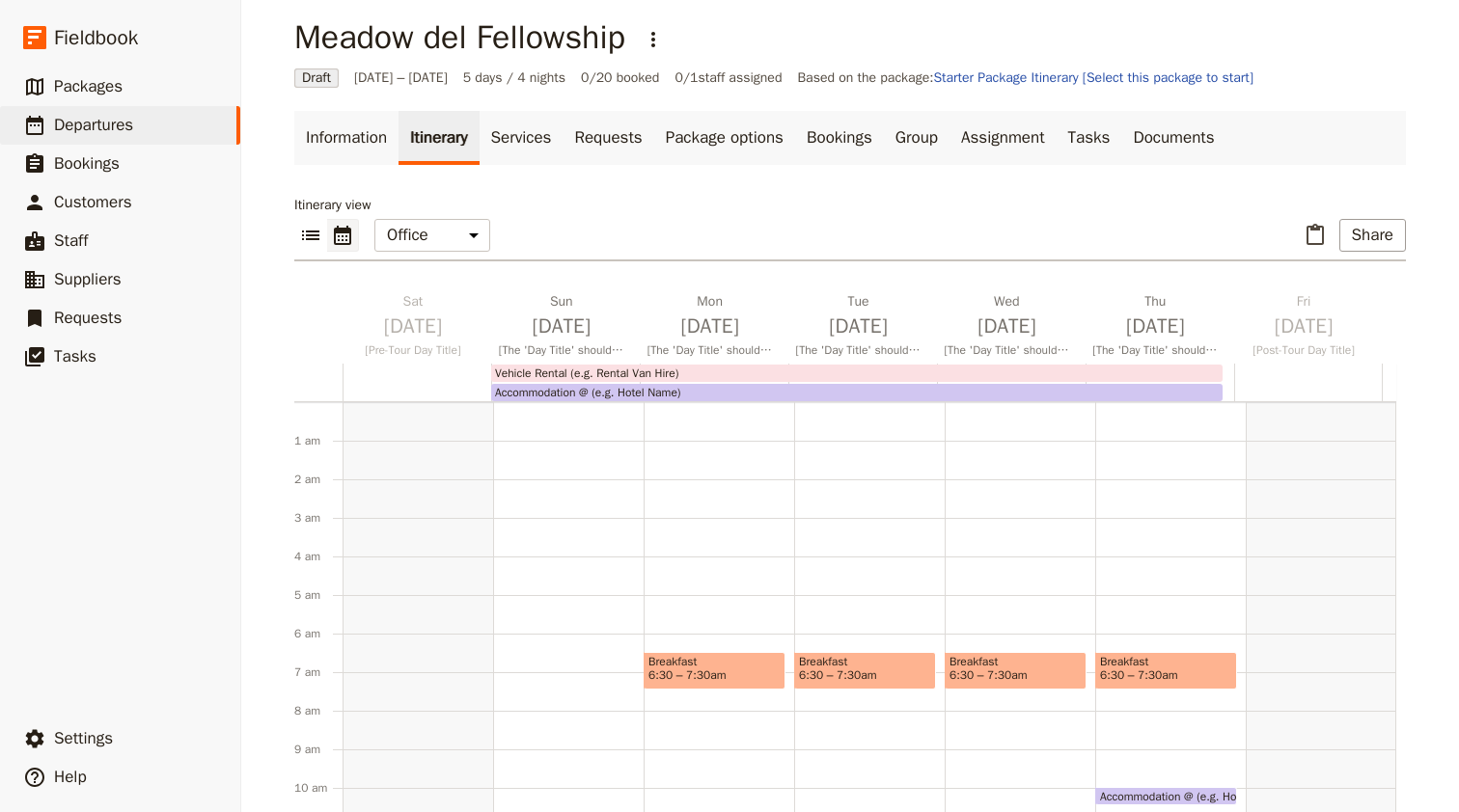 scroll, scrollTop: 231, scrollLeft: 0, axis: vertical 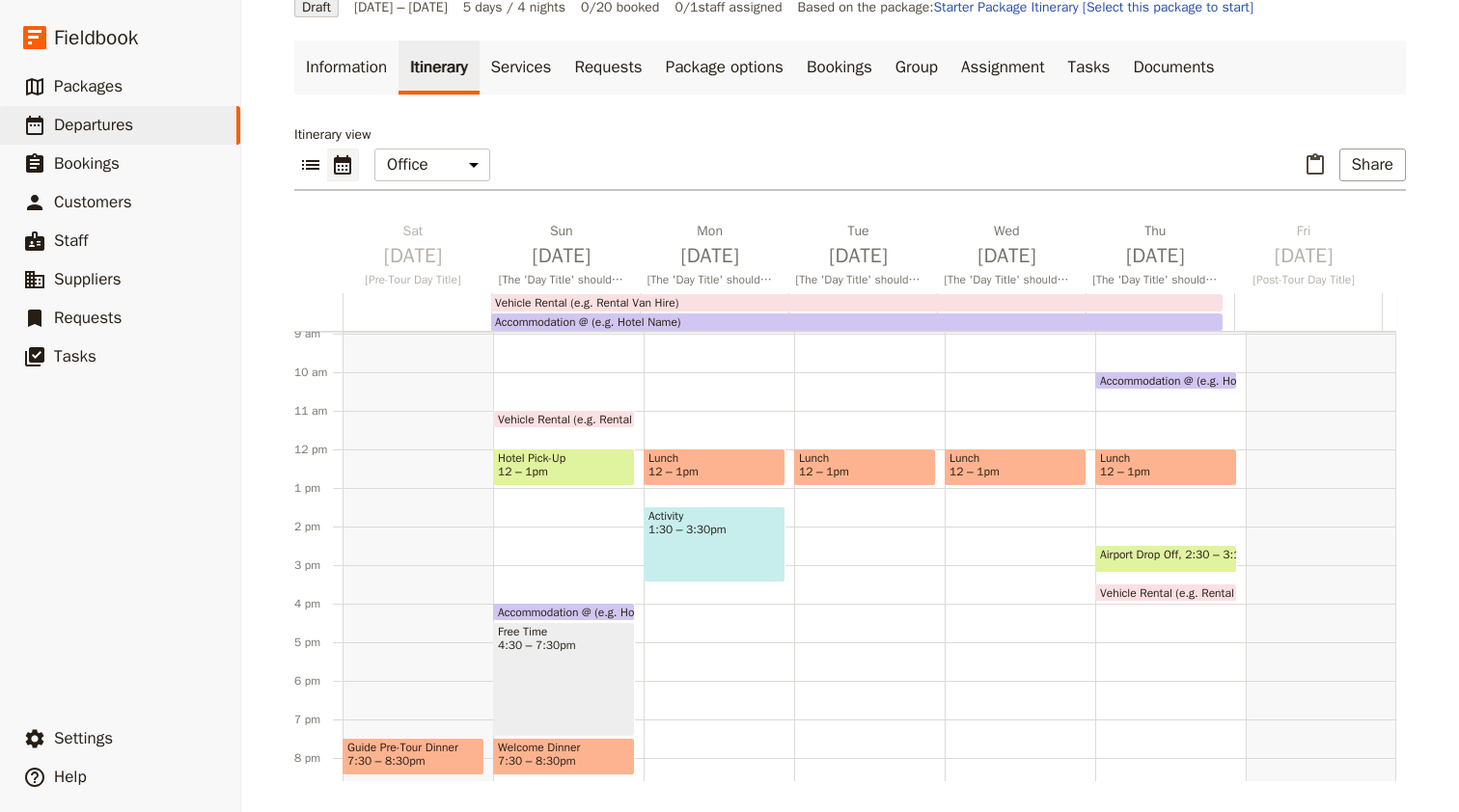 click on "Accommodation @ (e.g. Hotel Name)" at bounding box center [588, 322] 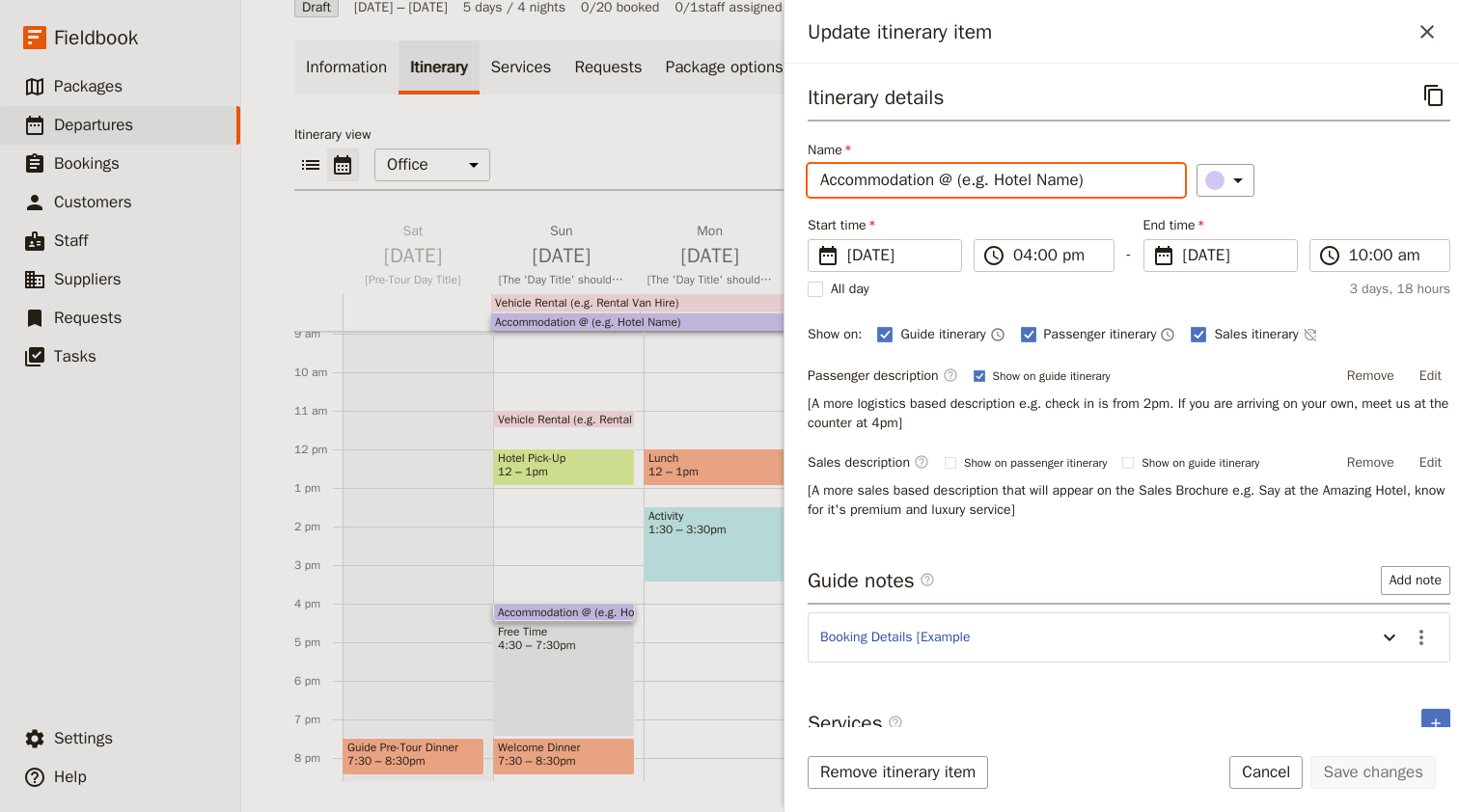 drag, startPoint x: 1107, startPoint y: 176, endPoint x: 678, endPoint y: 169, distance: 429.05711 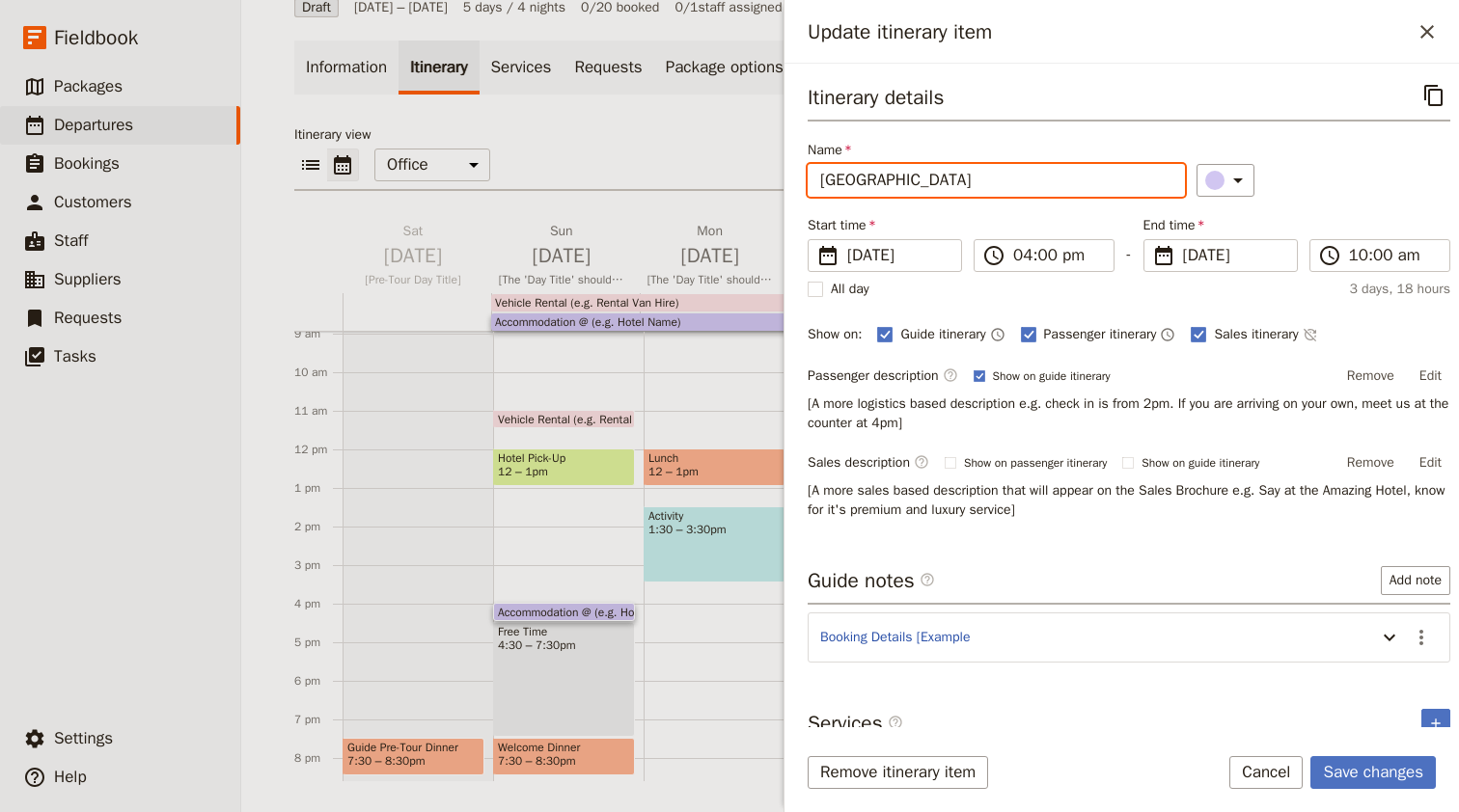 type on "[GEOGRAPHIC_DATA]" 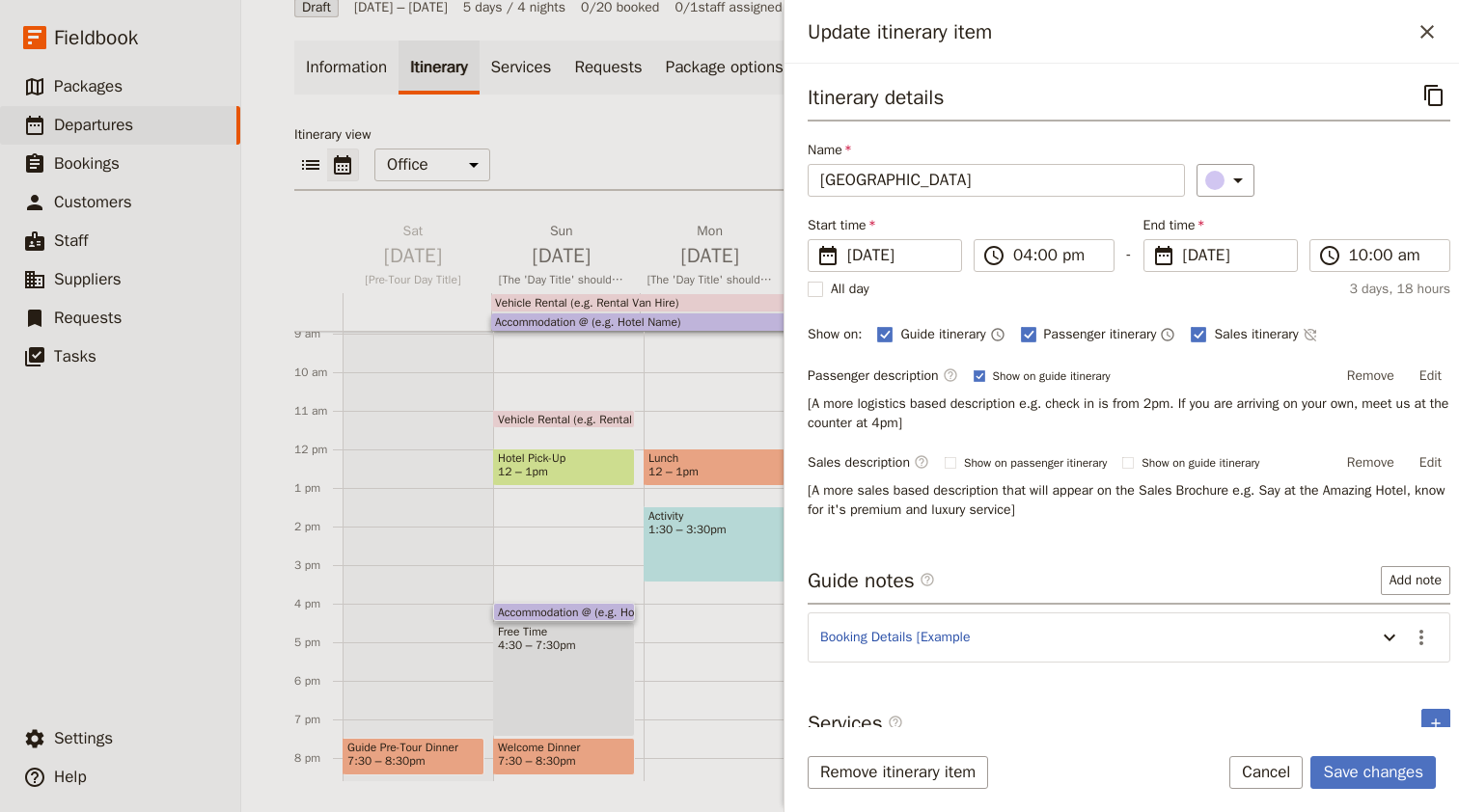 click on "Itinerary details ​ Name [GEOGRAPHIC_DATA] ​ Start time ​ [DATE] [DATE] [DATE] 16:00 ​ 04:00 pm - End time ​ [DATE] [DATE] [DATE] 10:00 ​ 10:00 am All day 3 days, 18 hours Show on: Guide itinerary ​ Passenger itinerary ​ Sales itinerary ​ Passenger description ​ Show on guide itinerary Remove Edit [A more logistics based description e.g. check in is from 2pm. If you are arriving on your own, meet us at the counter at 4pm] Sales description ​ Show on passenger itinerary Show on guide itinerary Remove Edit [A more sales based description that will appear on the Sales Brochure e.g. Say at the Amazing Hotel, know for it's premium and luxury service]" at bounding box center (1129, 299) 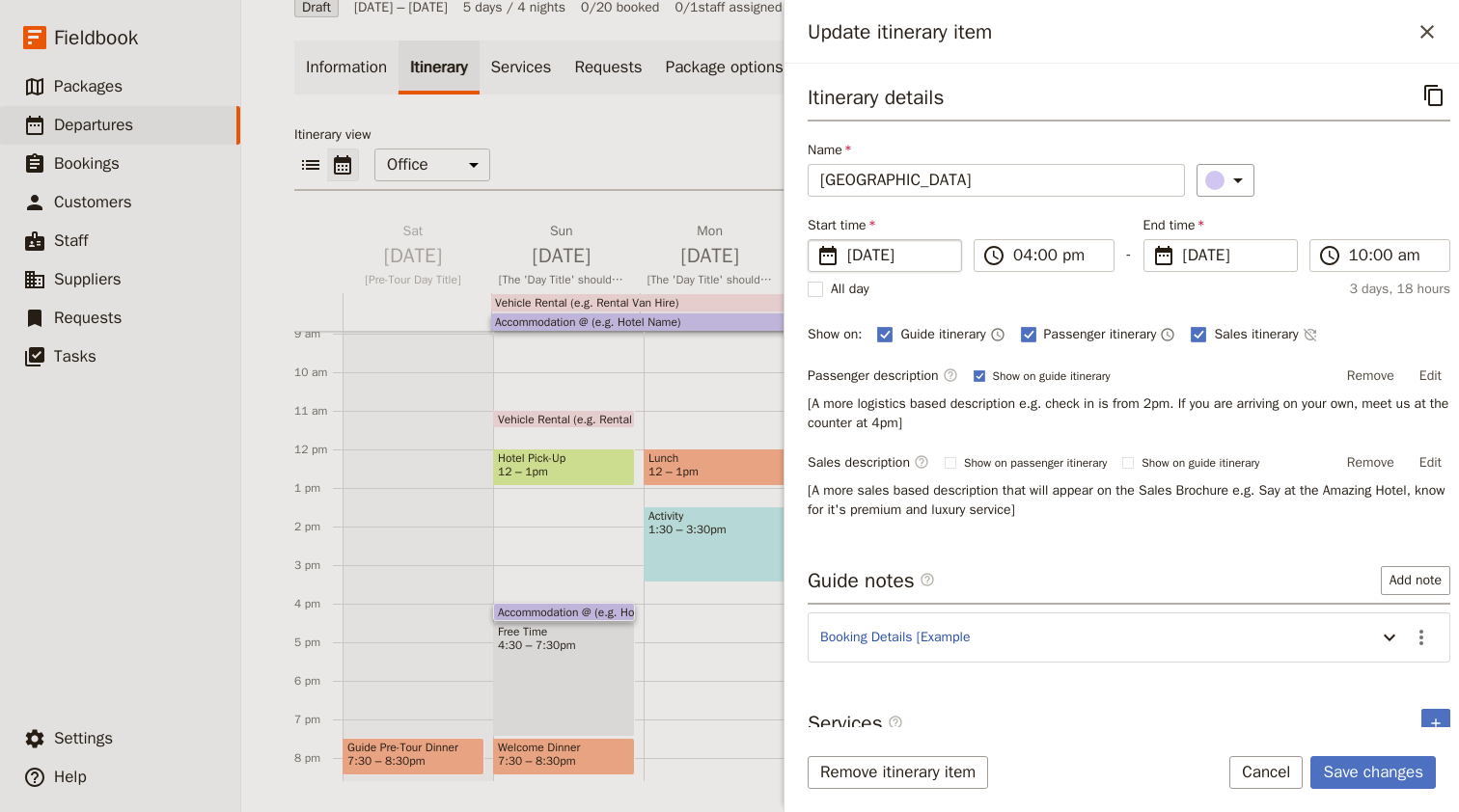 click on "[DATE]" at bounding box center (898, 256) 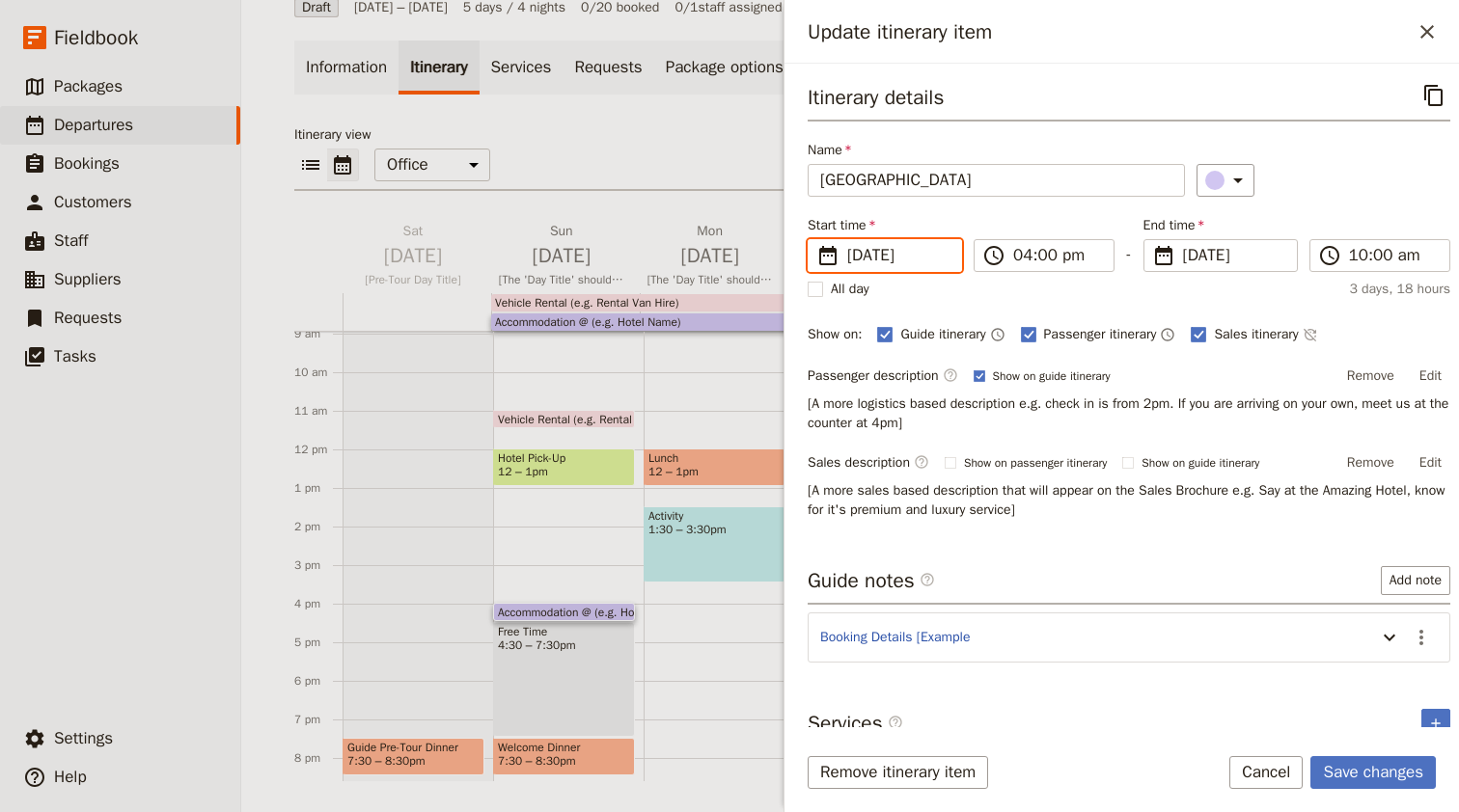 click on "[DATE]" at bounding box center [815, 239] 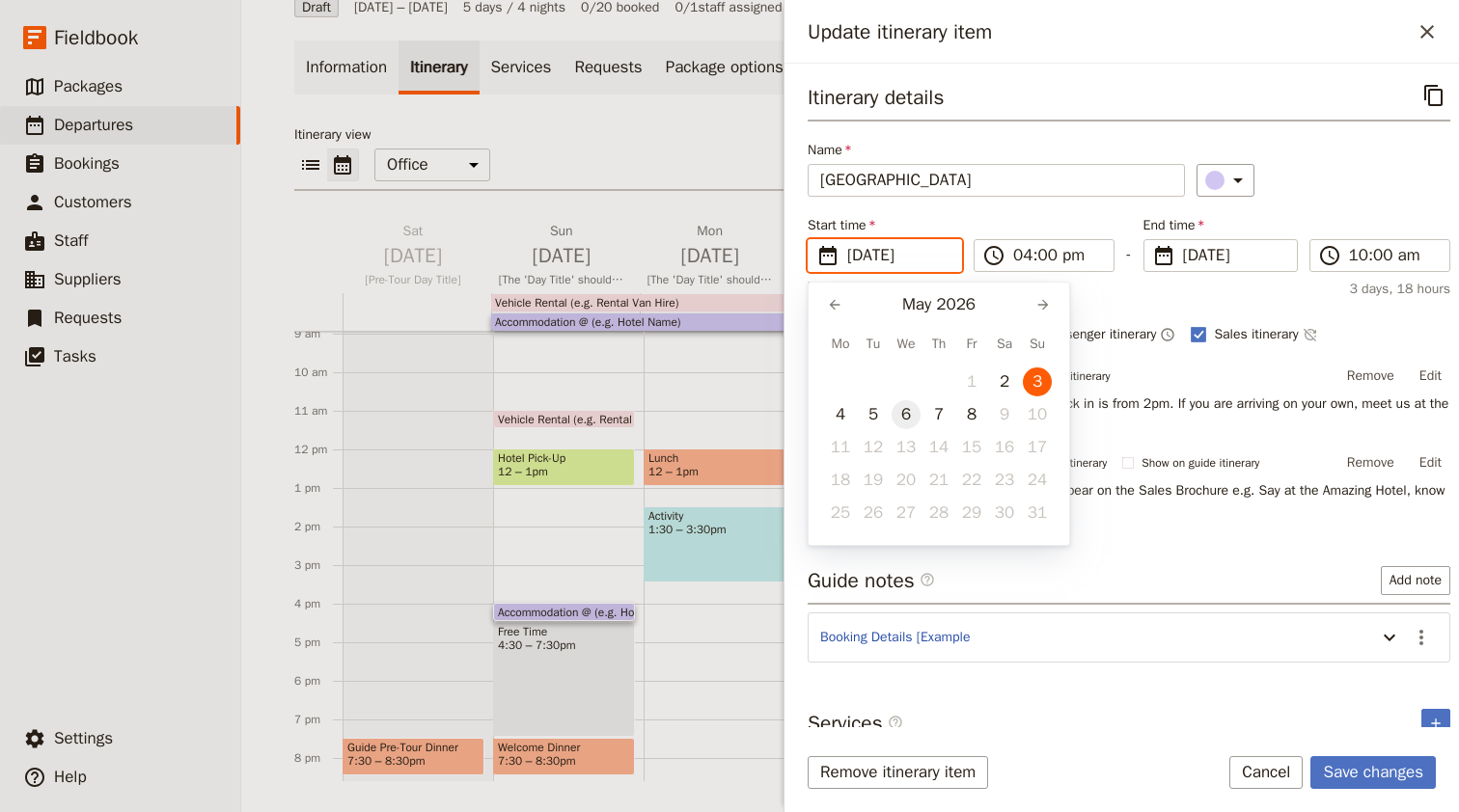 click on "6" at bounding box center [906, 415] 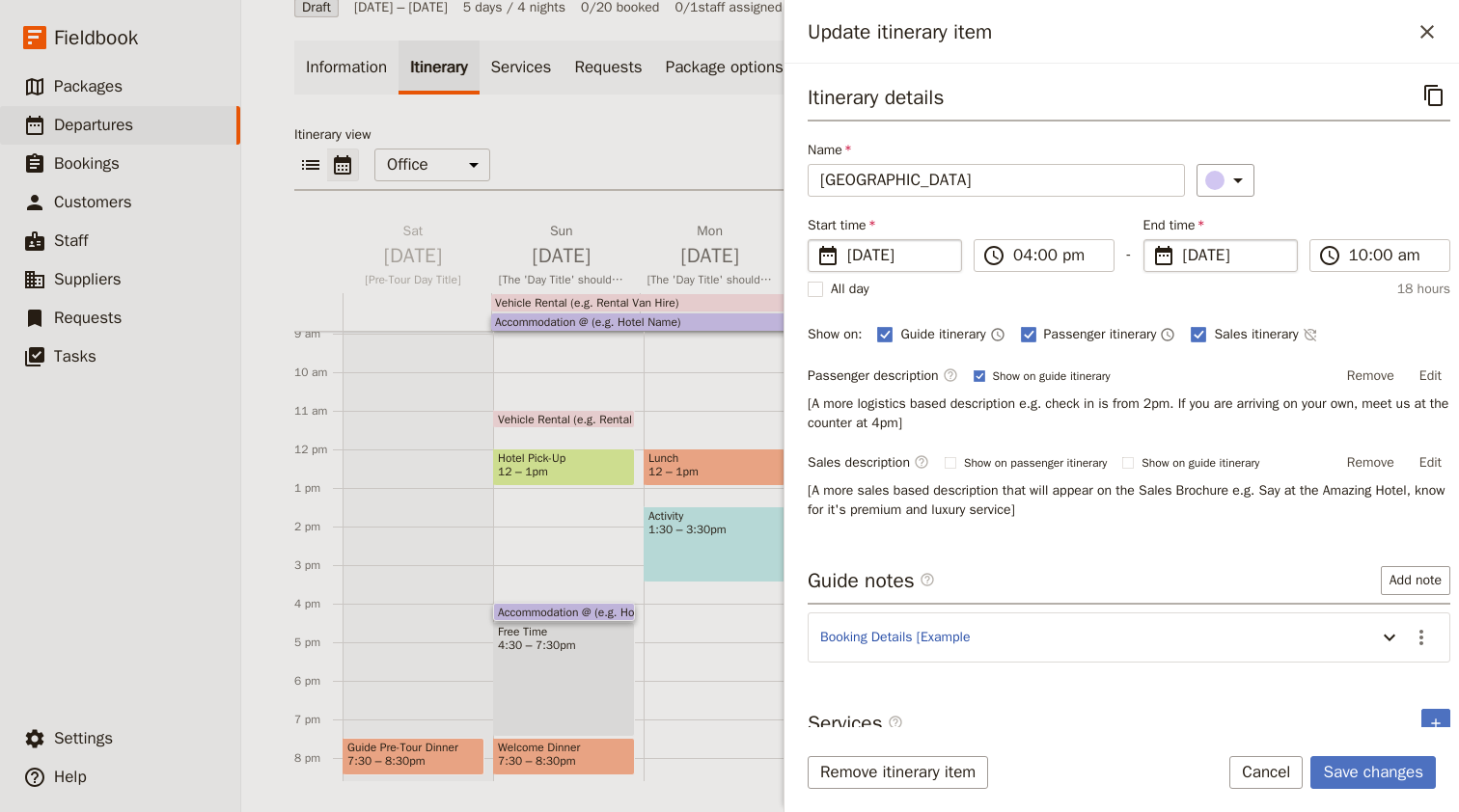 click on "[DATE]" at bounding box center [1234, 256] 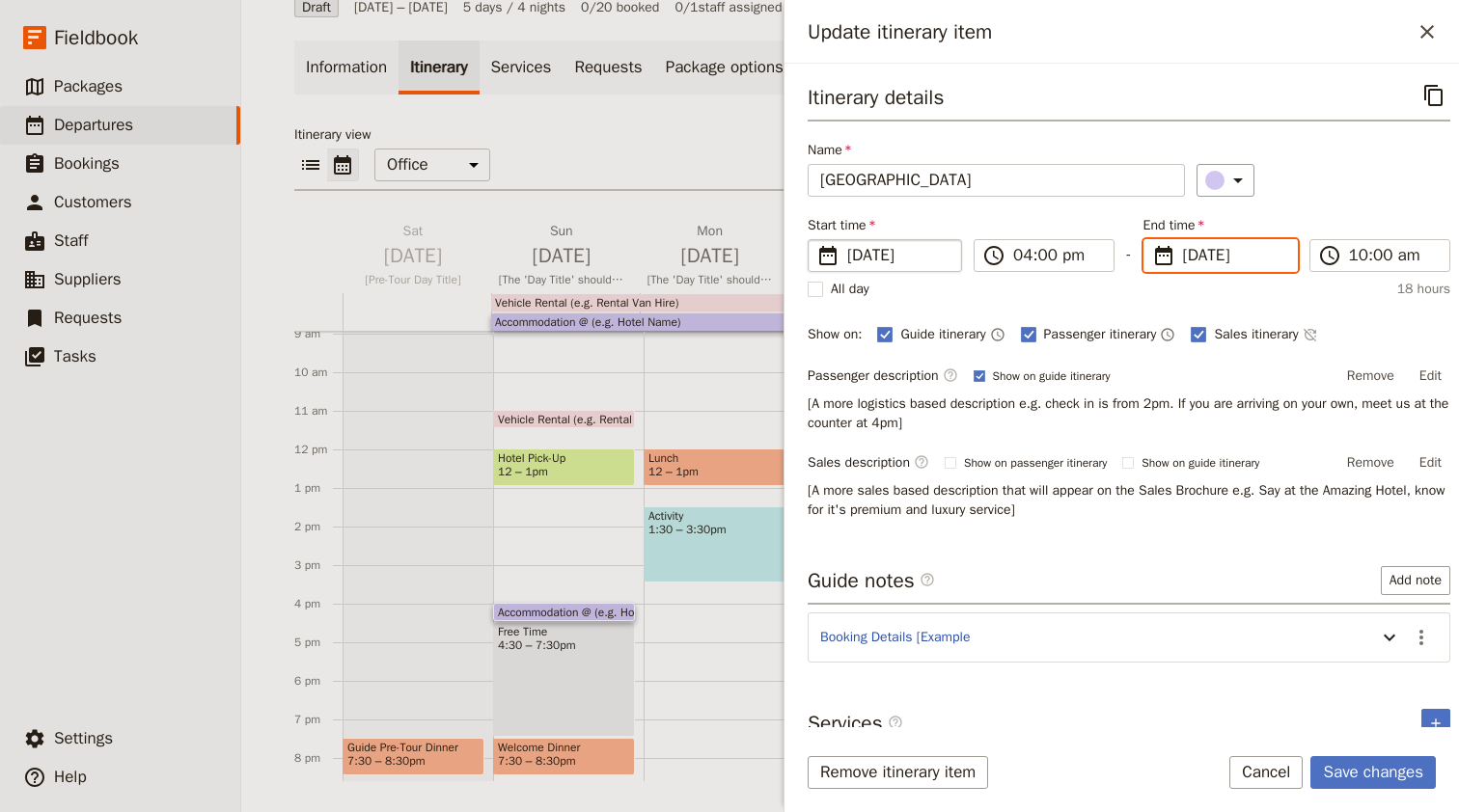 click on "[DATE]" at bounding box center (1151, 239) 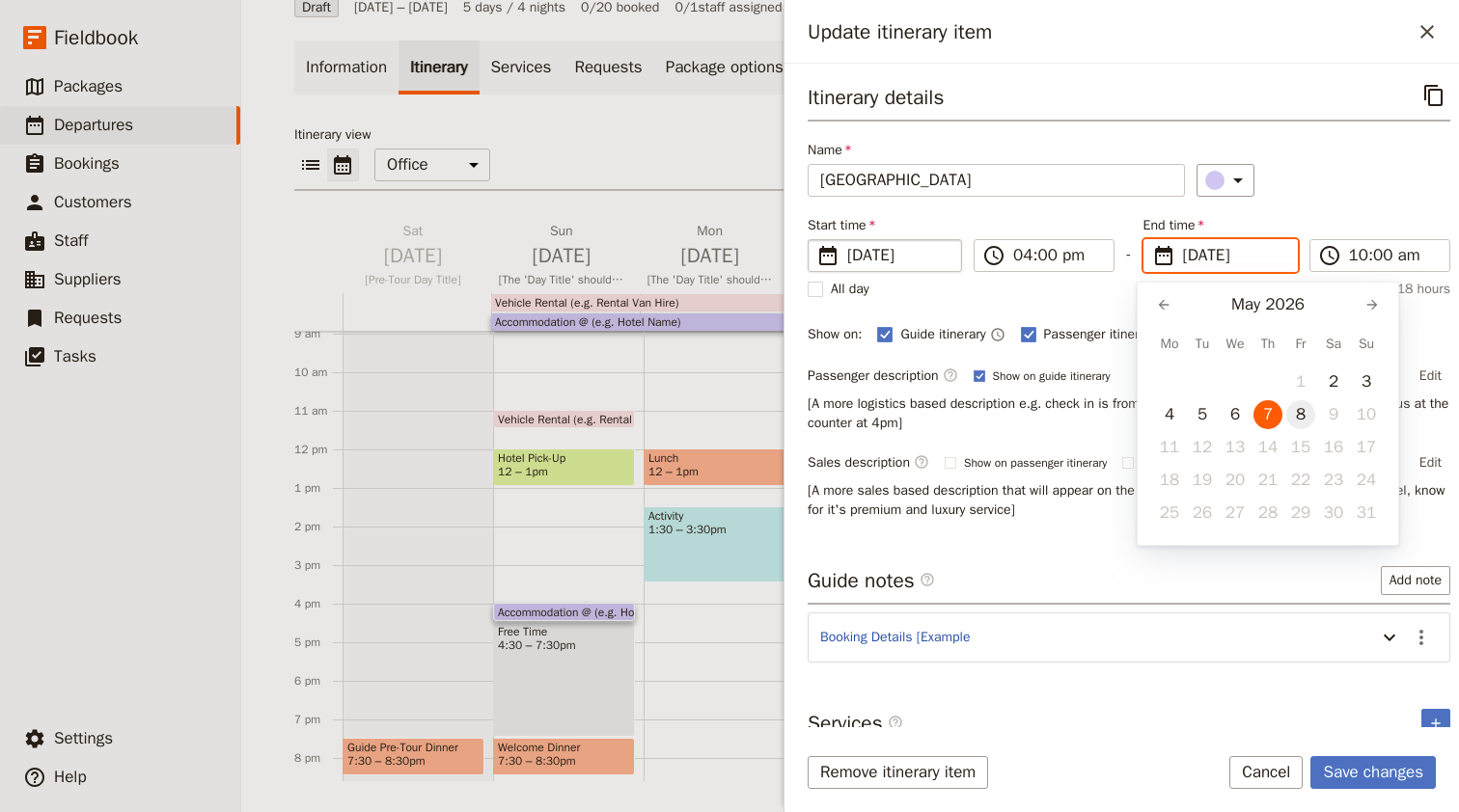 click on "8" at bounding box center [1301, 415] 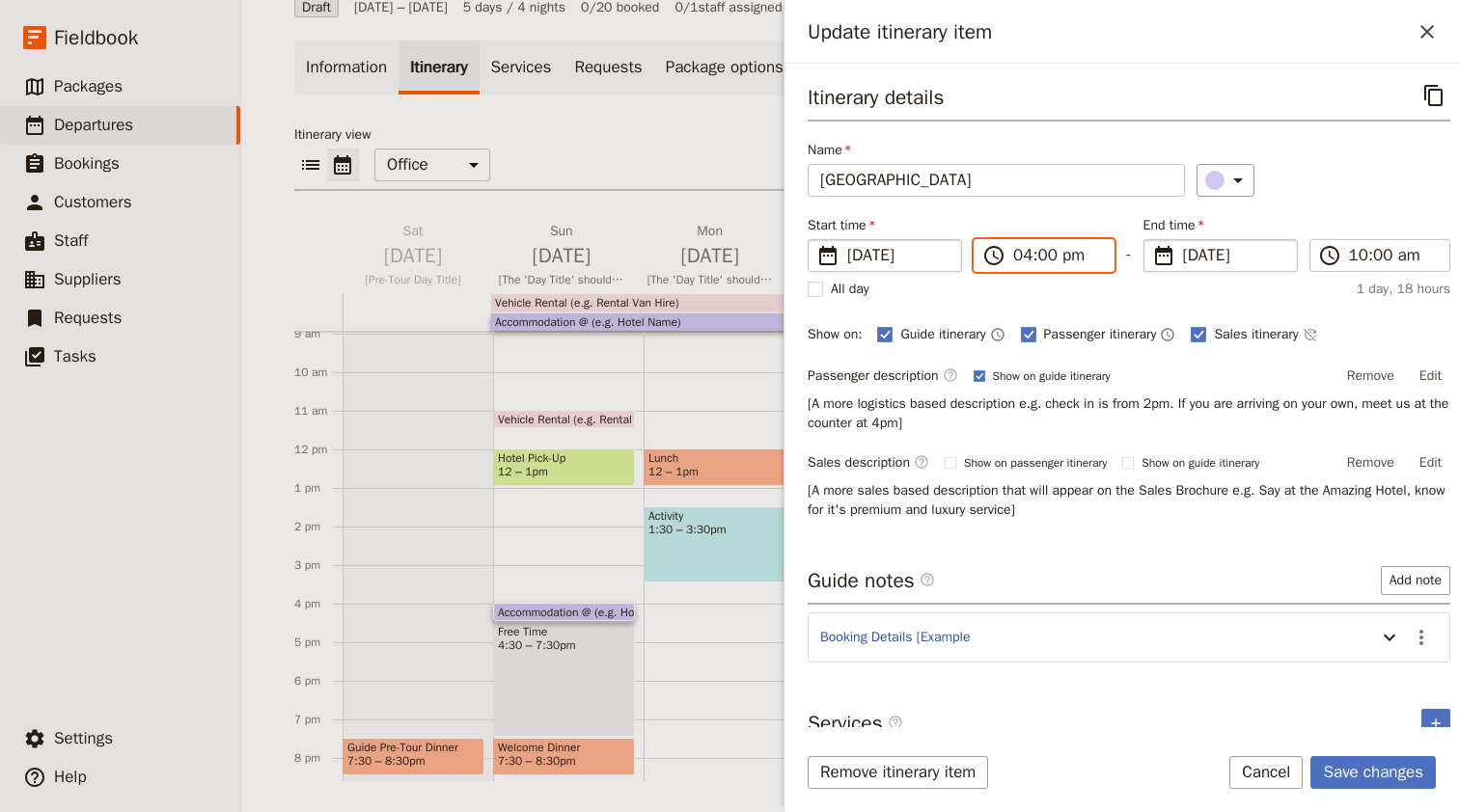 click on "04:00 pm" at bounding box center (1058, 256) 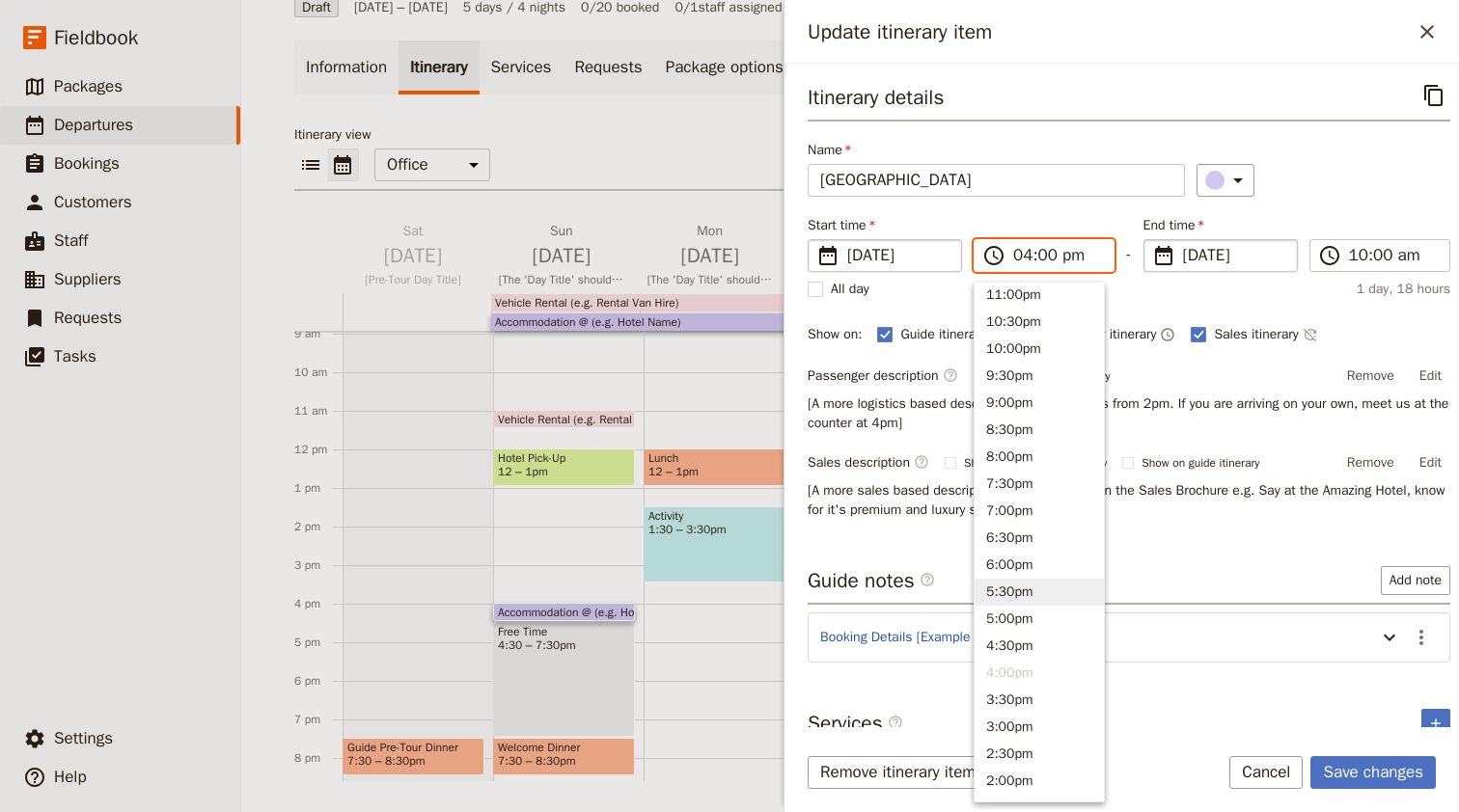 scroll, scrollTop: 200, scrollLeft: 0, axis: vertical 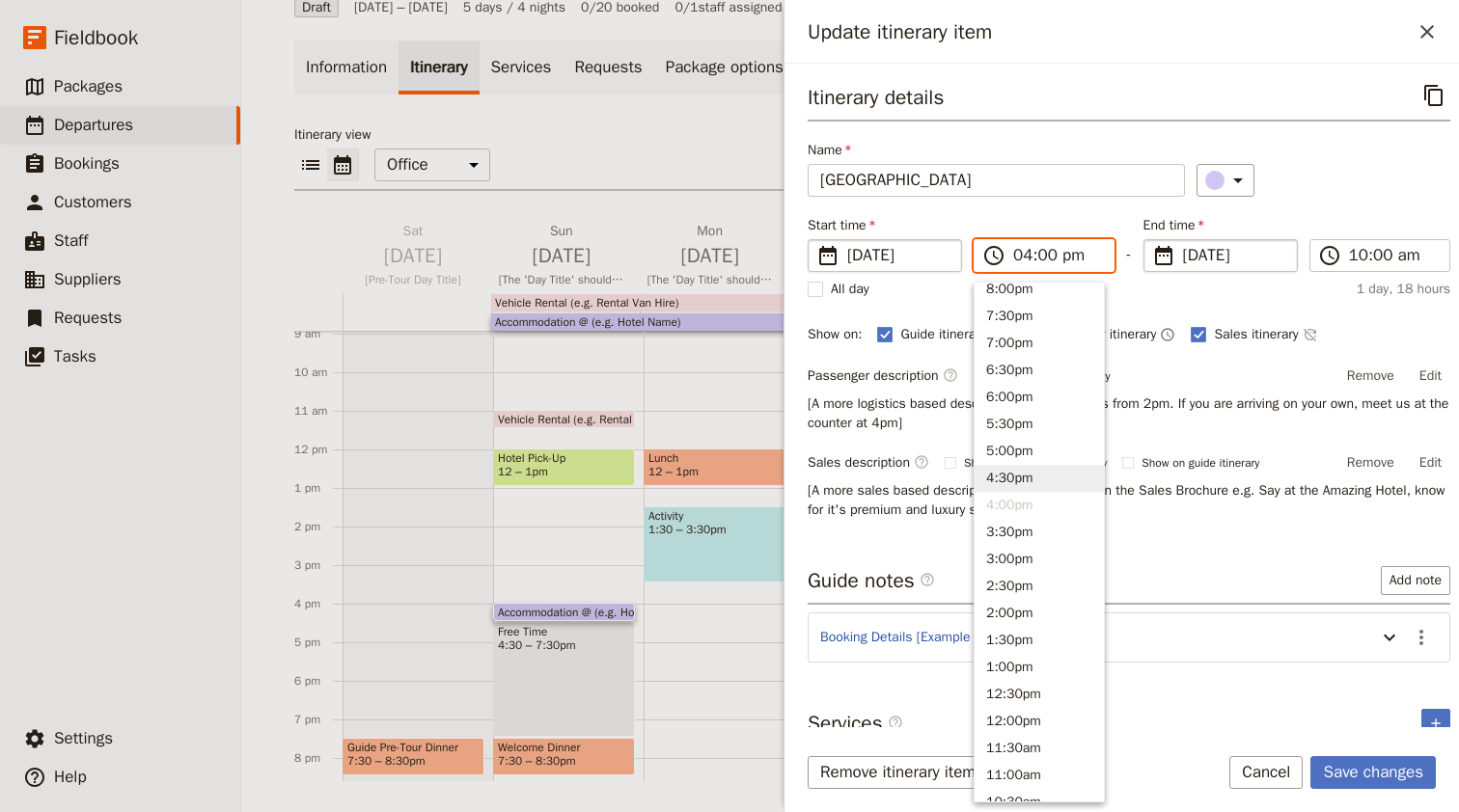click on "4:30pm" at bounding box center [1039, 478] 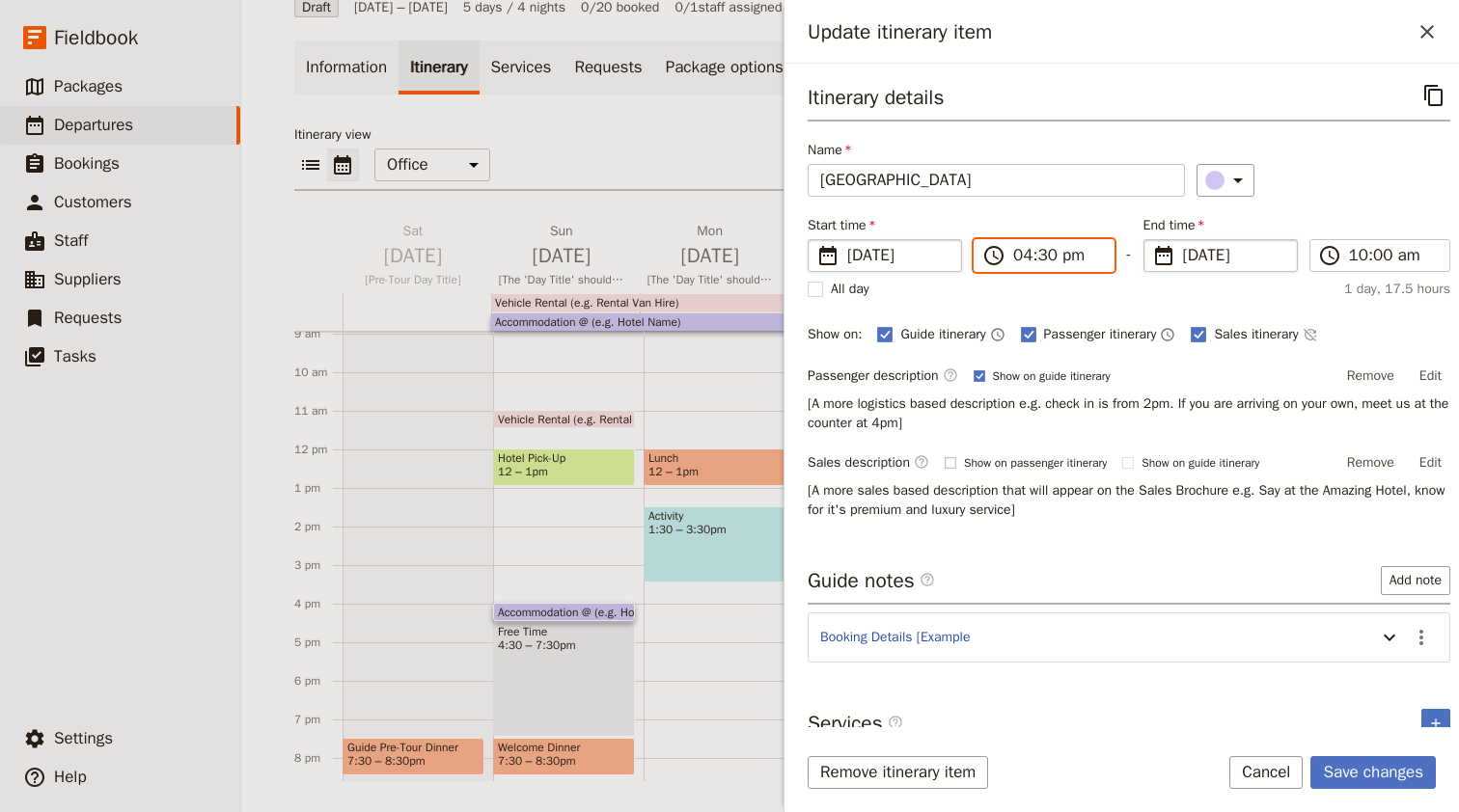 scroll, scrollTop: 19, scrollLeft: 0, axis: vertical 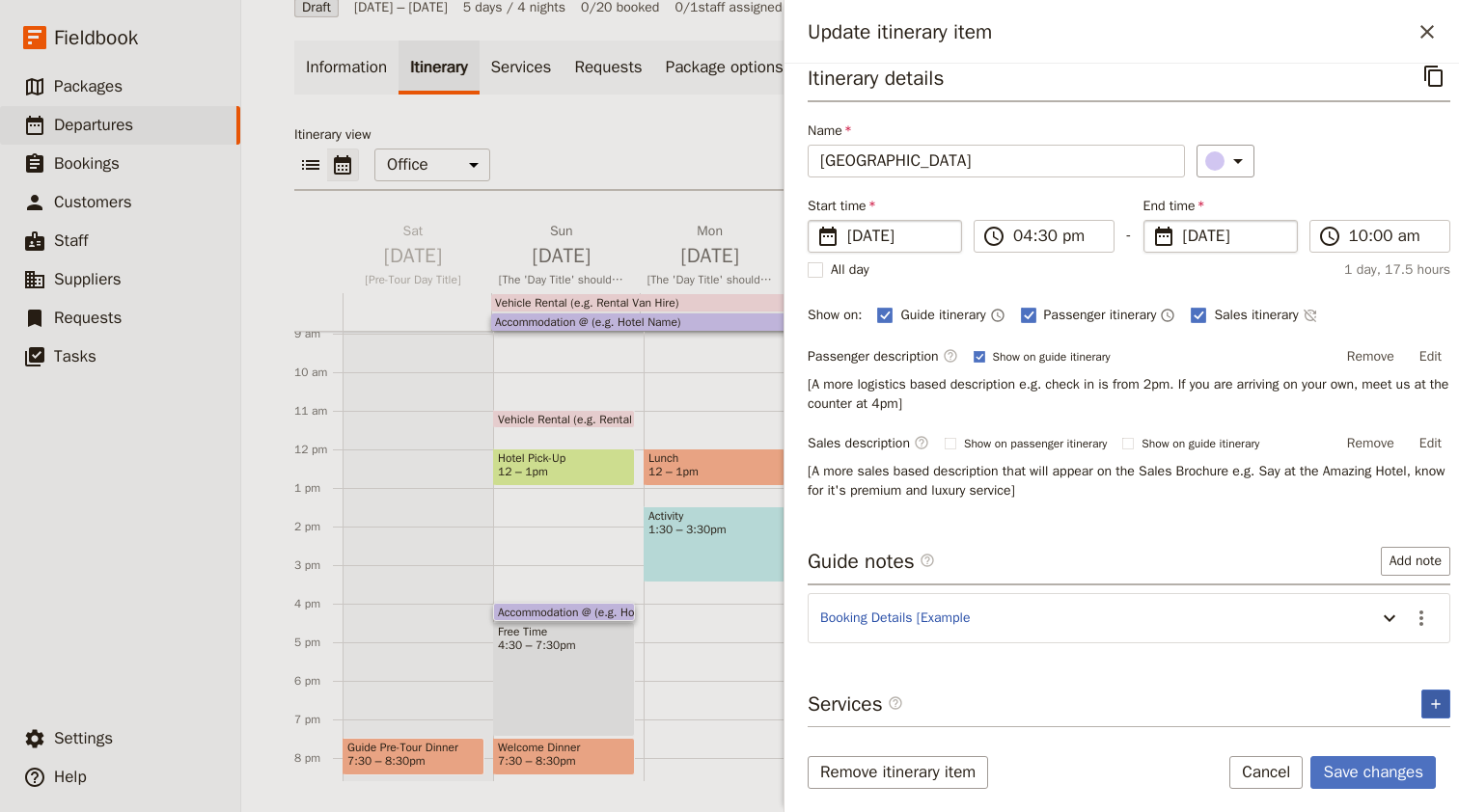 click on "​" at bounding box center [1436, 704] 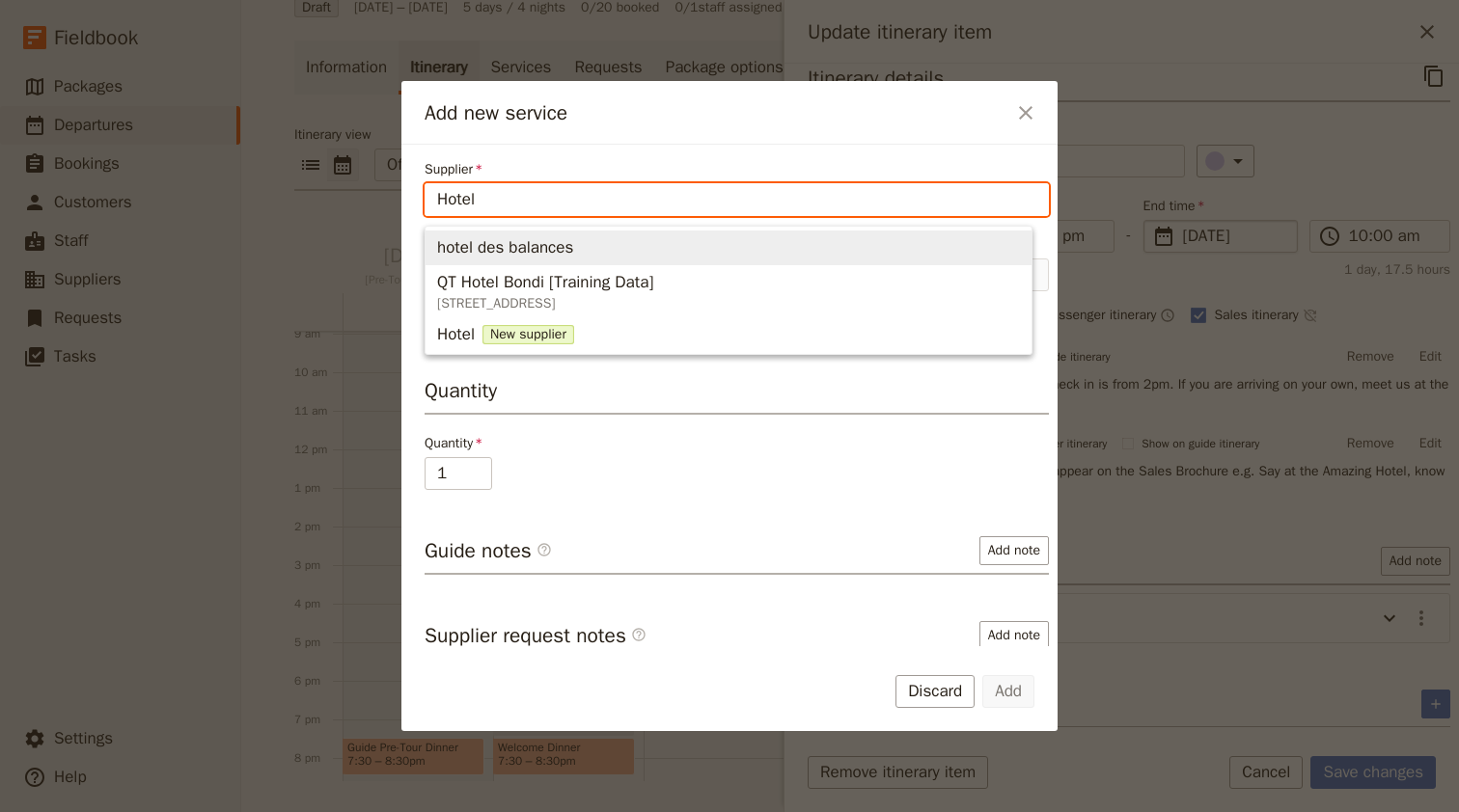 click on "Hotel" at bounding box center [736, 200] 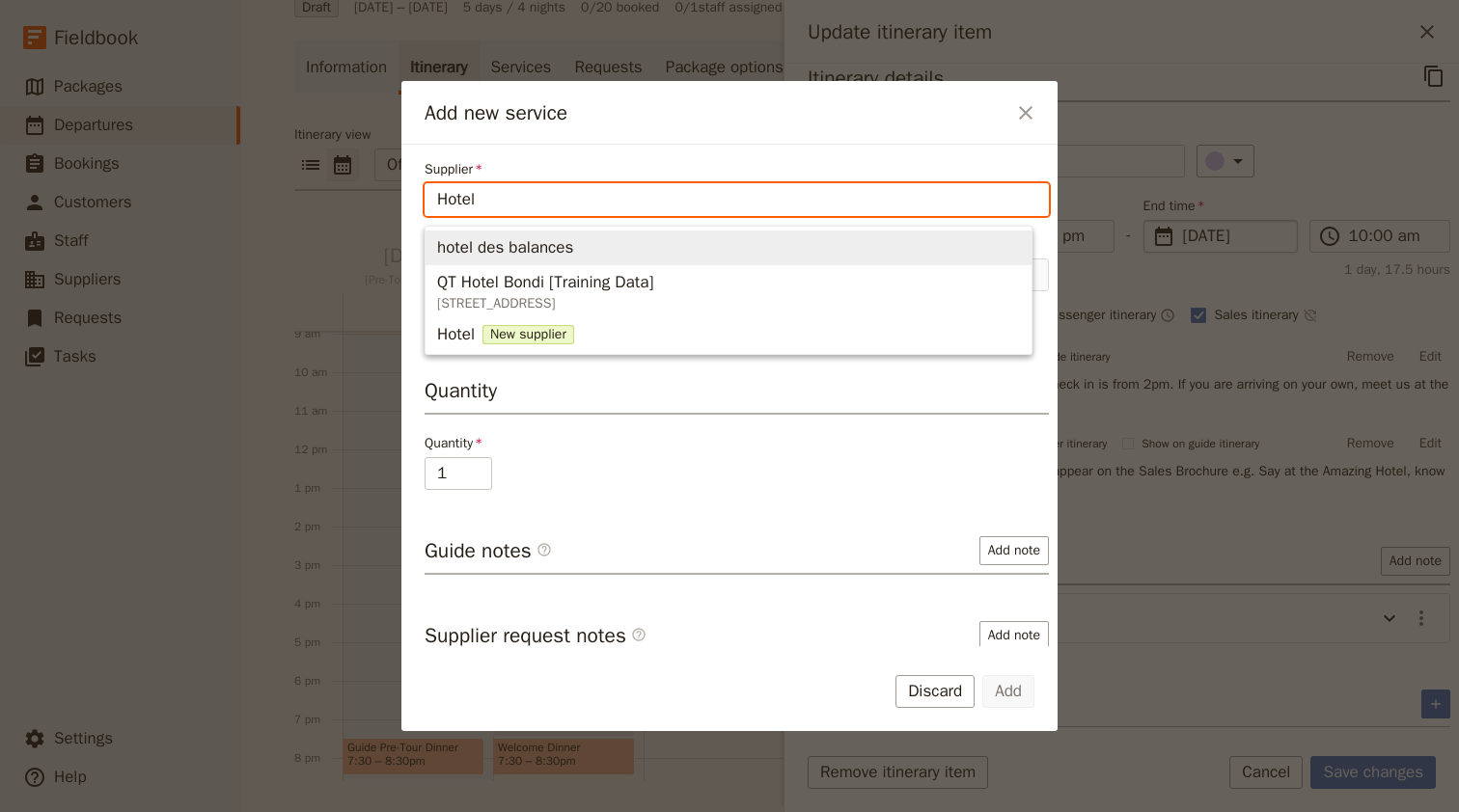 paste on "RŒLLINGER" 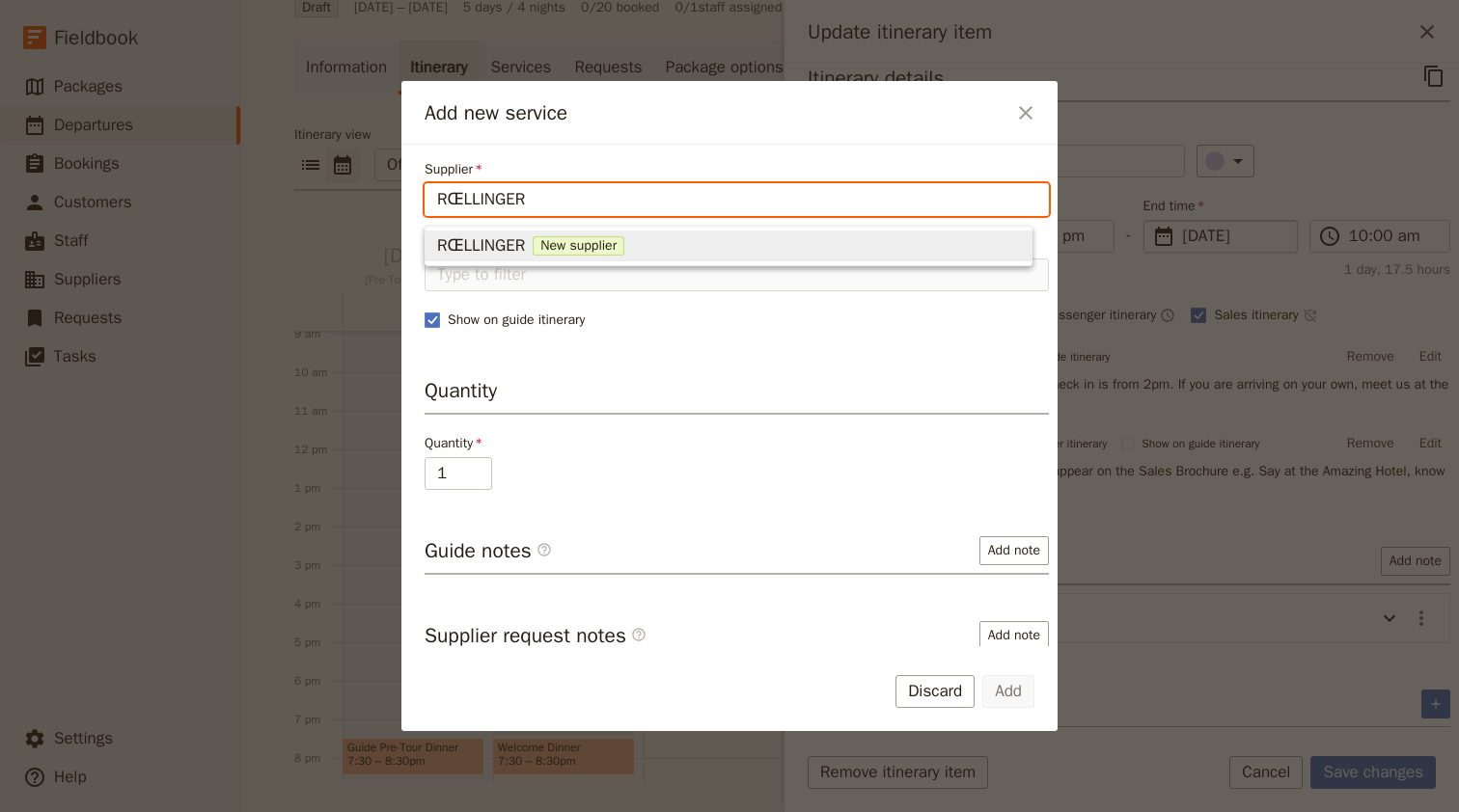 click on "RŒLLINGER" at bounding box center [481, 246] 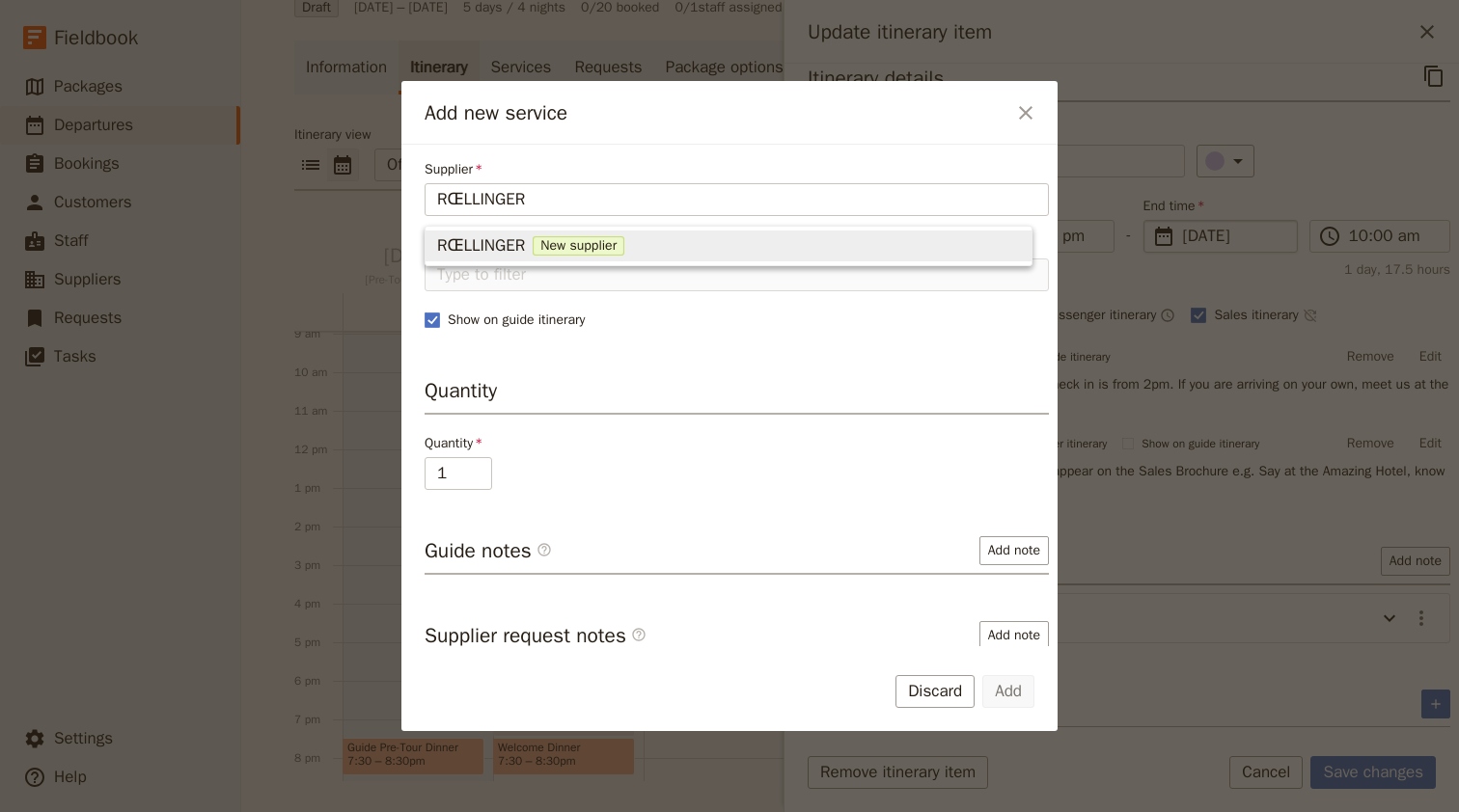 type 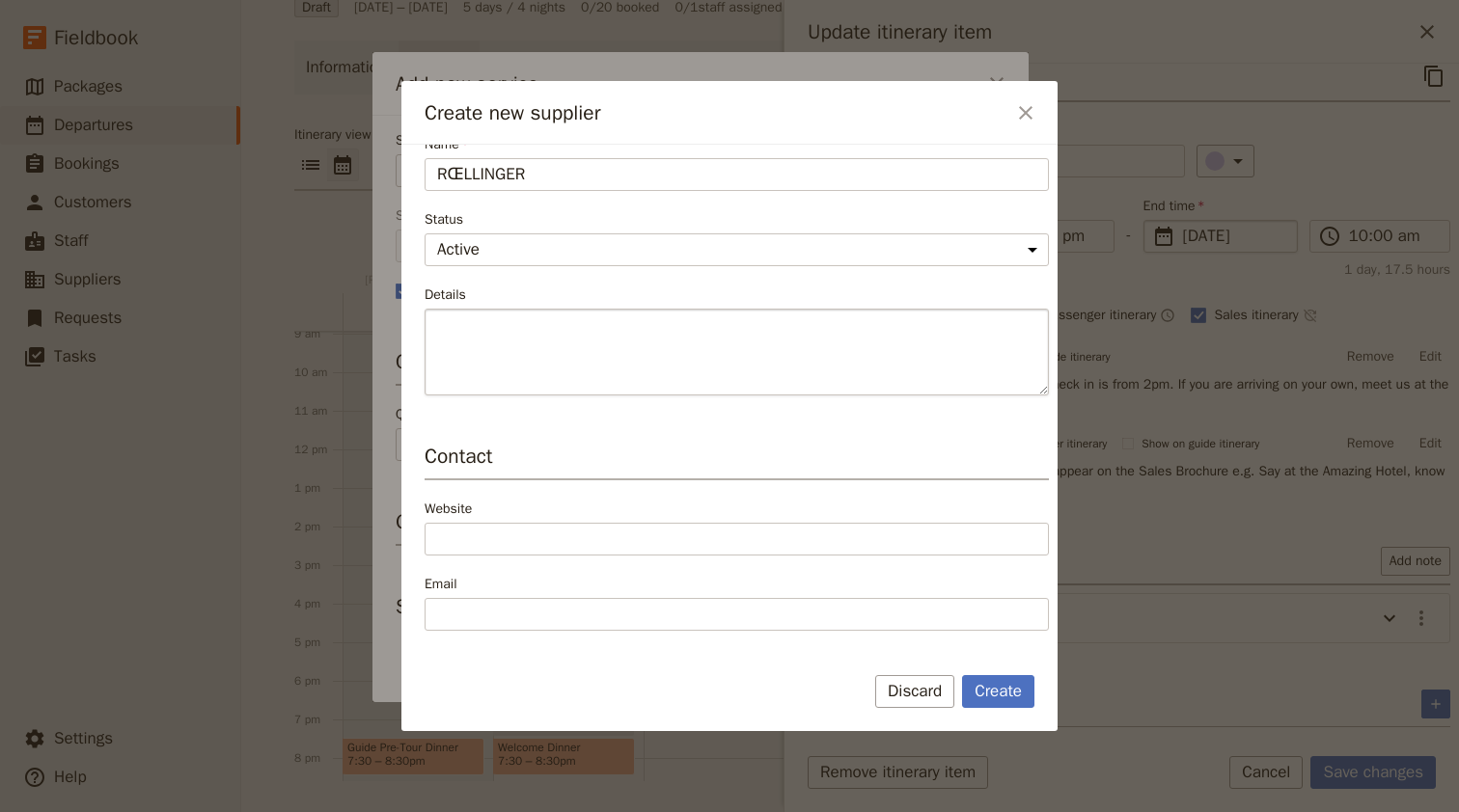scroll, scrollTop: 247, scrollLeft: 0, axis: vertical 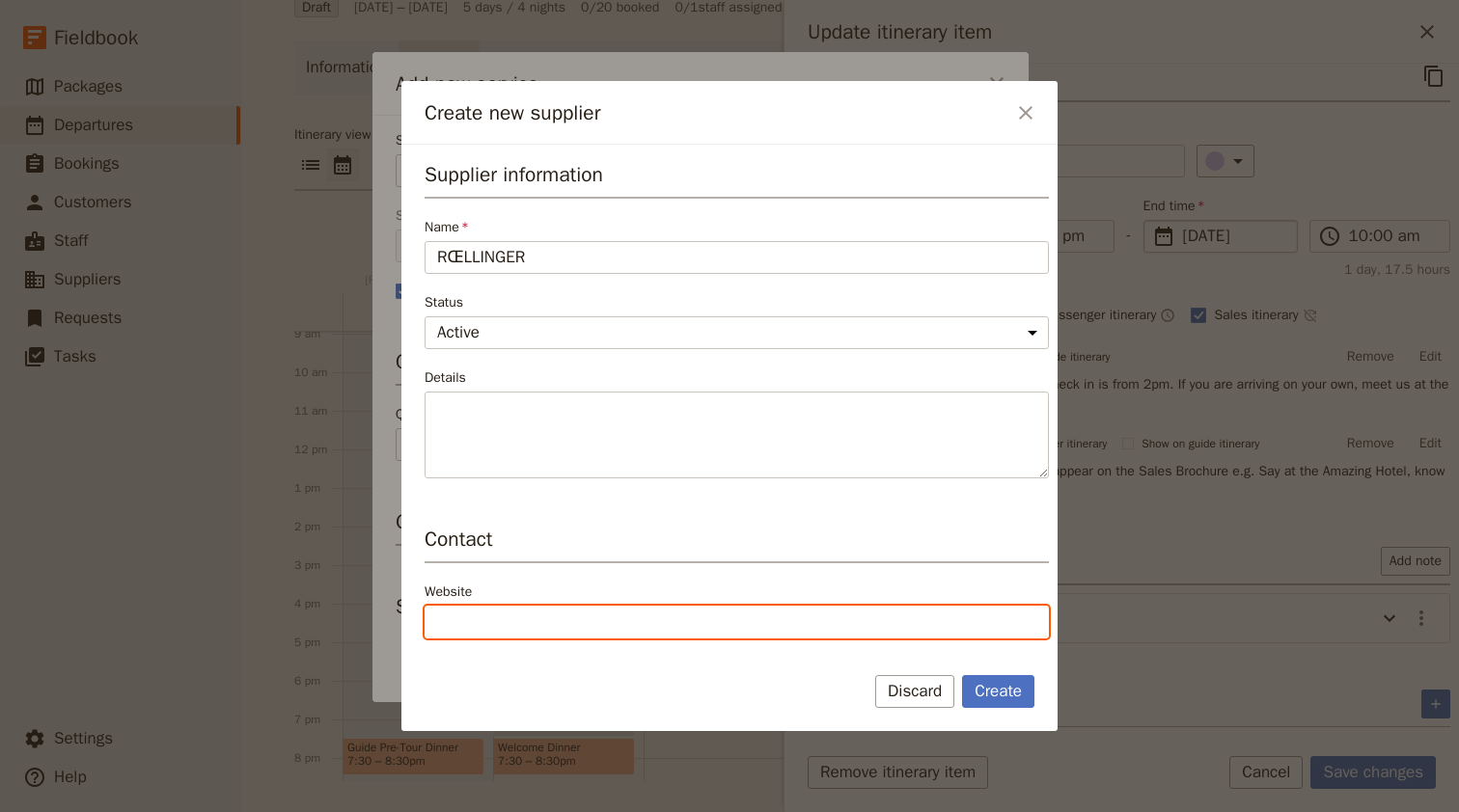 click on "Website" at bounding box center (736, 622) 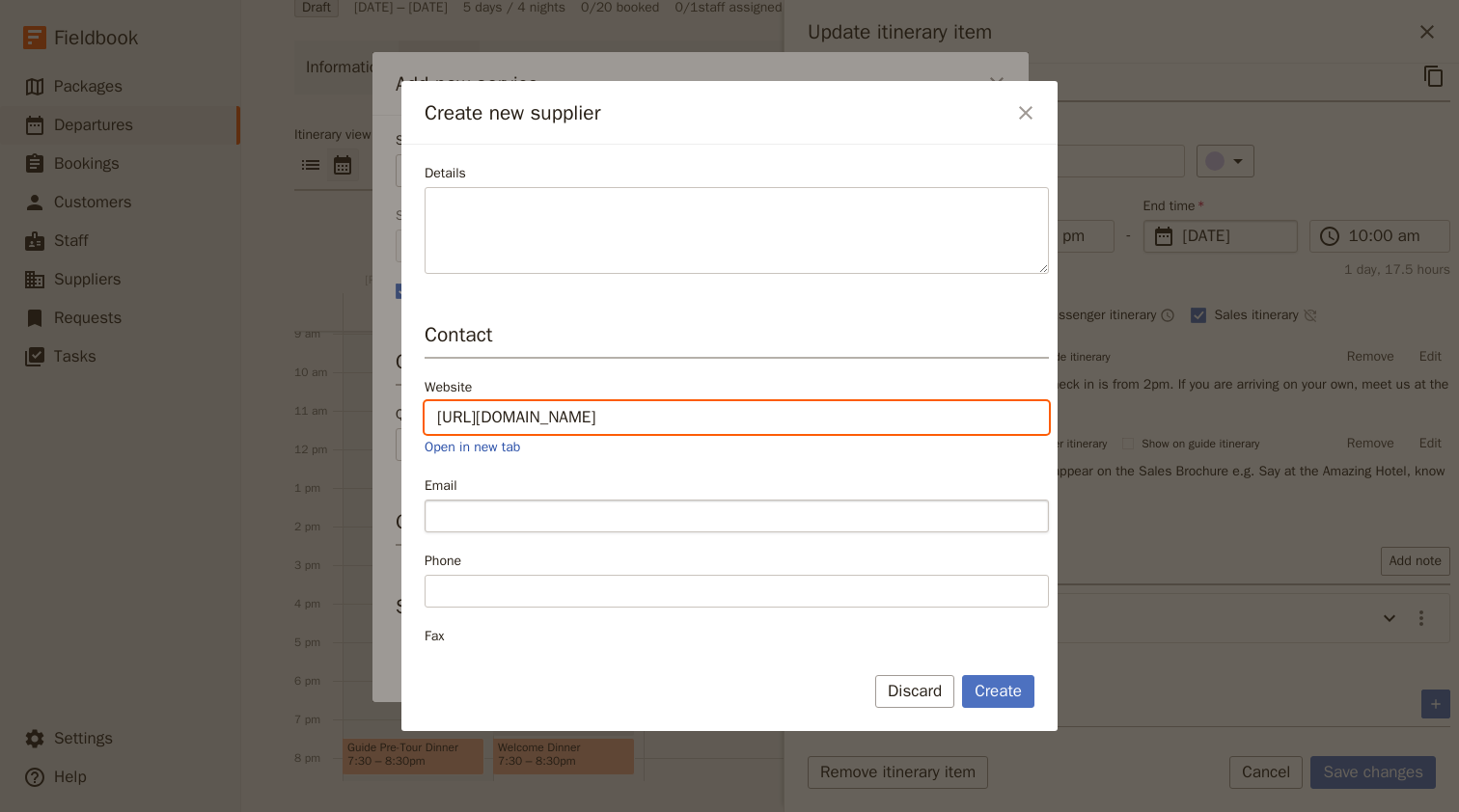 scroll, scrollTop: 322, scrollLeft: 0, axis: vertical 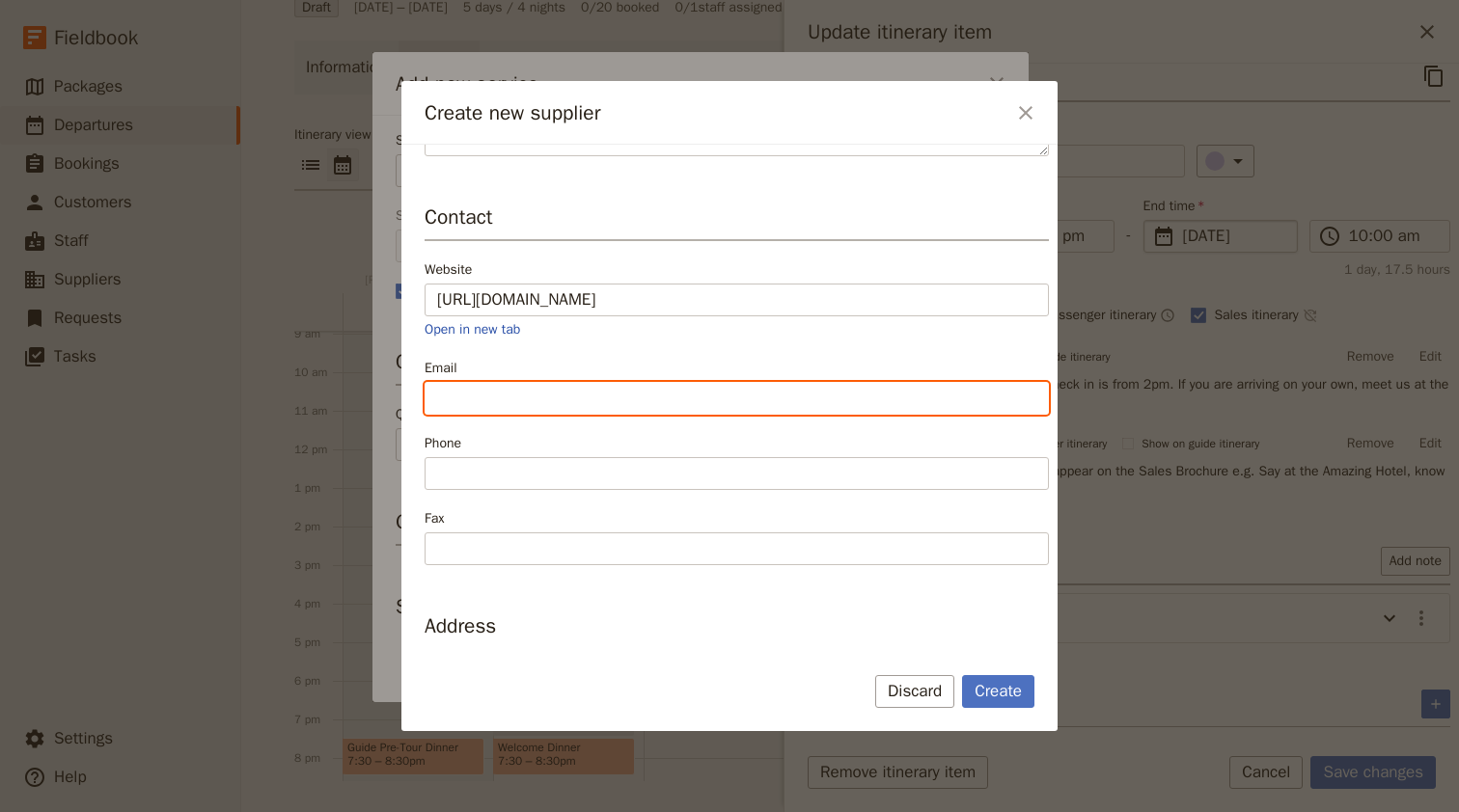 type on "[URL][DOMAIN_NAME]" 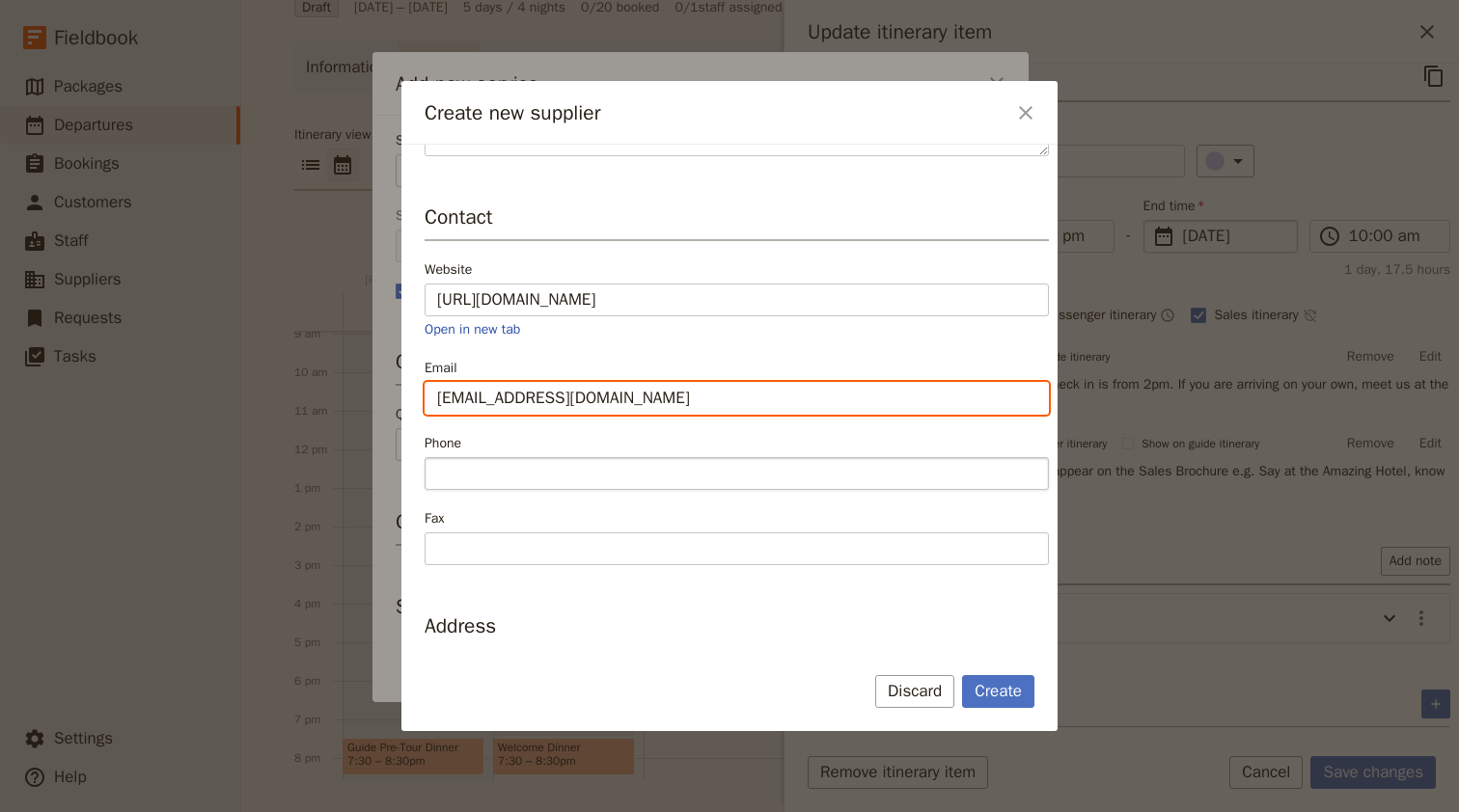 type on "[EMAIL_ADDRESS][DOMAIN_NAME]" 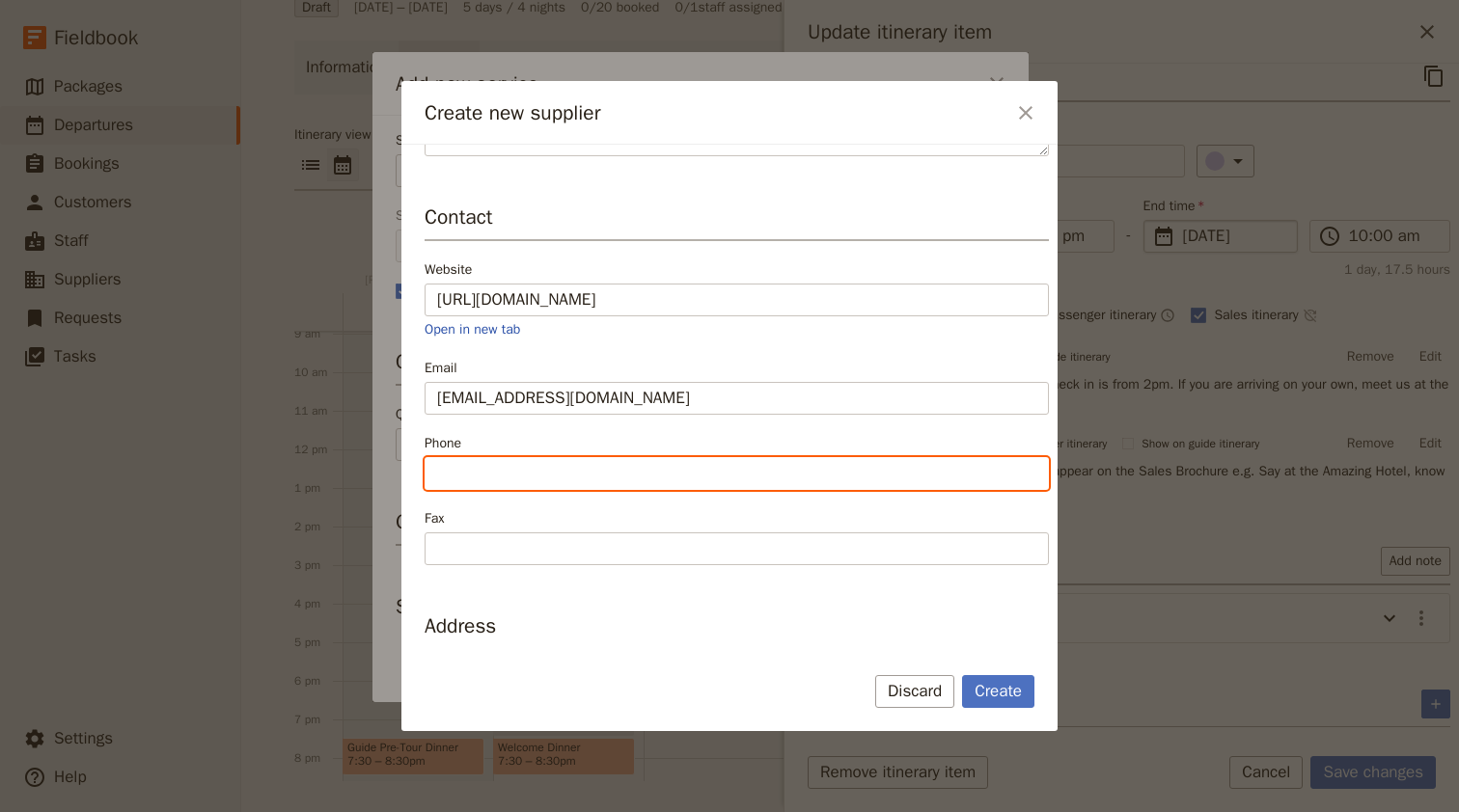paste on "[PHONE_NUMBER]" 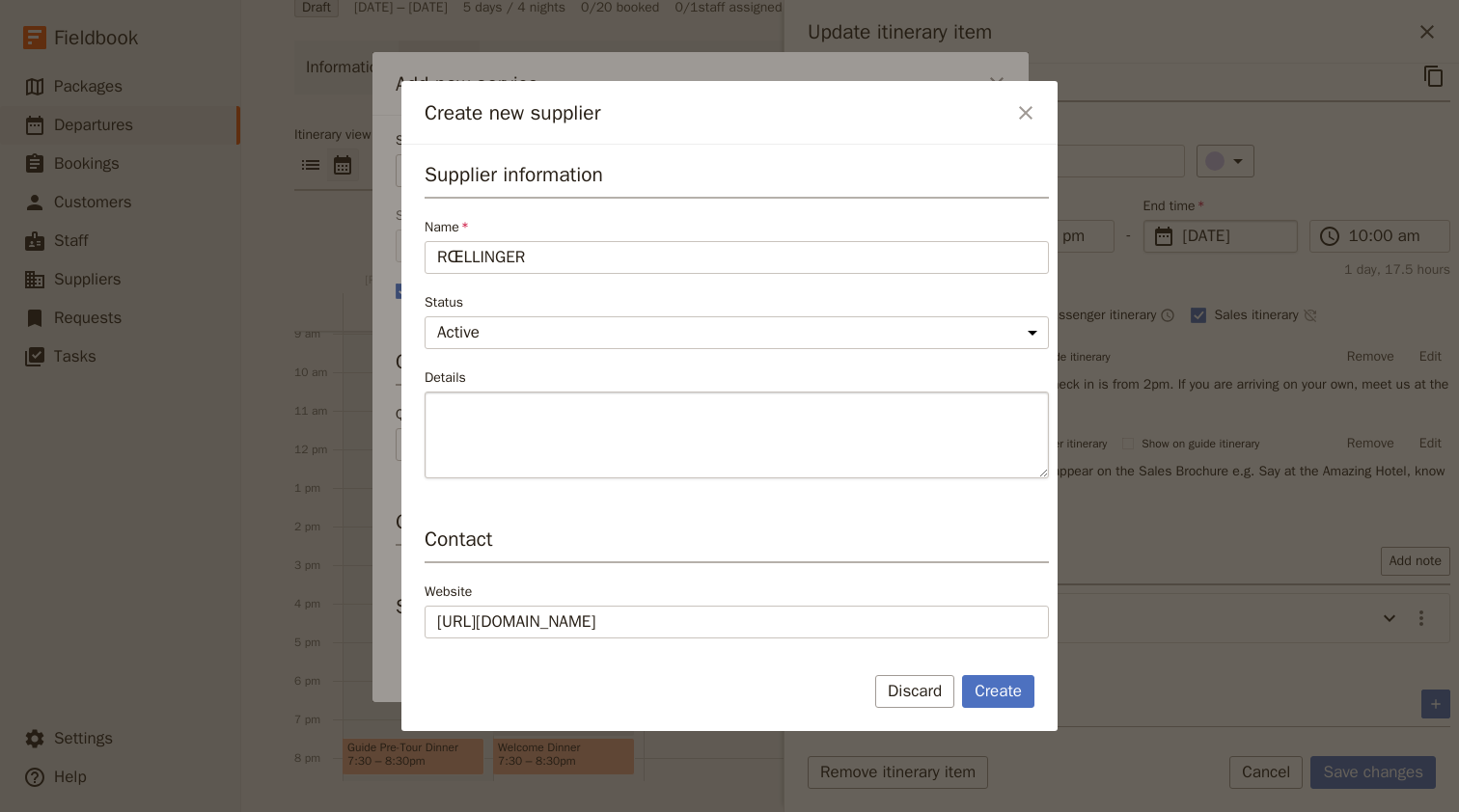 scroll, scrollTop: 4, scrollLeft: 0, axis: vertical 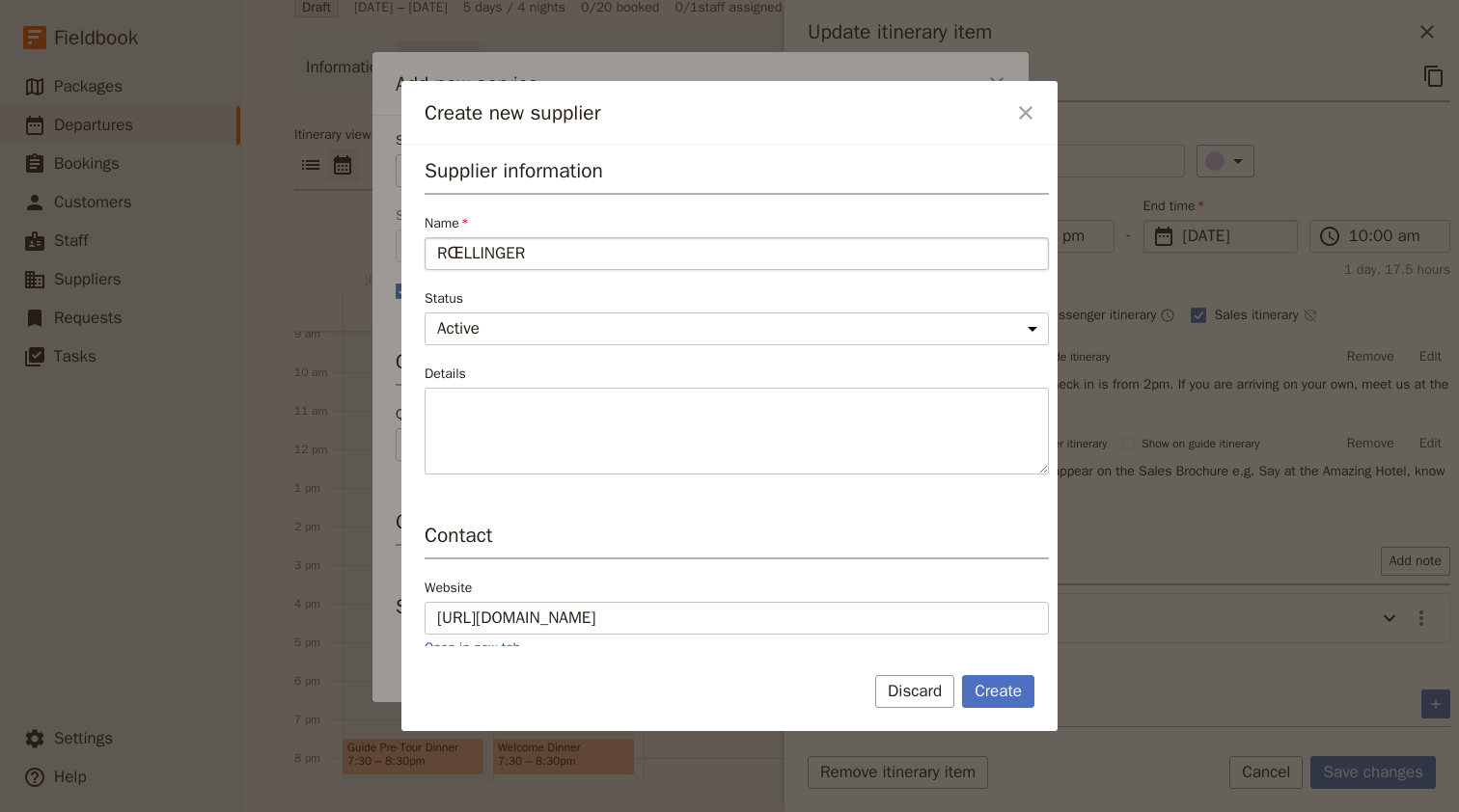 type on "[PHONE_NUMBER]" 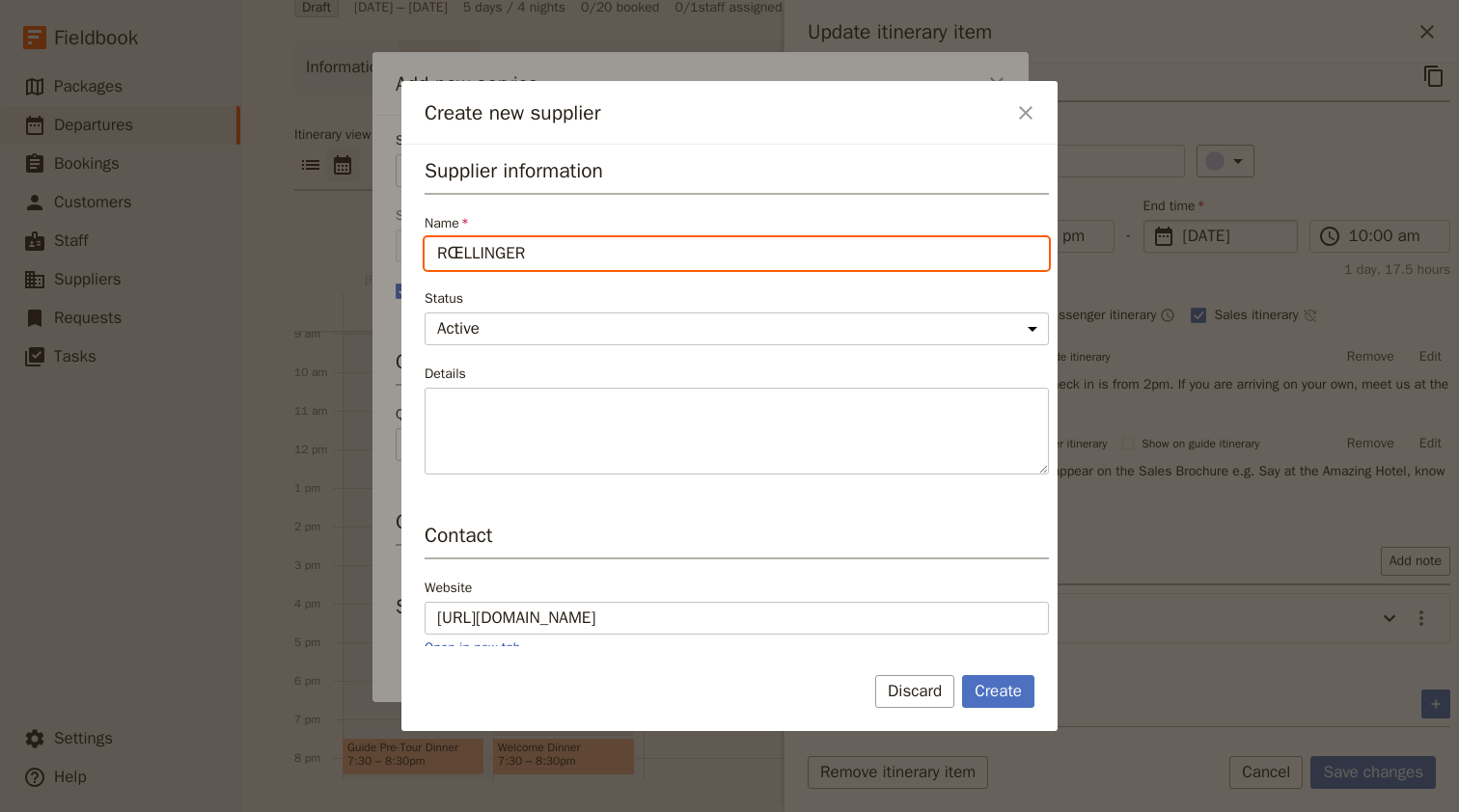 click on "RŒLLINGER" at bounding box center (736, 254) 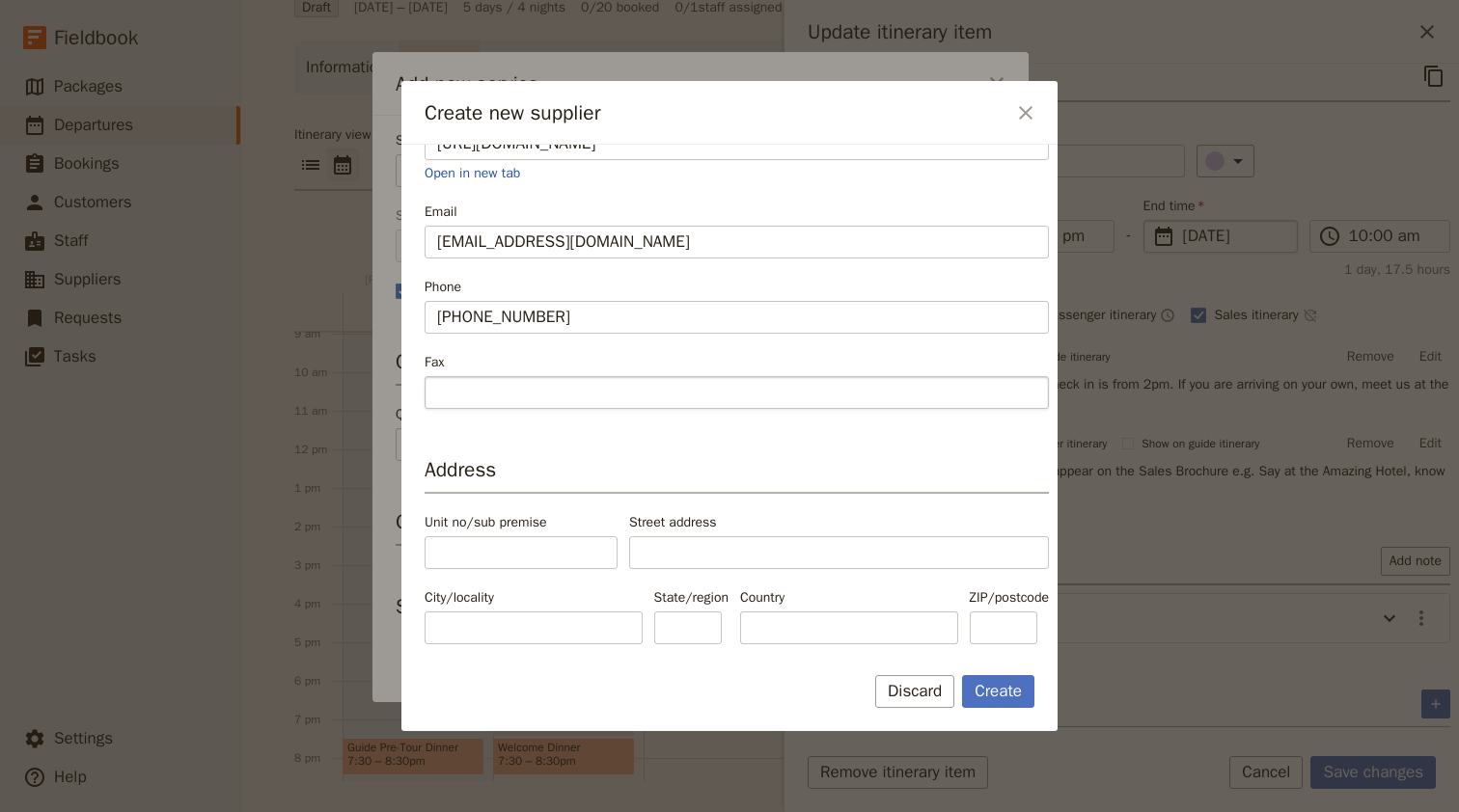 scroll, scrollTop: 0, scrollLeft: 0, axis: both 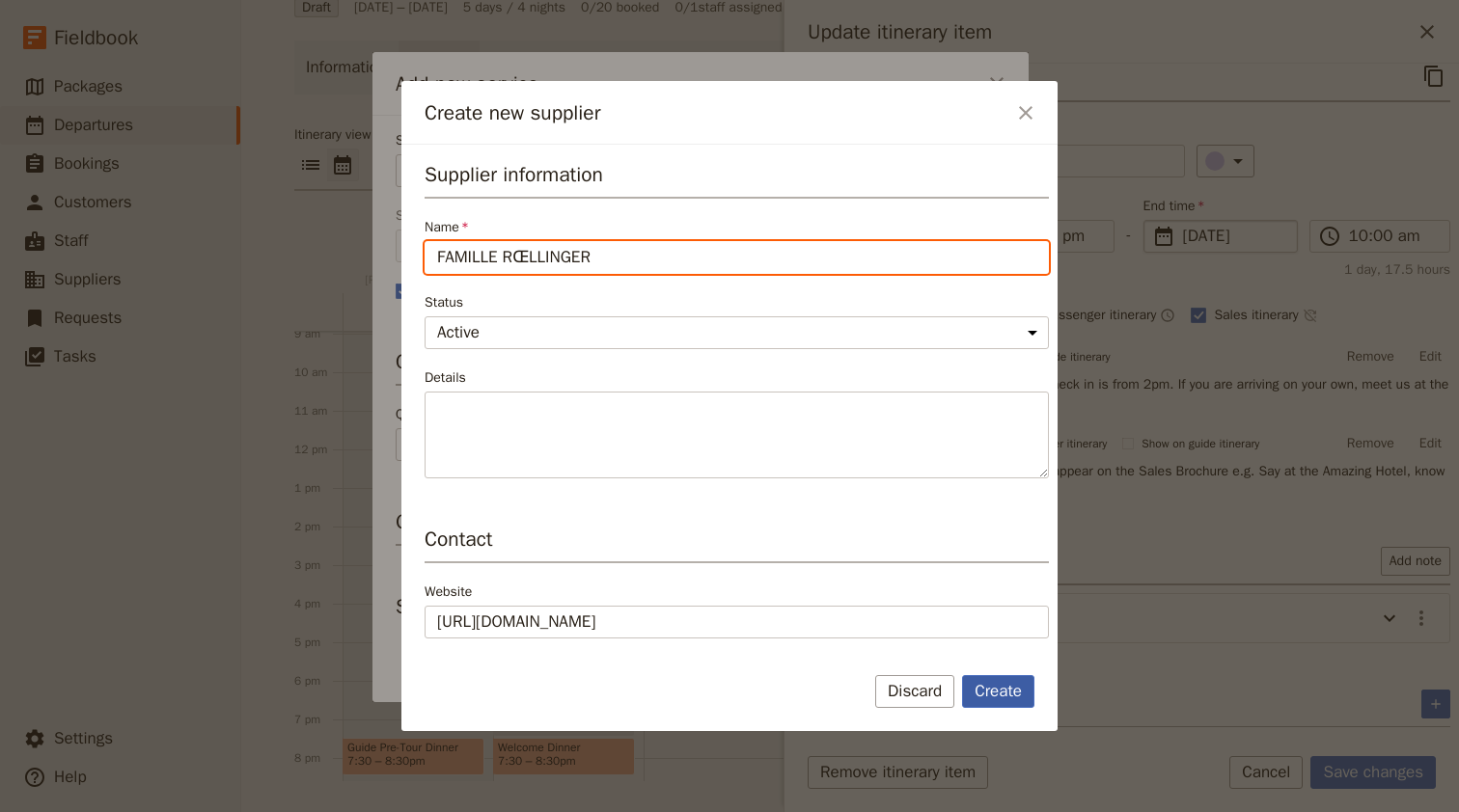 type on "FAMILLE RŒLLINGER" 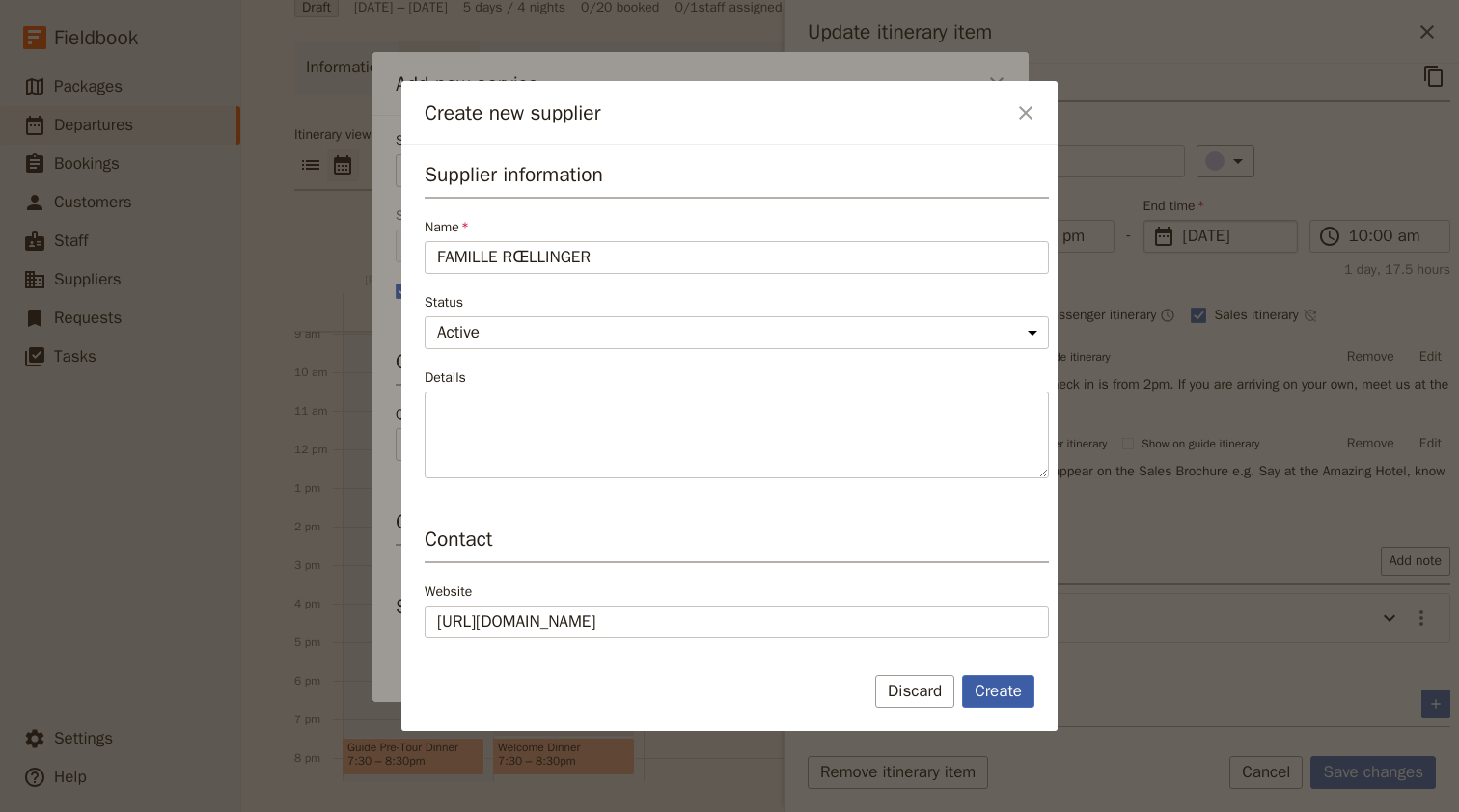 click on "Create" at bounding box center [998, 691] 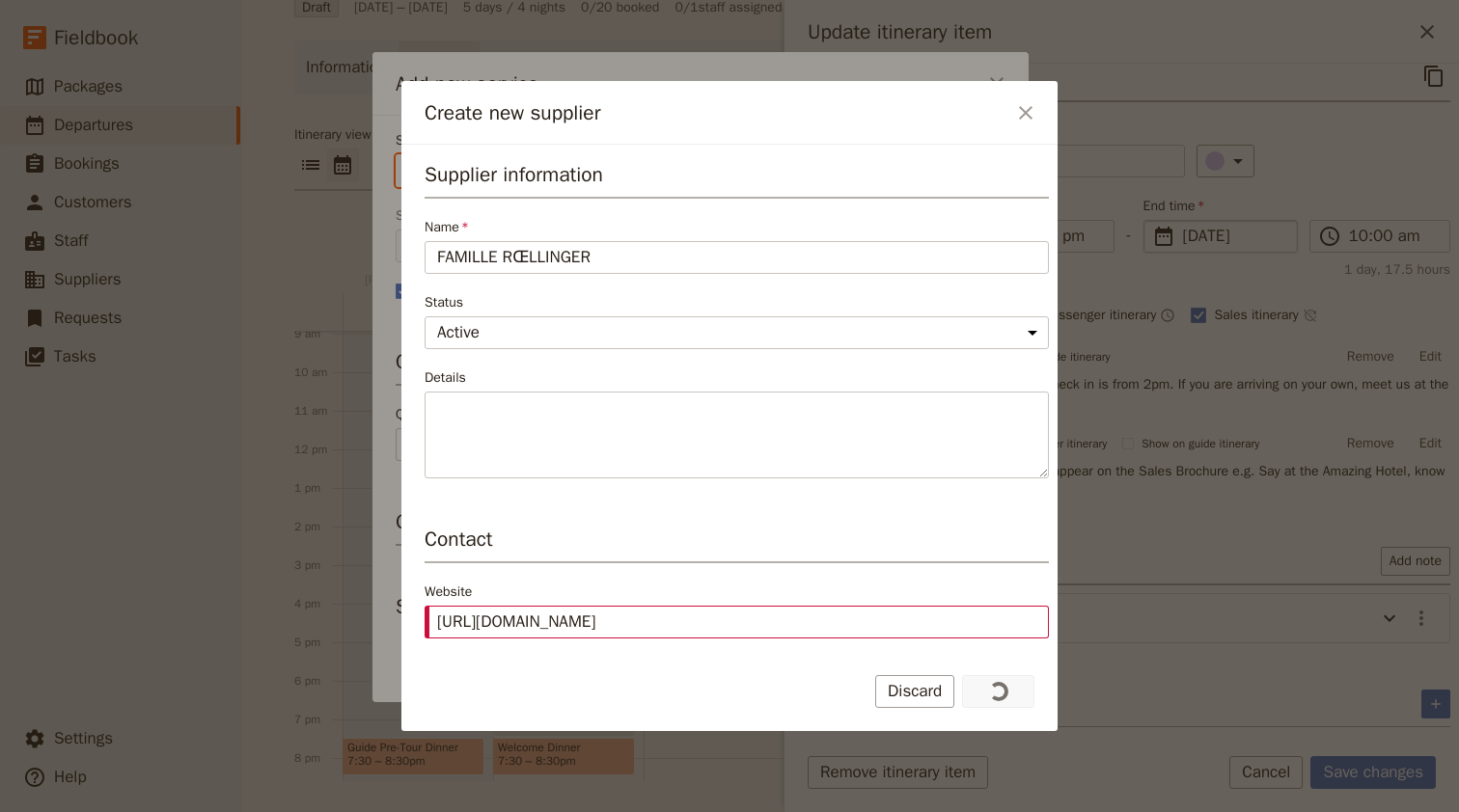 type on "FAMILLE RŒLLINGER" 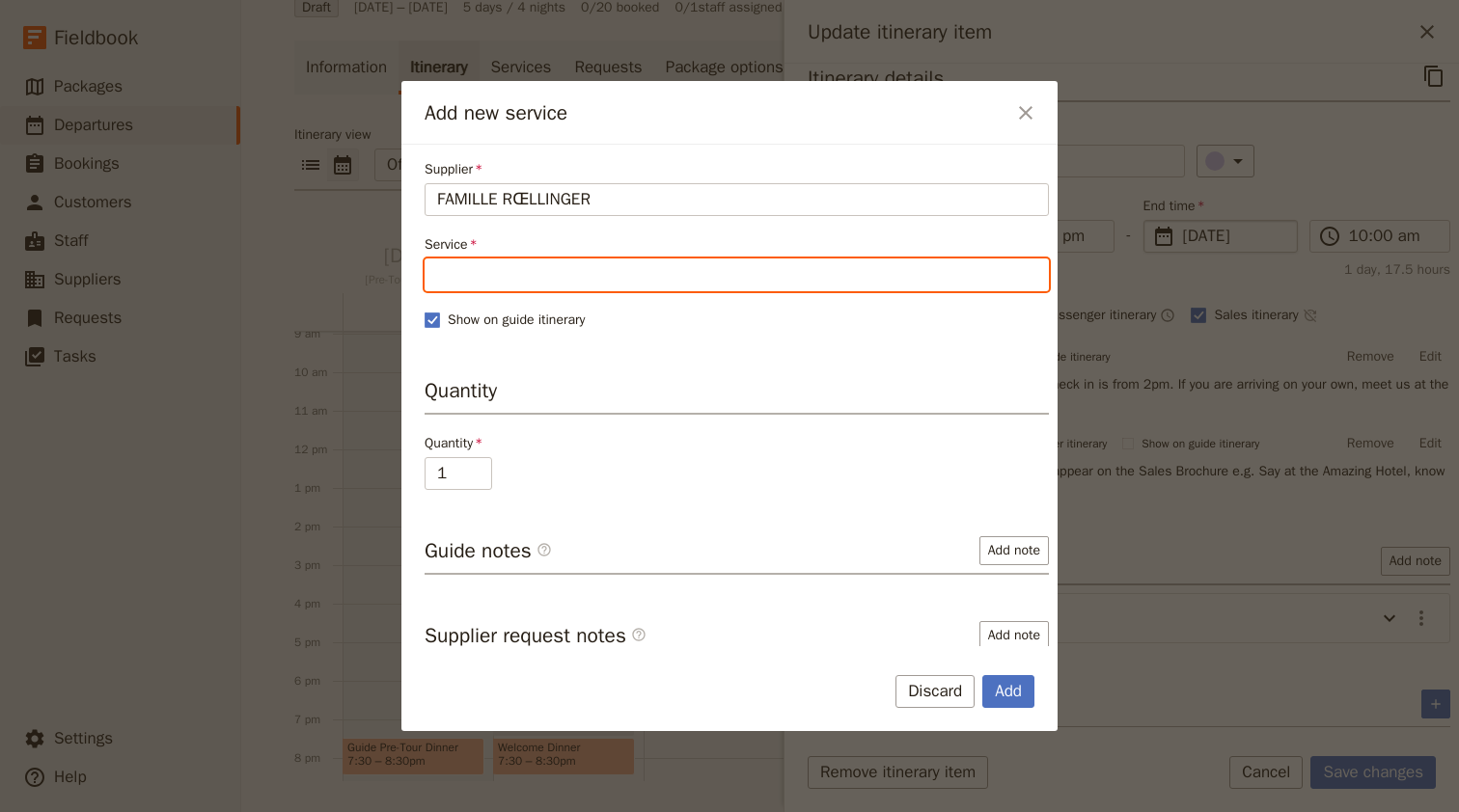 click on "Service" at bounding box center (736, 275) 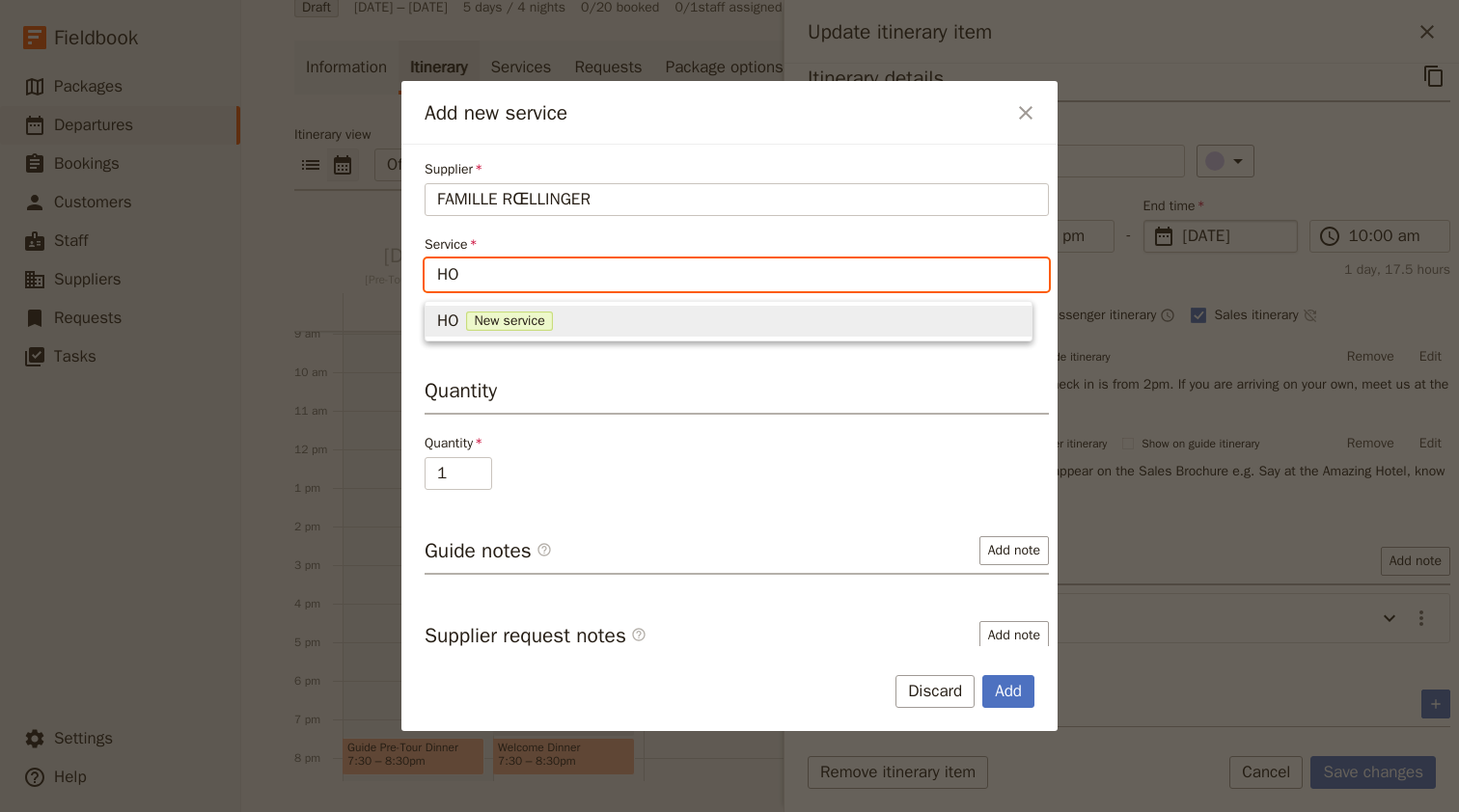 type on "H" 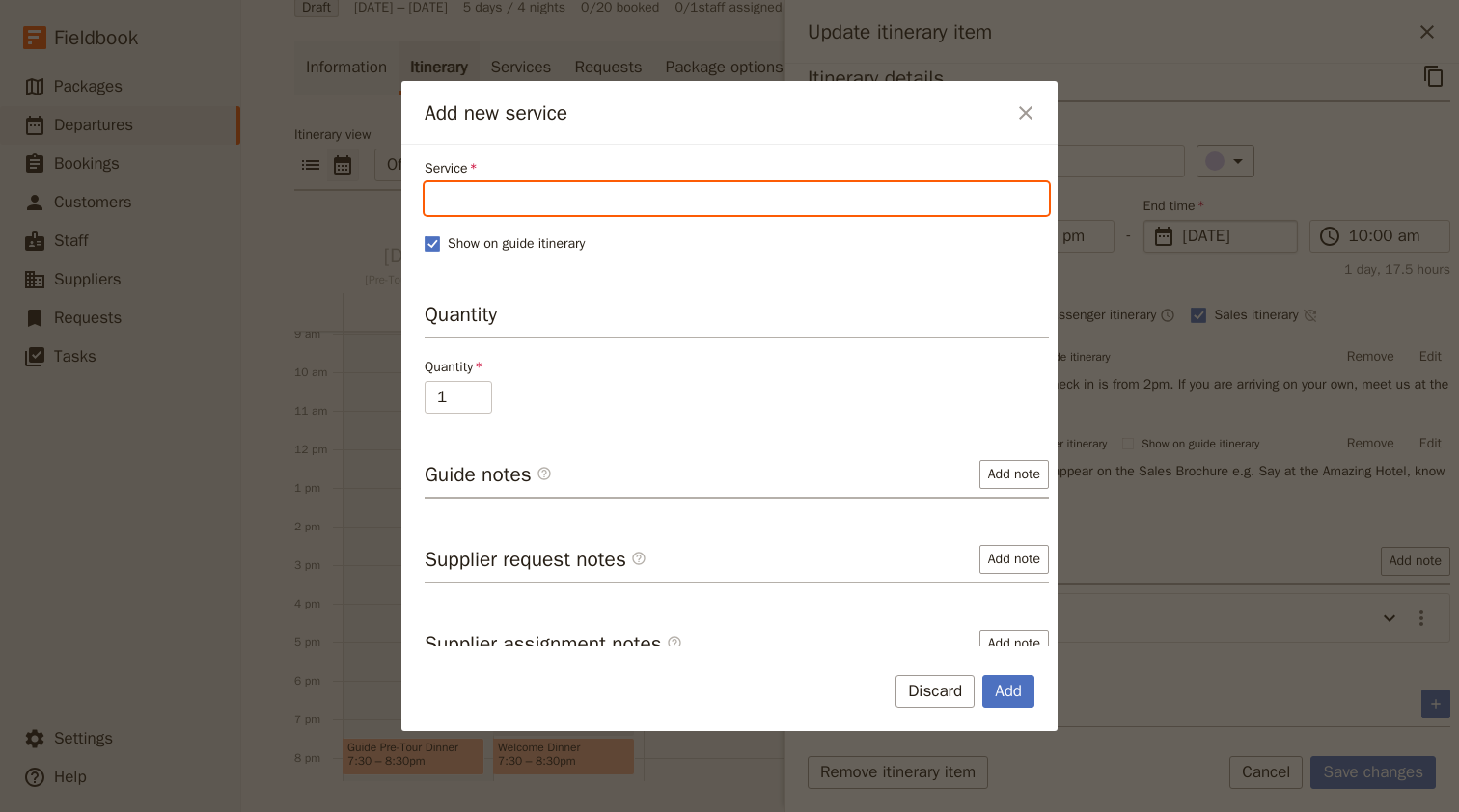 scroll, scrollTop: 0, scrollLeft: 0, axis: both 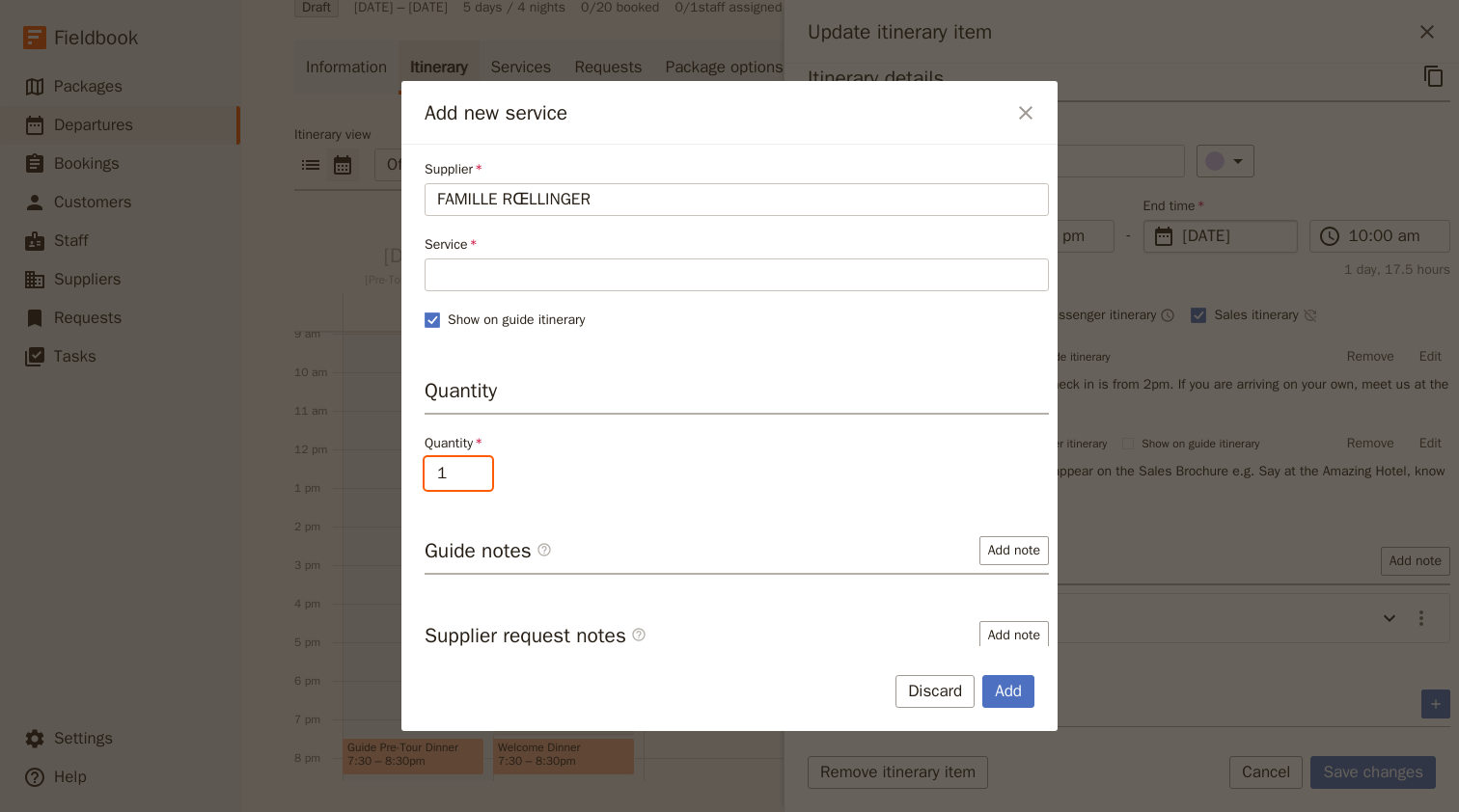 click on "1" at bounding box center [458, 474] 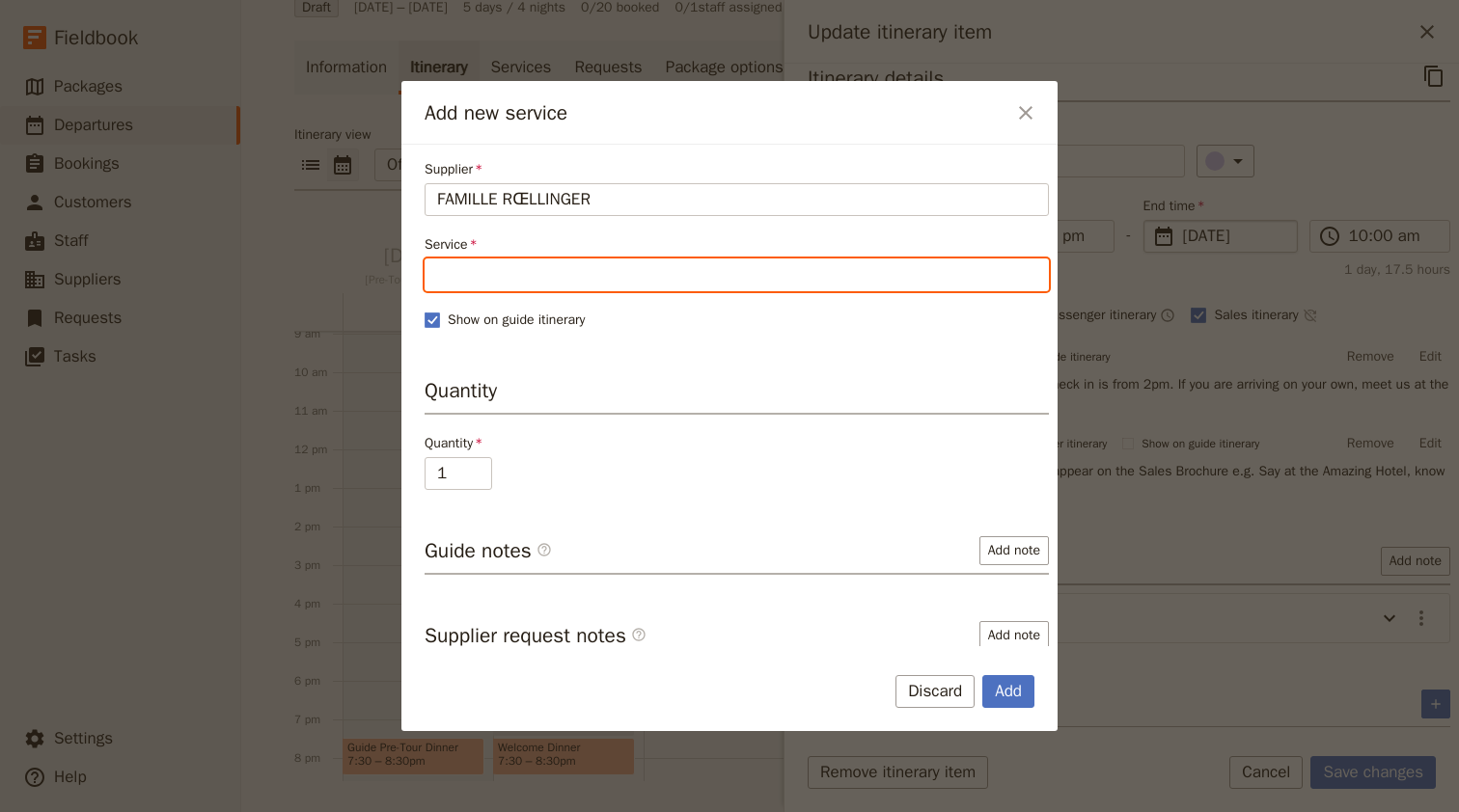 click on "Service" at bounding box center [736, 275] 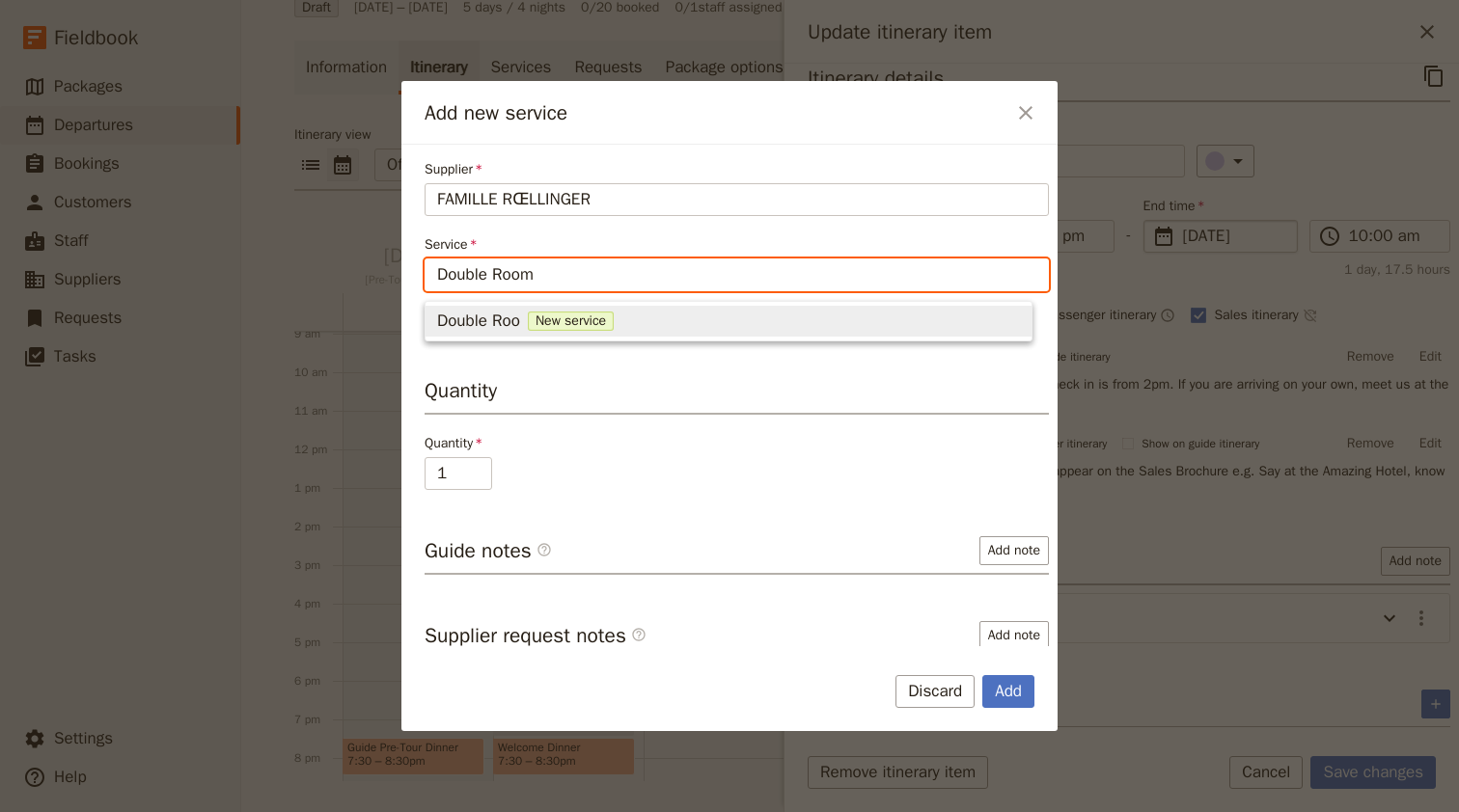 type on "Double Room" 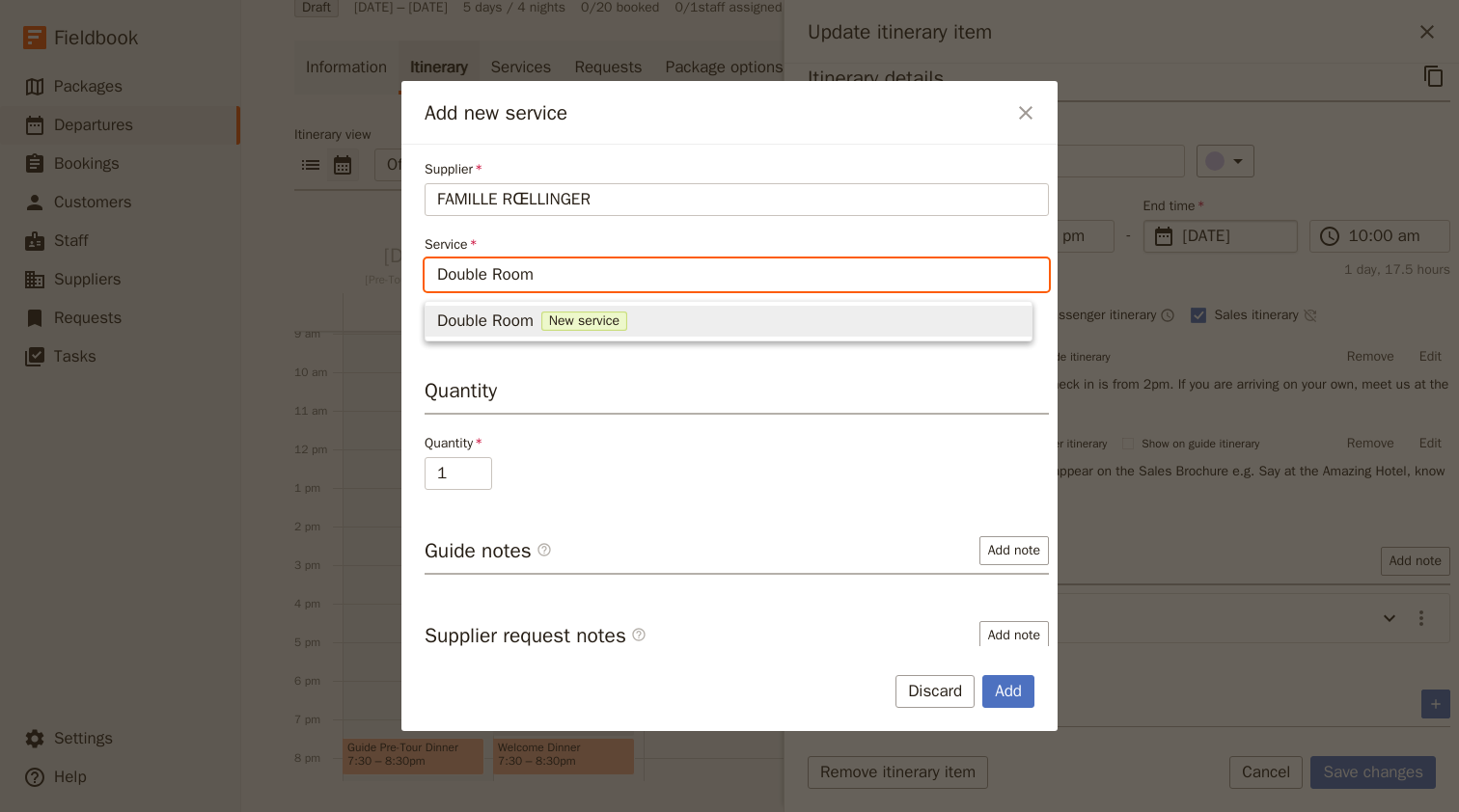 click on "Double Room" at bounding box center [485, 321] 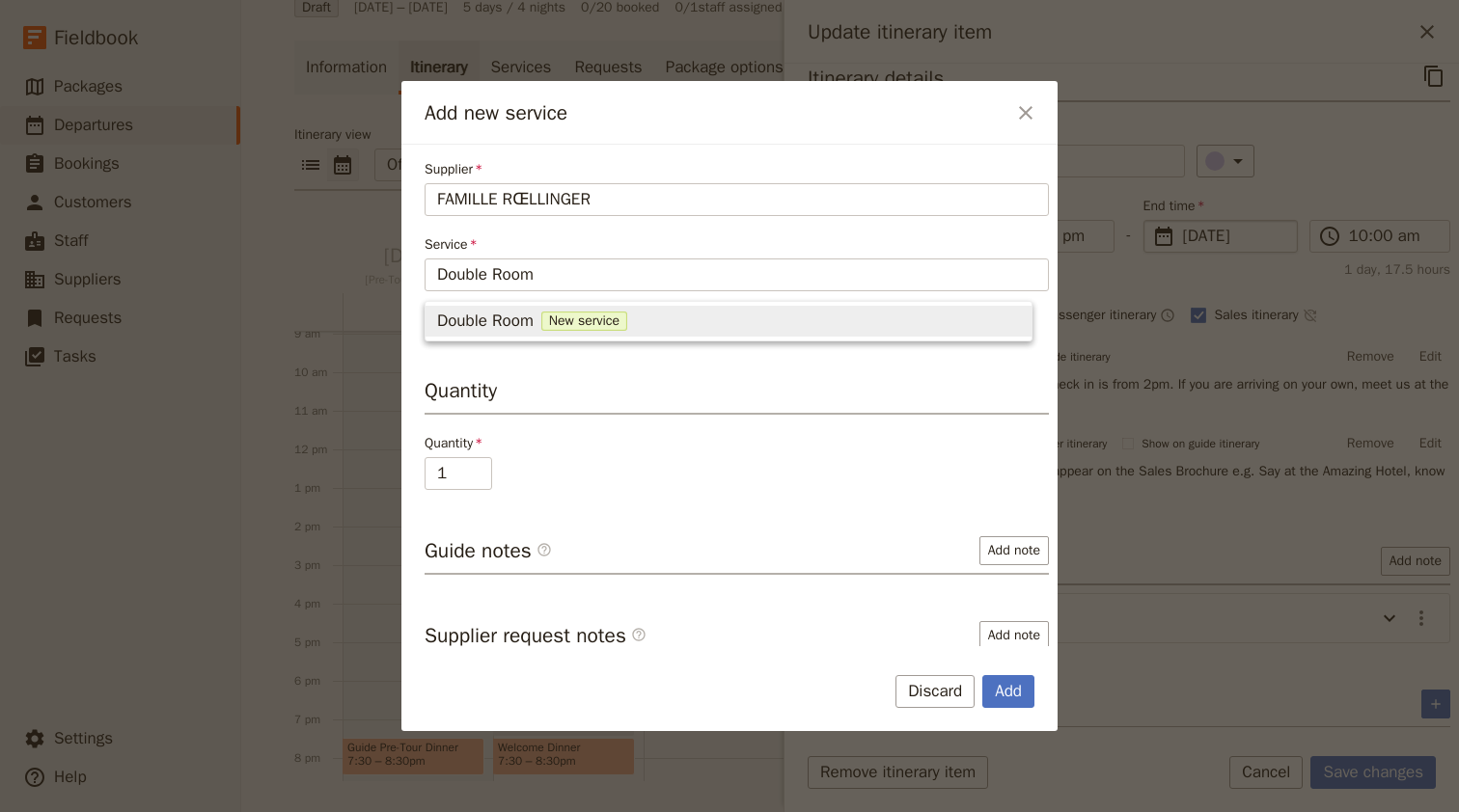 type 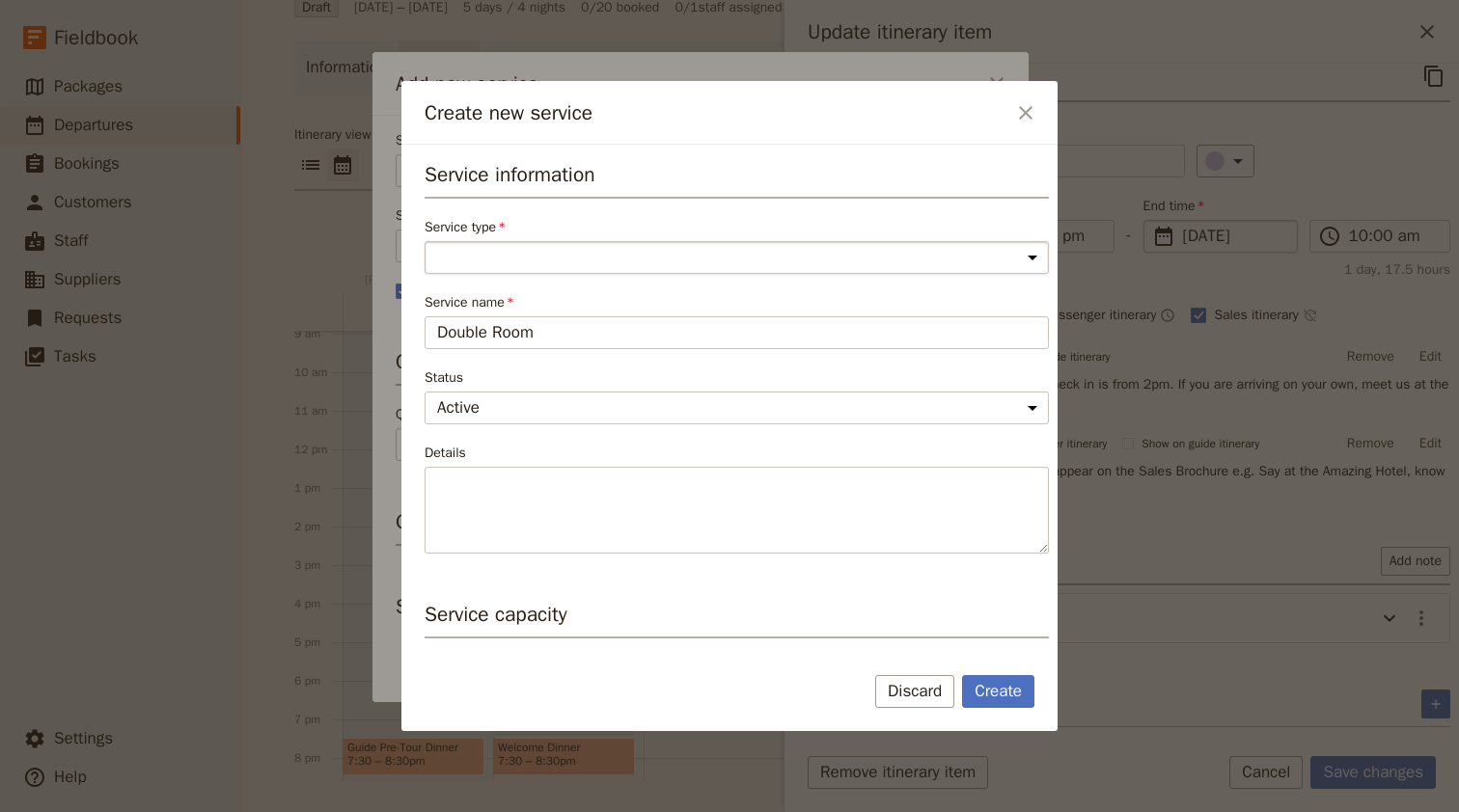 select on "AccommodationService" 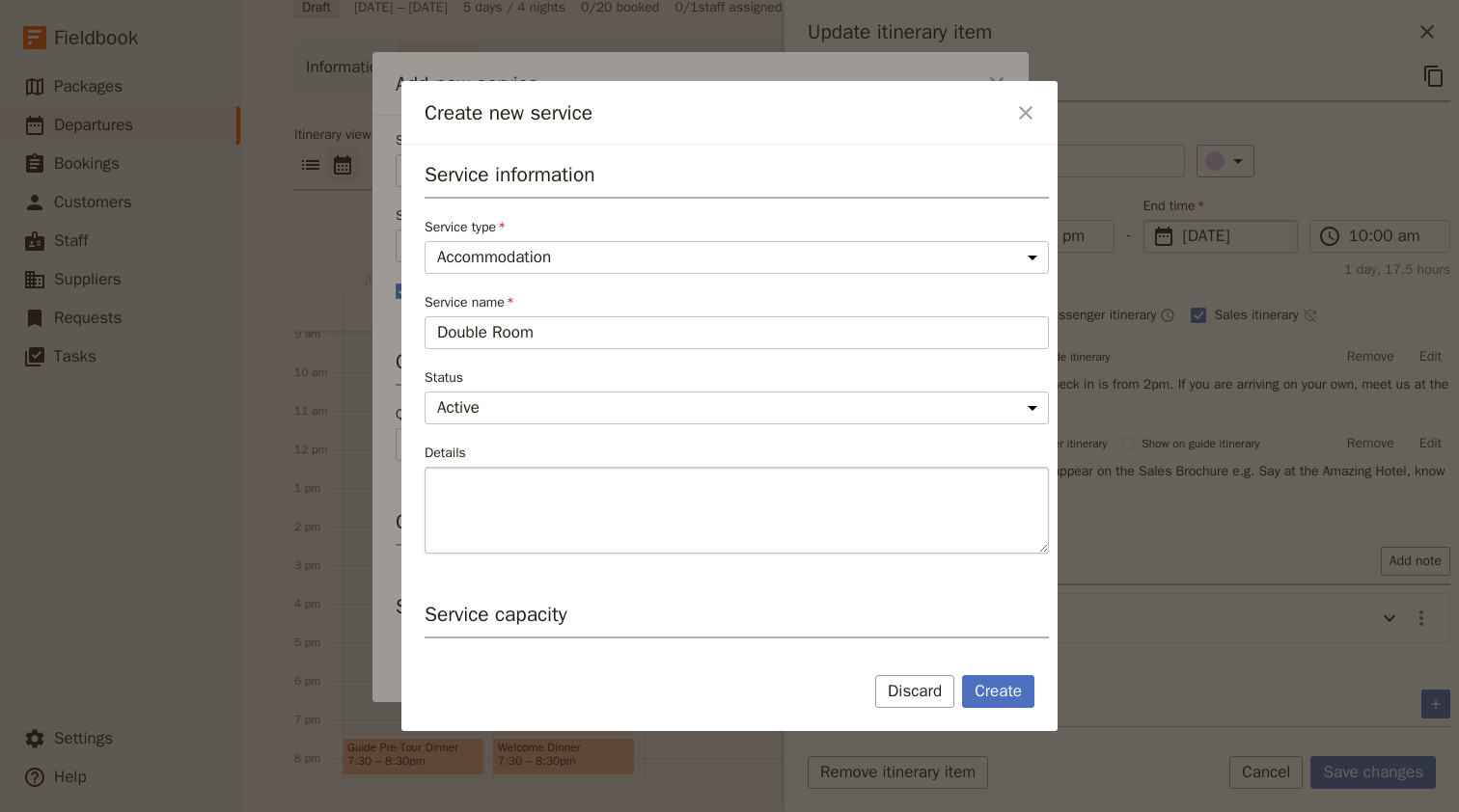 scroll, scrollTop: 150, scrollLeft: 0, axis: vertical 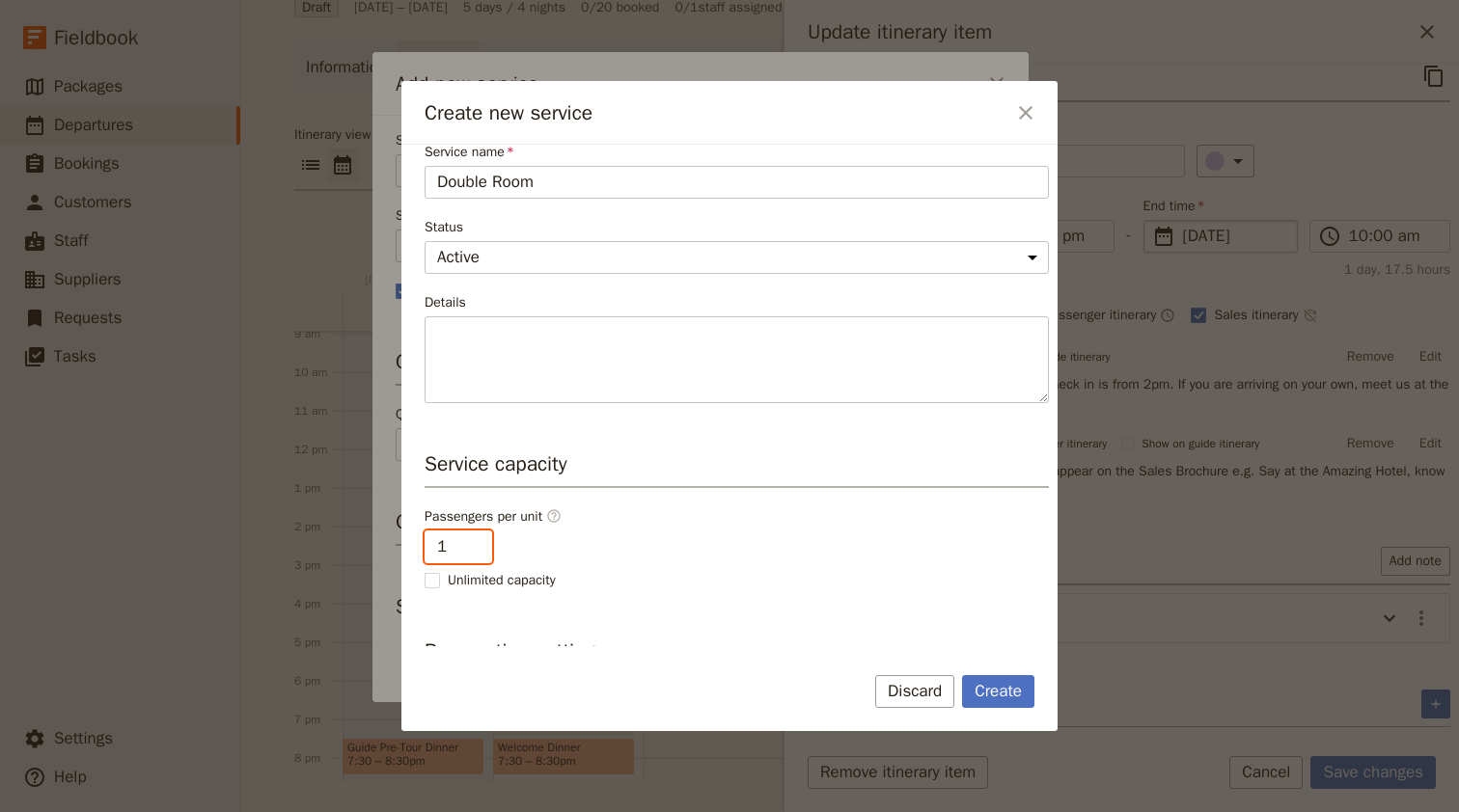 type on "2" 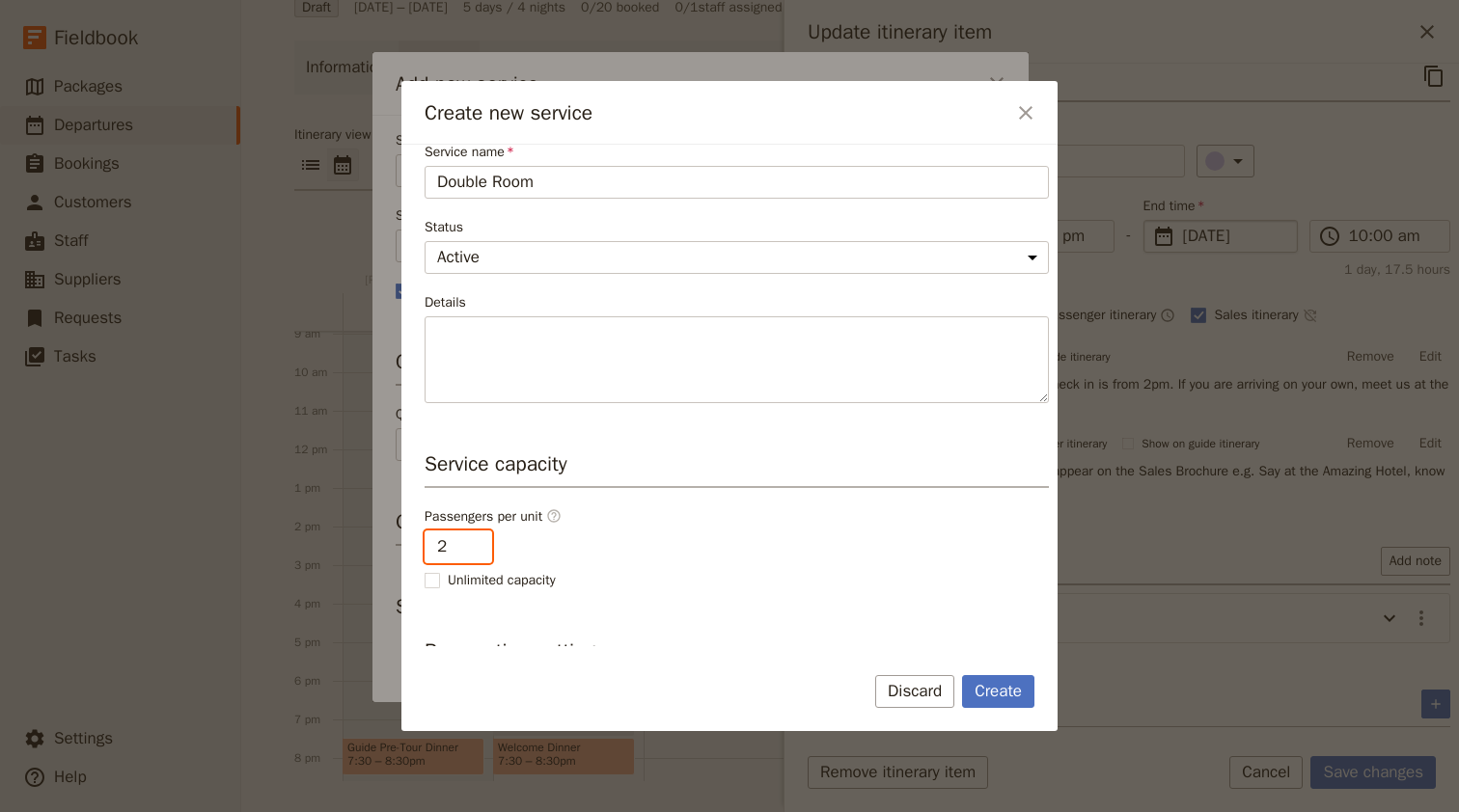 click on "2" at bounding box center (458, 547) 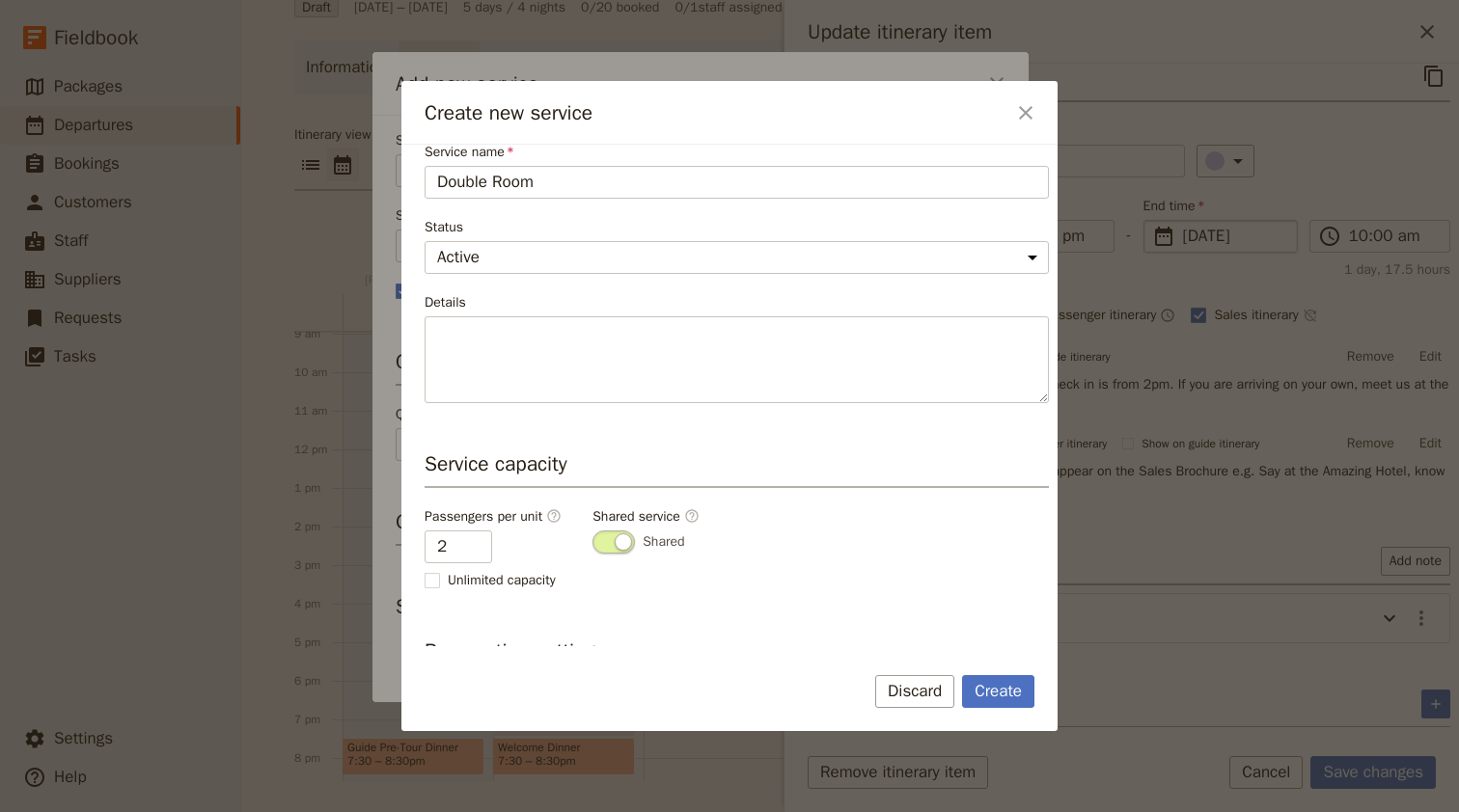 click on "Passengers per unit ​ 2 Unlimited capacity Shared service ​ Shared" at bounding box center [736, 549] 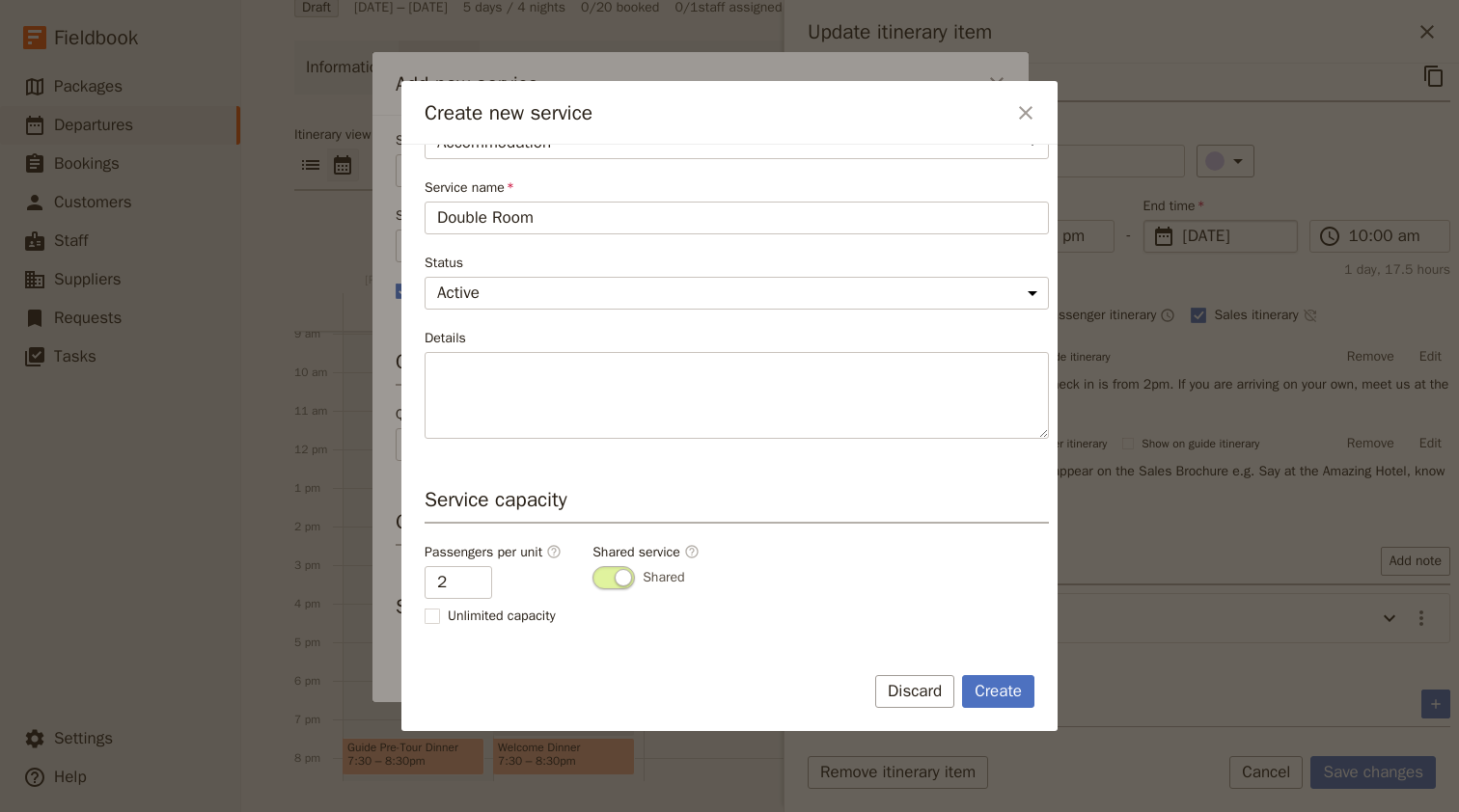 scroll, scrollTop: 0, scrollLeft: 0, axis: both 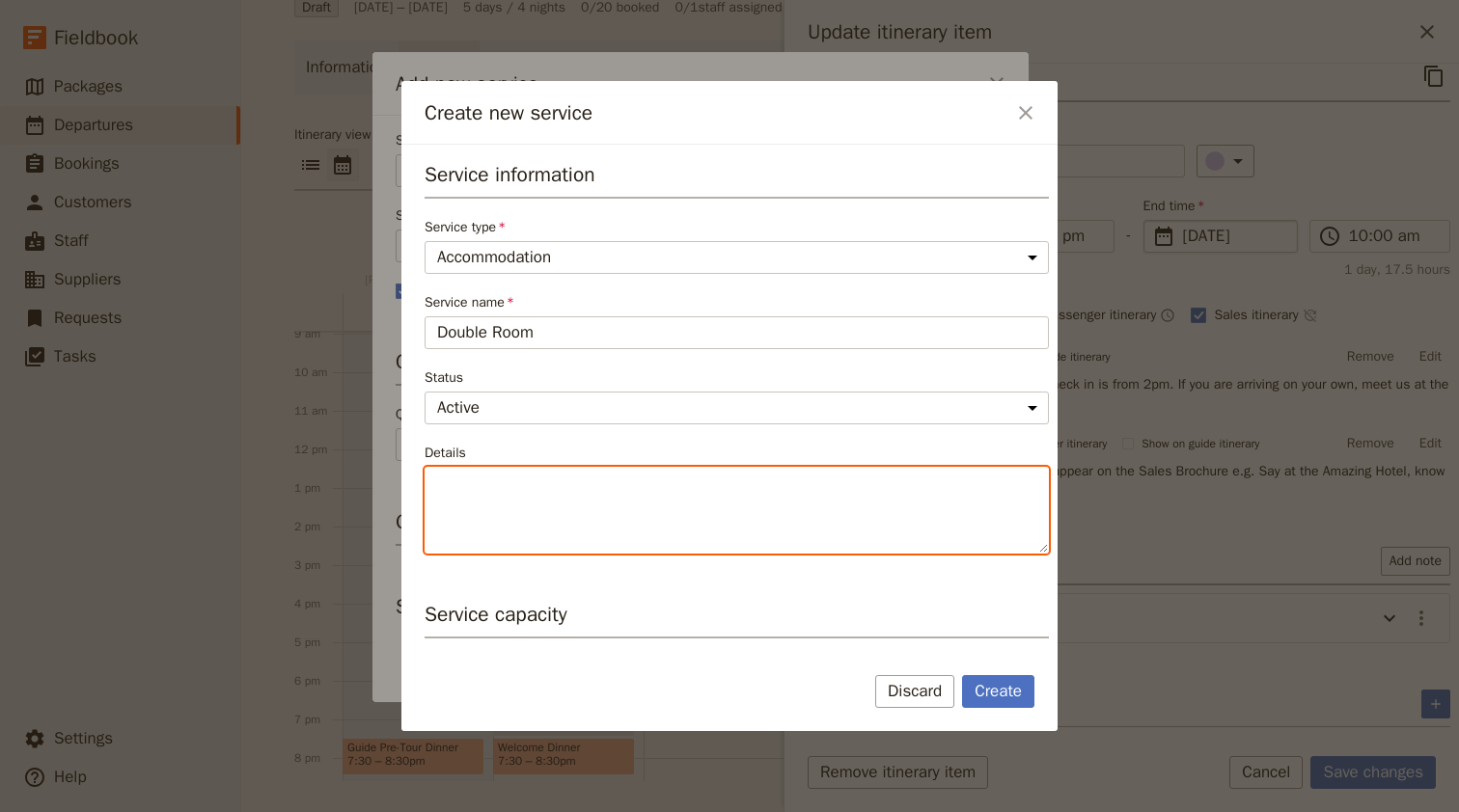 click on "Details" at bounding box center (736, 510) 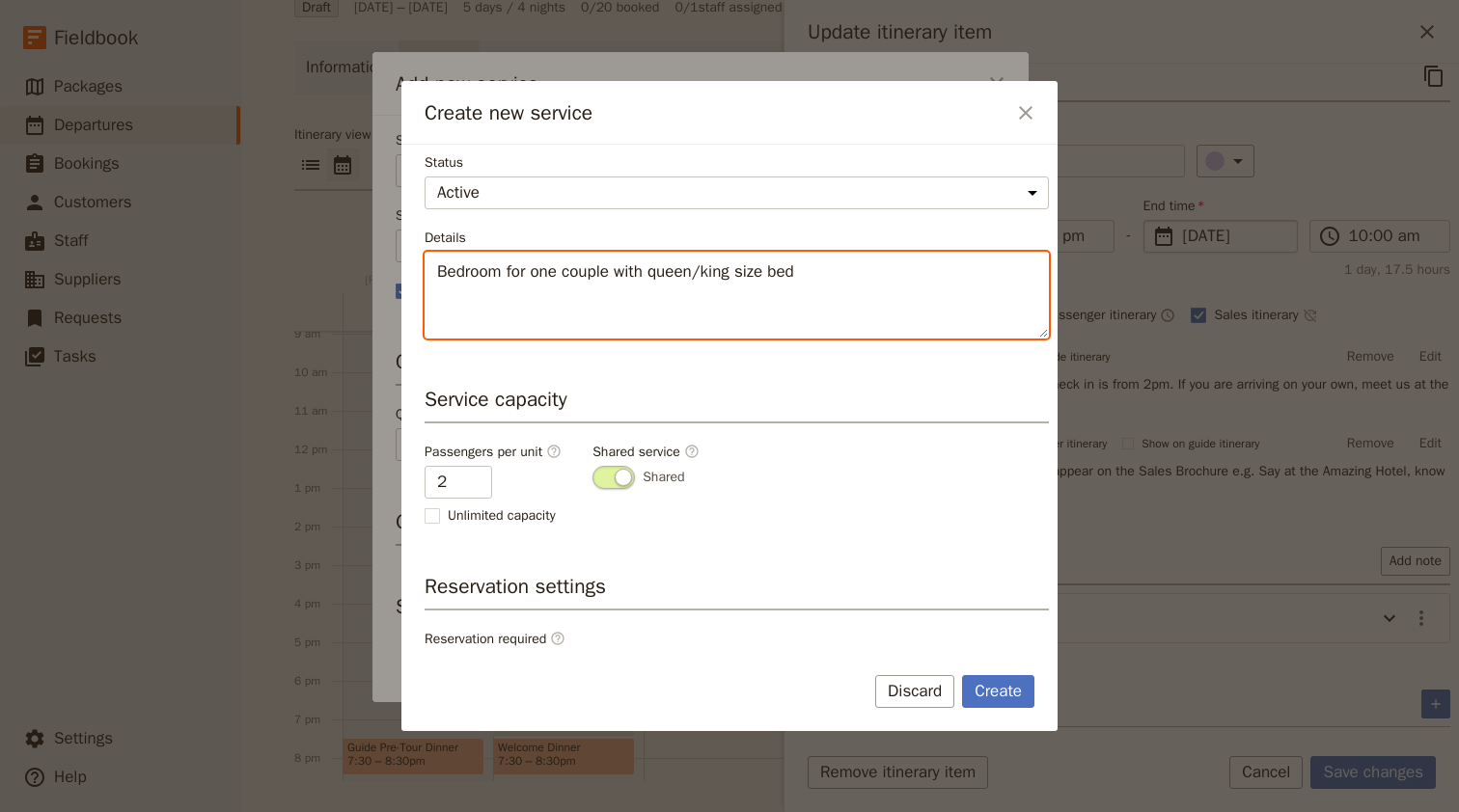 scroll, scrollTop: 304, scrollLeft: 0, axis: vertical 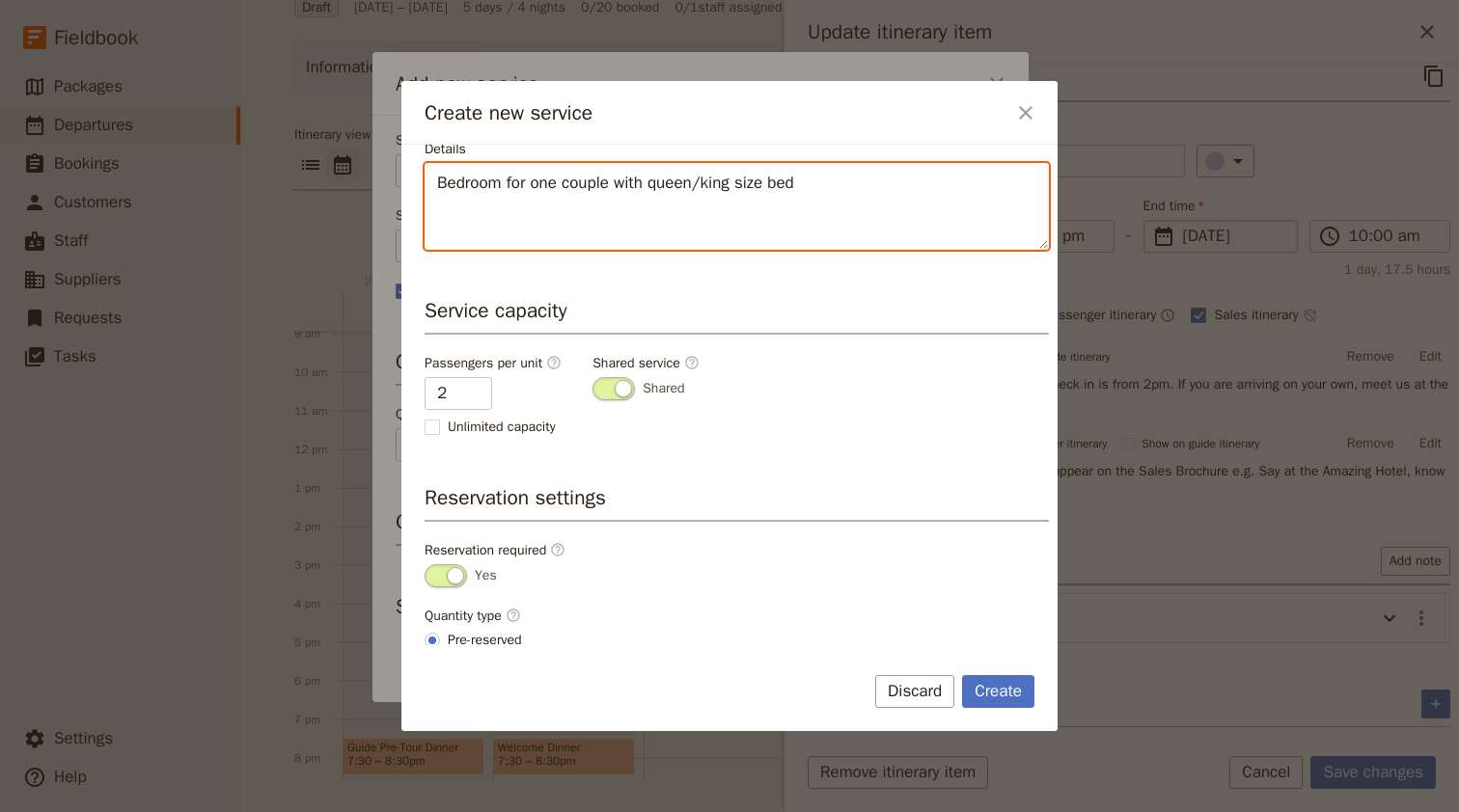 type on "Bedroom for one couple with queen/king size bed" 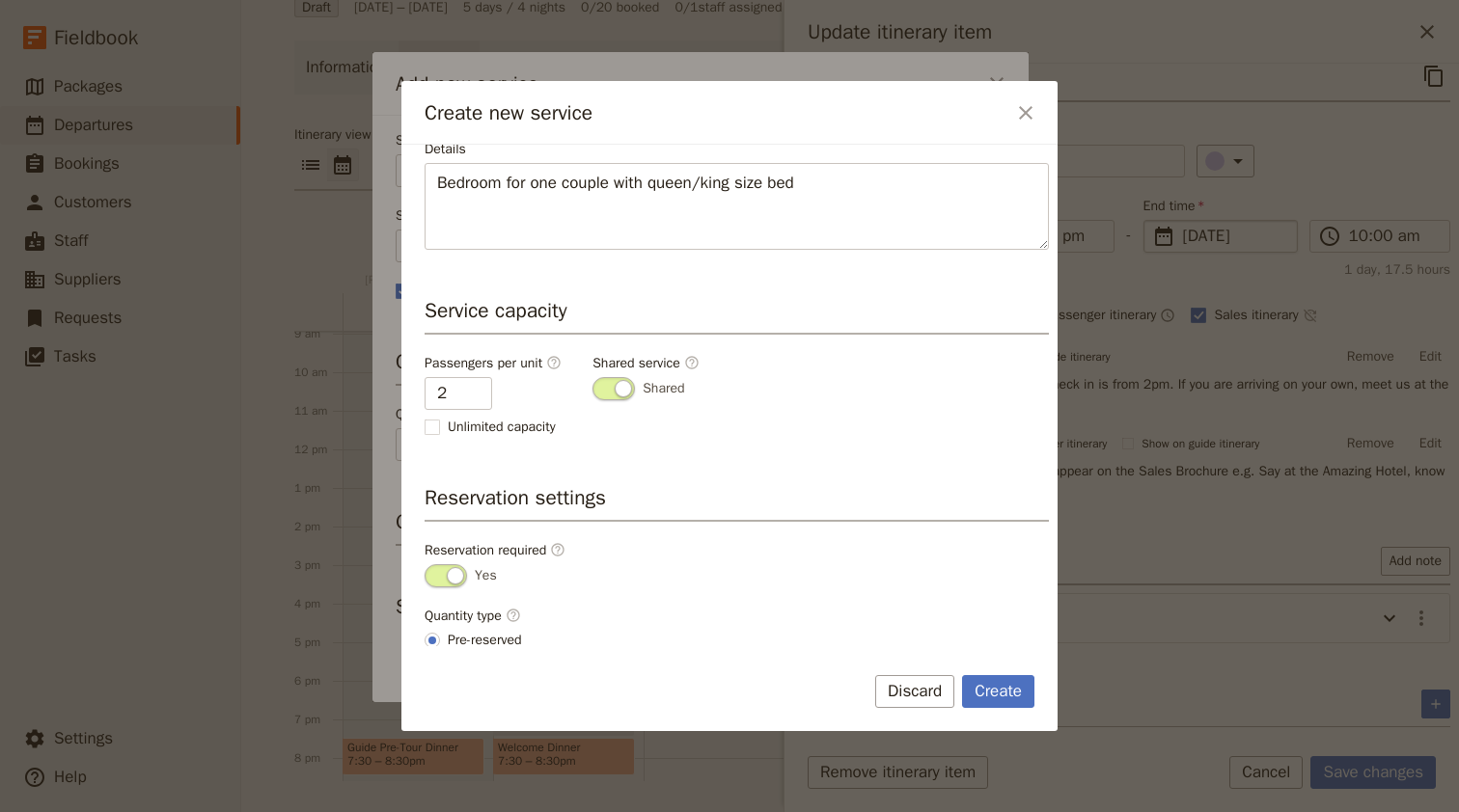 click at bounding box center (614, 389) 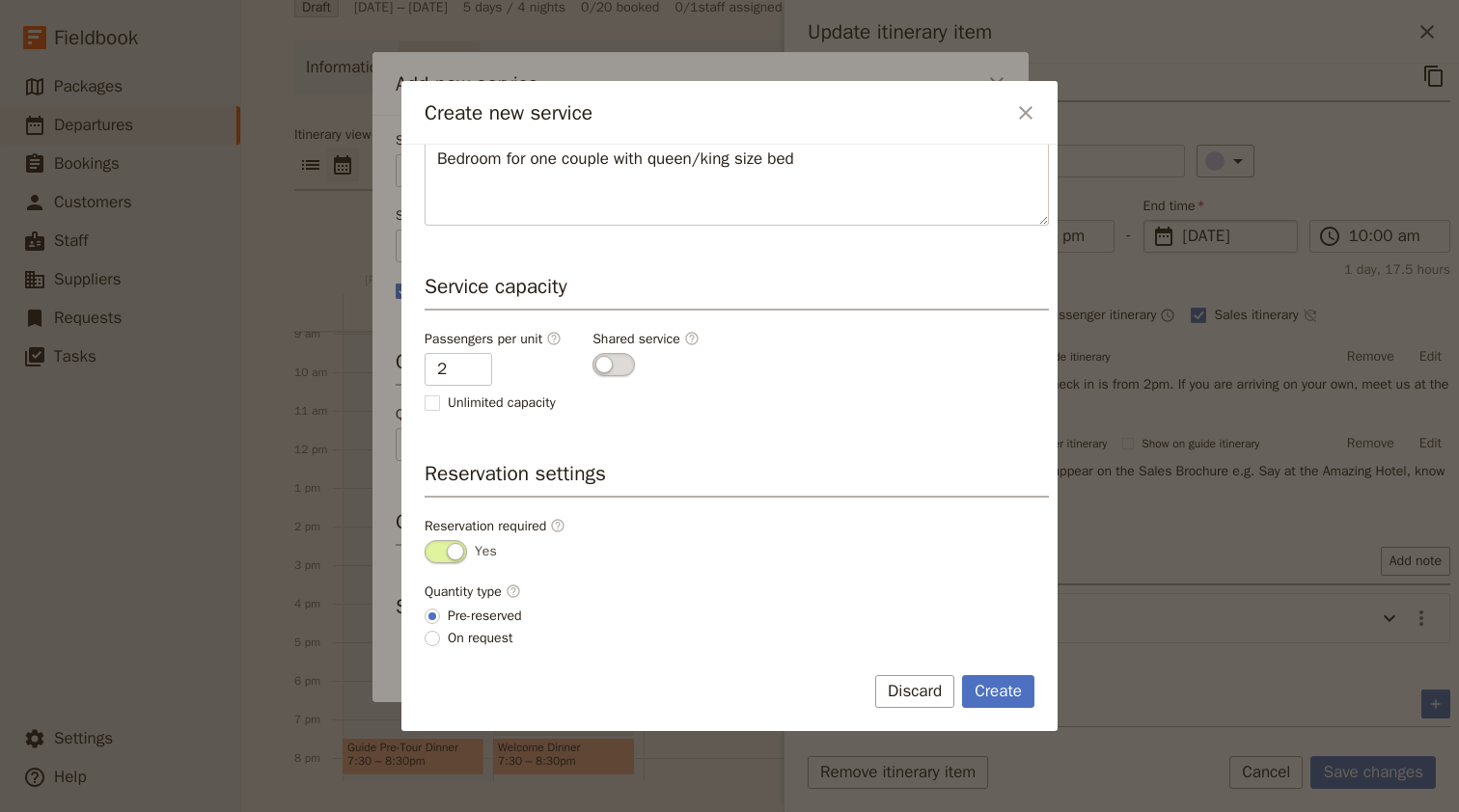 scroll, scrollTop: 332, scrollLeft: 0, axis: vertical 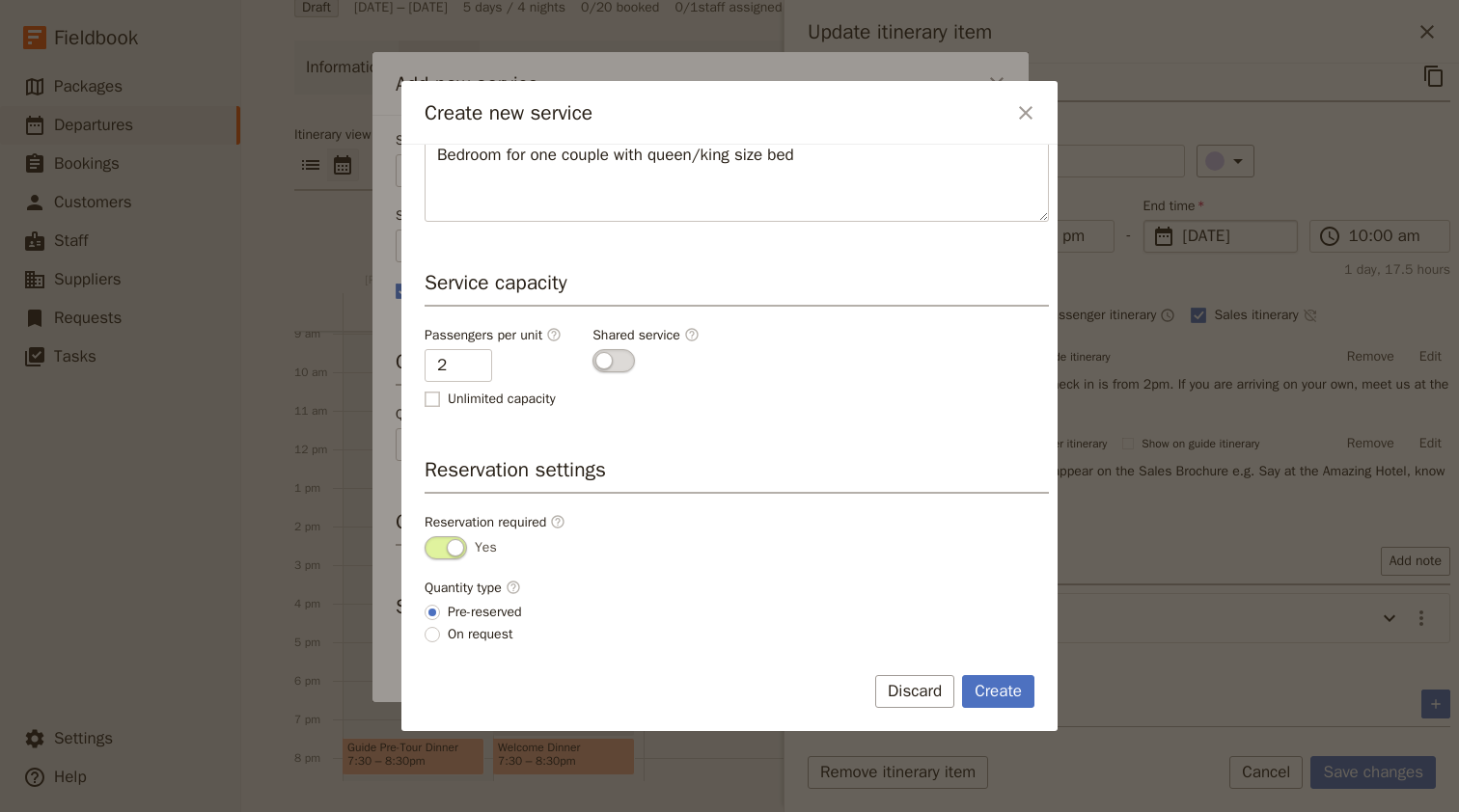 click on "Unlimited capacity" at bounding box center (502, 399) 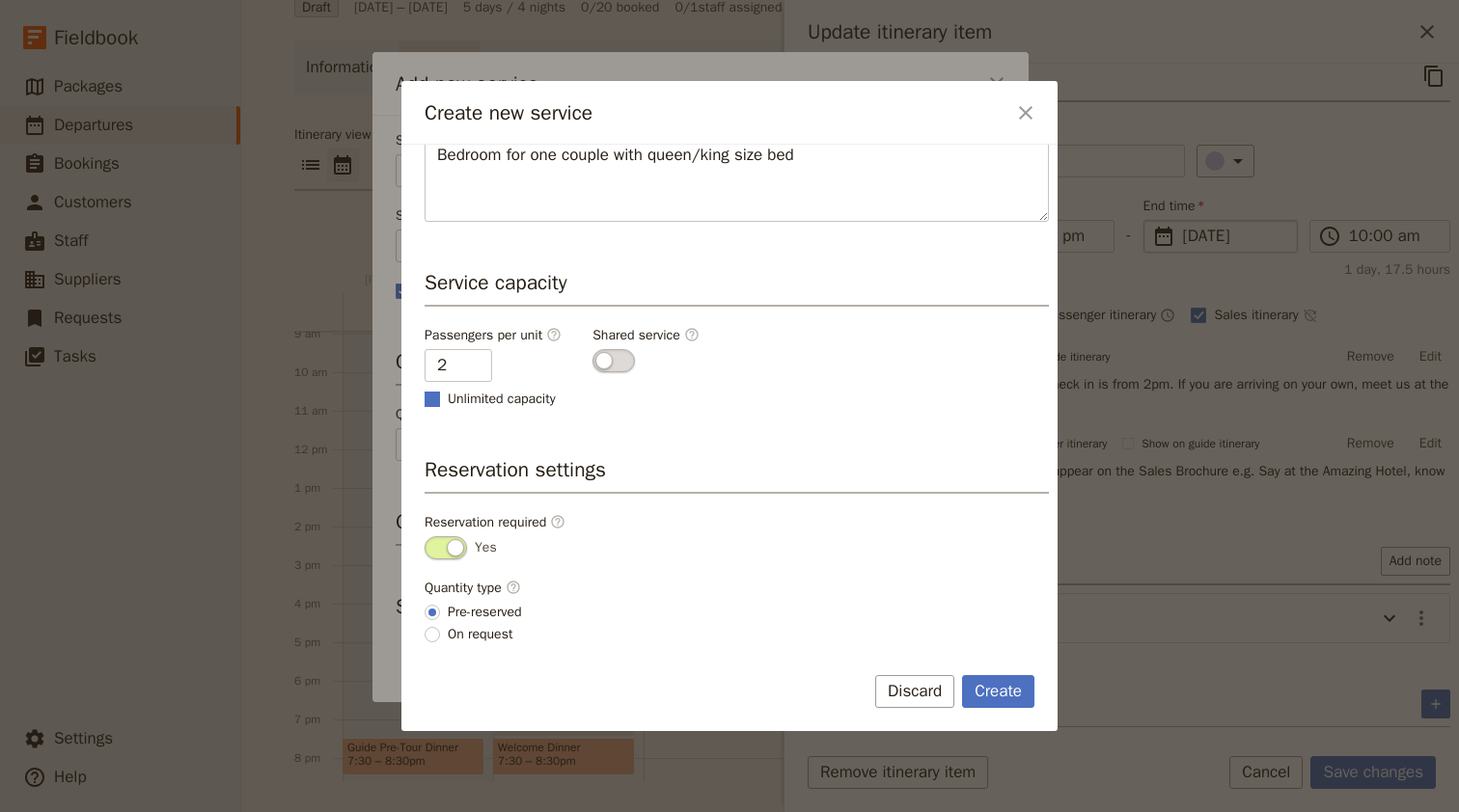 type 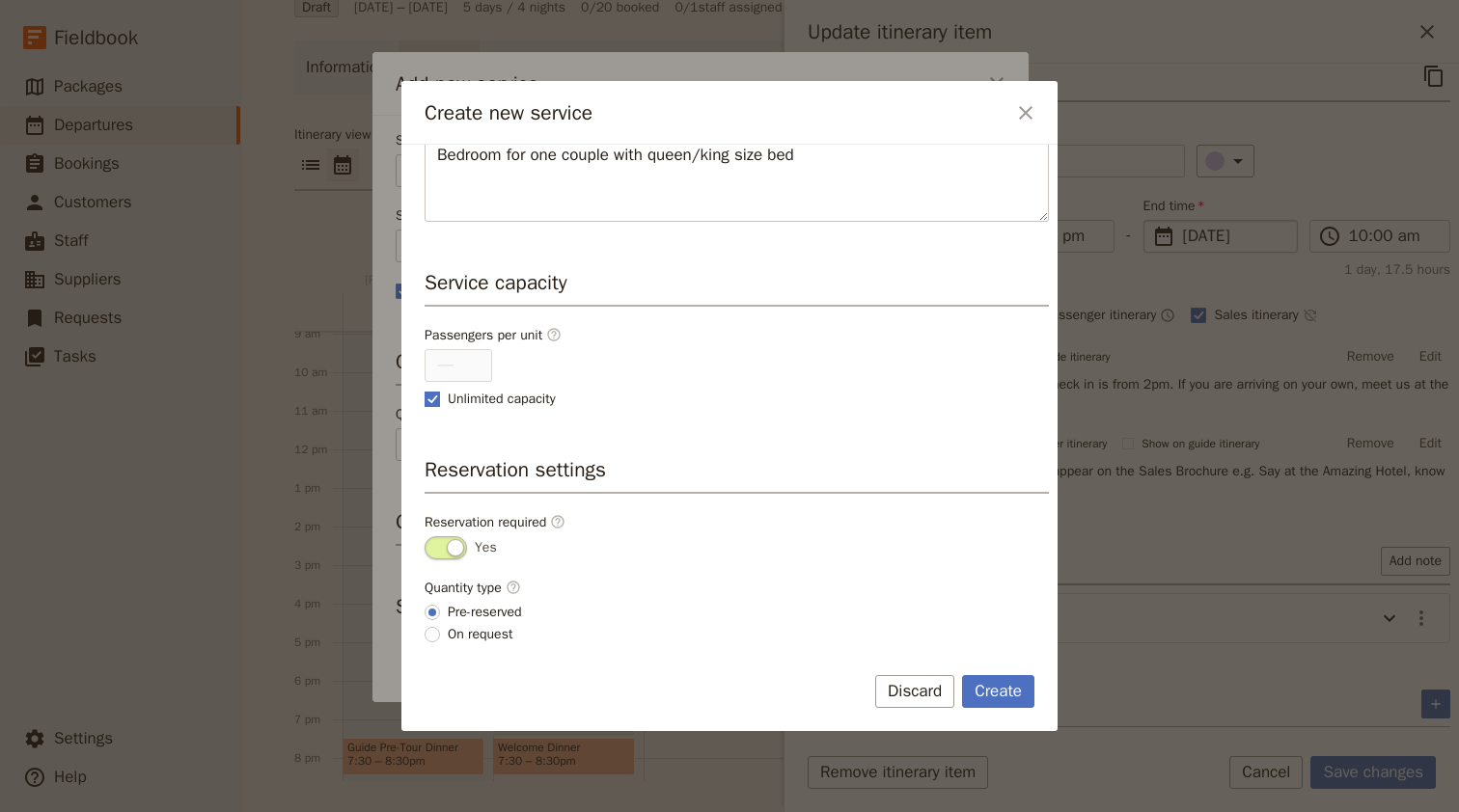 click on "Unlimited capacity" at bounding box center (502, 399) 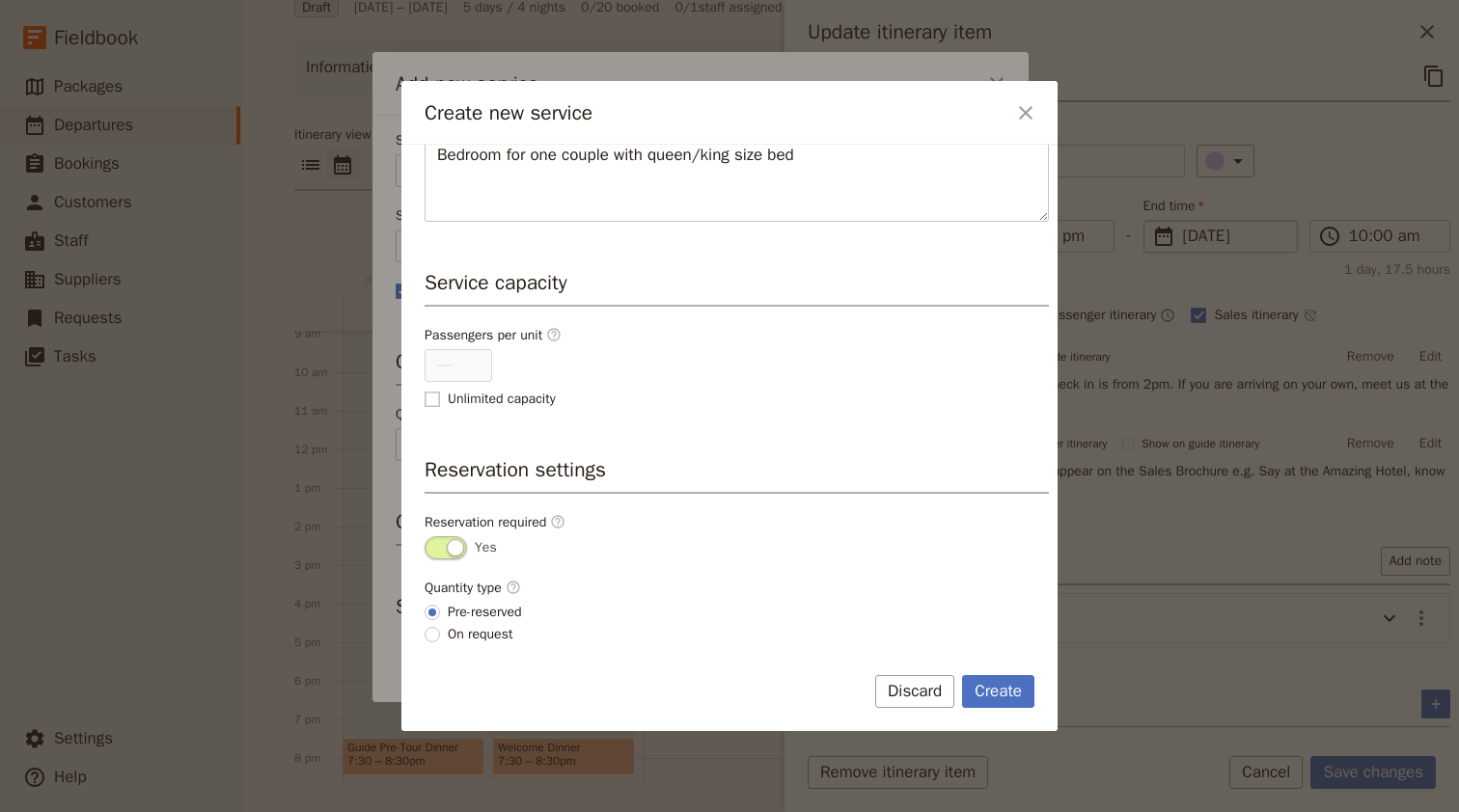checkbox on "false" 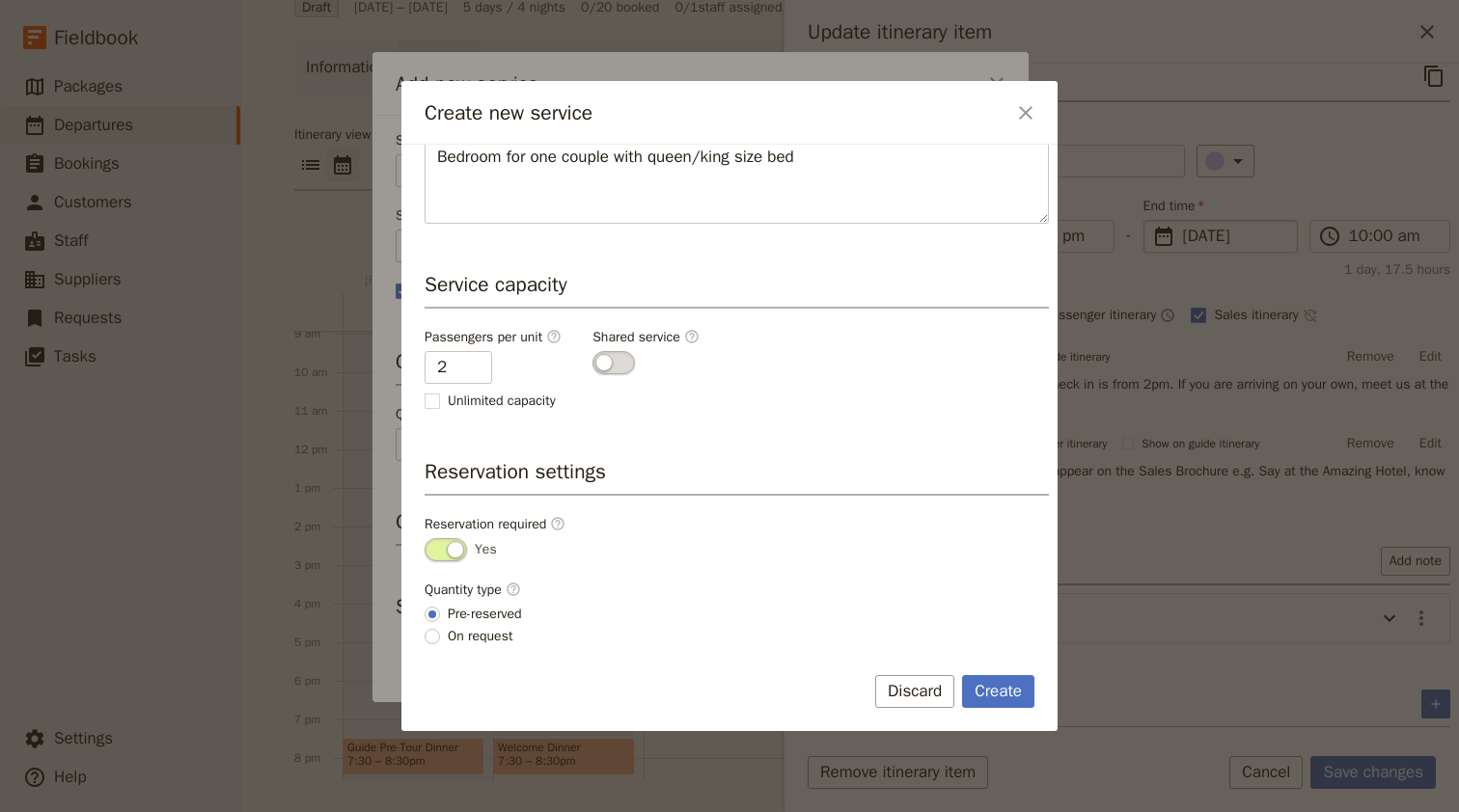 scroll, scrollTop: 332, scrollLeft: 0, axis: vertical 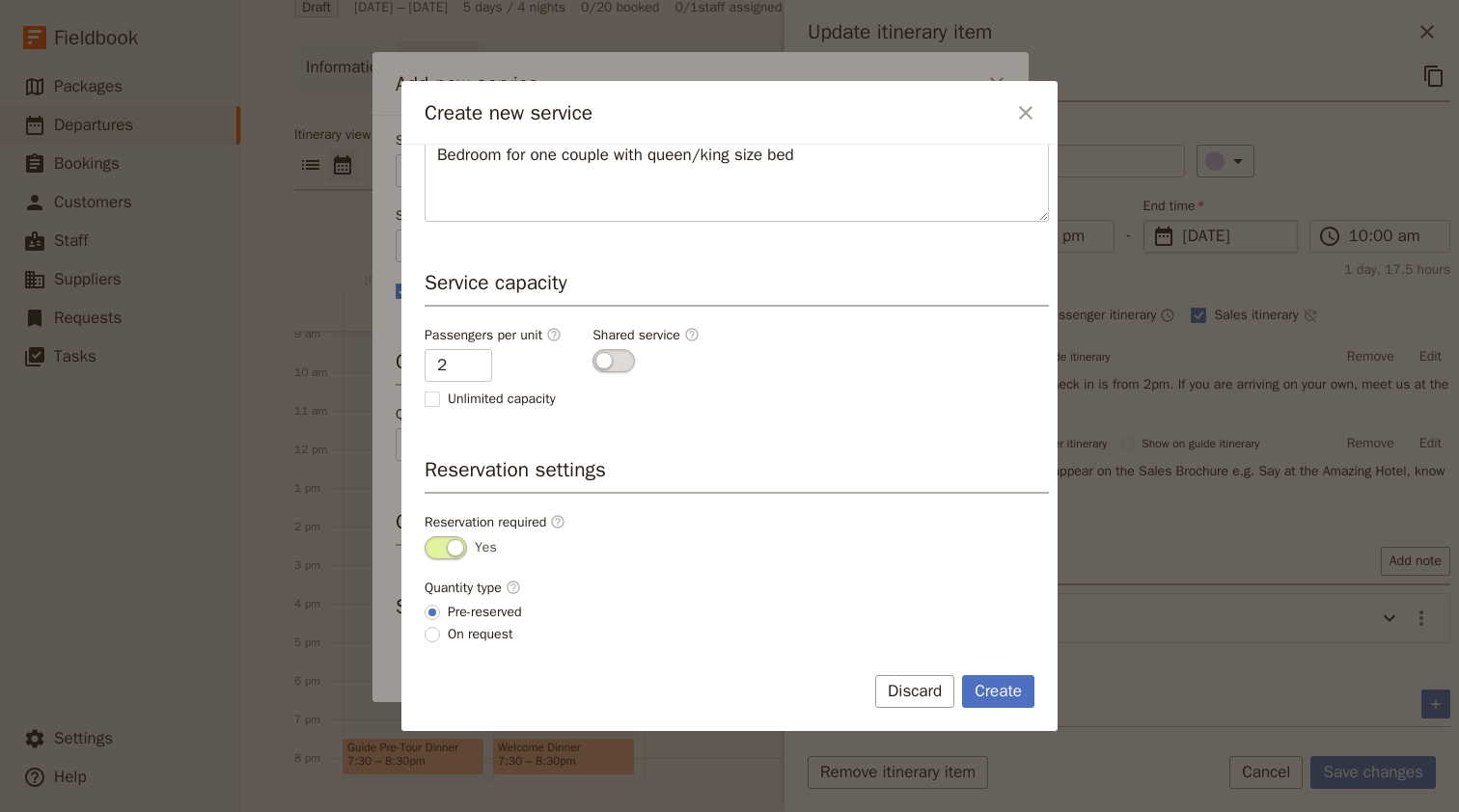 click on "On request" at bounding box center [480, 635] 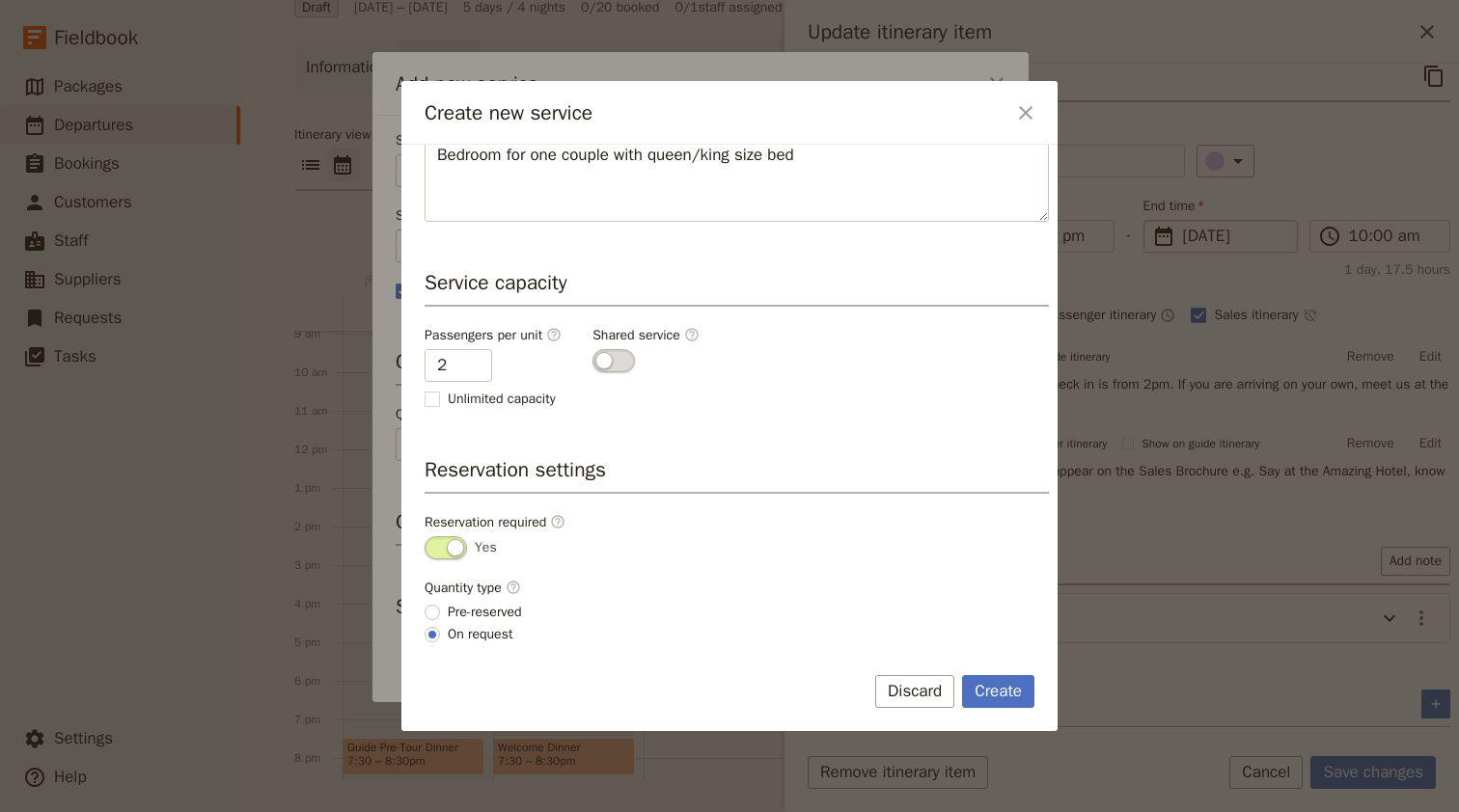 click on "Pre-reserved" at bounding box center (484, 612) 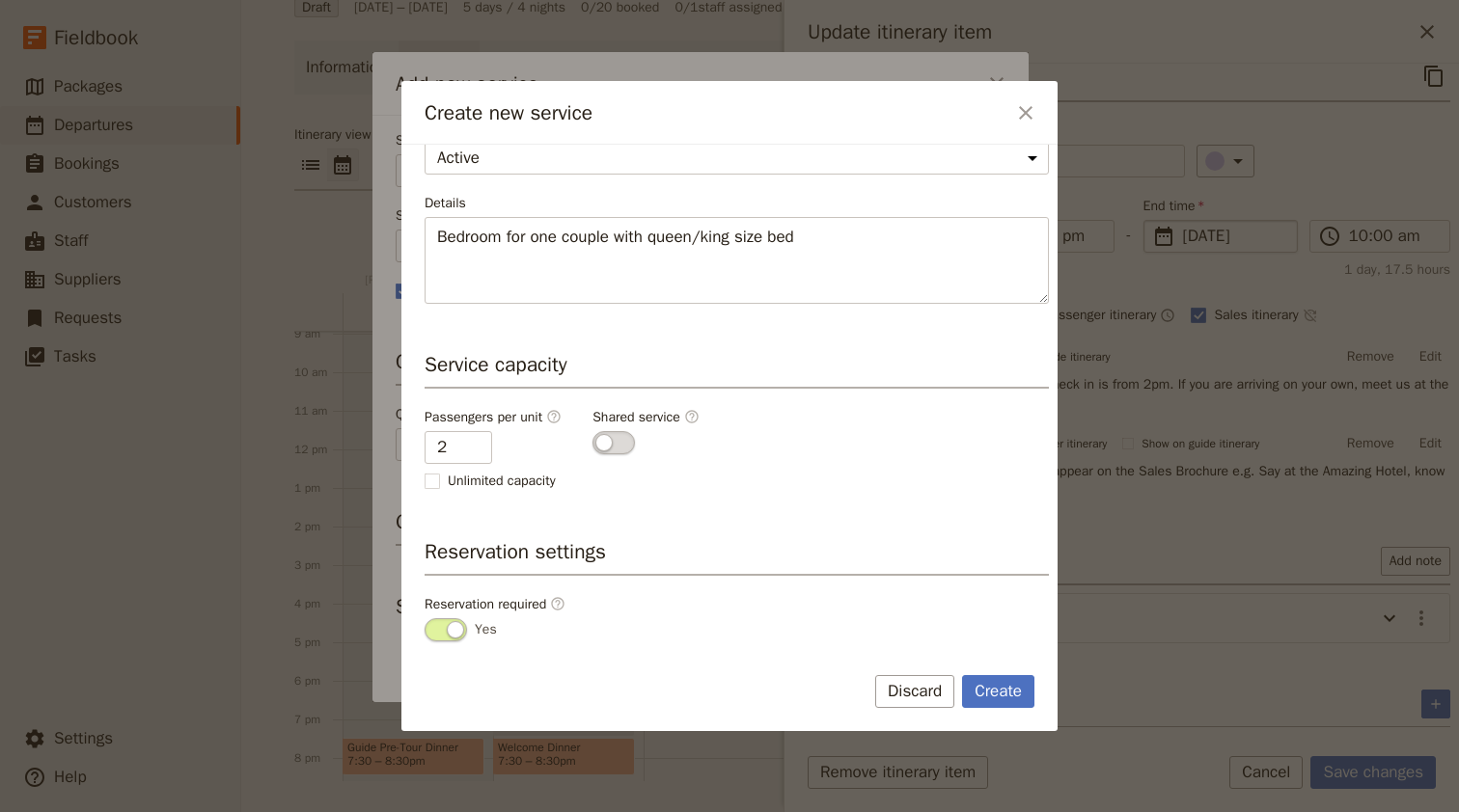 scroll, scrollTop: 332, scrollLeft: 0, axis: vertical 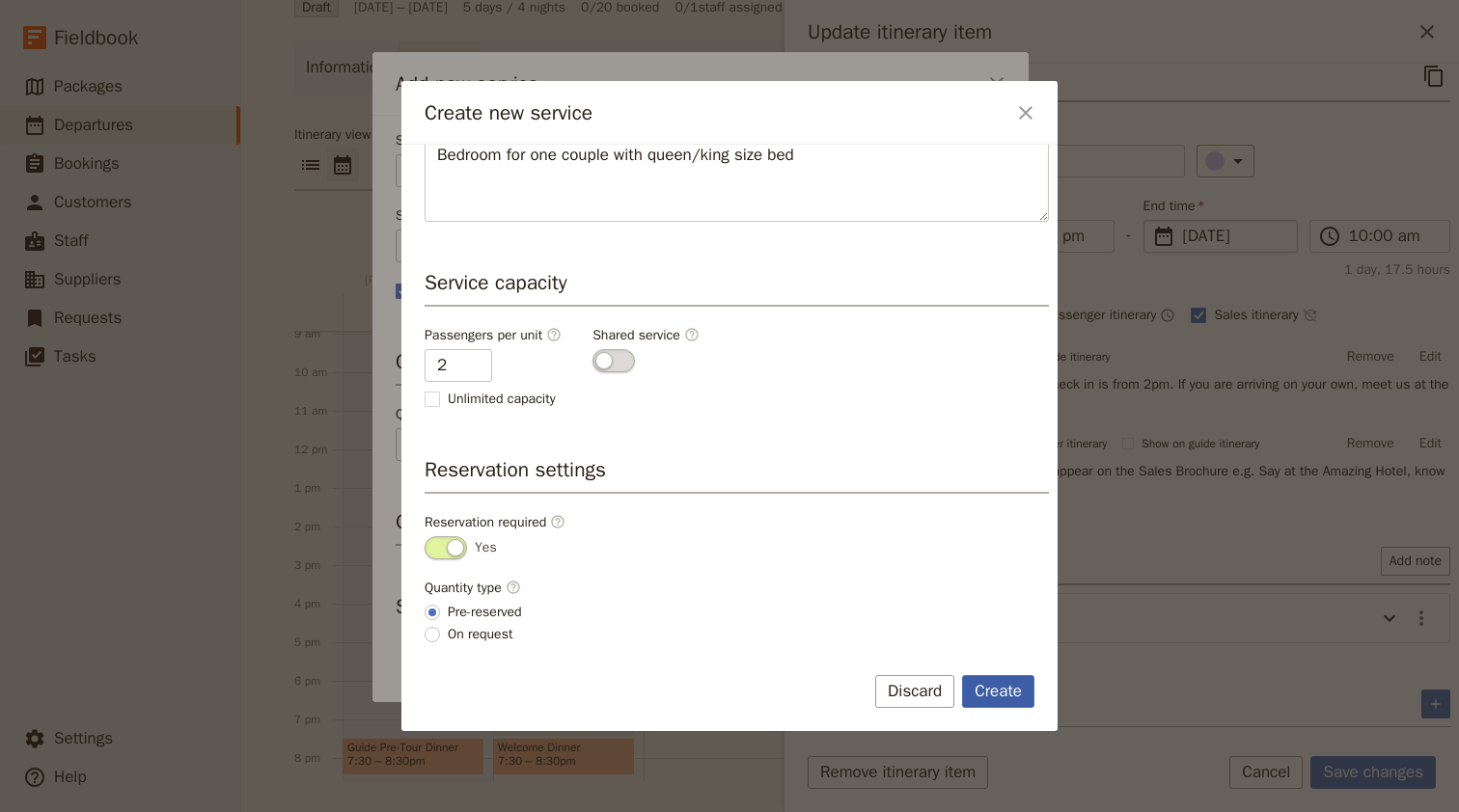 click on "Create" at bounding box center [998, 691] 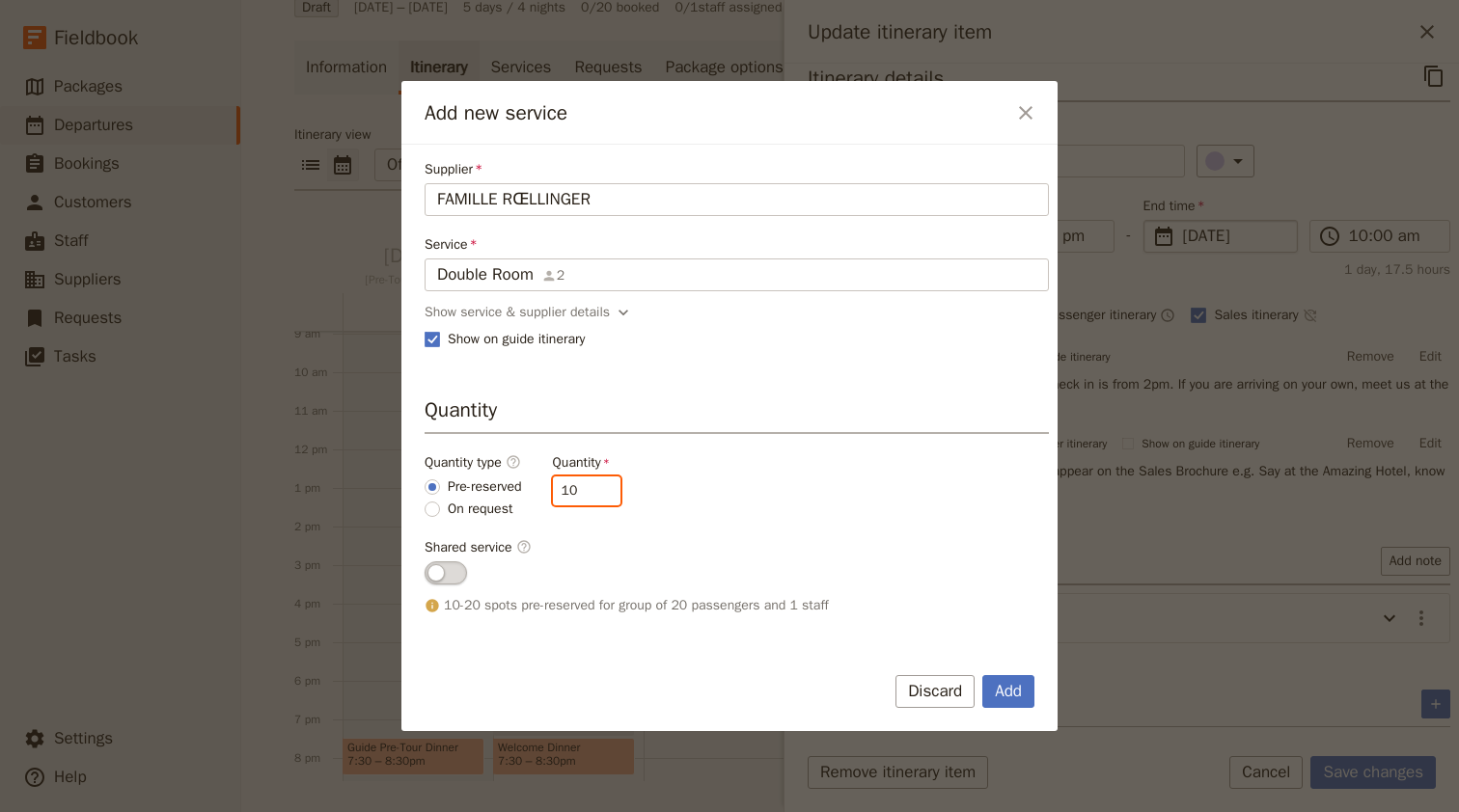 drag, startPoint x: 595, startPoint y: 489, endPoint x: 453, endPoint y: 486, distance: 142.0317 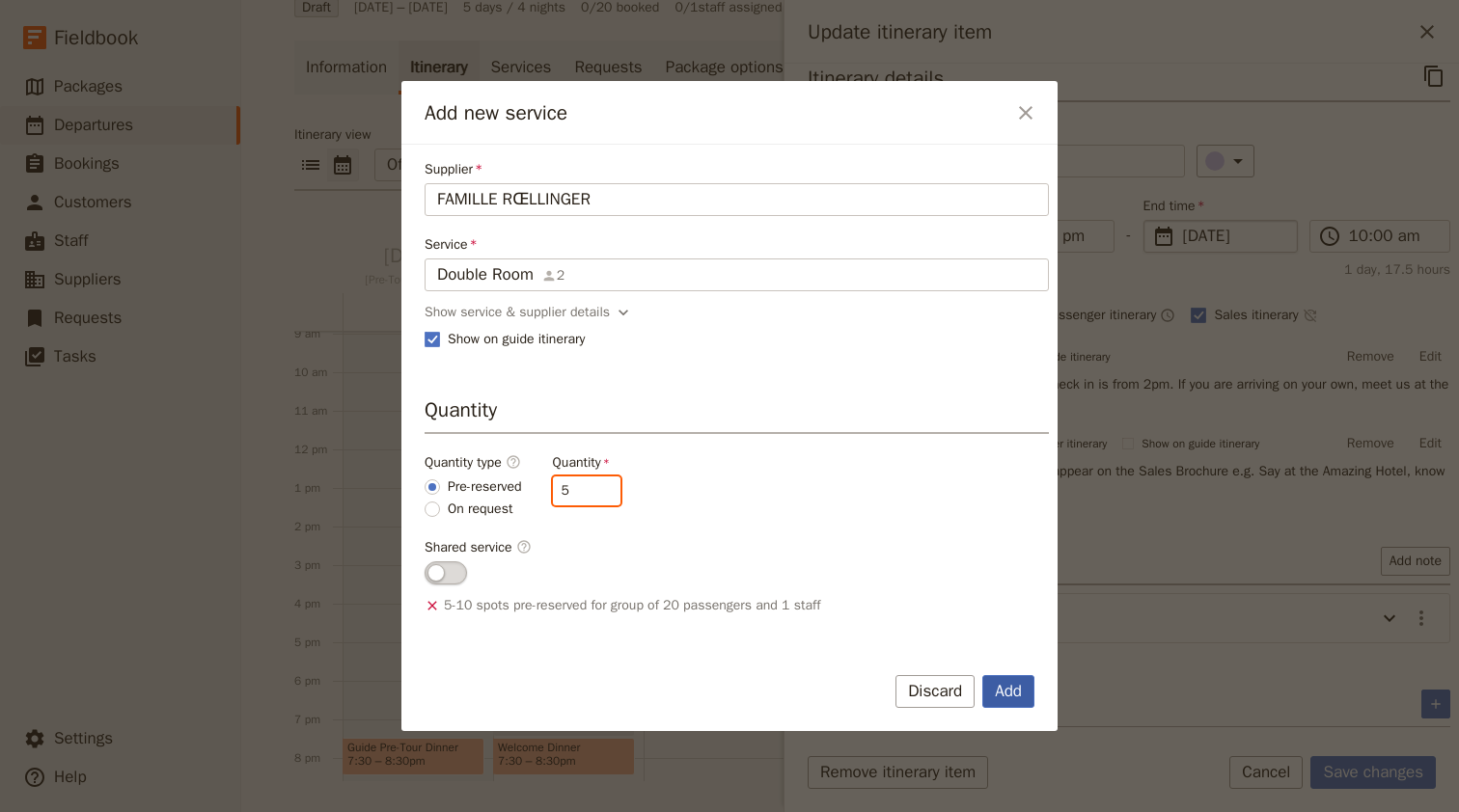 type on "5" 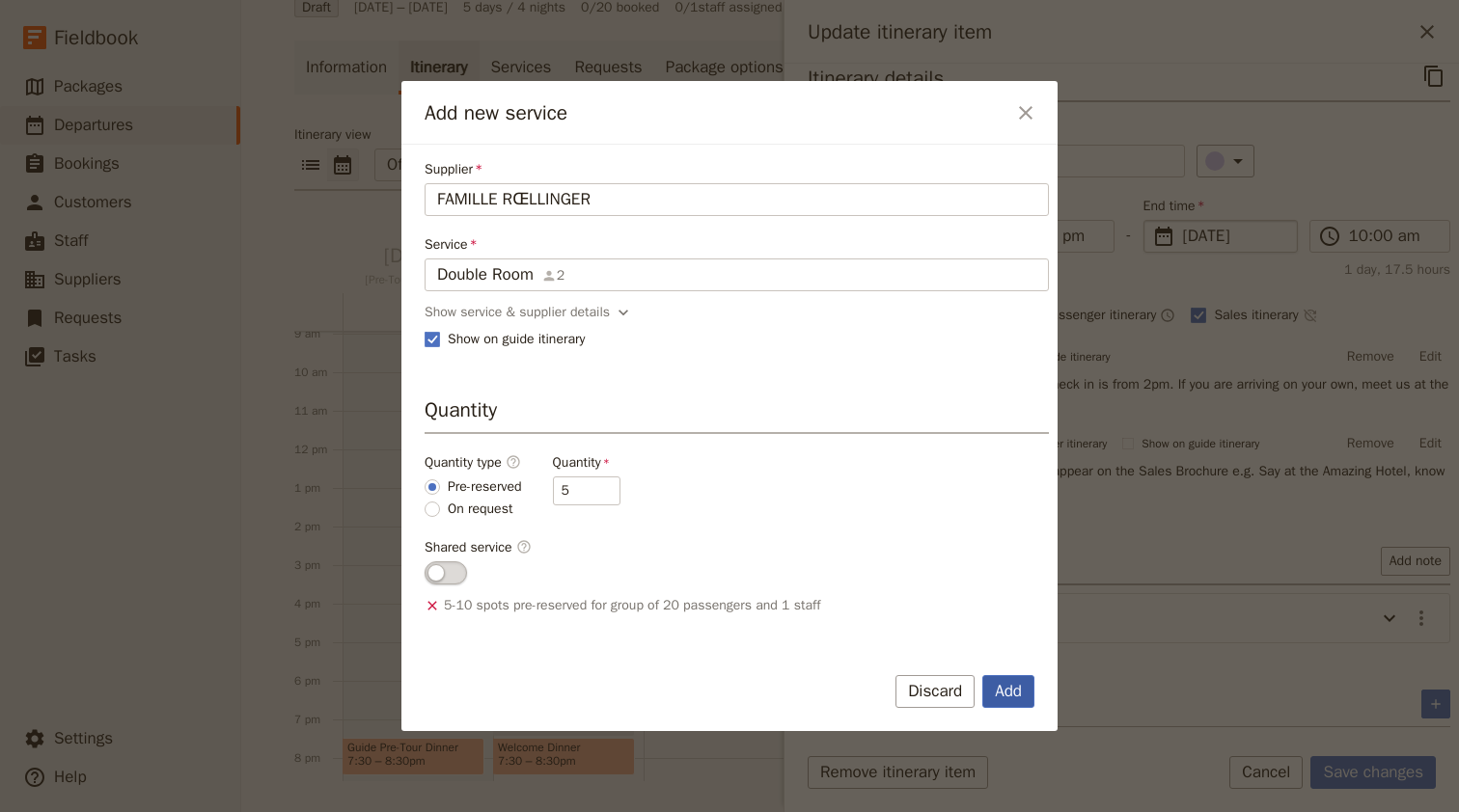 click on "Add" at bounding box center [1008, 691] 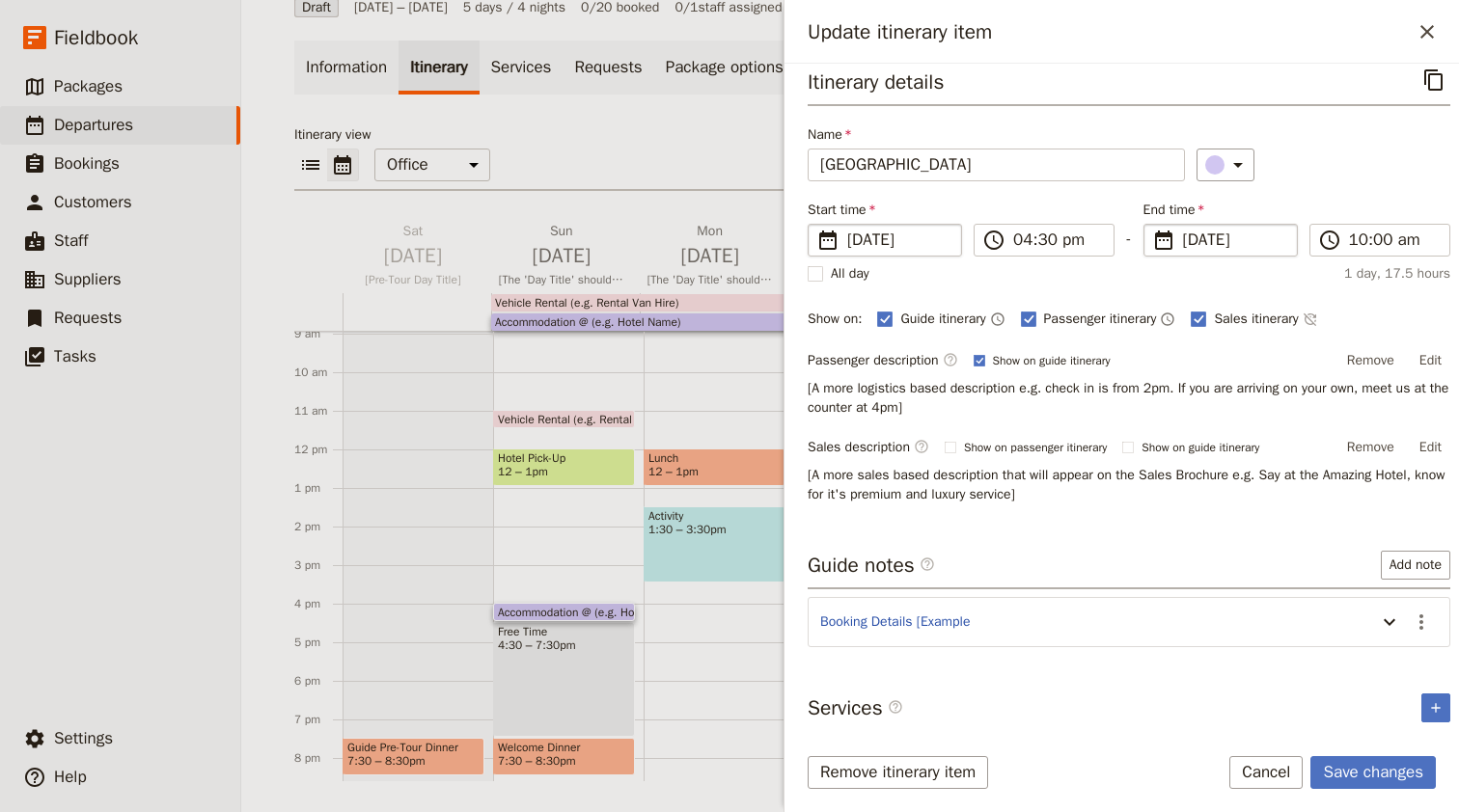 scroll, scrollTop: 88, scrollLeft: 0, axis: vertical 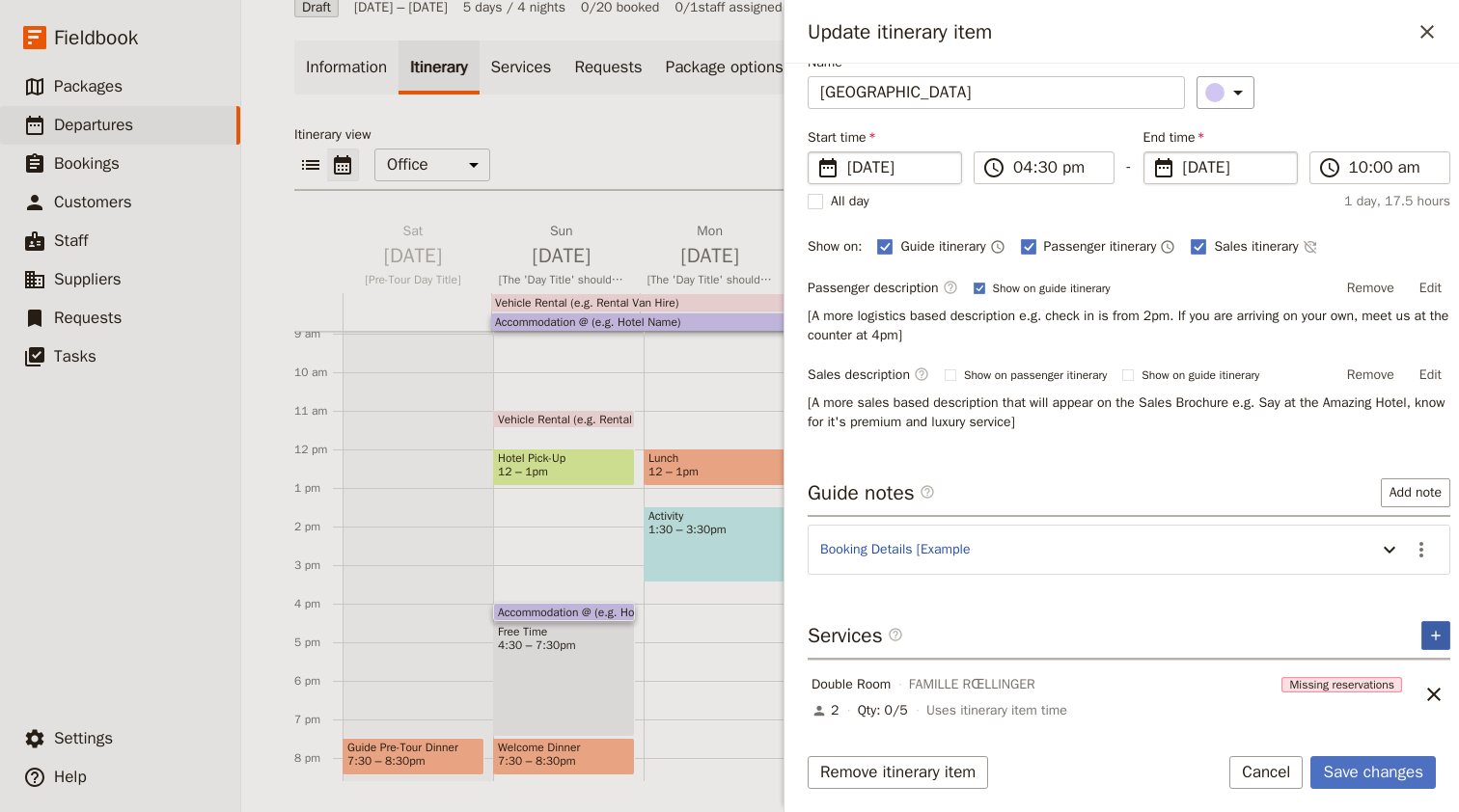 click 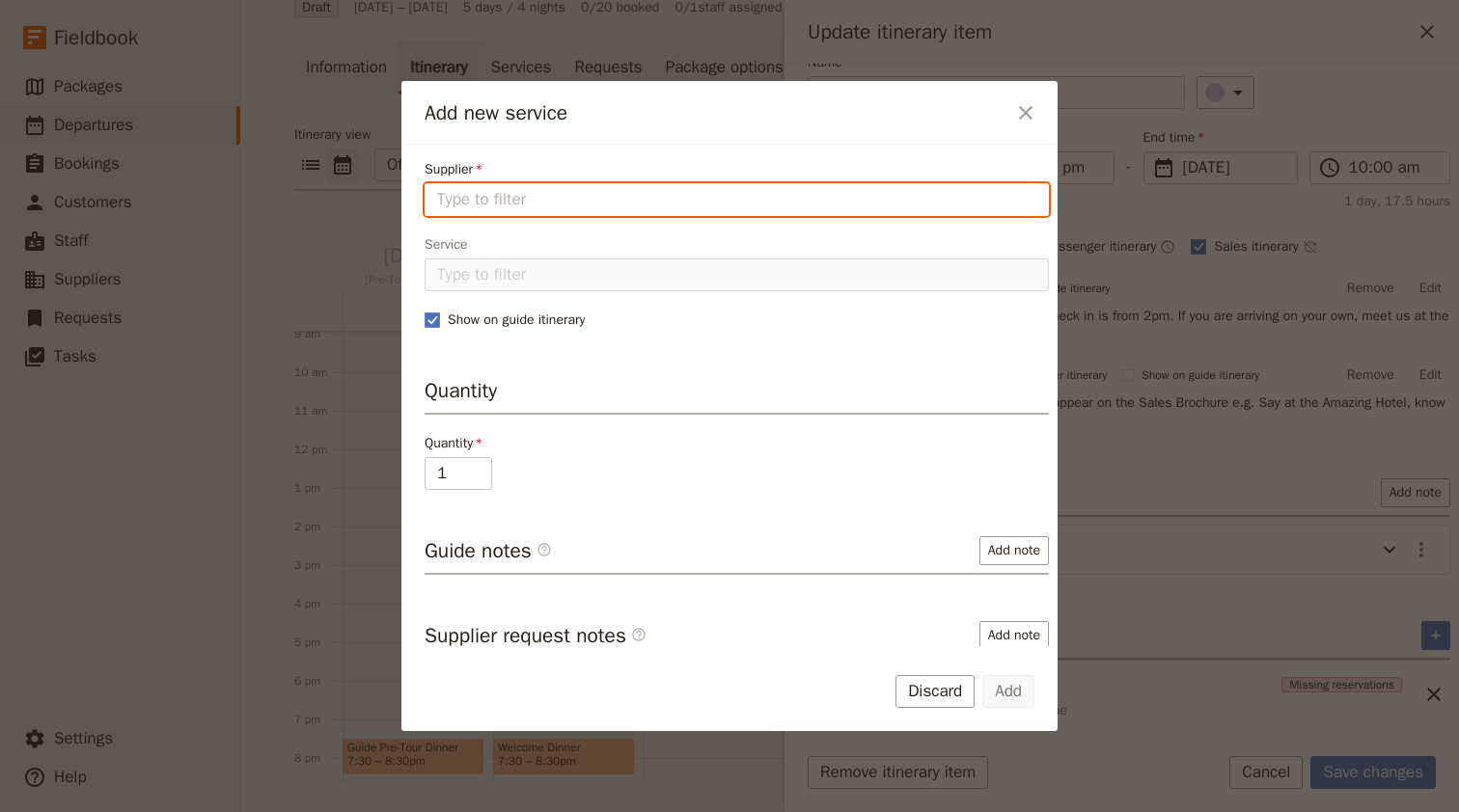 click on "Supplier" at bounding box center [736, 200] 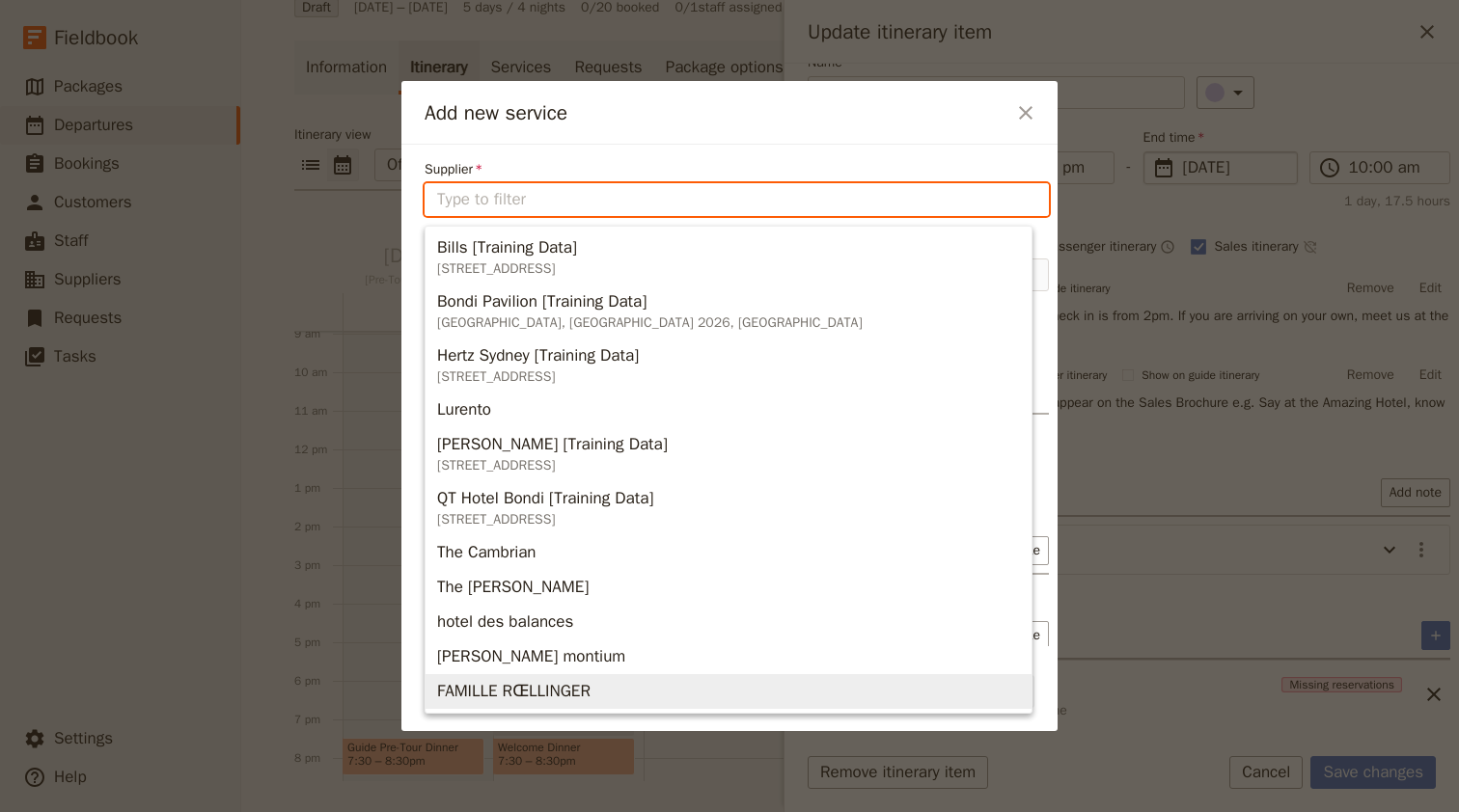 click on "FAMILLE RŒLLINGER" at bounding box center [513, 691] 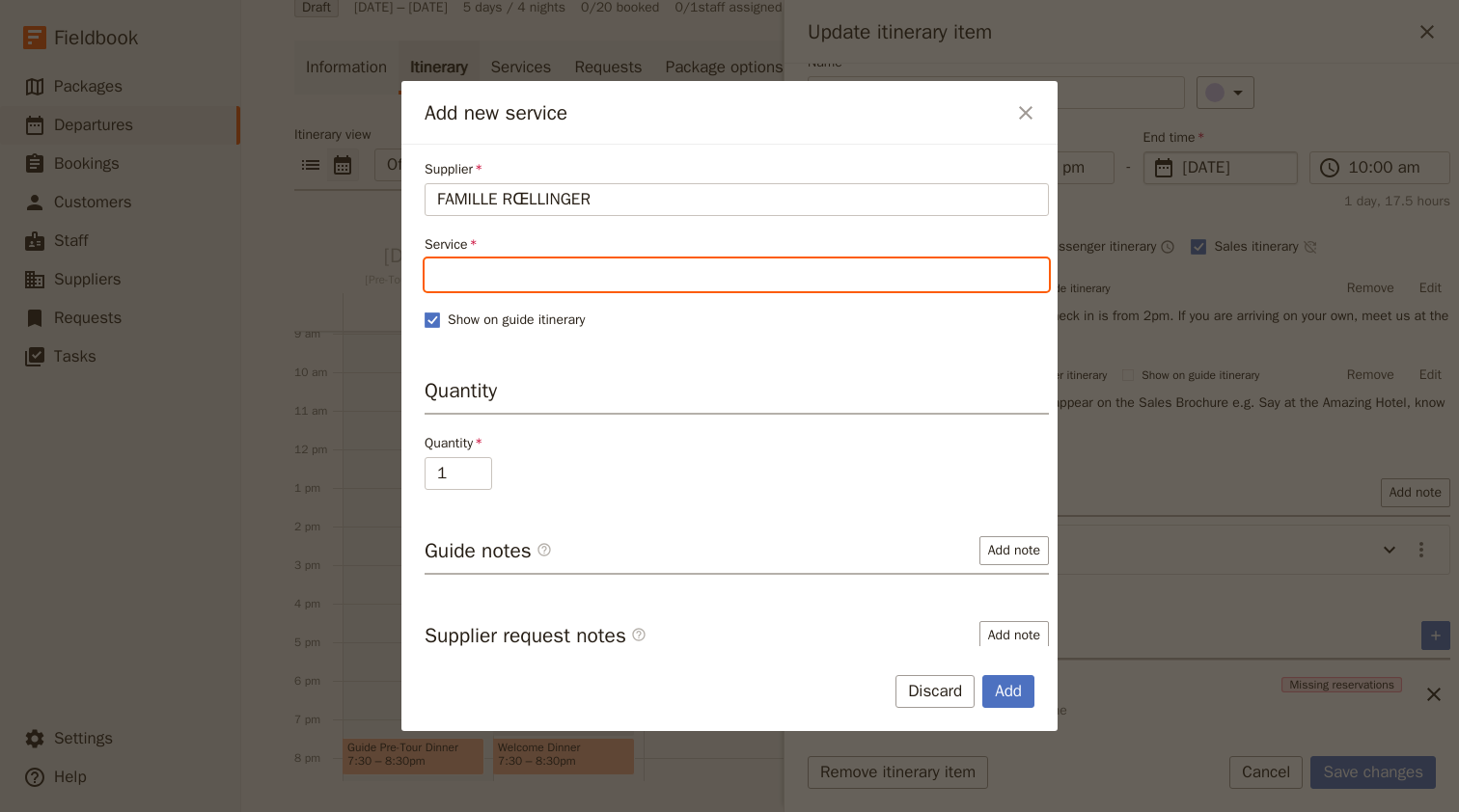 click on "Service" at bounding box center [736, 275] 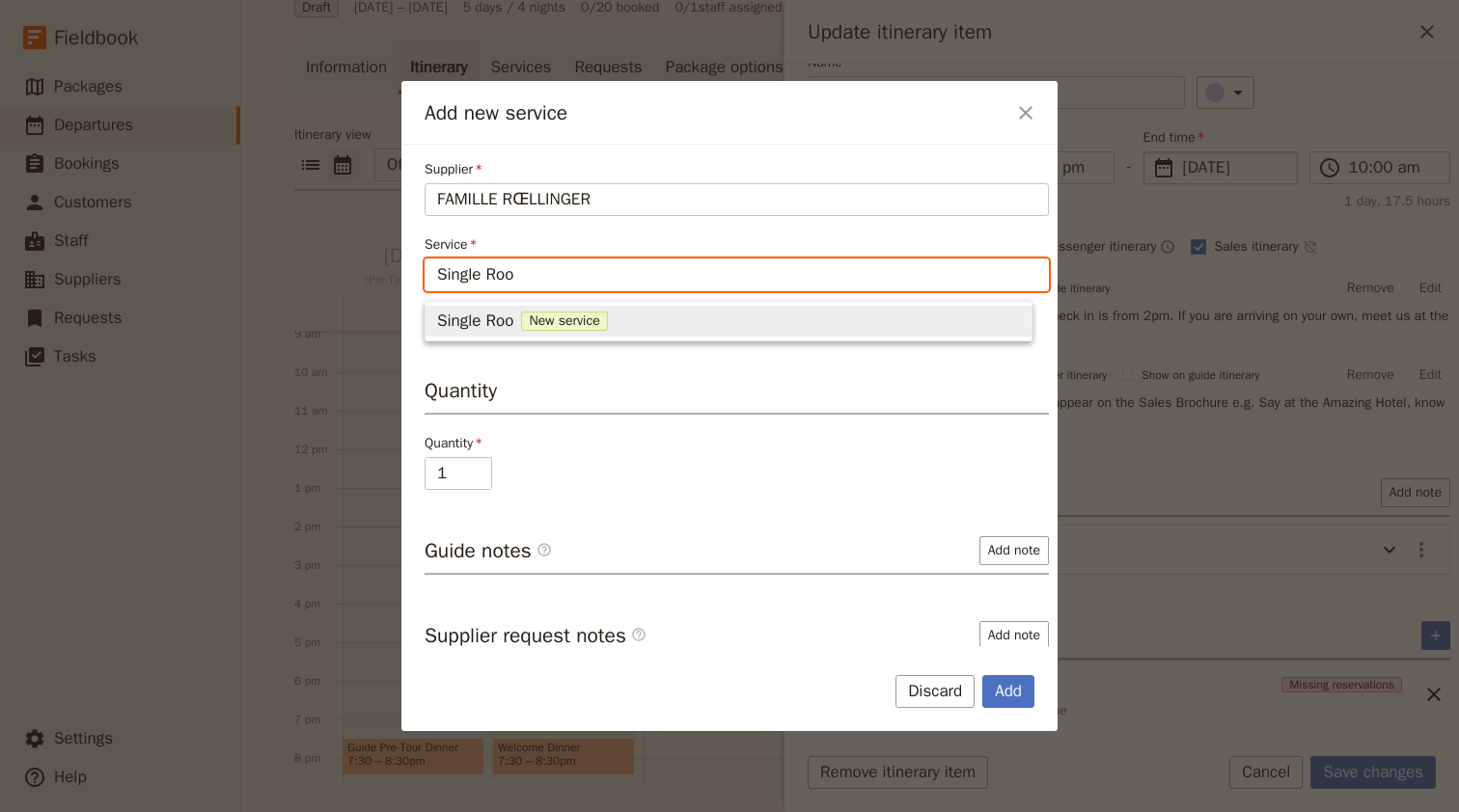 type on "Single Room" 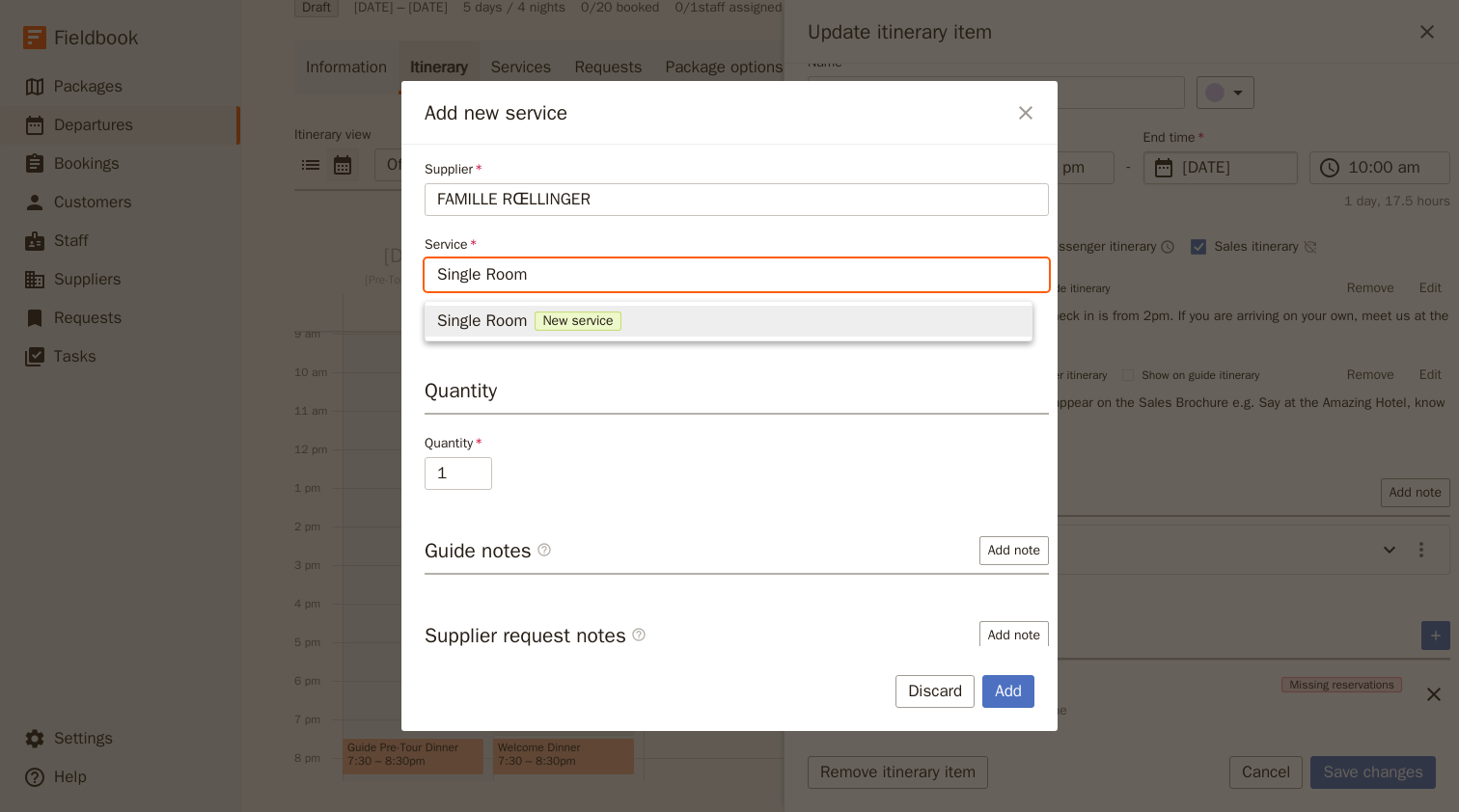 click on "New service" at bounding box center [577, 321] 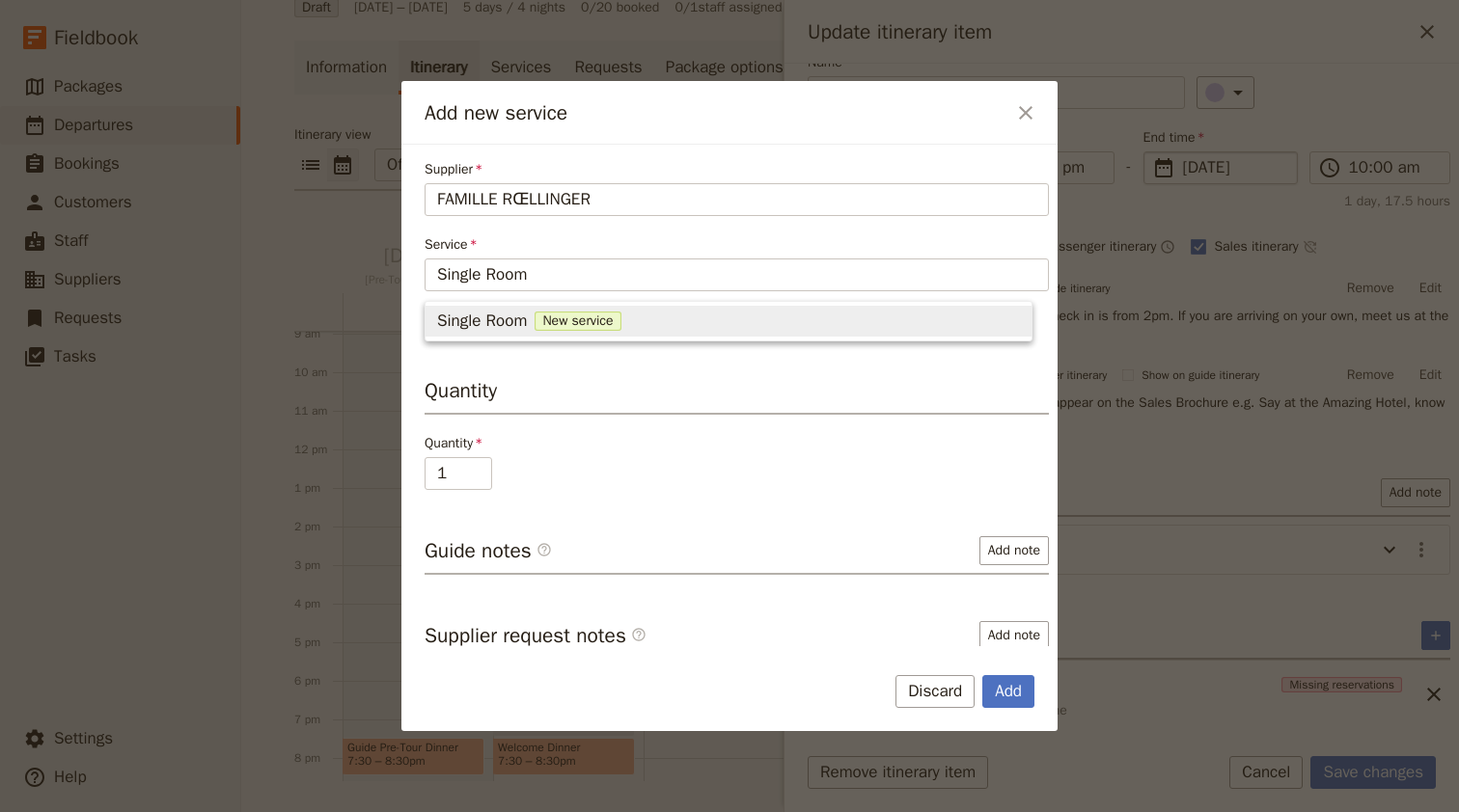 type 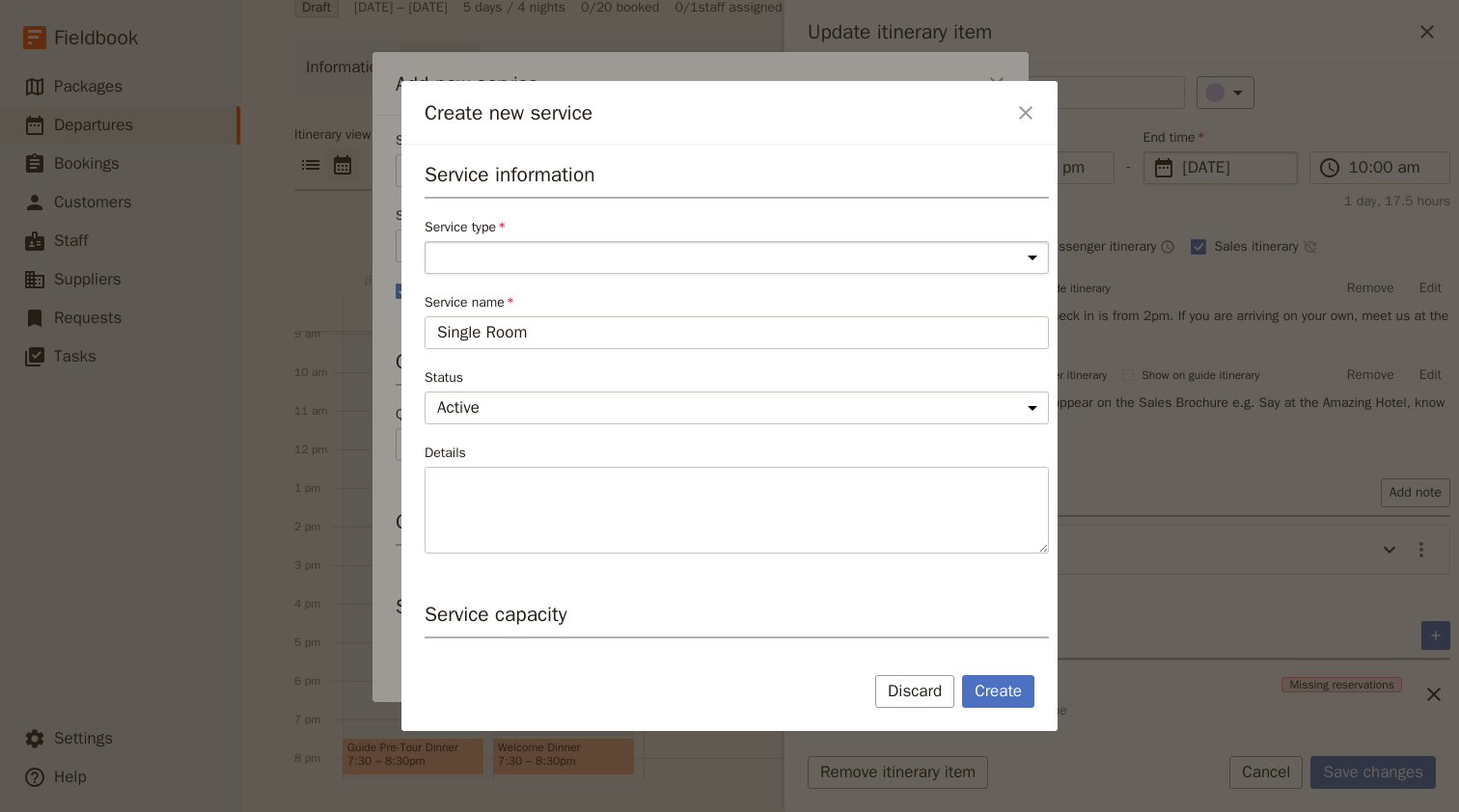 select on "AccommodationService" 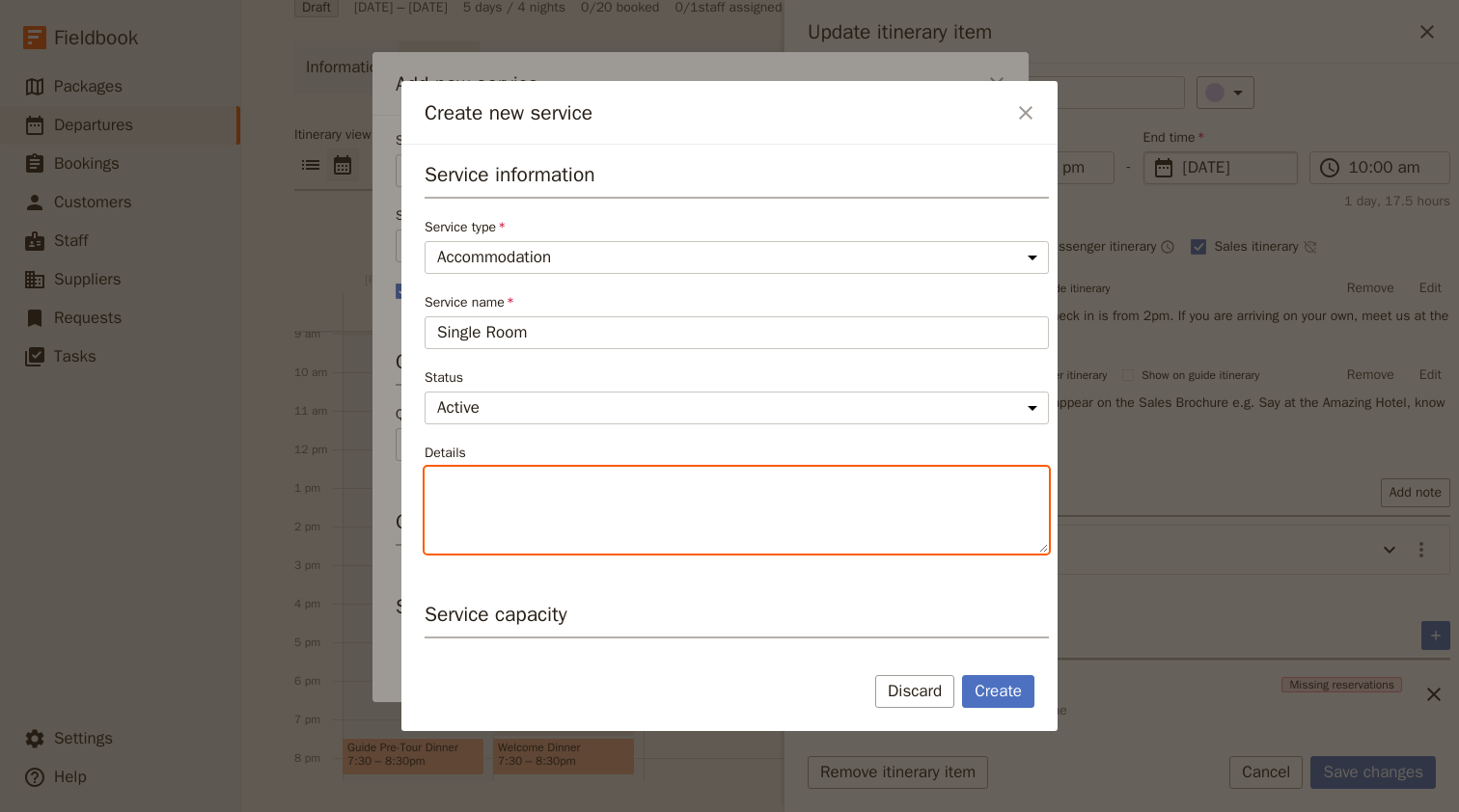 click on "Details" at bounding box center (736, 510) 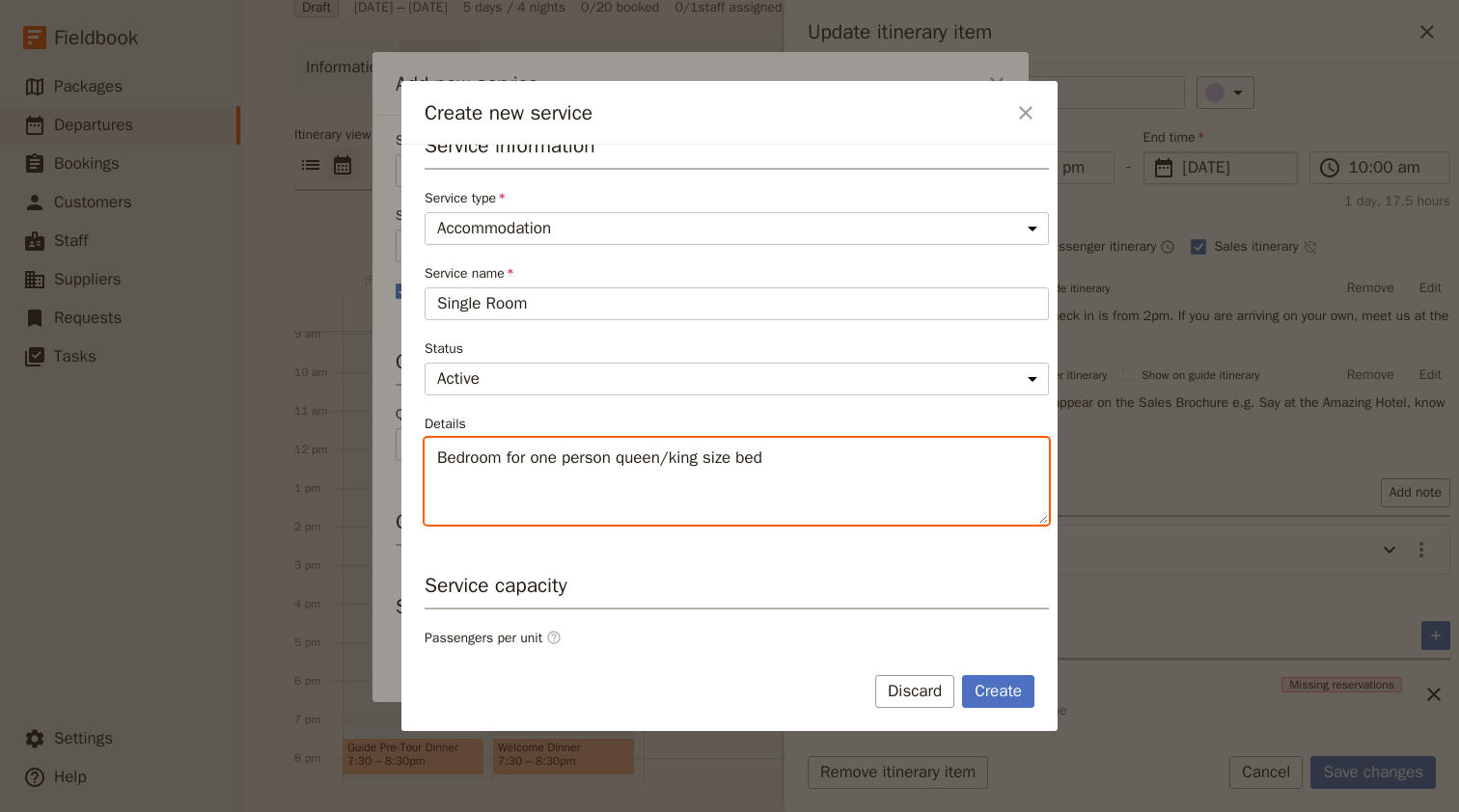 scroll, scrollTop: 332, scrollLeft: 0, axis: vertical 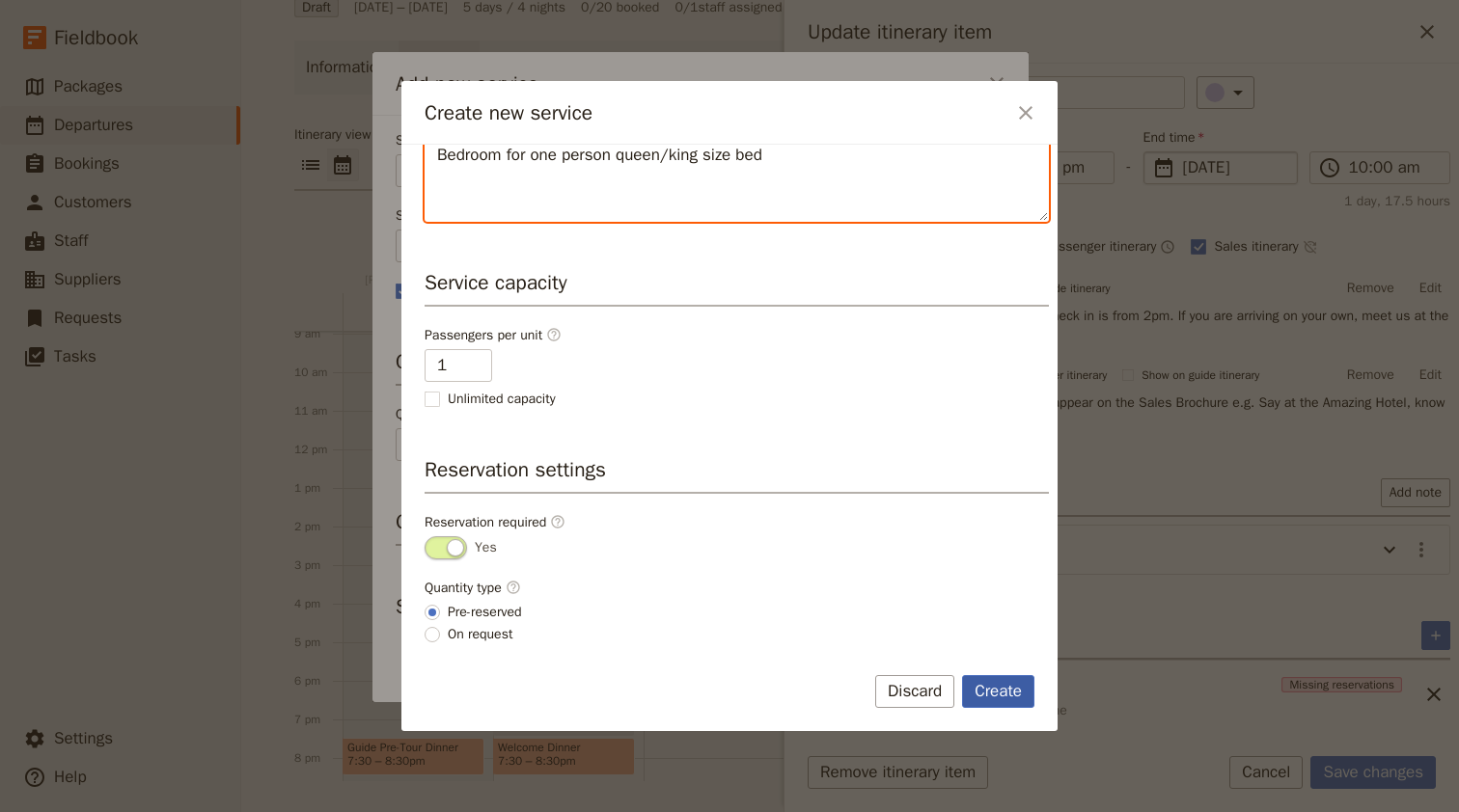 type on "Bedroom for one person queen/king size bed" 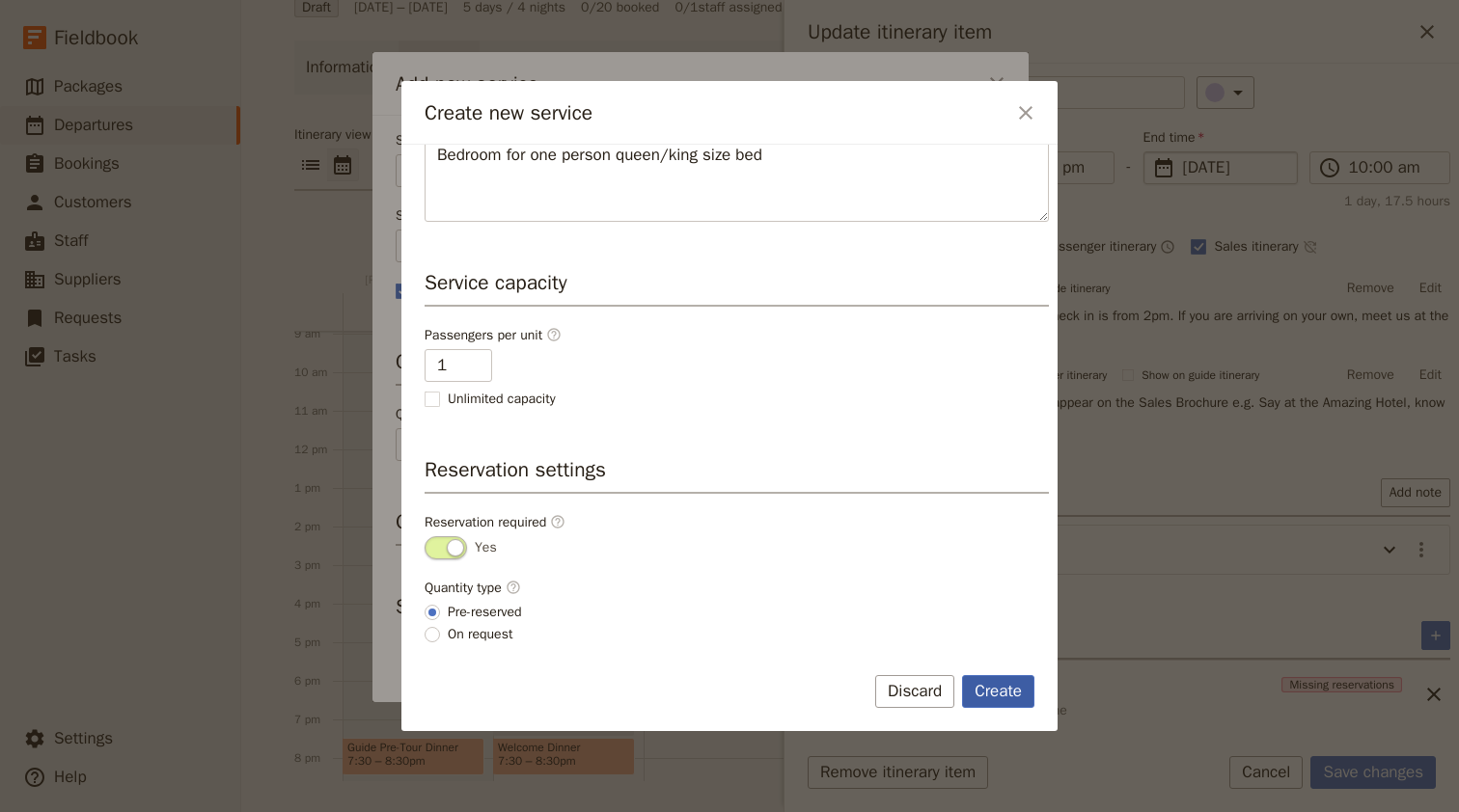 click on "Create" at bounding box center (998, 691) 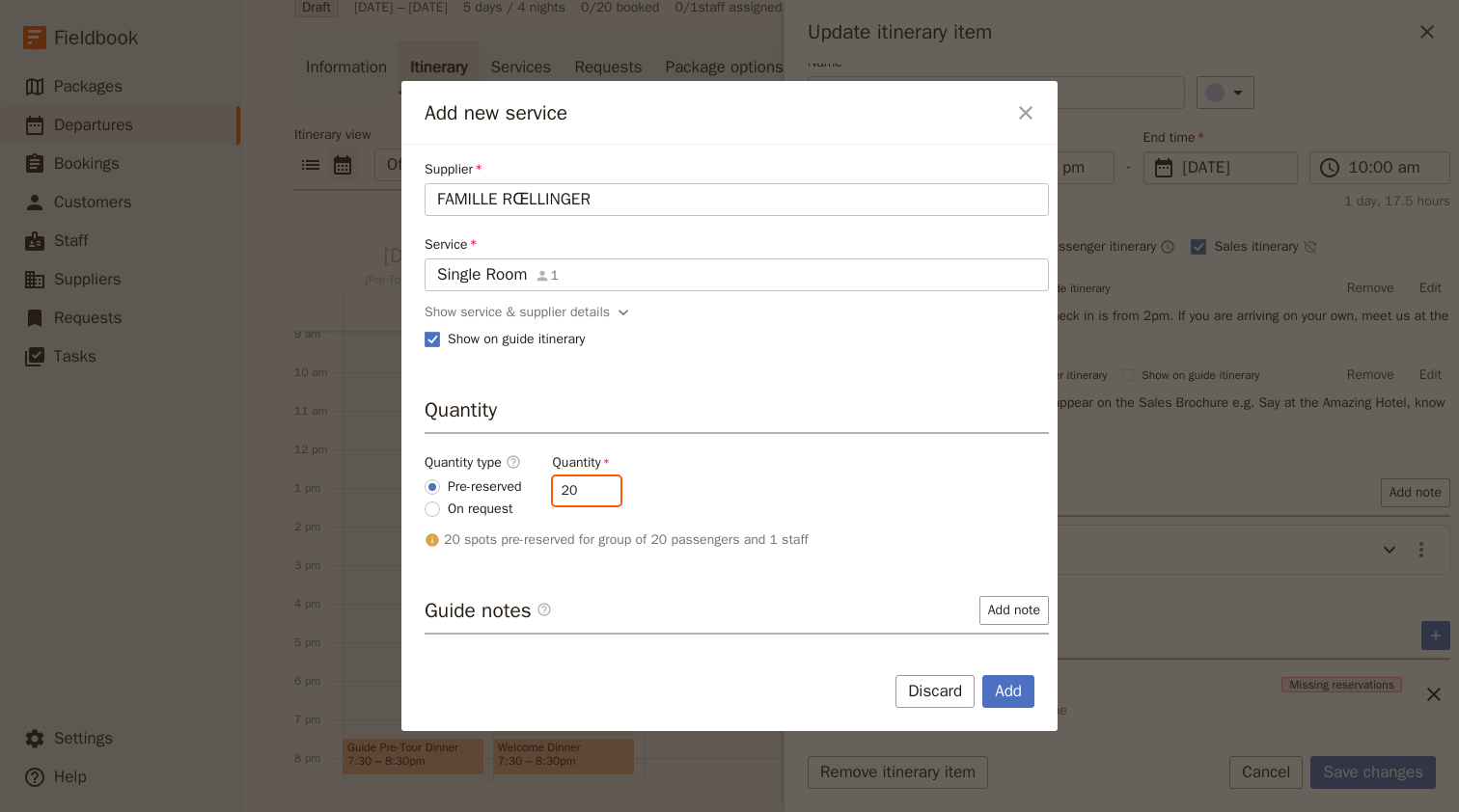 drag, startPoint x: 600, startPoint y: 493, endPoint x: 503, endPoint y: 495, distance: 97.0206 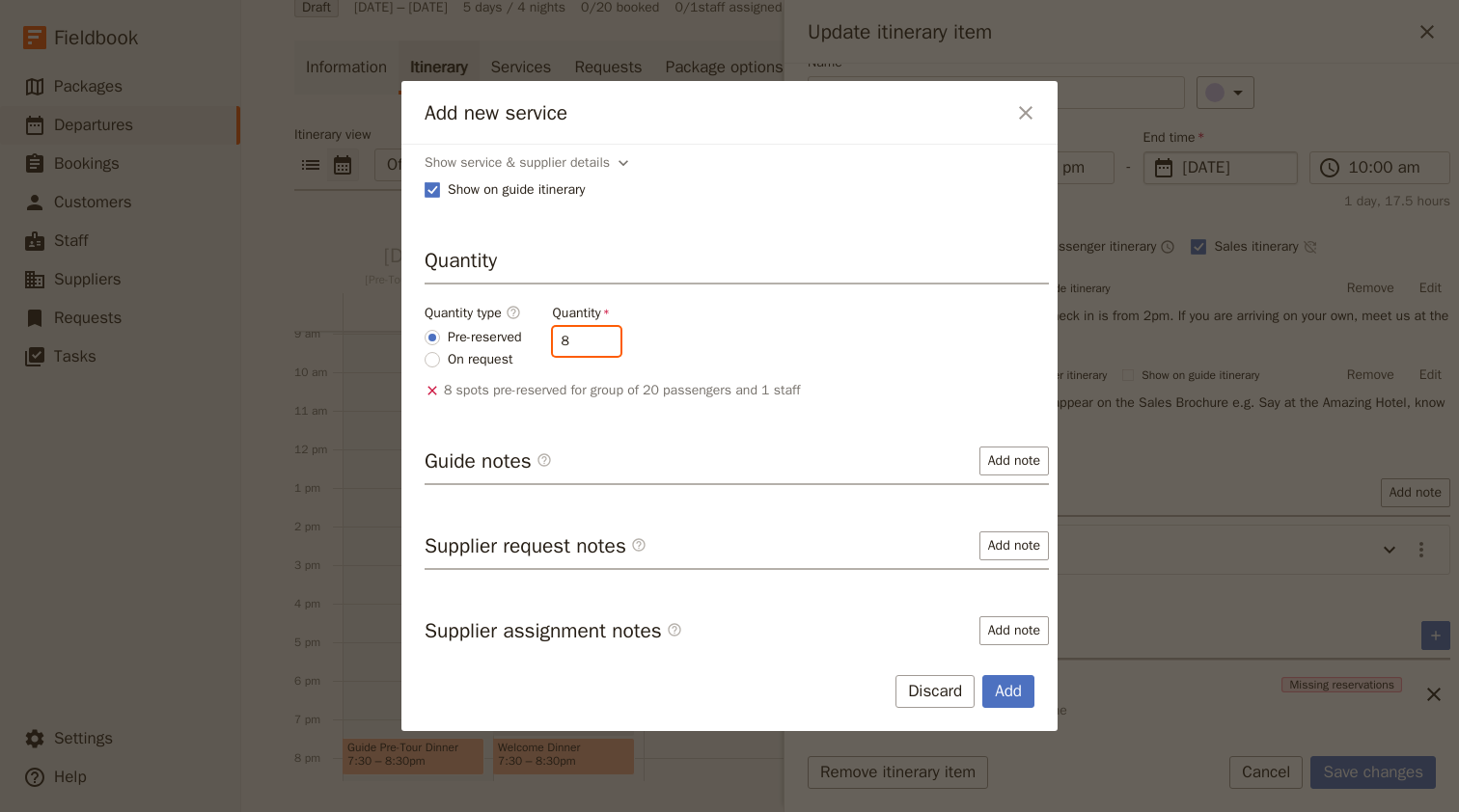 scroll, scrollTop: 160, scrollLeft: 0, axis: vertical 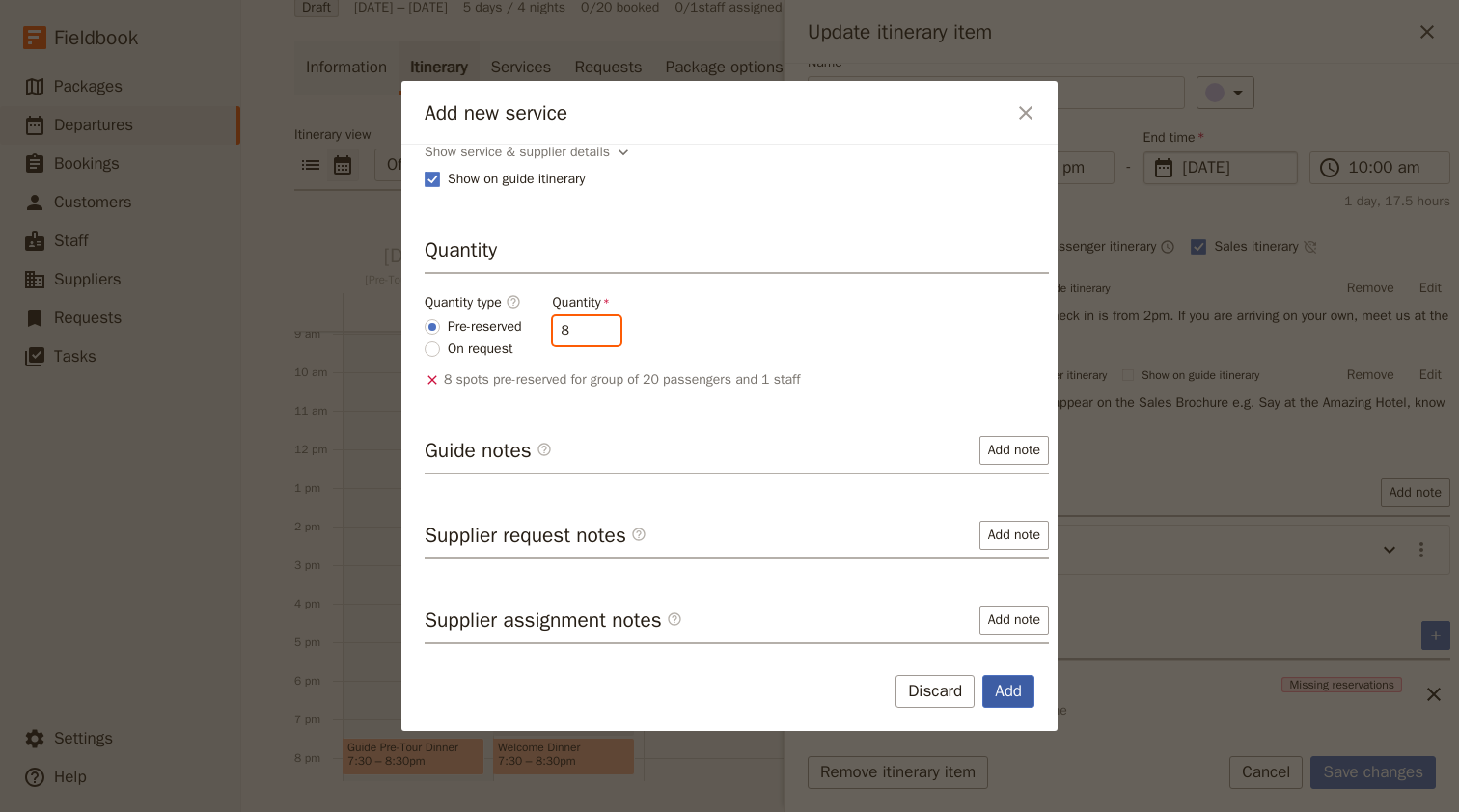 type on "8" 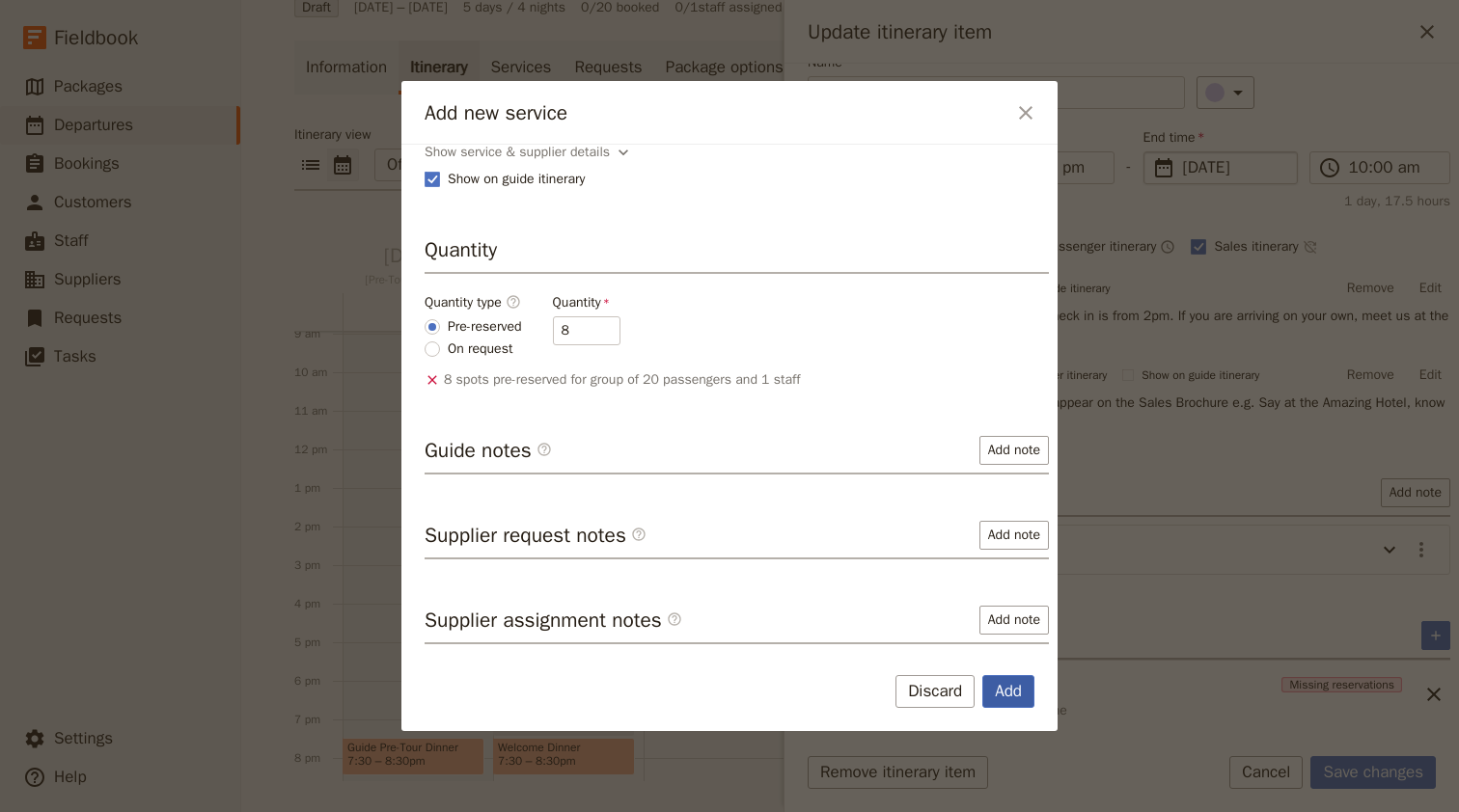click on "Add" at bounding box center [1008, 691] 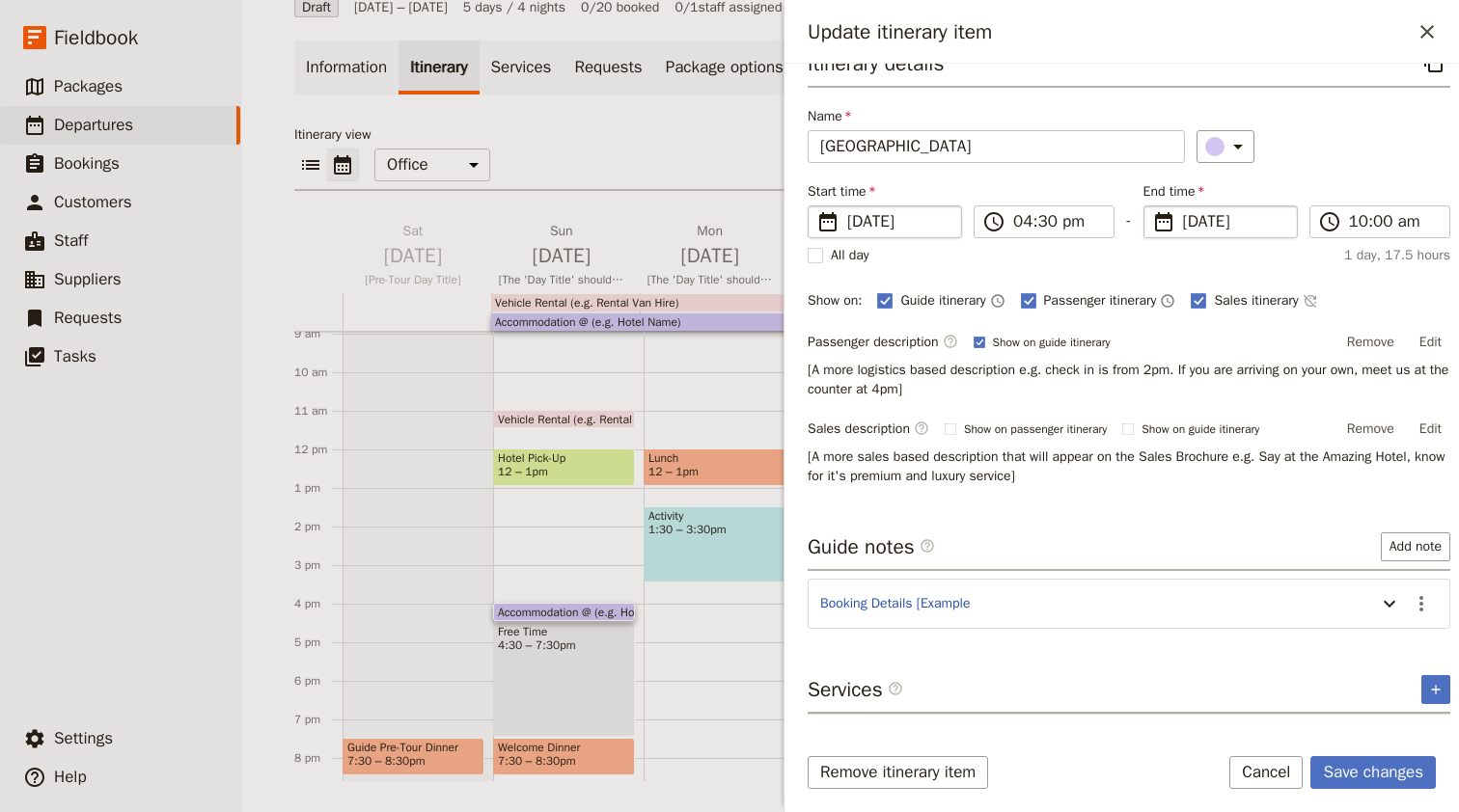 scroll, scrollTop: 156, scrollLeft: 0, axis: vertical 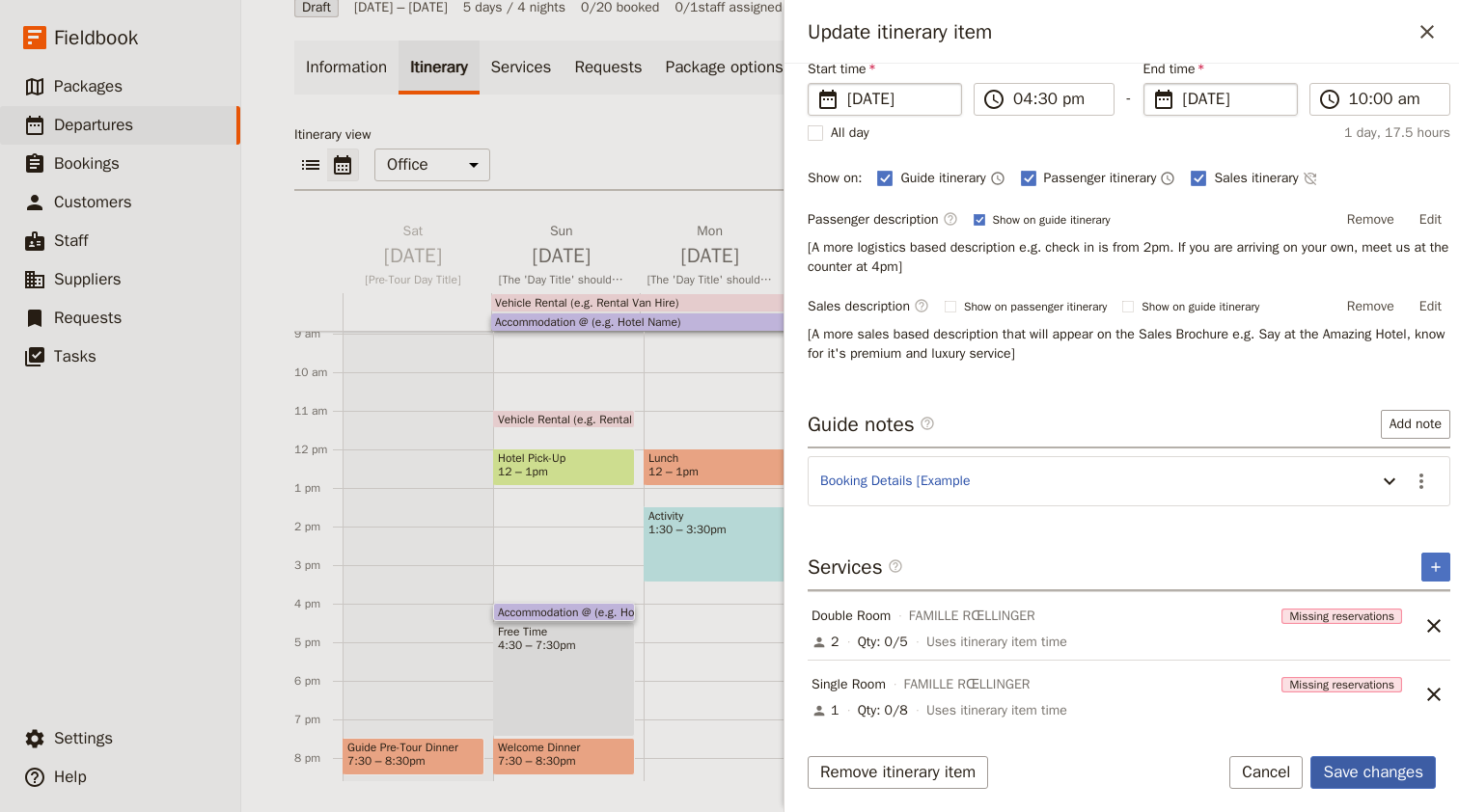 click on "Save changes" at bounding box center [1373, 772] 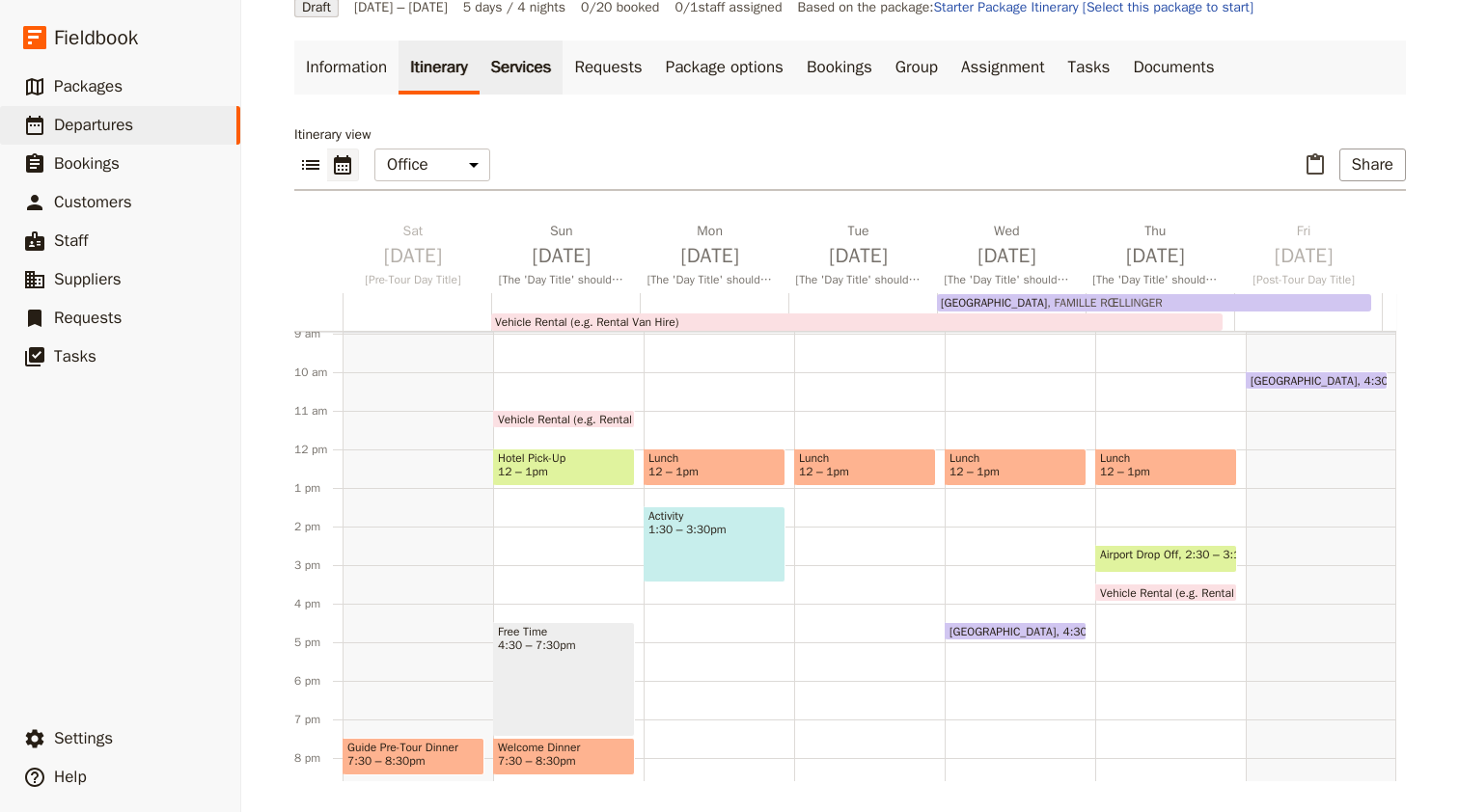 click on "Services" at bounding box center (521, 68) 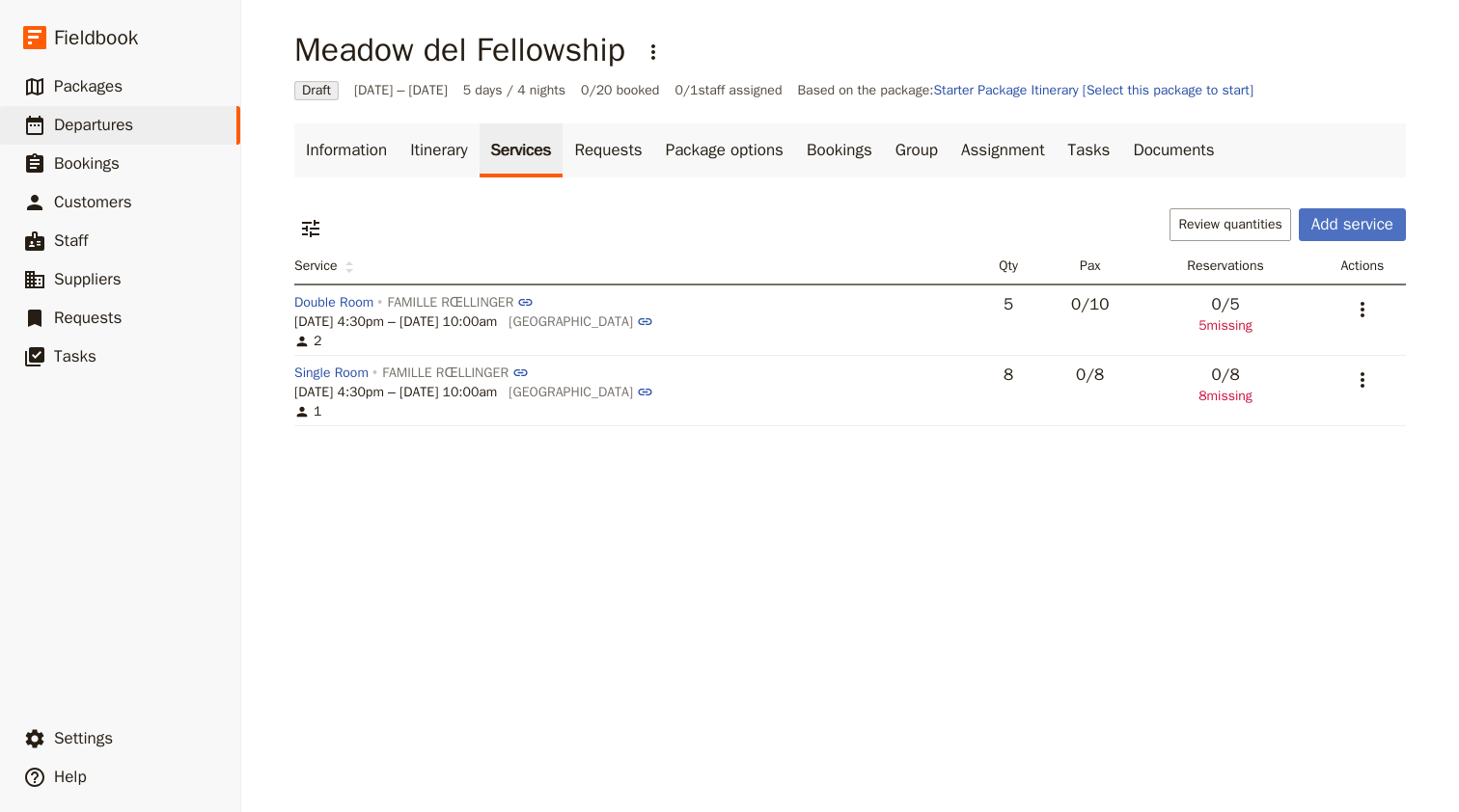 scroll, scrollTop: 0, scrollLeft: 0, axis: both 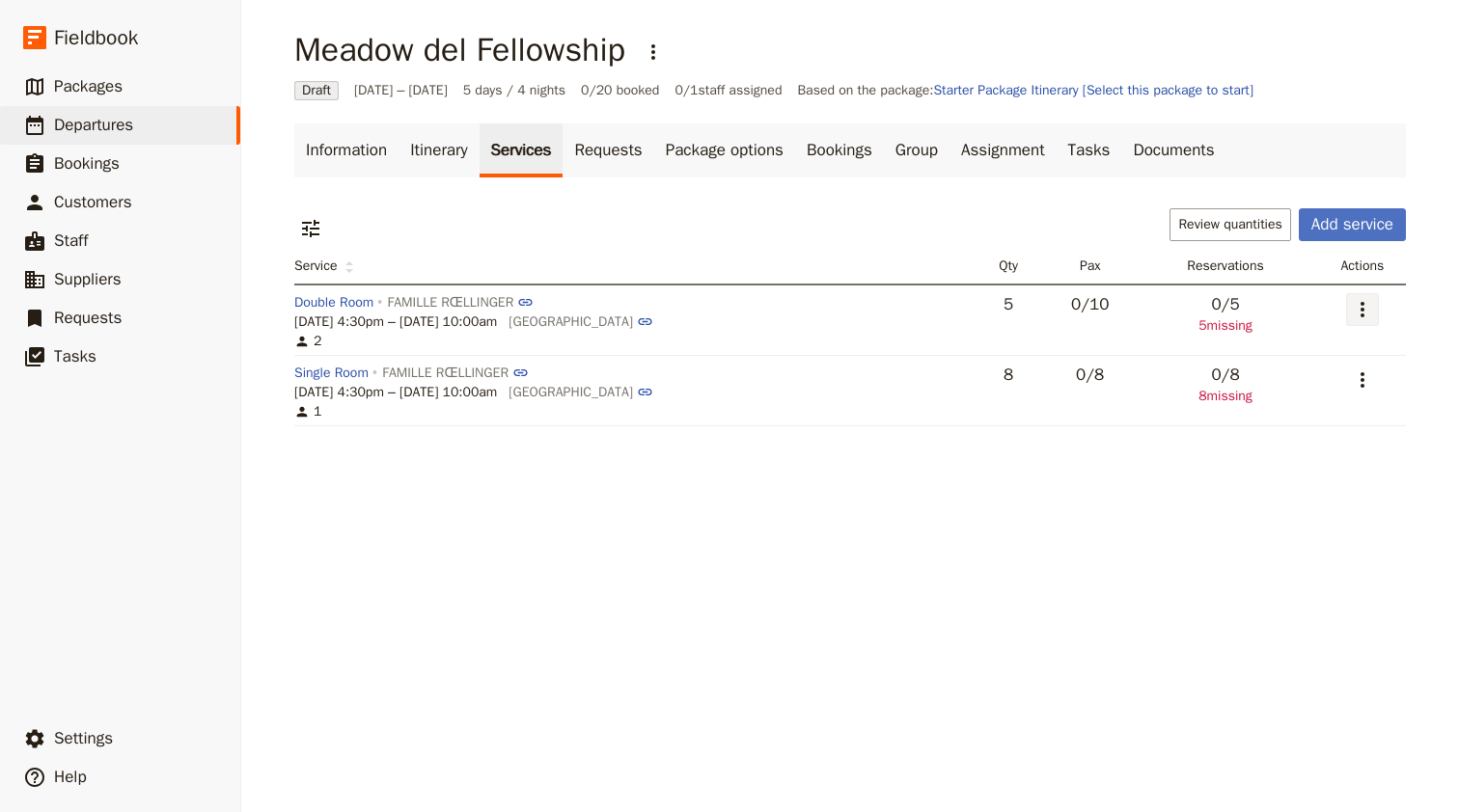 click 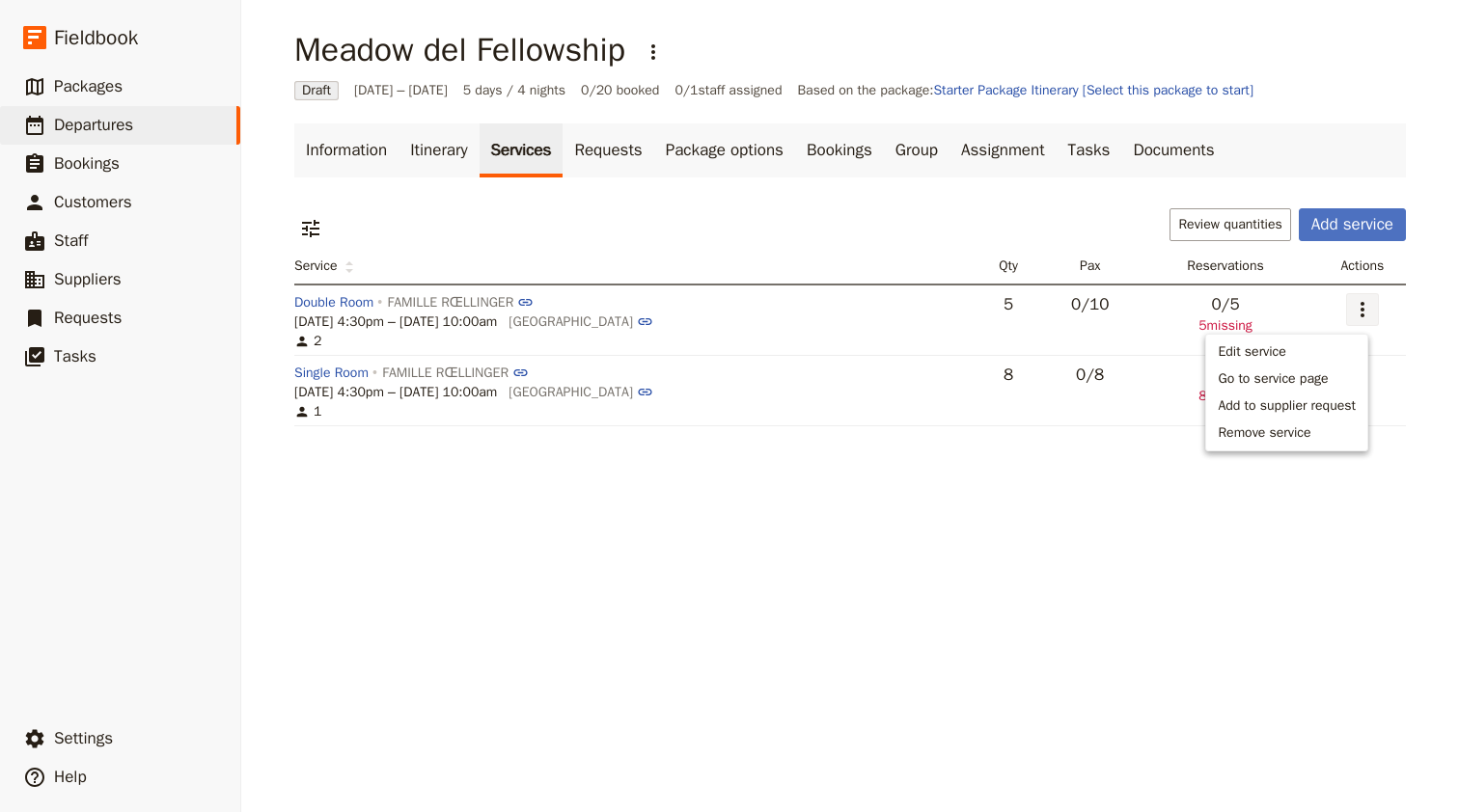 click on "​" at bounding box center [1359, 320] 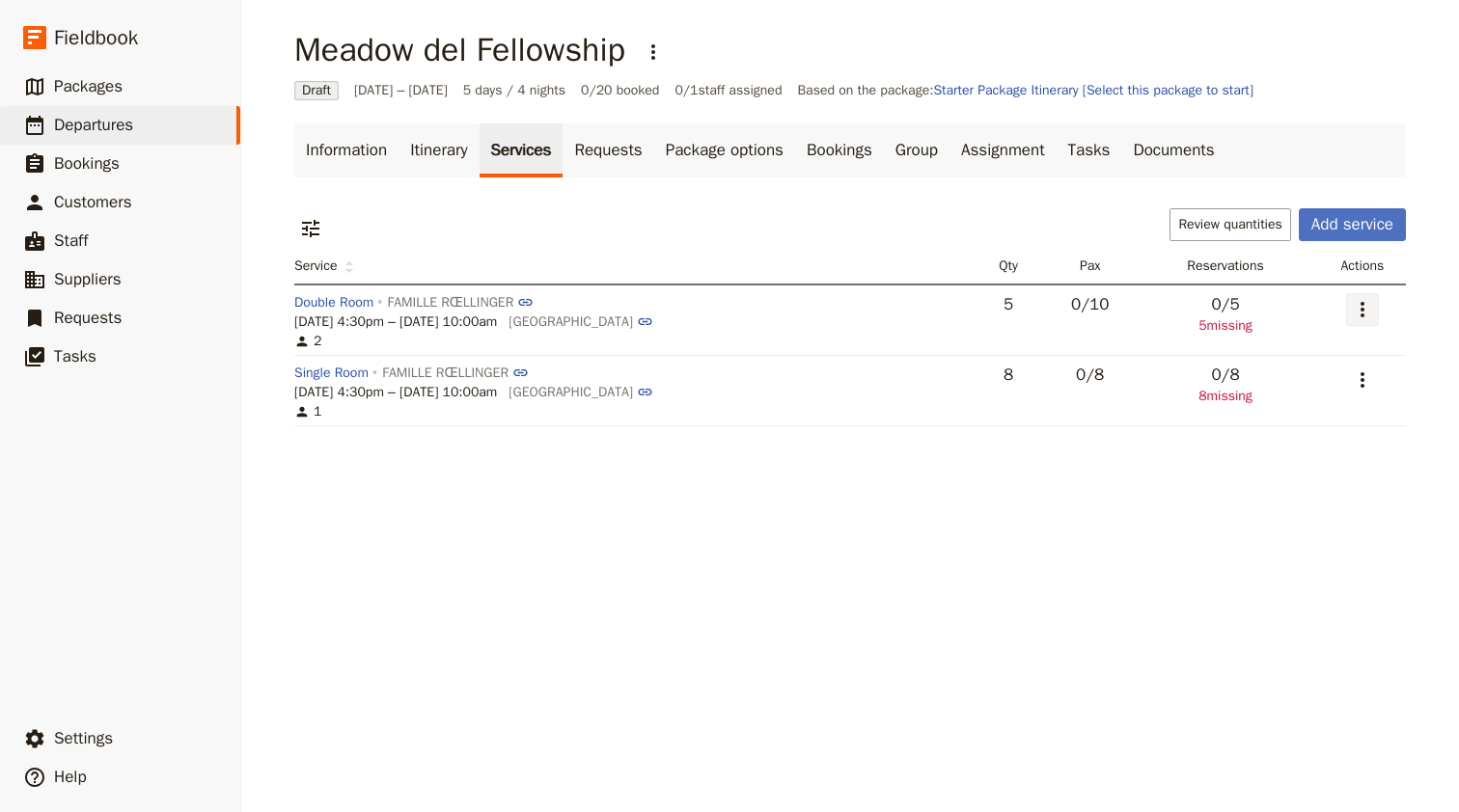 click 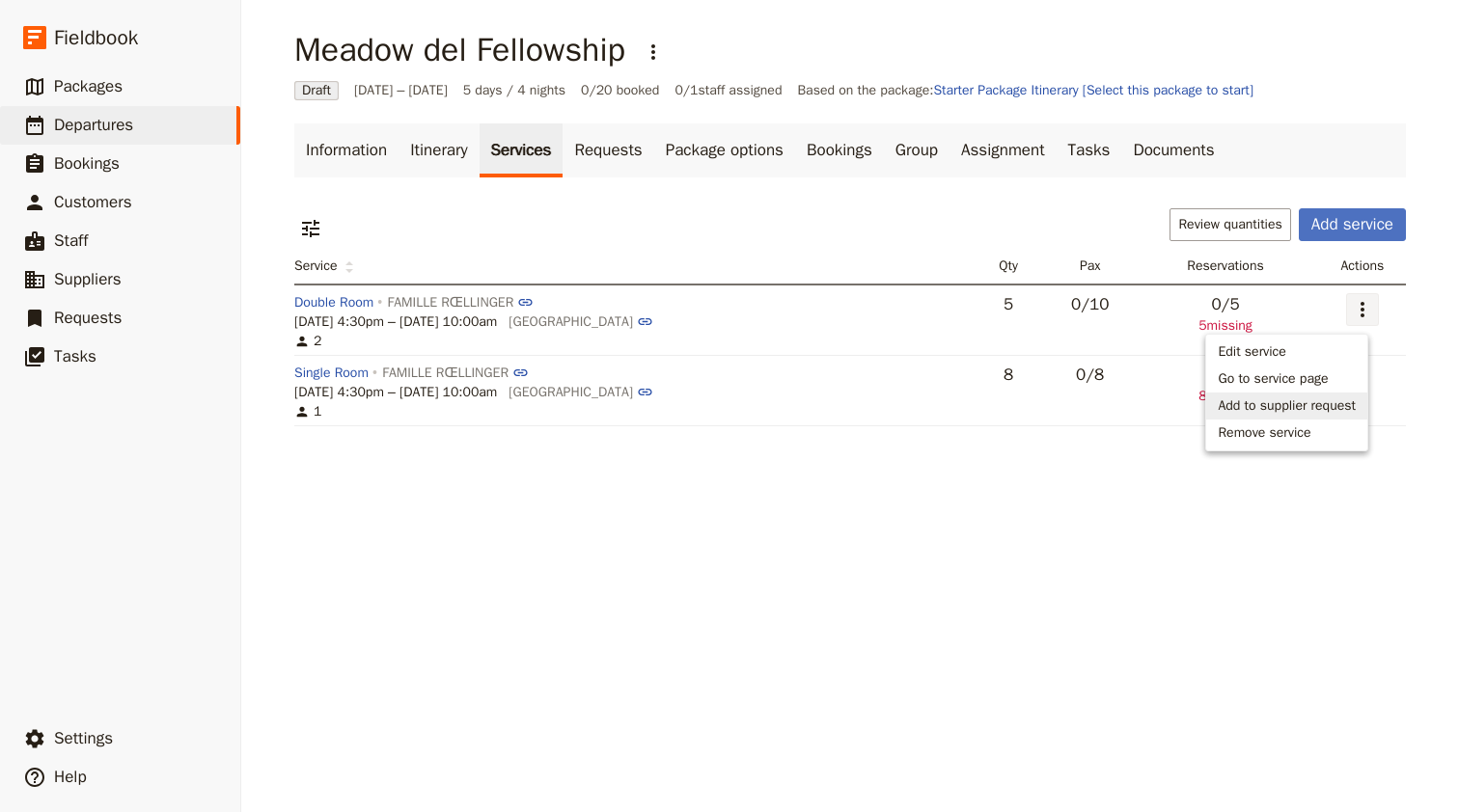 click on "Add to supplier request" at bounding box center [1286, 406] 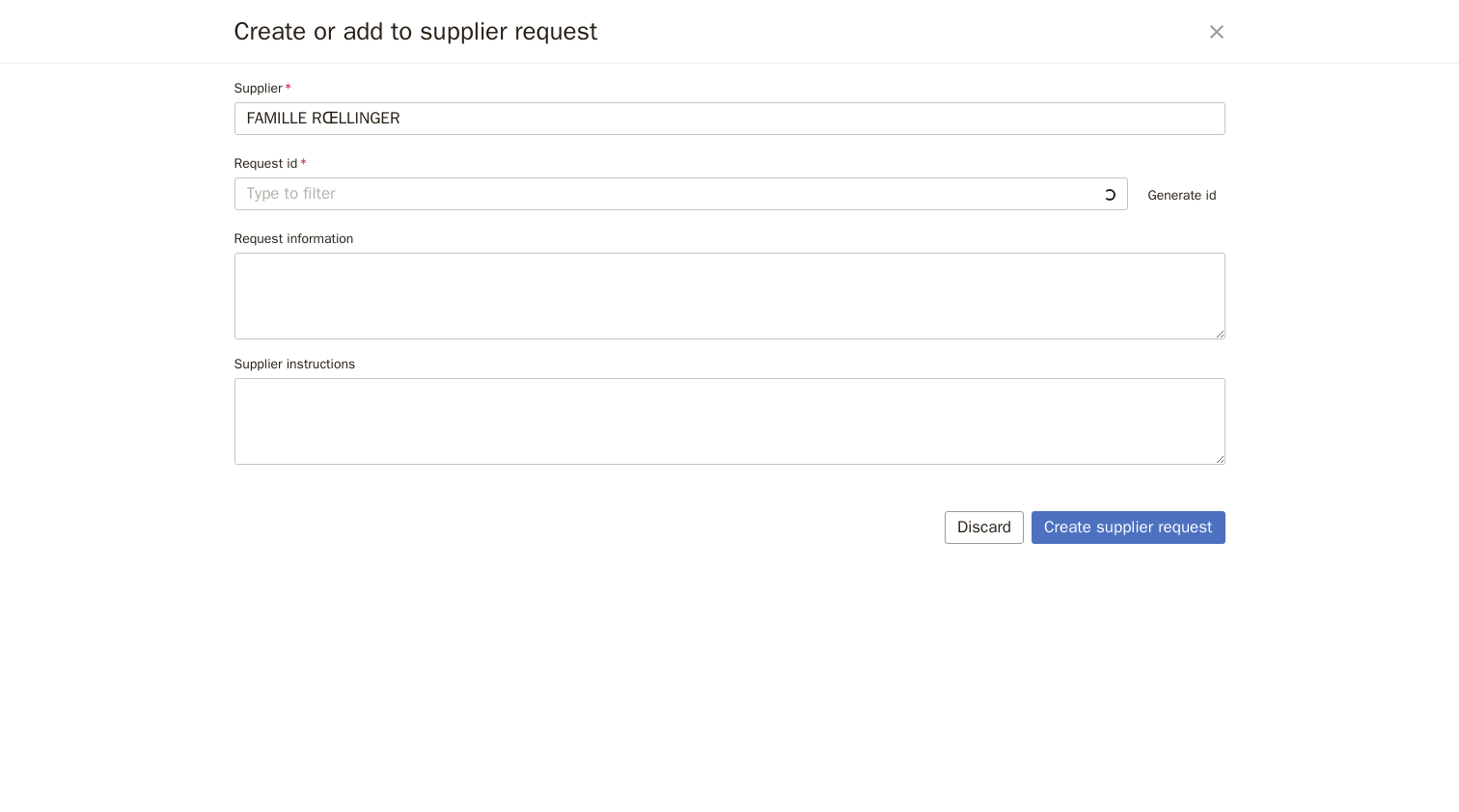 type on "FR-100001" 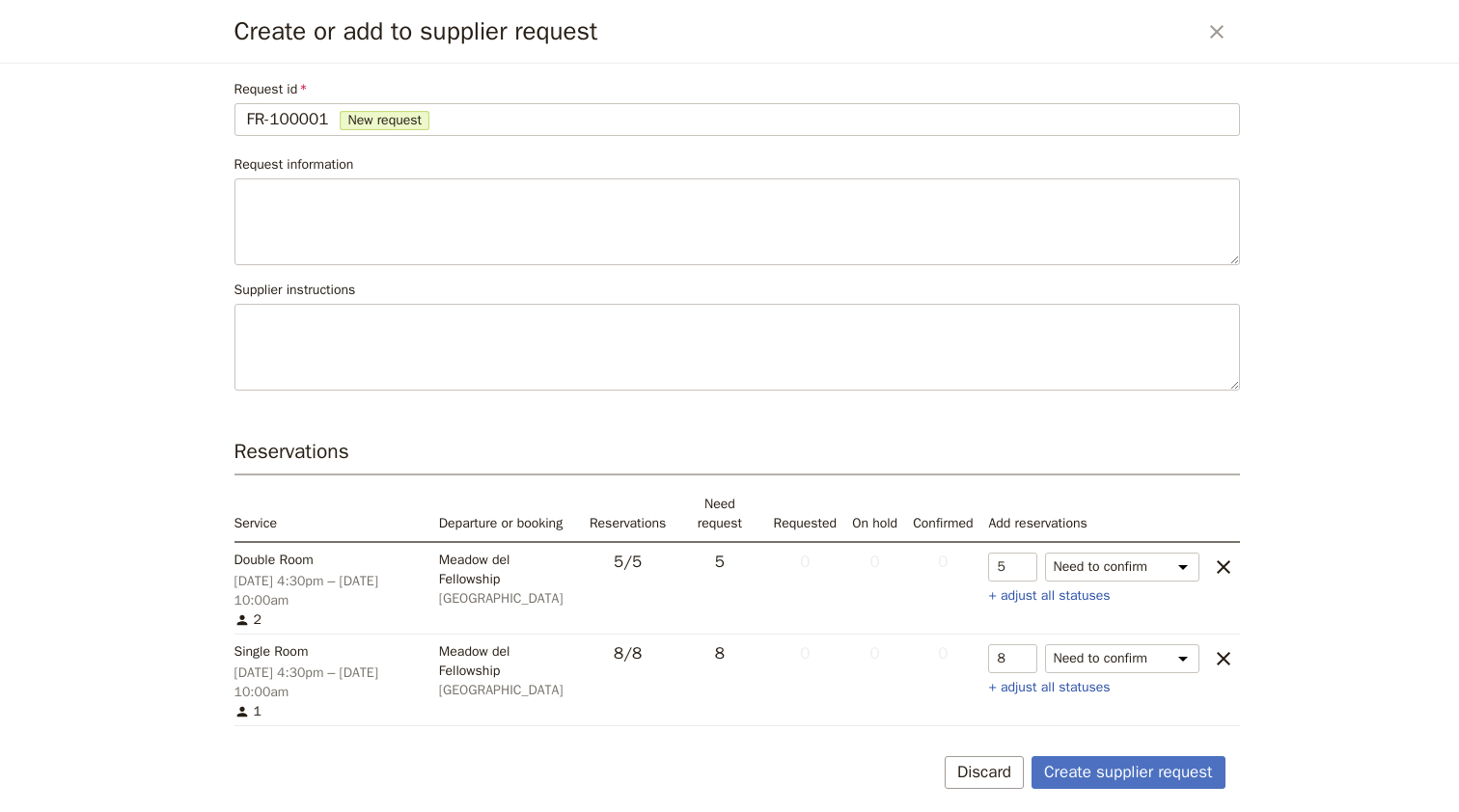 scroll, scrollTop: 75, scrollLeft: 0, axis: vertical 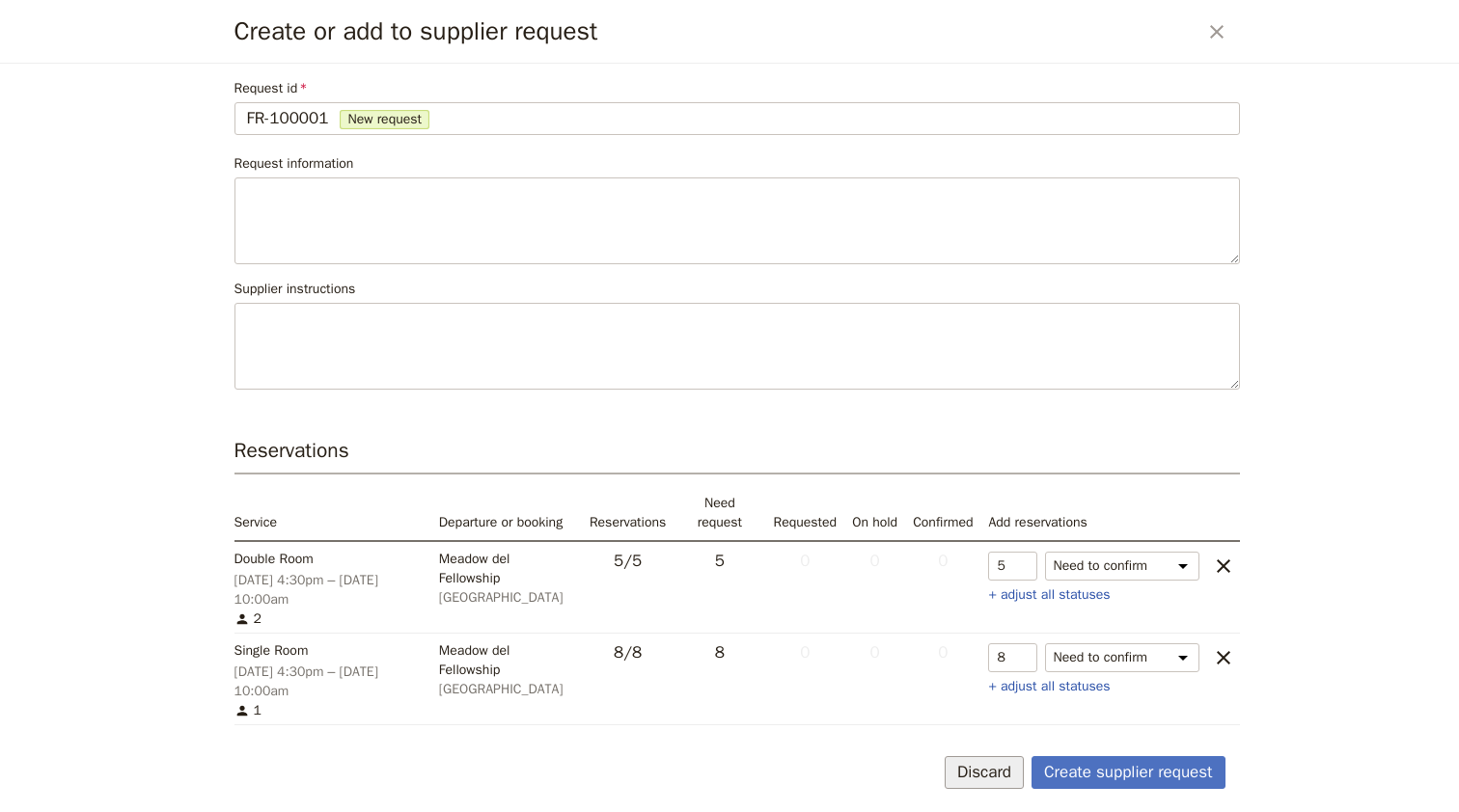 click on "Discard" at bounding box center [984, 772] 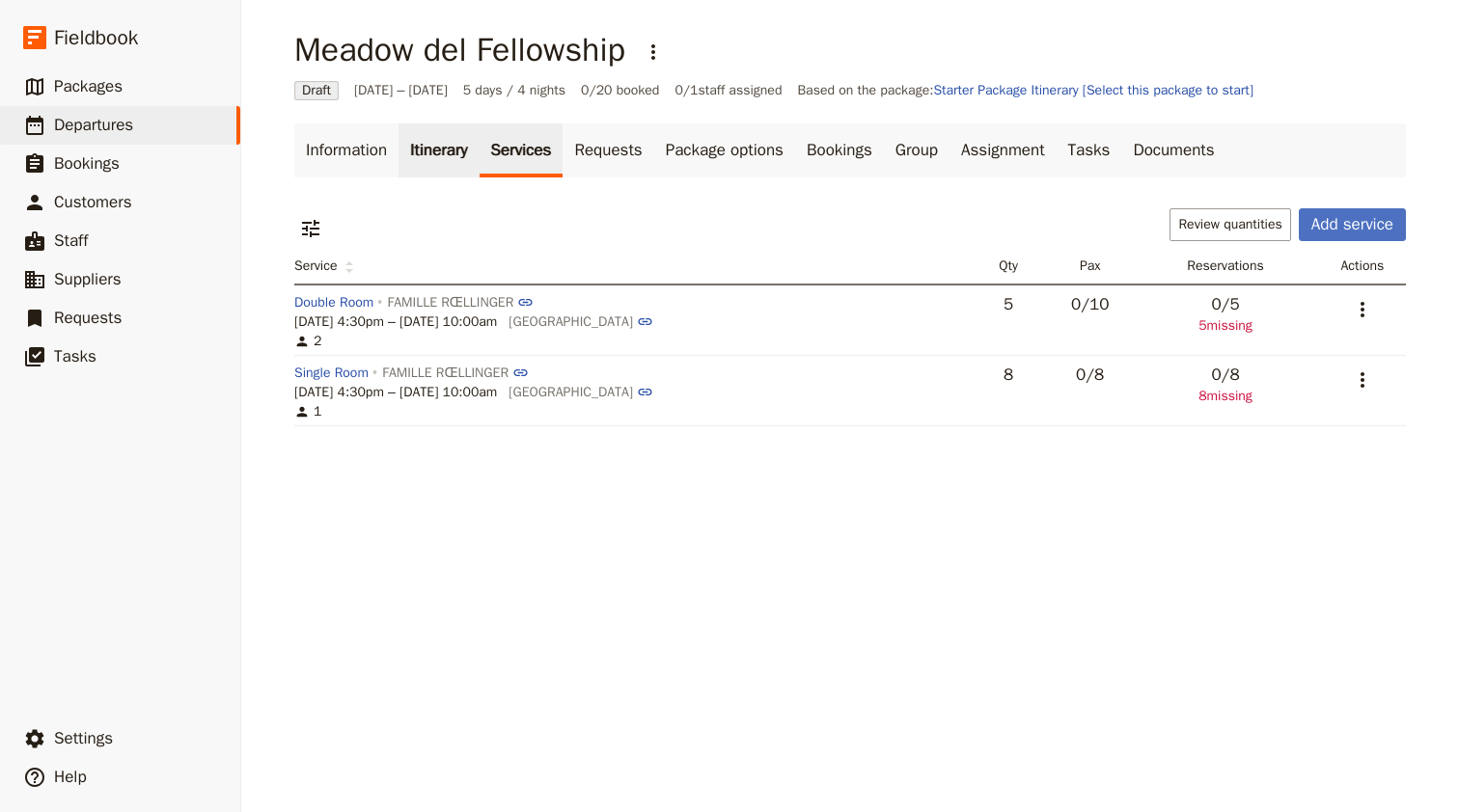 click on "Itinerary" at bounding box center (438, 150) 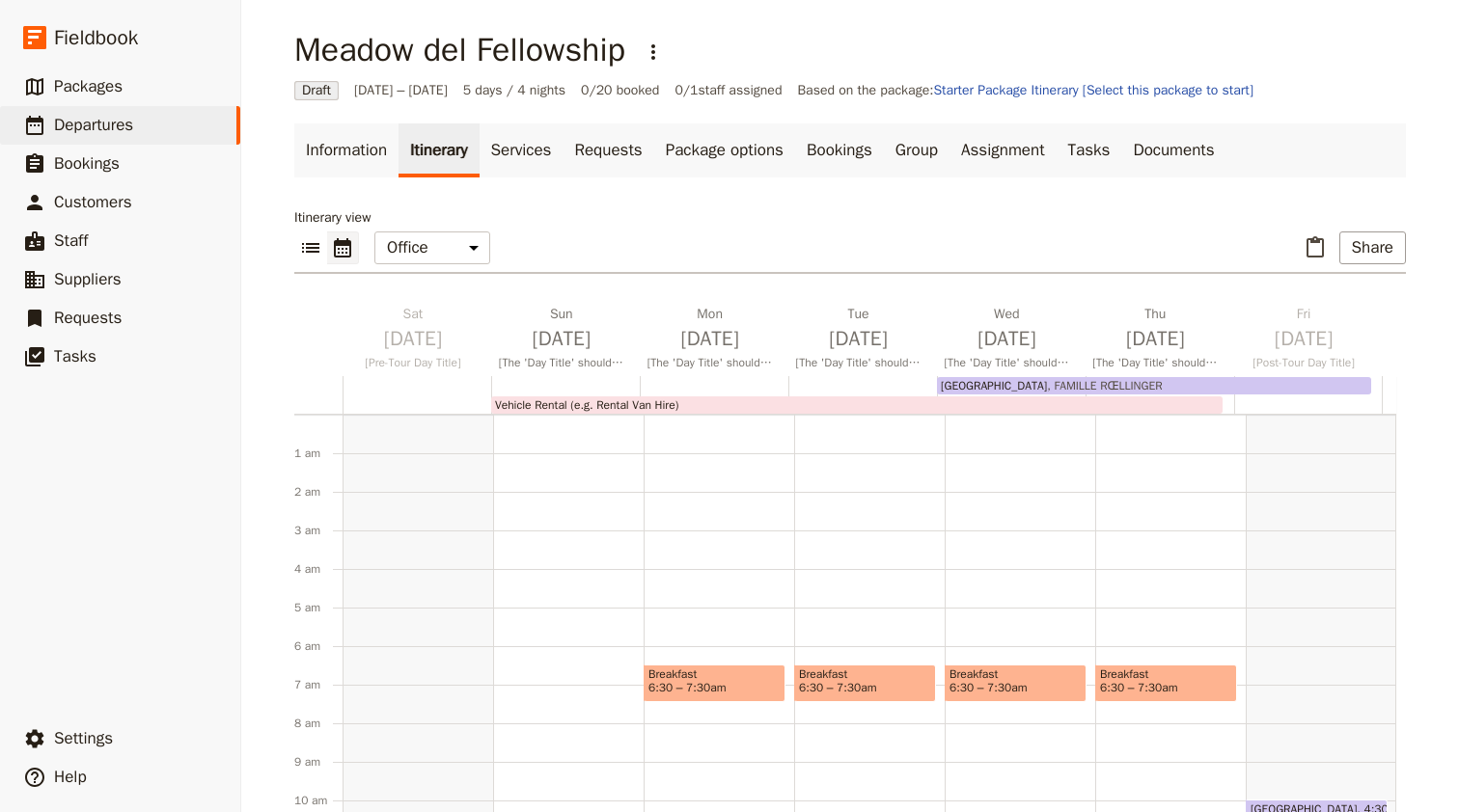 scroll, scrollTop: 231, scrollLeft: 0, axis: vertical 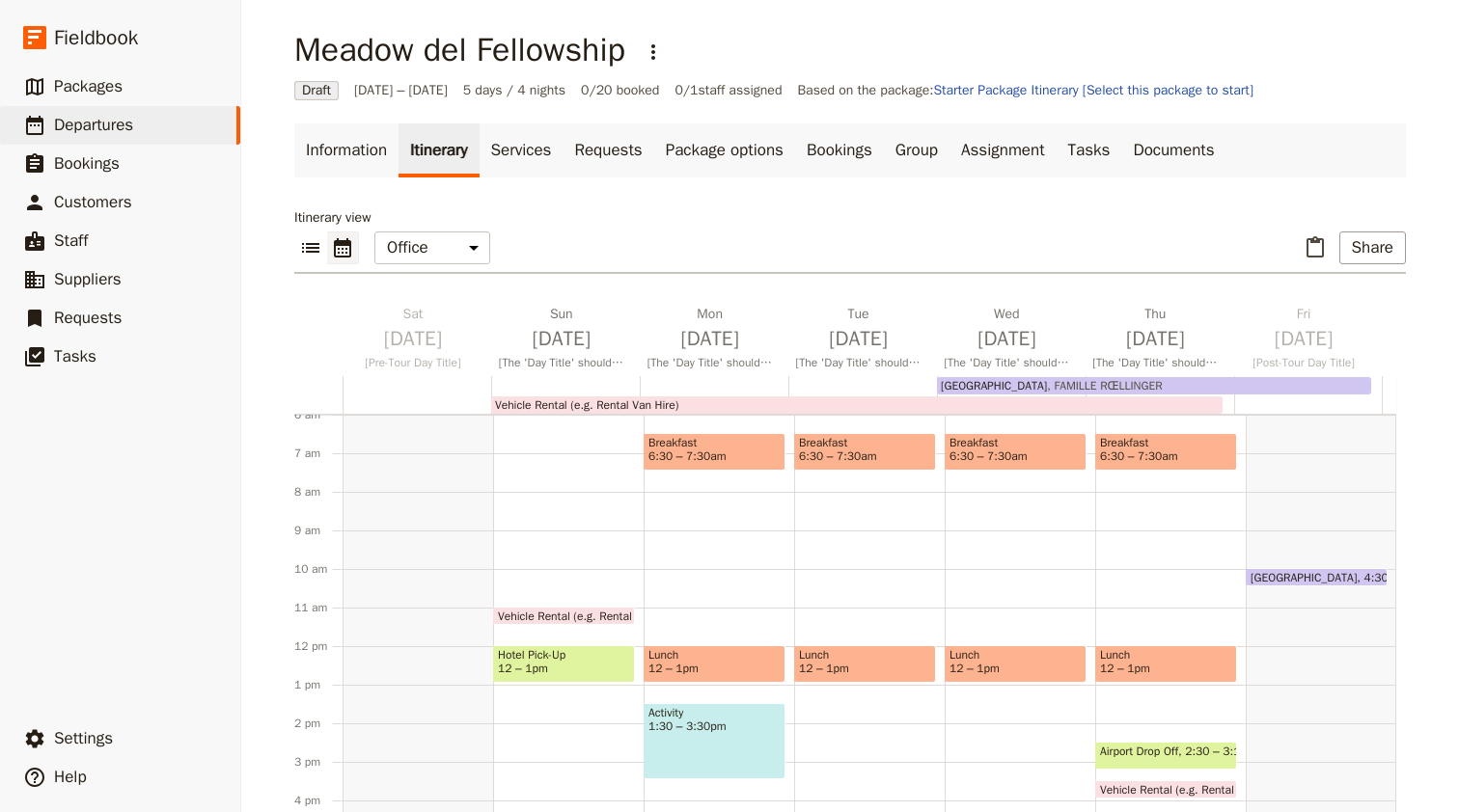click on "Lunch" at bounding box center [1015, 655] 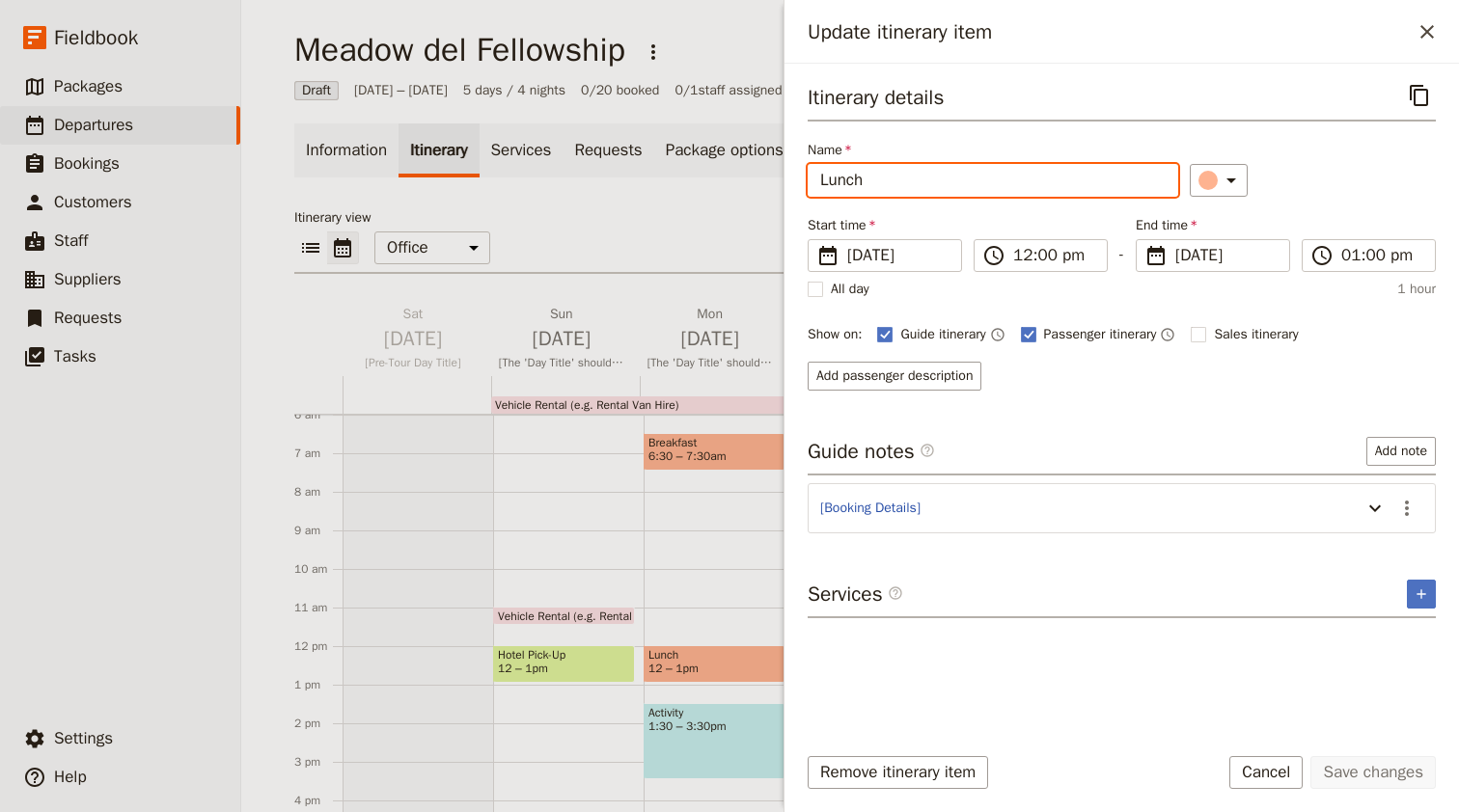 click on "Lunch" at bounding box center (993, 180) 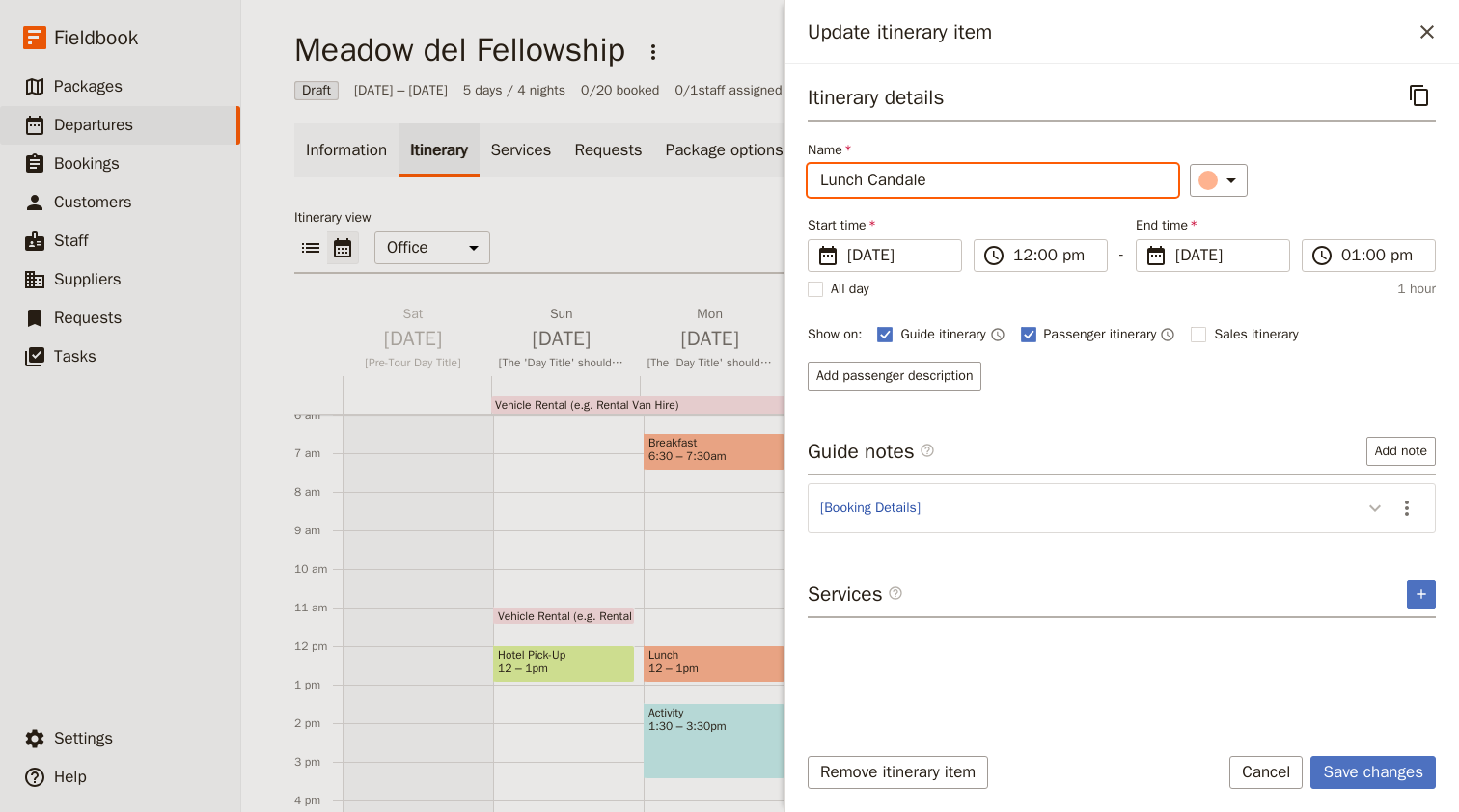 type on "Lunch Candale" 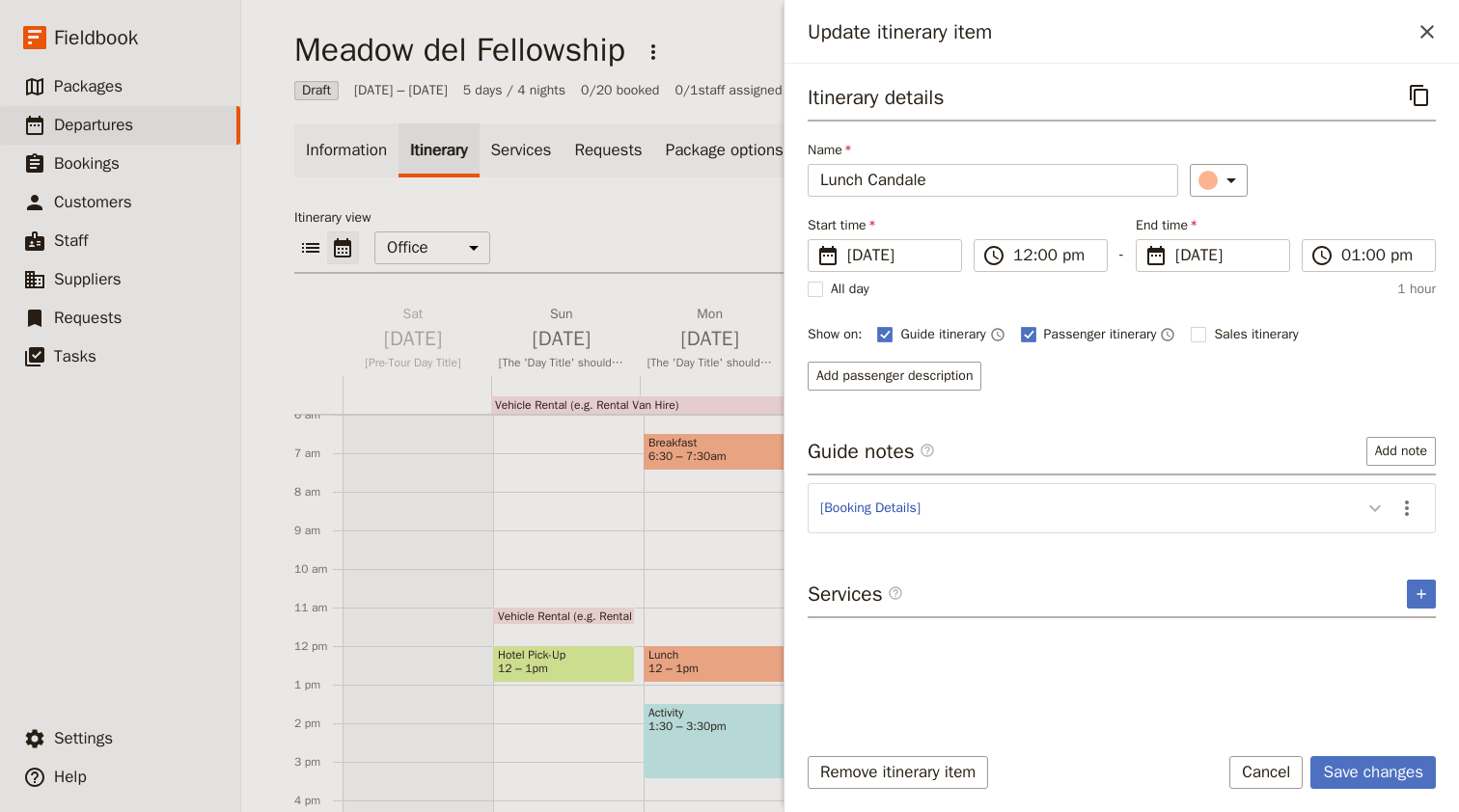 click 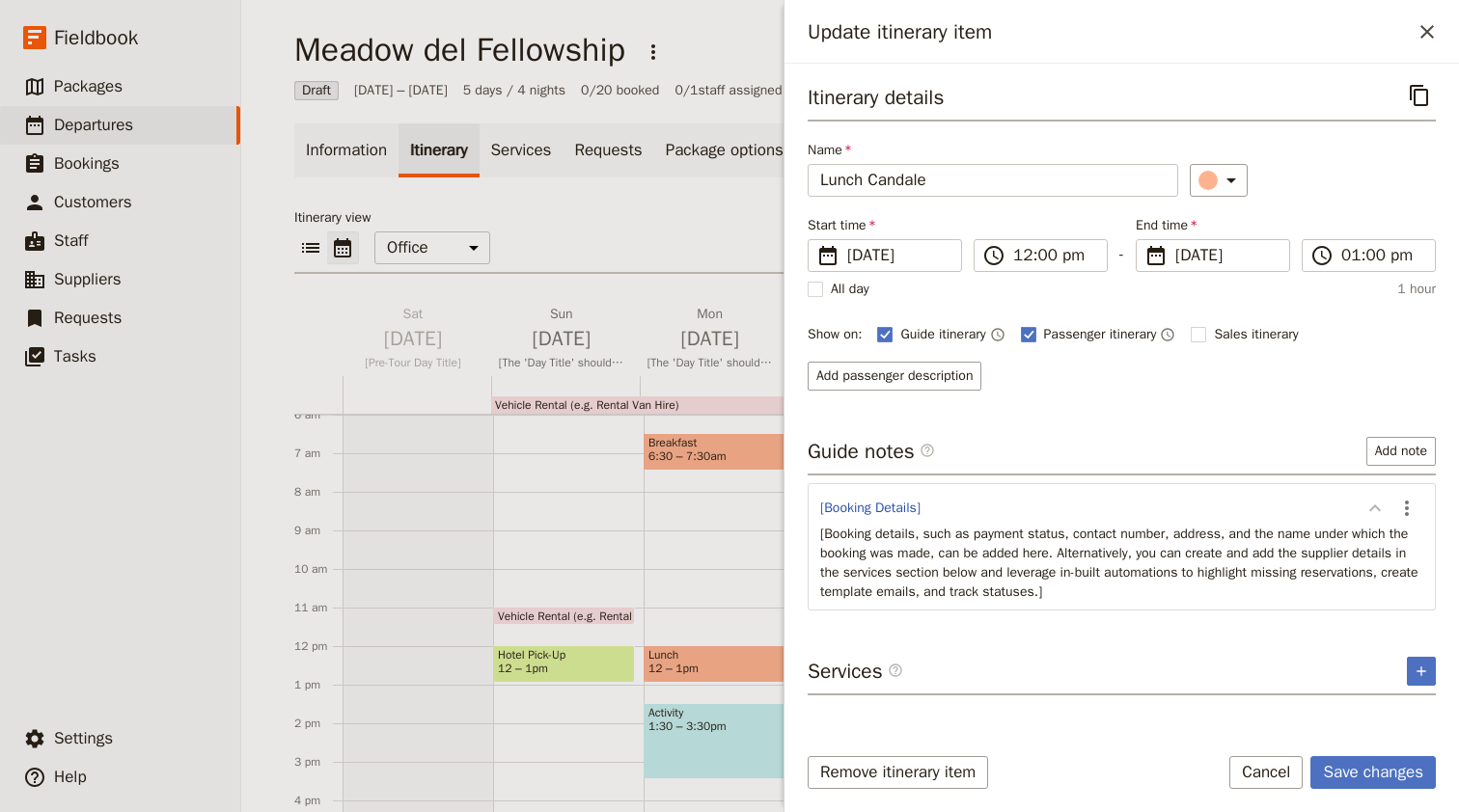 click 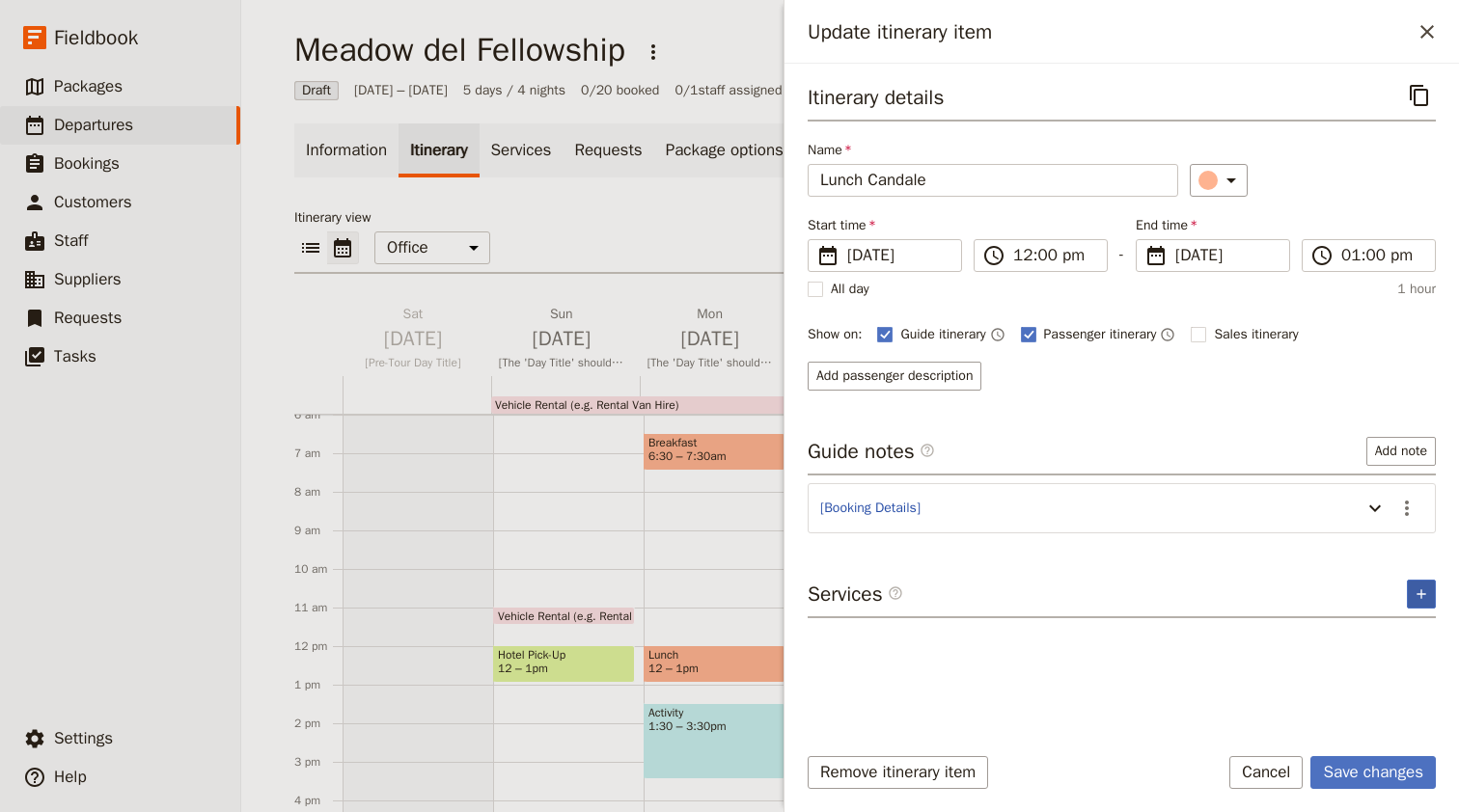 click 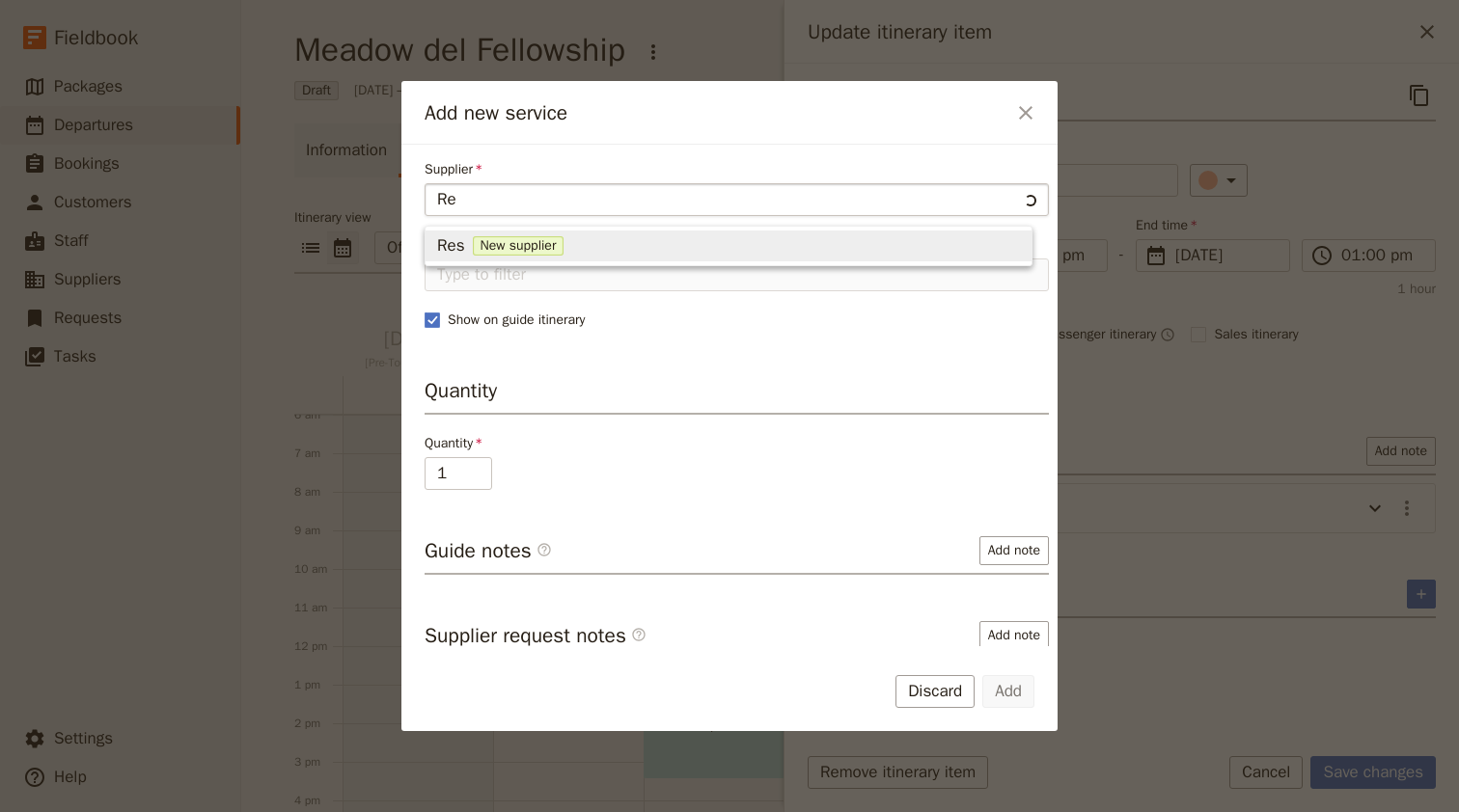 type on "R" 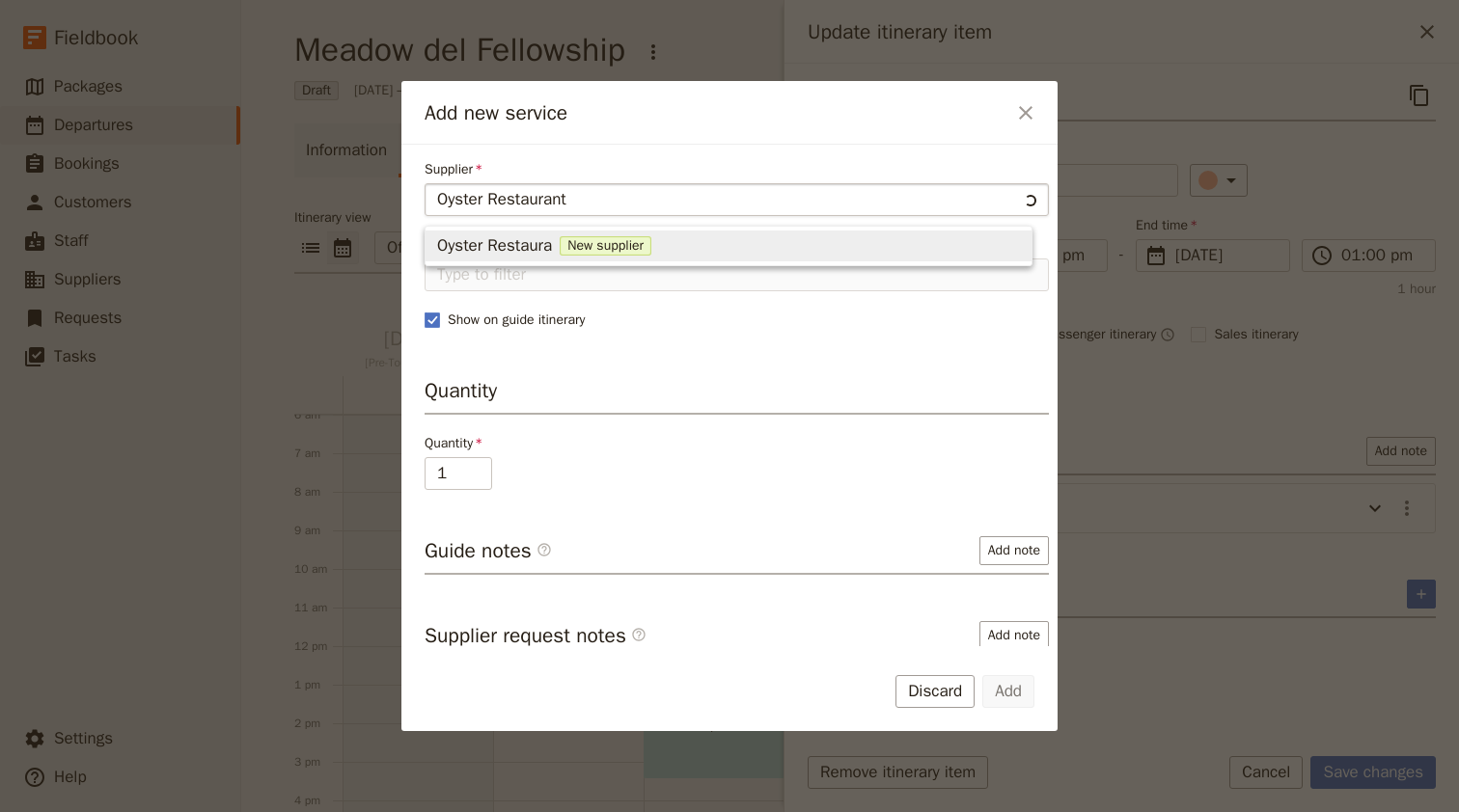 type on "Oyster Restaurant" 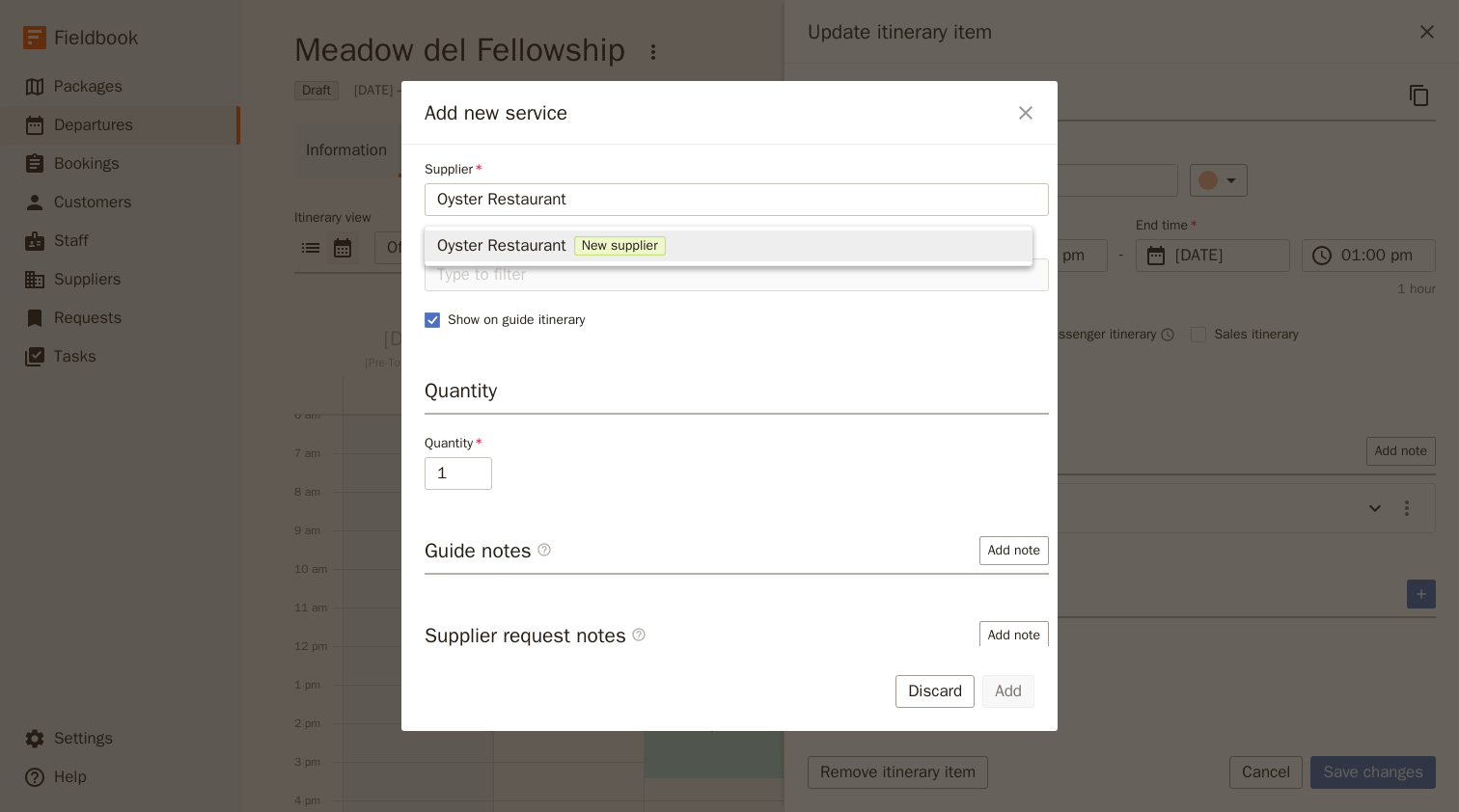 click on "Oyster Restaurant" at bounding box center (502, 246) 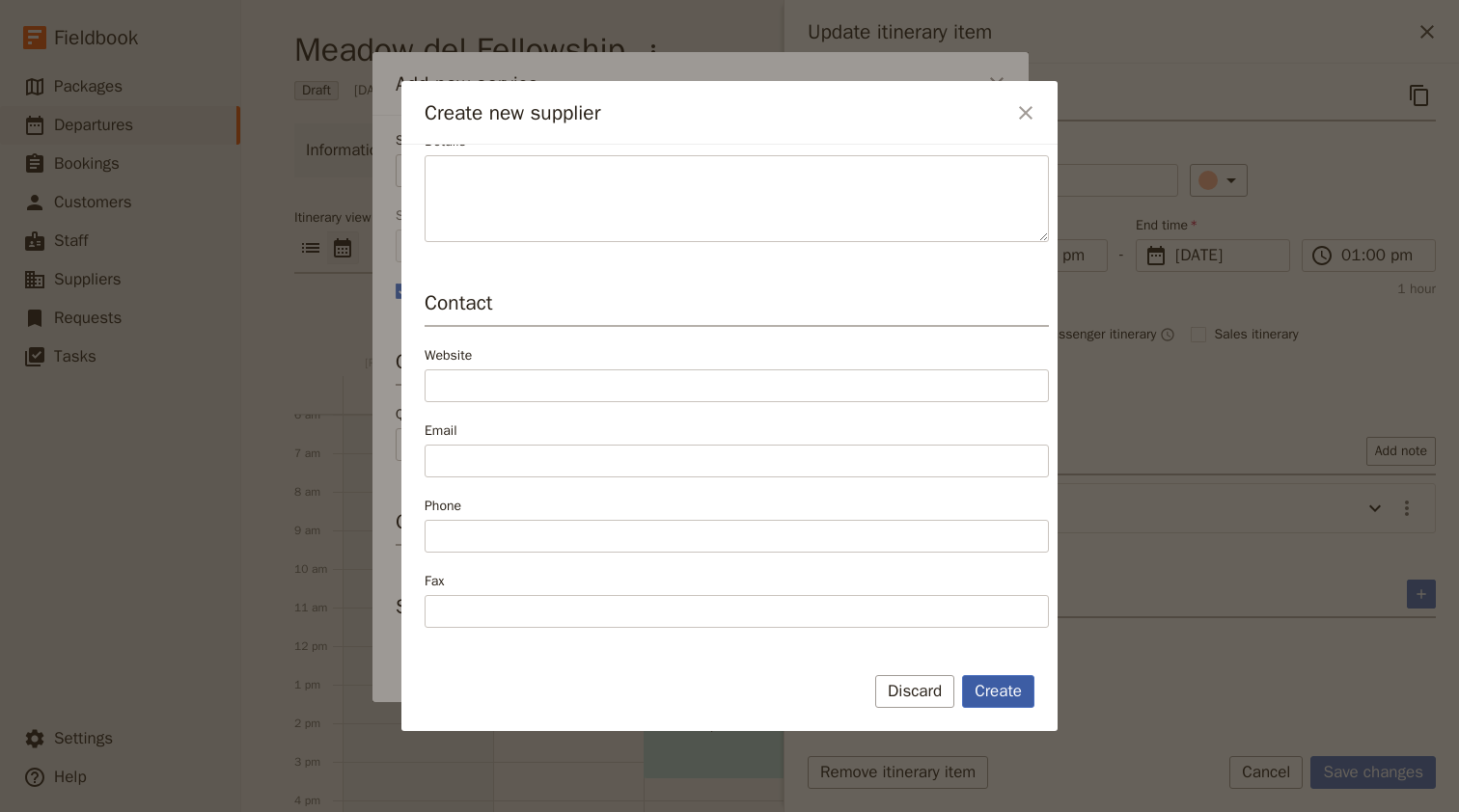scroll, scrollTop: 455, scrollLeft: 0, axis: vertical 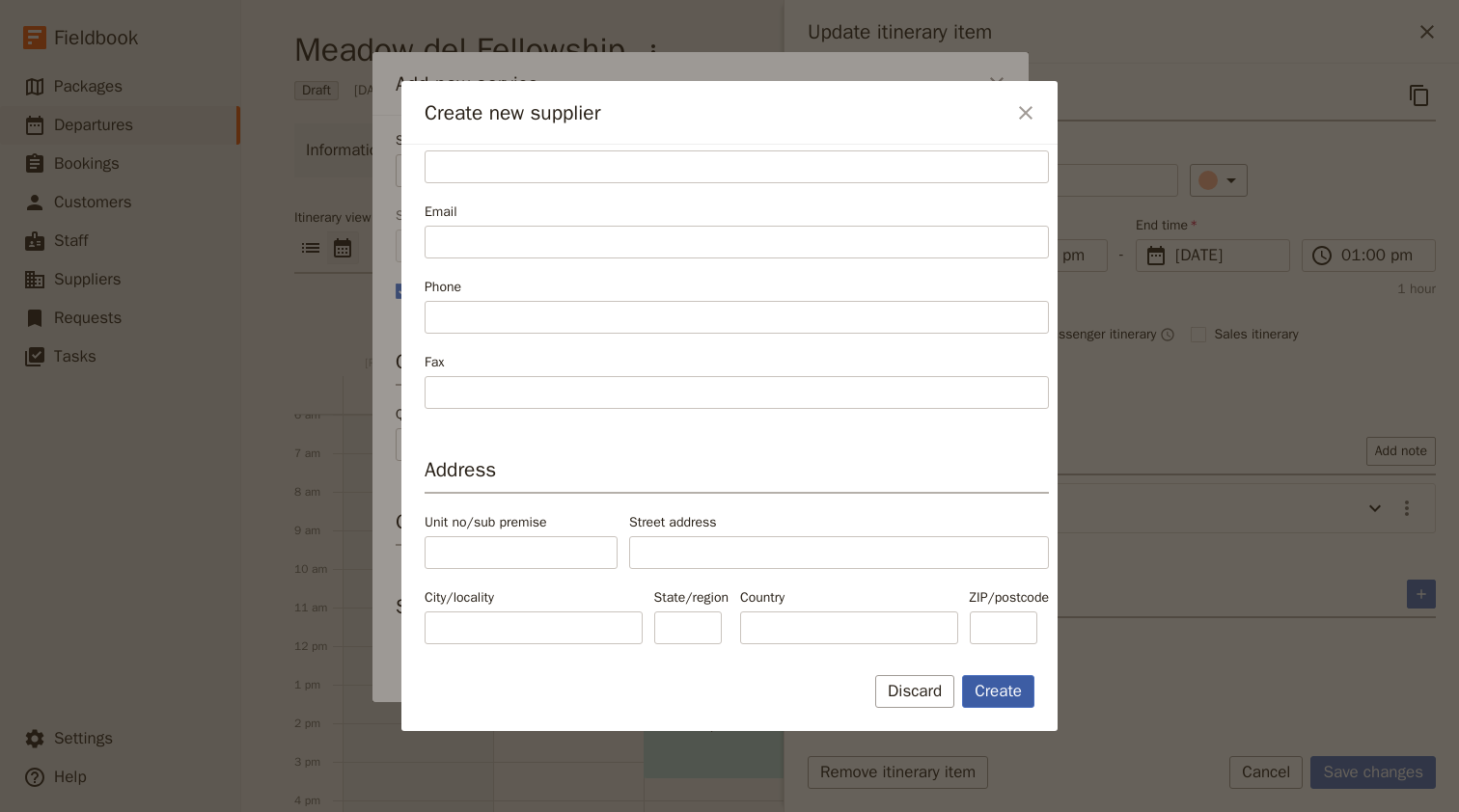 click on "Create" at bounding box center (998, 691) 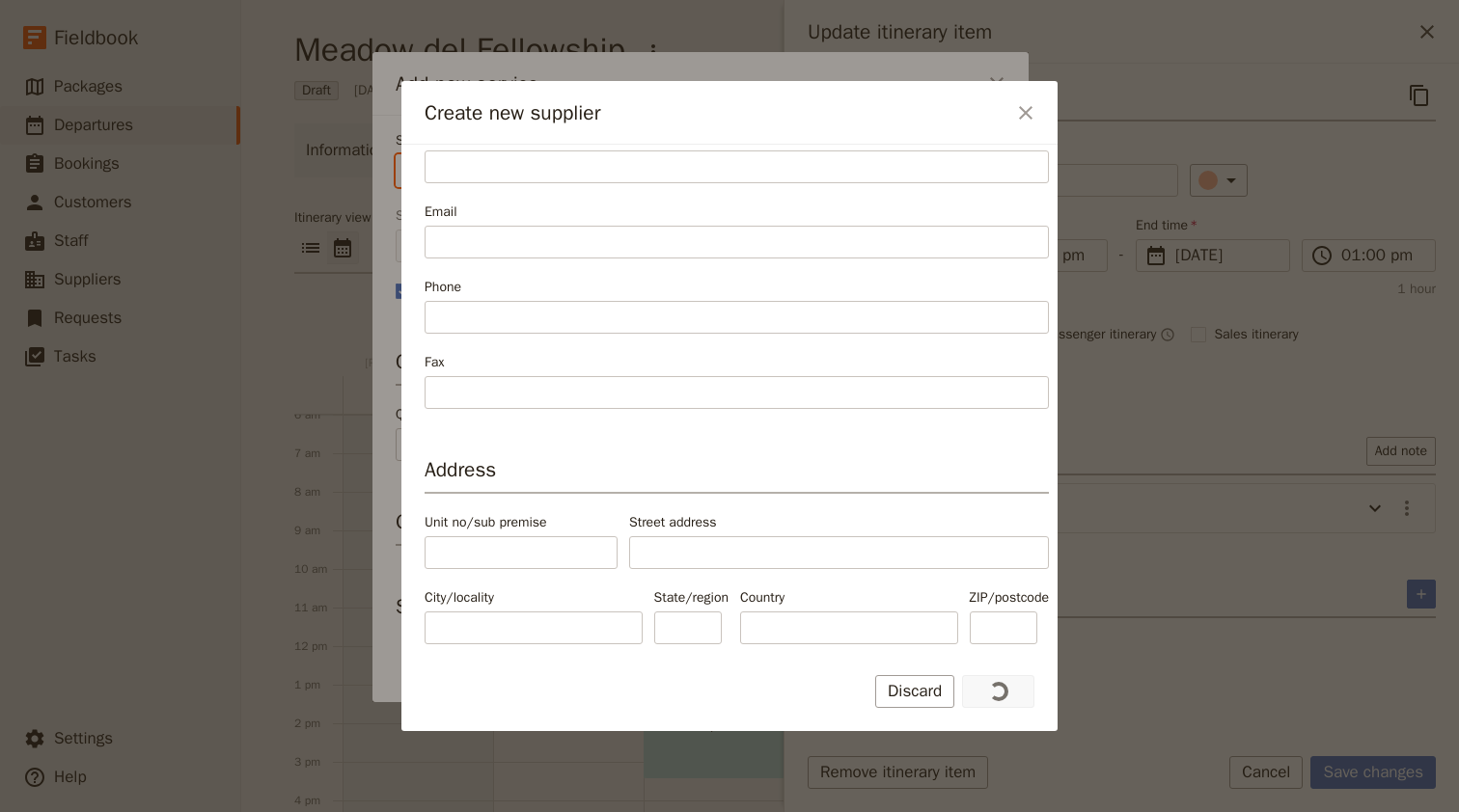 type on "Oyster Restaurant" 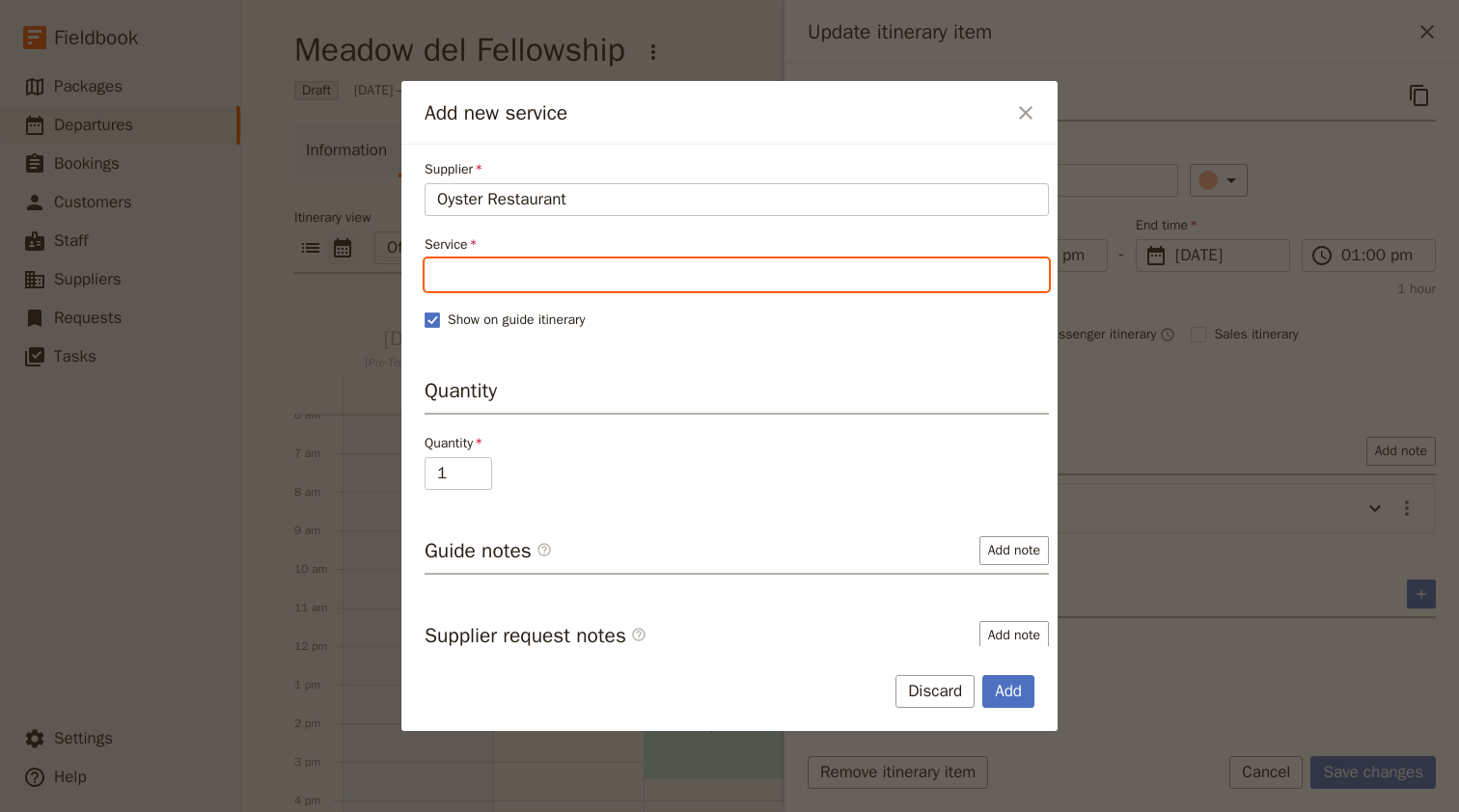 click on "Service" at bounding box center (736, 275) 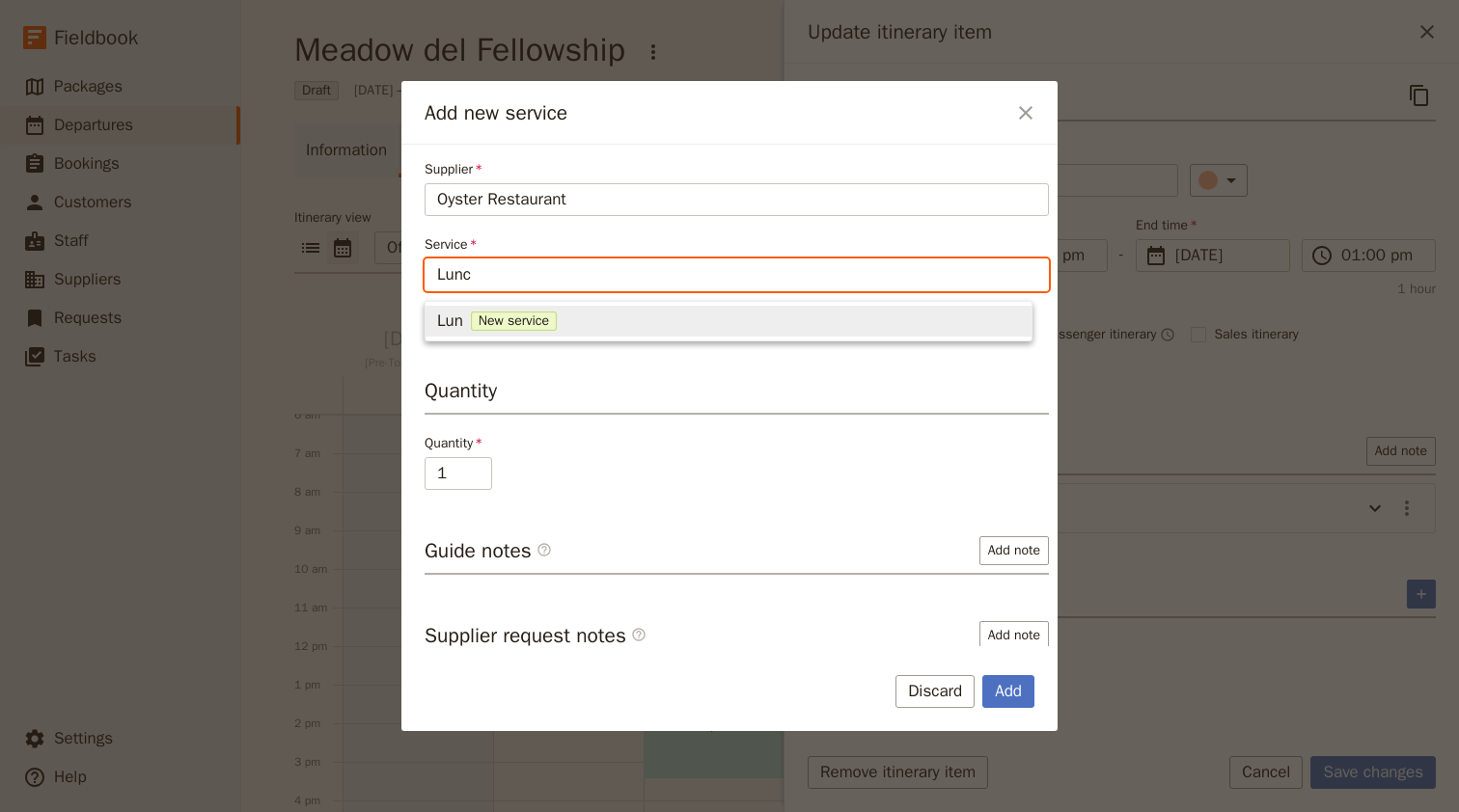 type on "Lunch" 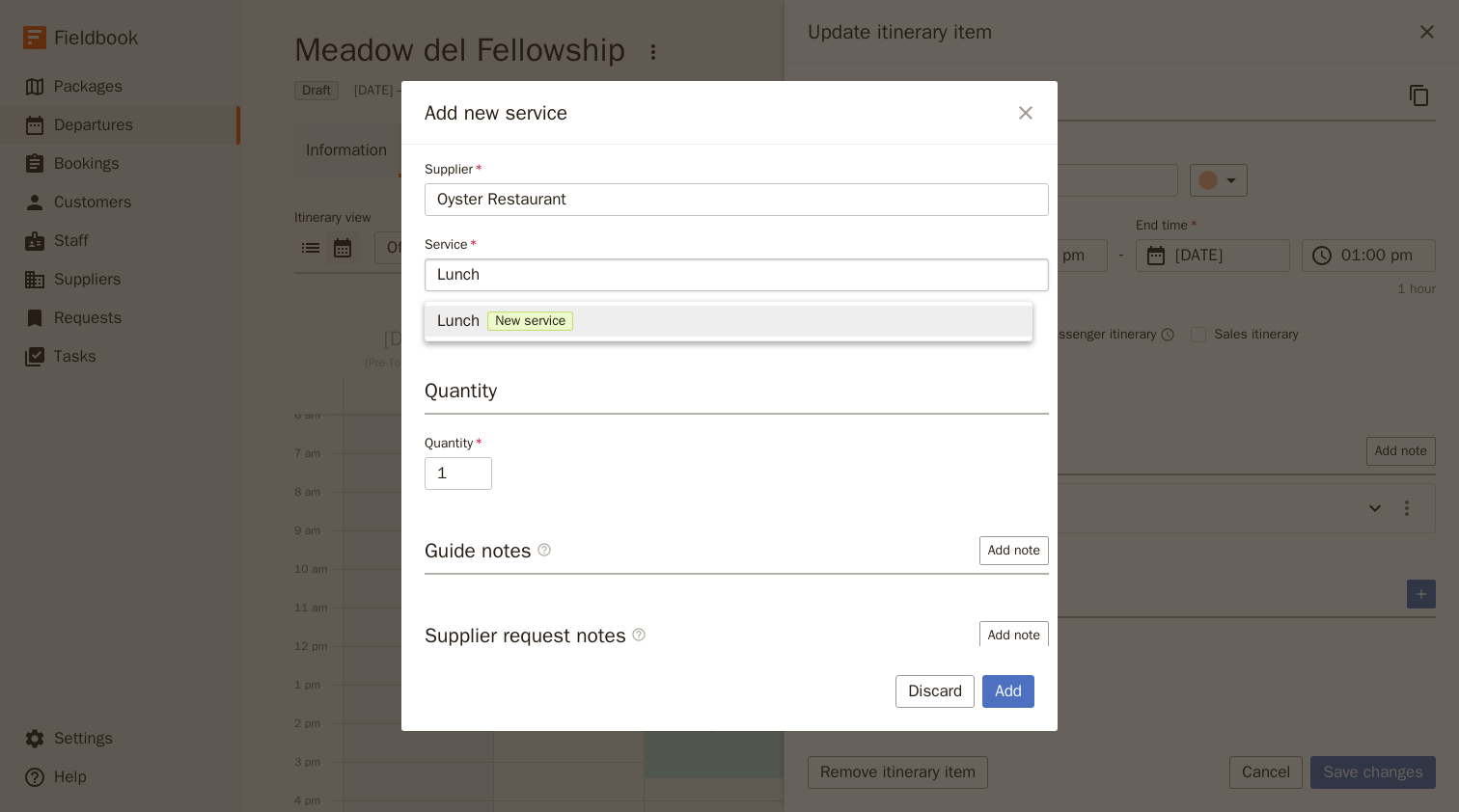 type 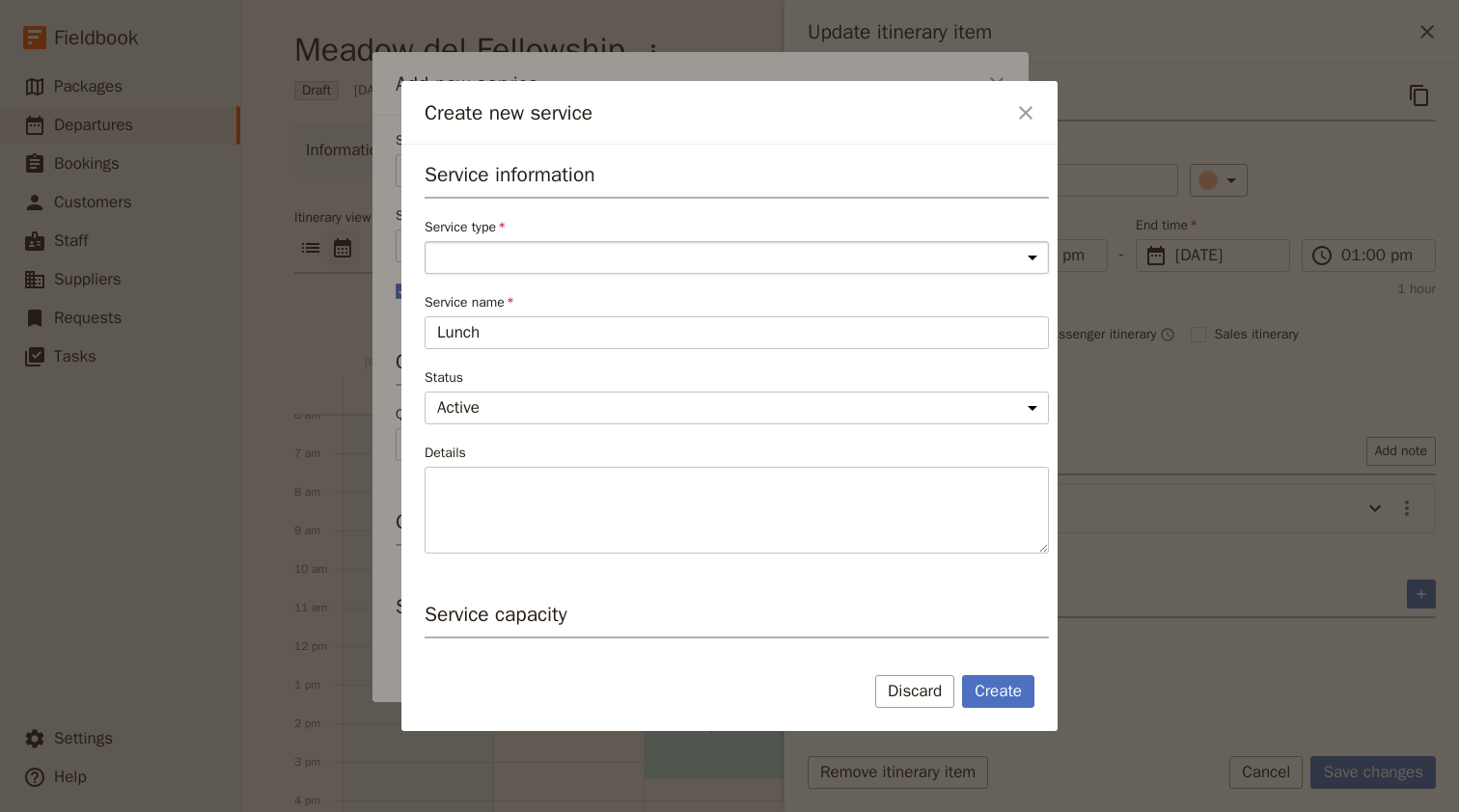 select on "FoodAndBeverageService" 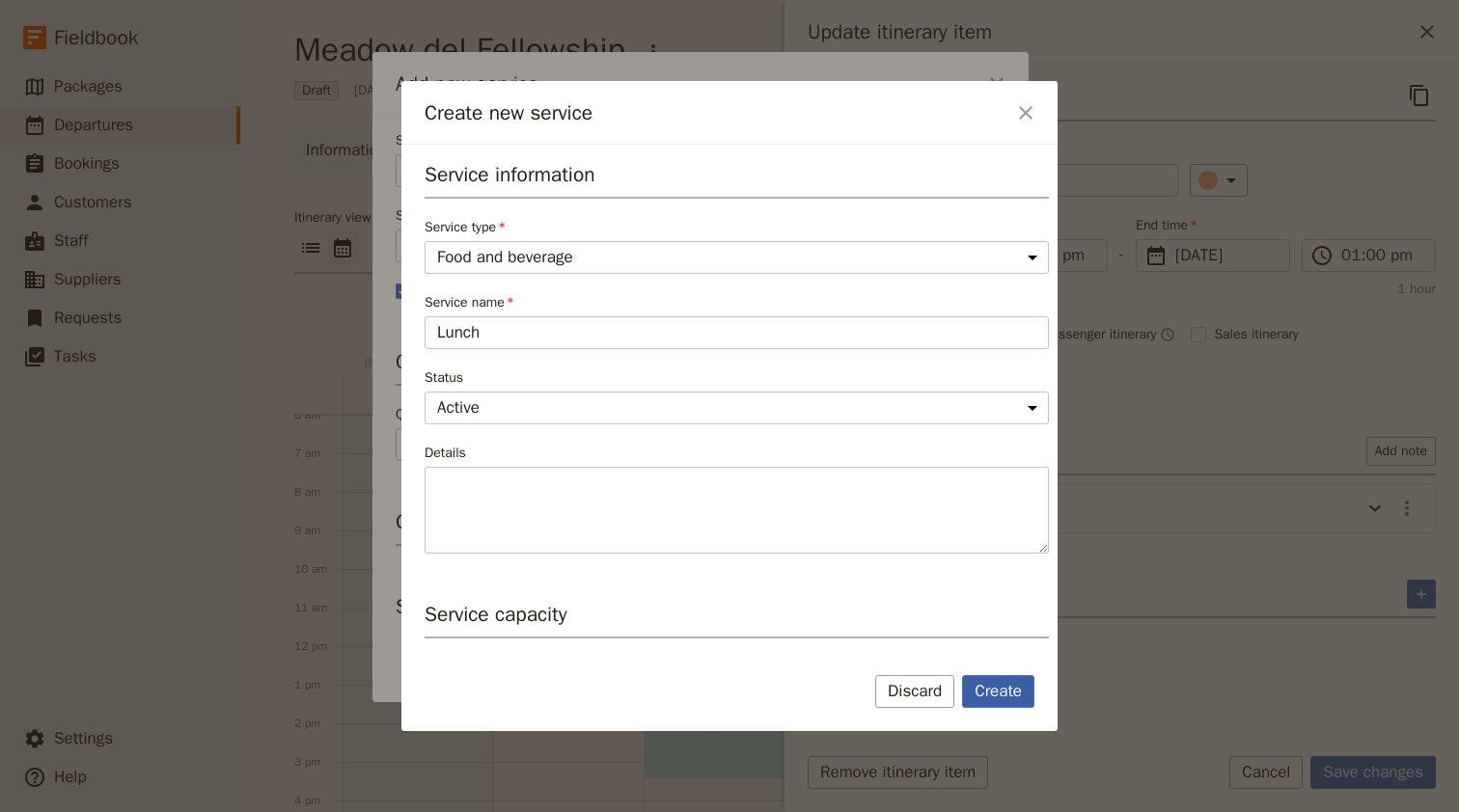 click on "Create" at bounding box center (998, 691) 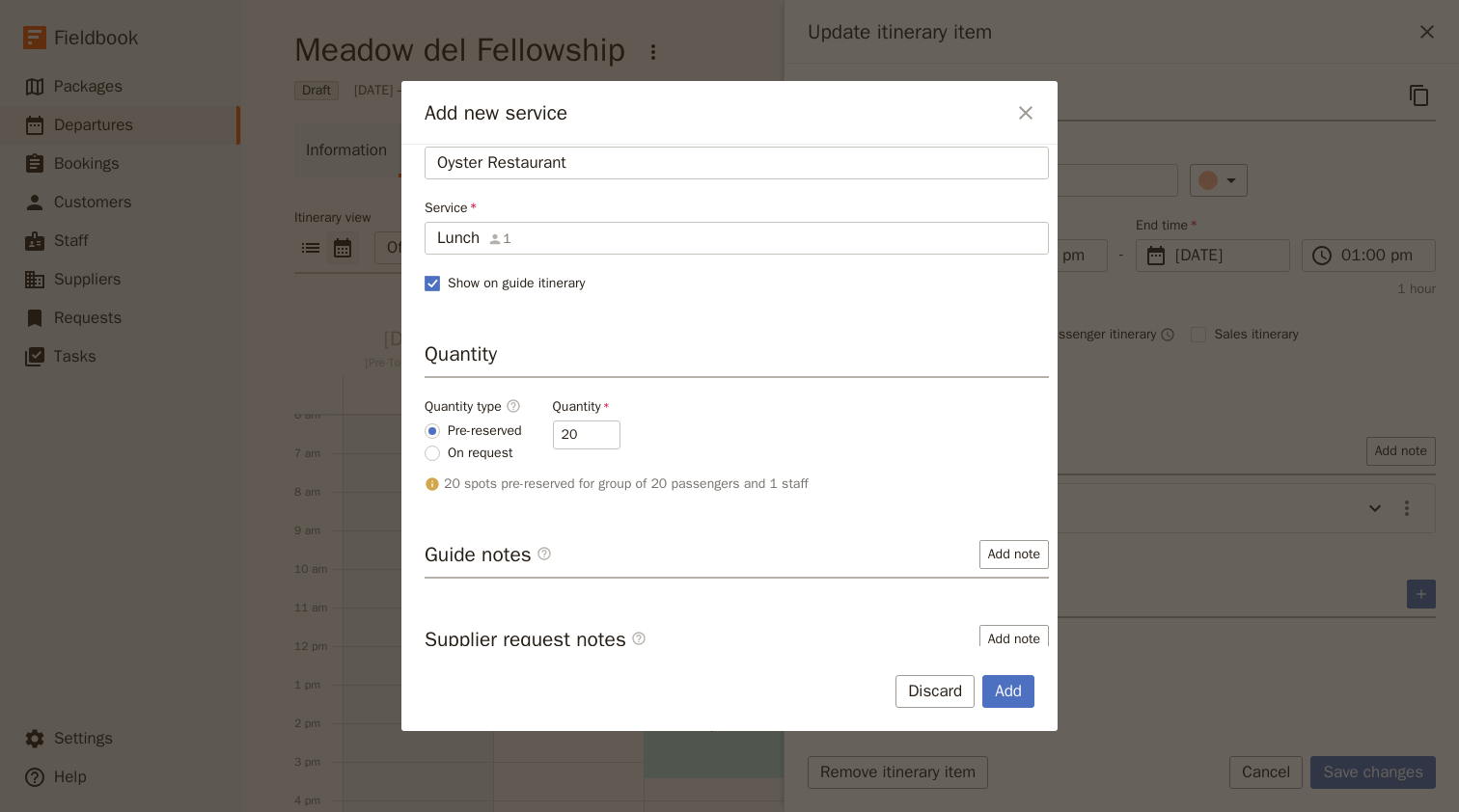 scroll, scrollTop: 141, scrollLeft: 0, axis: vertical 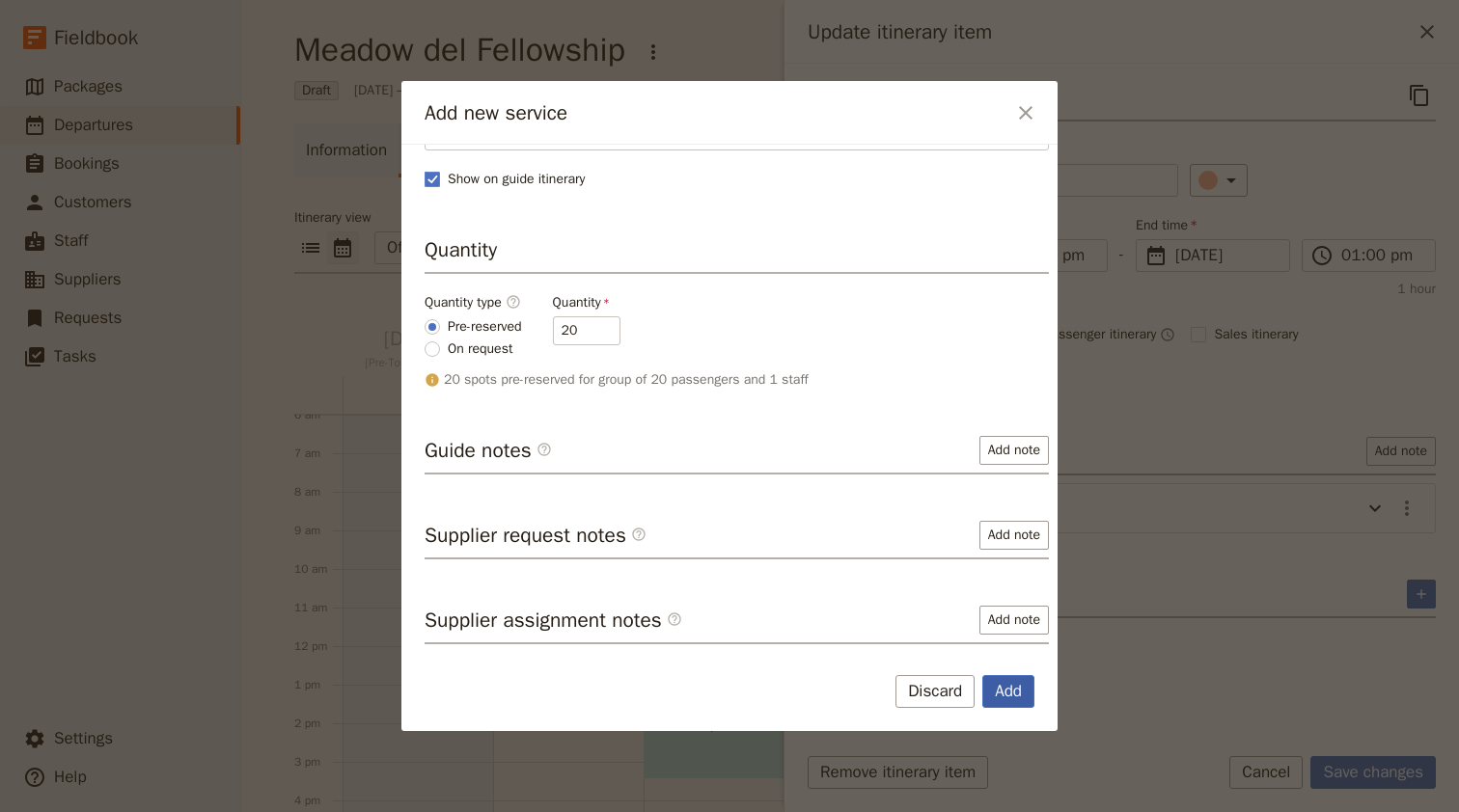 click on "Add" at bounding box center (1008, 691) 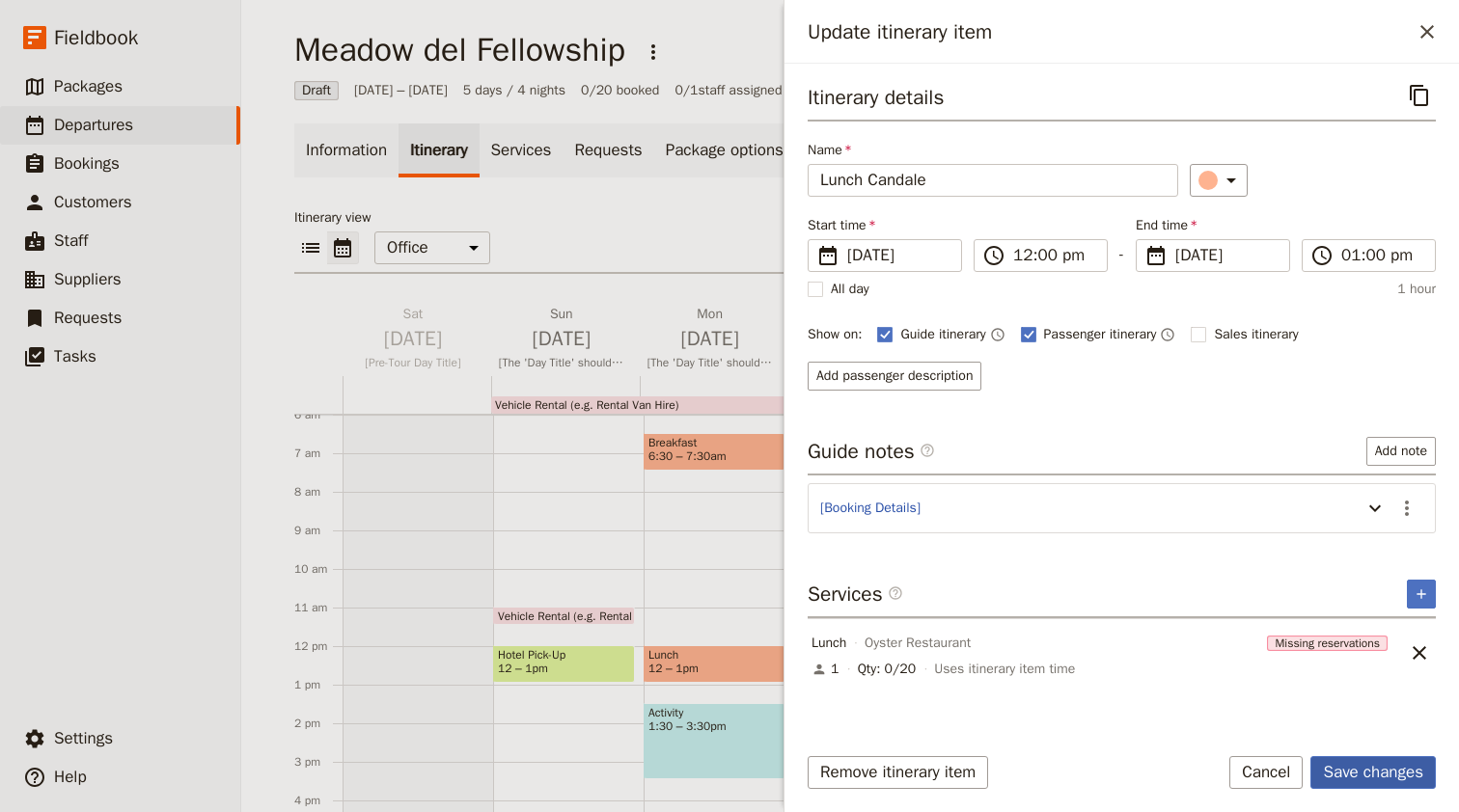 click on "Save changes" at bounding box center [1373, 772] 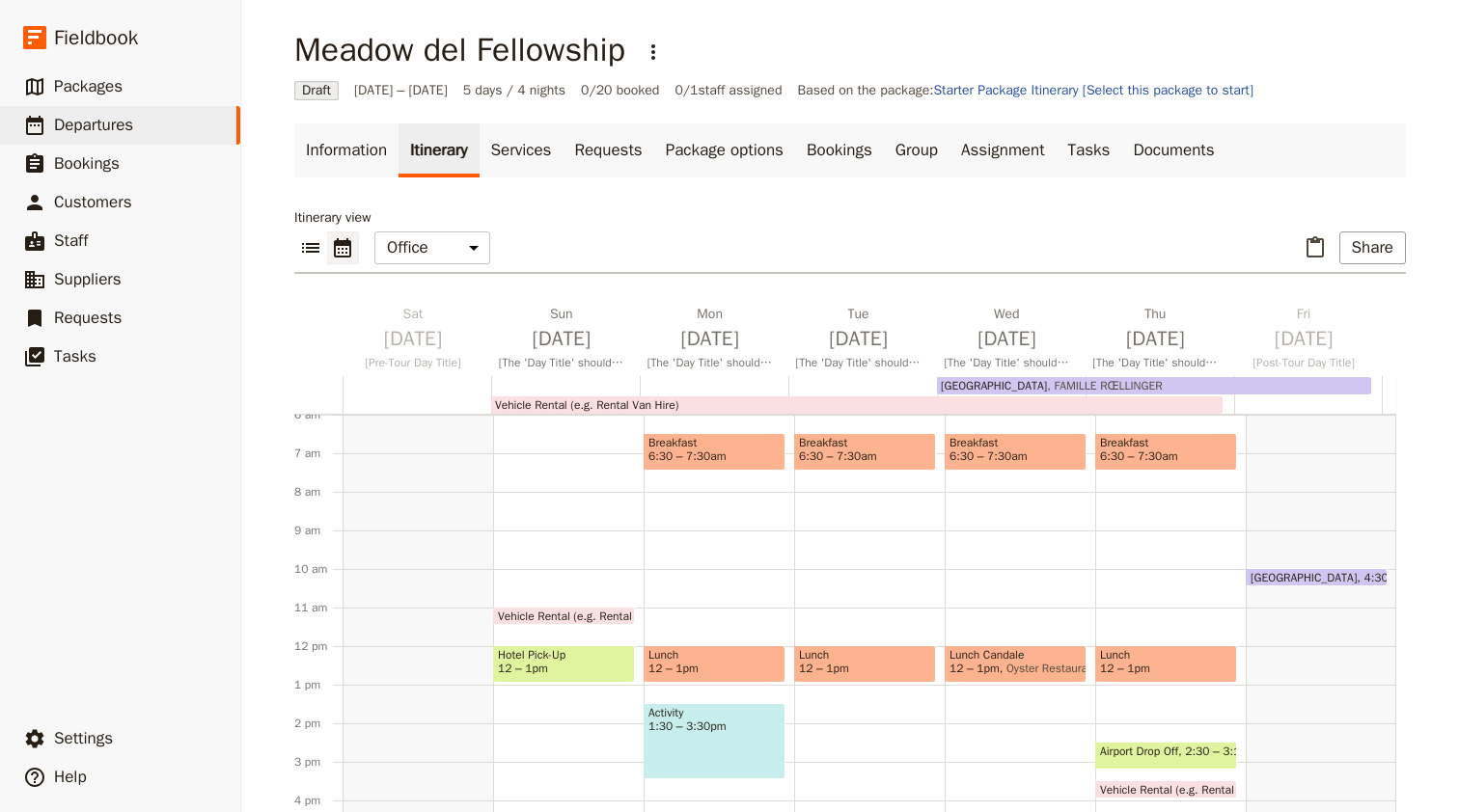 click on "[GEOGRAPHIC_DATA]" at bounding box center [994, 386] 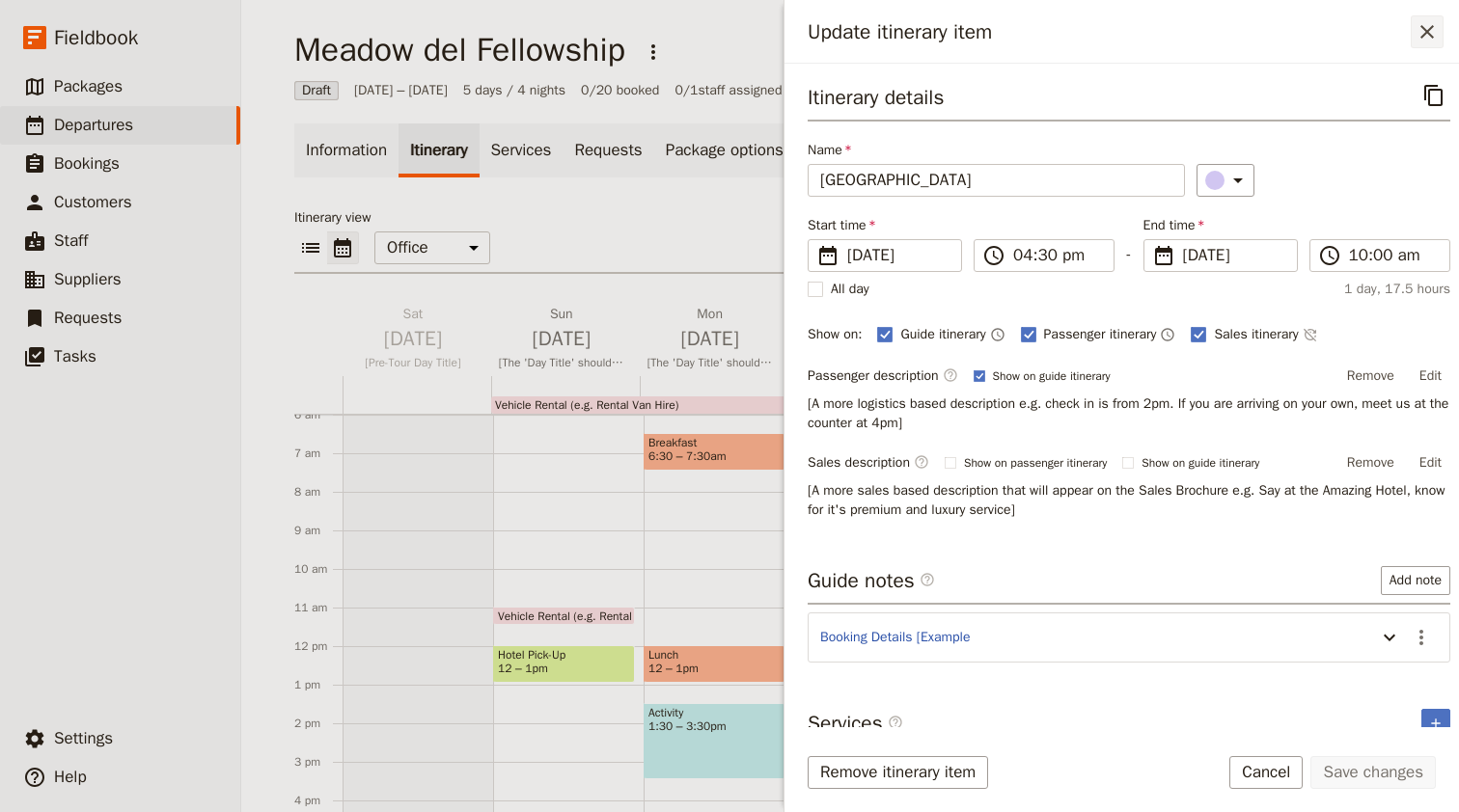 click 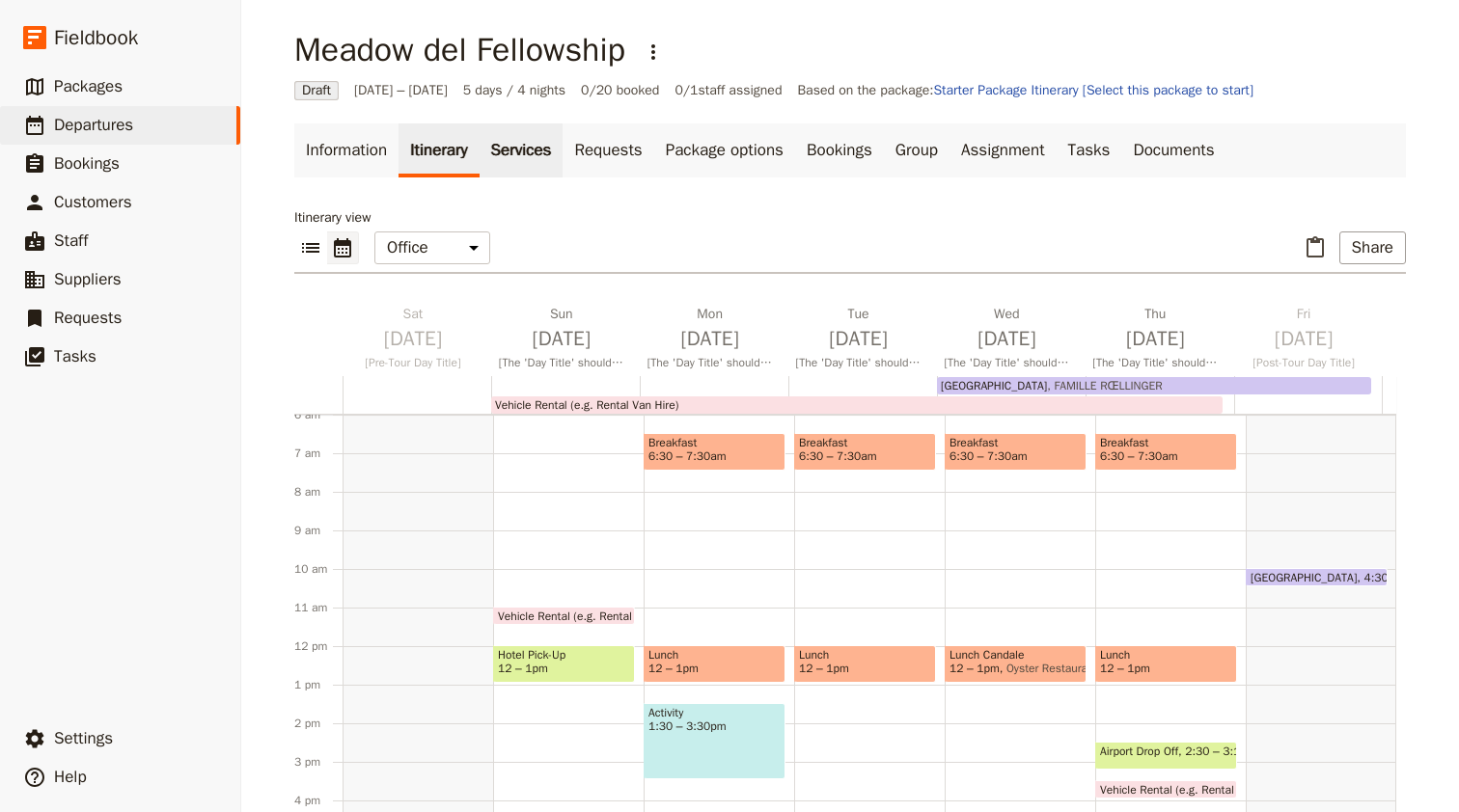 click on "Services" at bounding box center [521, 150] 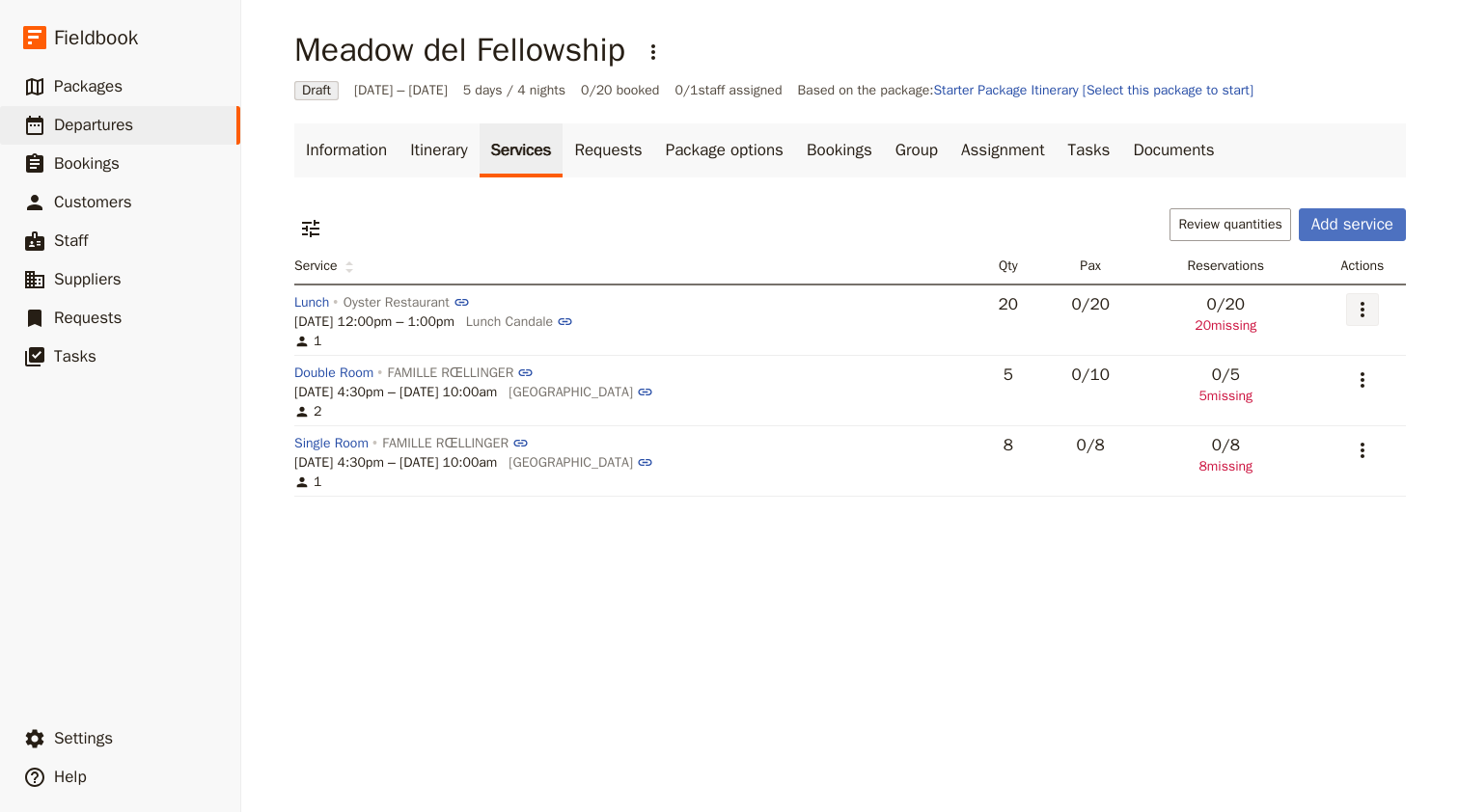 click on "​" at bounding box center (1363, 310) 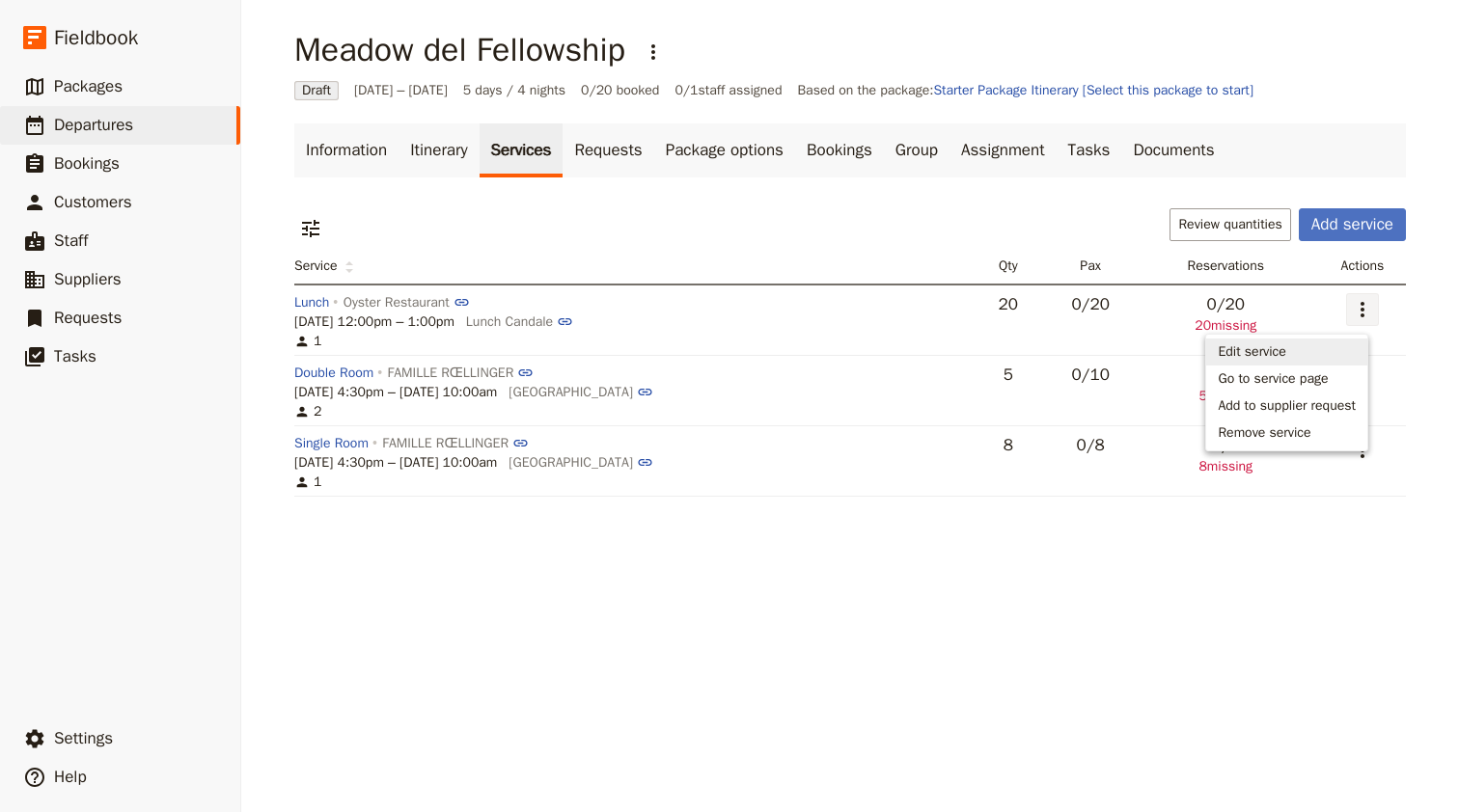 click on "Service Qty Pax Reservations Actions Lunch Oyster Restaurant  [DATE] 12:00pm – 1:00pm Lunch Candale 1 20 0  /  20 0  /  20 20  missing ​ Double Room  FAMILLE RŒLLINGER [DATE] 4:30pm – [DATE] 10:00am [GEOGRAPHIC_DATA]  2 5 0  /  10 0  /  5 5  missing ​ Single Room FAMILLE RŒLLINGER [DATE] 4:30pm – [DATE] 10:00am [GEOGRAPHIC_DATA]  1 8 0  /  8 0  /  8 8  missing ​" at bounding box center [850, 372] 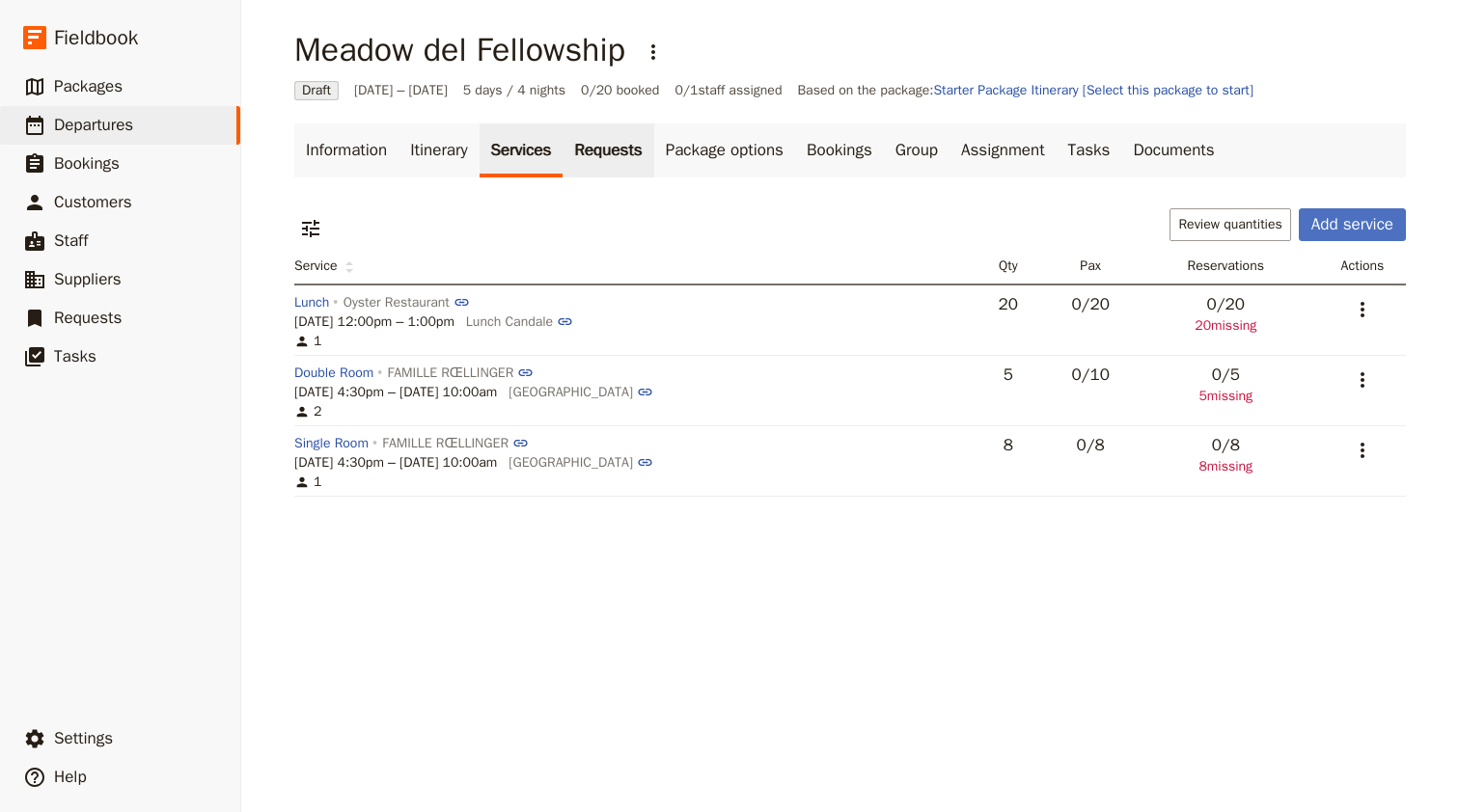 click on "Requests" at bounding box center (608, 150) 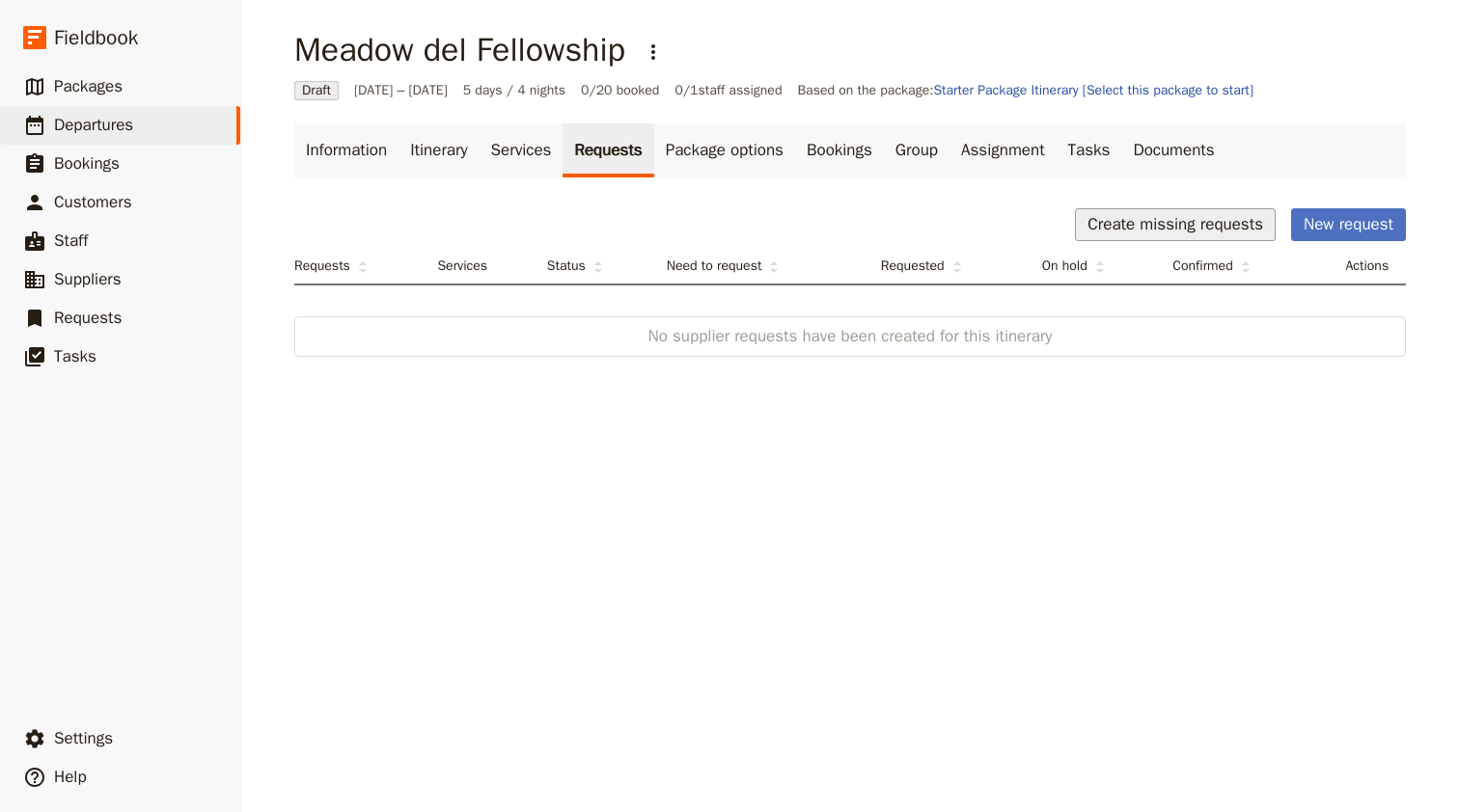 click on "Create missing requests" at bounding box center [1175, 225] 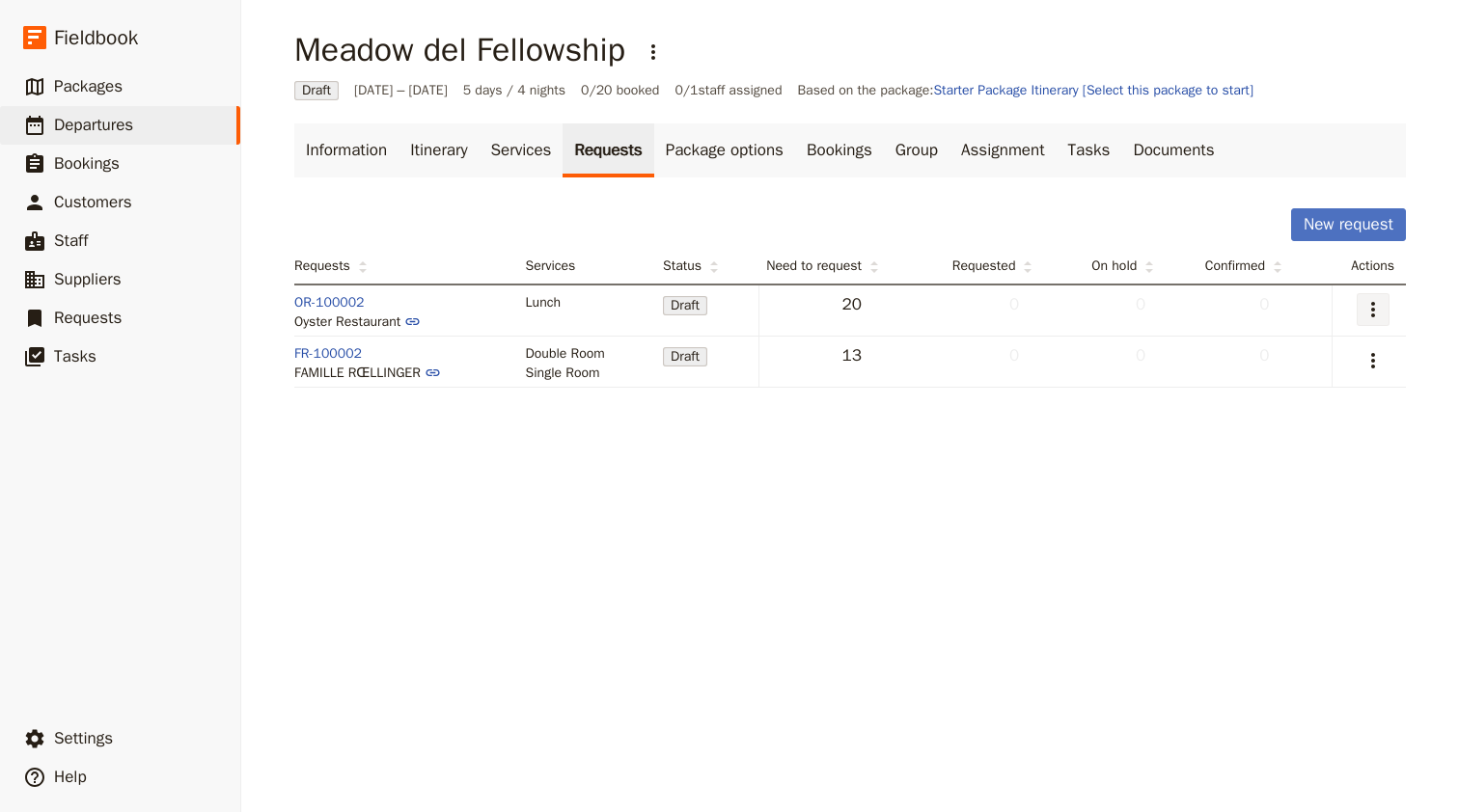 click 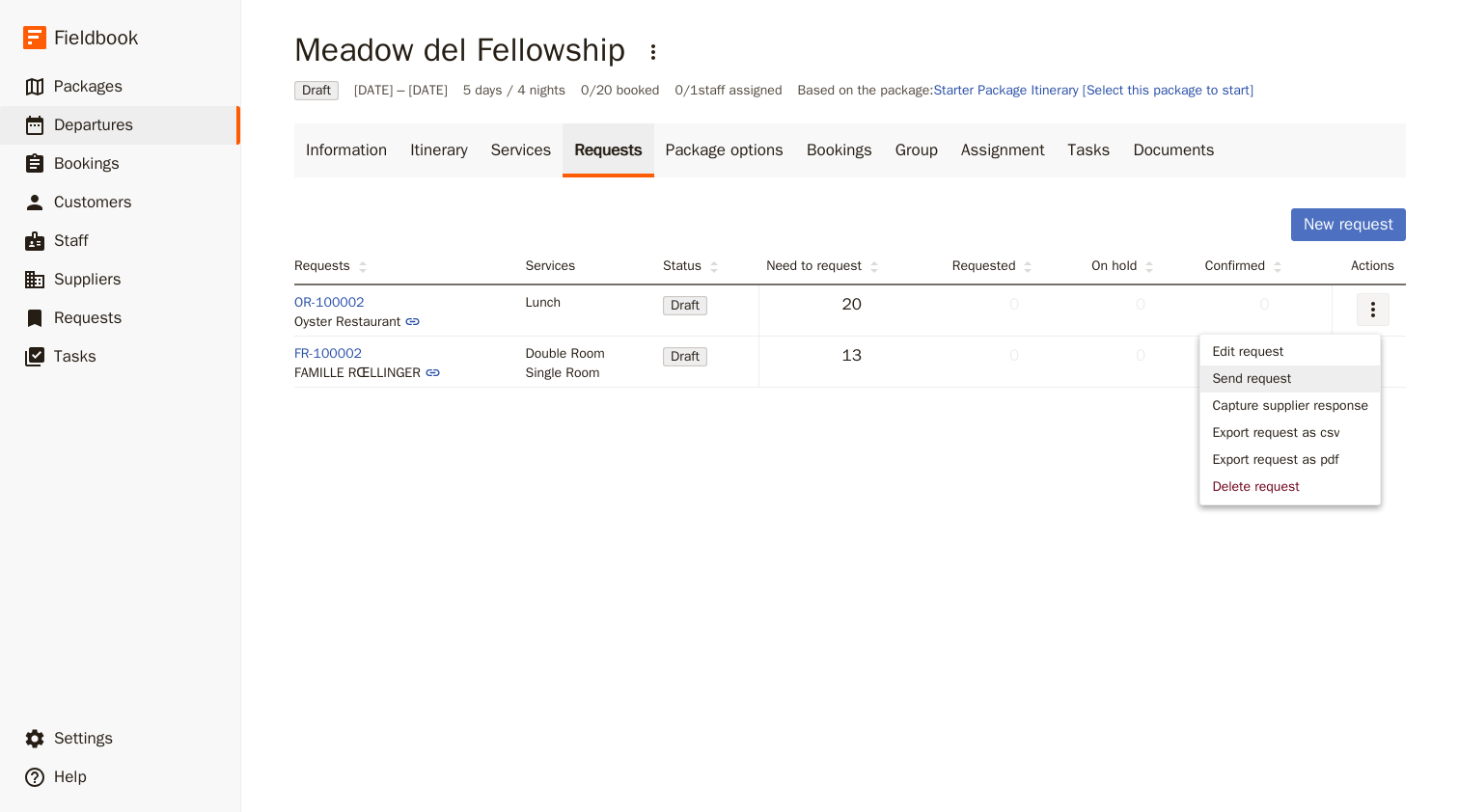 click on "Send request" at bounding box center [1252, 379] 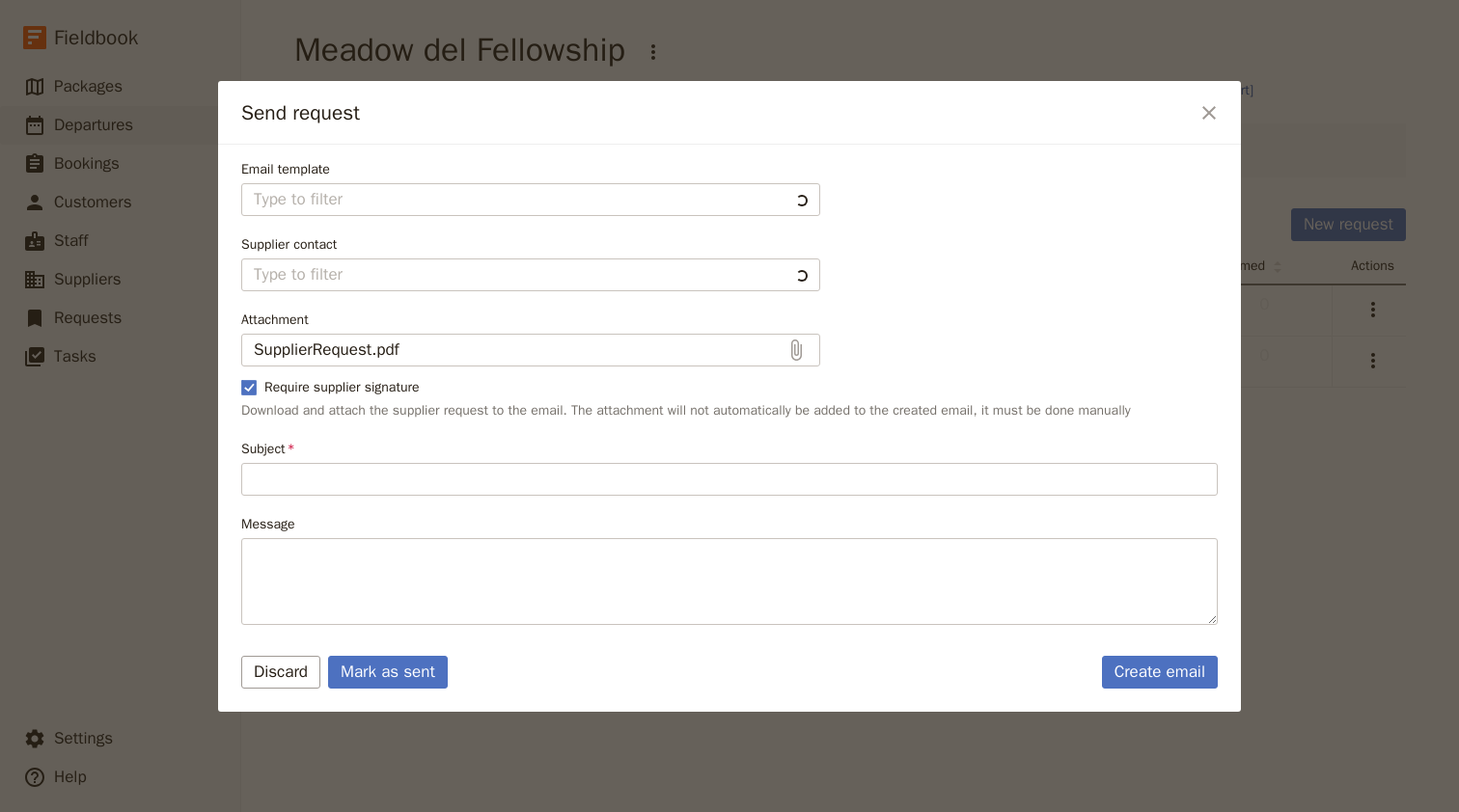type on "New reservation request" 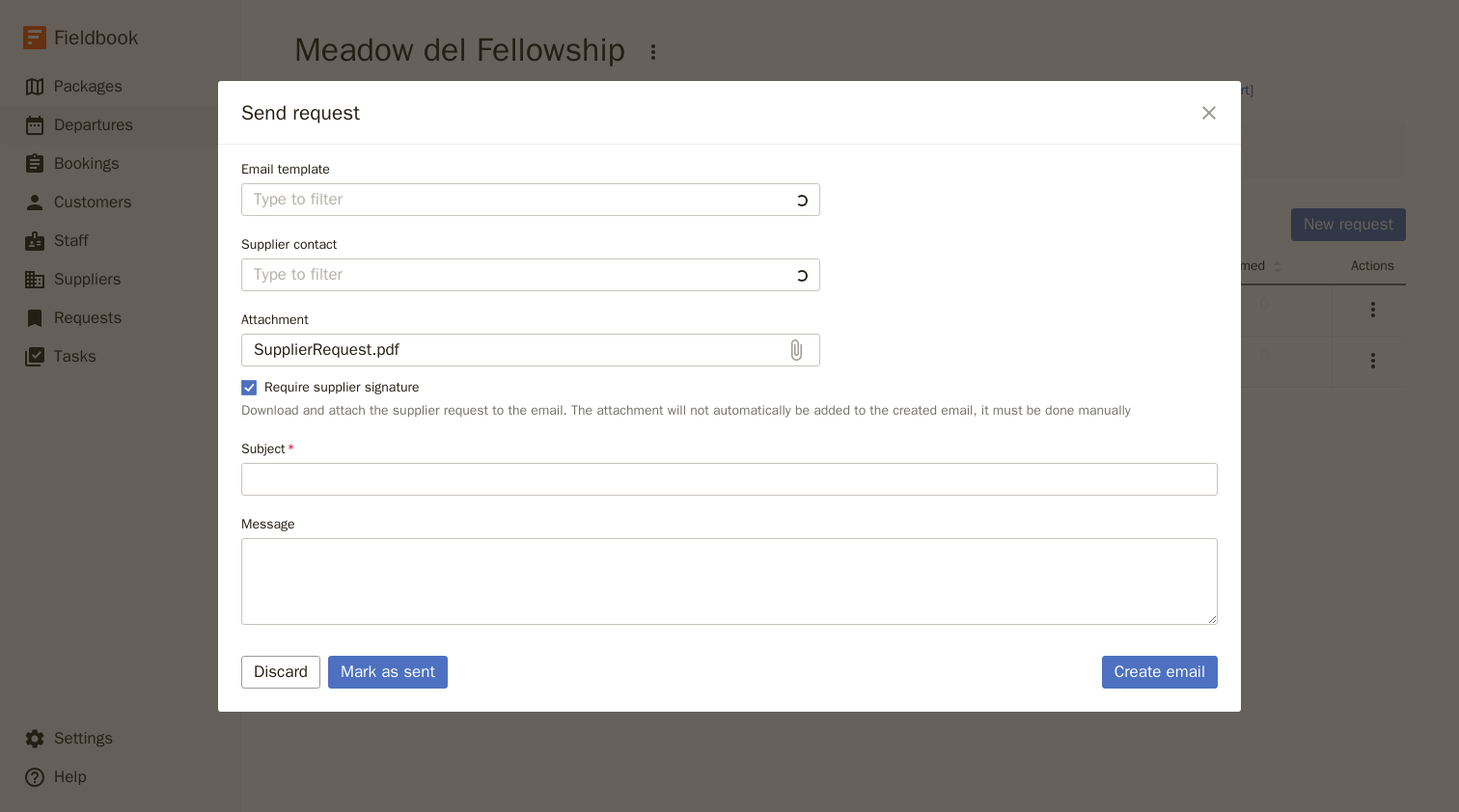 type on "Hi Oyster Restaurant
I would like to request the following reservations:
• 20 Lunch on [DATE] 12:00pm – 1:00pm
Below are additional instructions and notes for the reservations:
No additional notes or instructions
Please let me know if these reservations can be confirmed.
Kind regards
[PERSON_NAME]" 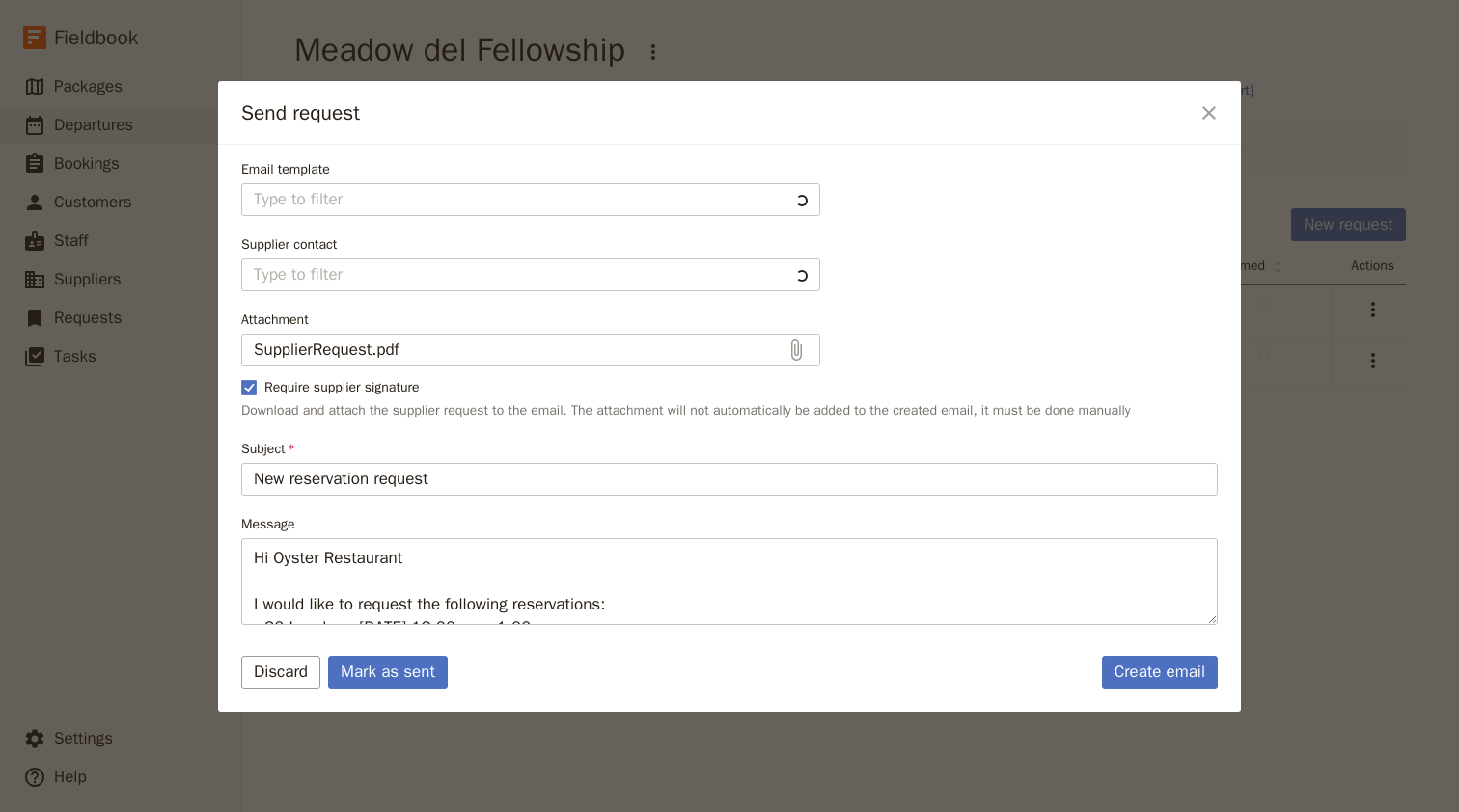 type on "Fieldbook default template" 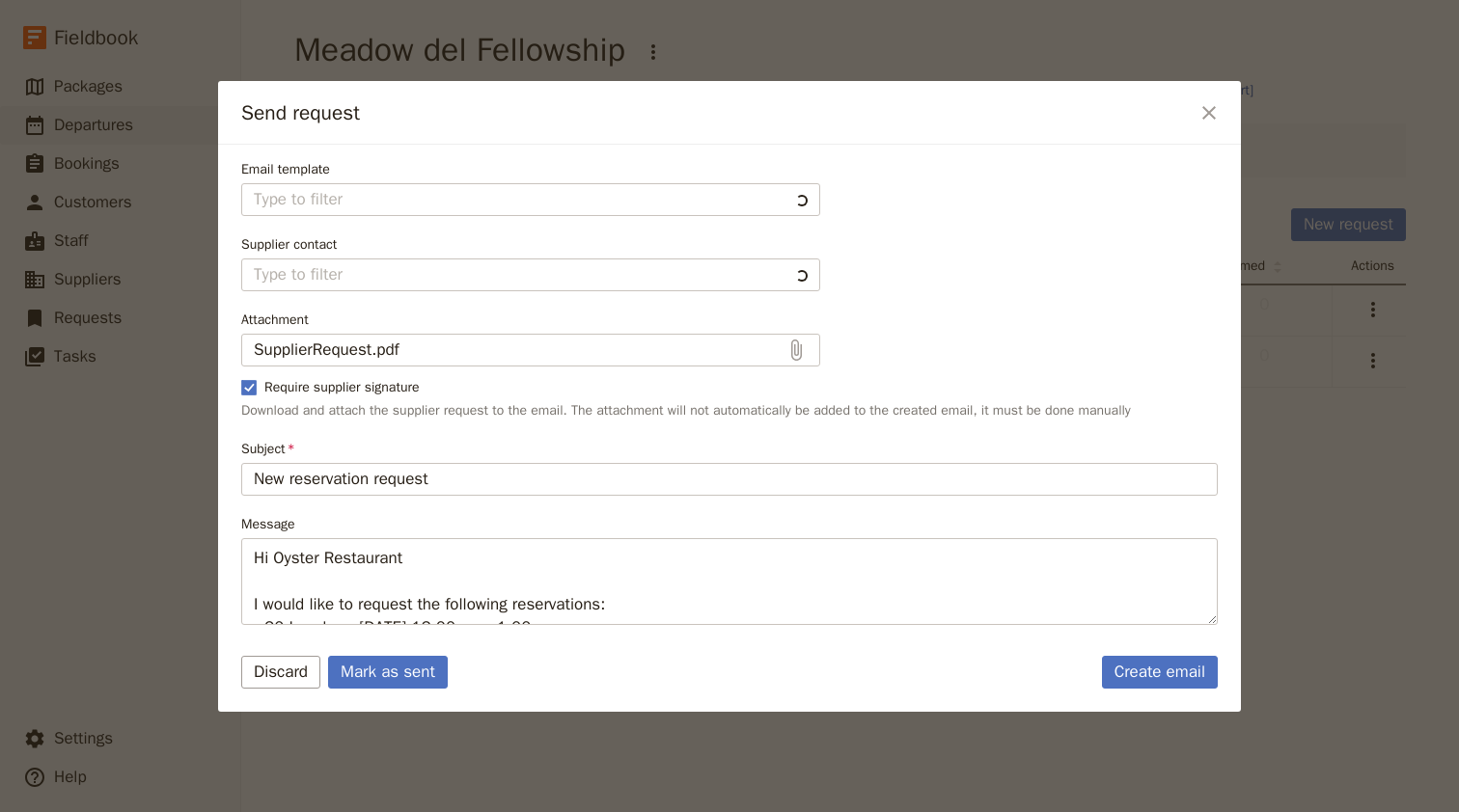 type on "Oyster Restaurant" 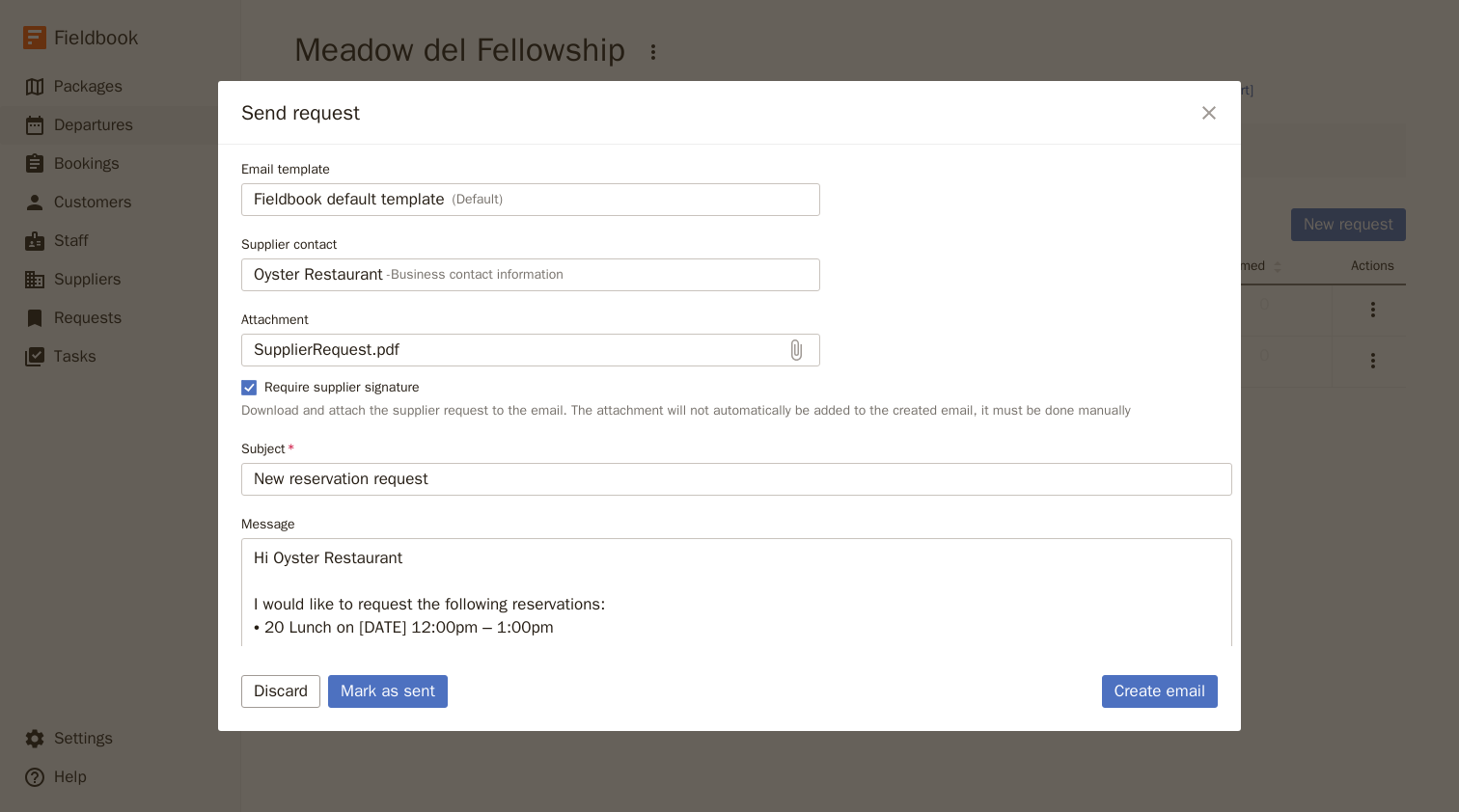 click on "Supplier contact Oyster Restaurant   -  Business contact information Oyster Restaurant" at bounding box center (736, 263) 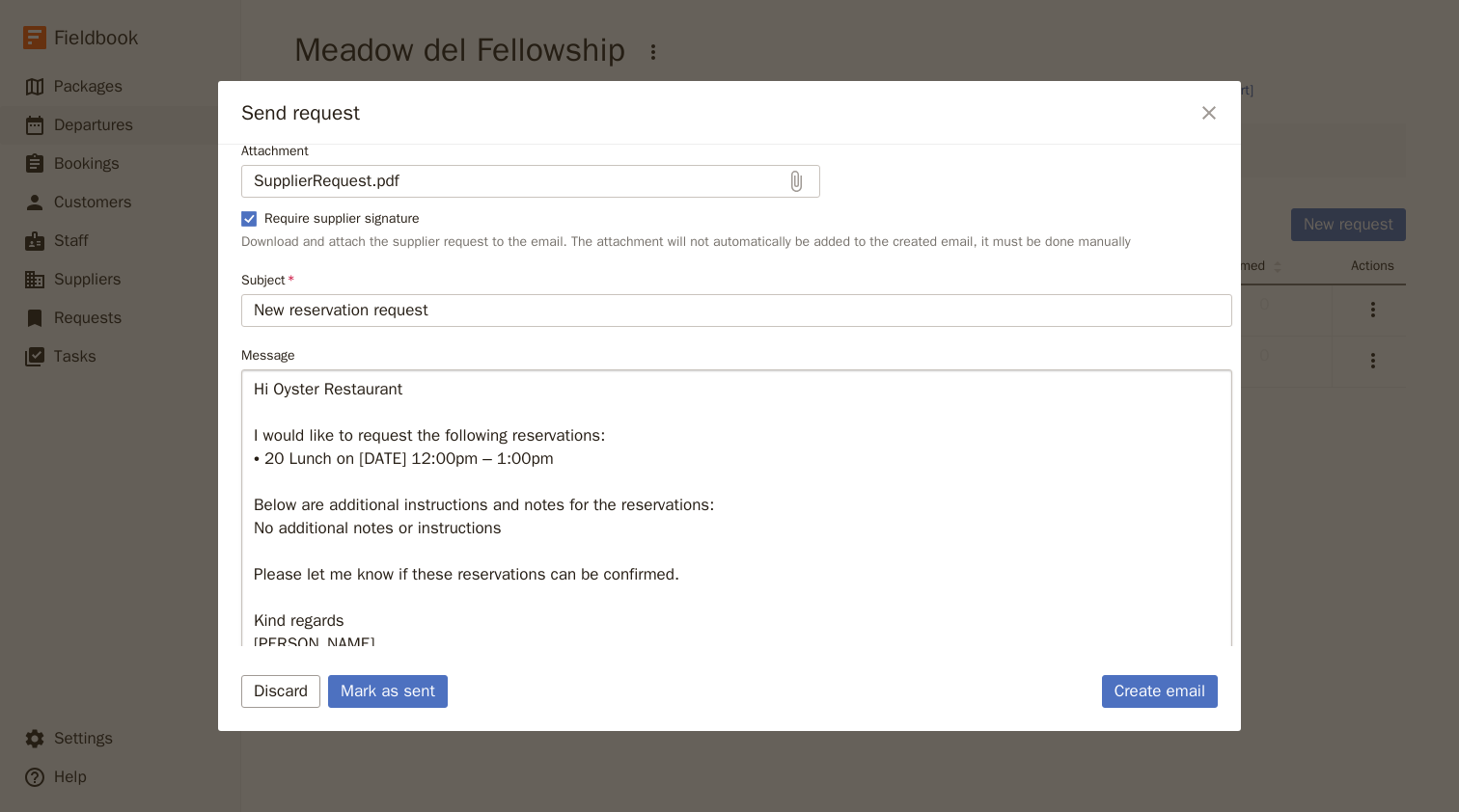 scroll, scrollTop: 189, scrollLeft: 0, axis: vertical 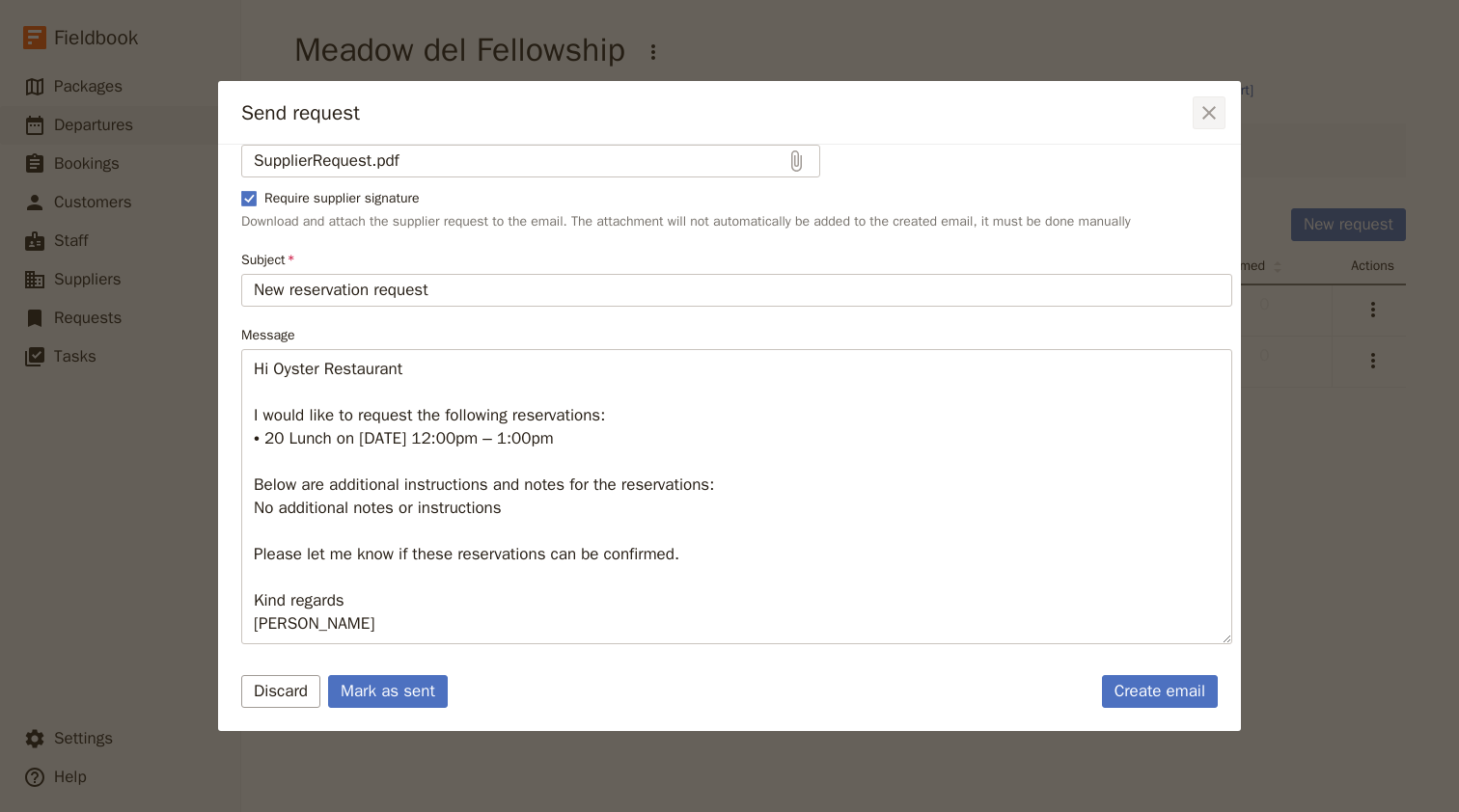click 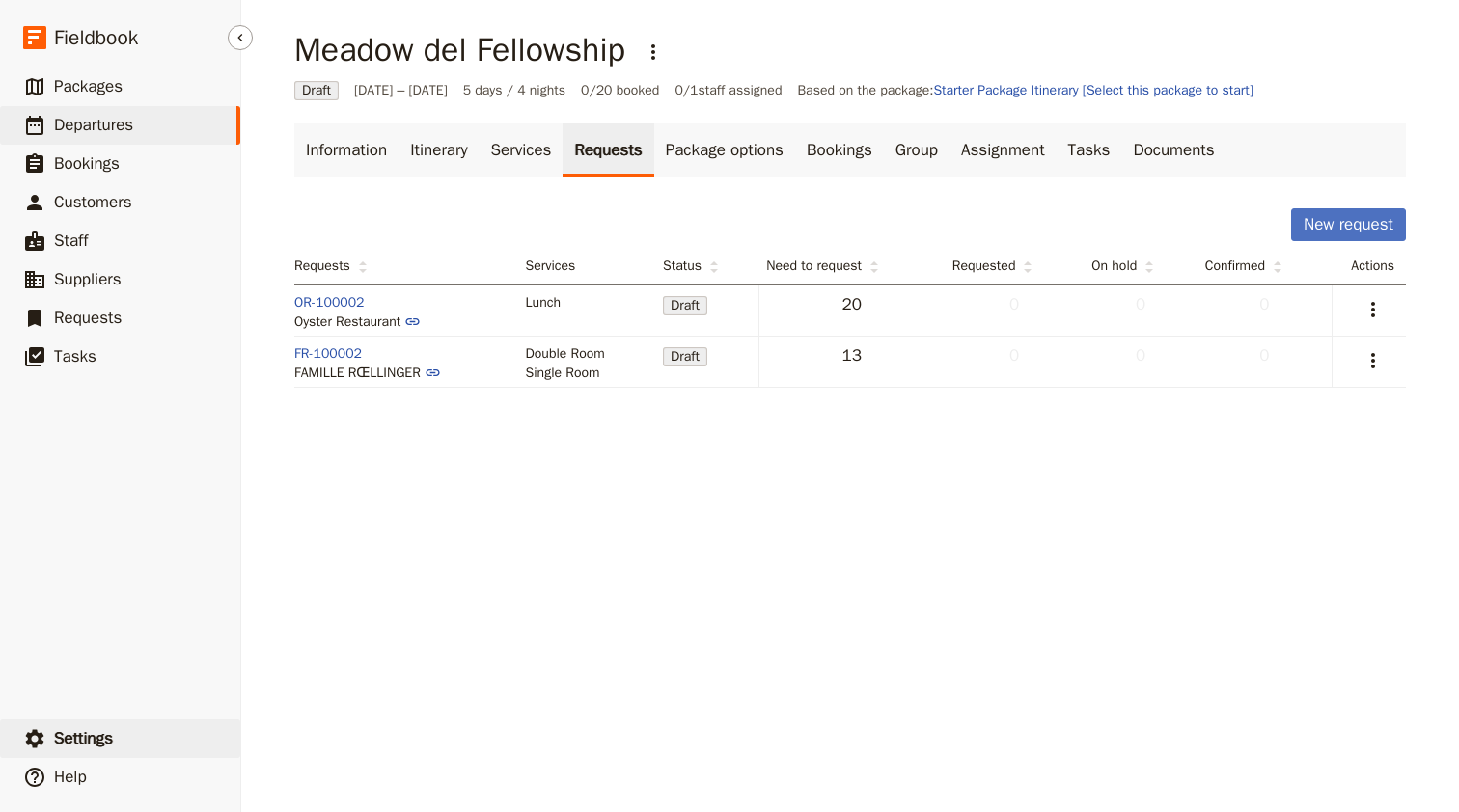 click on "Settings" at bounding box center [83, 738] 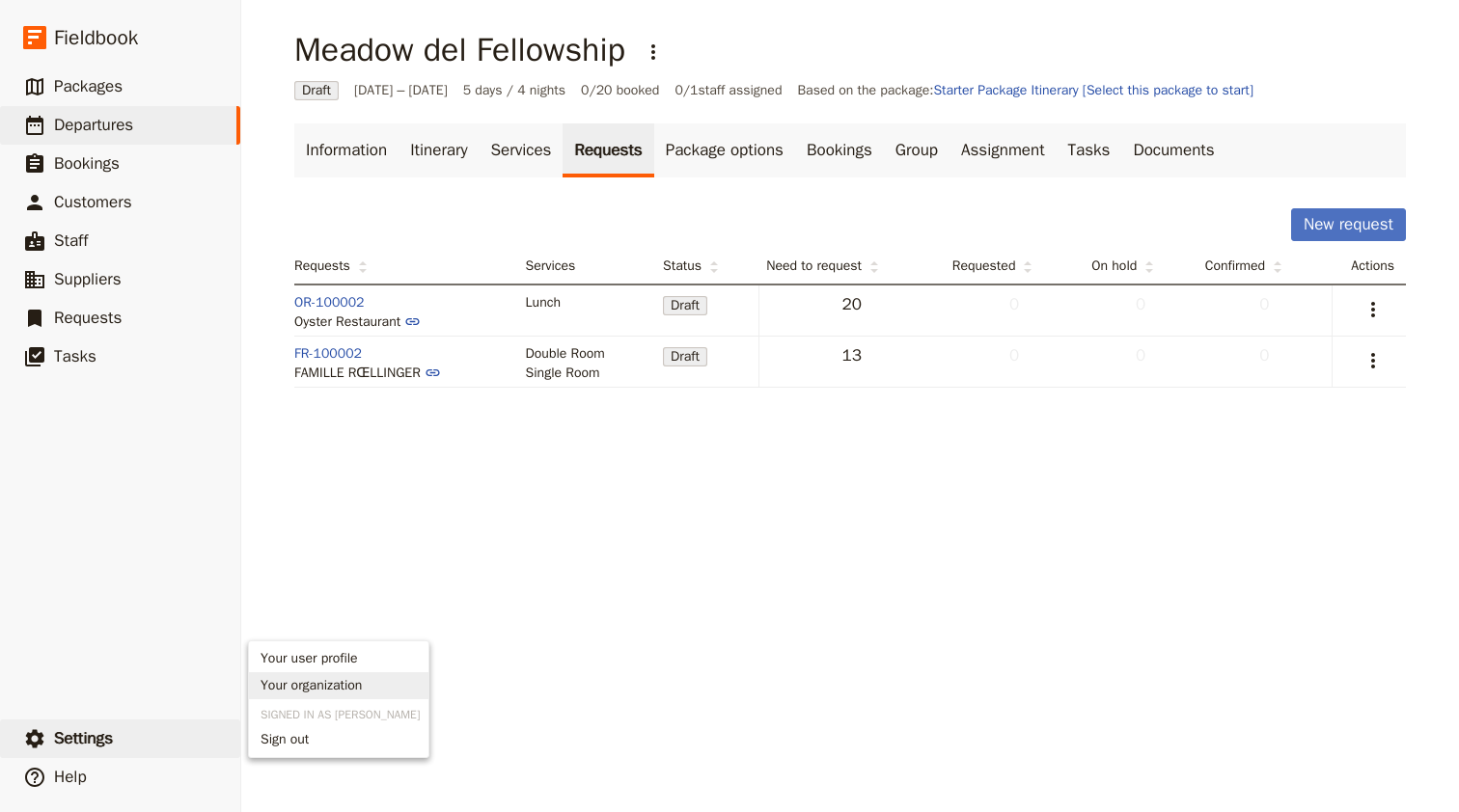 click on "Your organization" at bounding box center (339, 686) 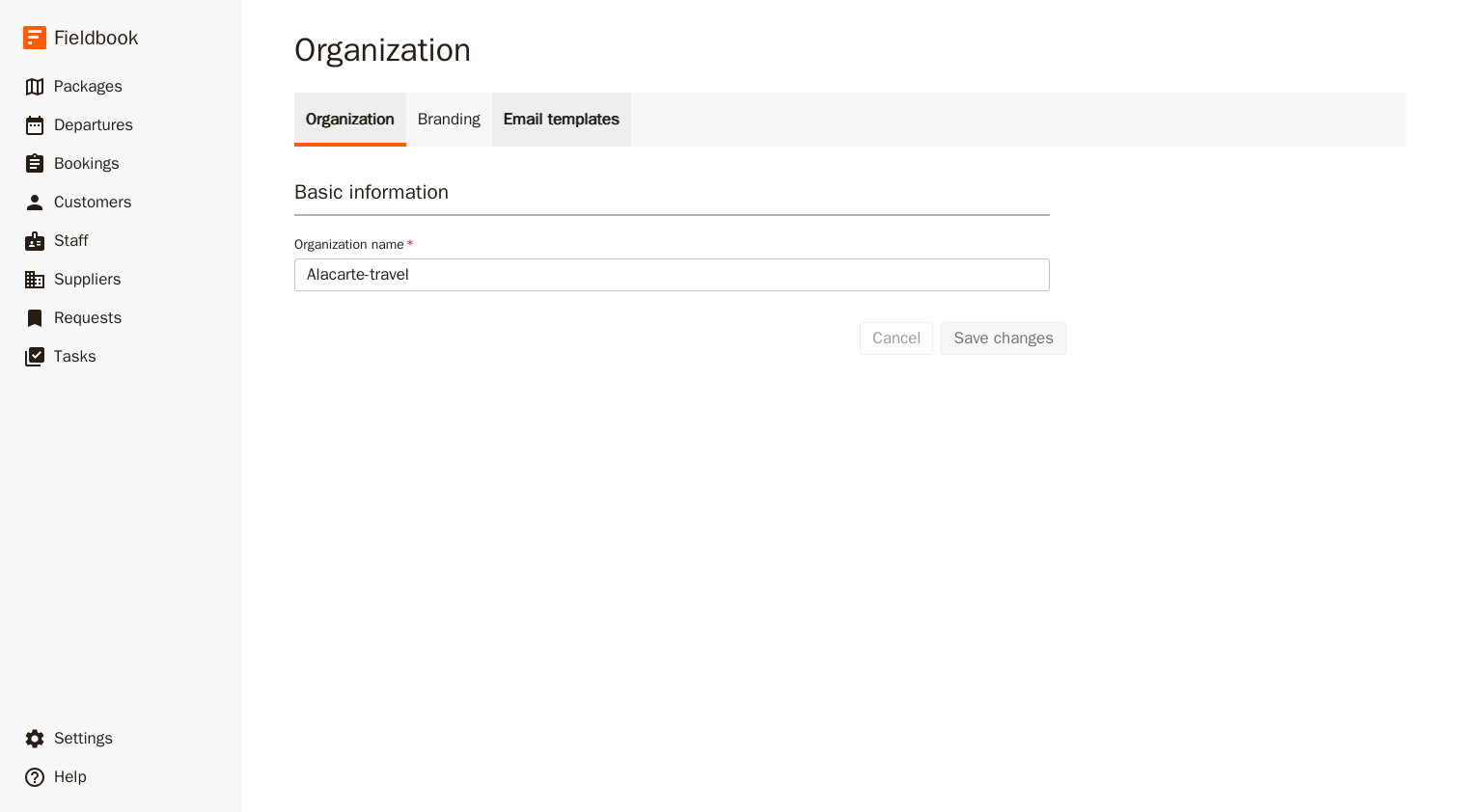 click on "Email templates" at bounding box center [562, 120] 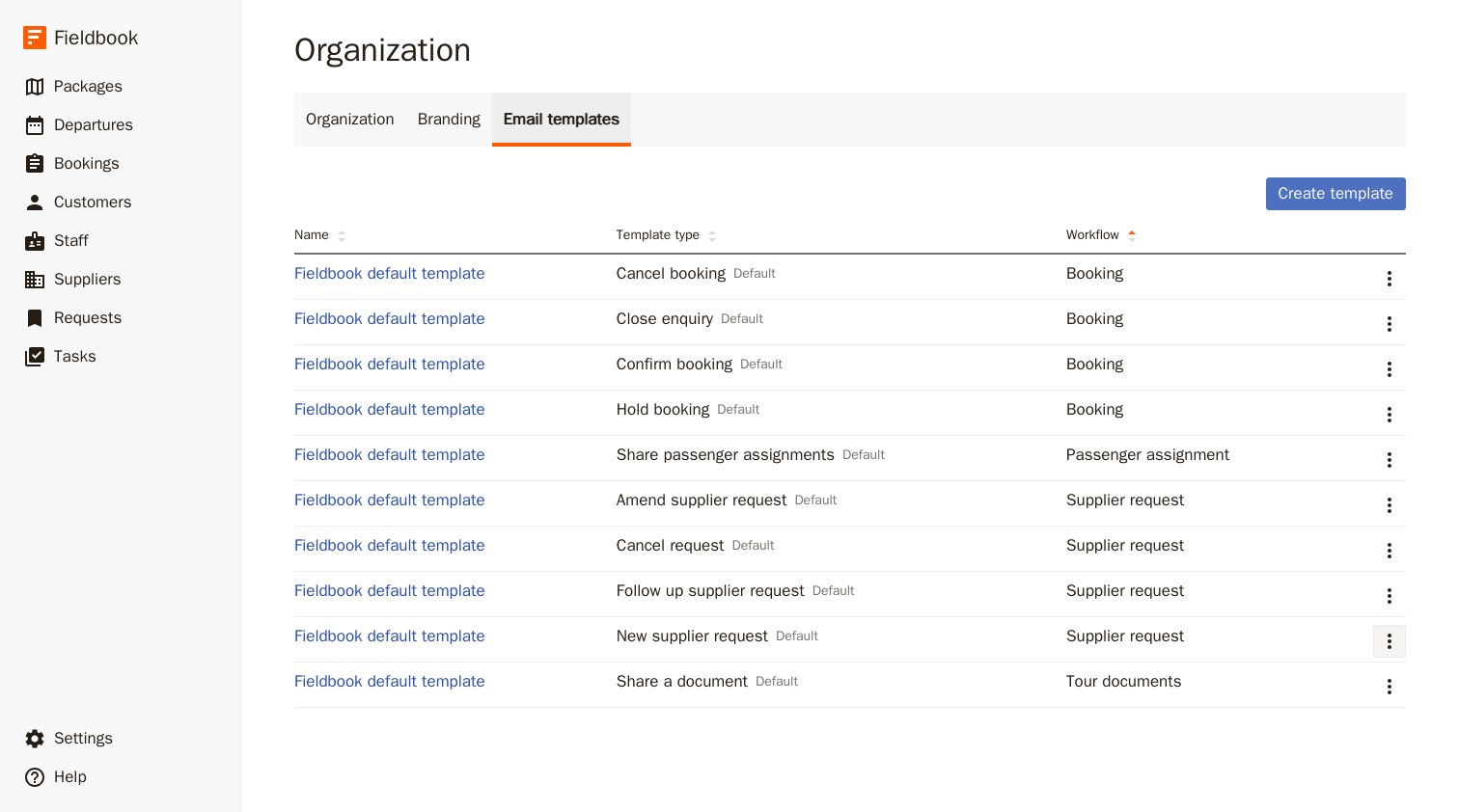 click 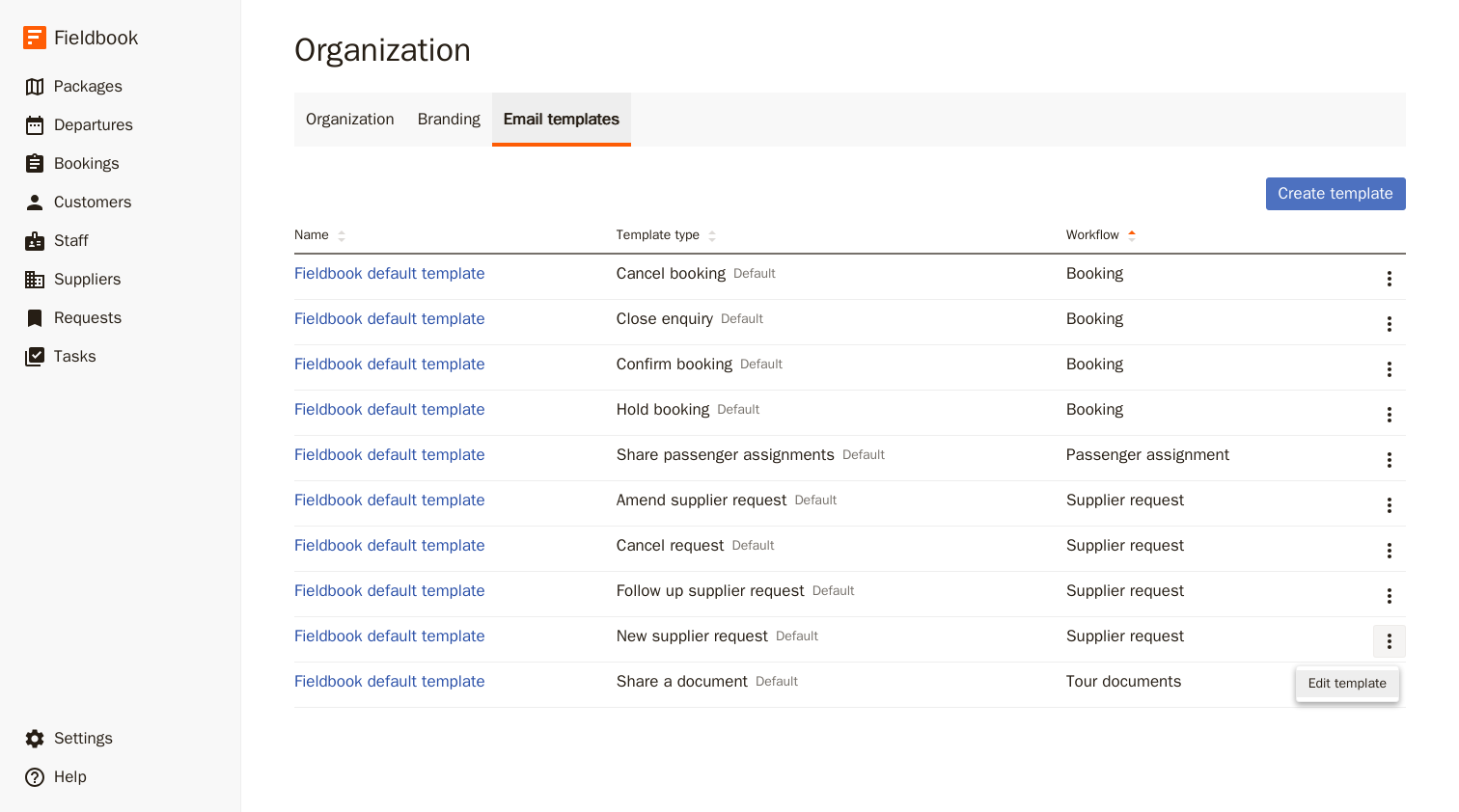 click on "Edit template" at bounding box center (1347, 684) 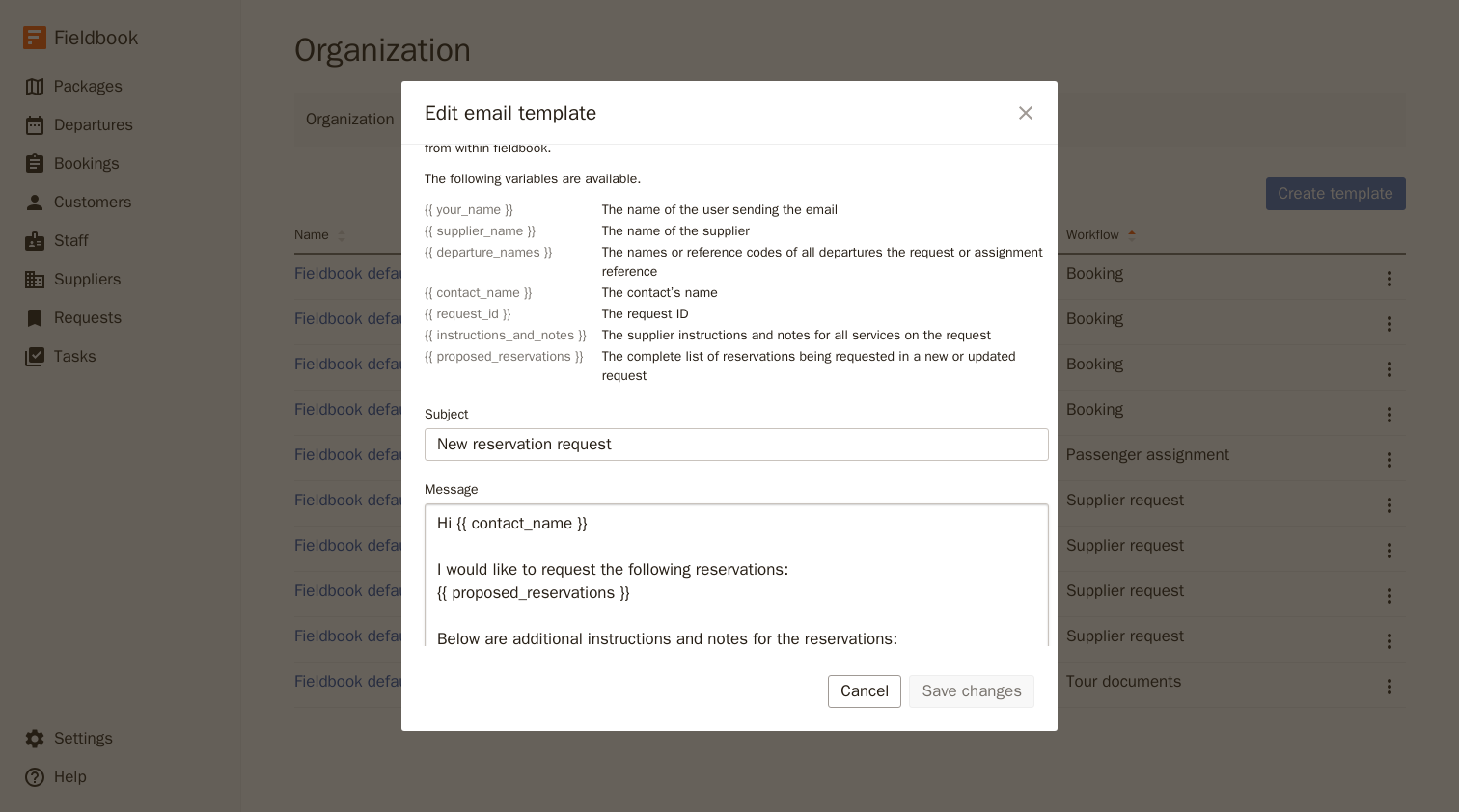 scroll, scrollTop: 390, scrollLeft: 0, axis: vertical 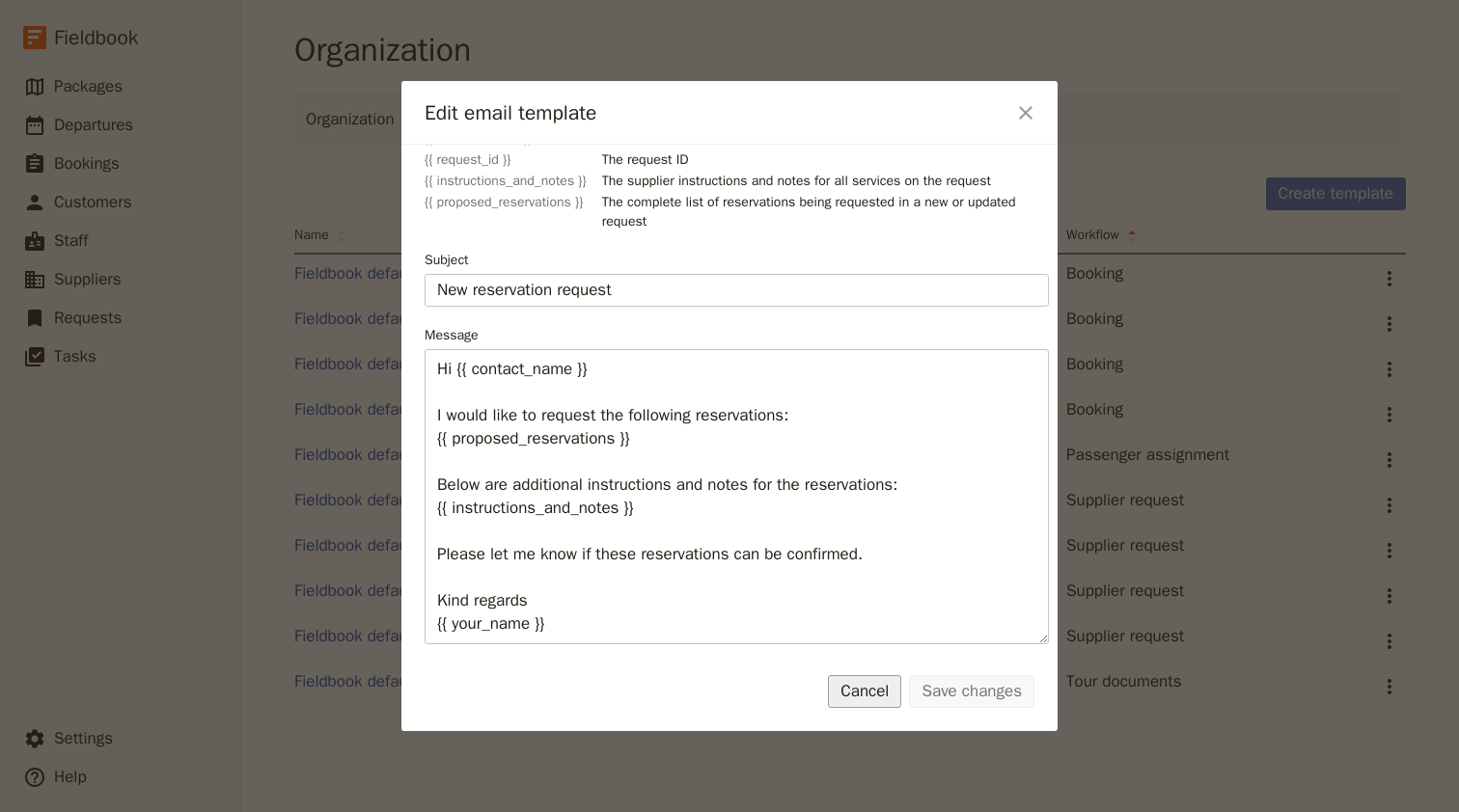 click on "Cancel" at bounding box center (865, 691) 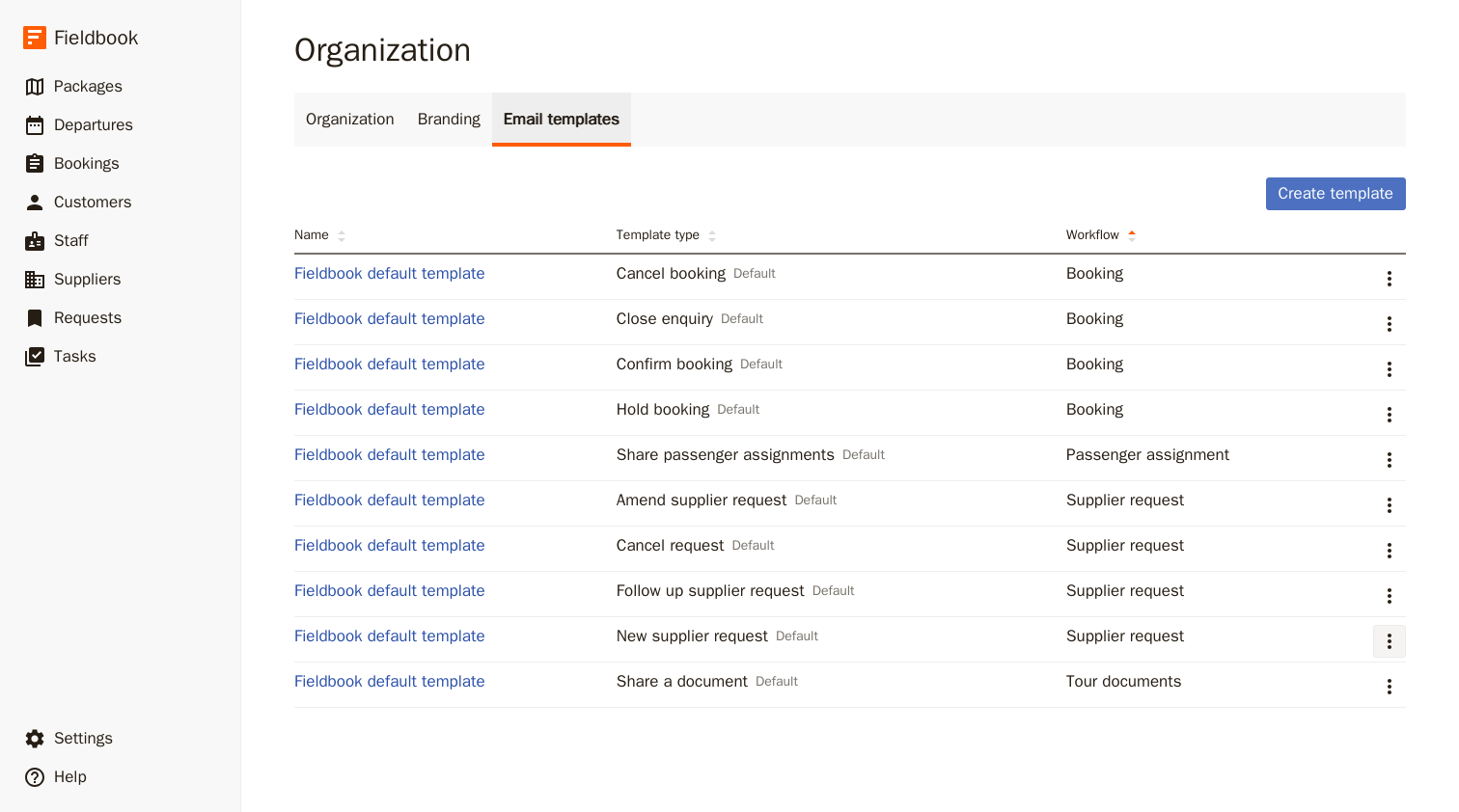 click 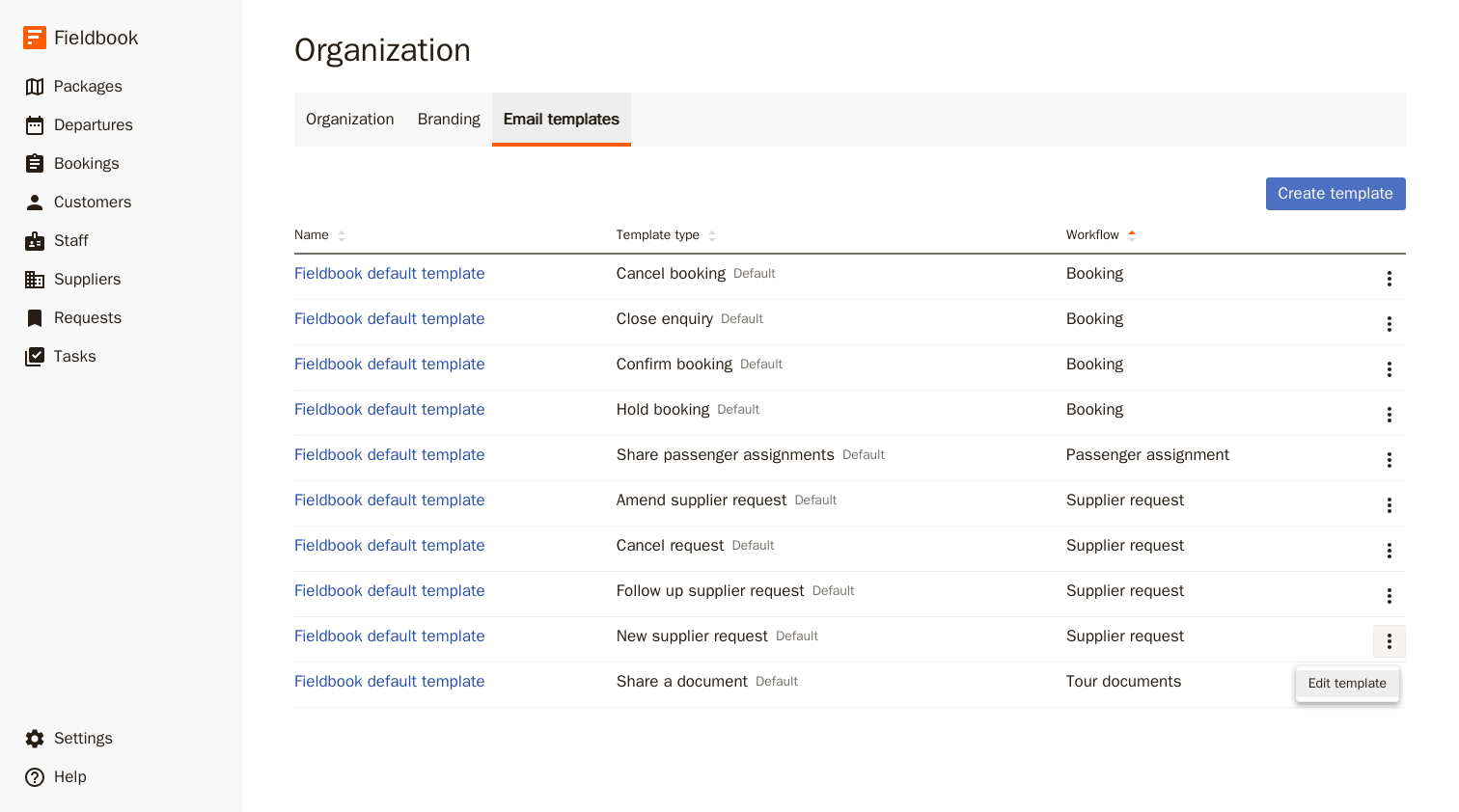 click on "Edit template" at bounding box center [1347, 684] 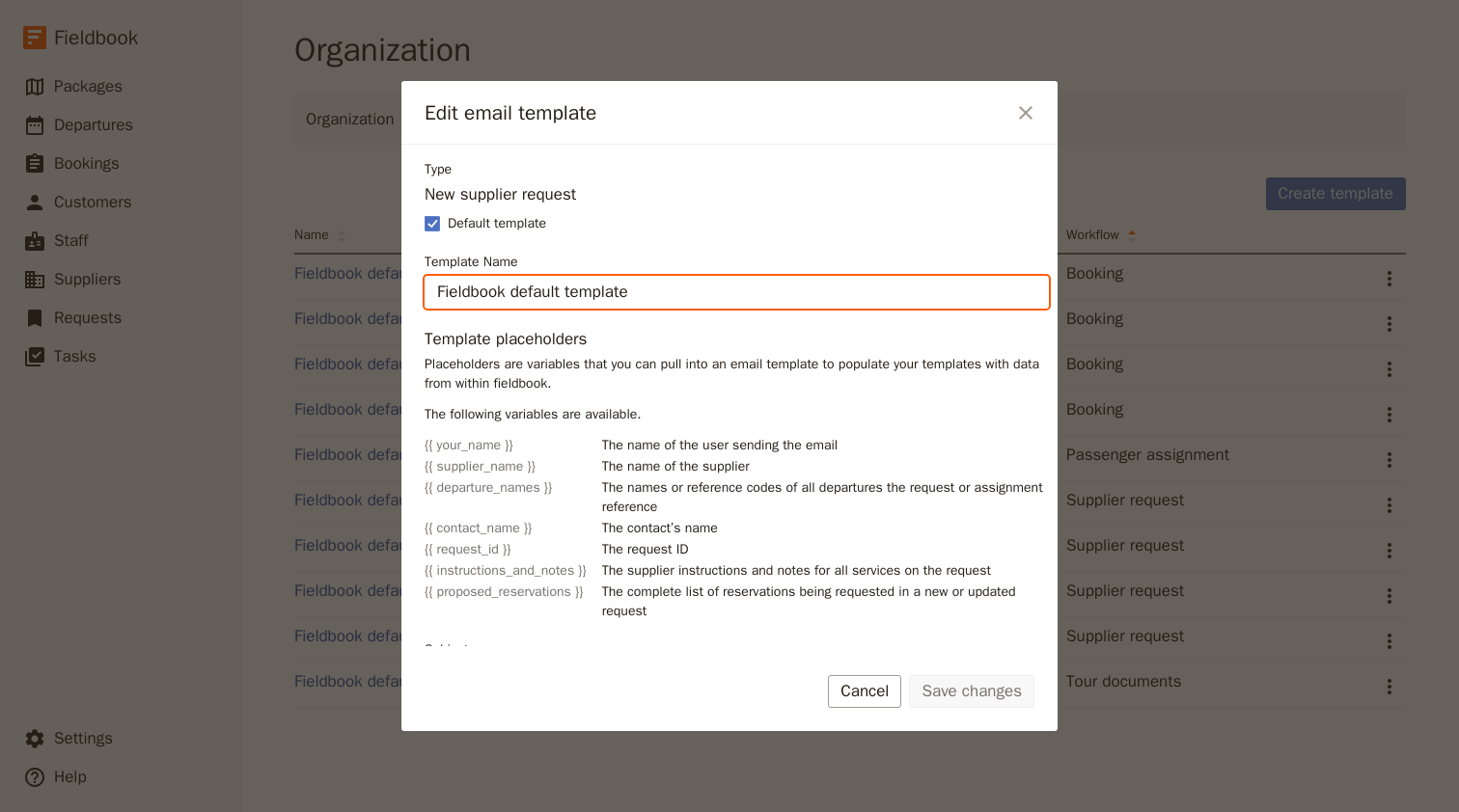 drag, startPoint x: 647, startPoint y: 295, endPoint x: 214, endPoint y: 298, distance: 433.01 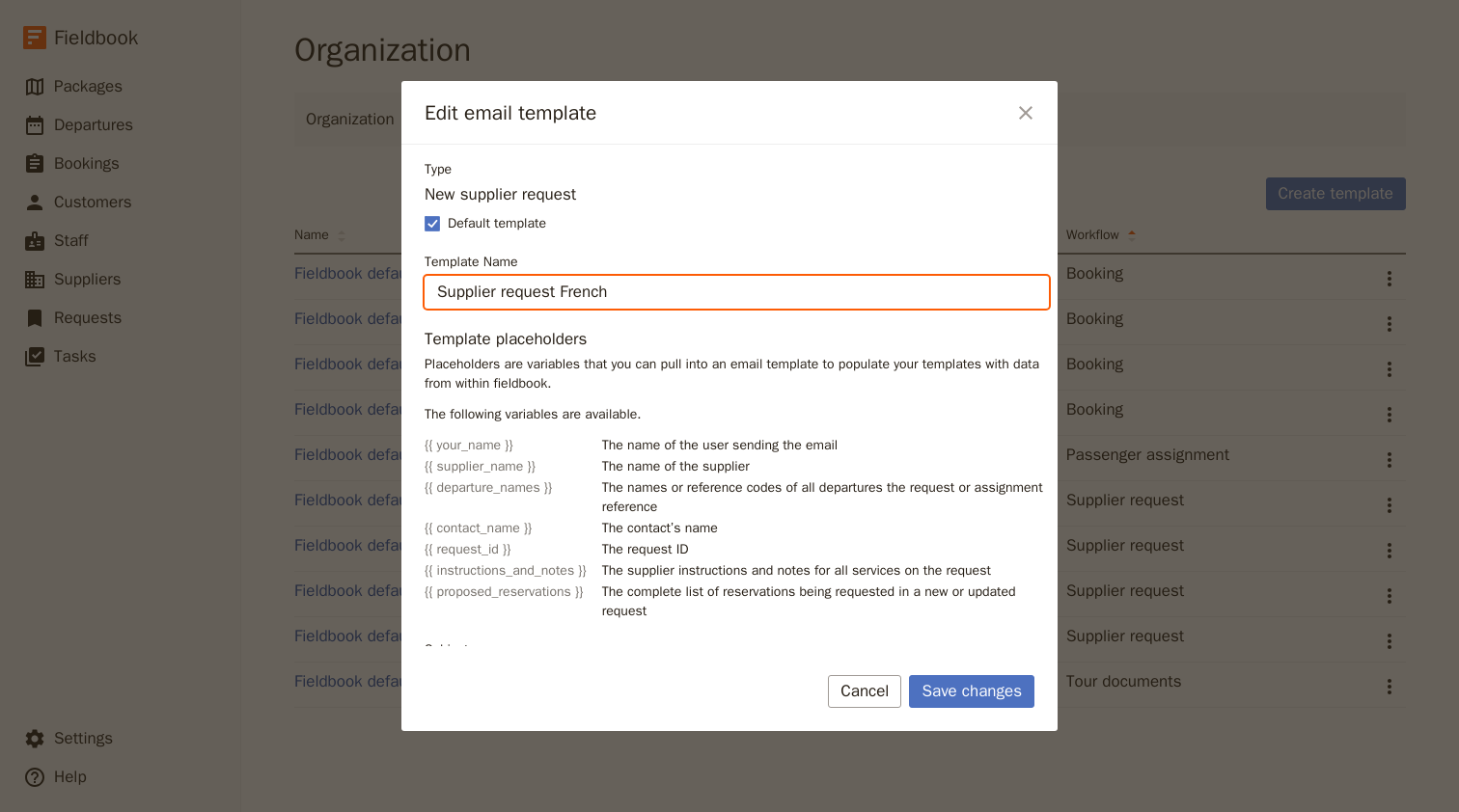 scroll, scrollTop: 59, scrollLeft: 0, axis: vertical 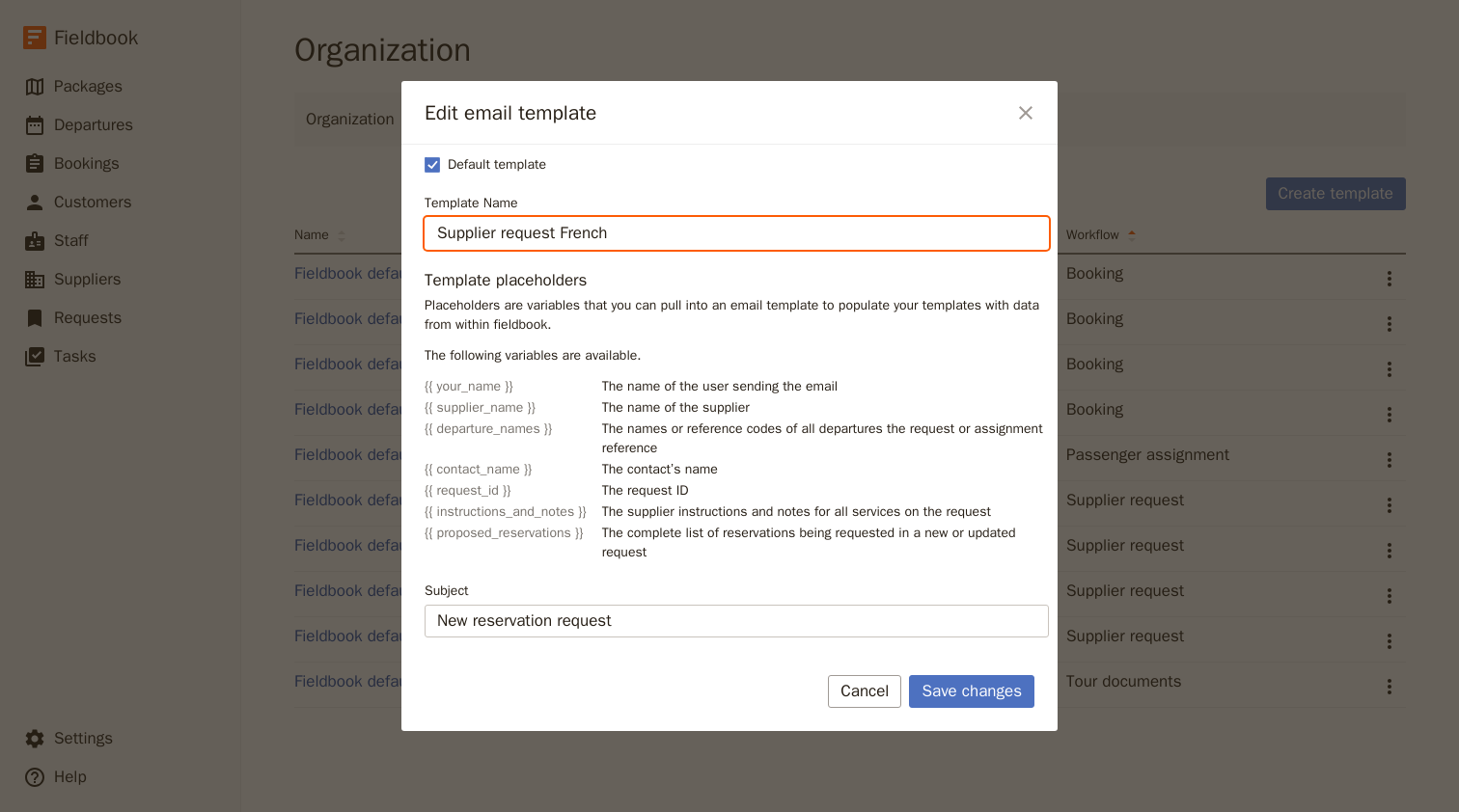 type on "Supplier request French" 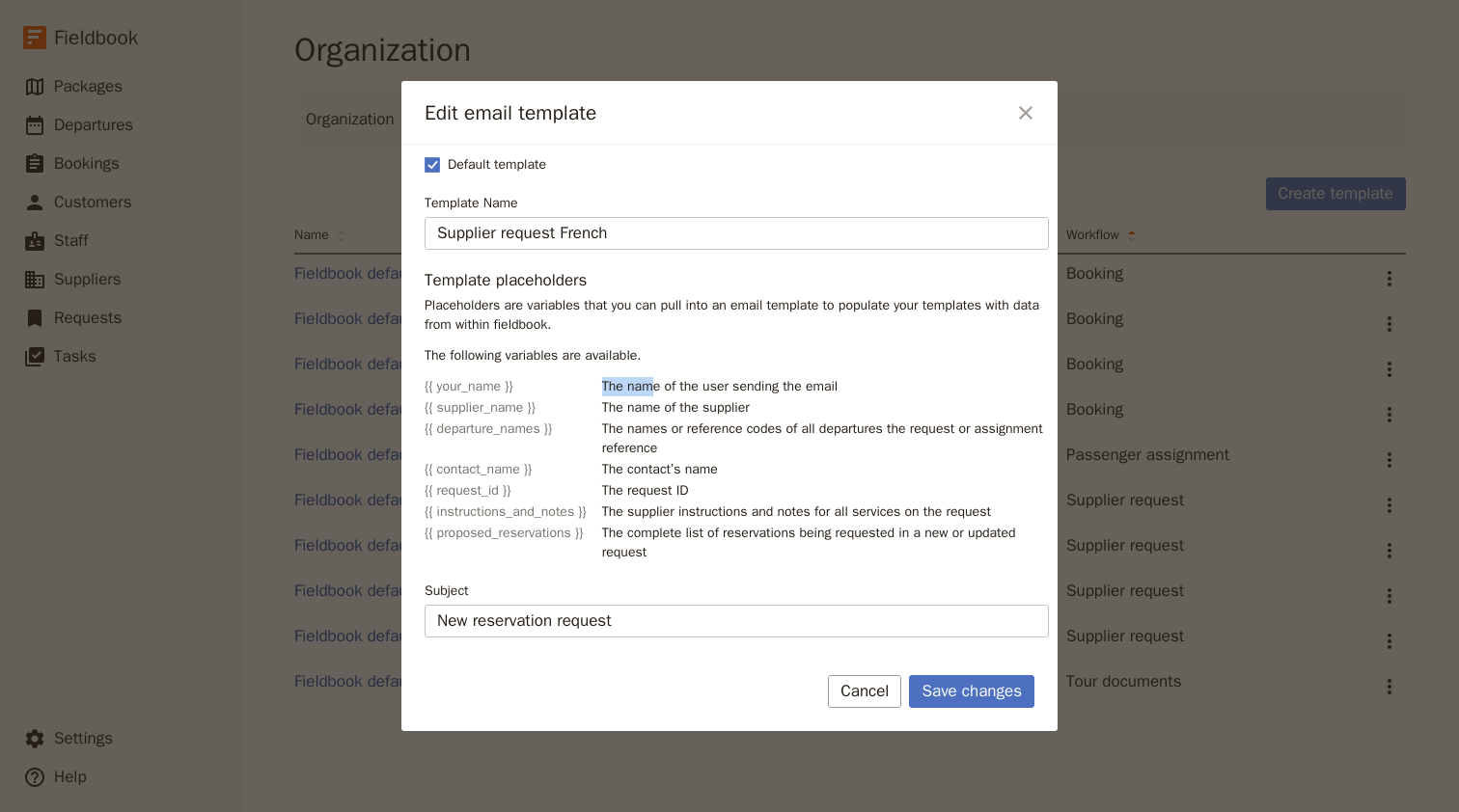 drag, startPoint x: 719, startPoint y: 377, endPoint x: 744, endPoint y: 379, distance: 25.079872 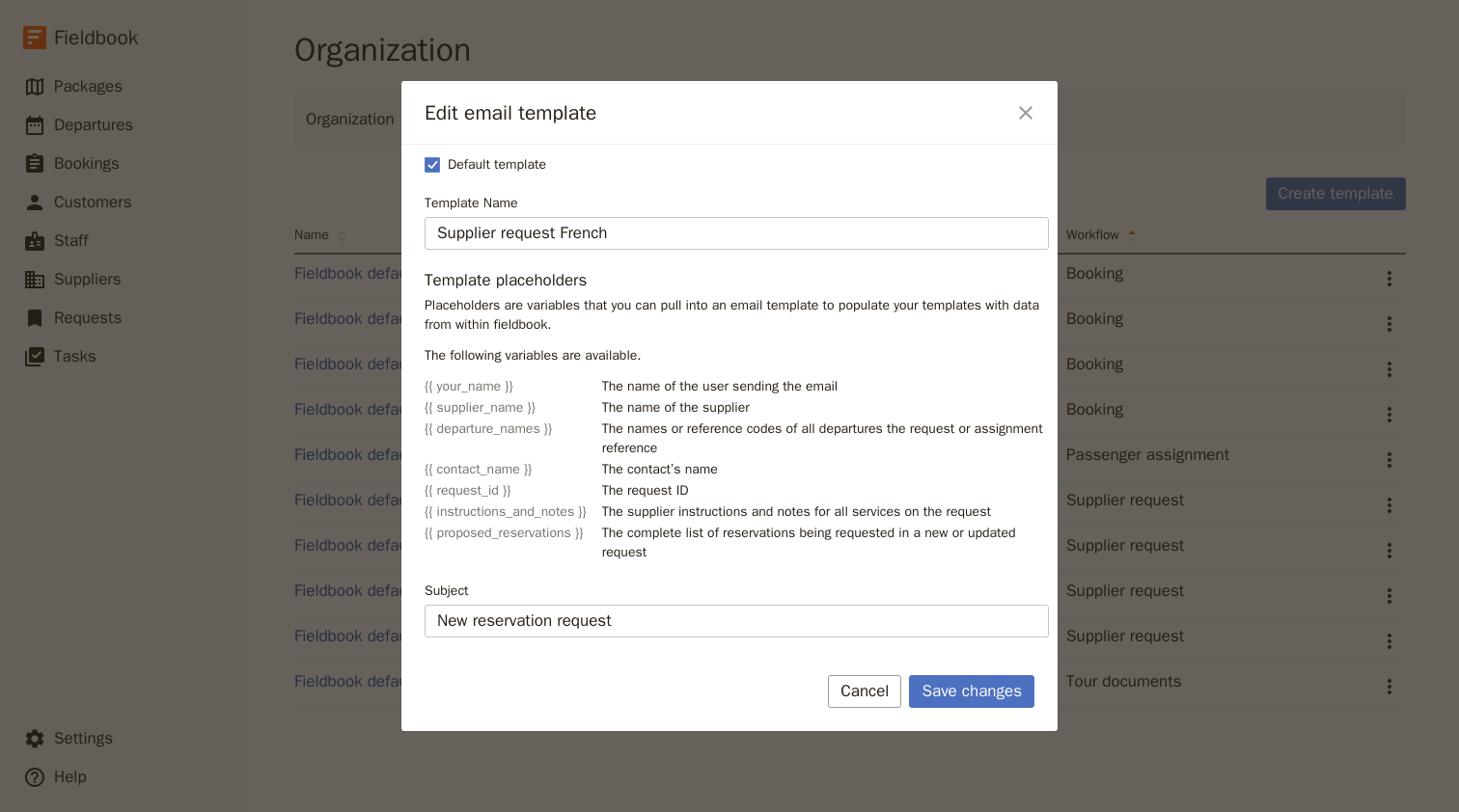 click on "The name of the user sending the email" at bounding box center (825, 387) 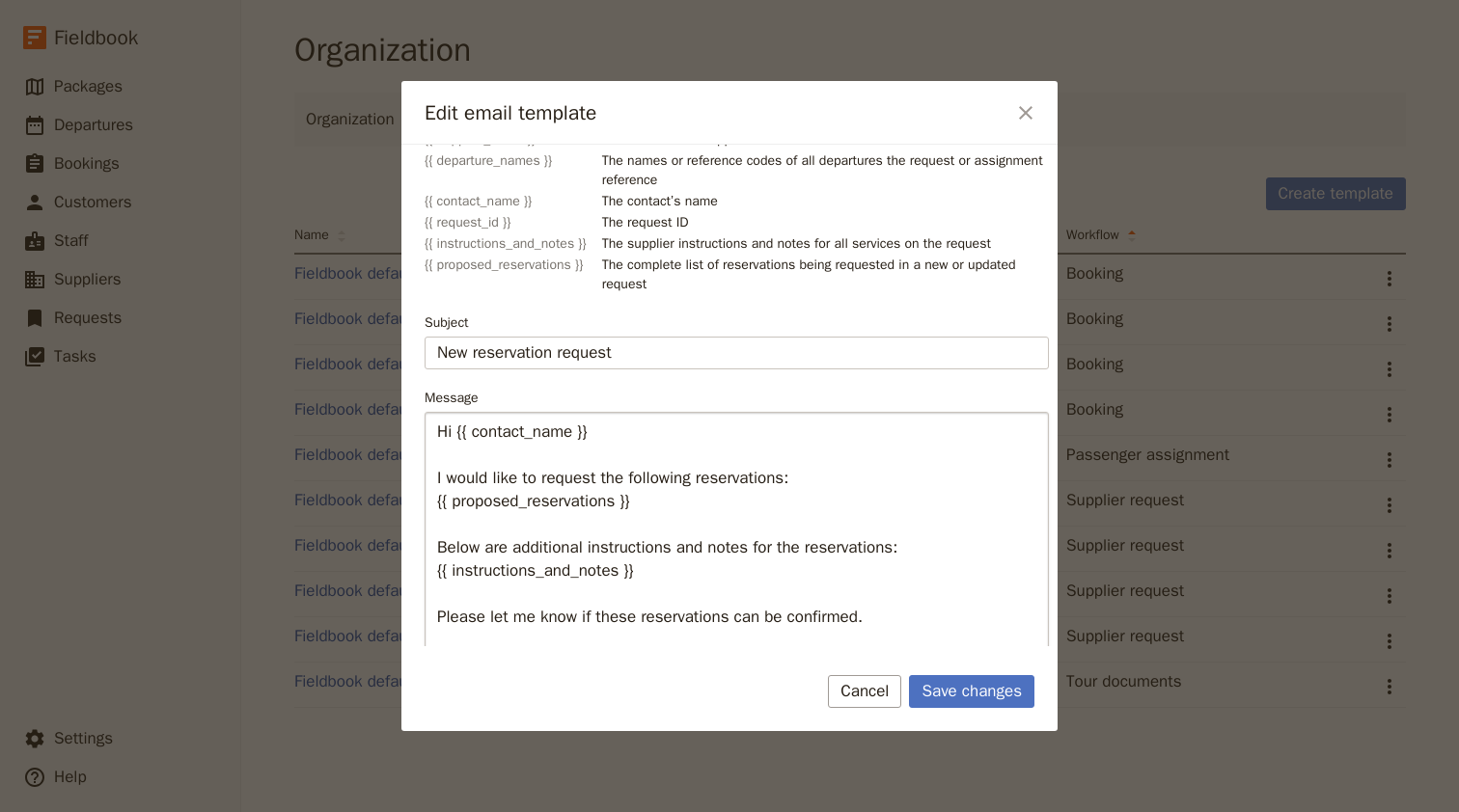 scroll, scrollTop: 390, scrollLeft: 0, axis: vertical 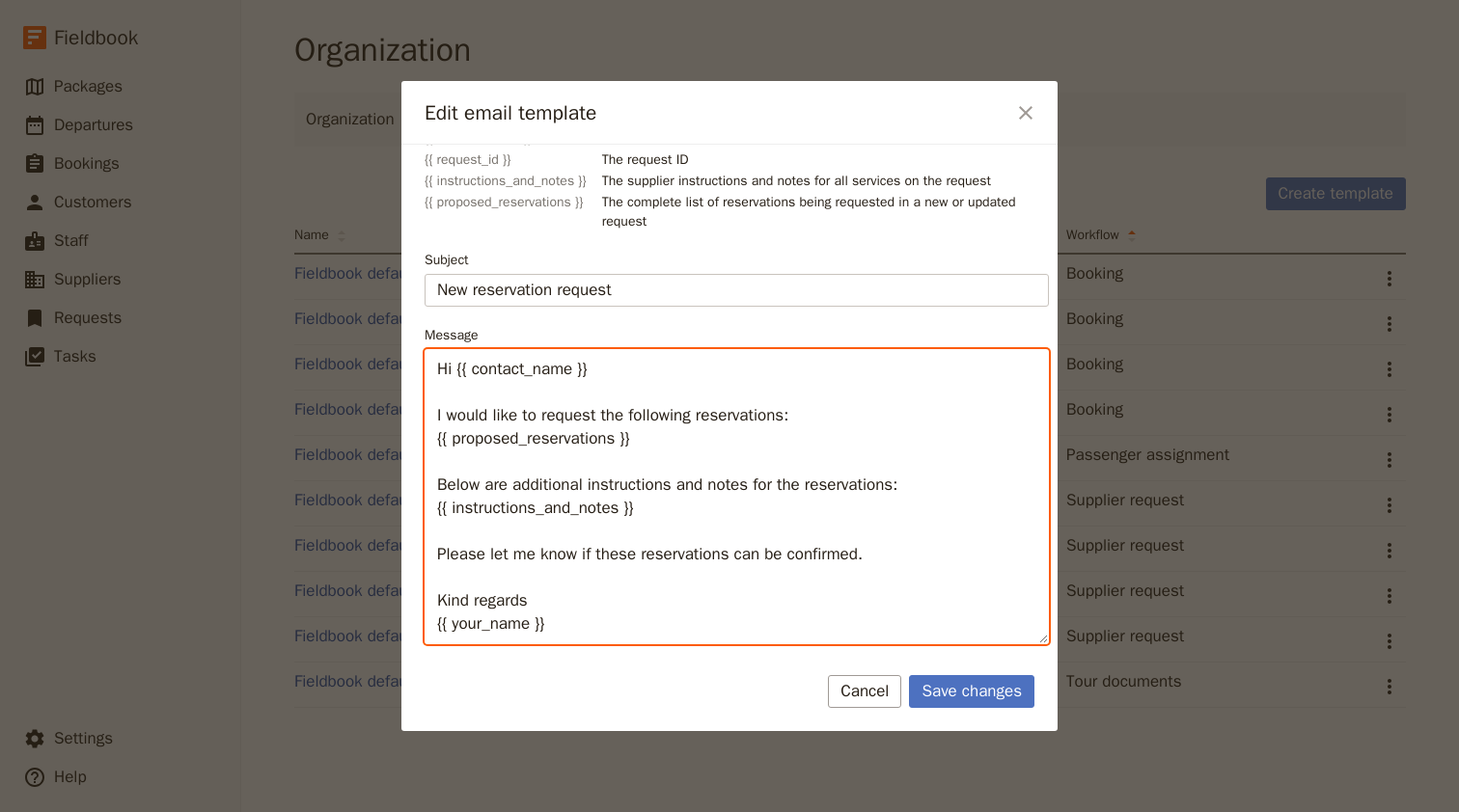 click on "Hi {{ contact_name }}
I would like to request the following reservations:
{{ proposed_reservations }}
Below are additional instructions and notes for the reservations:
{{ instructions_and_notes }}
Please let me know if these reservations can be confirmed.
Kind regards
{{ your_name }}" at bounding box center (736, 497) 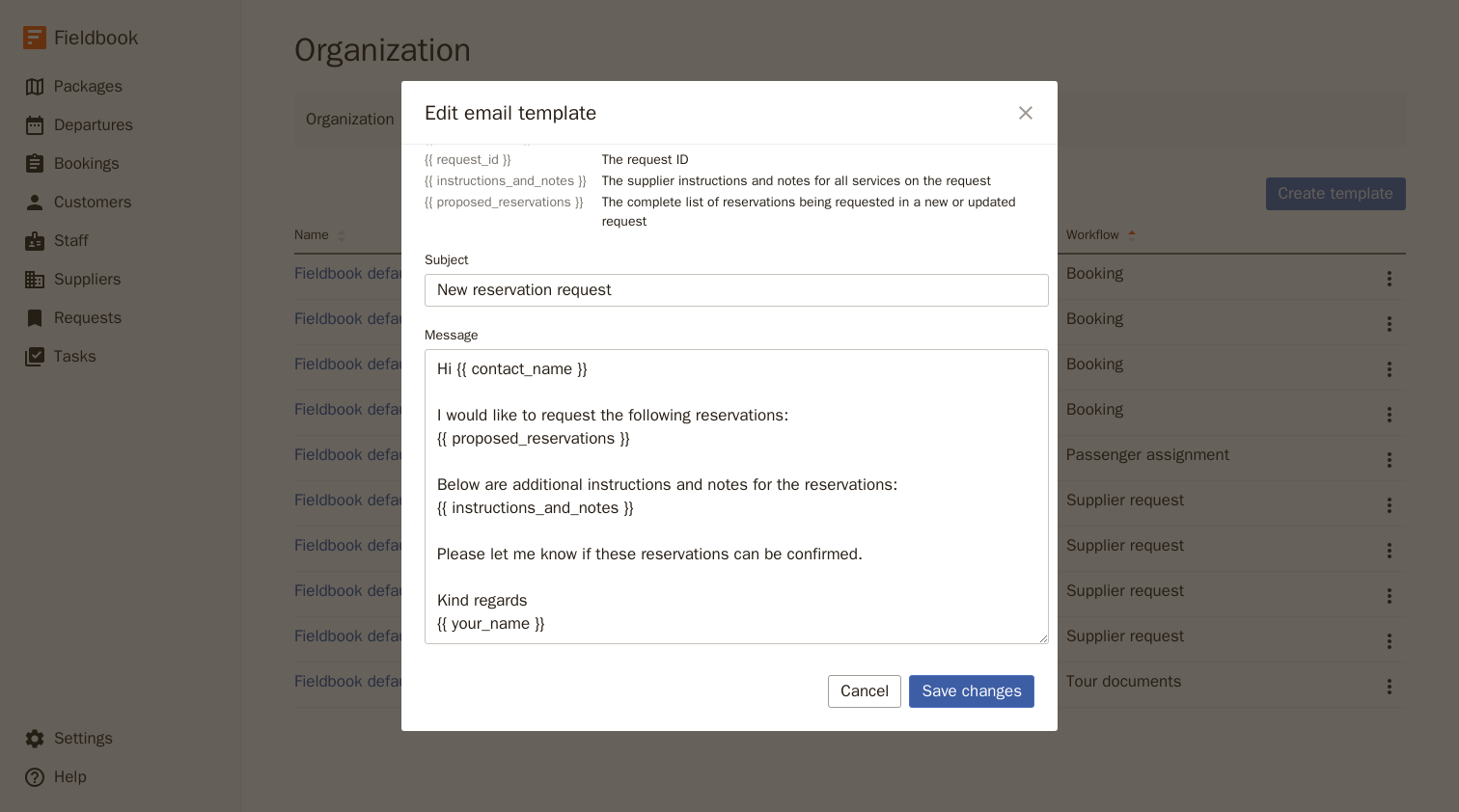click on "Save changes" at bounding box center [972, 691] 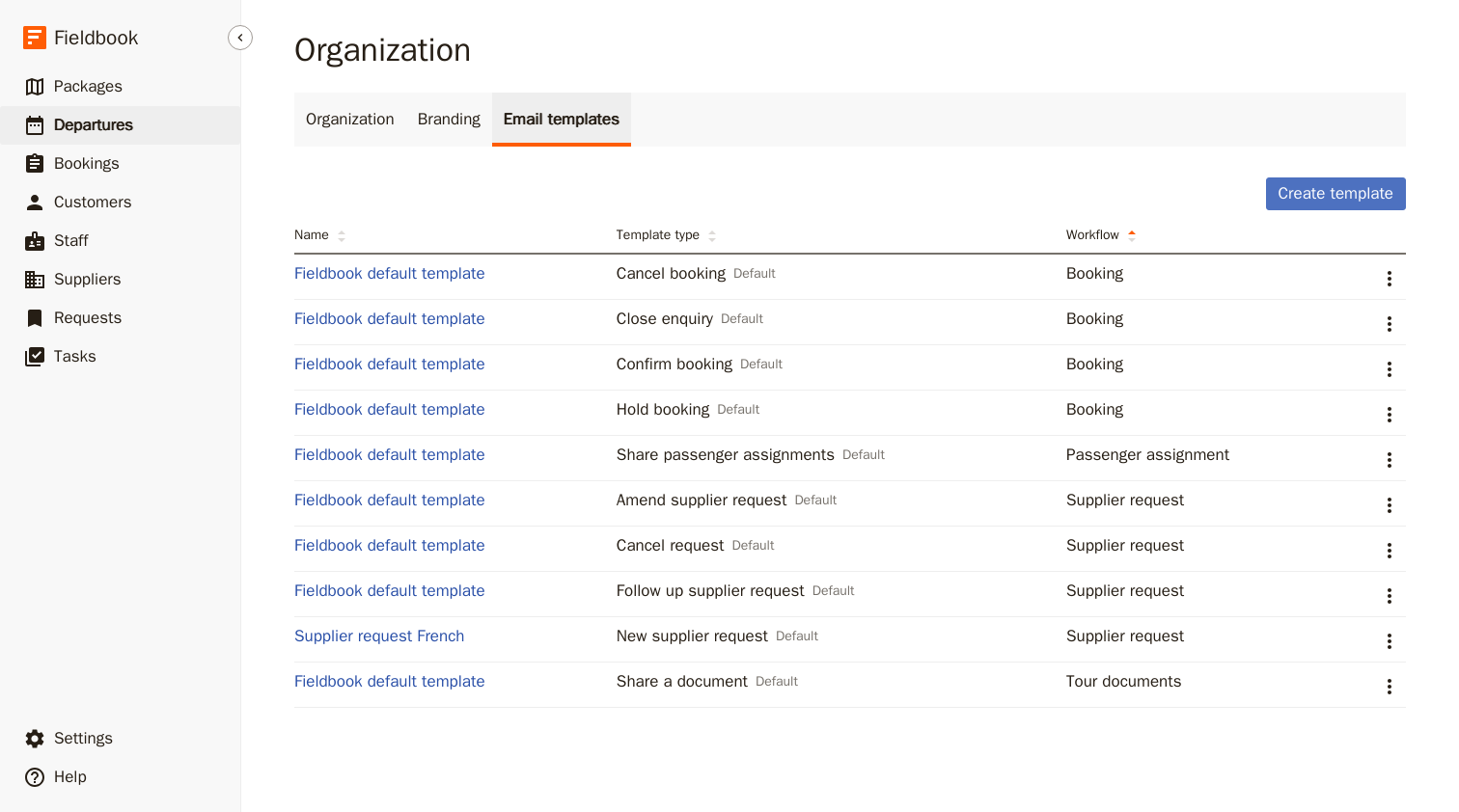 click on "Departures" at bounding box center (94, 124) 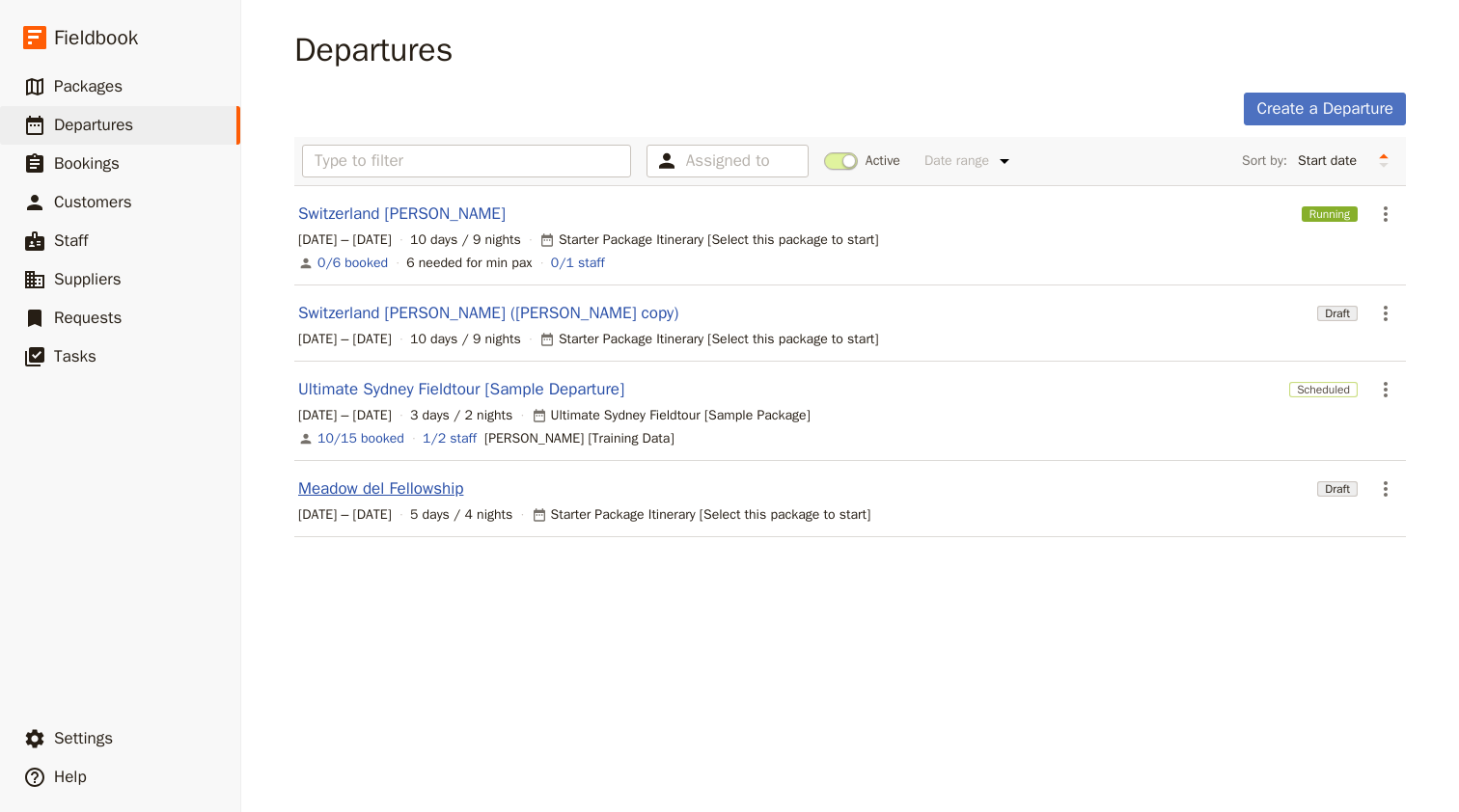 click on "Meadow del Fellowship" at bounding box center (380, 489) 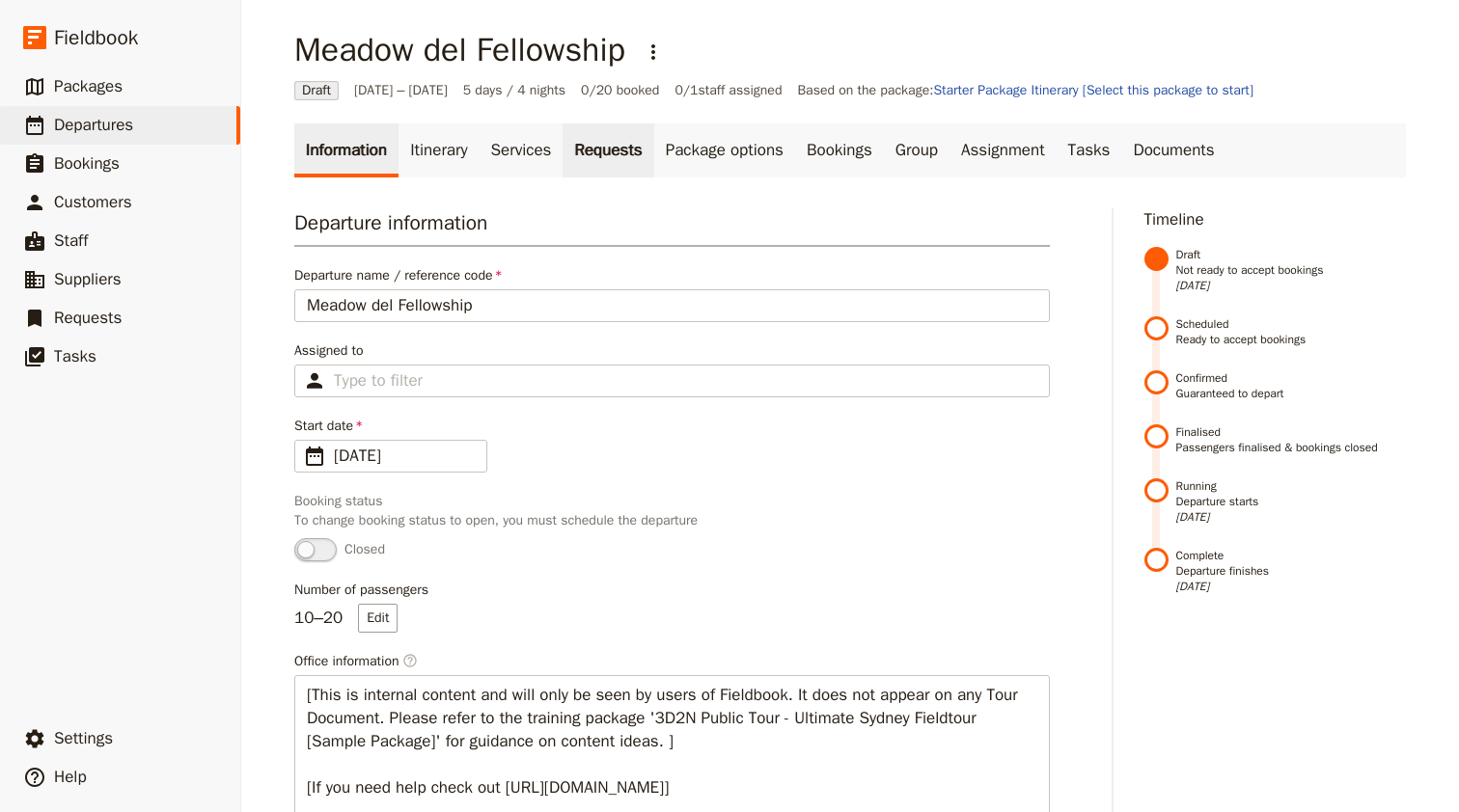 click on "Requests" at bounding box center [608, 150] 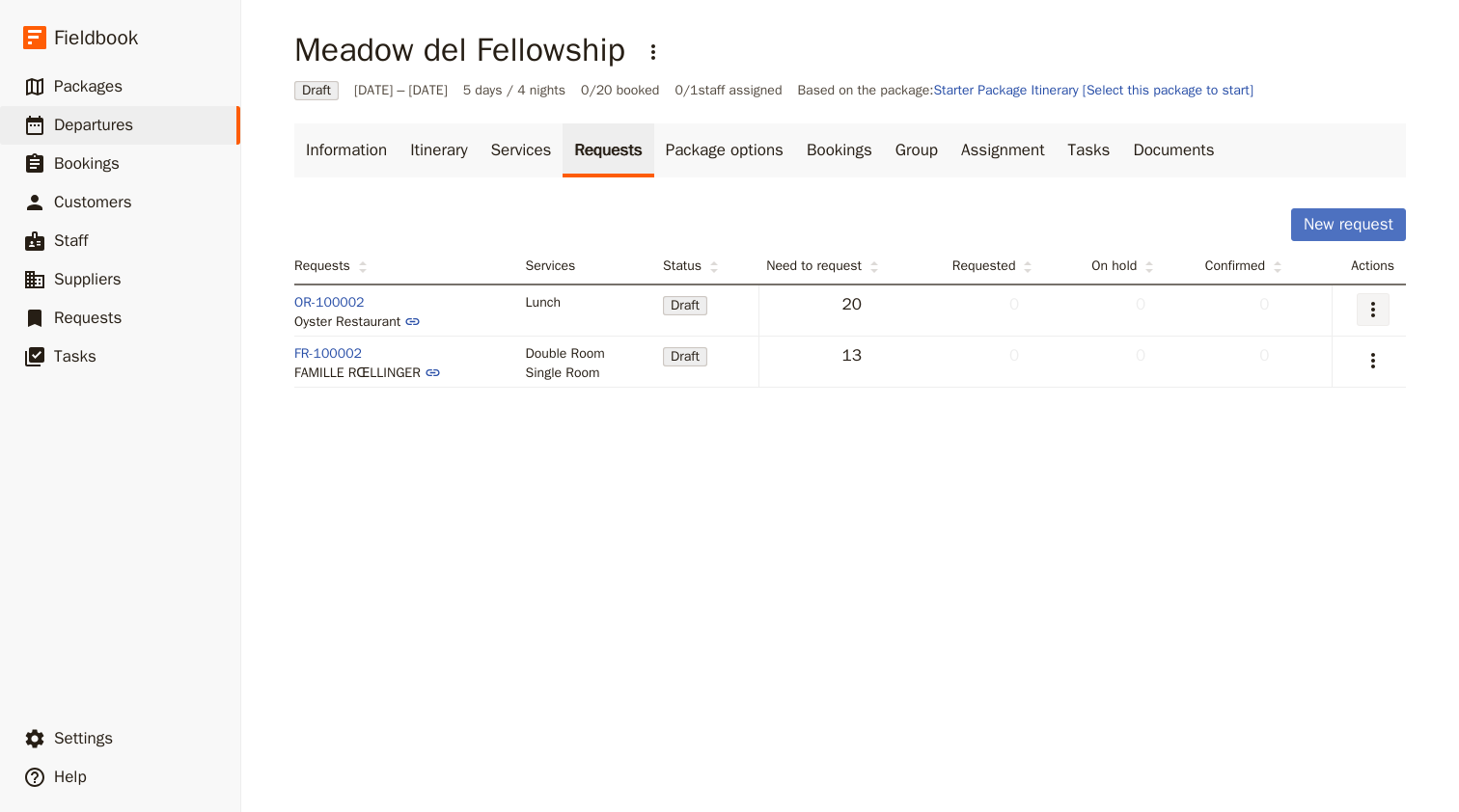 click 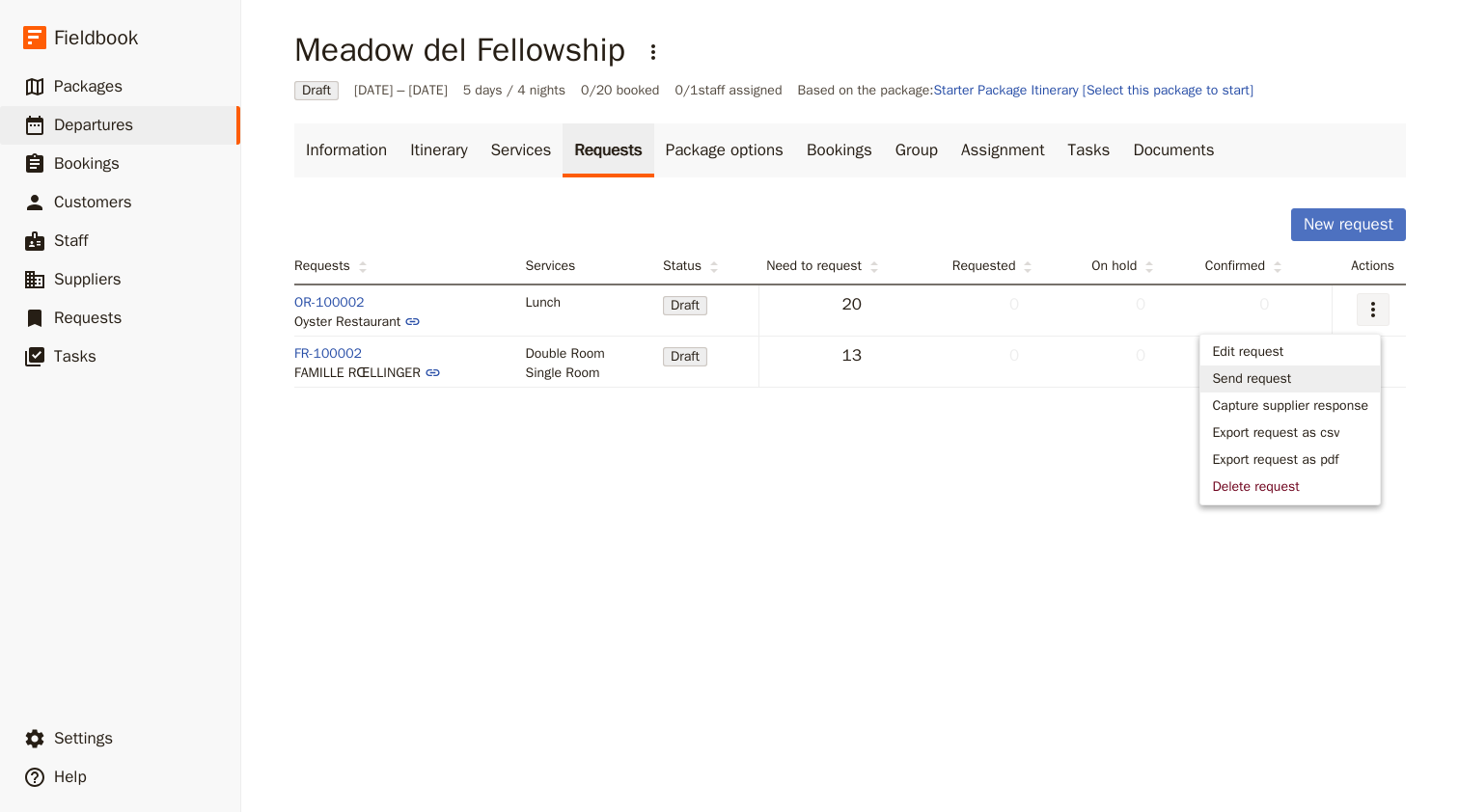 click on "Send request" at bounding box center [1252, 379] 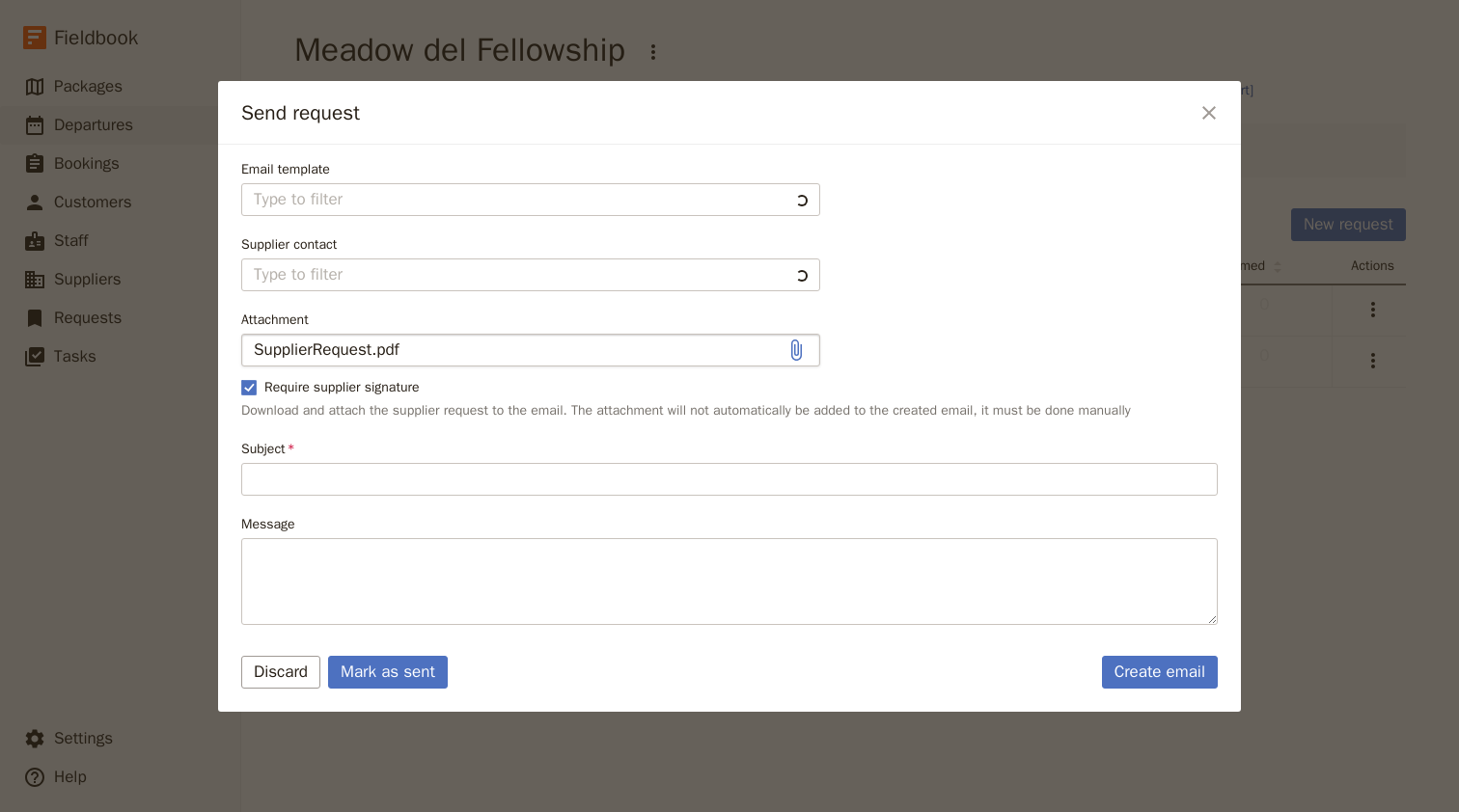 type on "New reservation request" 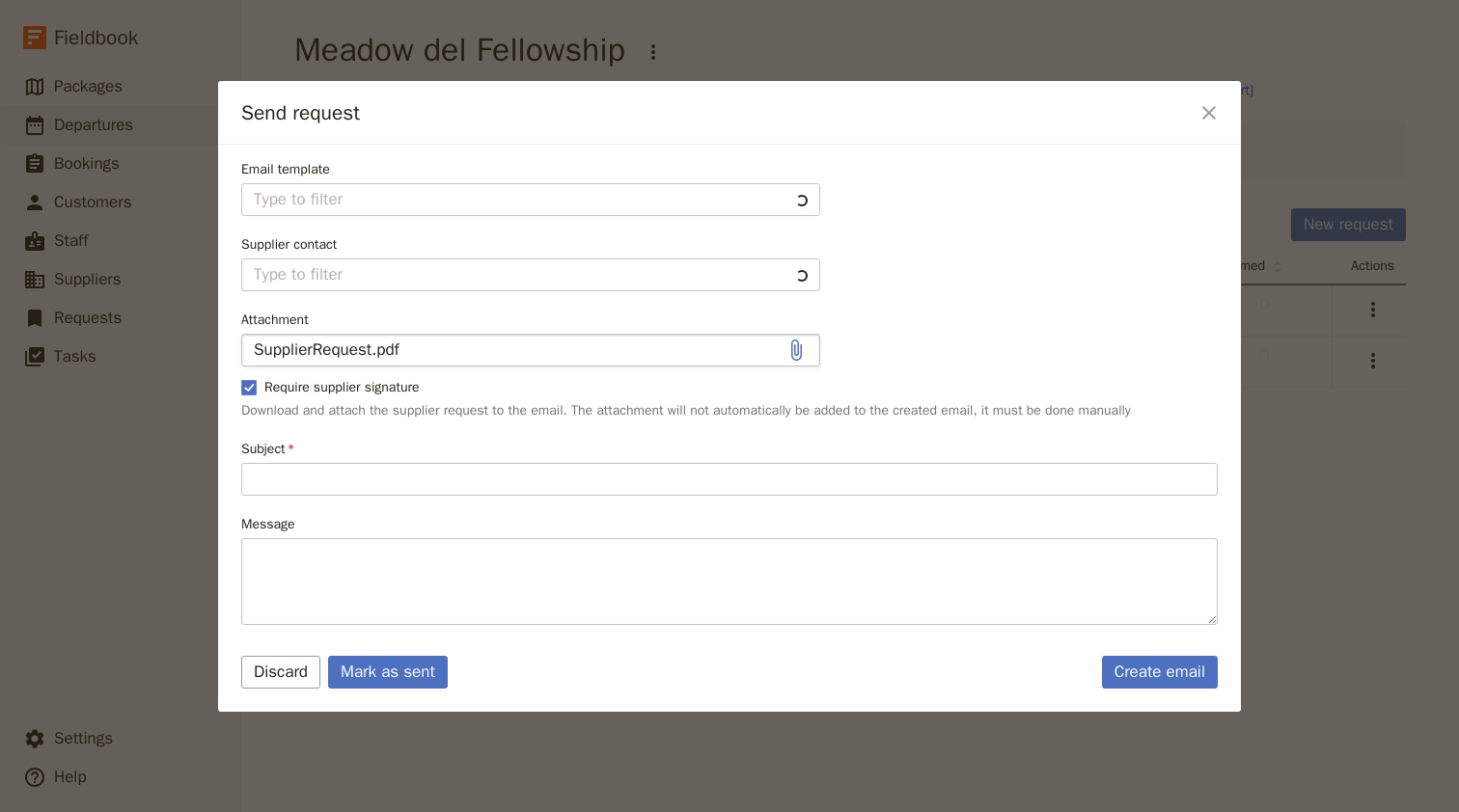 type on "Hi Oyster Restaurant
I would like to request the following reservations:
• 20 Lunch on [DATE] 12:00pm – 1:00pm
Below are additional instructions and notes for the reservations:
No additional notes or instructions
Please let me know if these reservations can be confirmed.
Kind regards
[PERSON_NAME]" 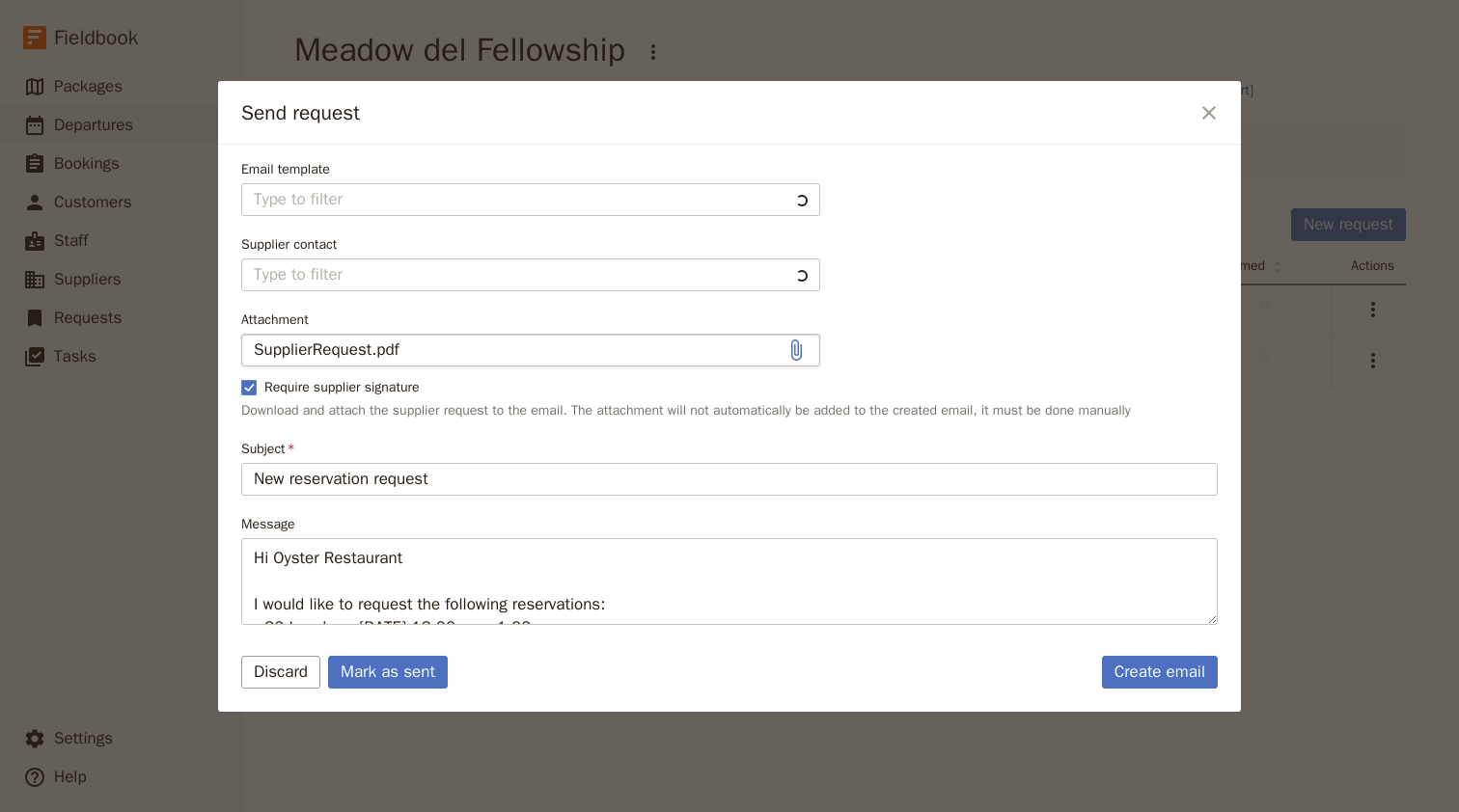 type on "Supplier request French" 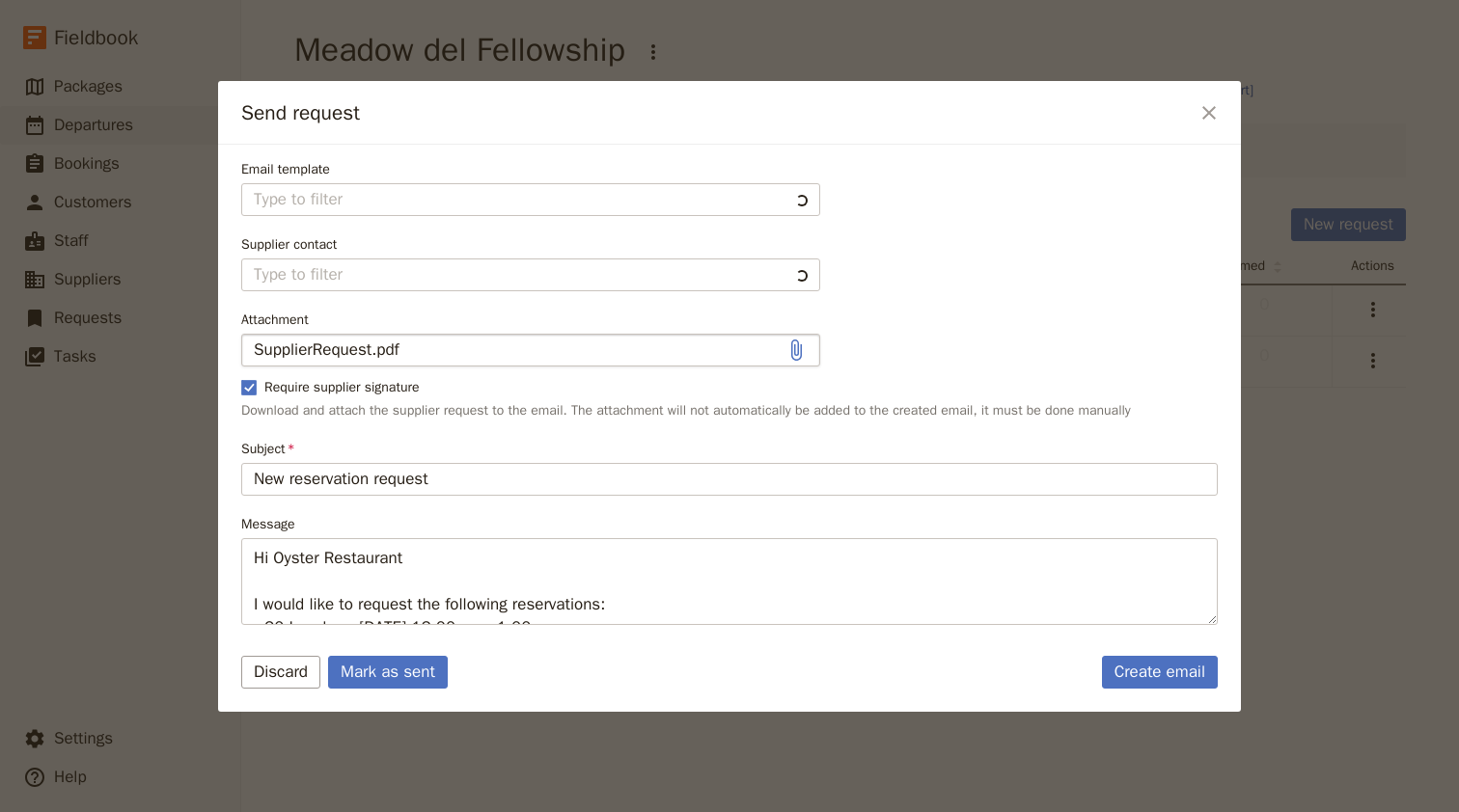 type on "Oyster Restaurant" 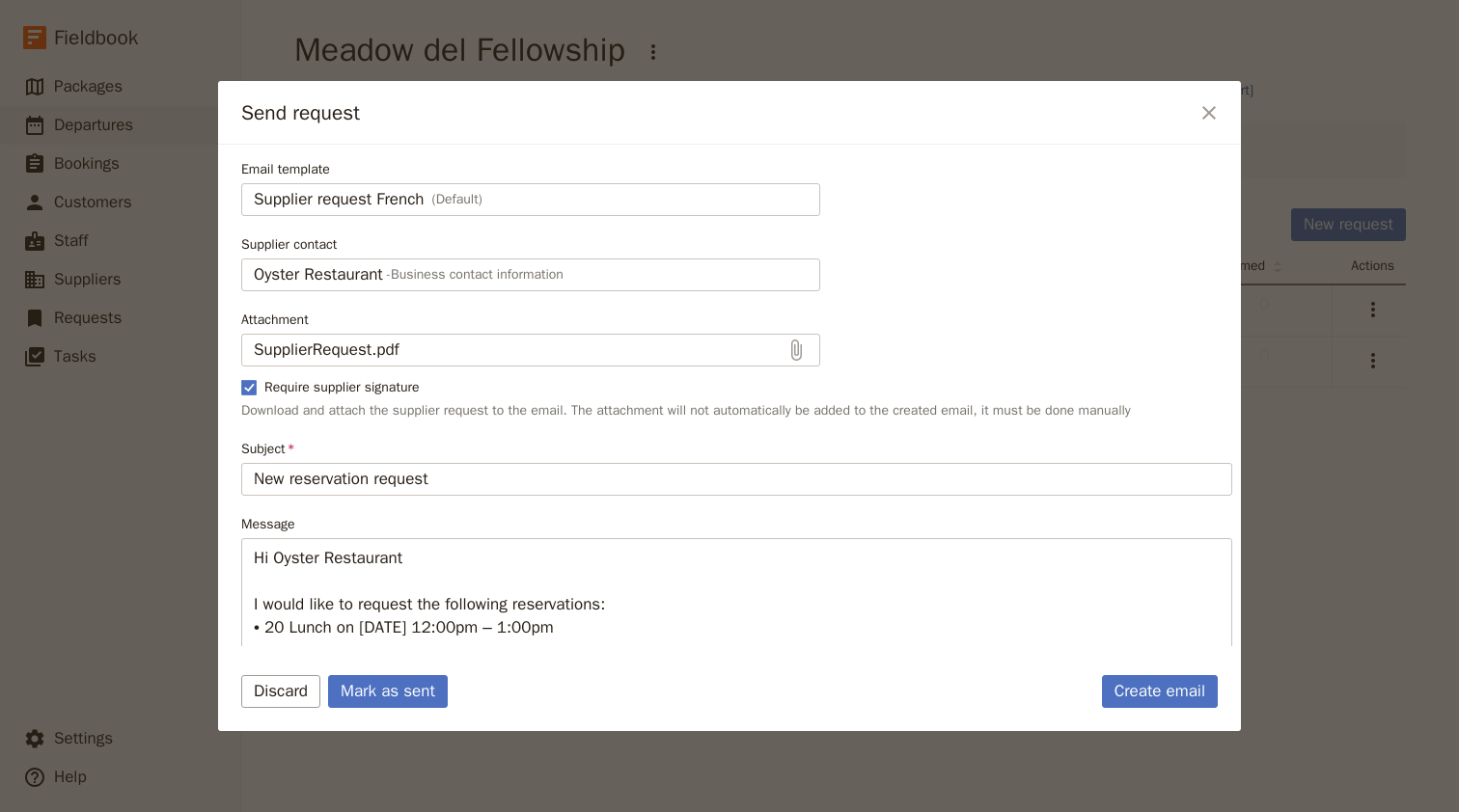 click on "Email template Supplier request French  (Default) Supplier request French" at bounding box center (736, 188) 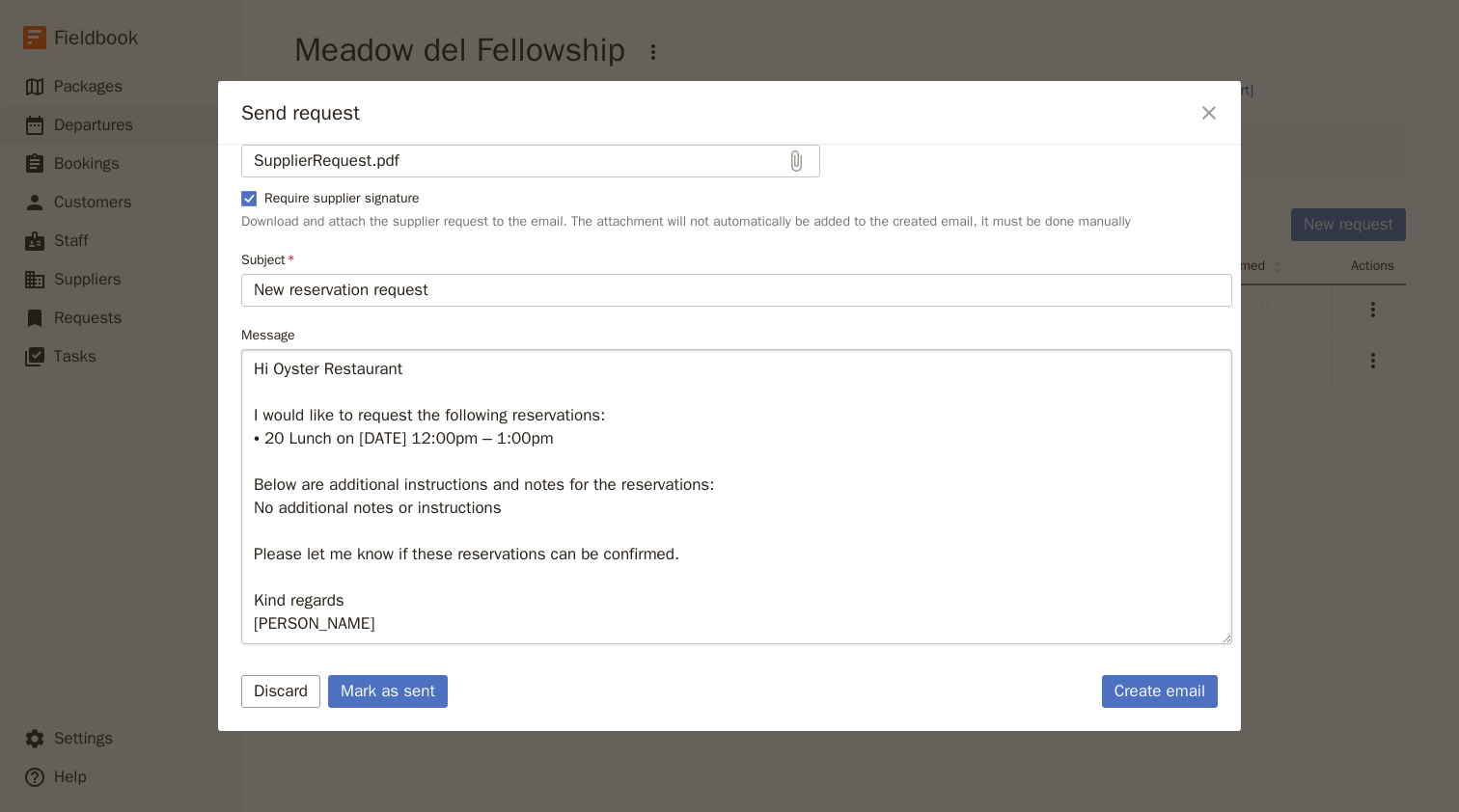 scroll, scrollTop: 0, scrollLeft: 0, axis: both 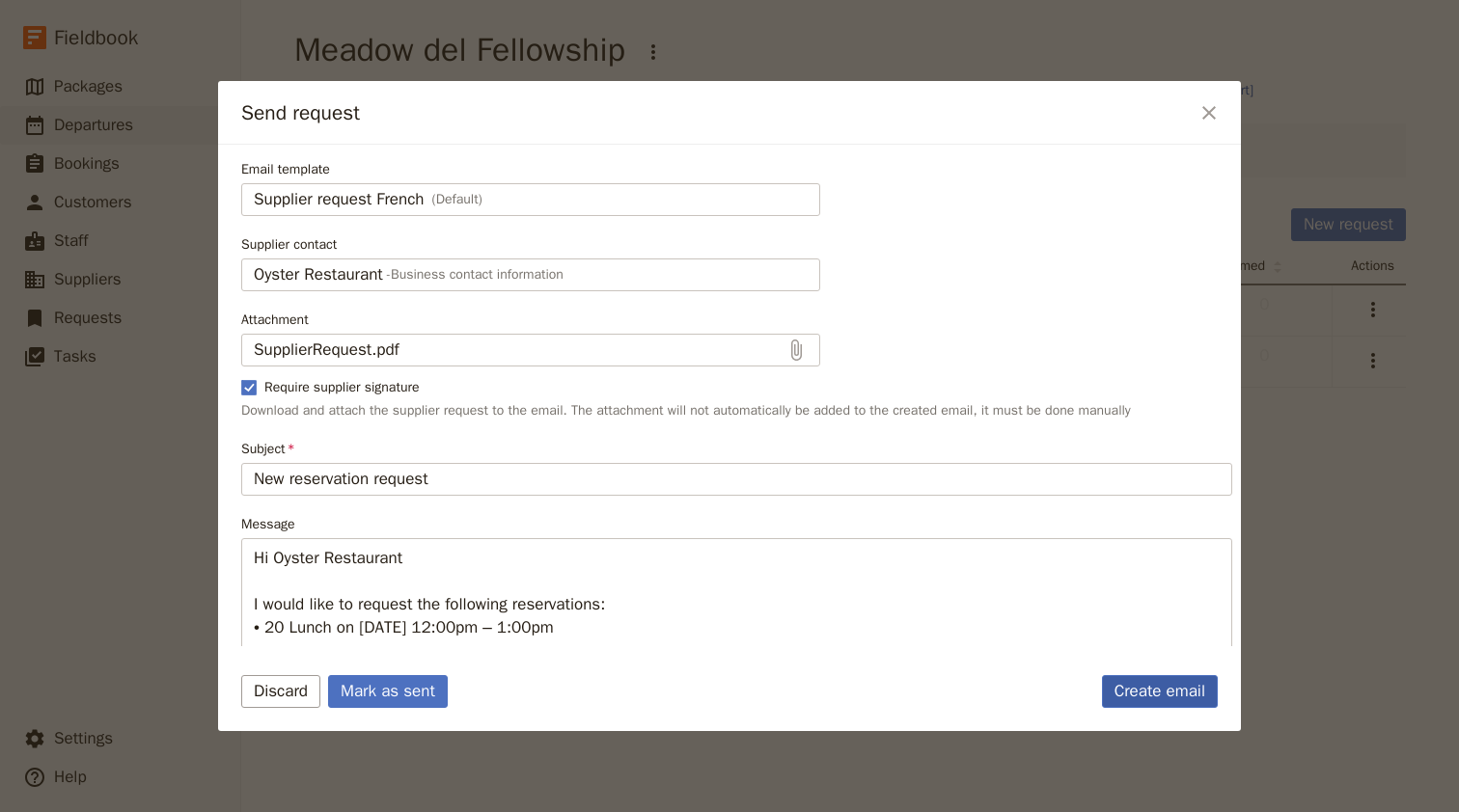 click on "Create email" at bounding box center [1160, 691] 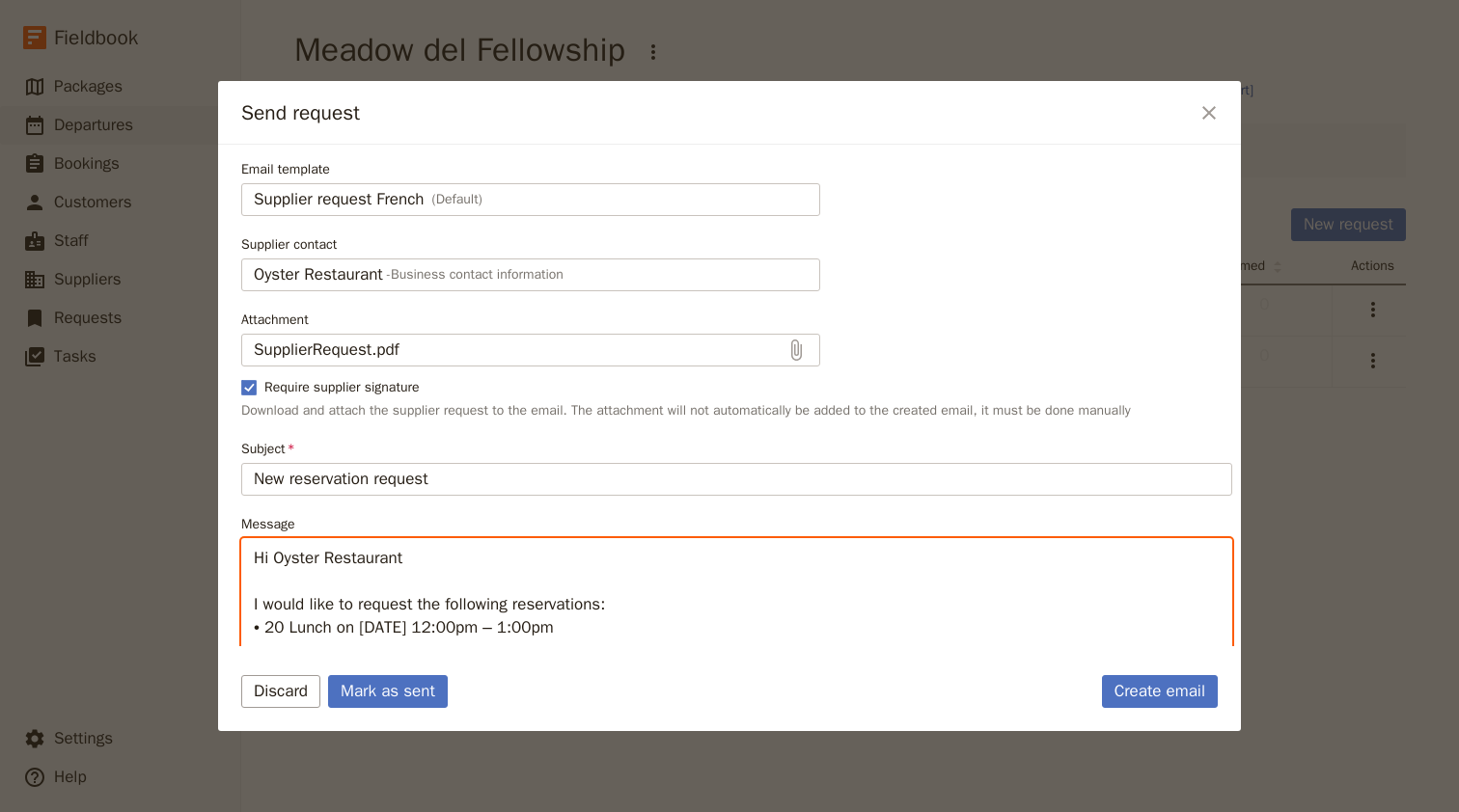 click on "Hi Oyster Restaurant
I would like to request the following reservations:
• 20 Lunch on [DATE] 12:00pm – 1:00pm
Below are additional instructions and notes for the reservations:
No additional notes or instructions
Please let me know if these reservations can be confirmed.
Kind regards
[PERSON_NAME]" at bounding box center [736, 686] 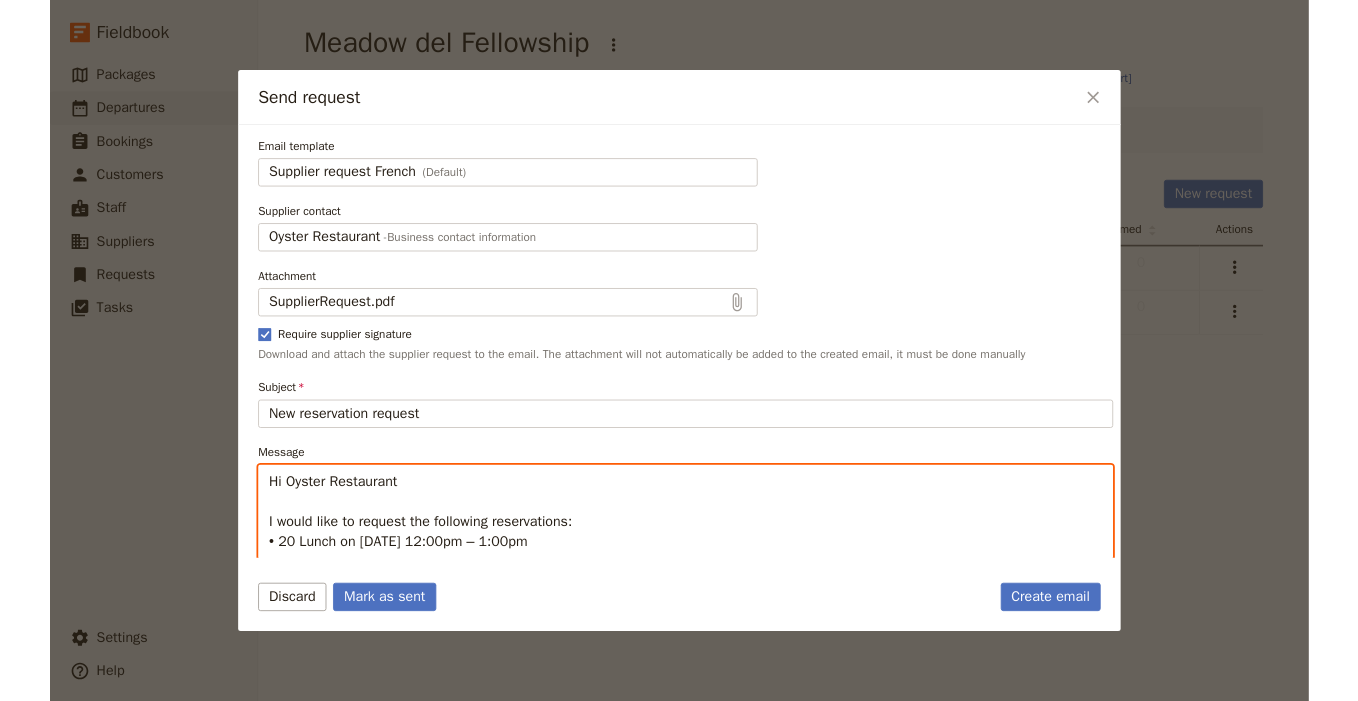 scroll, scrollTop: 196, scrollLeft: 0, axis: vertical 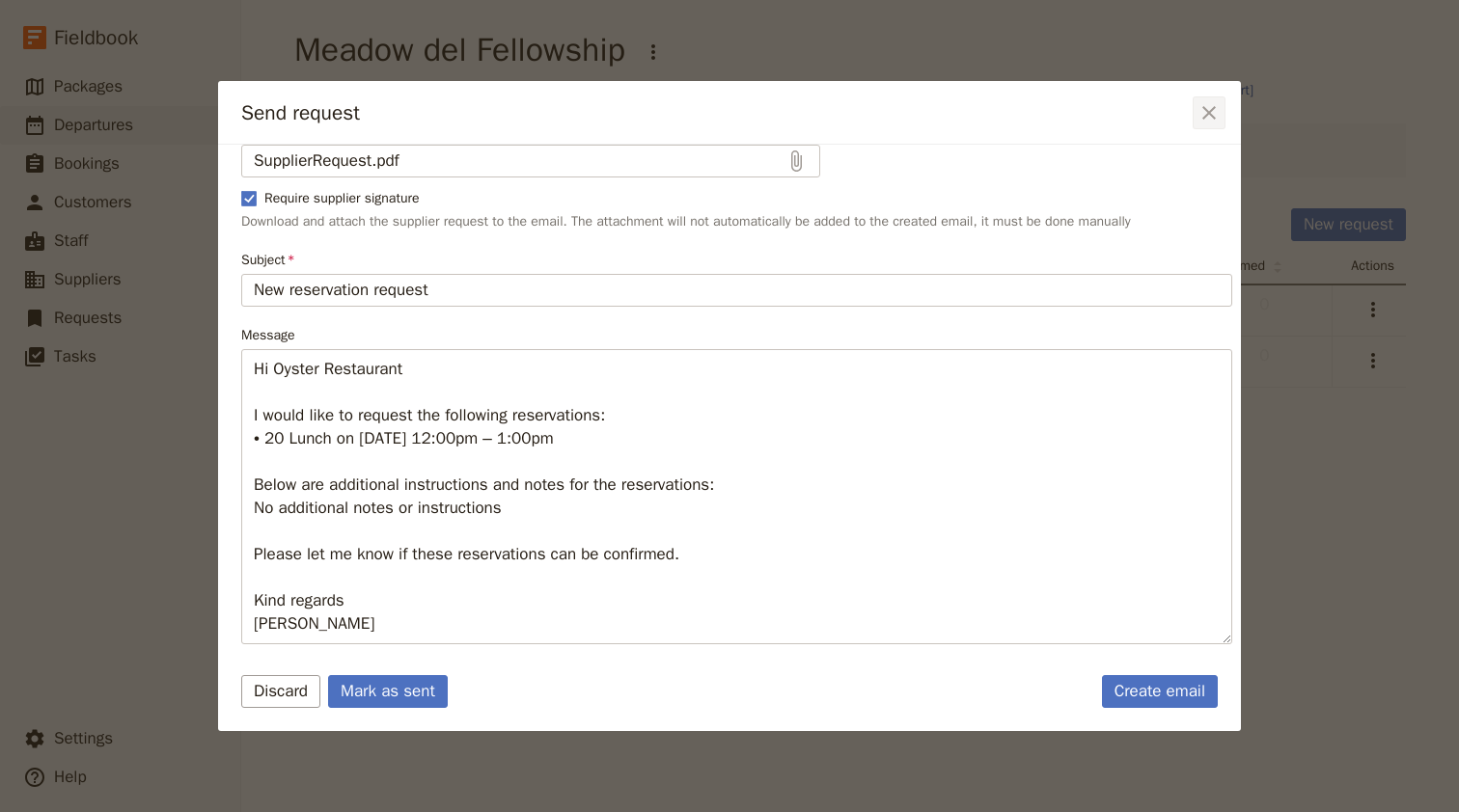 click 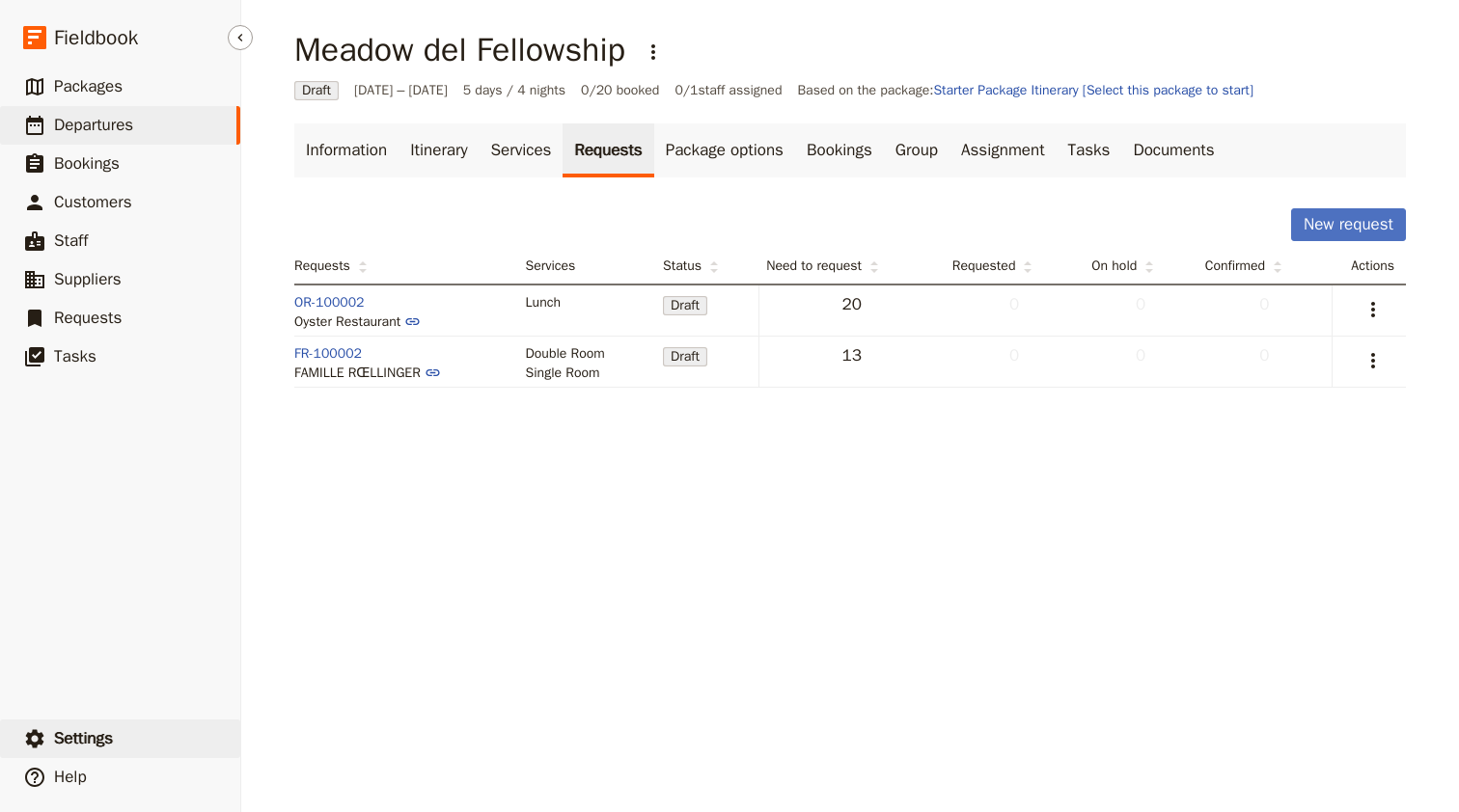 drag, startPoint x: 65, startPoint y: 735, endPoint x: 101, endPoint y: 721, distance: 38.626416 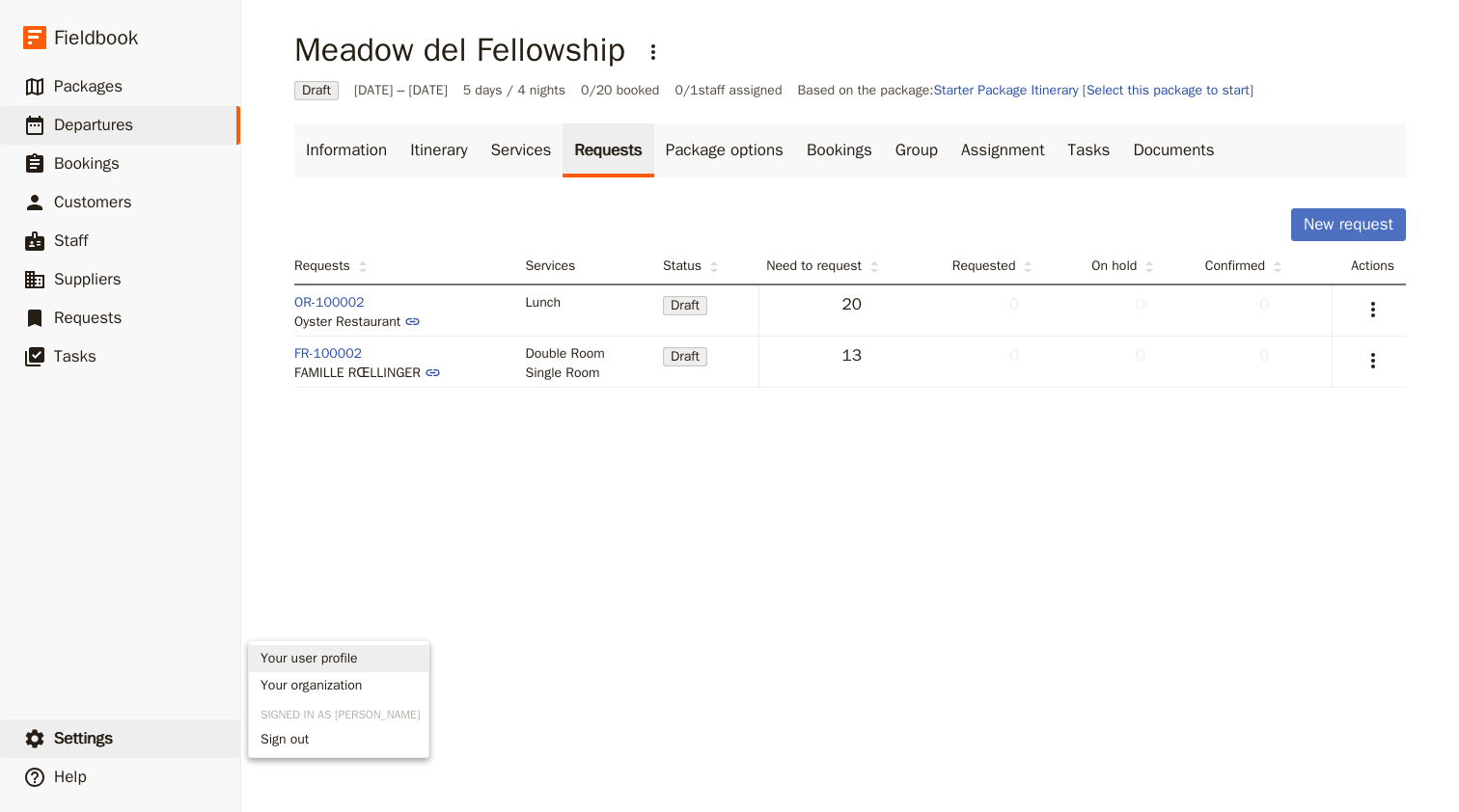 click on "Your user profile" at bounding box center (309, 659) 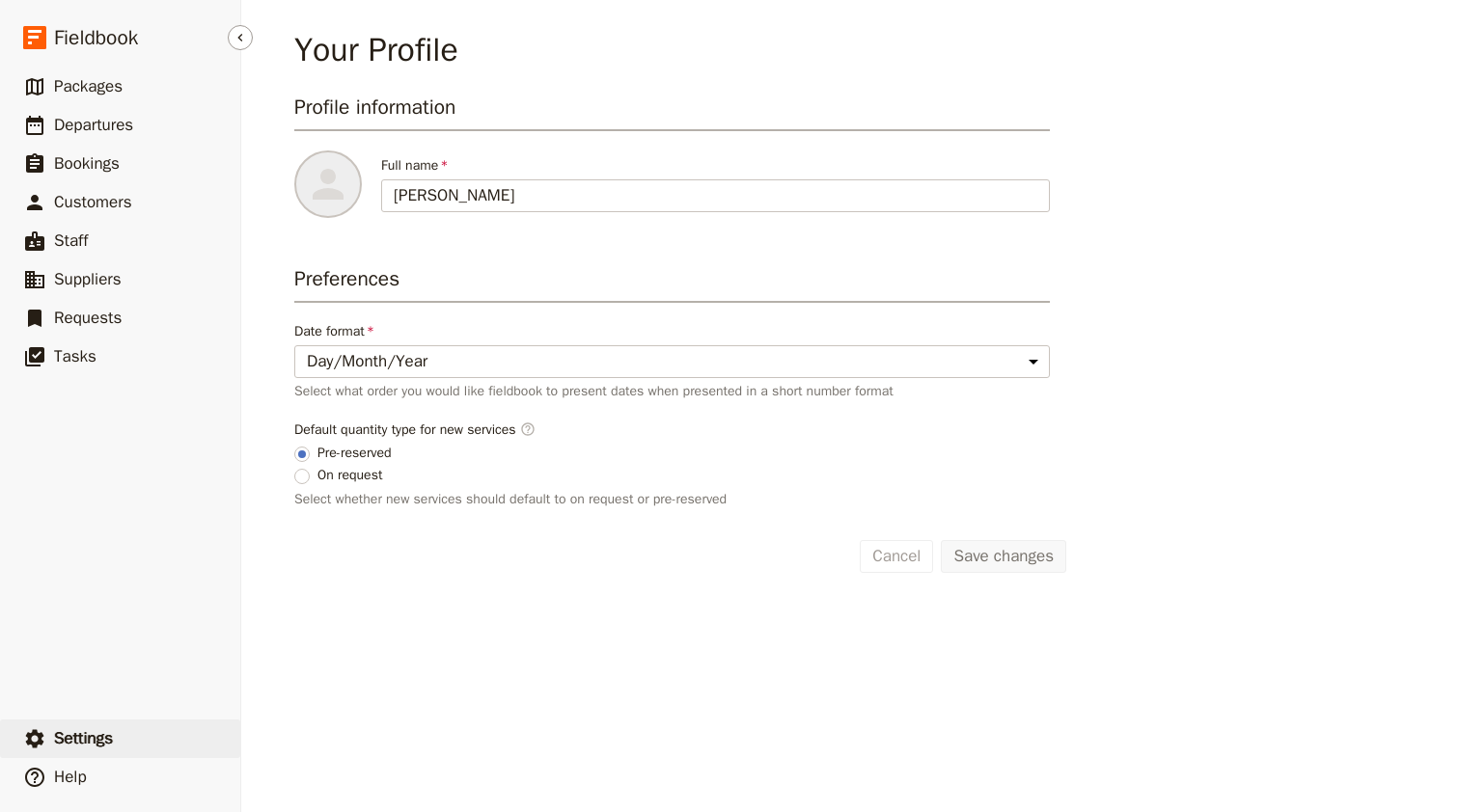 click on "Settings" at bounding box center (83, 738) 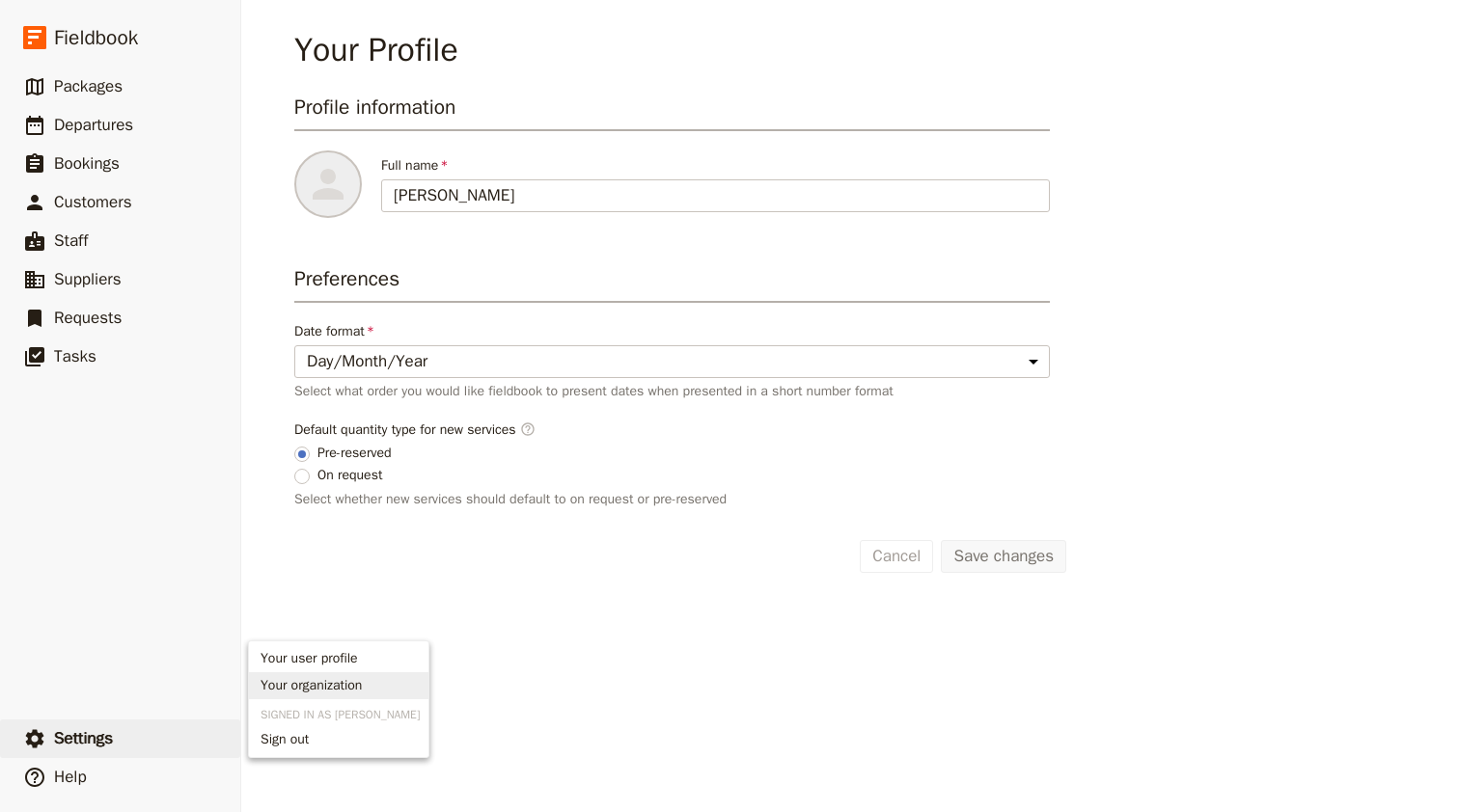 click on "Your organization" at bounding box center [311, 686] 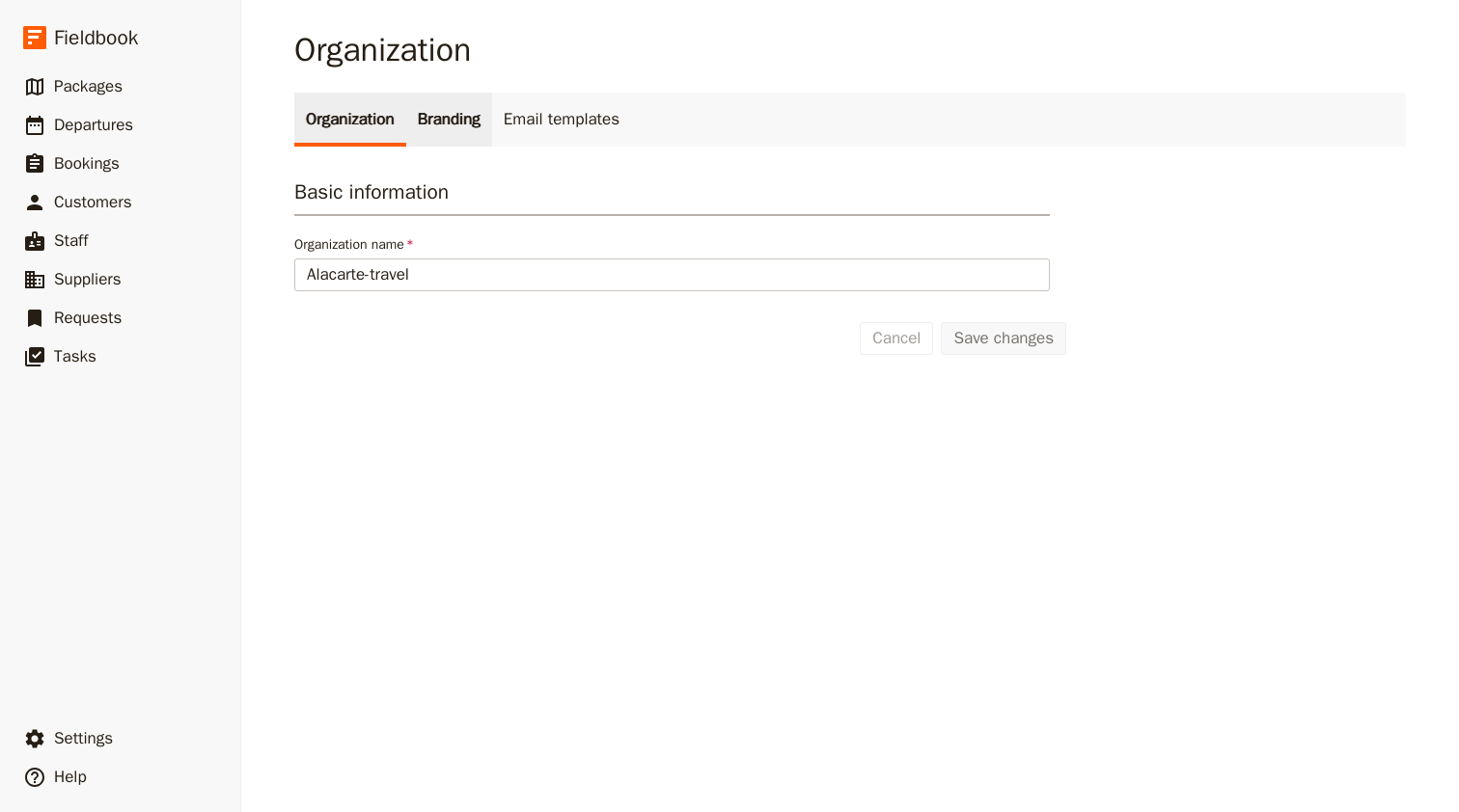 click on "Branding" at bounding box center (449, 120) 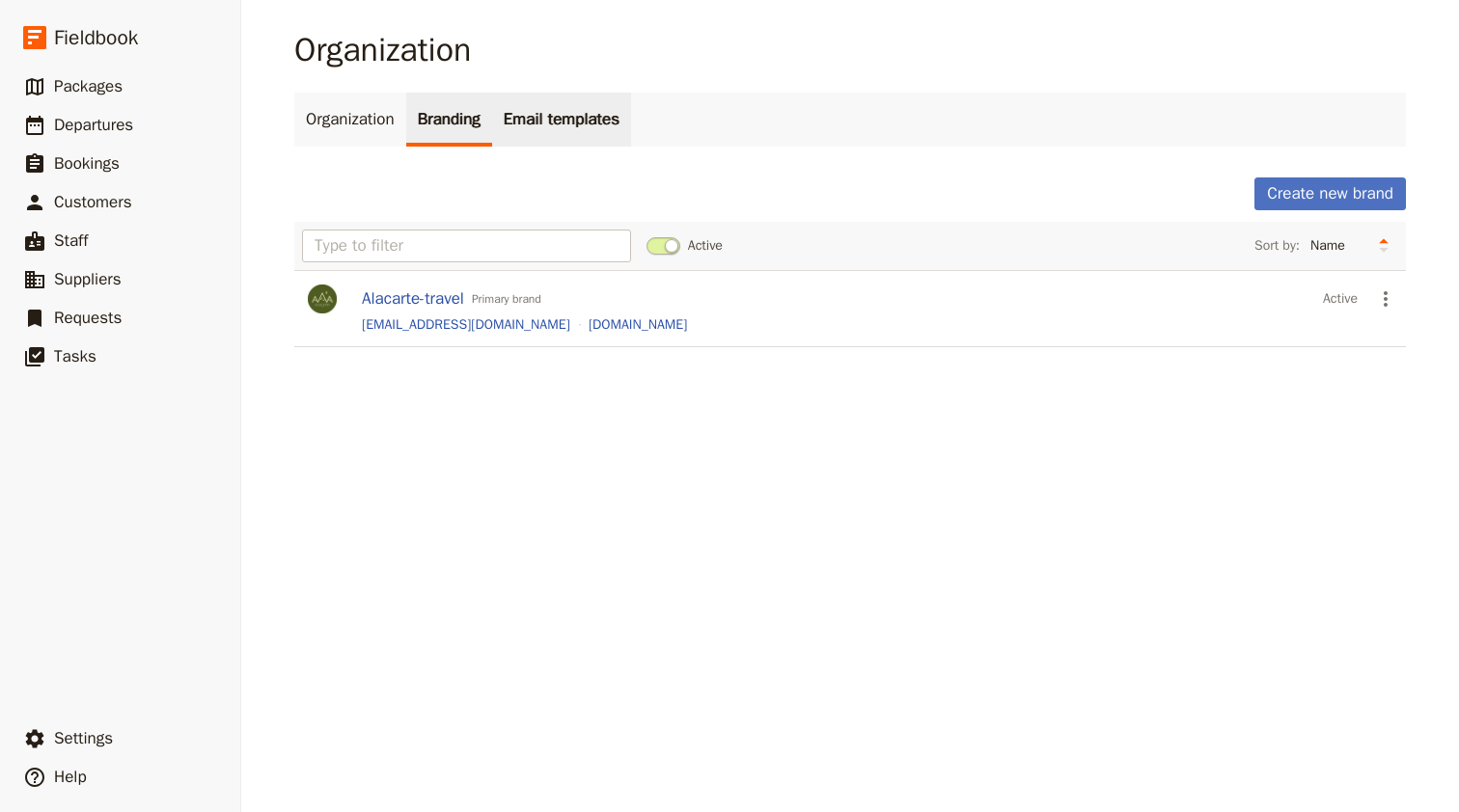click on "Email templates" at bounding box center (562, 120) 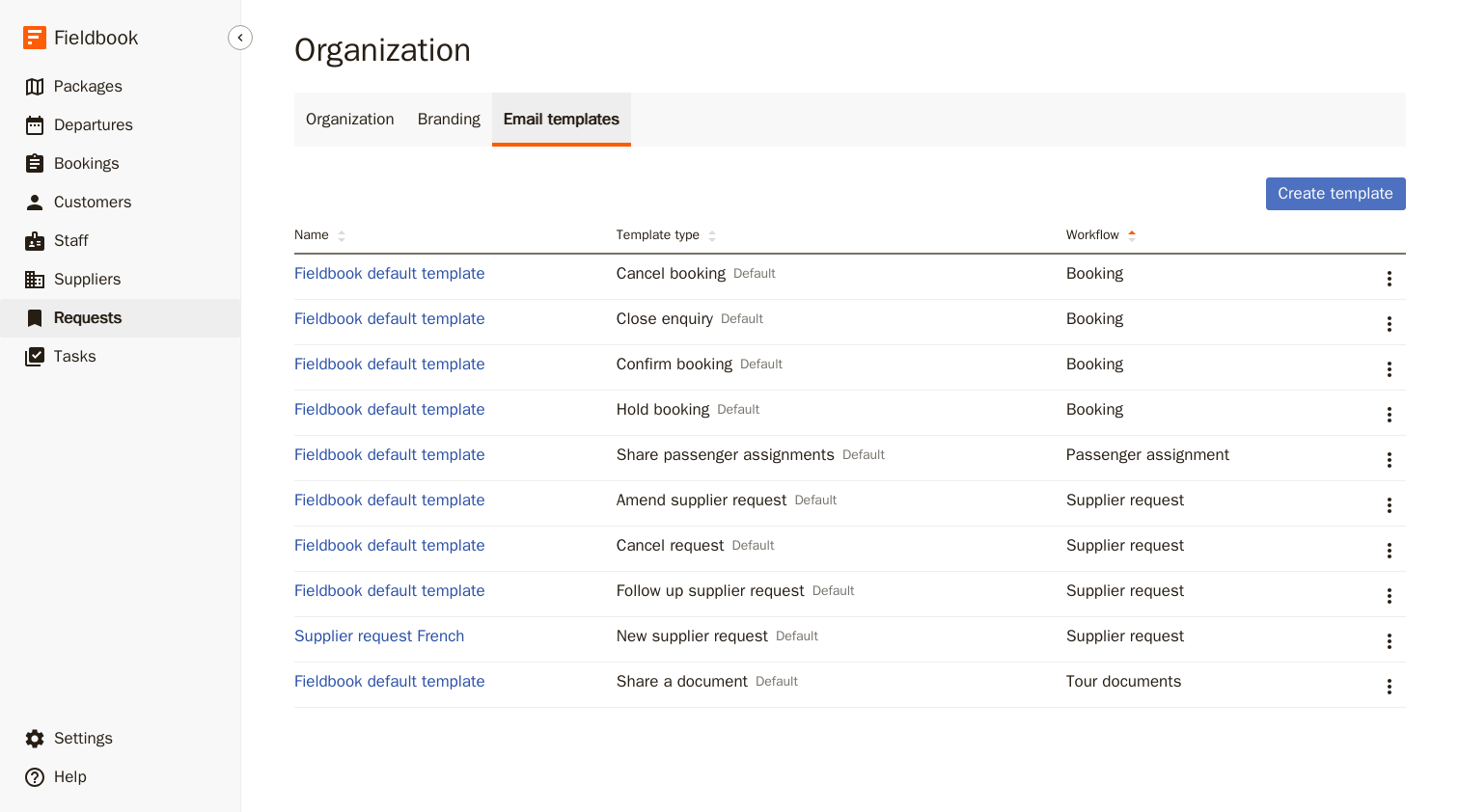 click on "​ Requests" at bounding box center (120, 318) 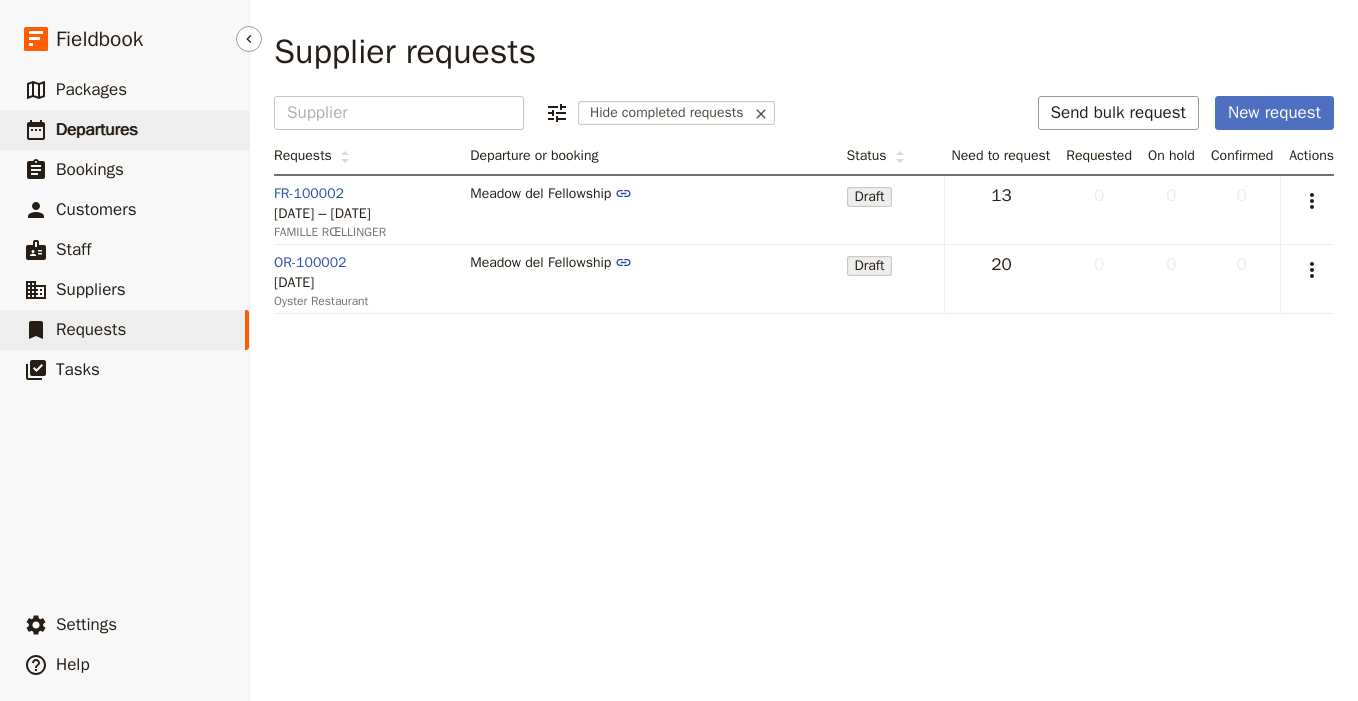 click on "Departures" at bounding box center [97, 129] 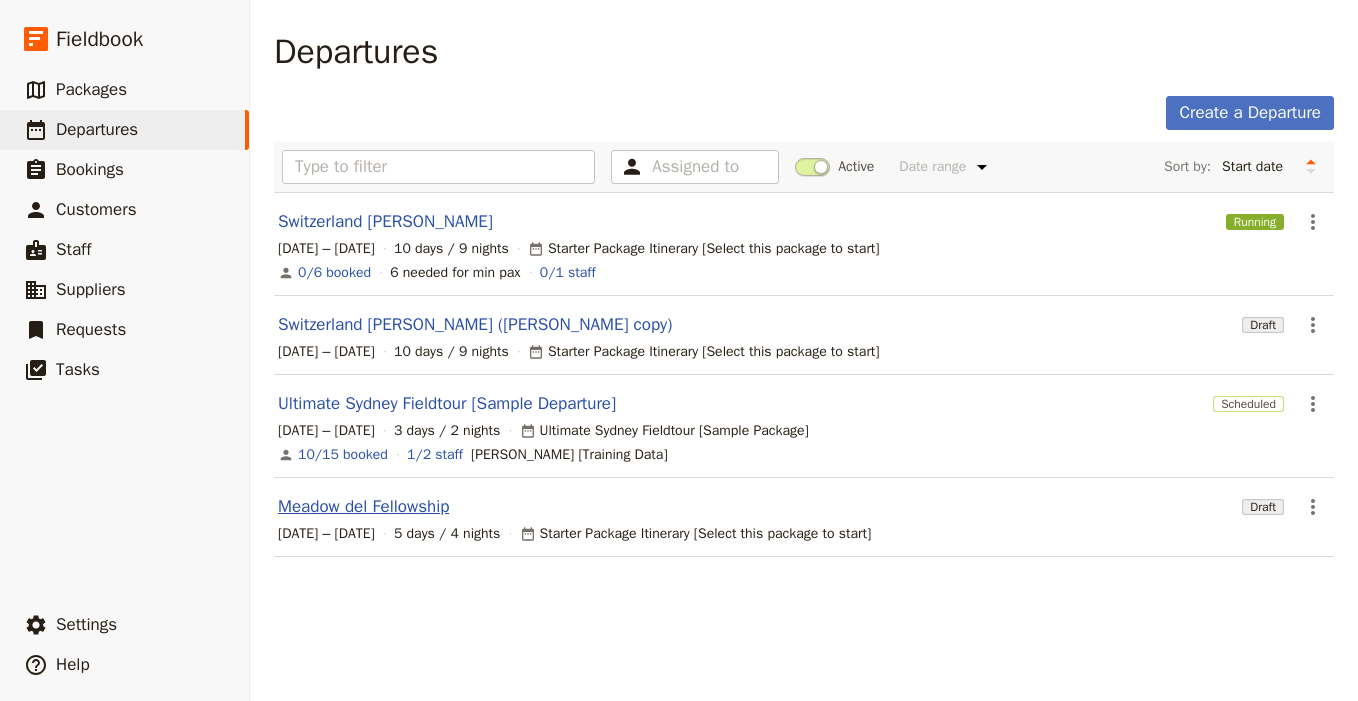 click on "Meadow del Fellowship" at bounding box center [363, 507] 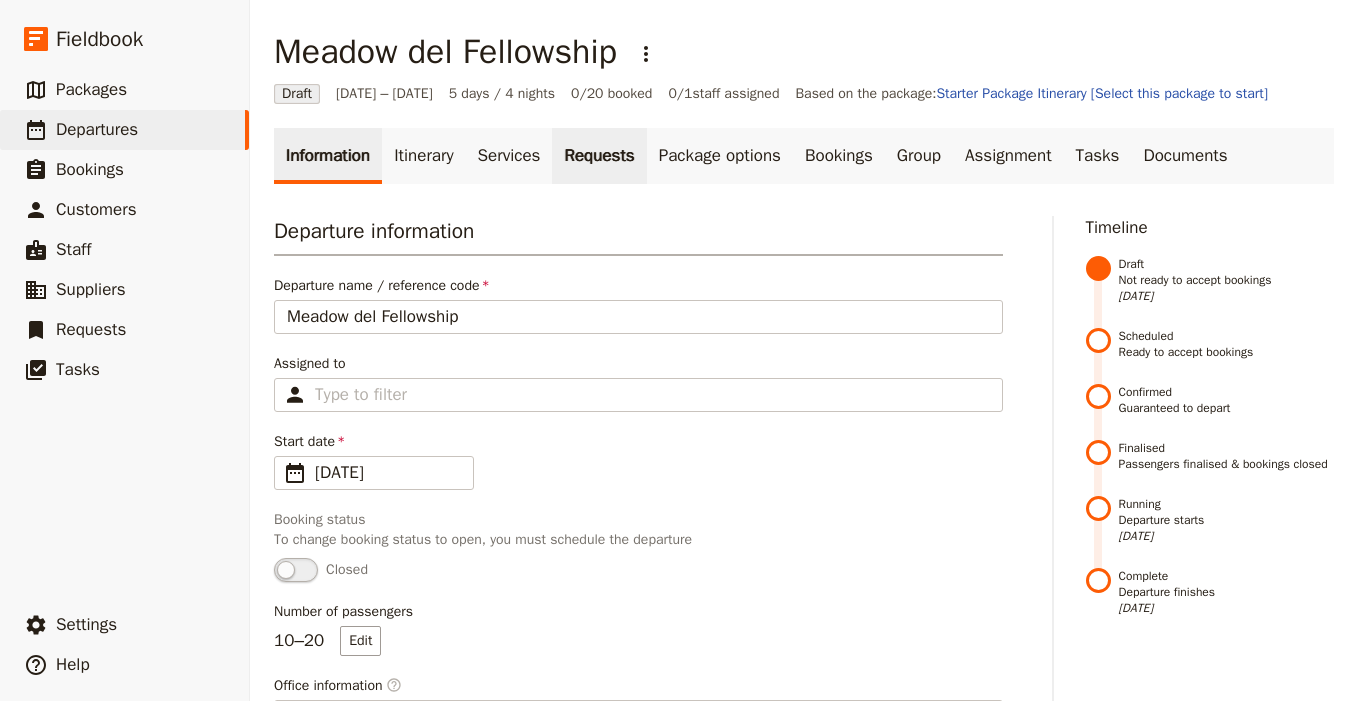click on "Requests" at bounding box center [599, 156] 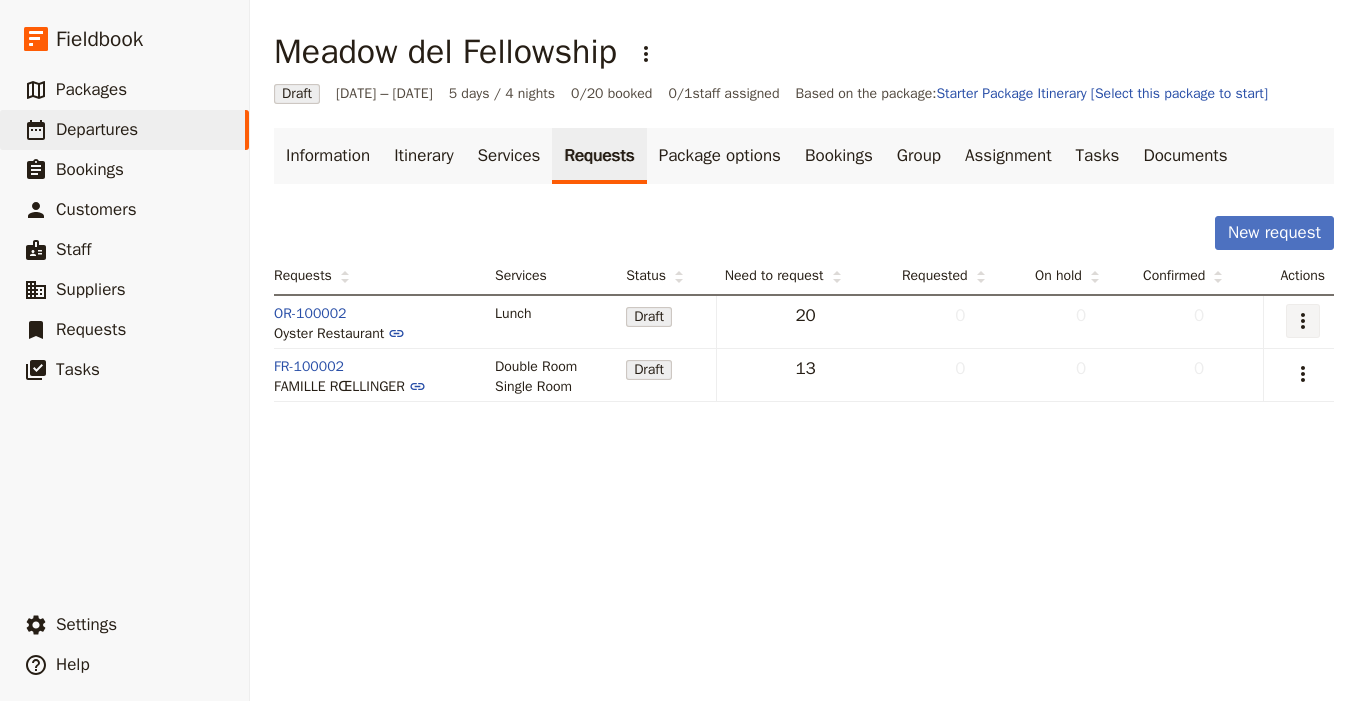 click 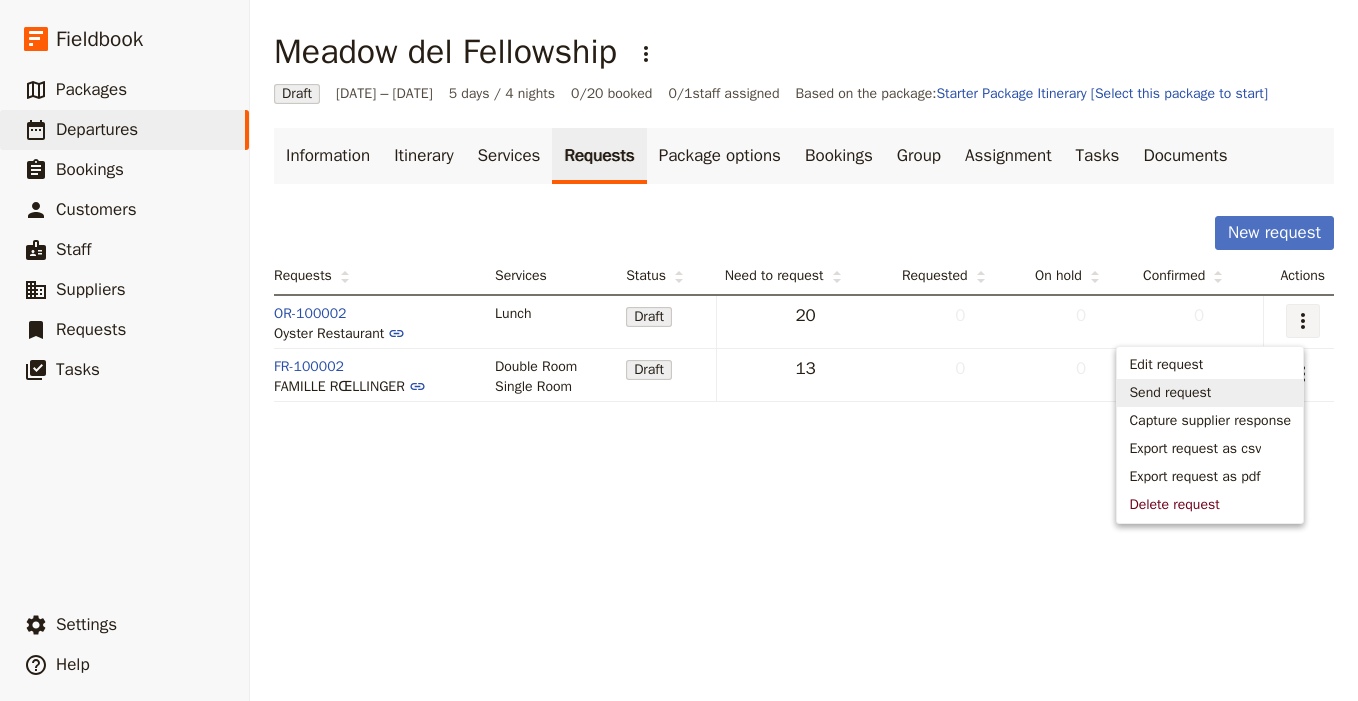 click on "Send request" at bounding box center (1210, 393) 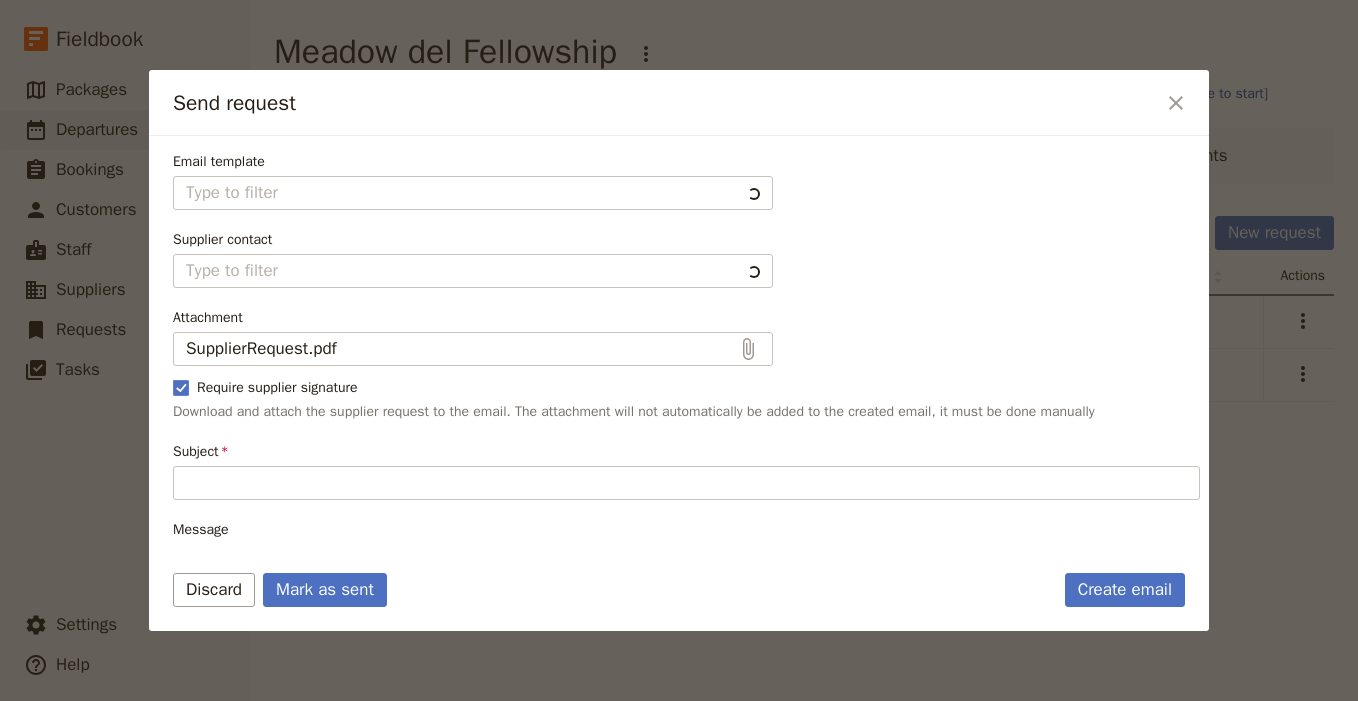 type on "New reservation request" 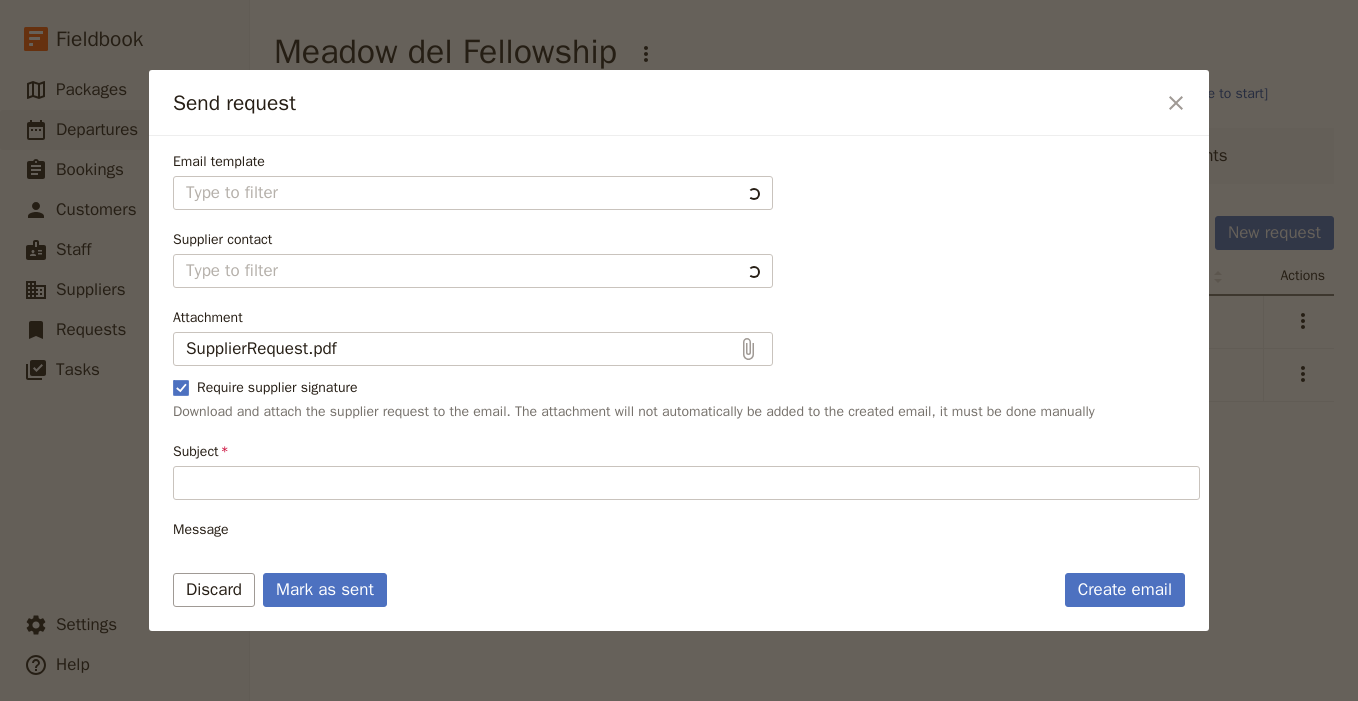 type on "Hi Oyster Restaurant
I would like to request the following reservations:
• 20 Lunch on [DATE] 12:00pm – 1:00pm
Below are additional instructions and notes for the reservations:
No additional notes or instructions
Please let me know if these reservations can be confirmed.
Kind regards
[PERSON_NAME]" 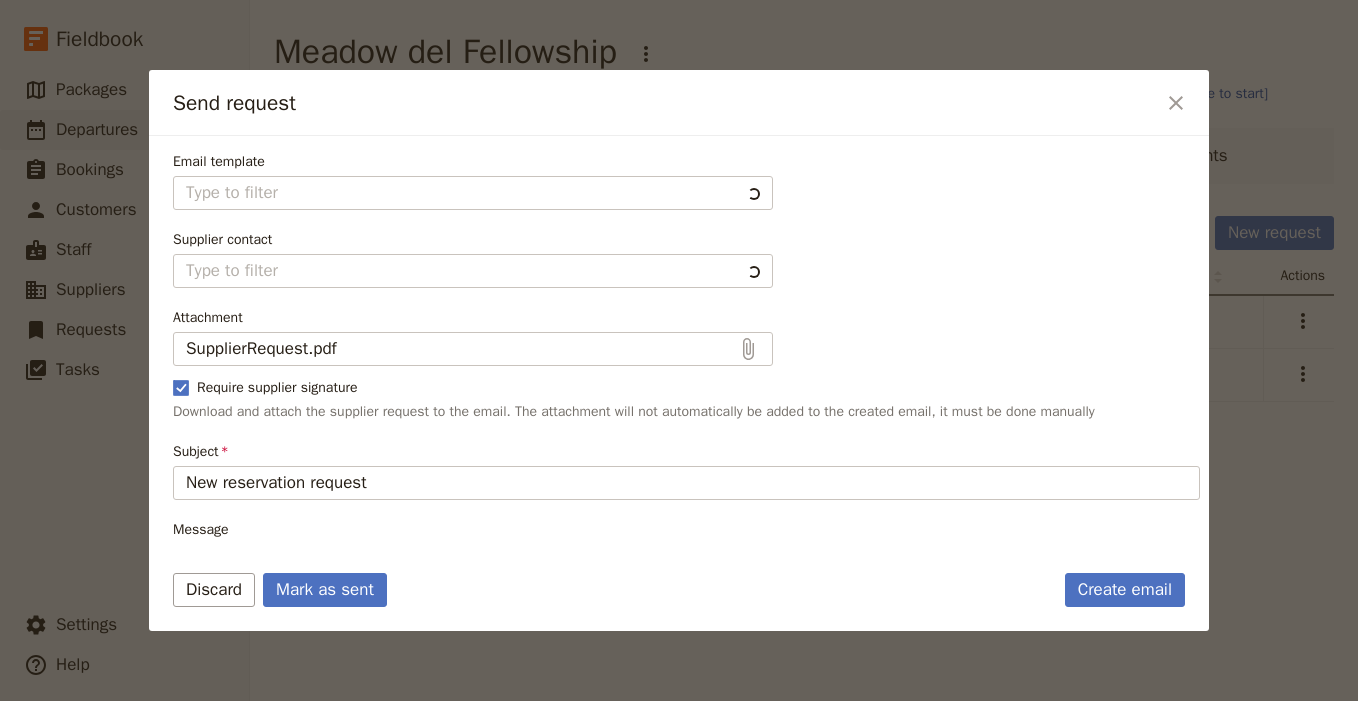 type on "Supplier request French" 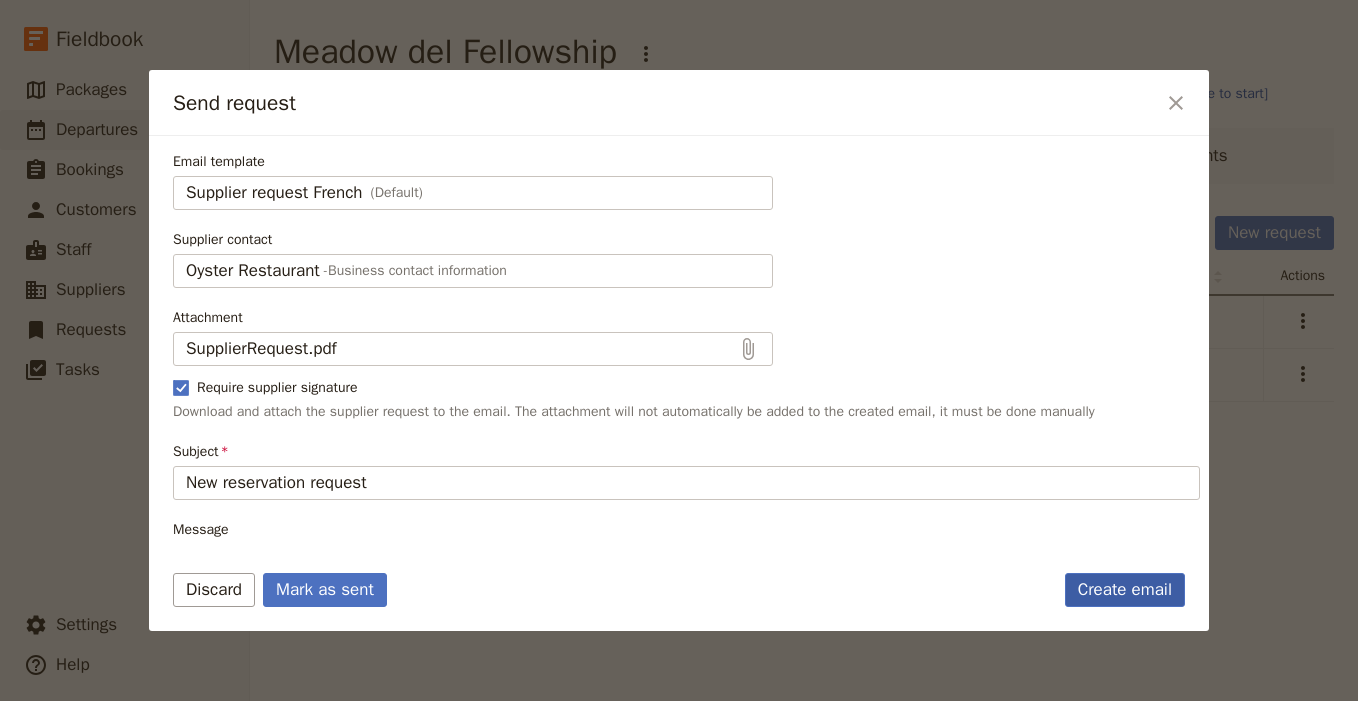 click on "Create email" at bounding box center (1125, 590) 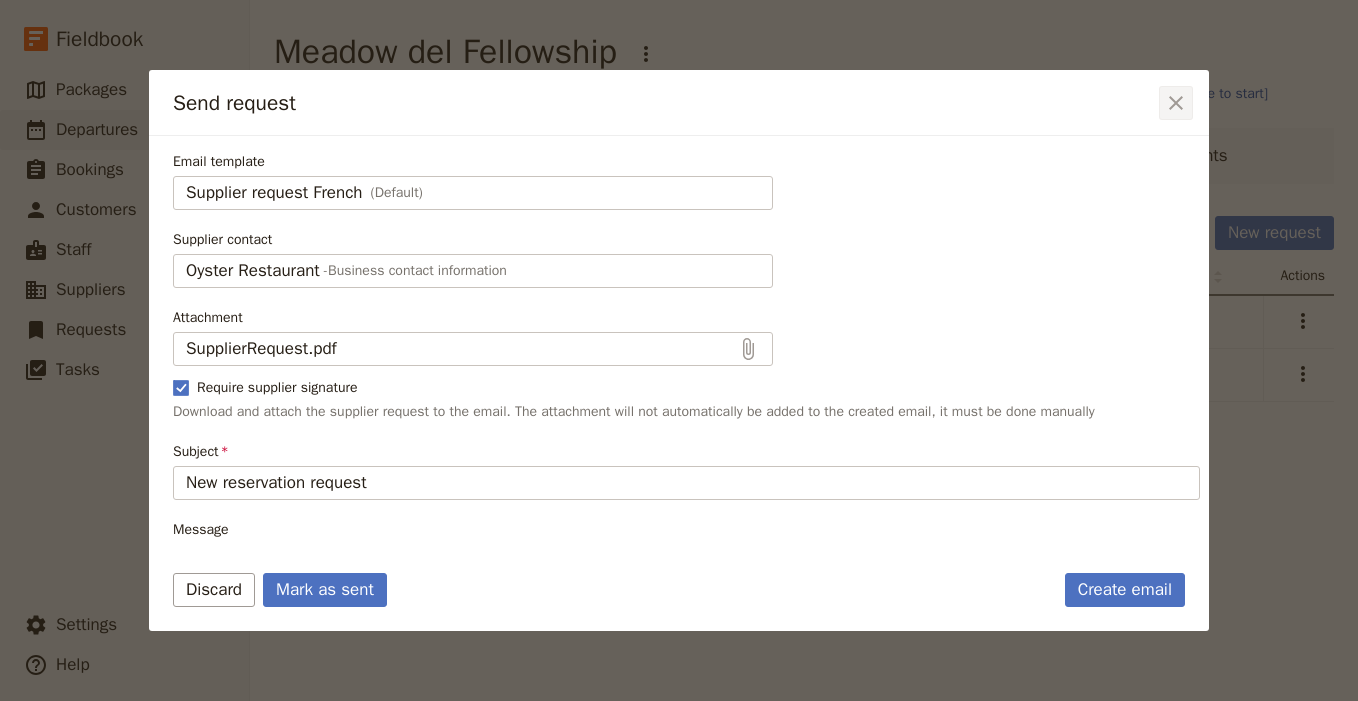 click 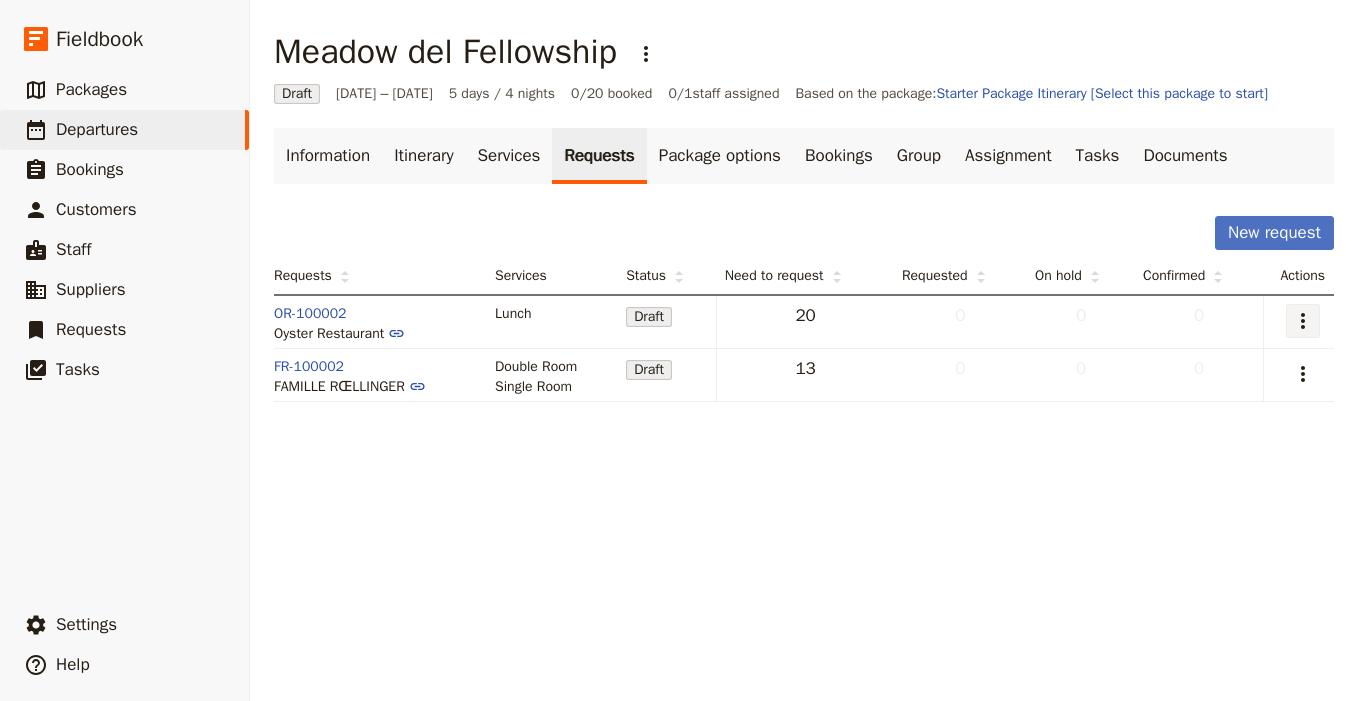 click 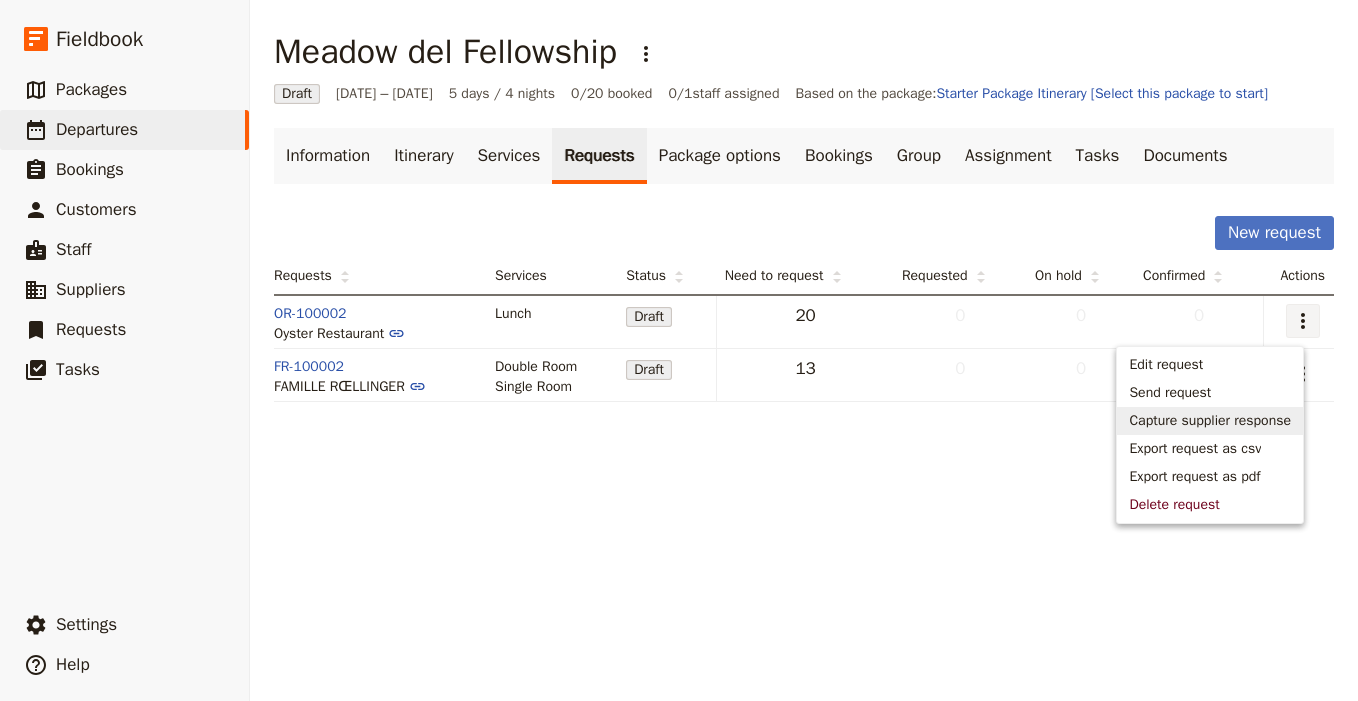 click on "Send request" at bounding box center (1210, 393) 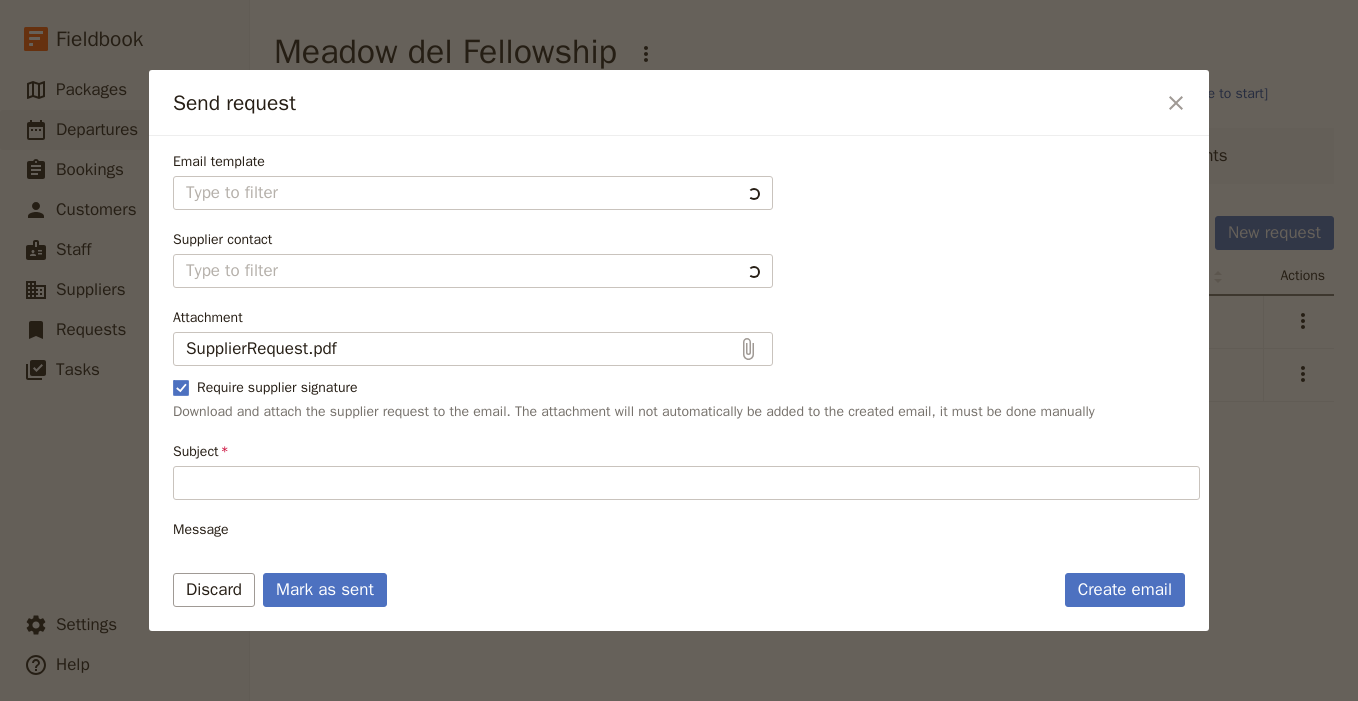 type on "New reservation request" 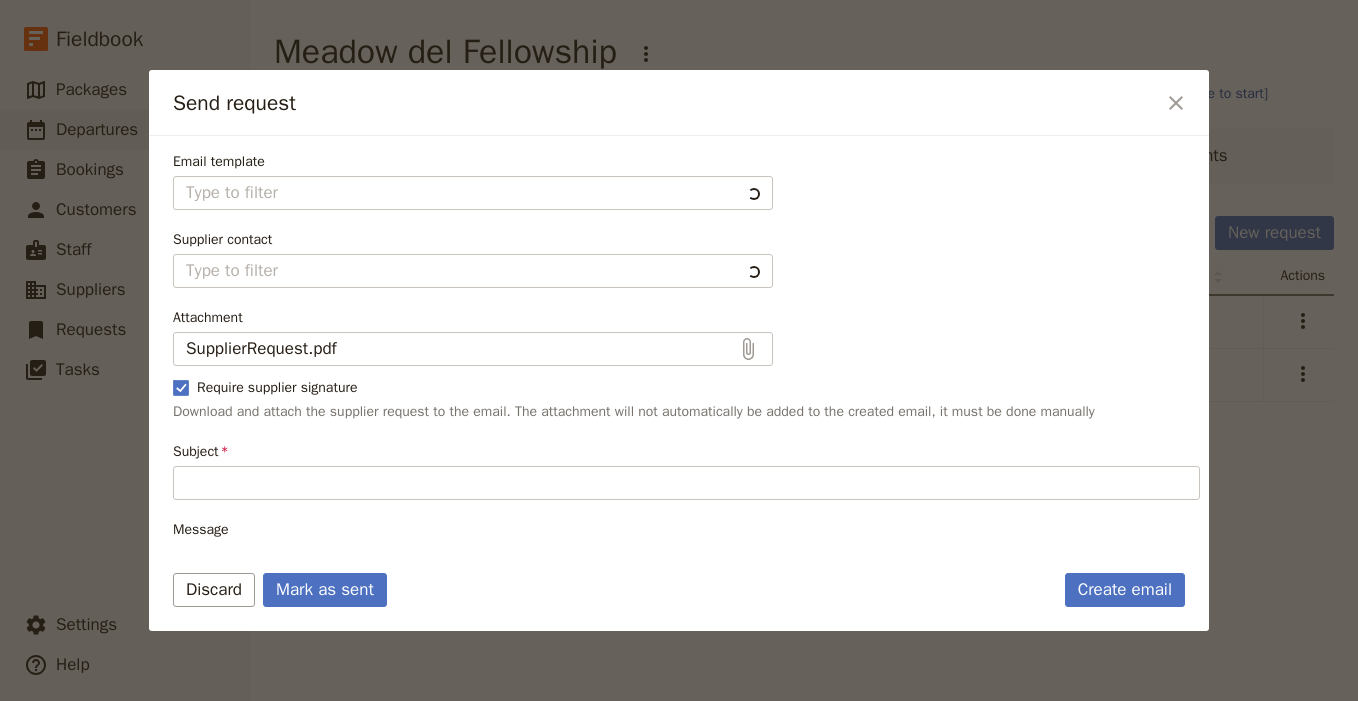 type on "Hi Oyster Restaurant
I would like to request the following reservations:
• 20 Lunch on [DATE] 12:00pm – 1:00pm
Below are additional instructions and notes for the reservations:
No additional notes or instructions
Please let me know if these reservations can be confirmed.
Kind regards
[PERSON_NAME]" 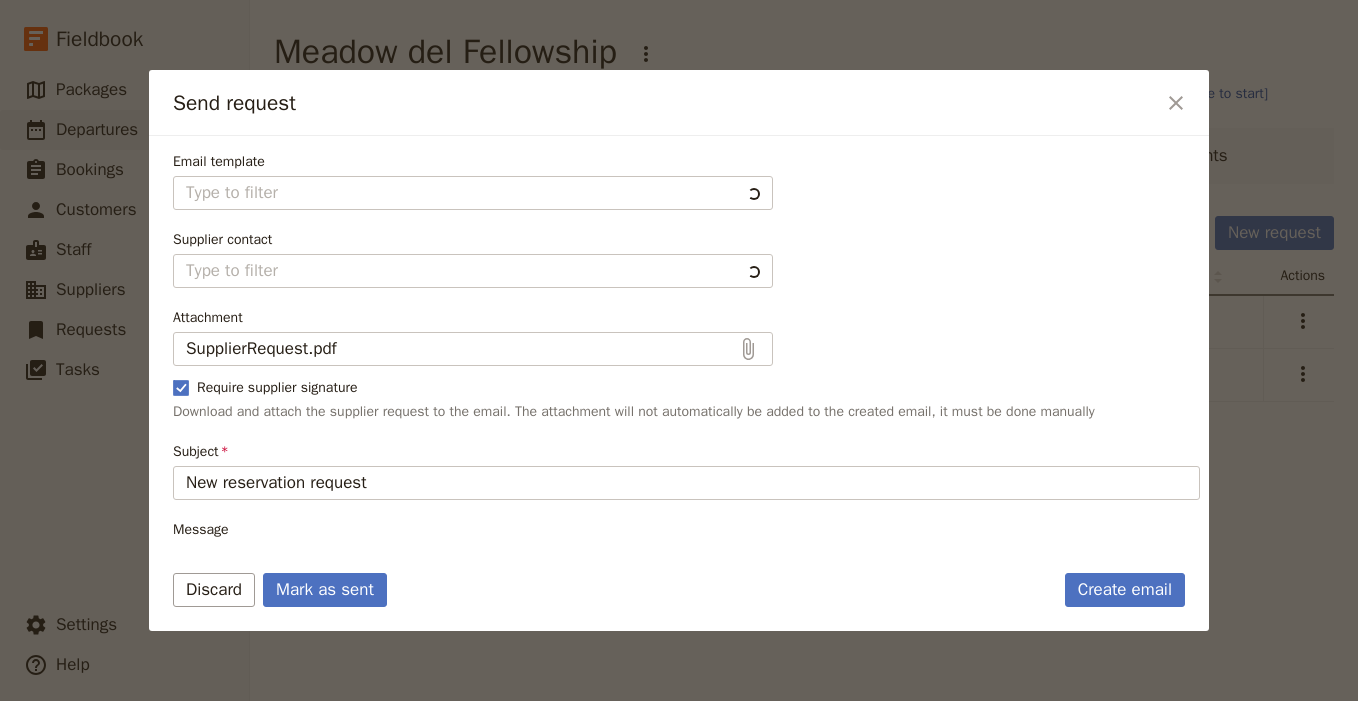 type on "Supplier request French" 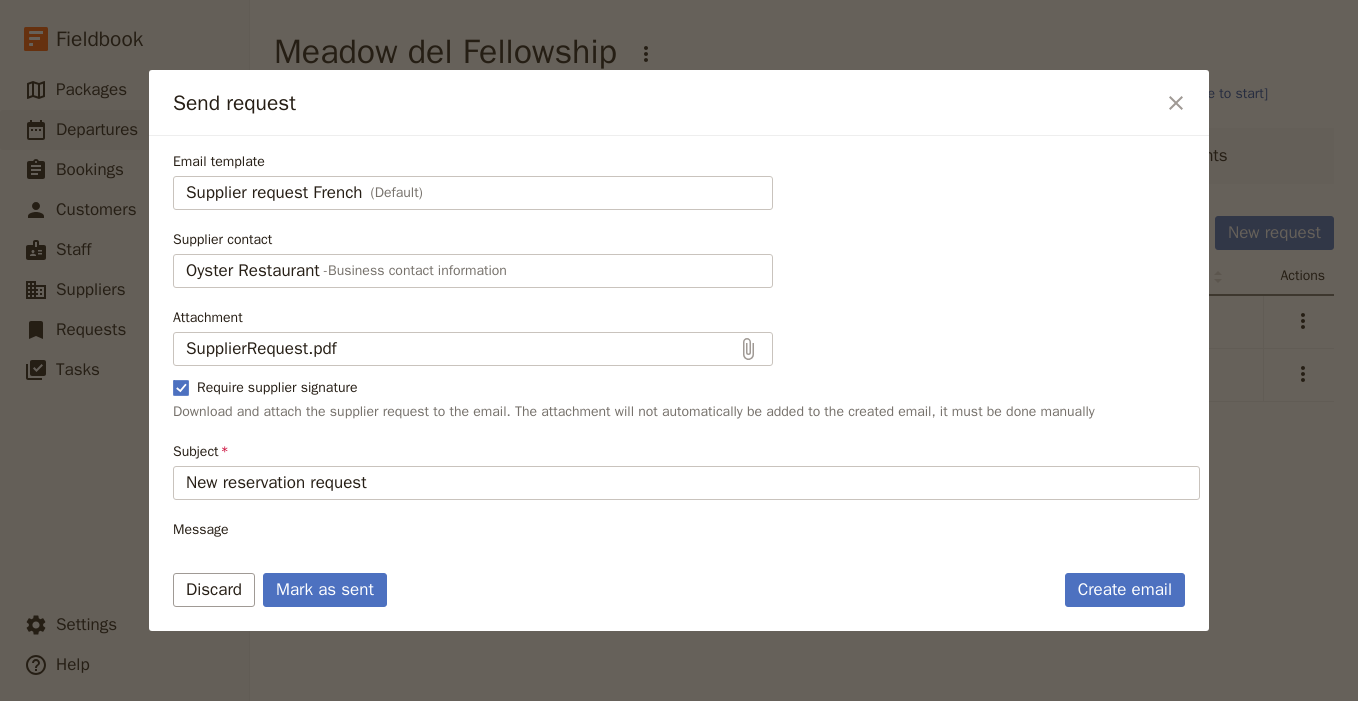 click on "Email template Supplier request French  (Default) Supplier request French Supplier contact Oyster Restaurant   -  Business contact information Oyster Restaurant Attachment SupplierRequest.pdf Require supplier signature Download and attach the supplier request to the email. The attachment will not automatically be added to the created email, it must be done manually Subject New reservation request Message Hi Oyster Restaurant
I would like to request the following reservations:
• 20 Lunch on [DATE] 12:00pm – 1:00pm
Below are additional instructions and notes for the reservations:
No additional notes or instructions
Please let me know if these reservations can be confirmed.
Kind regards
[PERSON_NAME] Create email [PERSON_NAME] as sent Discard" at bounding box center [679, 383] 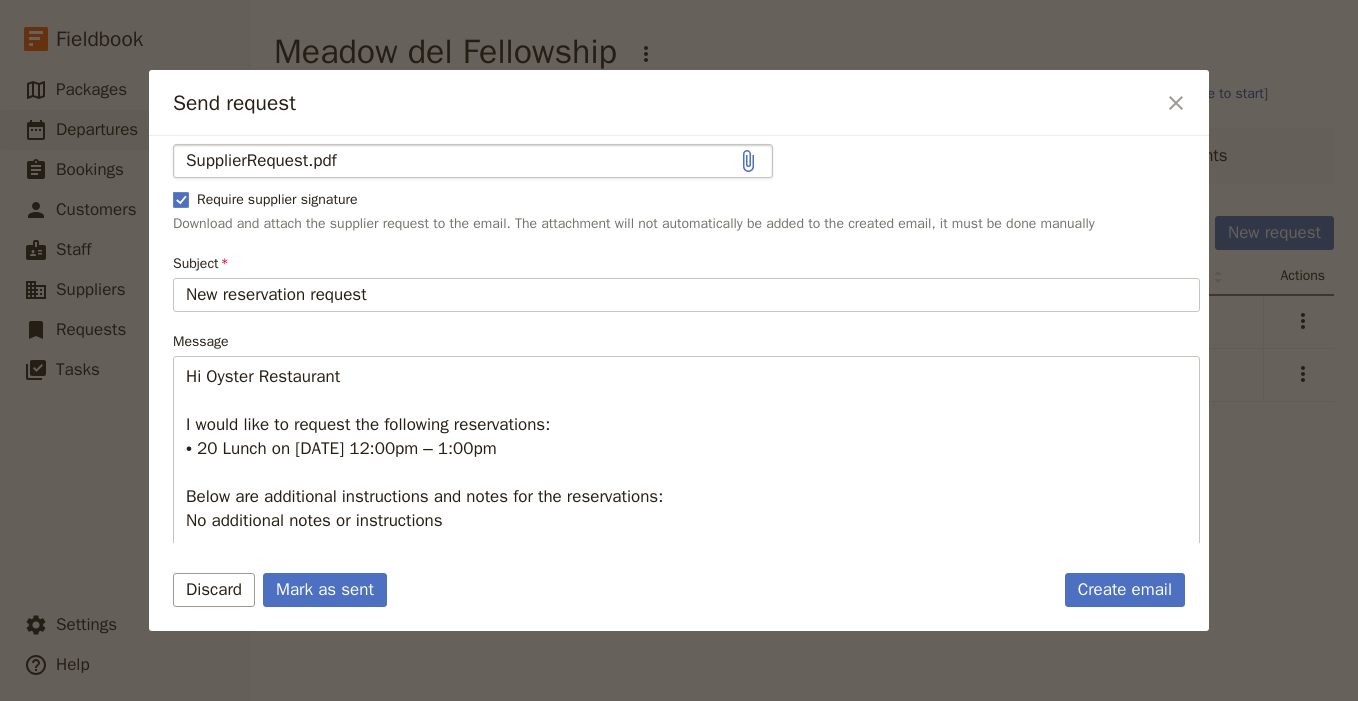 scroll, scrollTop: 20, scrollLeft: 0, axis: vertical 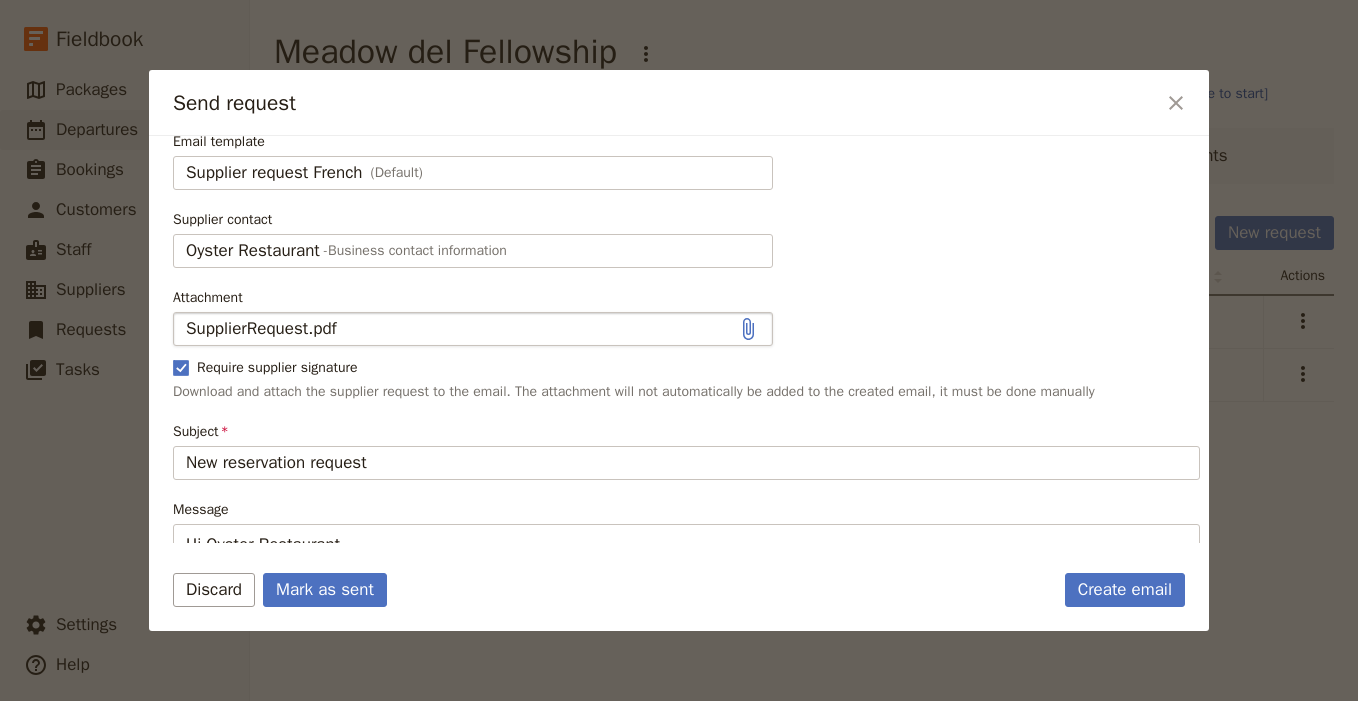 click on "SupplierRequest.pdf" at bounding box center (473, 329) 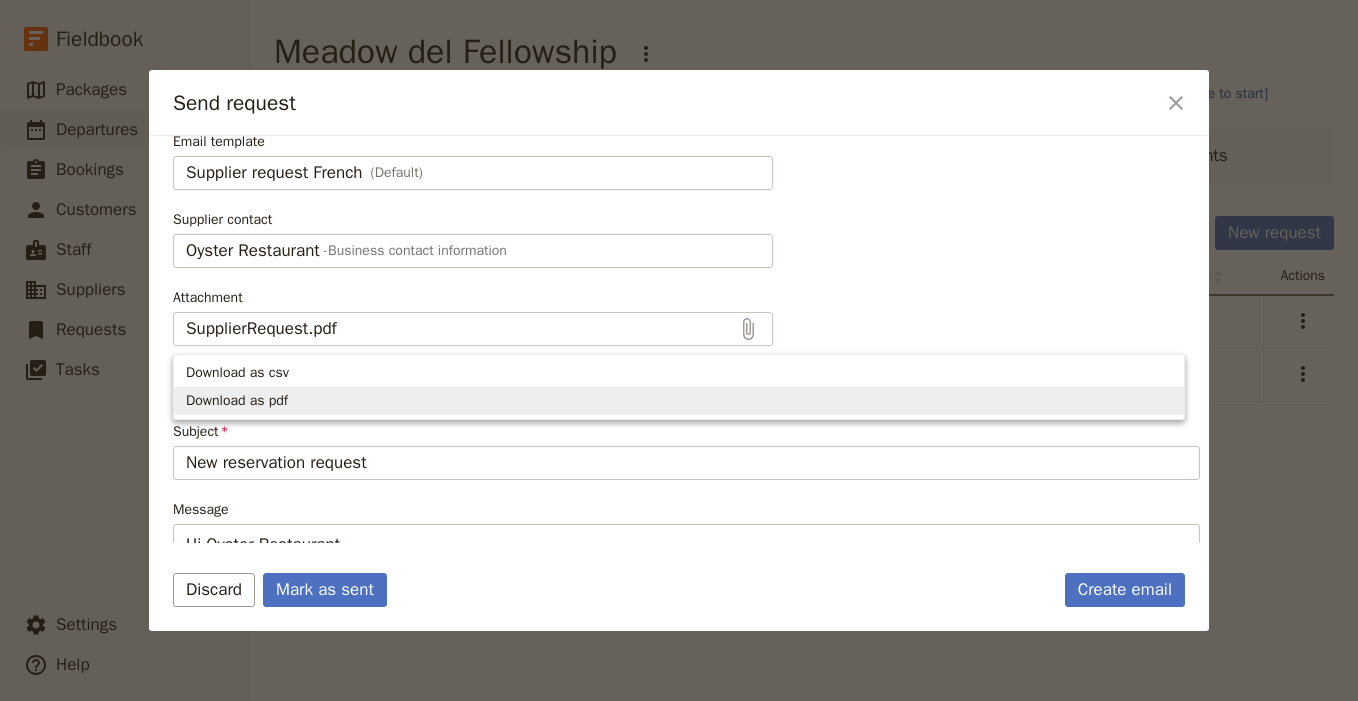 click on "Download as pdf" at bounding box center (679, 401) 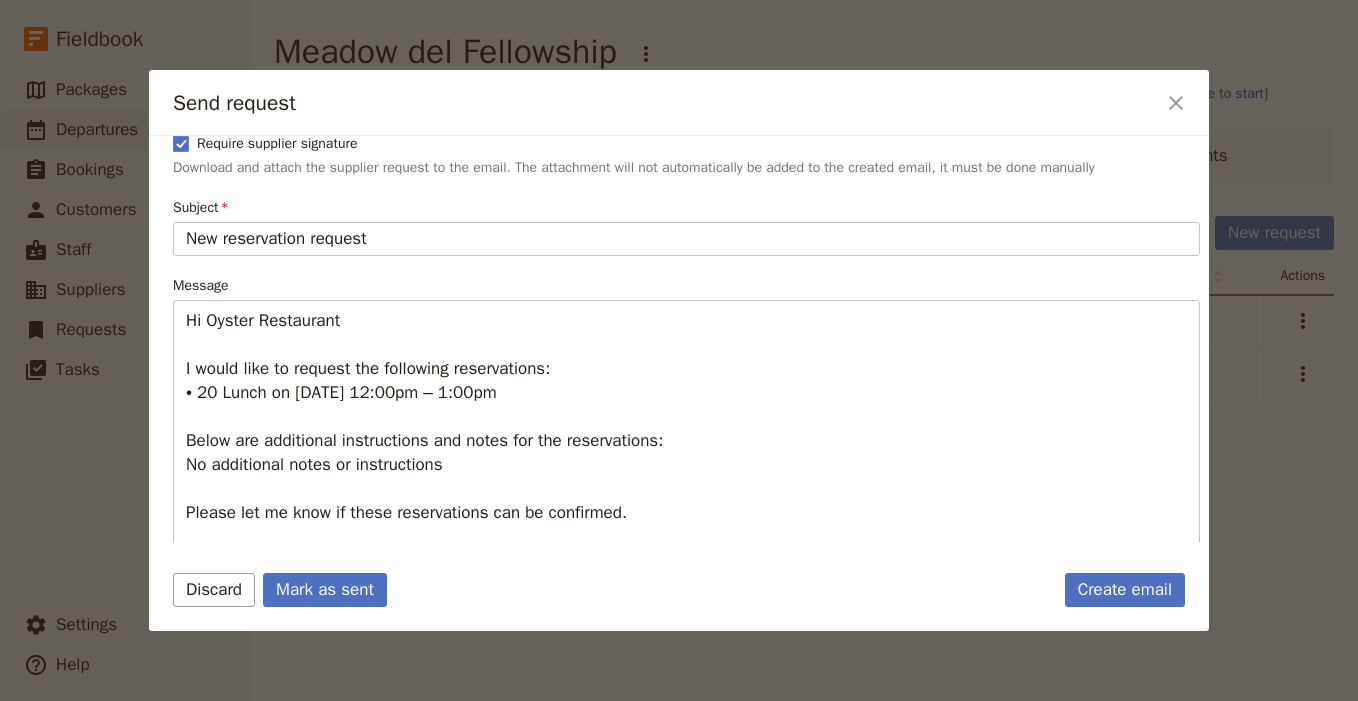 scroll, scrollTop: 309, scrollLeft: 0, axis: vertical 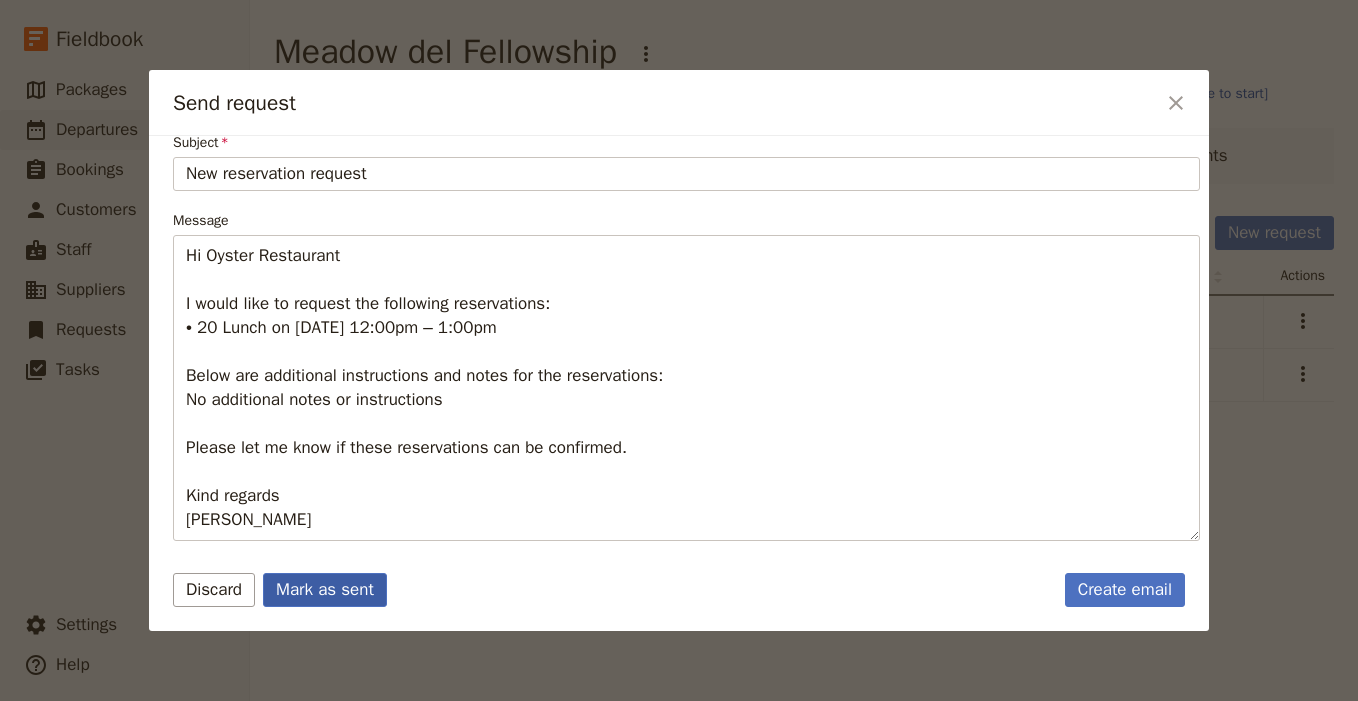 click on "Mark as sent" at bounding box center [325, 590] 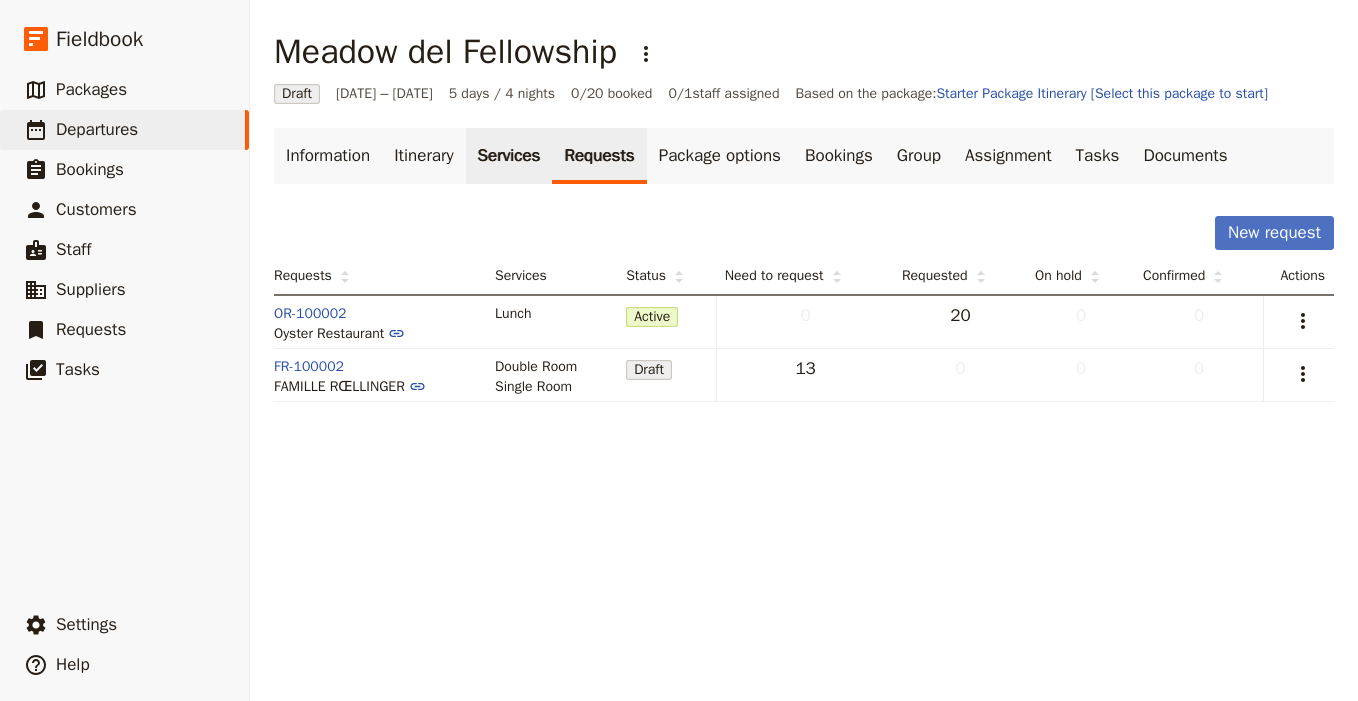click on "Services" at bounding box center (509, 156) 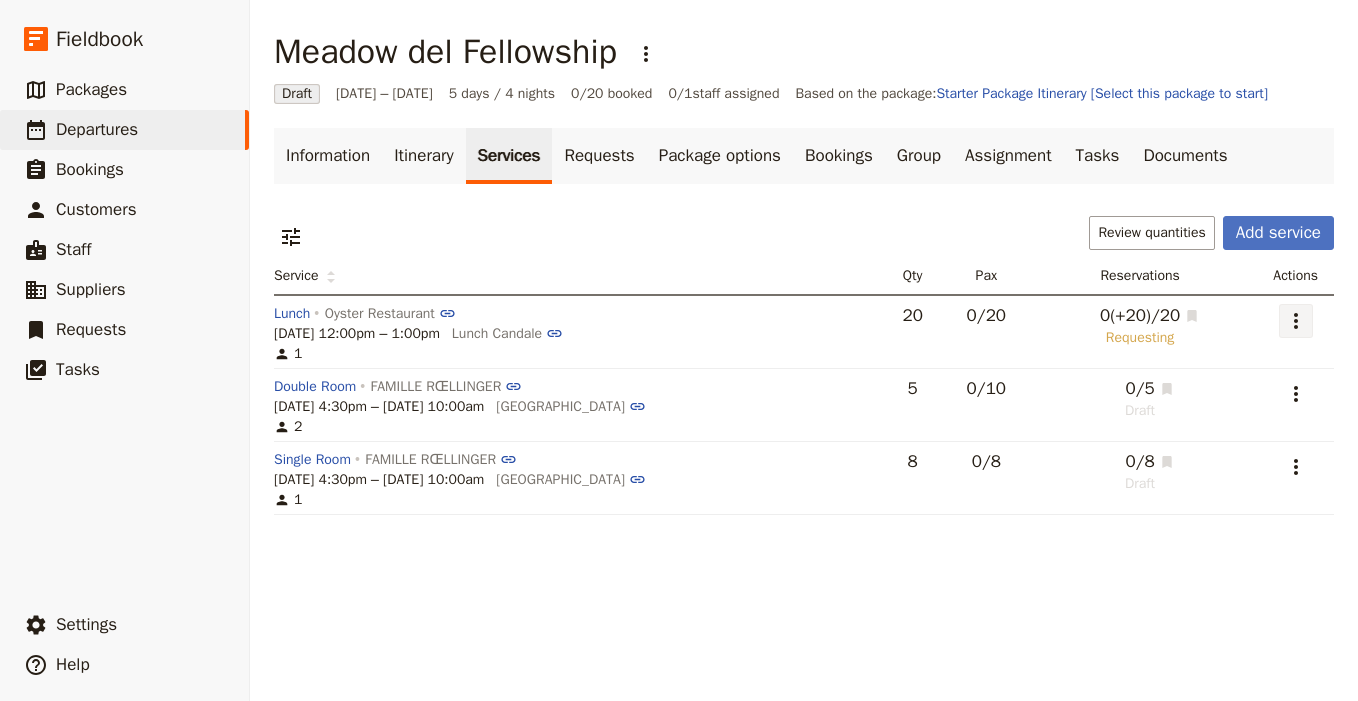 click 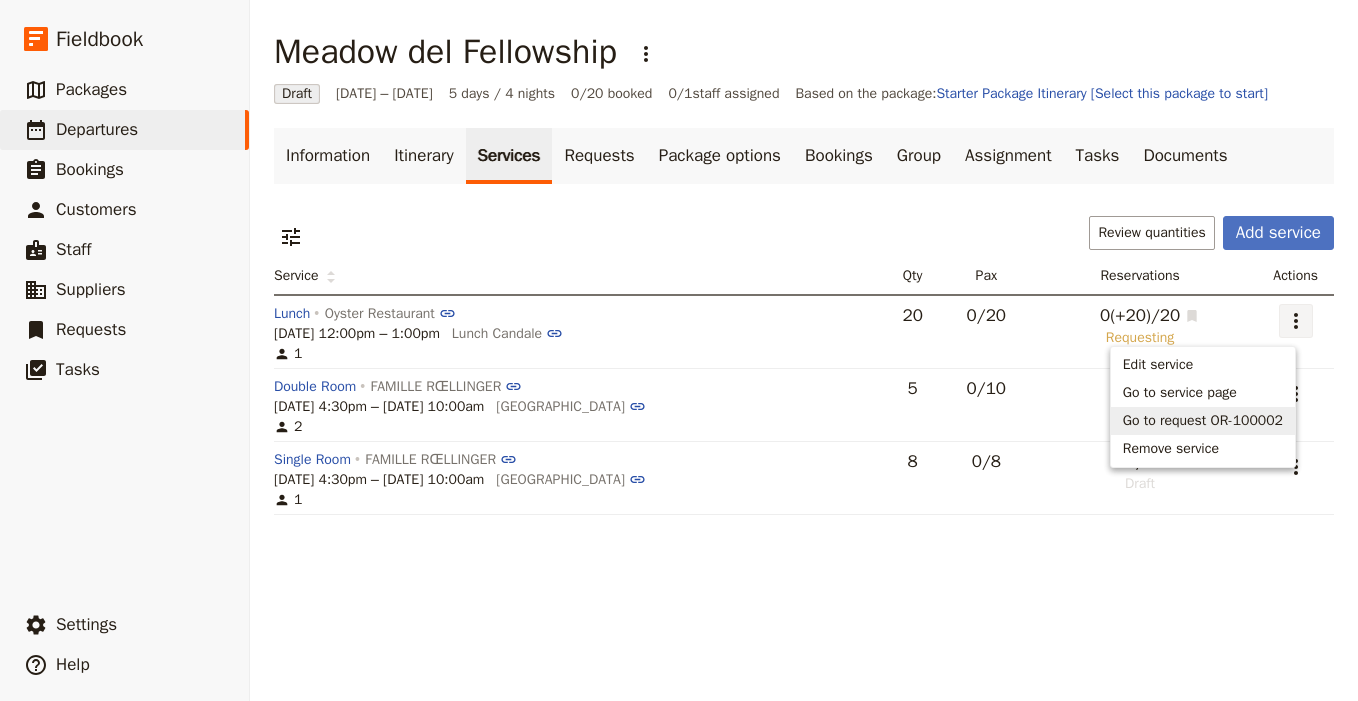 click on "Go to request OR-100002" at bounding box center [1203, 421] 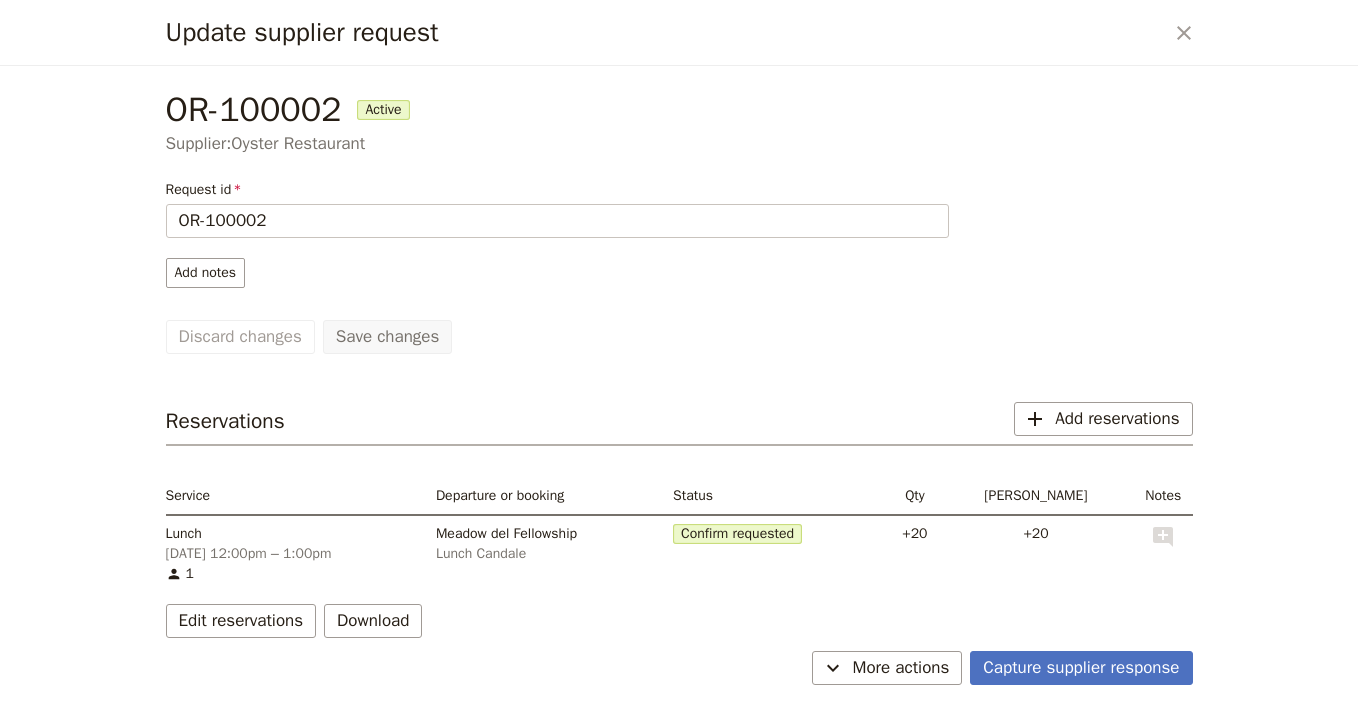 scroll, scrollTop: 19, scrollLeft: 0, axis: vertical 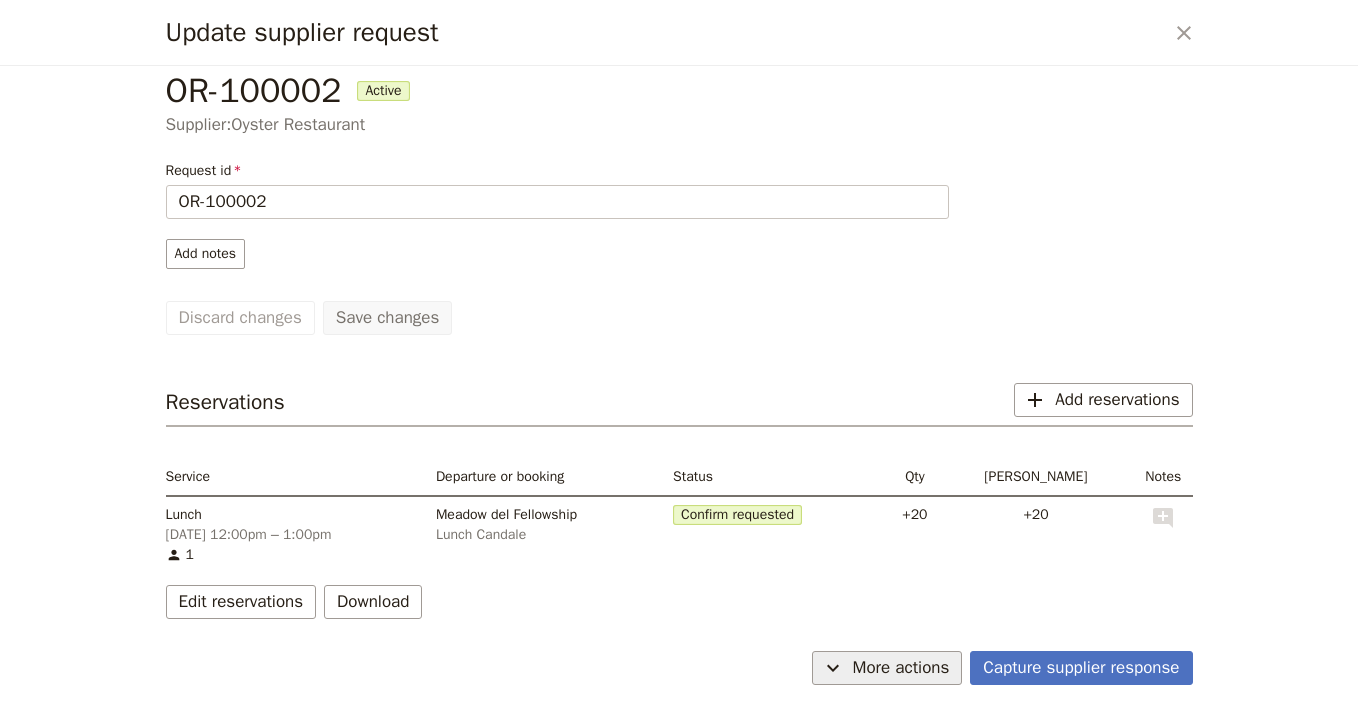 click on "​ More actions" at bounding box center [887, 668] 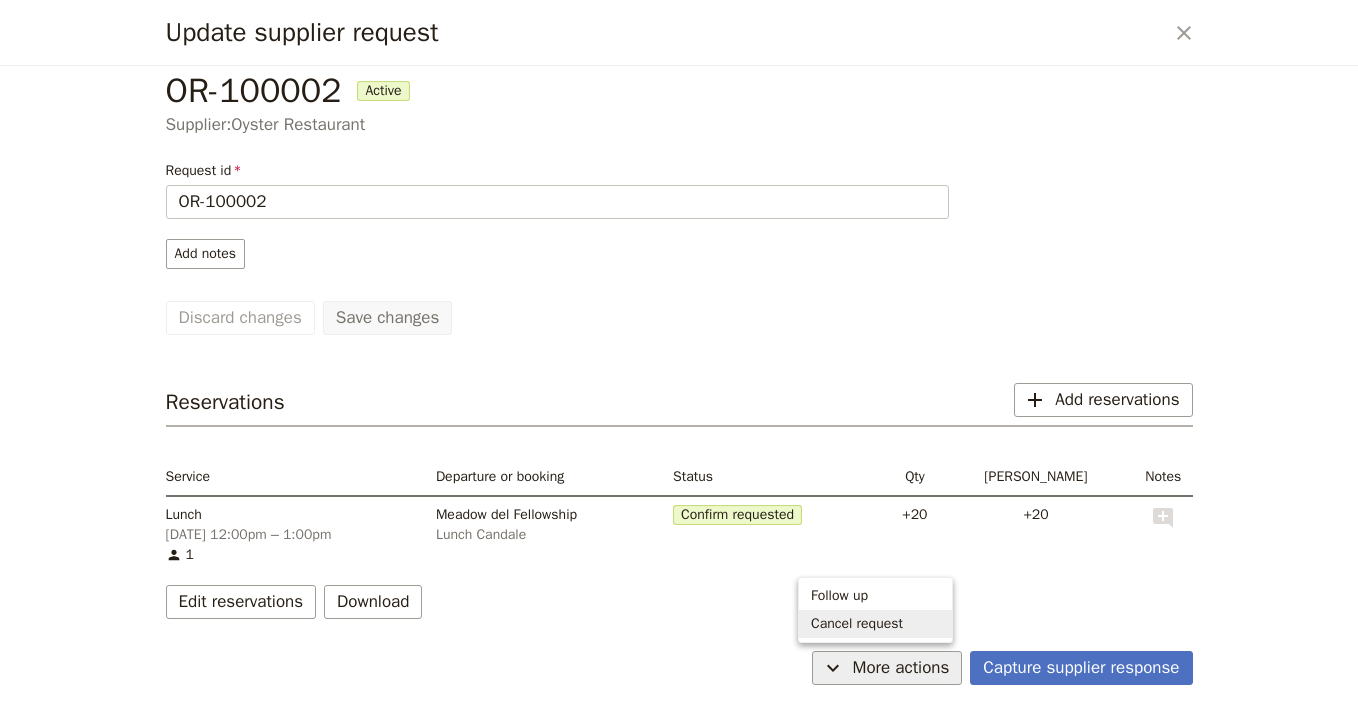 click on "OR-100002 Active Supplier:  Oyster Restaurant  Request id OR-100002 Add notes Save changes Discard changes Reservations ​ Add reservations Service Departure or booking Status Qty Max pax Notes Lunch [DATE] 12:00pm – 1:00pm 1 Meadow del Fellowship  Lunch Candale Confirm requested +20 +20 ​ Edit reservations Download" at bounding box center [679, 354] 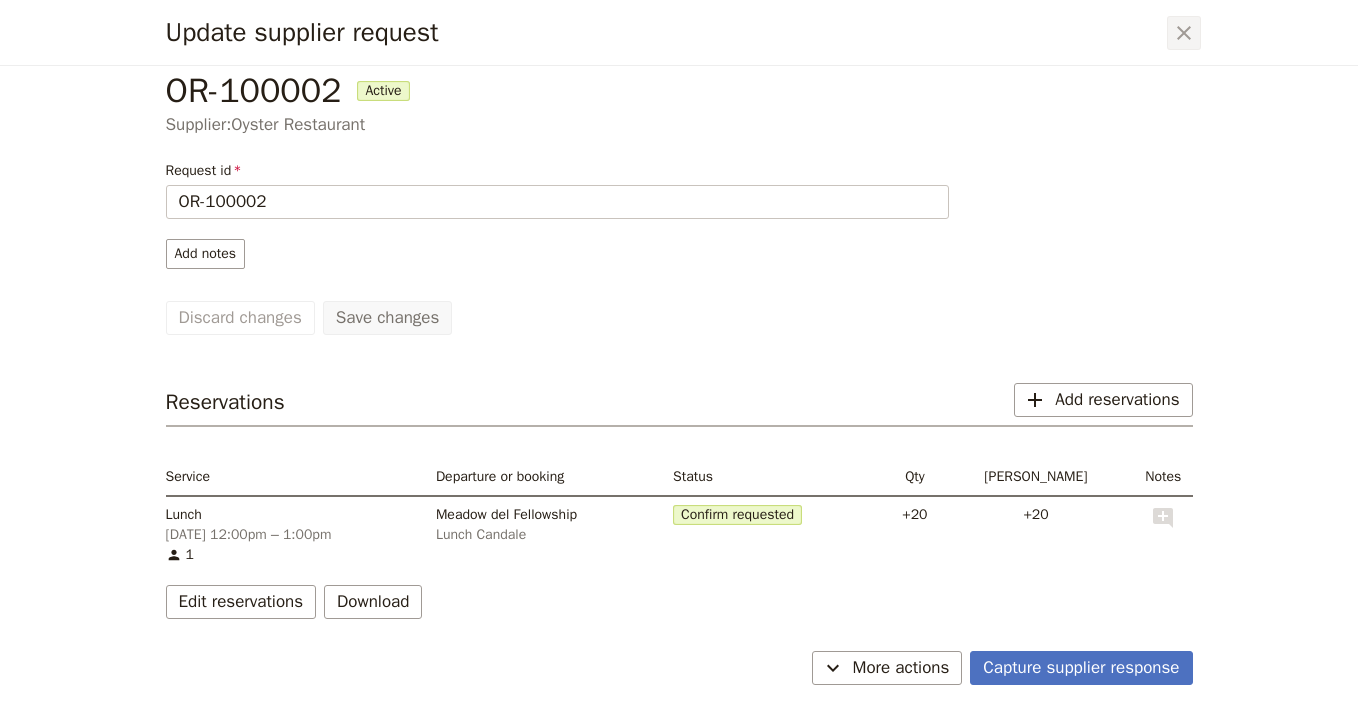 click 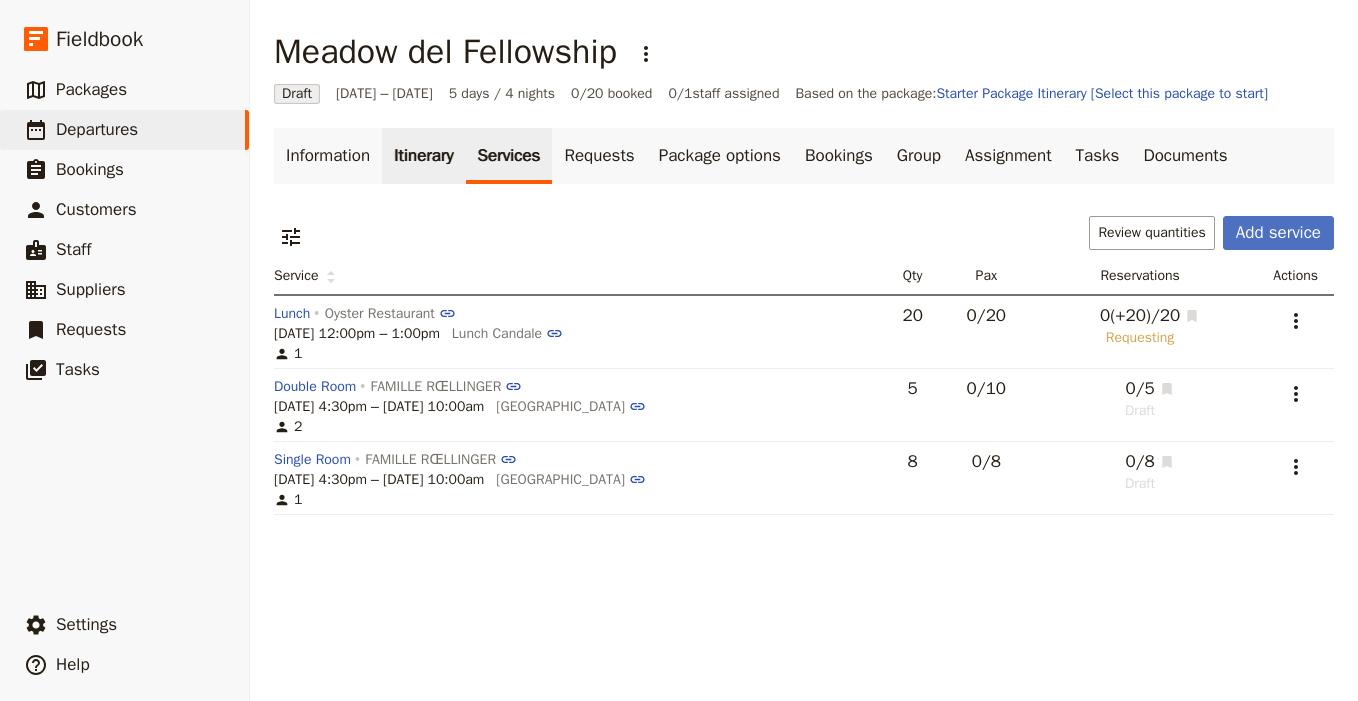 click on "Itinerary" at bounding box center (423, 156) 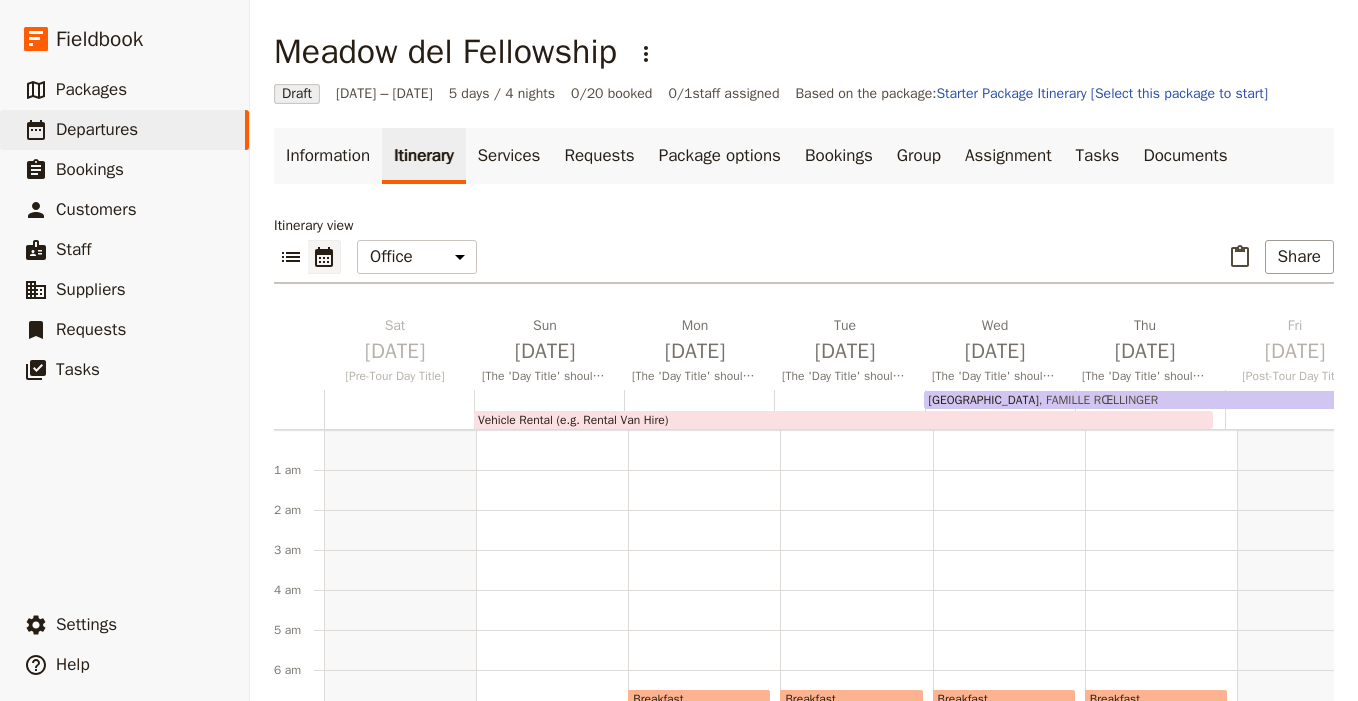 scroll, scrollTop: 240, scrollLeft: 0, axis: vertical 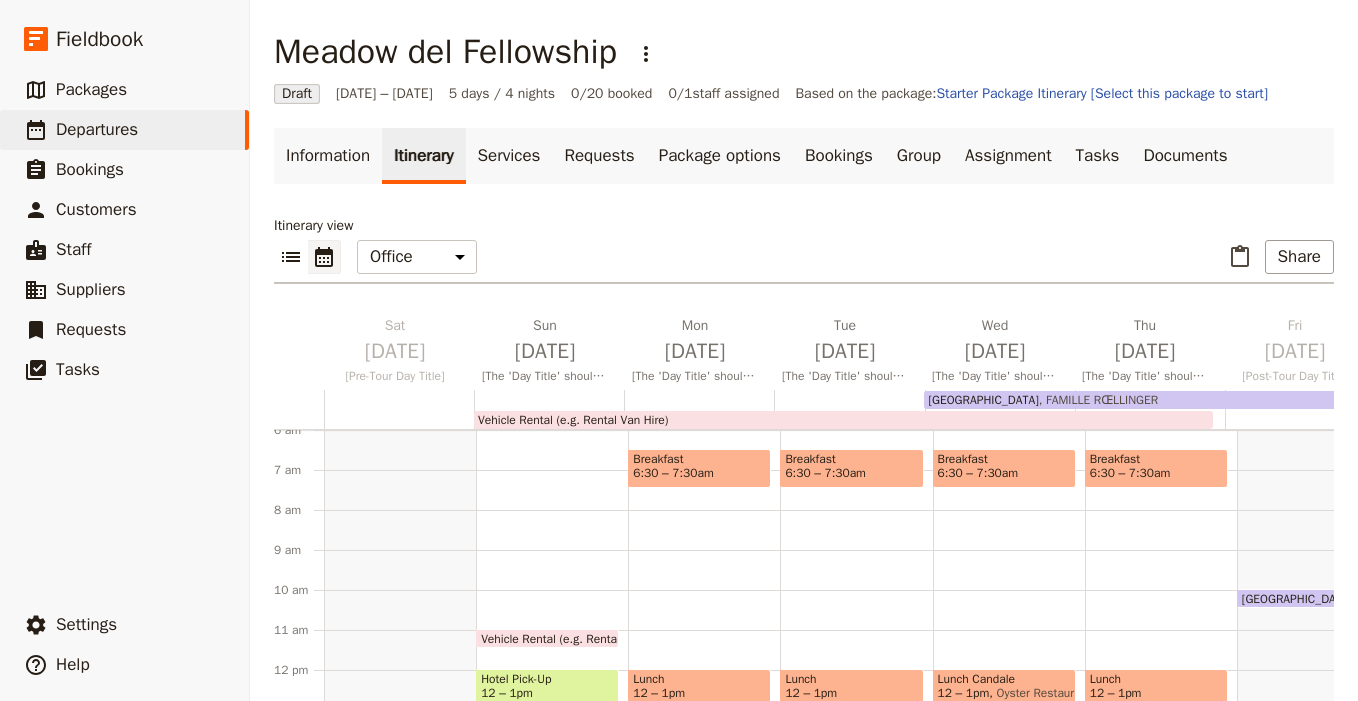 click on "[GEOGRAPHIC_DATA]" at bounding box center [983, 400] 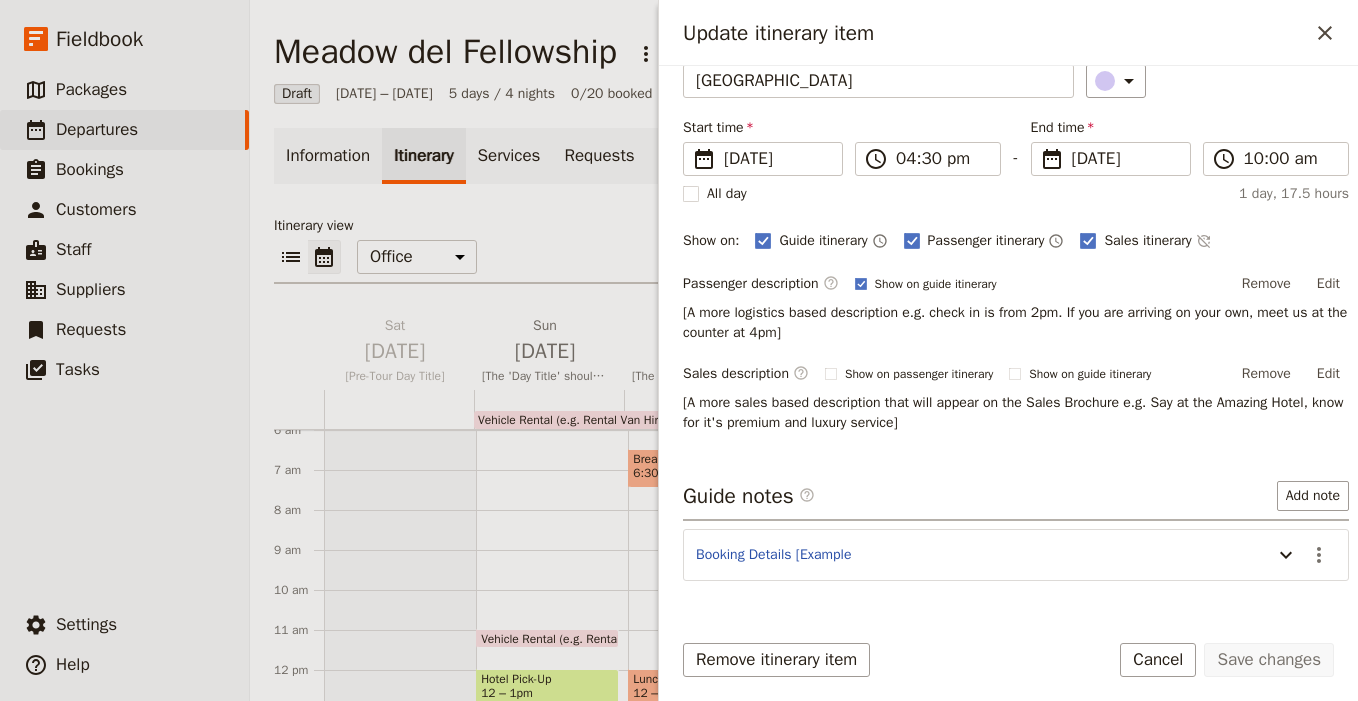 scroll, scrollTop: 303, scrollLeft: 0, axis: vertical 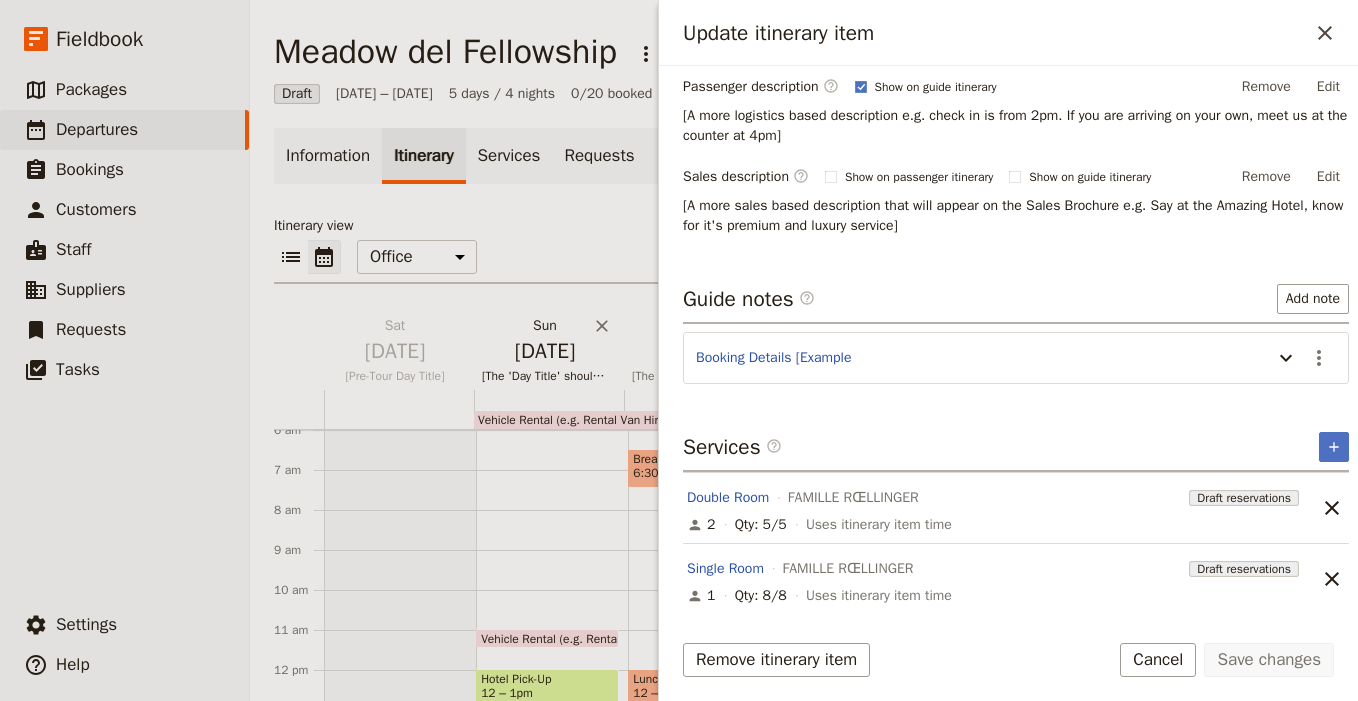 click on "[DATE] [The 'Day Title' should be a short, engaging phrase that highlights the main experience of the day.]" at bounding box center (545, 341) 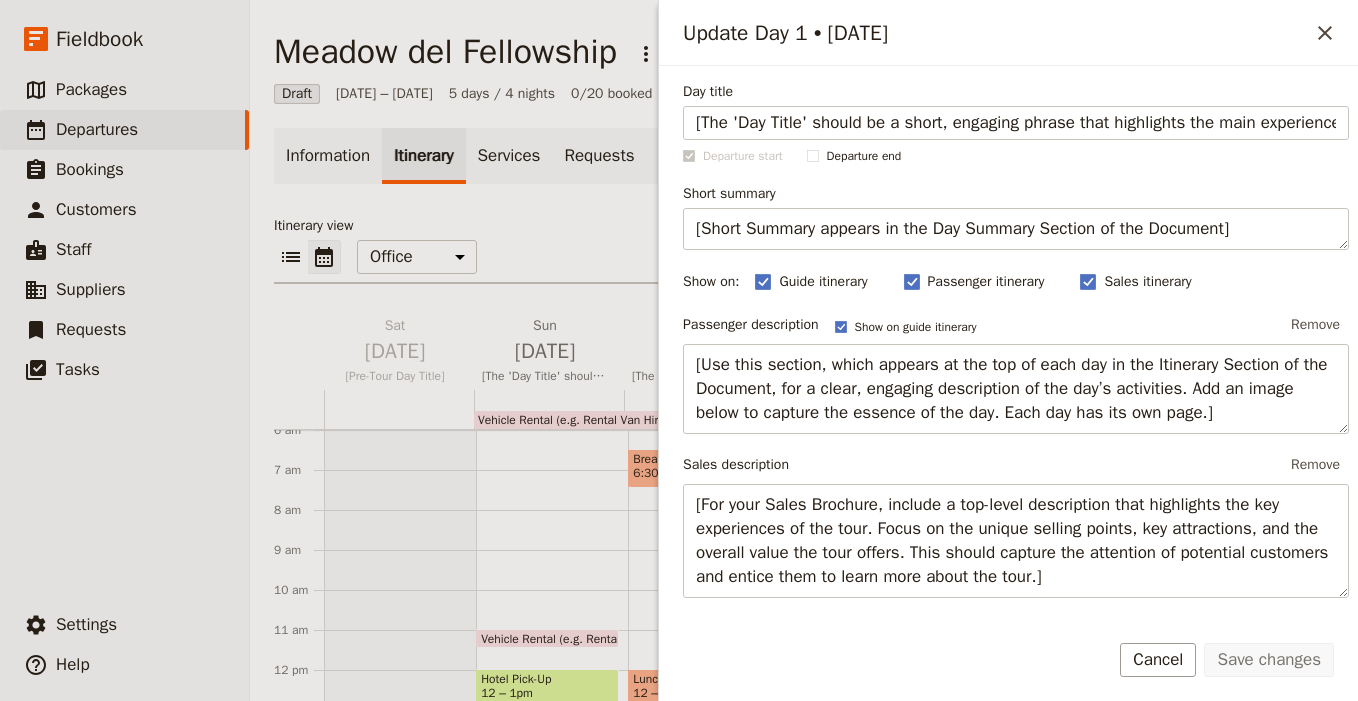 scroll, scrollTop: 0, scrollLeft: 125, axis: horizontal 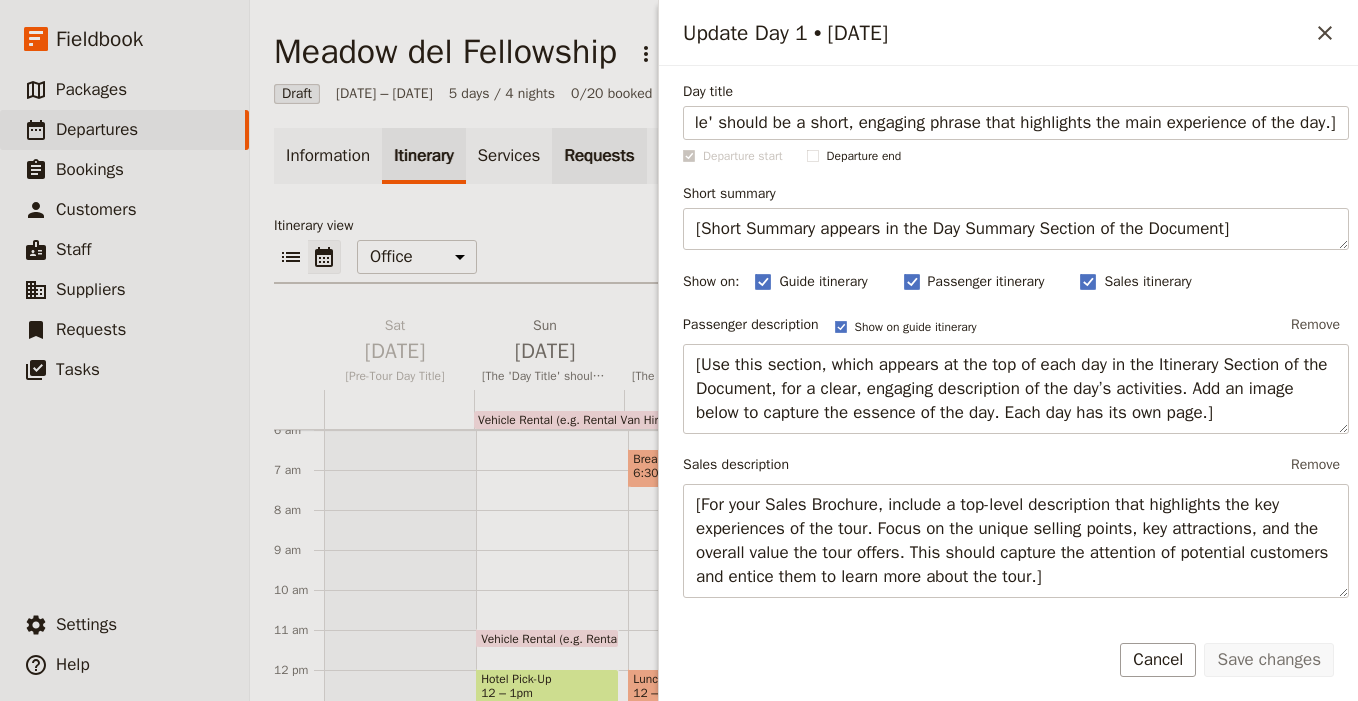 click on "Requests" at bounding box center [599, 156] 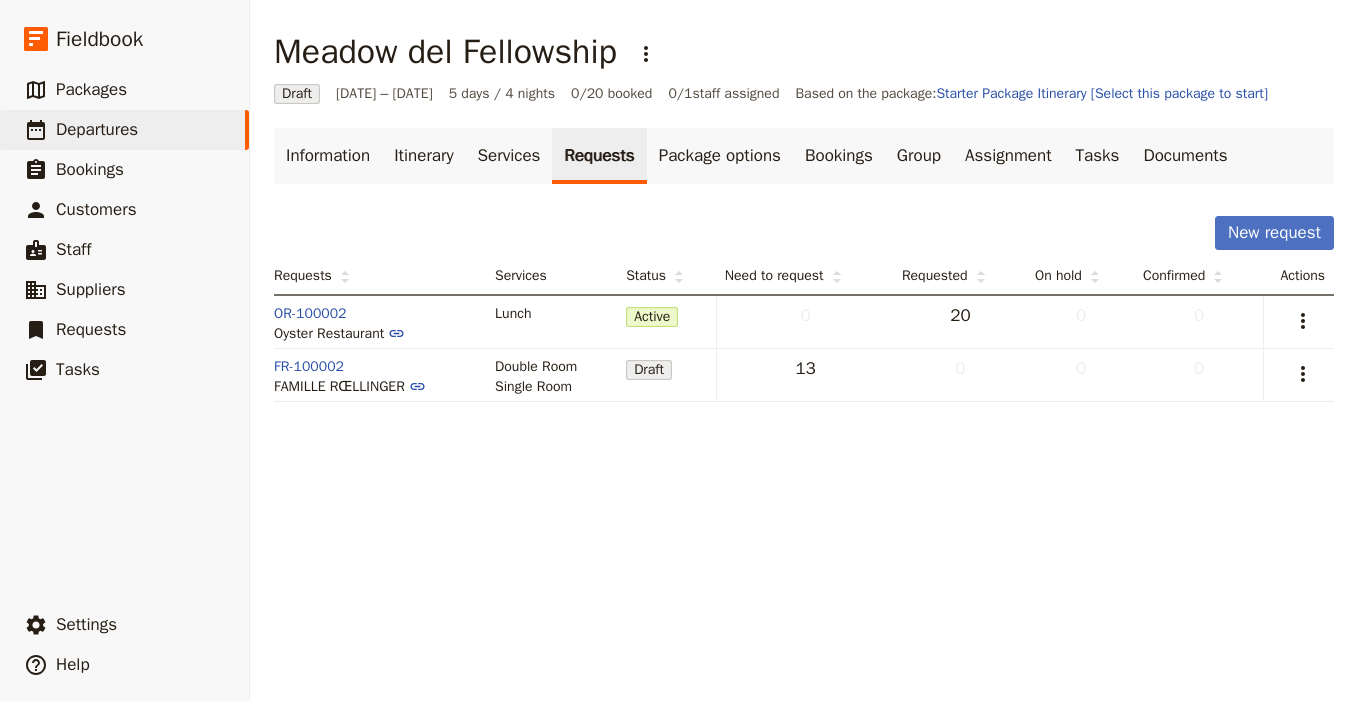 click on "FAMILLE RŒLLINGER" at bounding box center [376, 387] 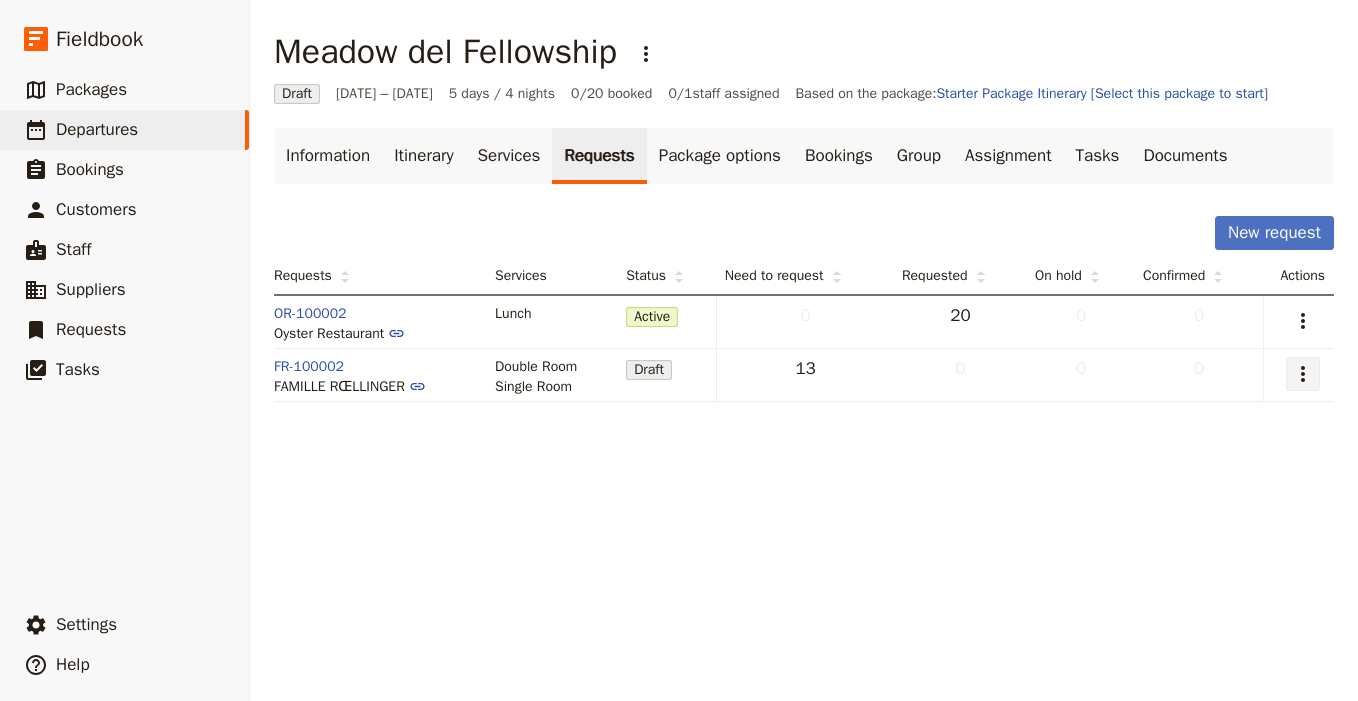 click 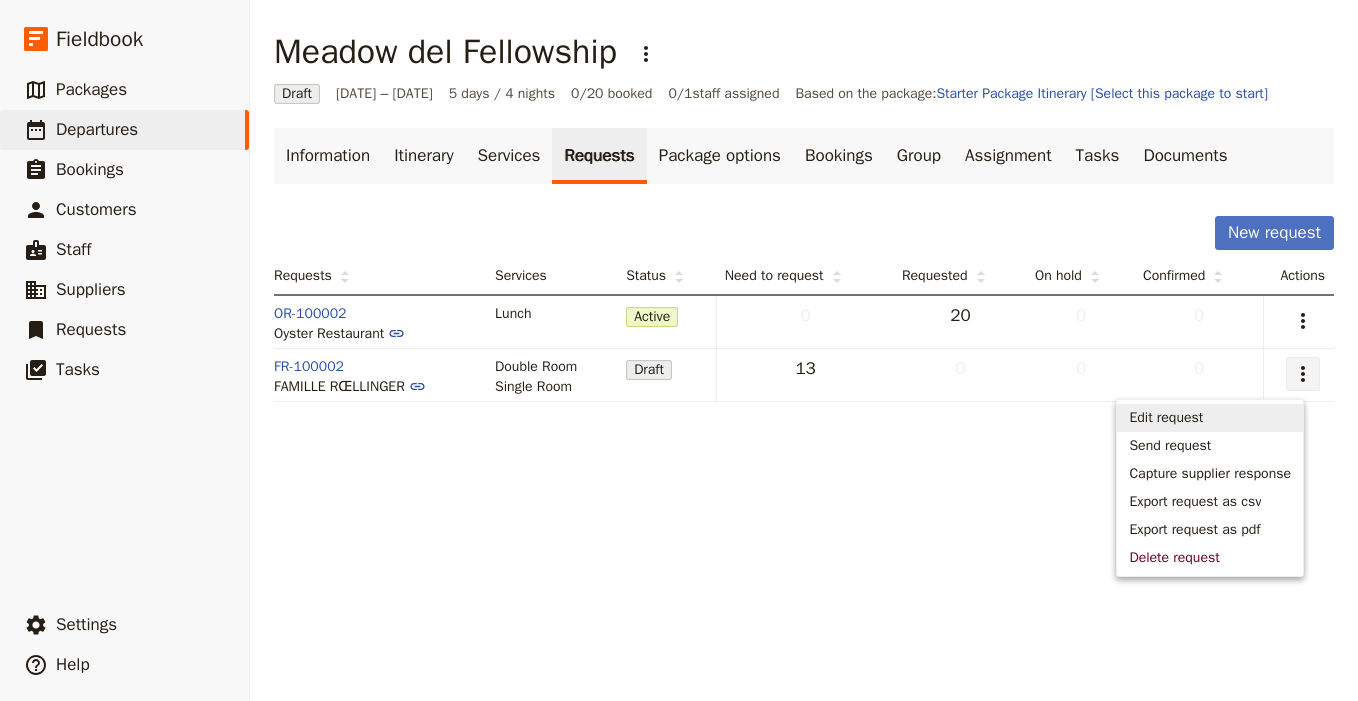 click on "Edit request" at bounding box center (1210, 418) 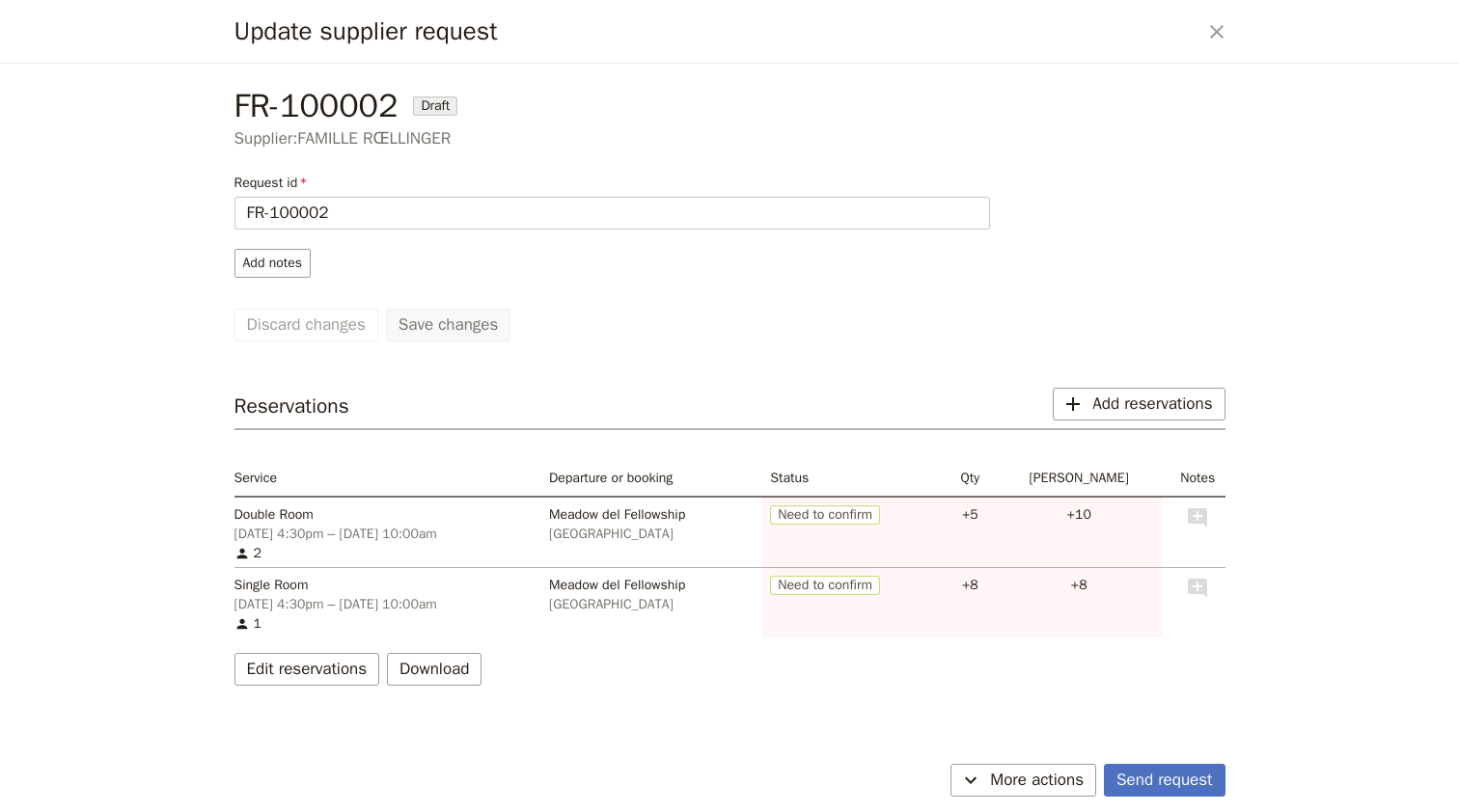 scroll, scrollTop: 0, scrollLeft: 0, axis: both 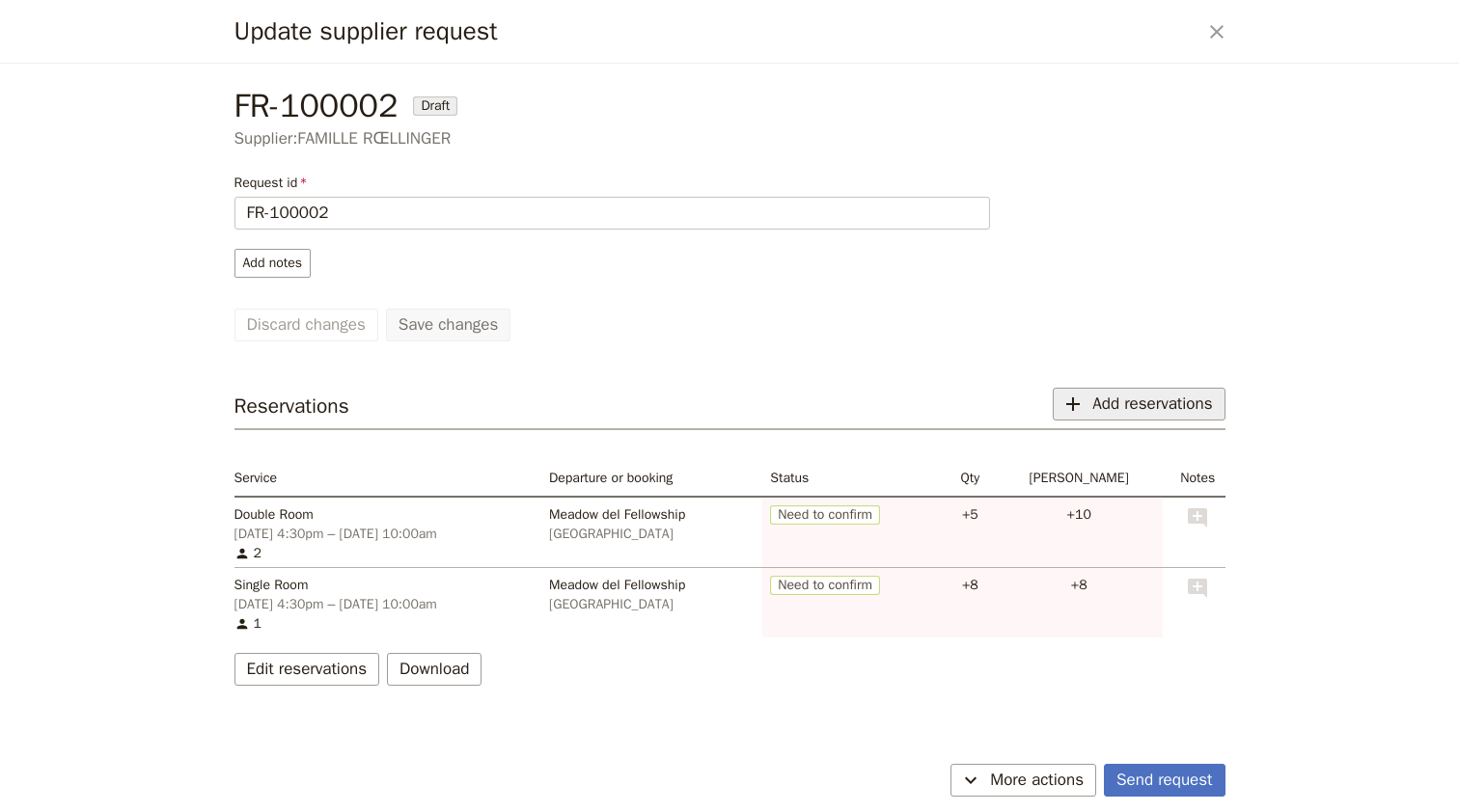 click on "Add reservations" at bounding box center (1152, 404) 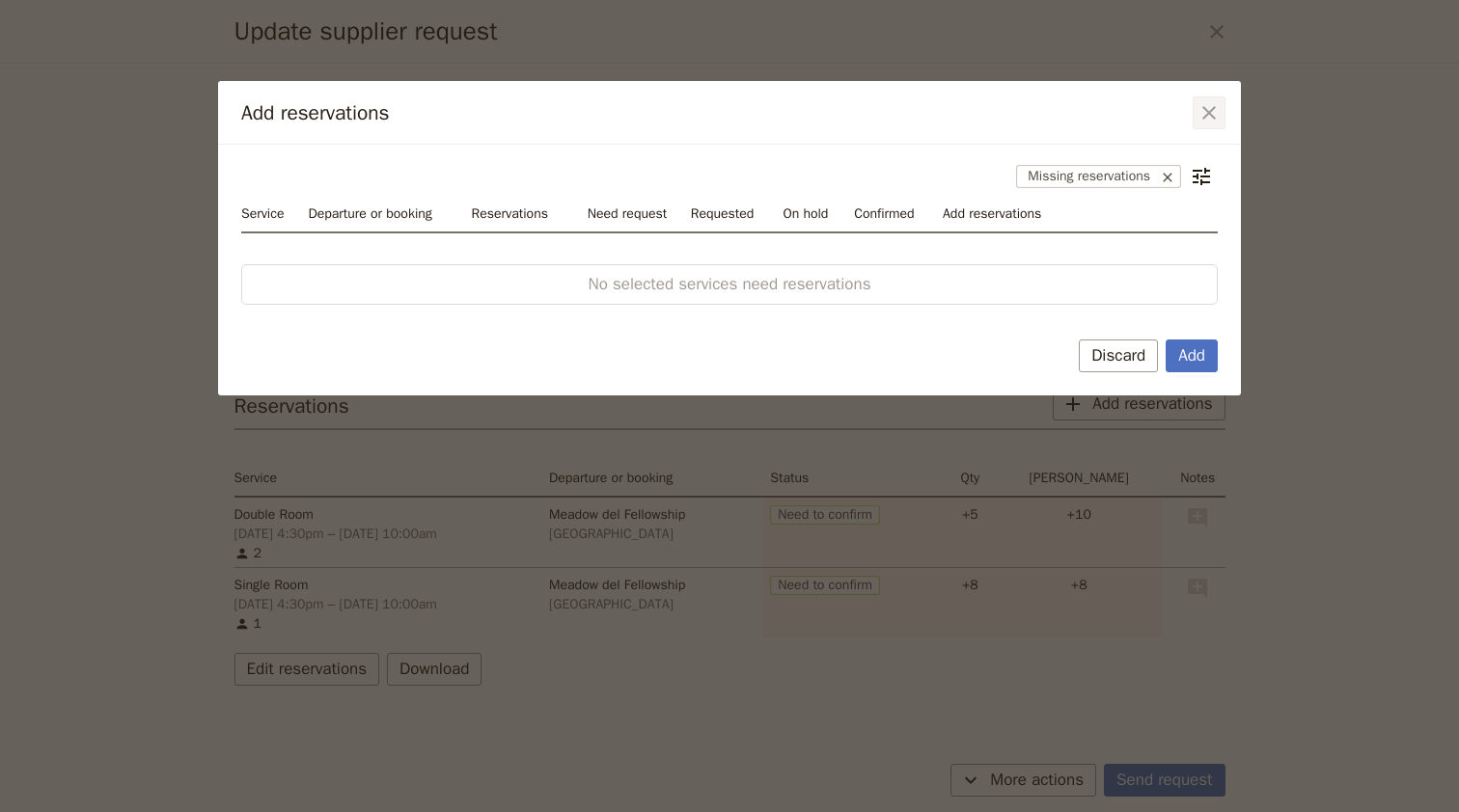 click 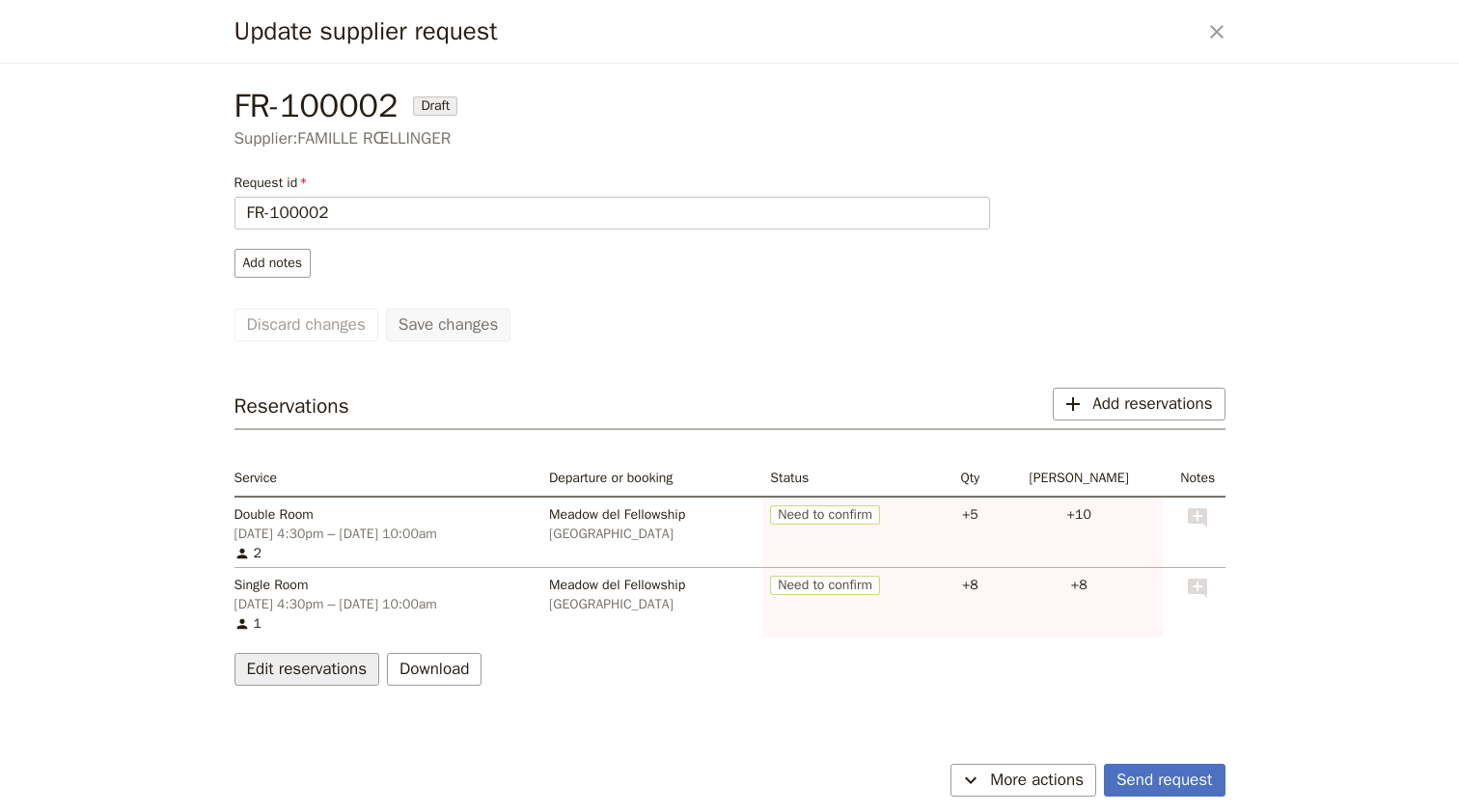 click on "Edit reservations" at bounding box center (307, 669) 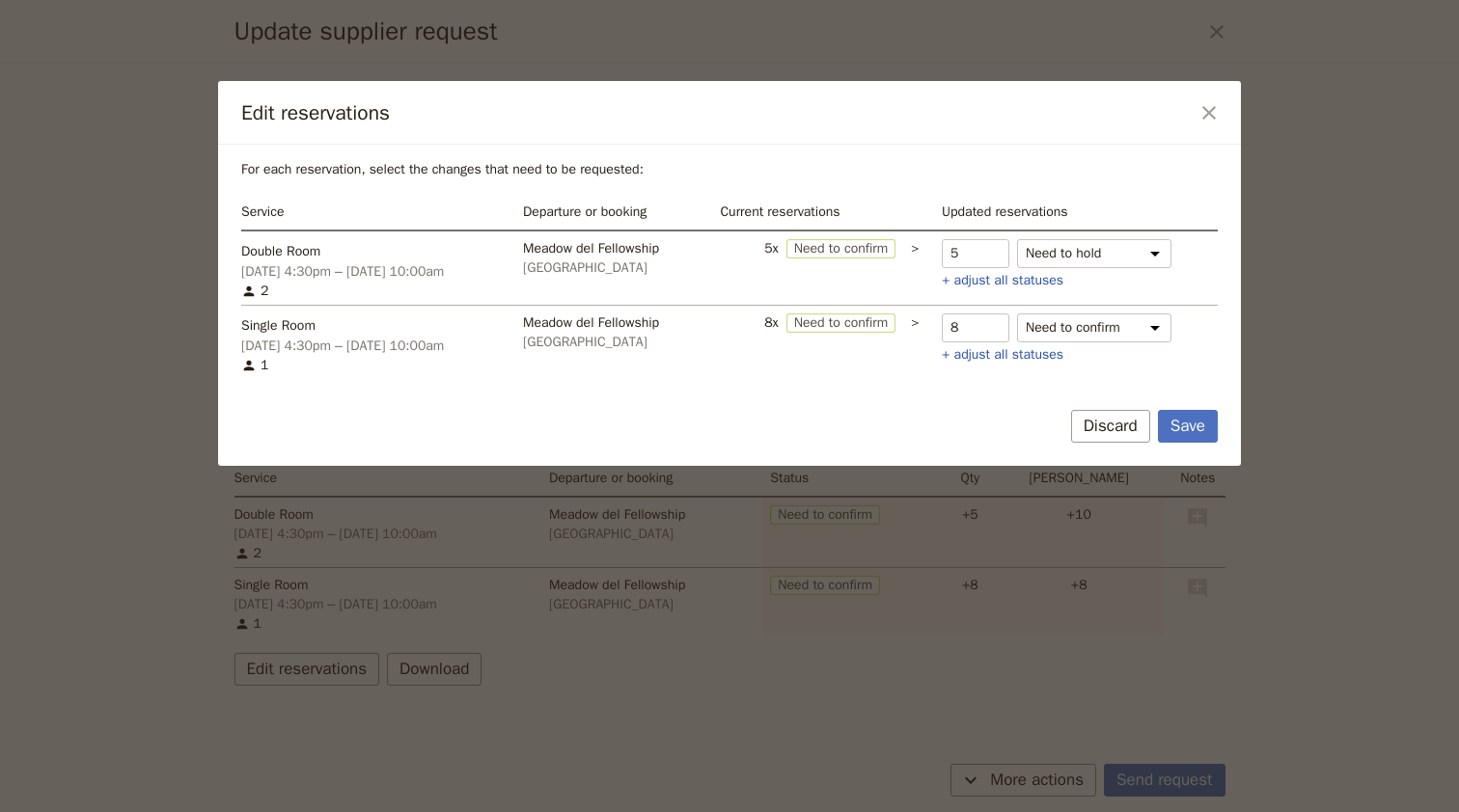 click on "Double Room  ON_HOLD qty 5 Double Room  status Need to hold Need to confirm Withdraw request + adjust all statuses" at bounding box center [1076, 268] 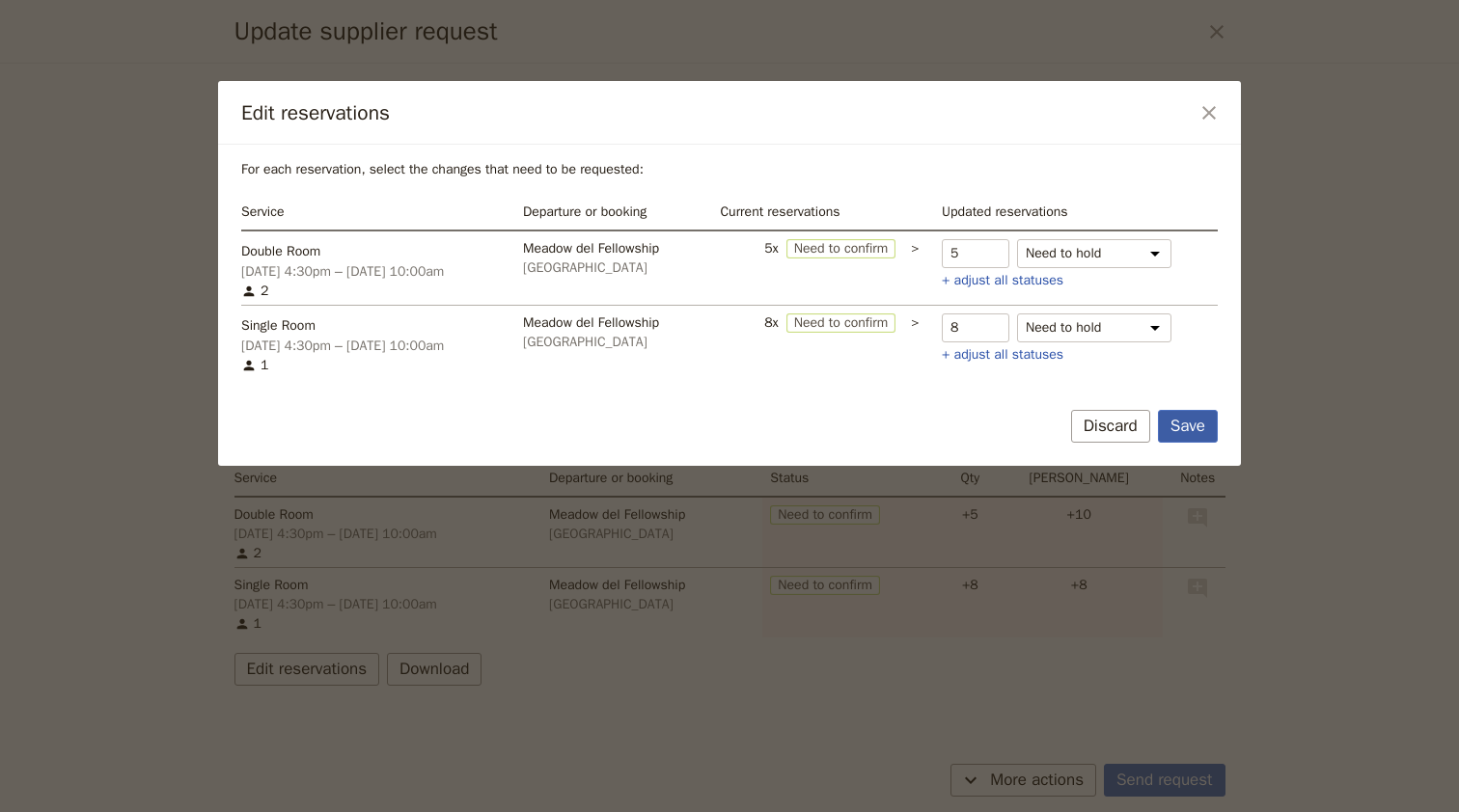 click on "Save" at bounding box center [1188, 426] 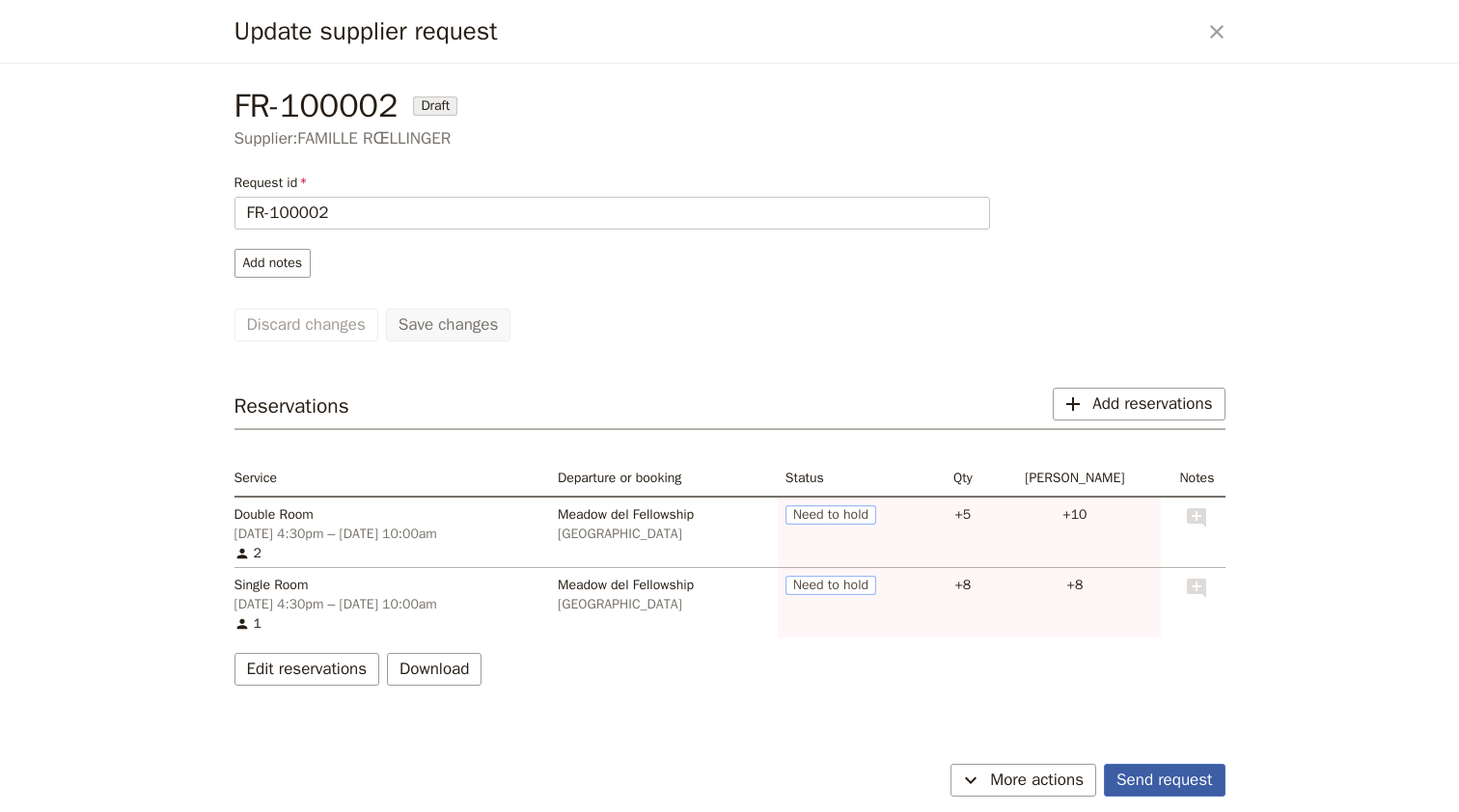 click on "Send request" at bounding box center [1164, 780] 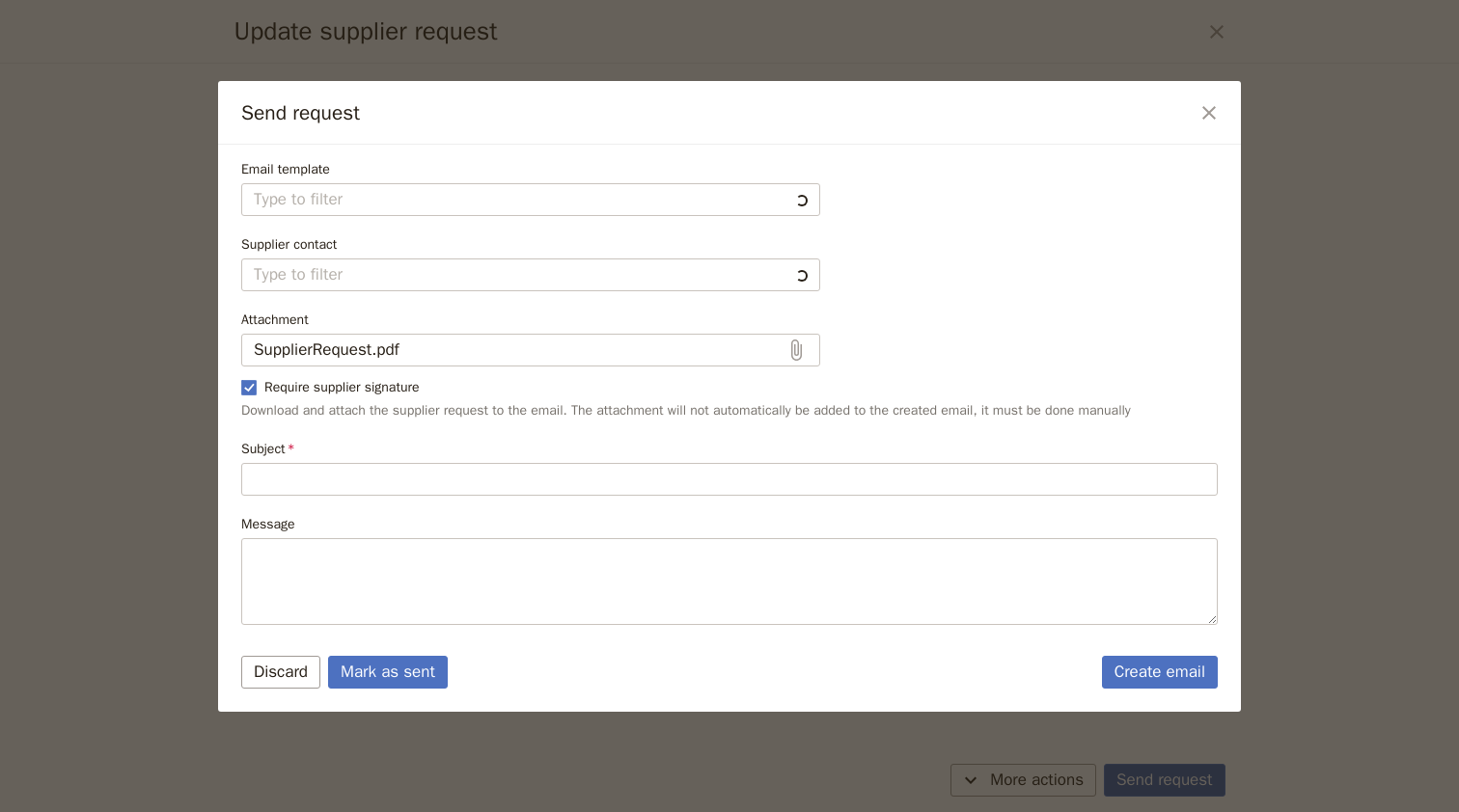 type on "New reservation request" 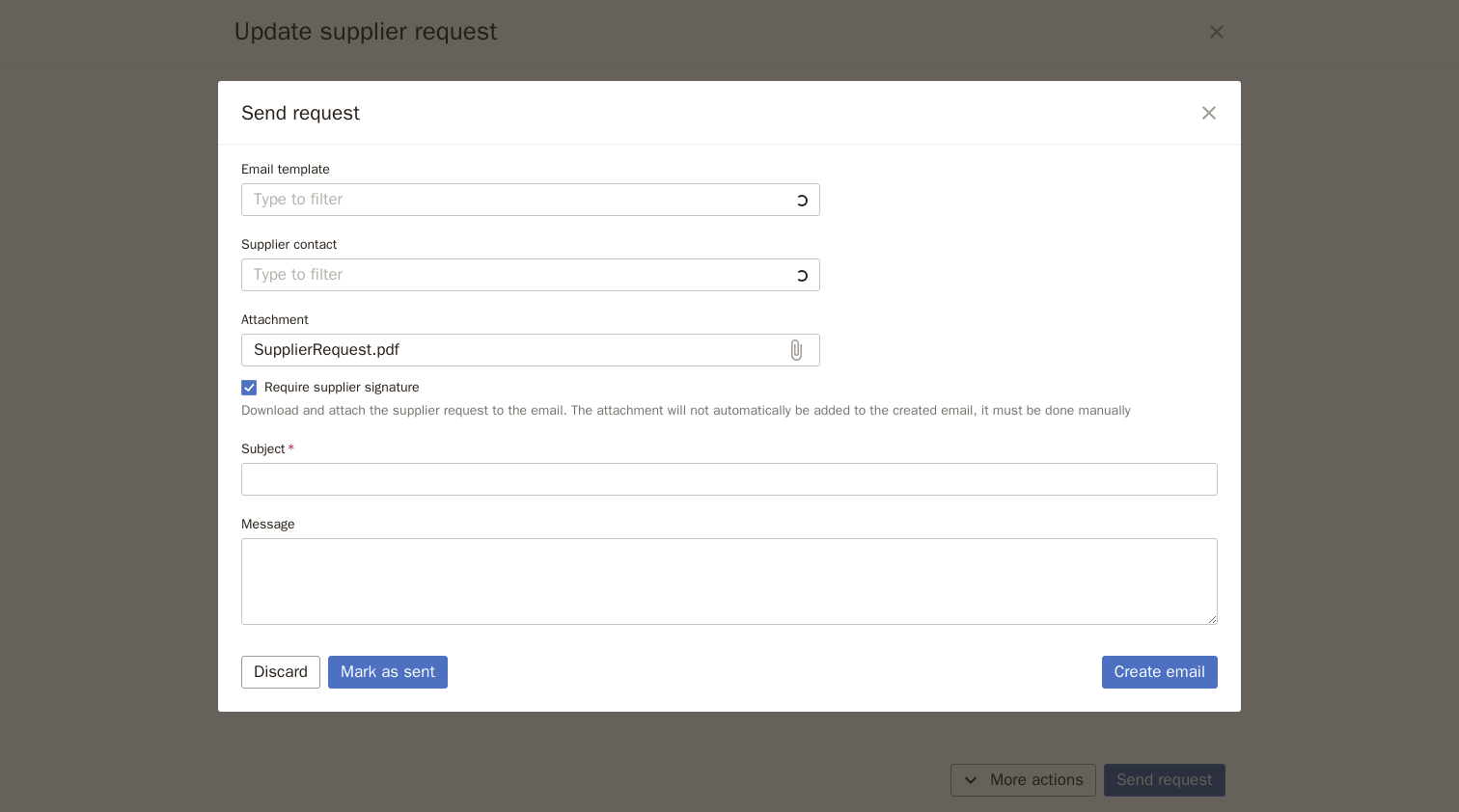 type on "Hi FAMILLE RŒLLINGER
I would like to request the following reservations:
• 5 Double Room  on [DATE] 4:30pm – [DATE] 10:00am | Status: Hold
• 8 Single Room on [DATE] 4:30pm – [DATE] 10:00am | Status: Hold
Below are additional instructions and notes for the reservations:
No additional notes or instructions
Please let me know if these reservations can be confirmed.
Kind regards
[PERSON_NAME]" 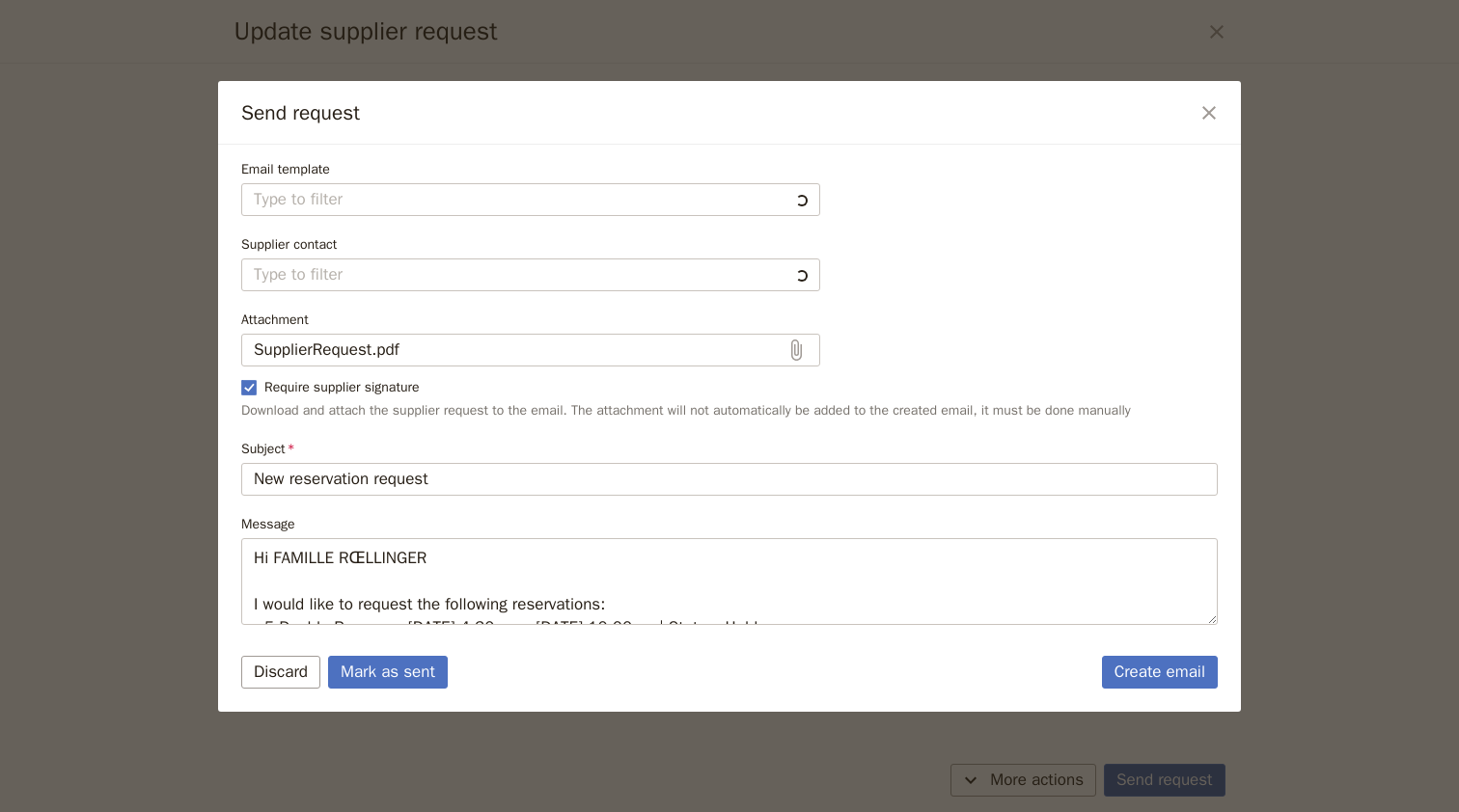 type on "Supplier request French" 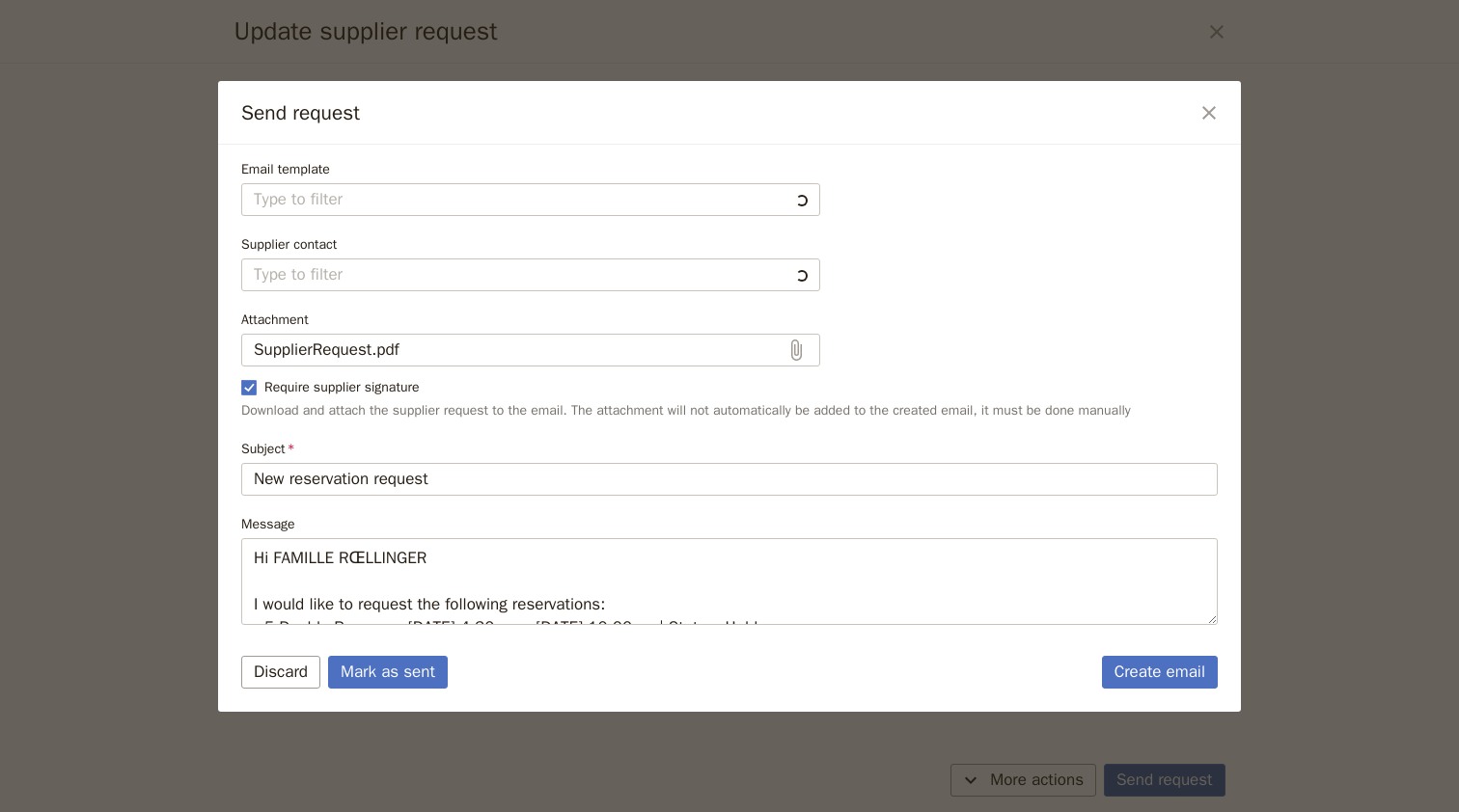 type on "FAMILLE RŒLLINGER" 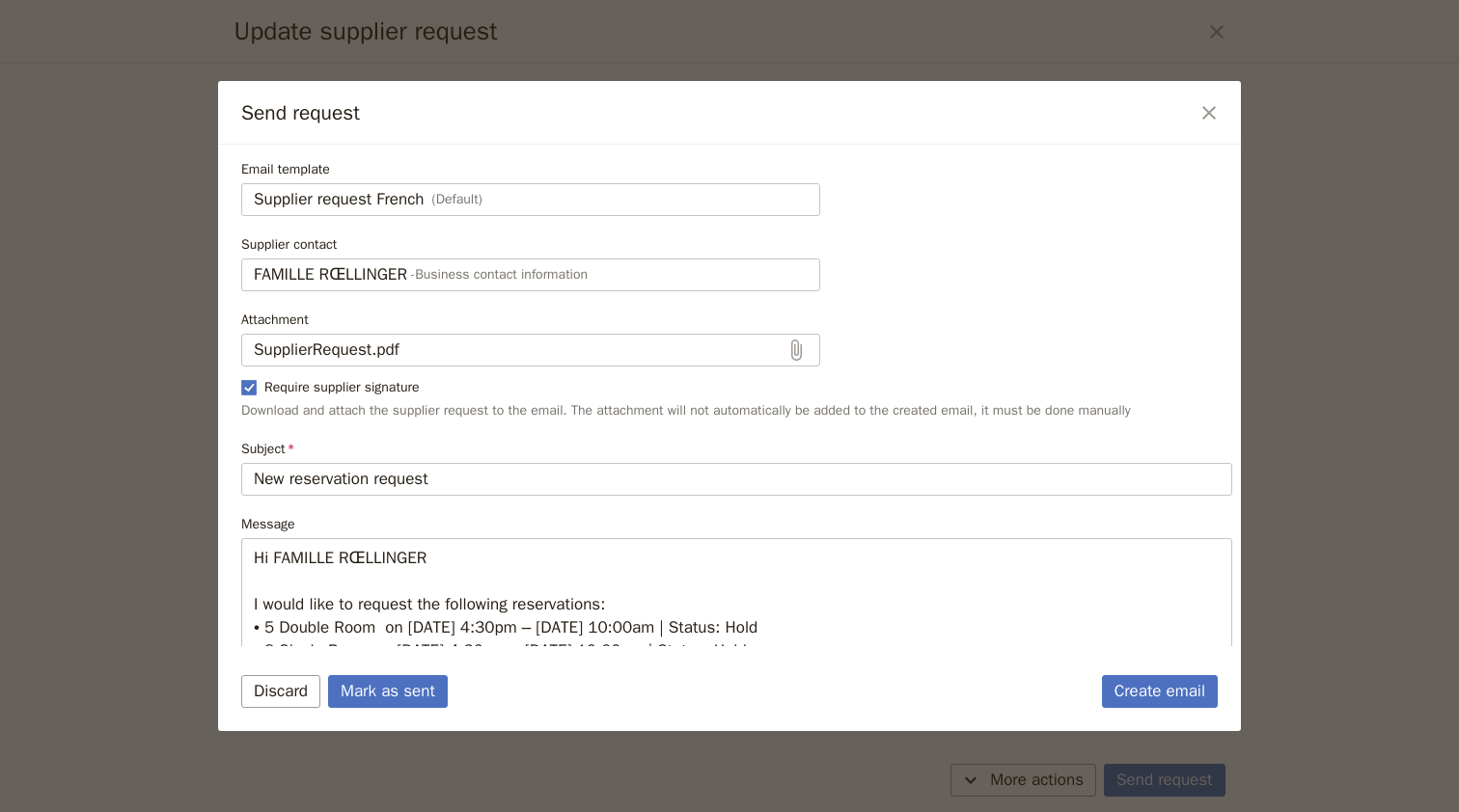 click on "SupplierRequest.pdf" at bounding box center (736, 350) 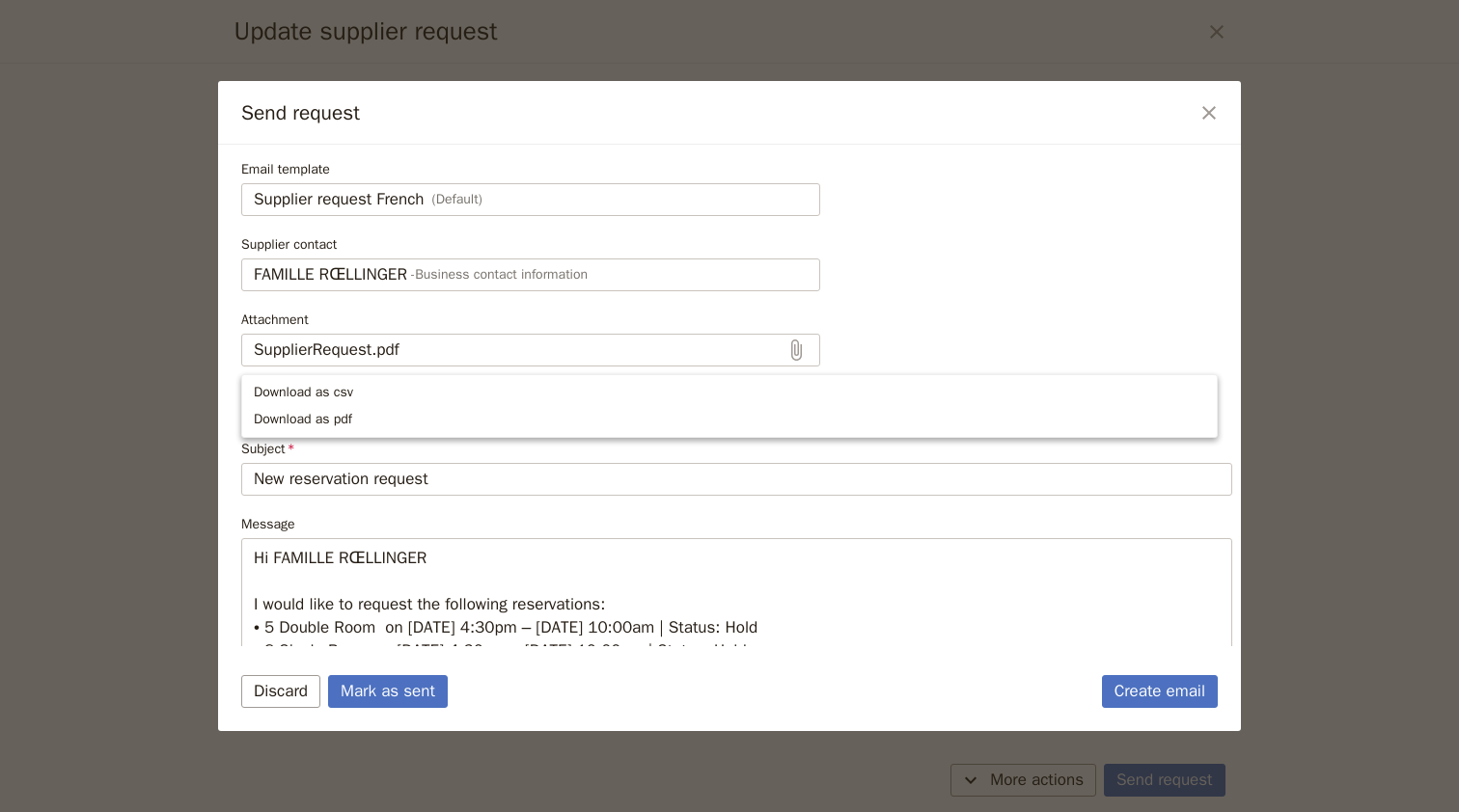 click on "Supplier contact FAMILLE RŒLLINGER  -  Business contact information FAMILLE [PERSON_NAME]" at bounding box center (736, 263) 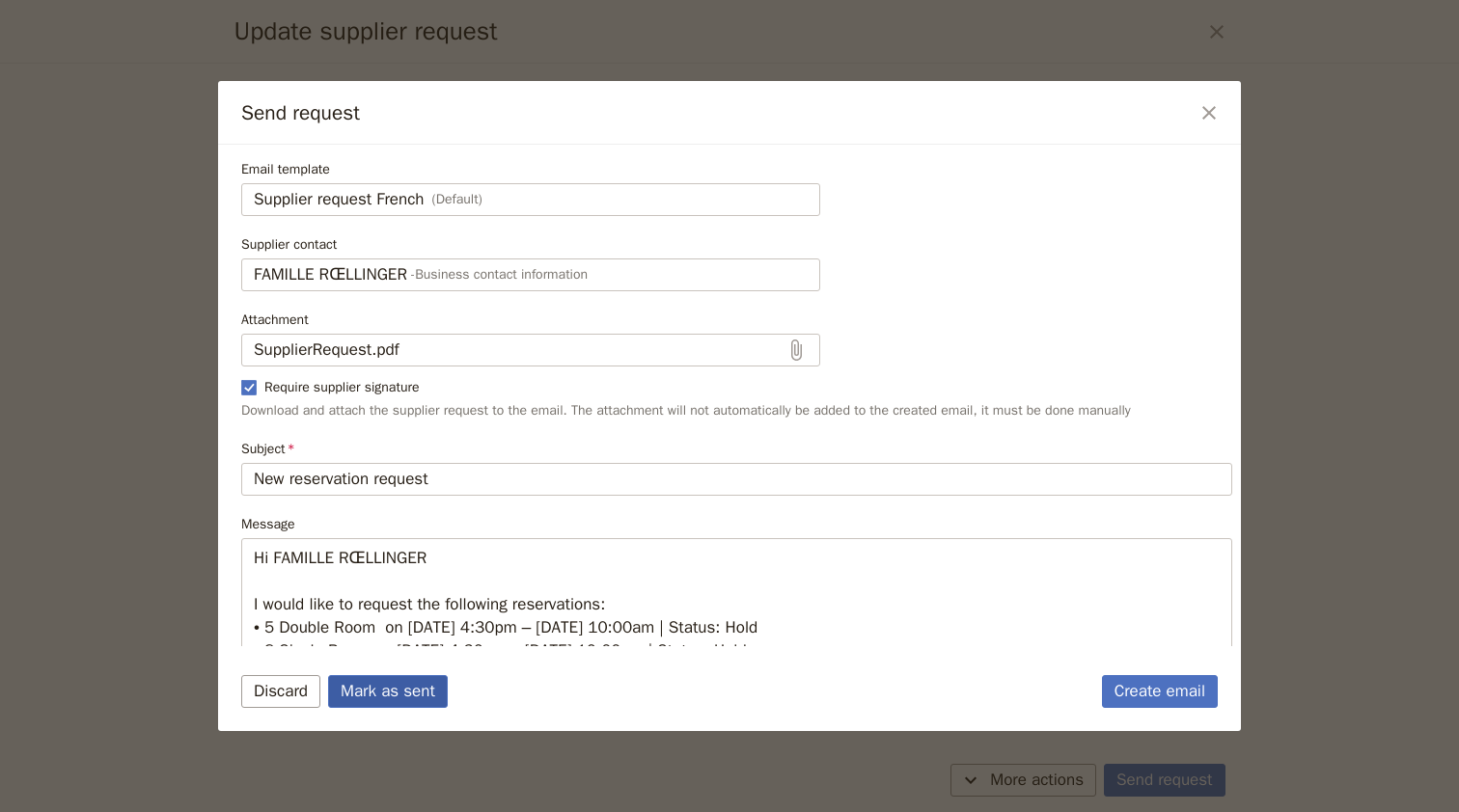 click on "Mark as sent" at bounding box center (388, 691) 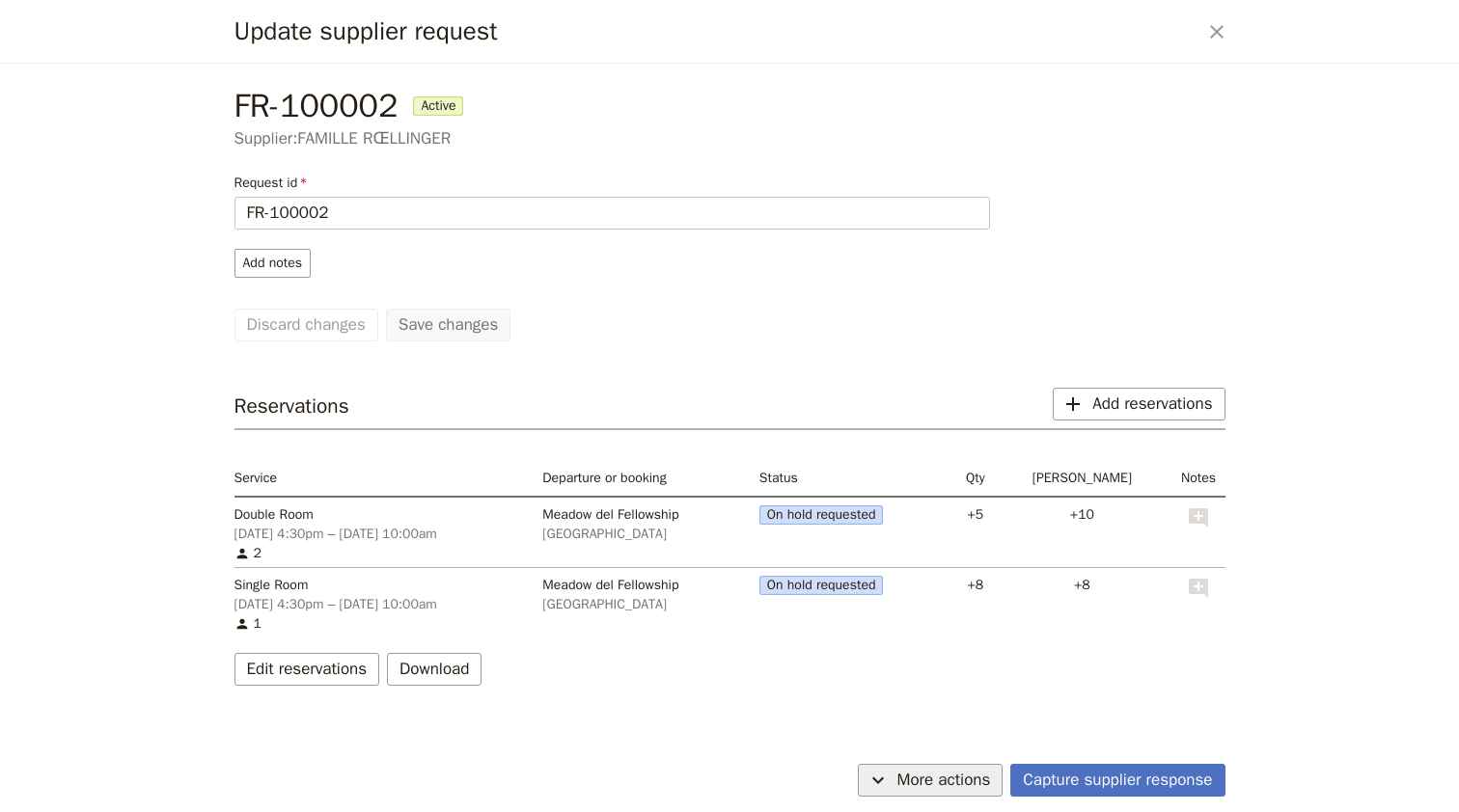 click on "​ More actions" at bounding box center [930, 780] 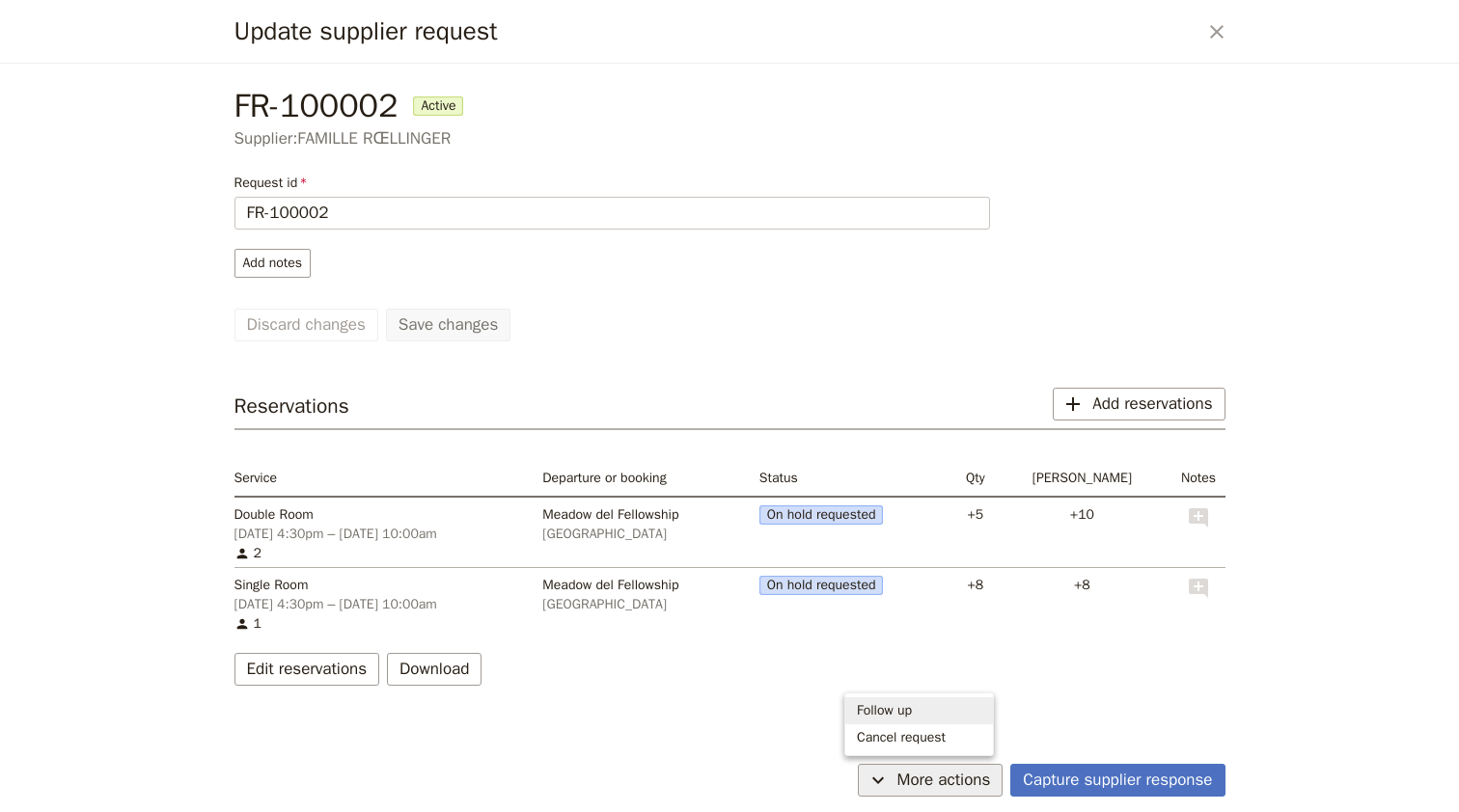 click on "FR-100002 Active Supplier:  FAMILLE RŒLLINGER Request id FR-100002 Add notes Save changes Discard changes Reservations ​ Add reservations Service Departure or booking Status Qty Max pax Notes Double Room  [DATE] 4:30pm – [DATE] 10:00am 2 [GEOGRAPHIC_DATA]  On hold requested +5 +10 ​ Single Room [DATE] 4:30pm – [DATE] 10:00am 1 Meadow del Fellowship  [GEOGRAPHIC_DATA]  On hold requested +8 +8 ​ Edit reservations Download" at bounding box center [730, 410] 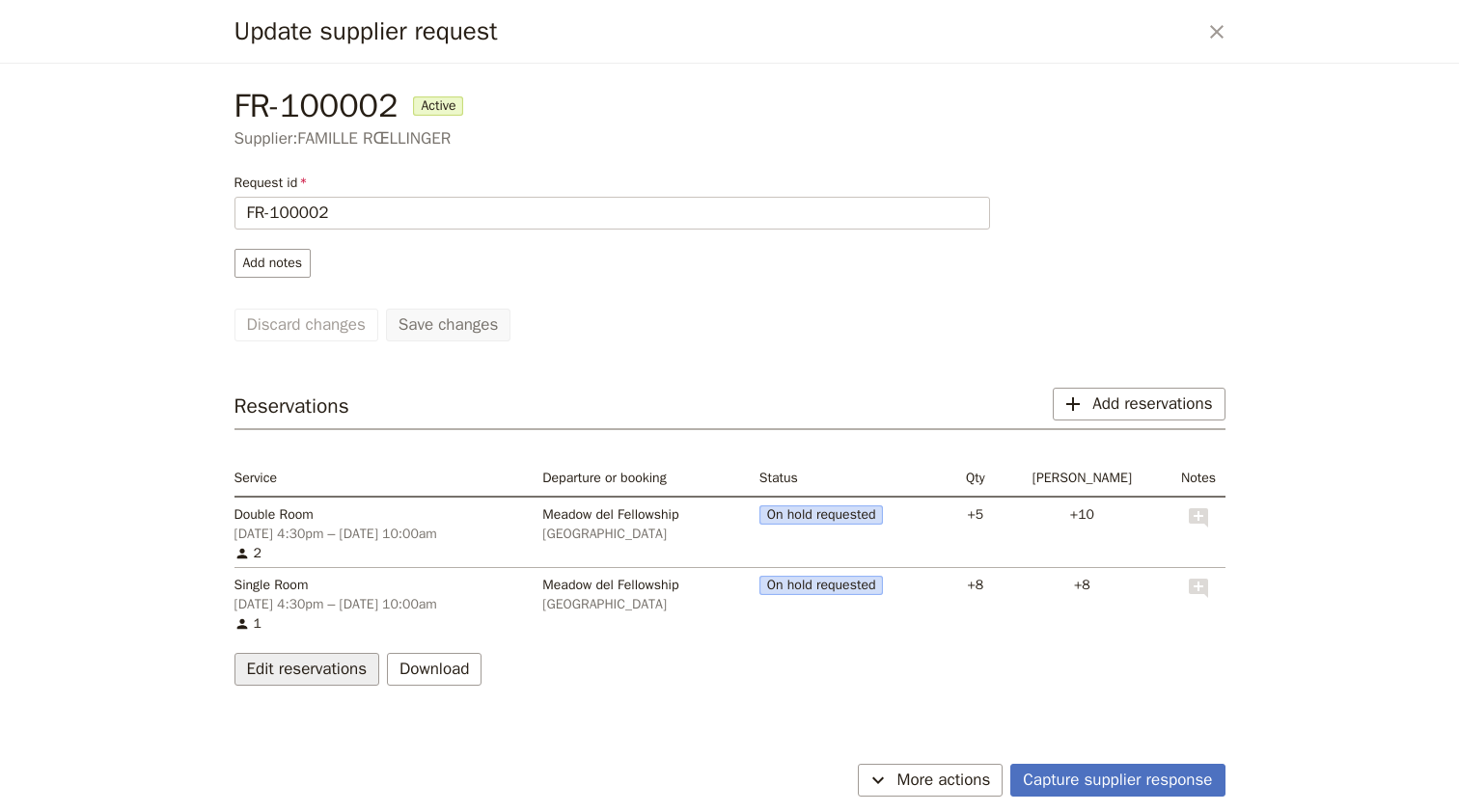 click on "Edit reservations" at bounding box center [307, 669] 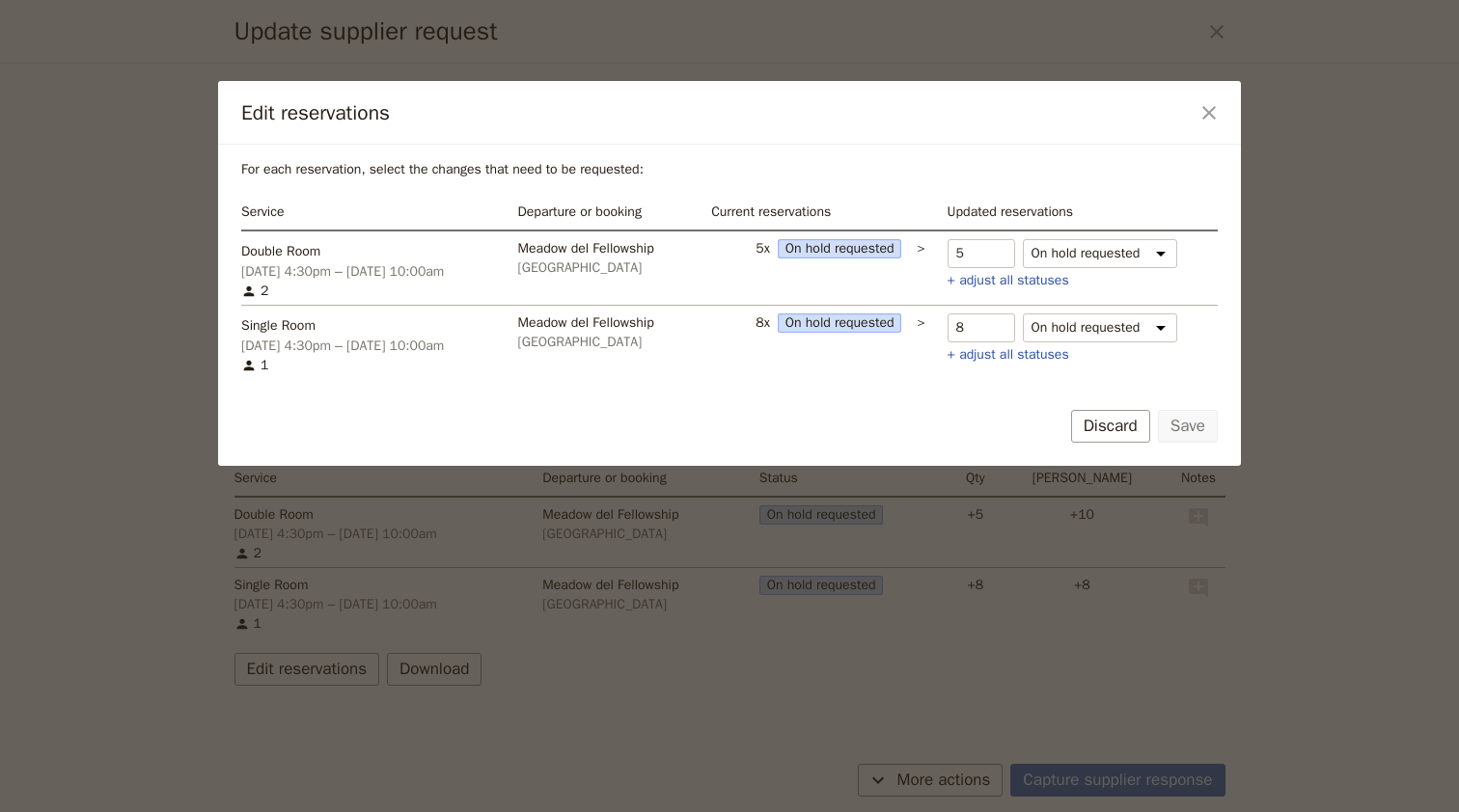 click 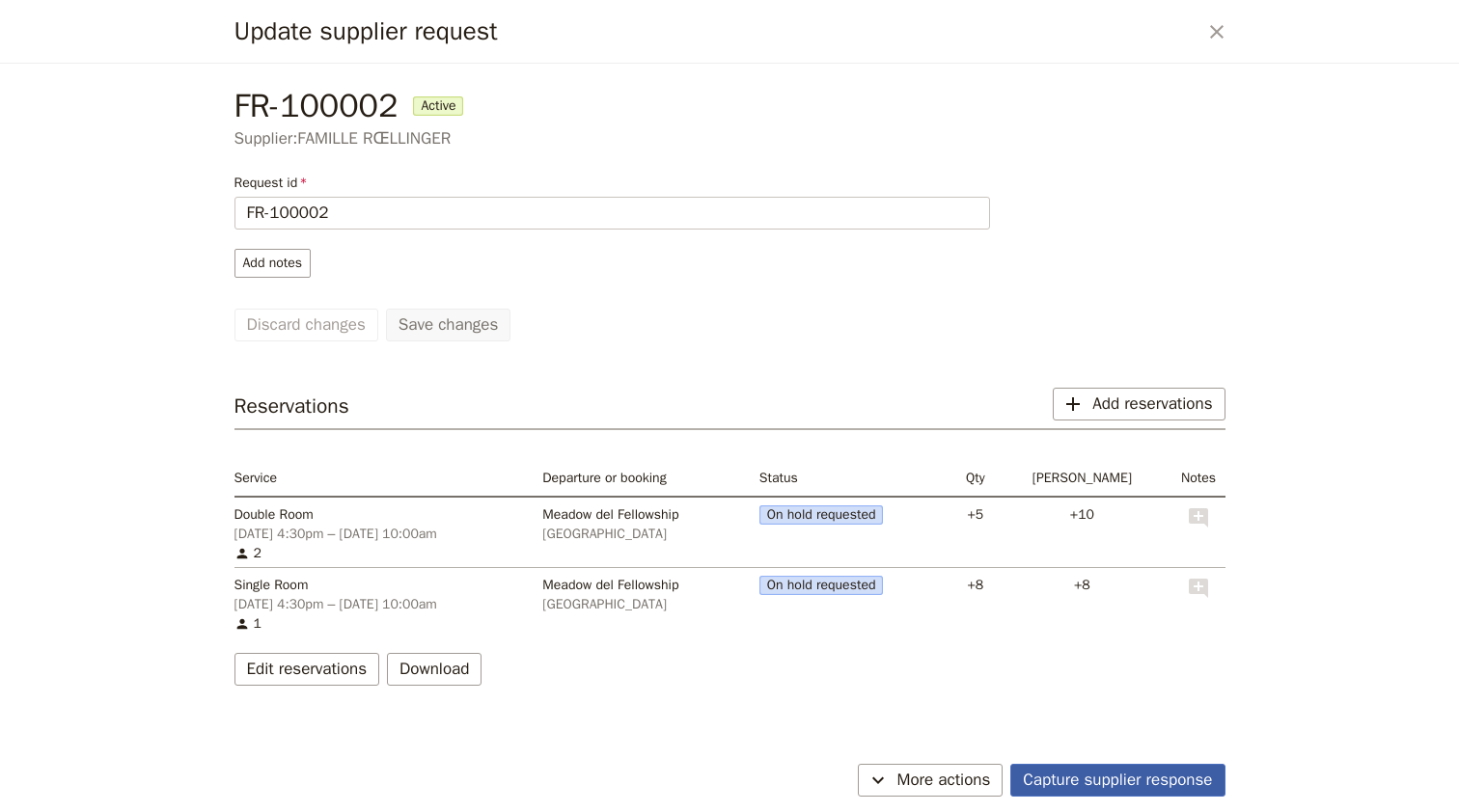 click on "Capture supplier response" at bounding box center [1117, 780] 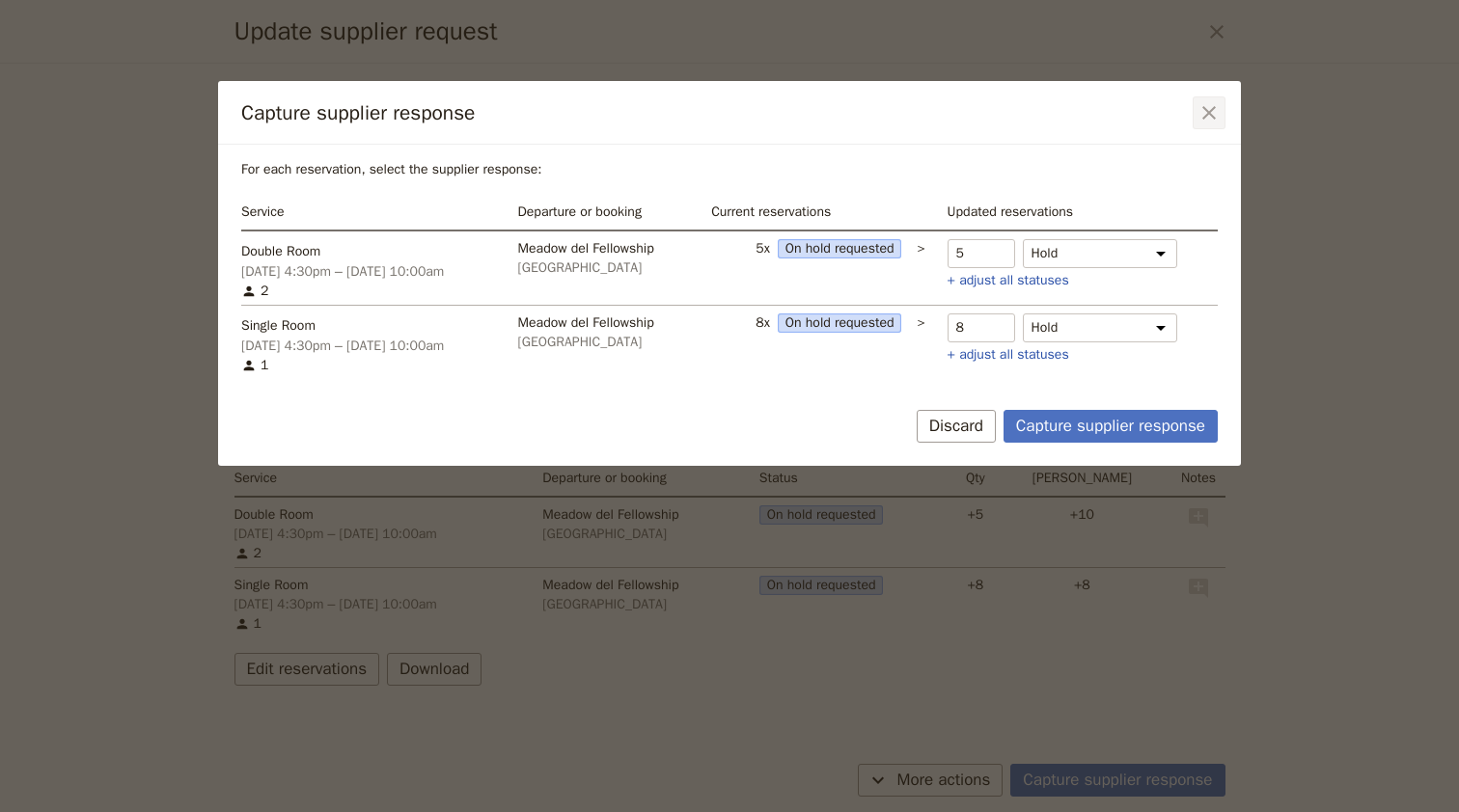 click 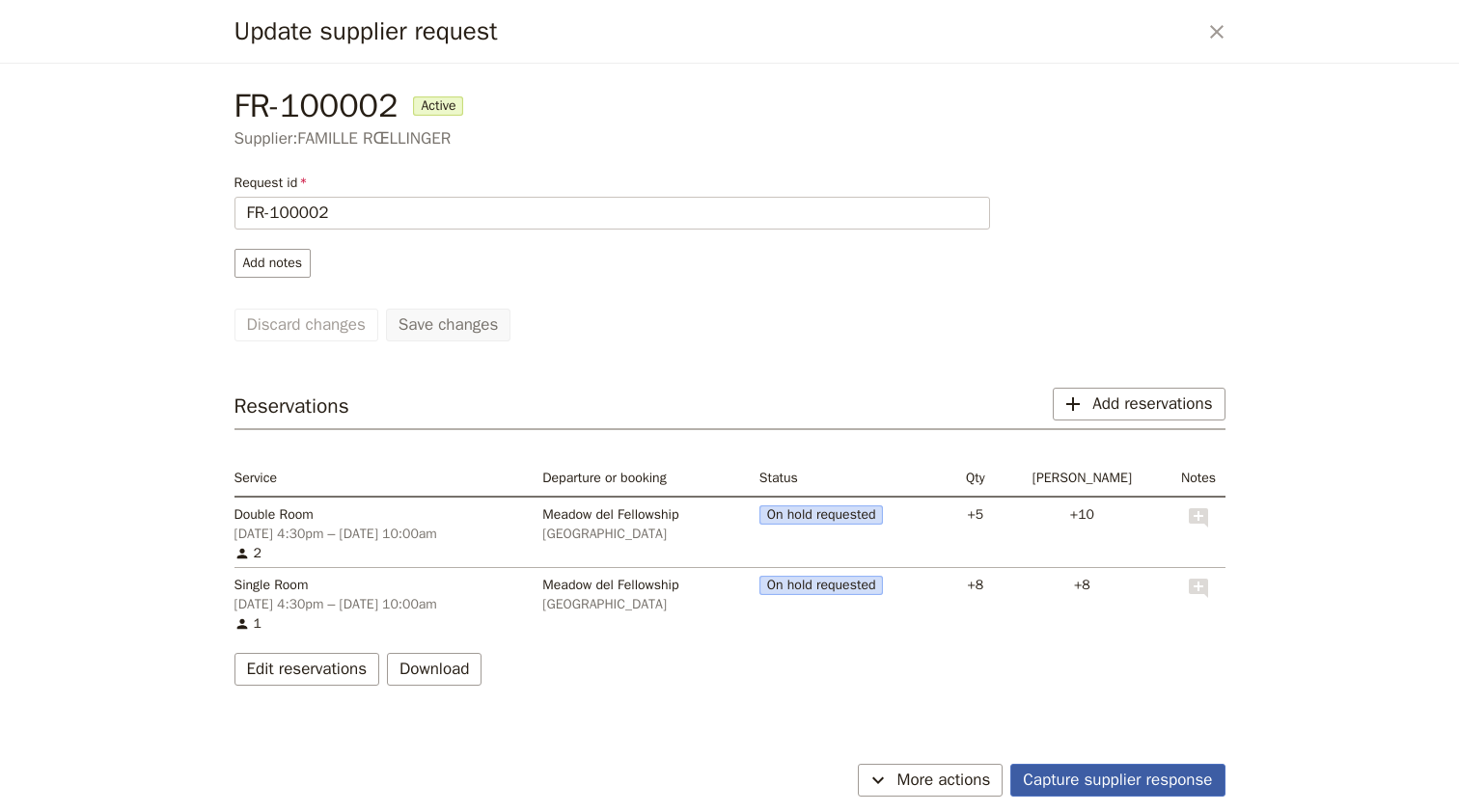 click on "Capture supplier response" at bounding box center (1117, 780) 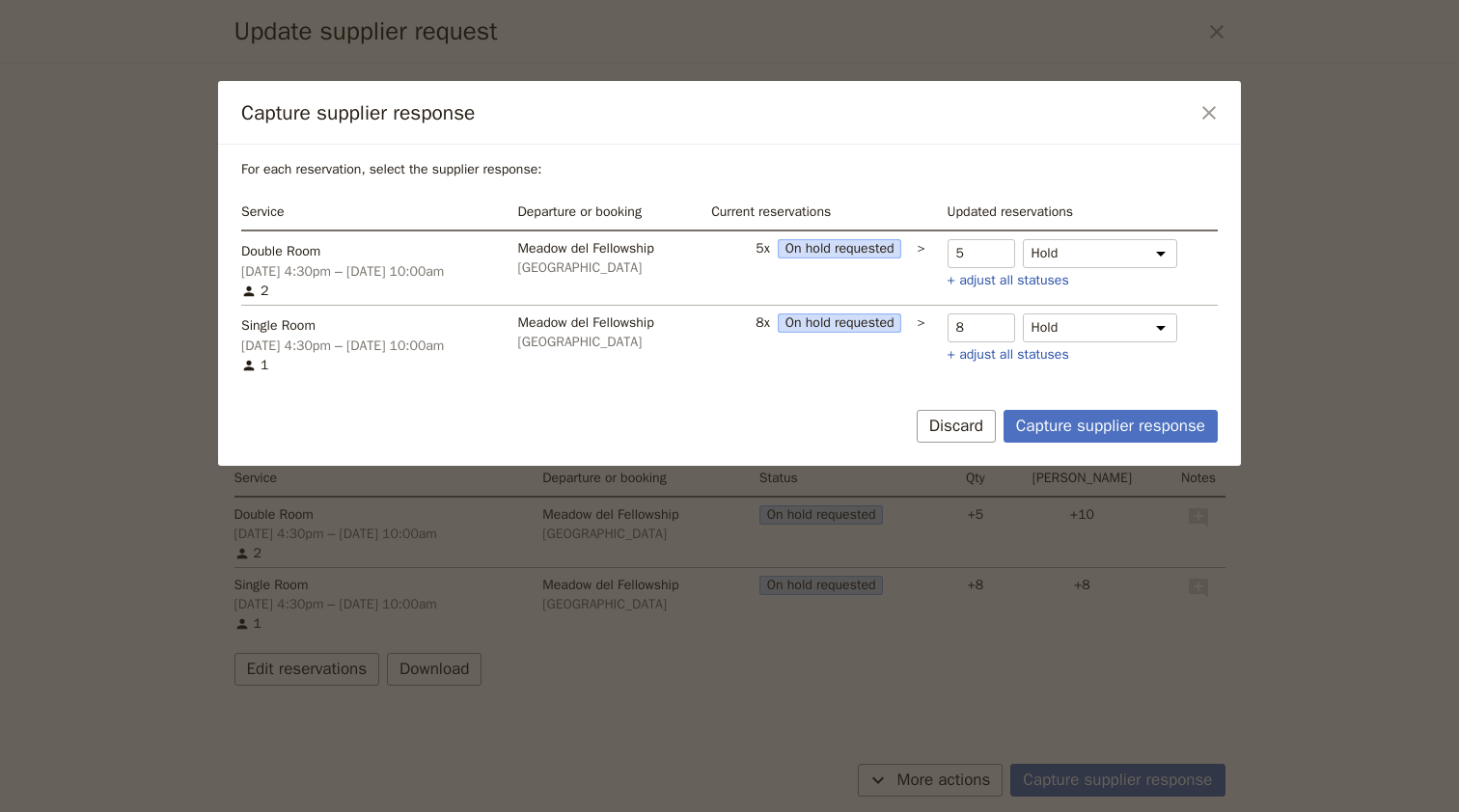 click at bounding box center (730, 406) 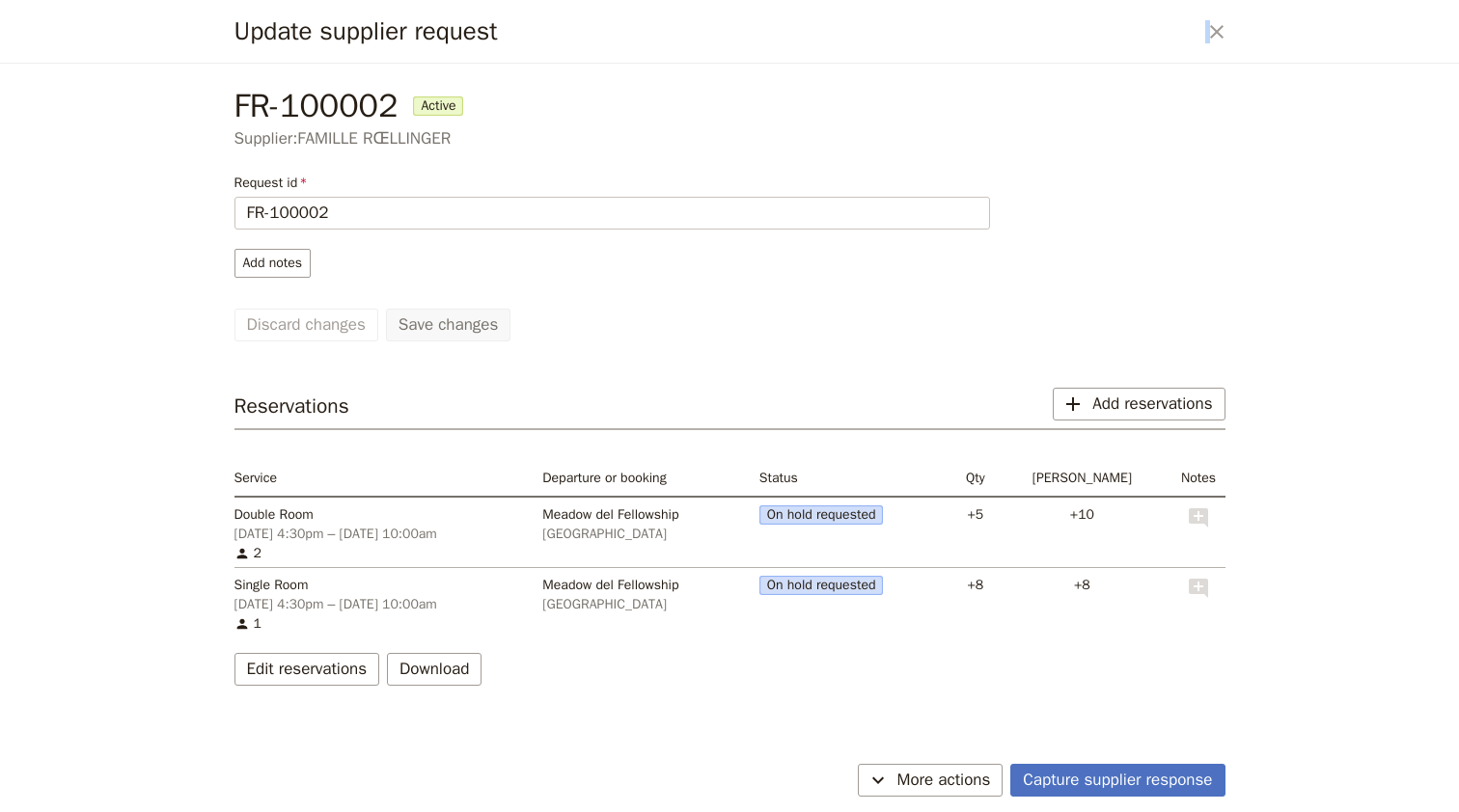 drag, startPoint x: 574, startPoint y: 38, endPoint x: 176, endPoint y: 41, distance: 398.0113 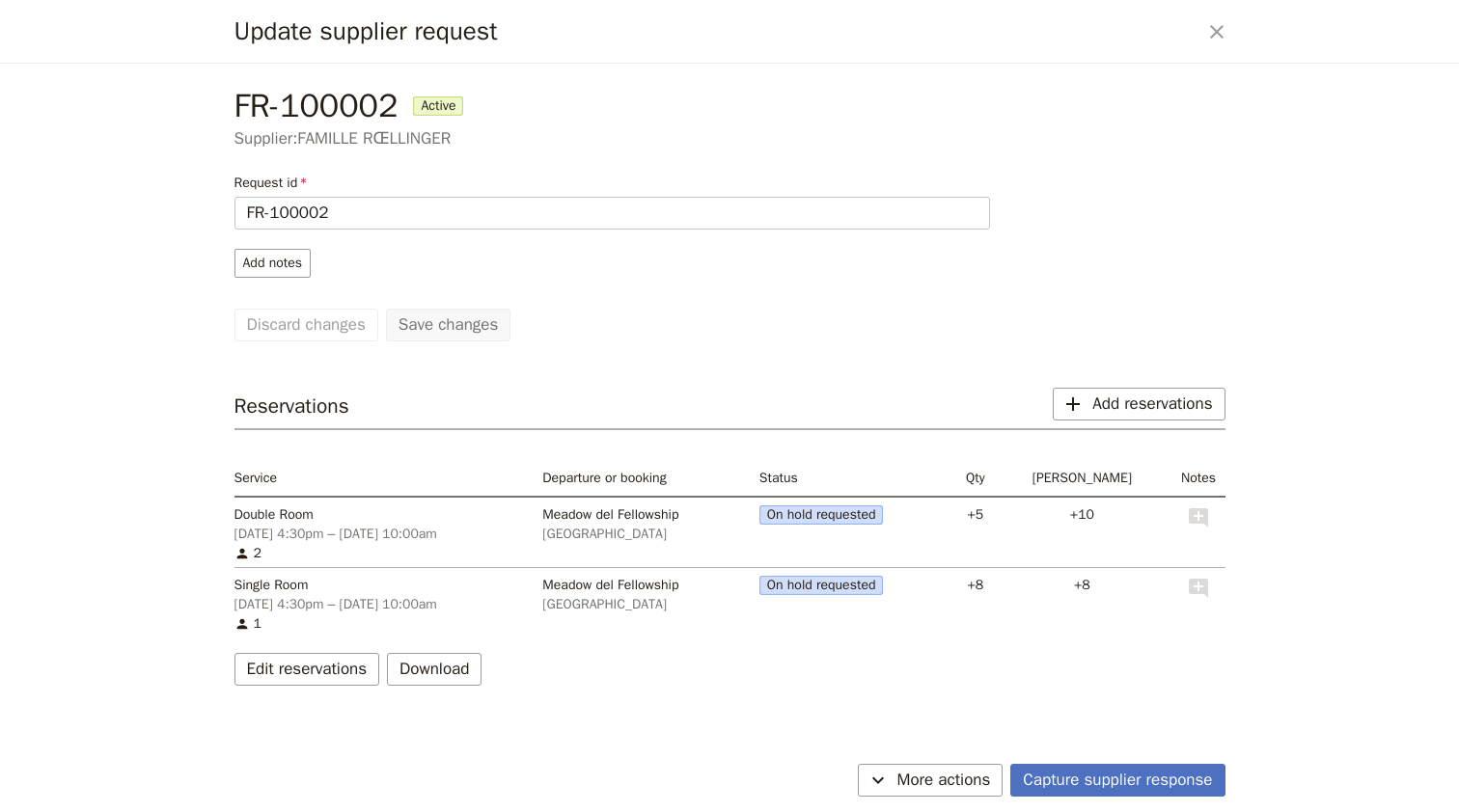 drag, startPoint x: 1029, startPoint y: 44, endPoint x: 1060, endPoint y: 40, distance: 31.257 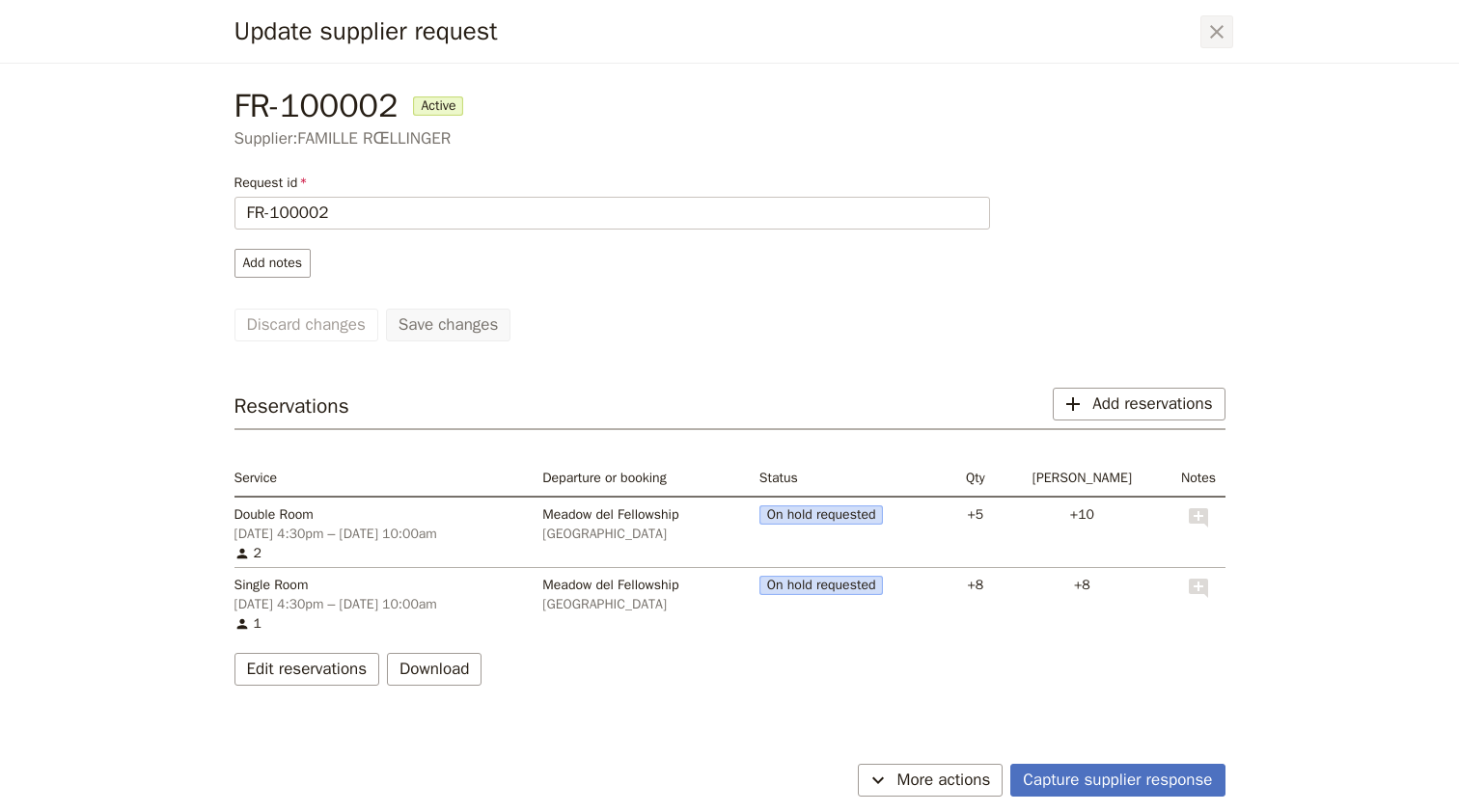 click 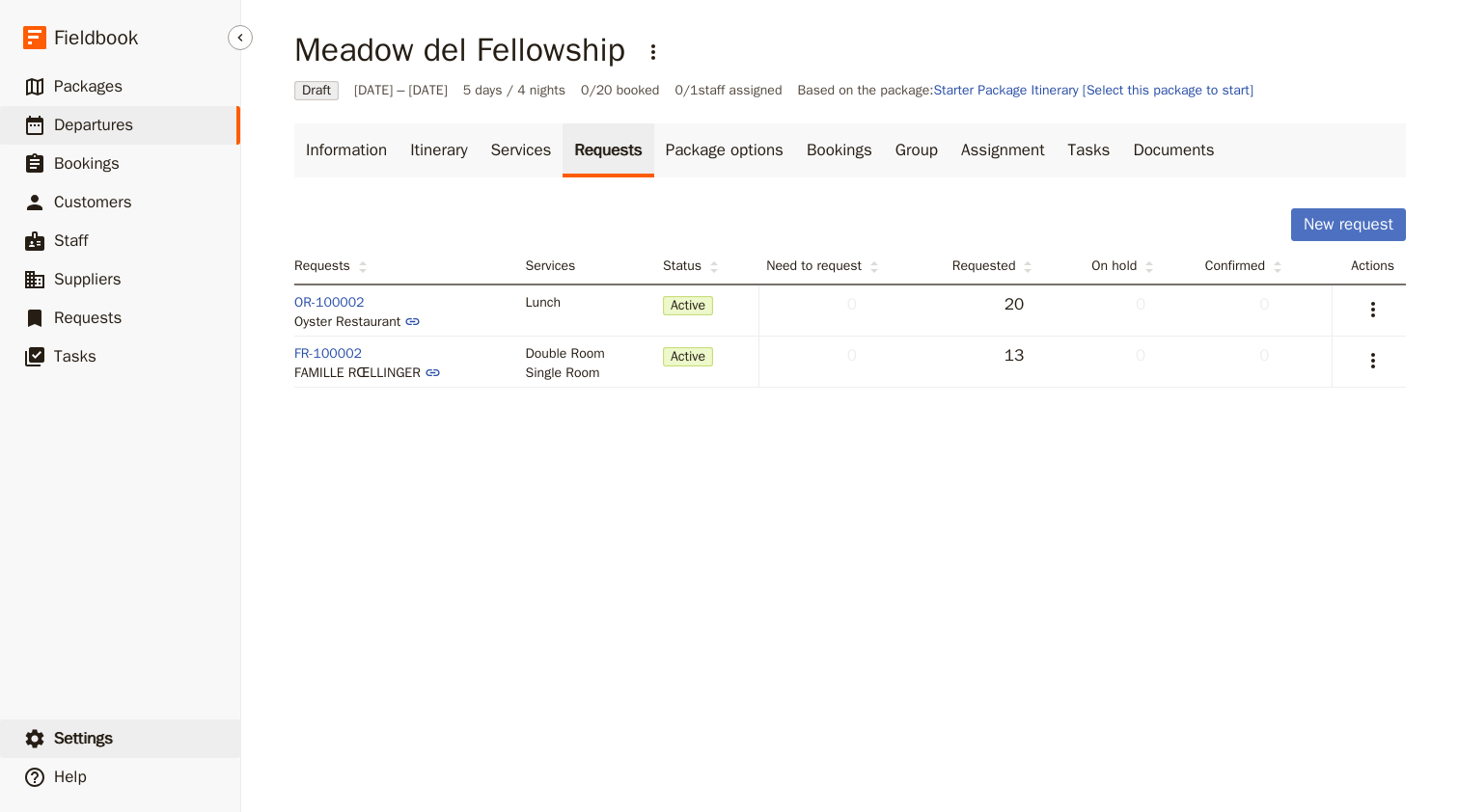 click 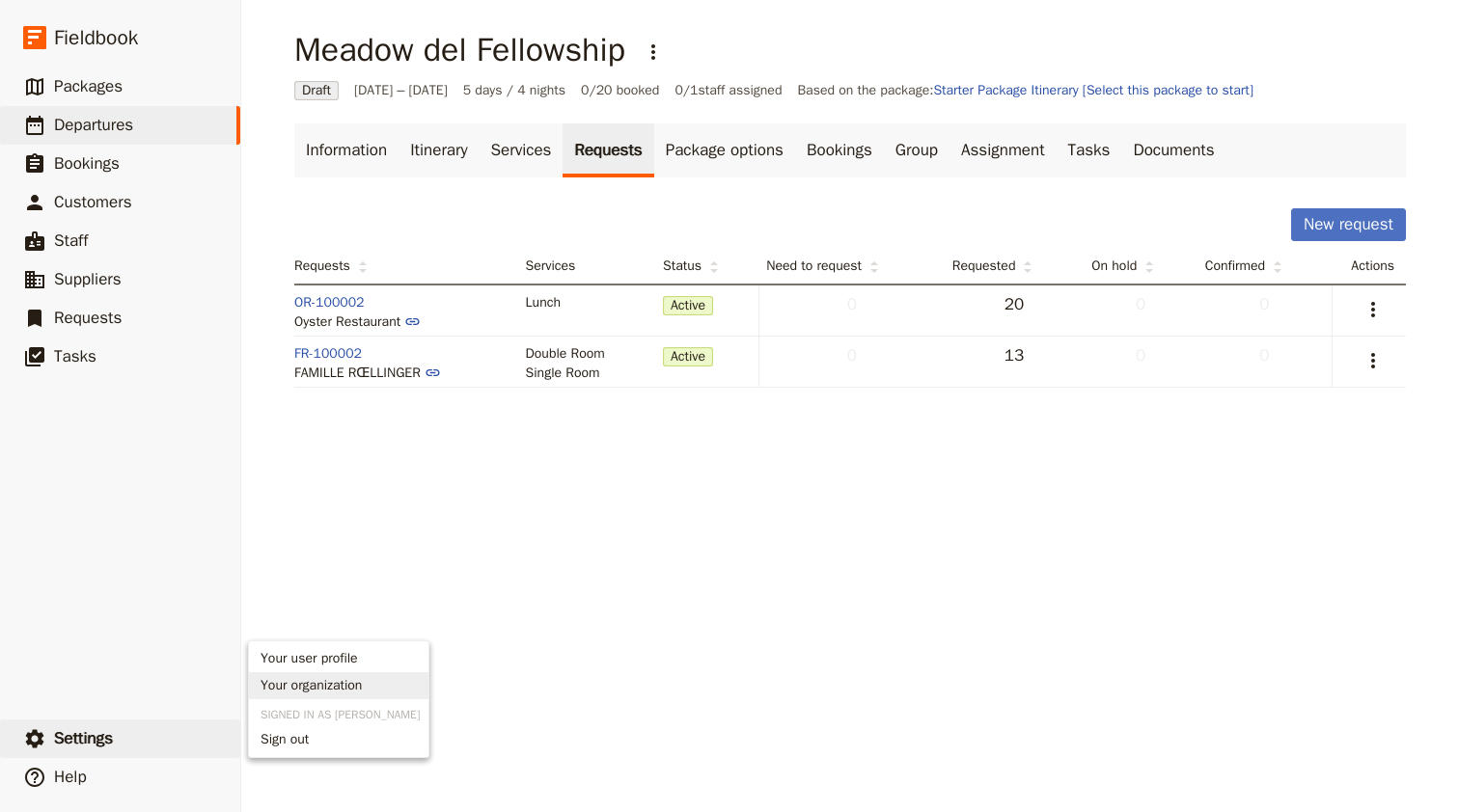 click on "Your organization" at bounding box center (311, 686) 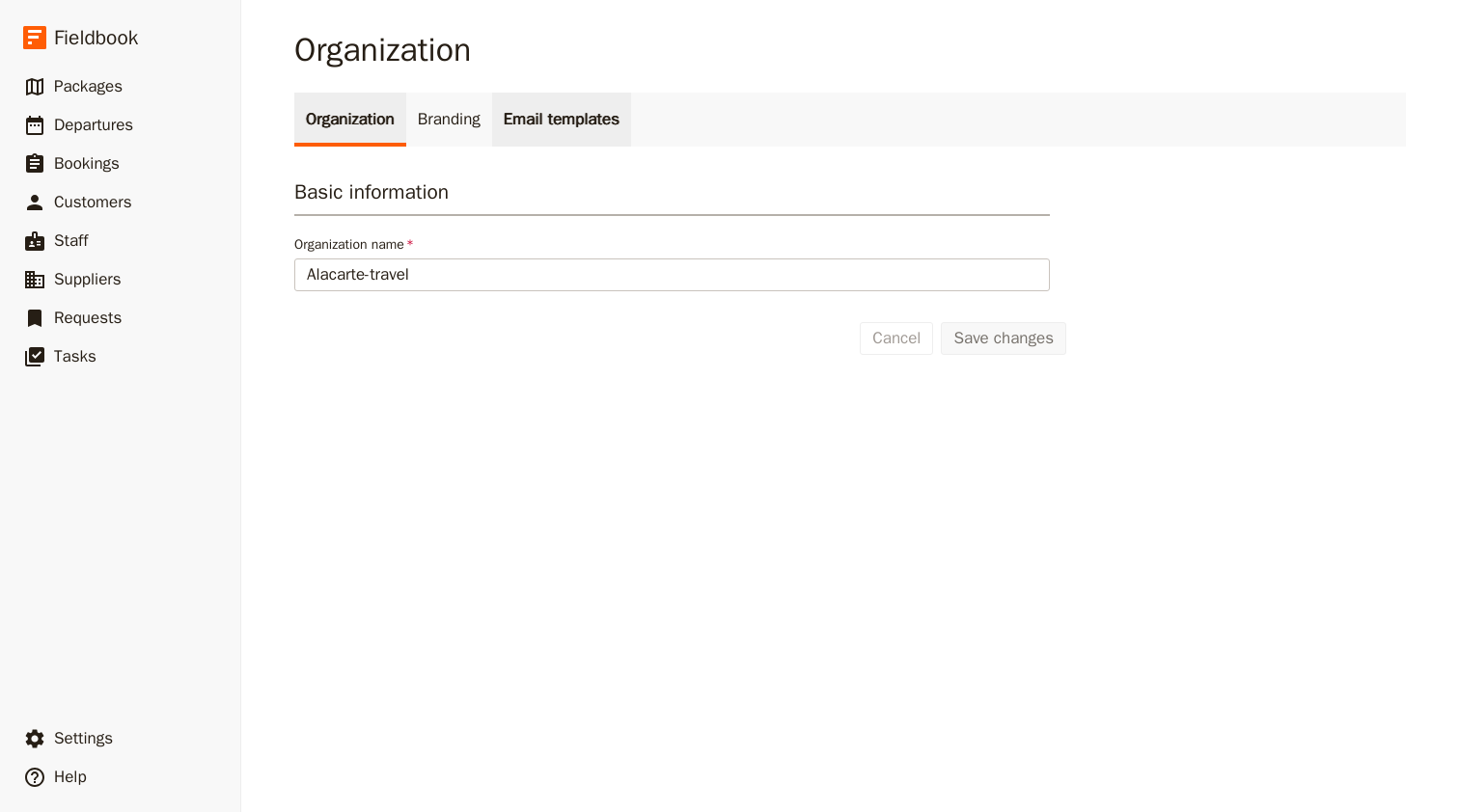 click on "Email templates" at bounding box center (562, 120) 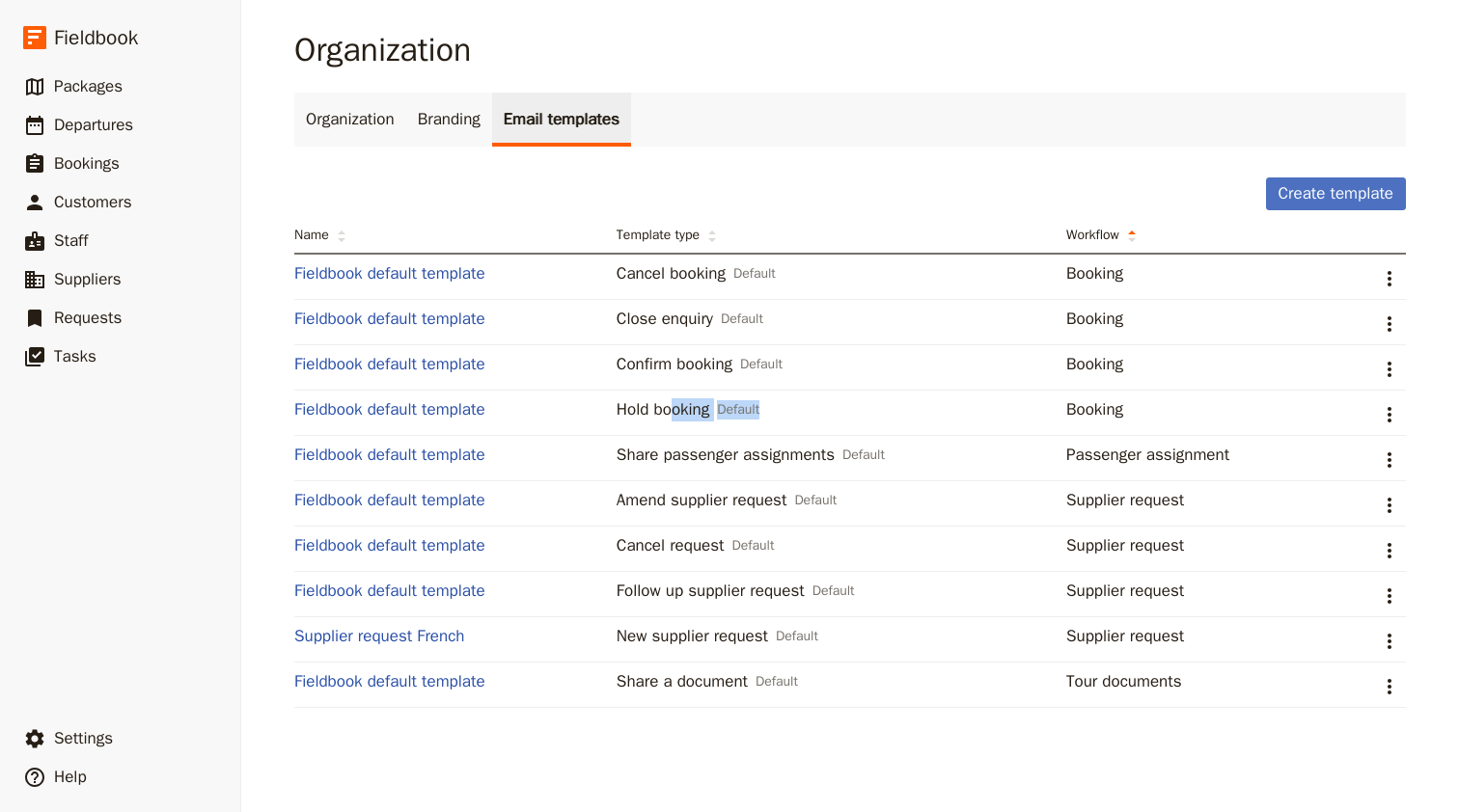 drag, startPoint x: 670, startPoint y: 415, endPoint x: 847, endPoint y: 405, distance: 177.28226 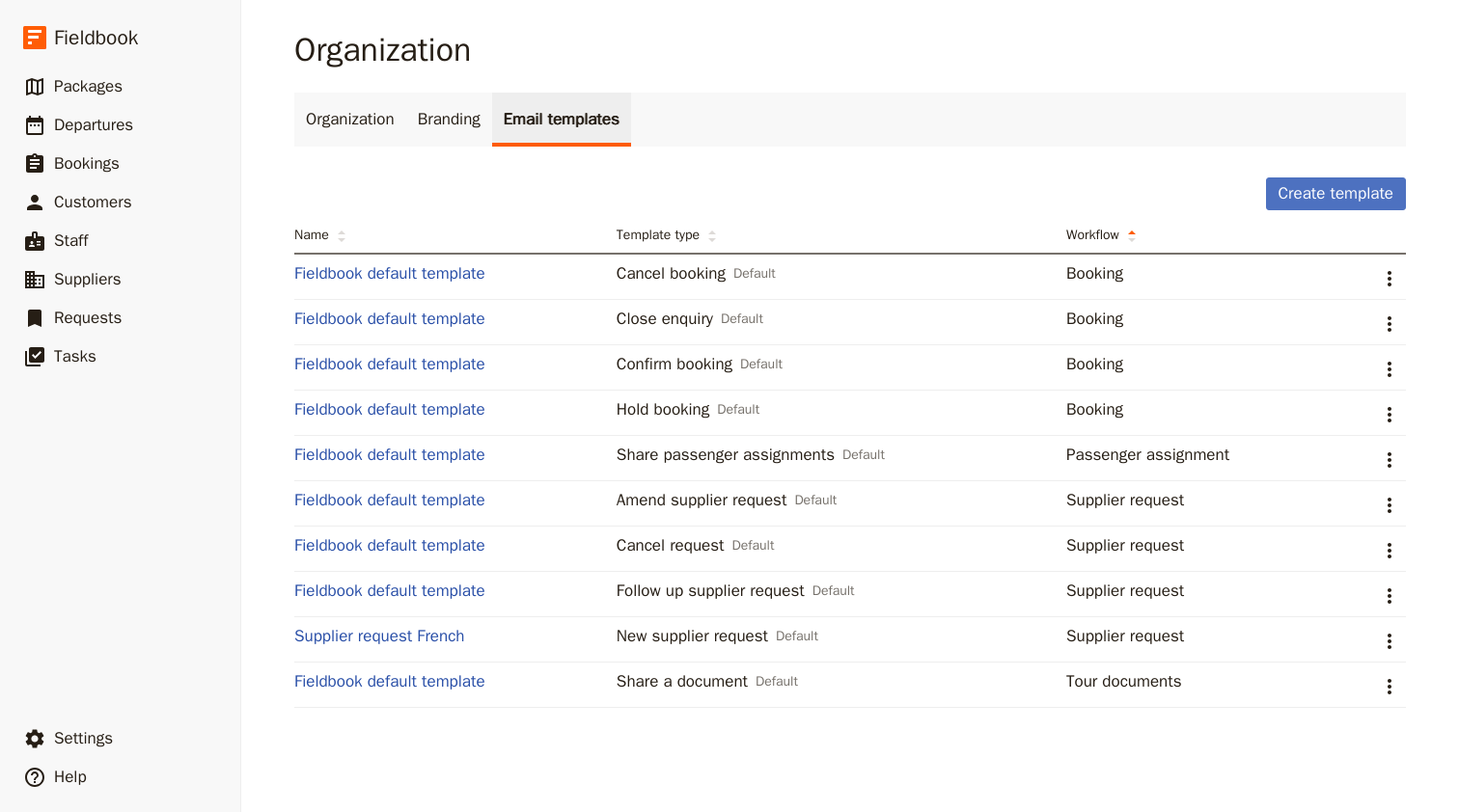 drag, startPoint x: 847, startPoint y: 405, endPoint x: 931, endPoint y: 405, distance: 84 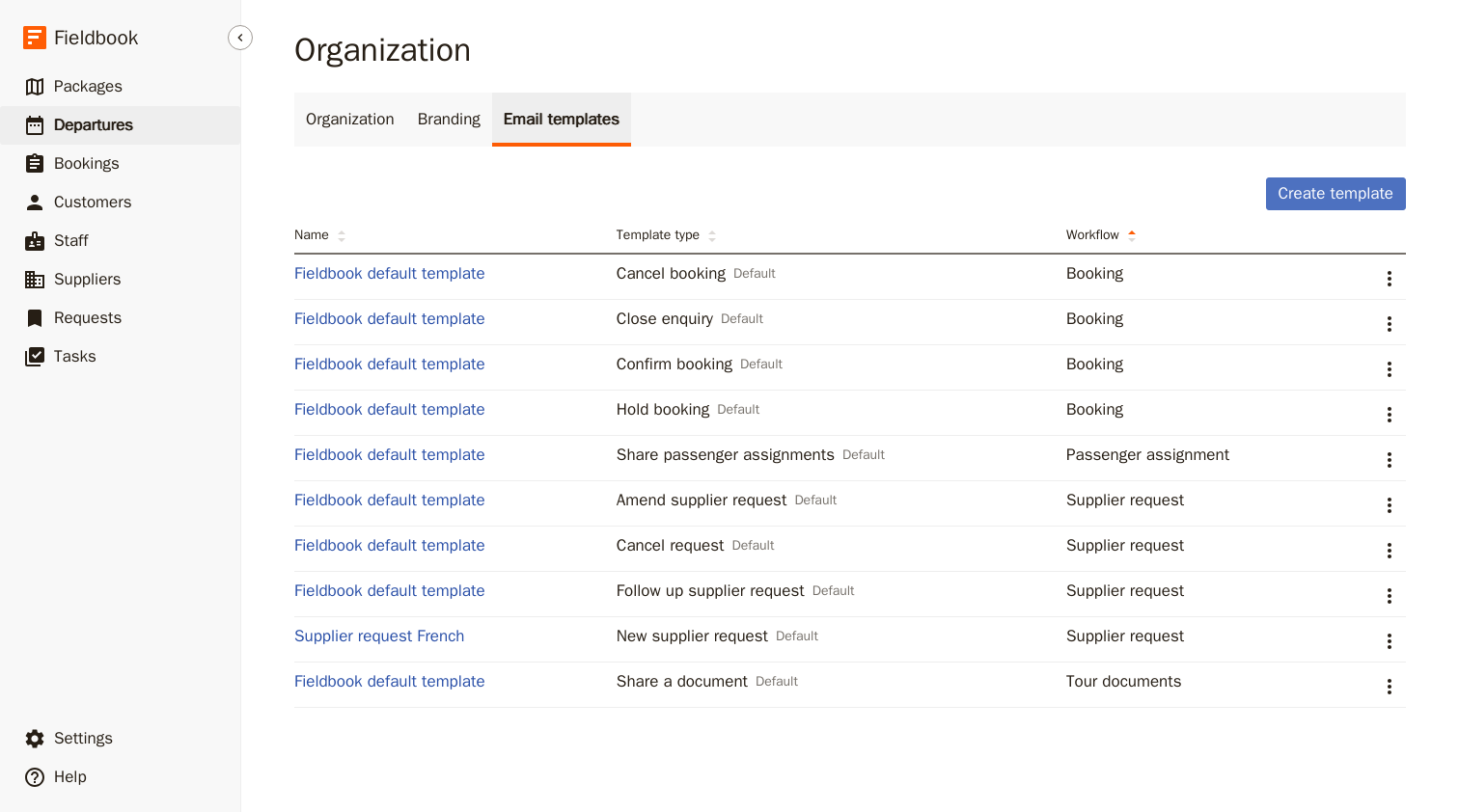 click on "Departures" at bounding box center (94, 124) 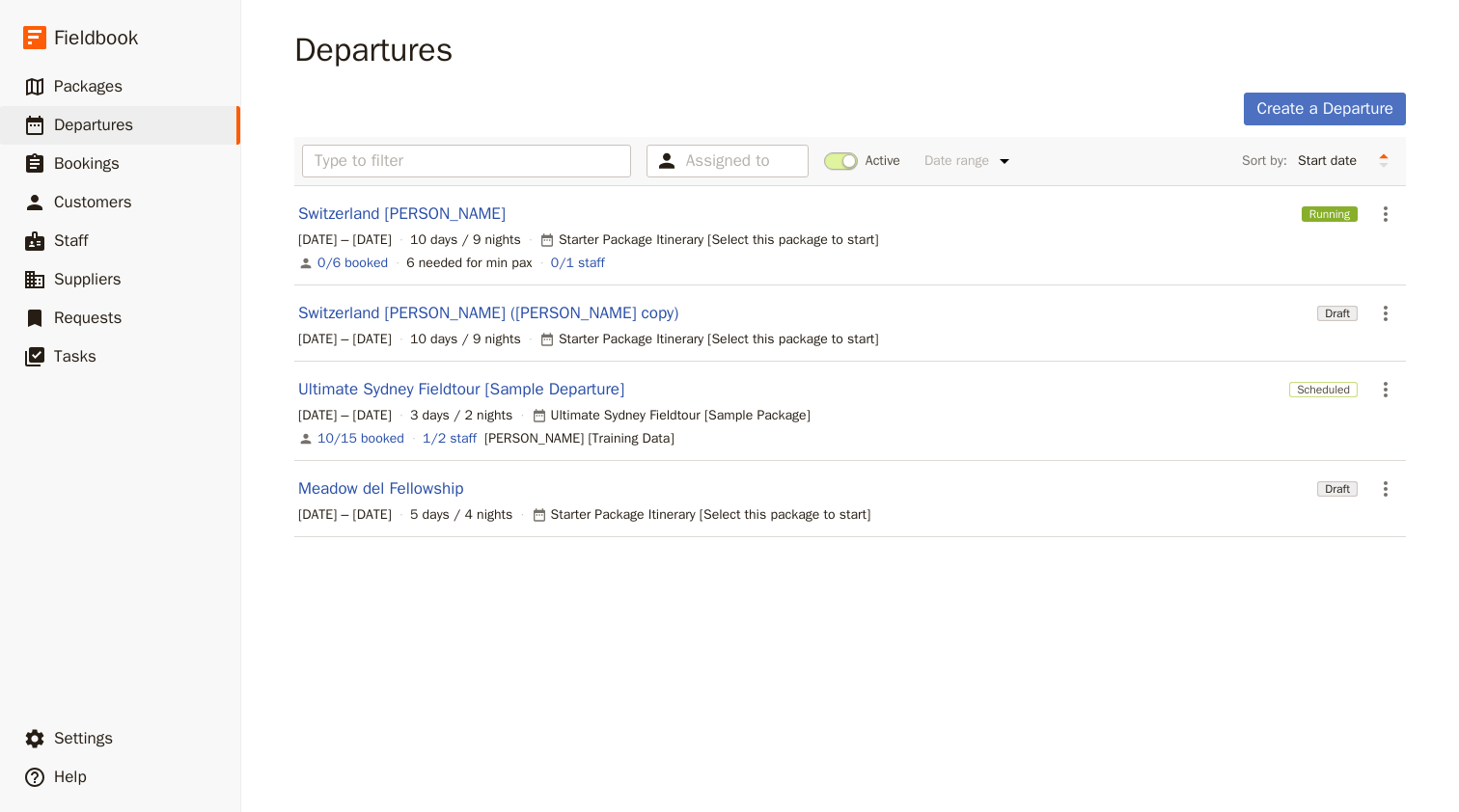 click on "Meadow del Fellowship  Draft ​ [DATE] – [DATE] 5 days   /   4 nights Starter Package Itinerary [Select this package to start]" at bounding box center [850, 499] 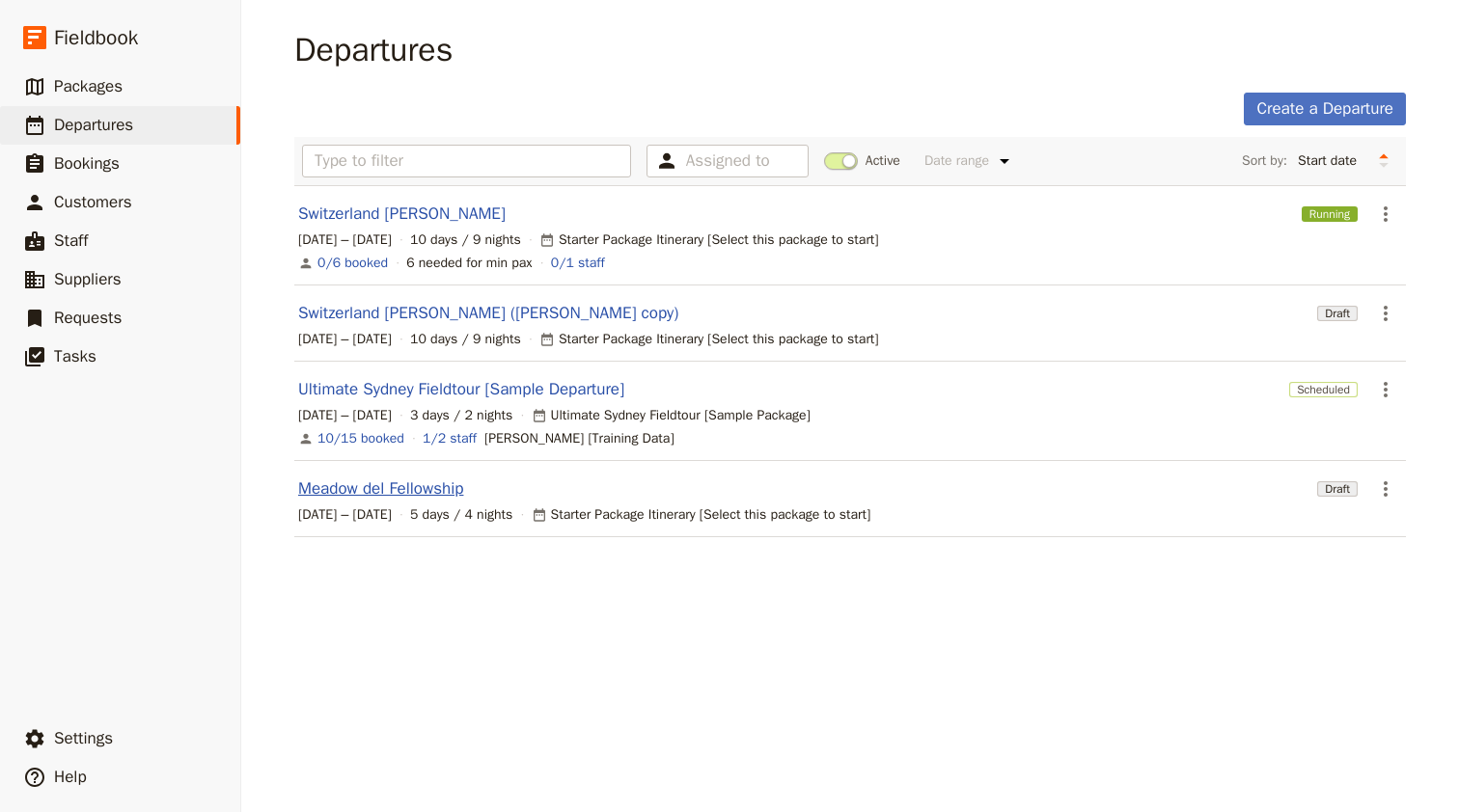 click on "Meadow del Fellowship" at bounding box center (380, 489) 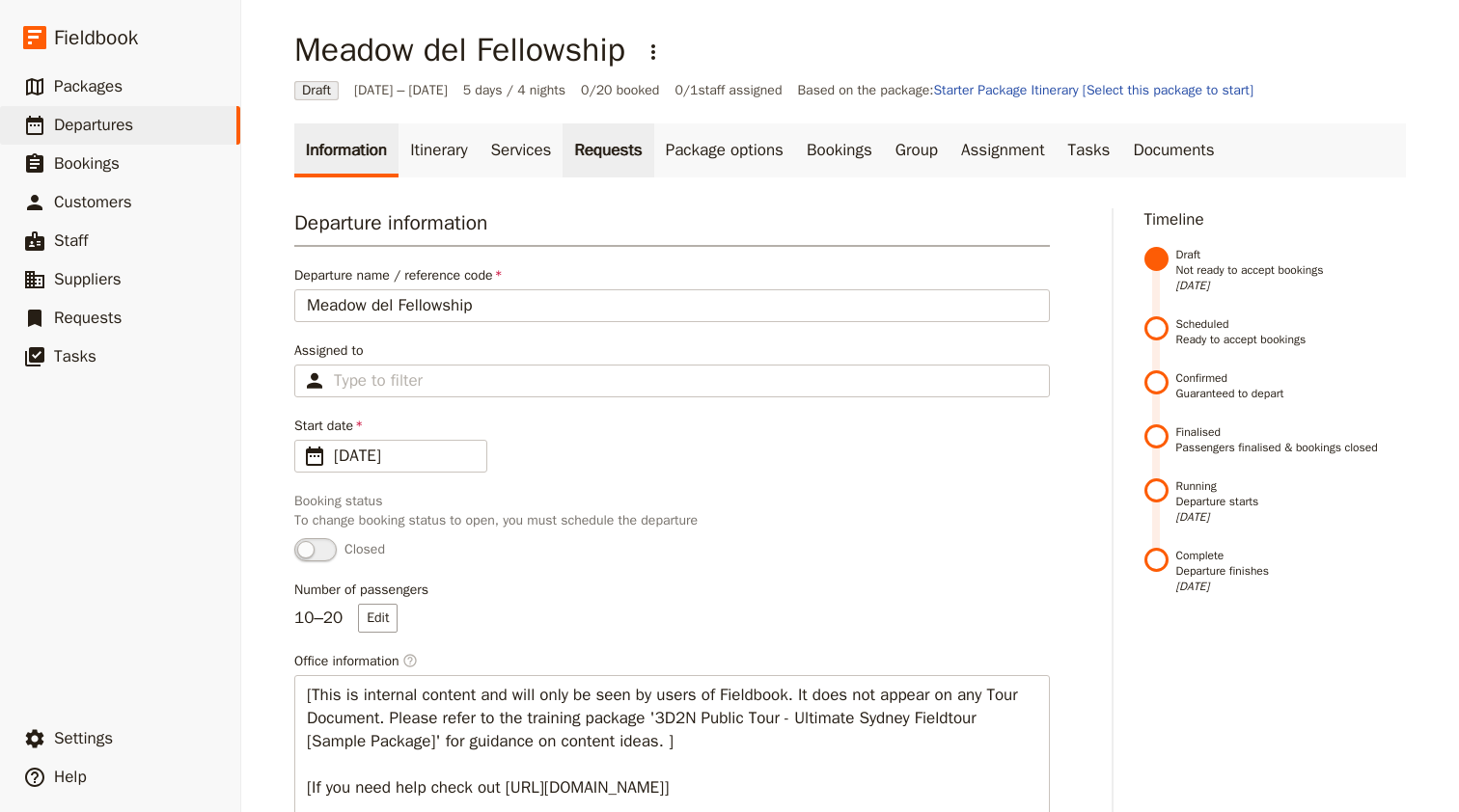 click on "Requests" at bounding box center (608, 150) 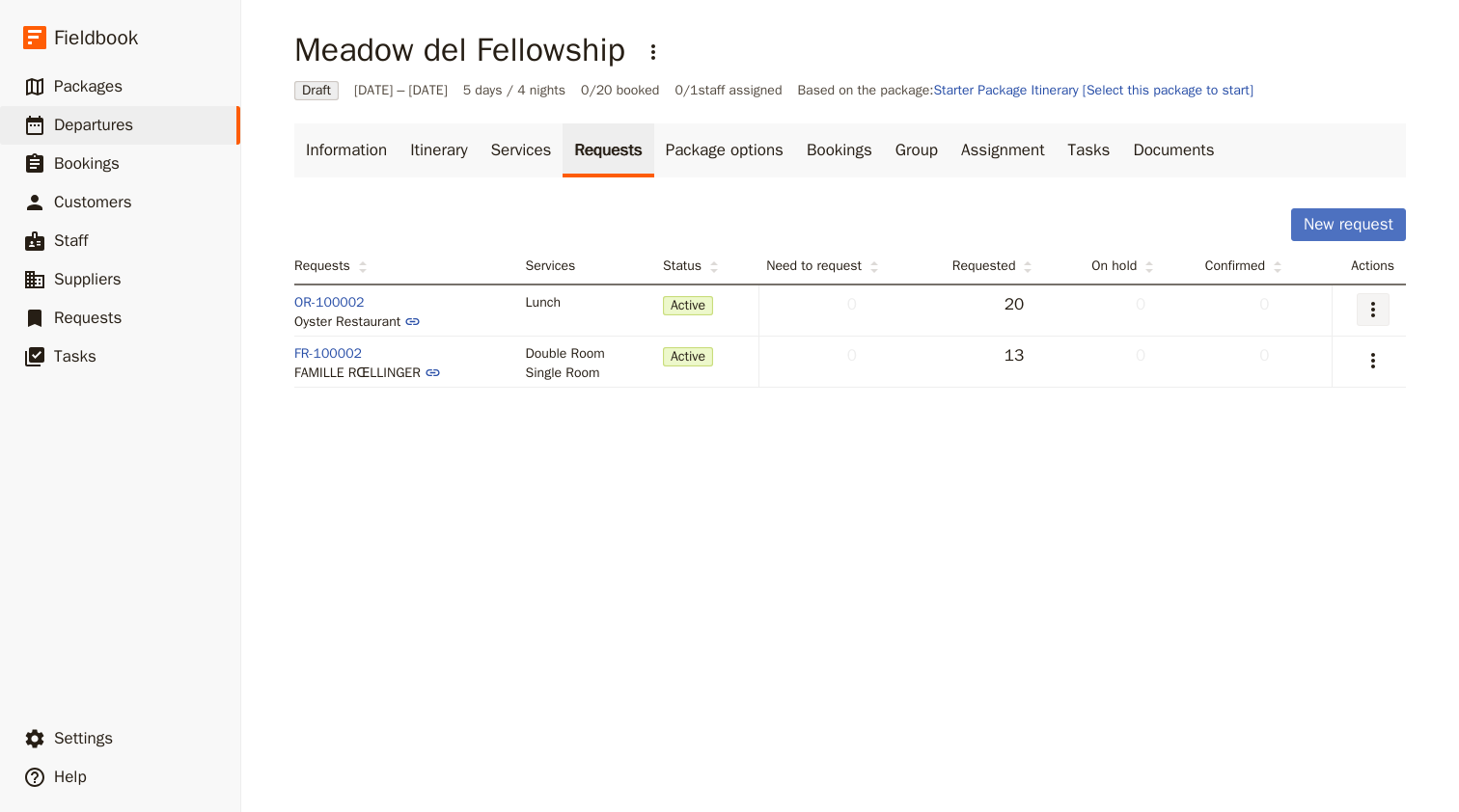 click 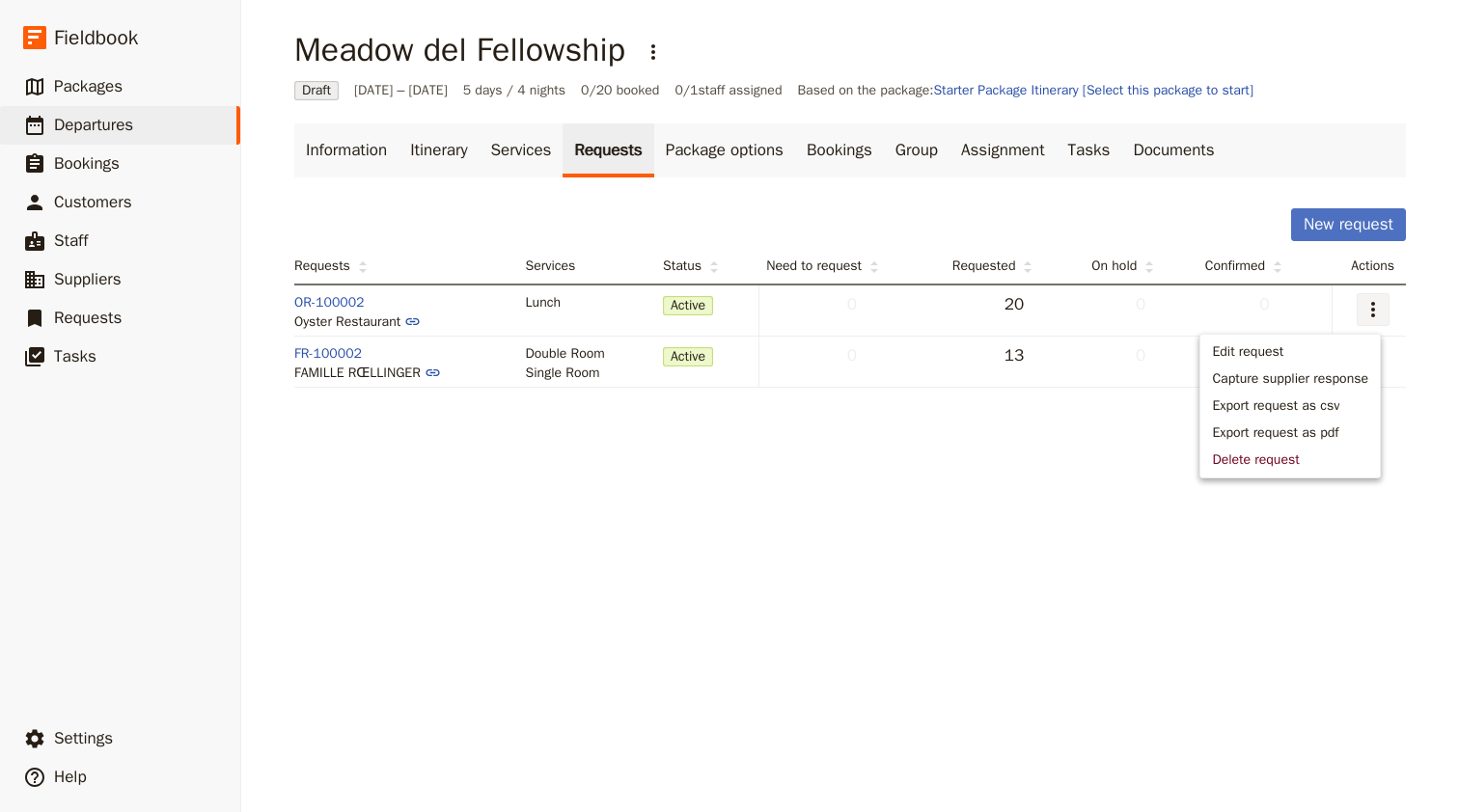 click on "Requests Services Status Need to request Requested On hold Confirmed Actions OR-100002 Oyster Restaurant  Lunch Active 0 20 0 0 ​ FR-100002 FAMILLE RŒLLINGER Double Room  Single Room Active 0 13 0 0 ​" at bounding box center [850, 318] 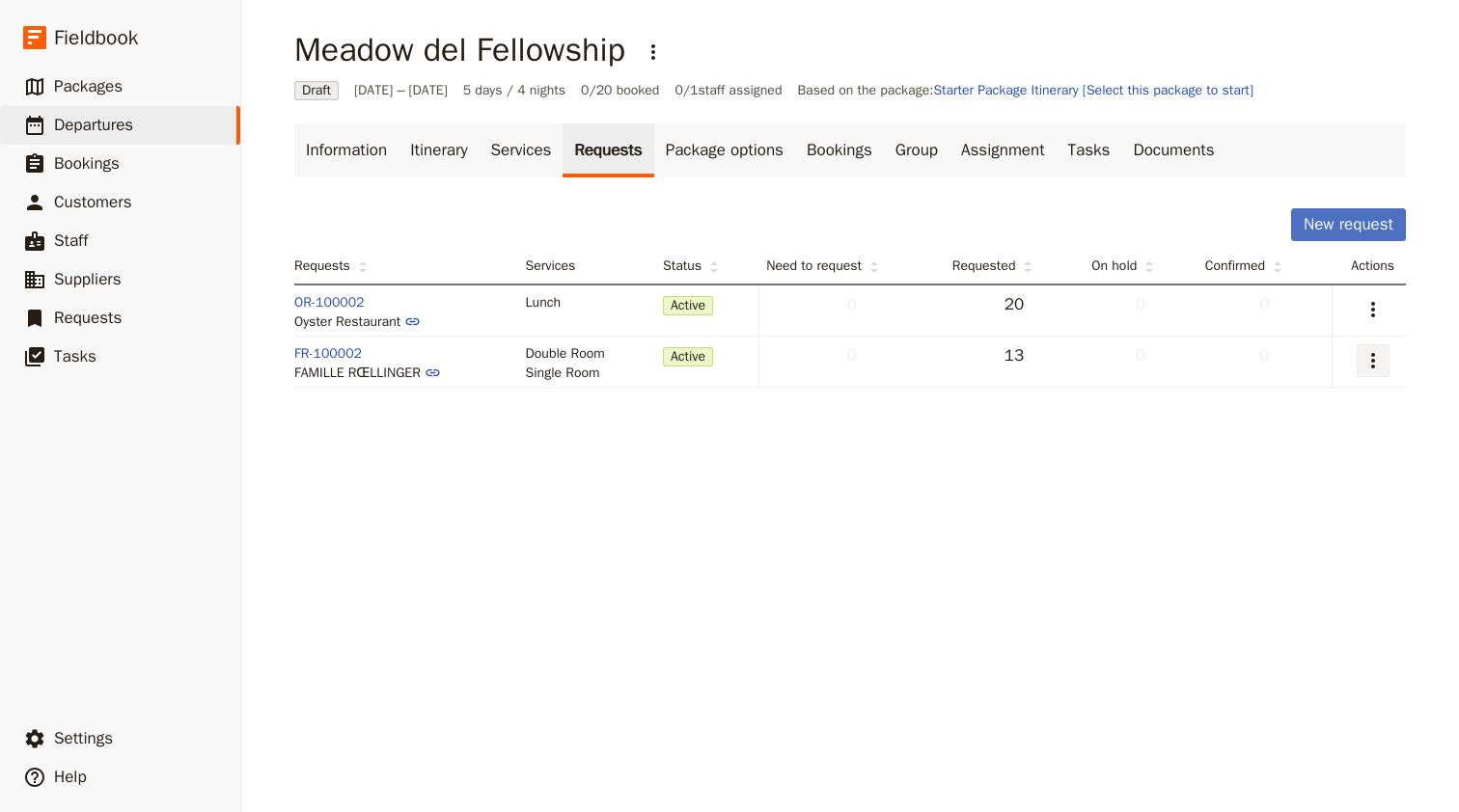click 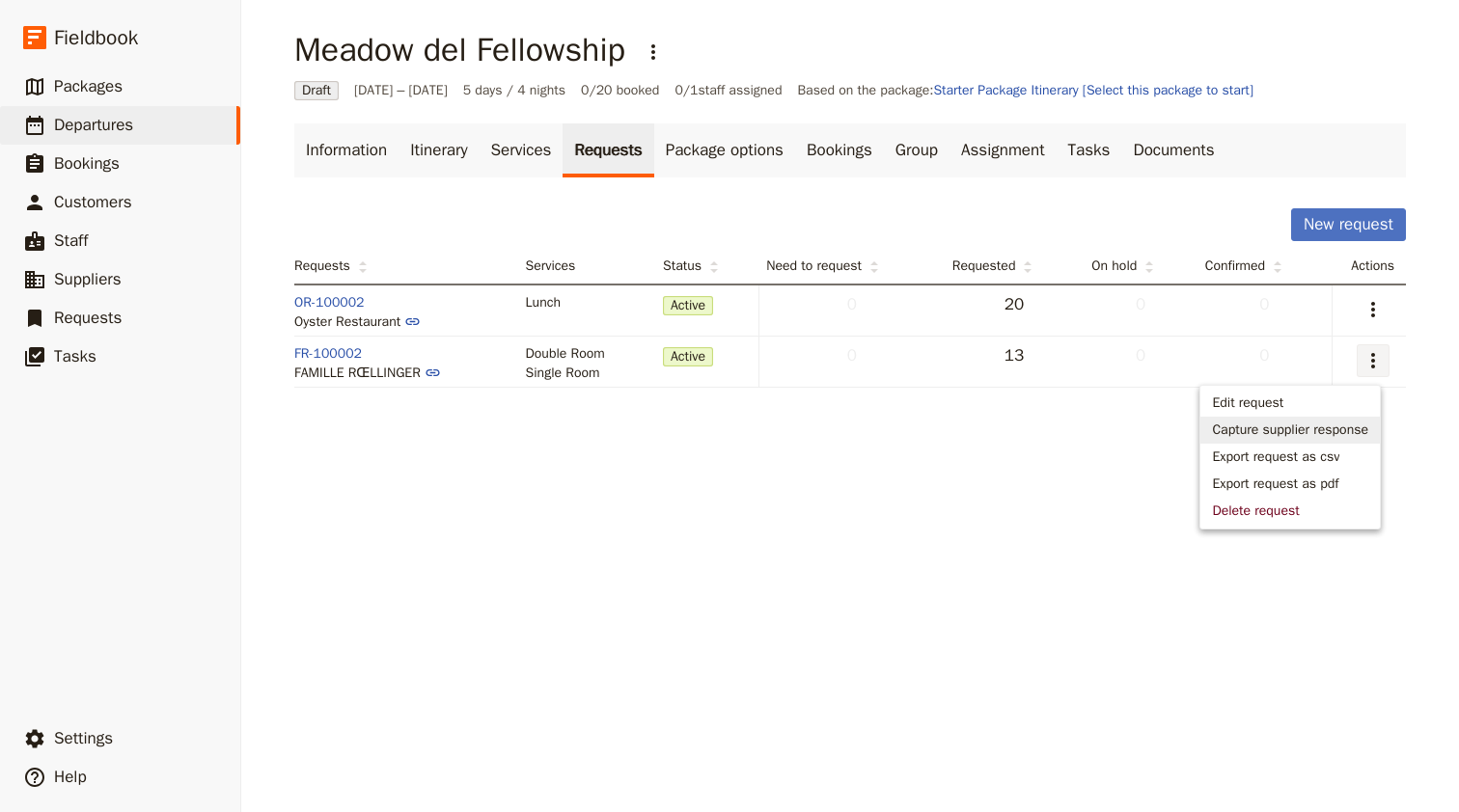 click on "Capture supplier response" at bounding box center [1290, 430] 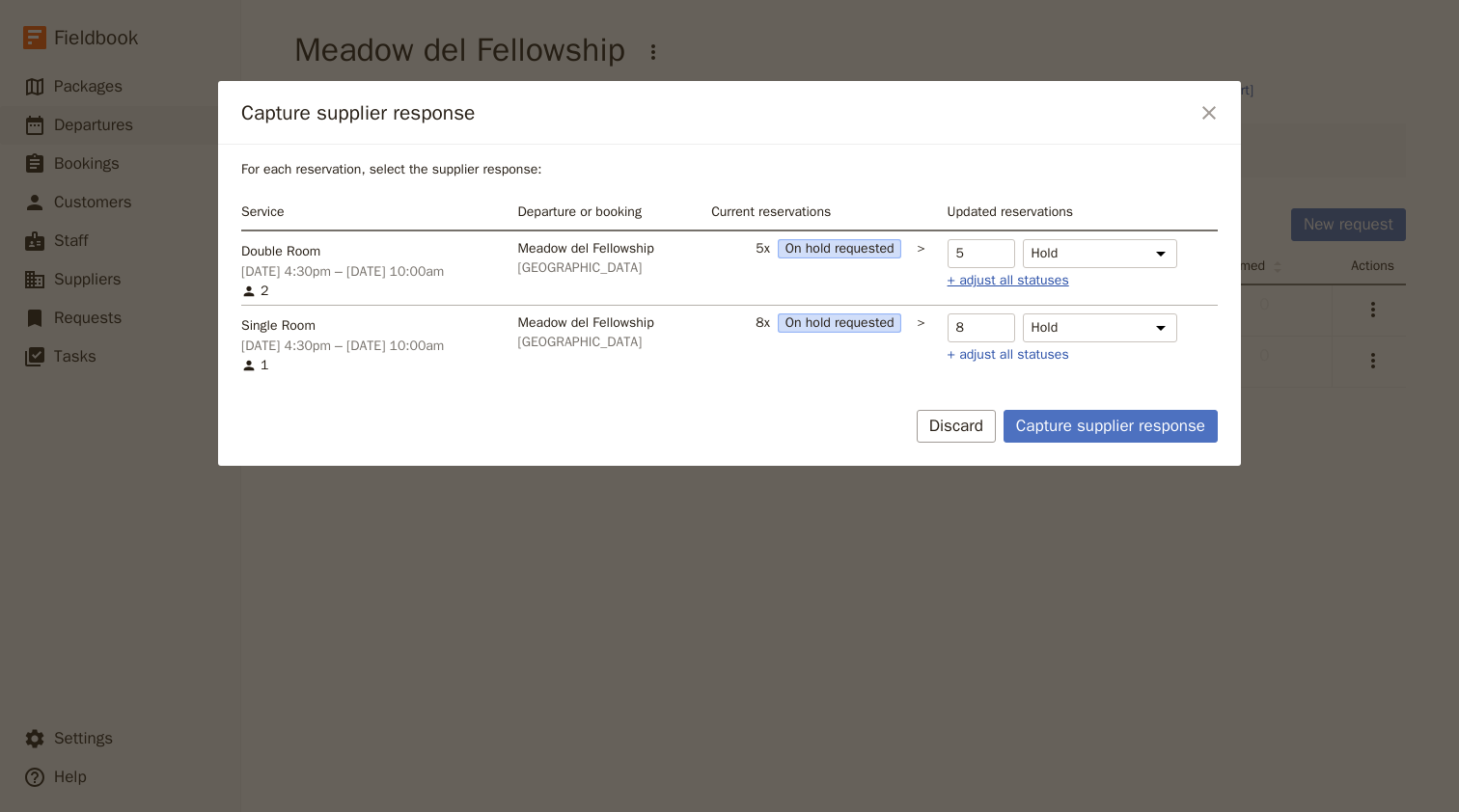 click on "+ adjust all statuses" at bounding box center (1008, 281) 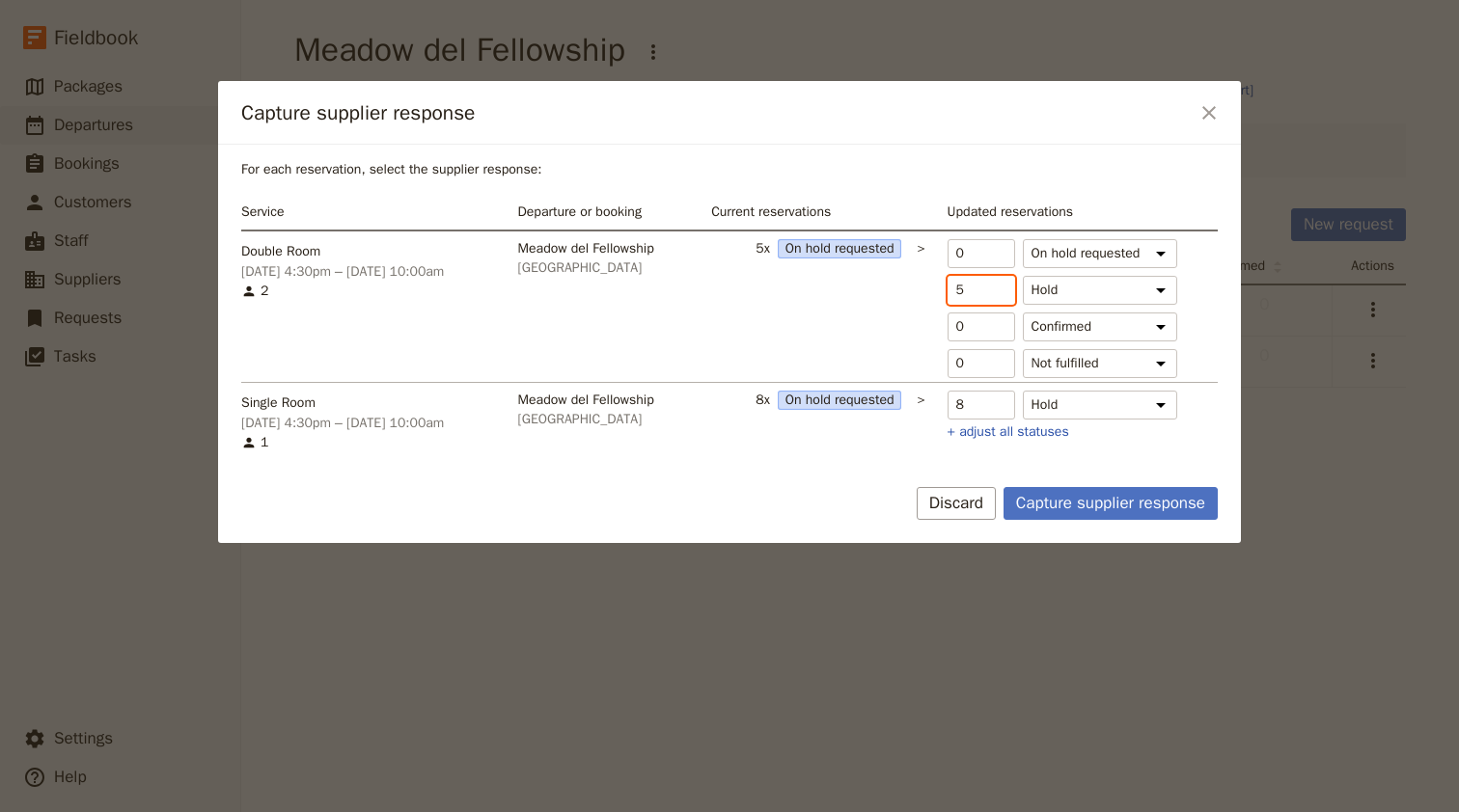 type on "4" 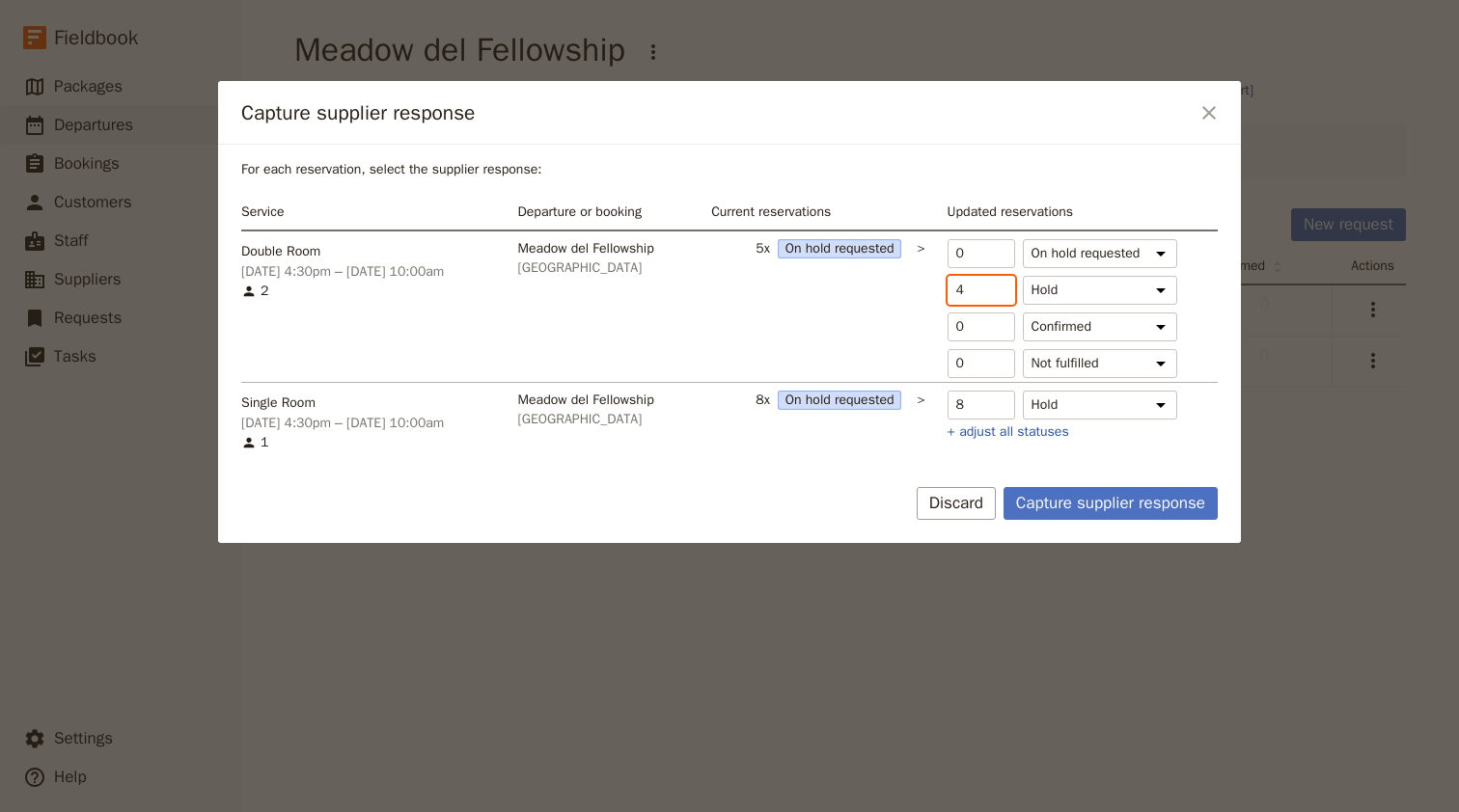 type on "1" 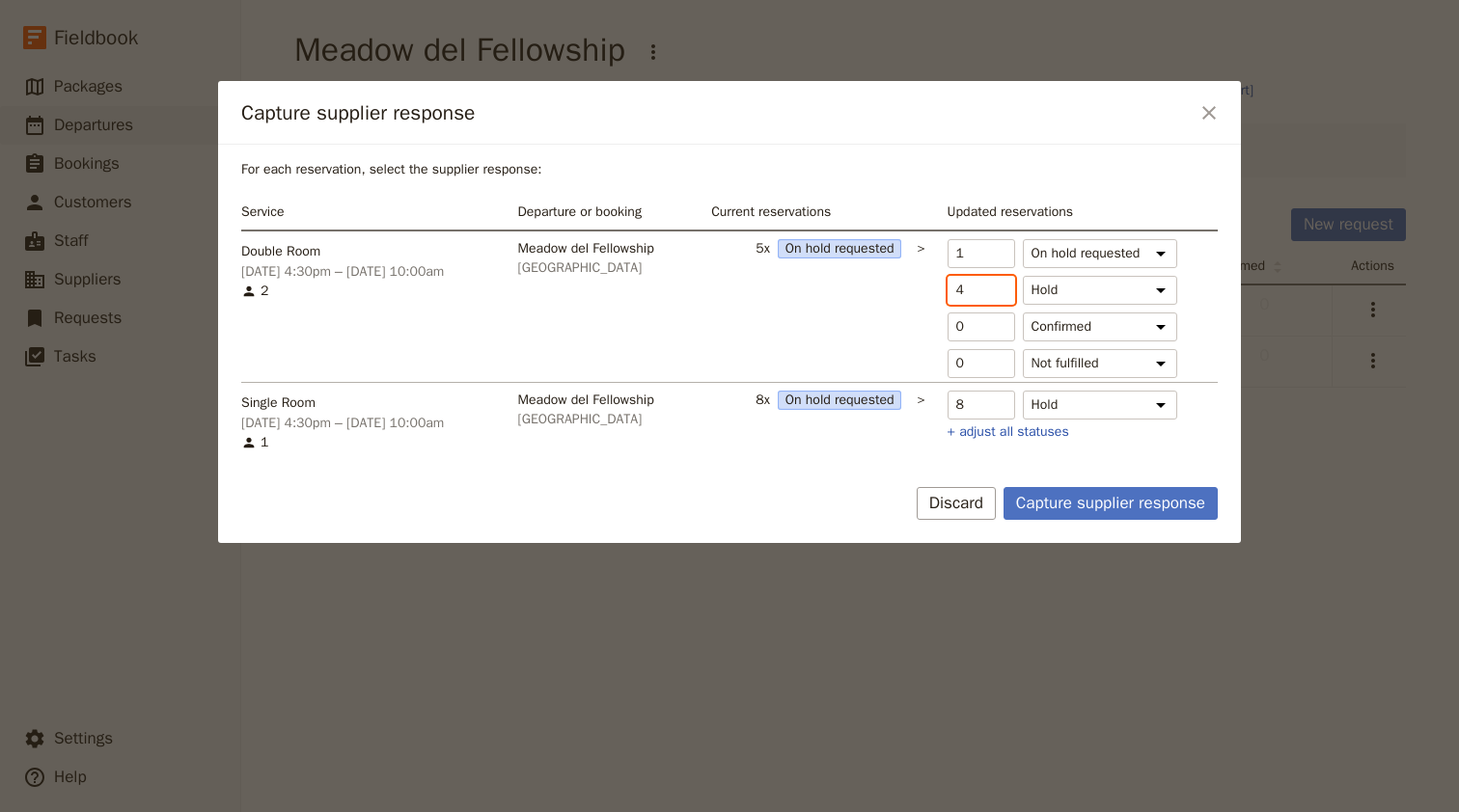 click on "4" at bounding box center (981, 290) 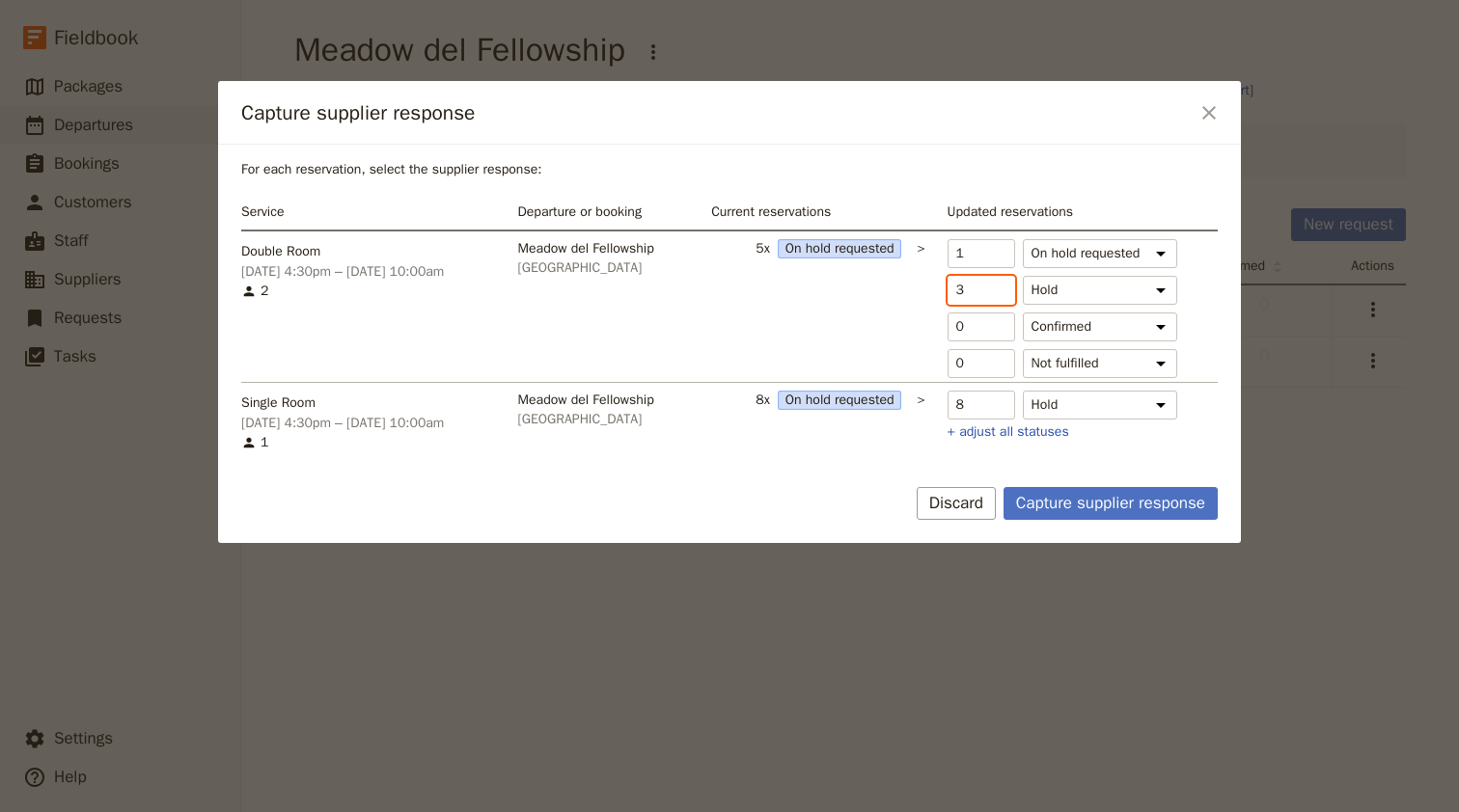 type on "2" 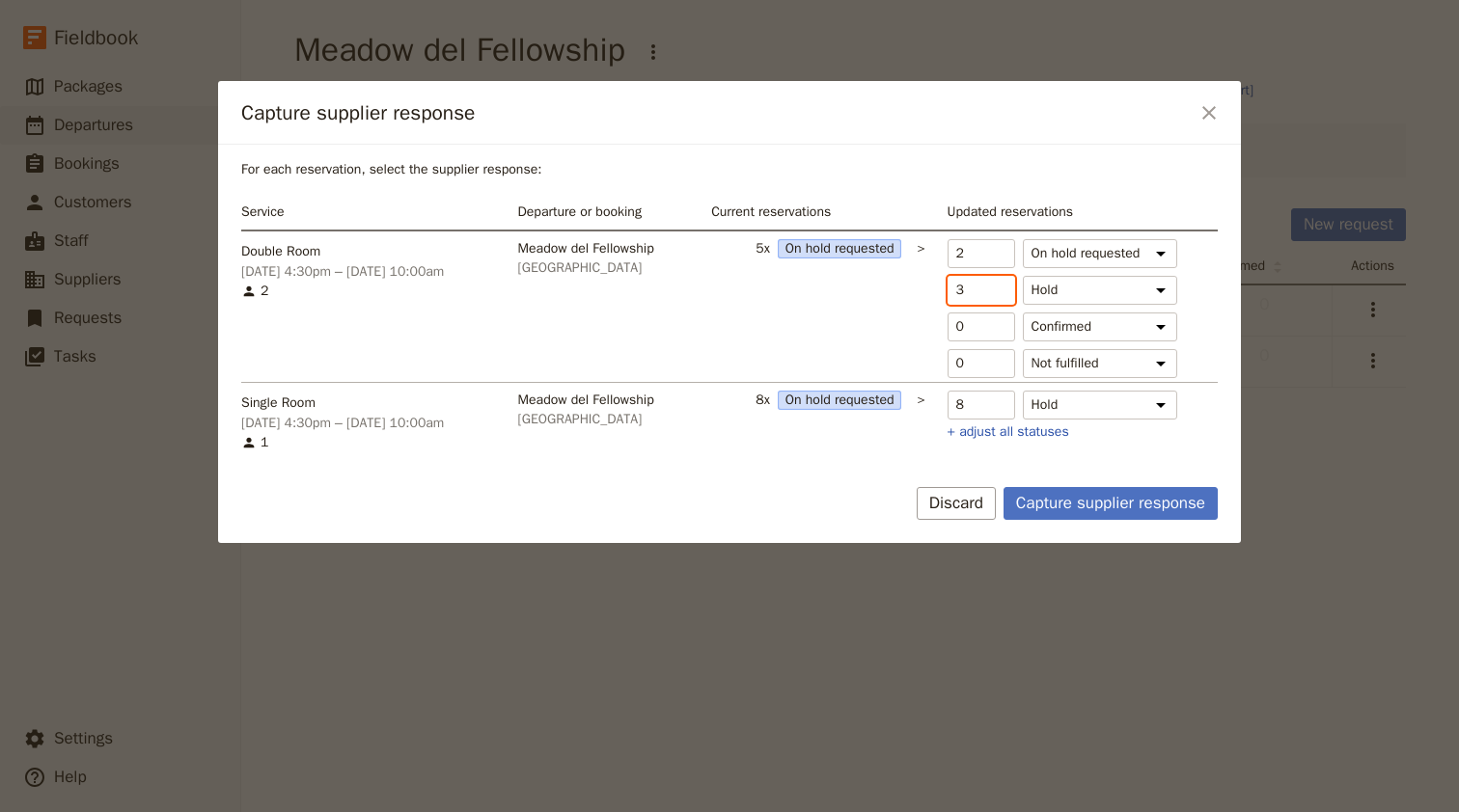 click on "3" at bounding box center [981, 290] 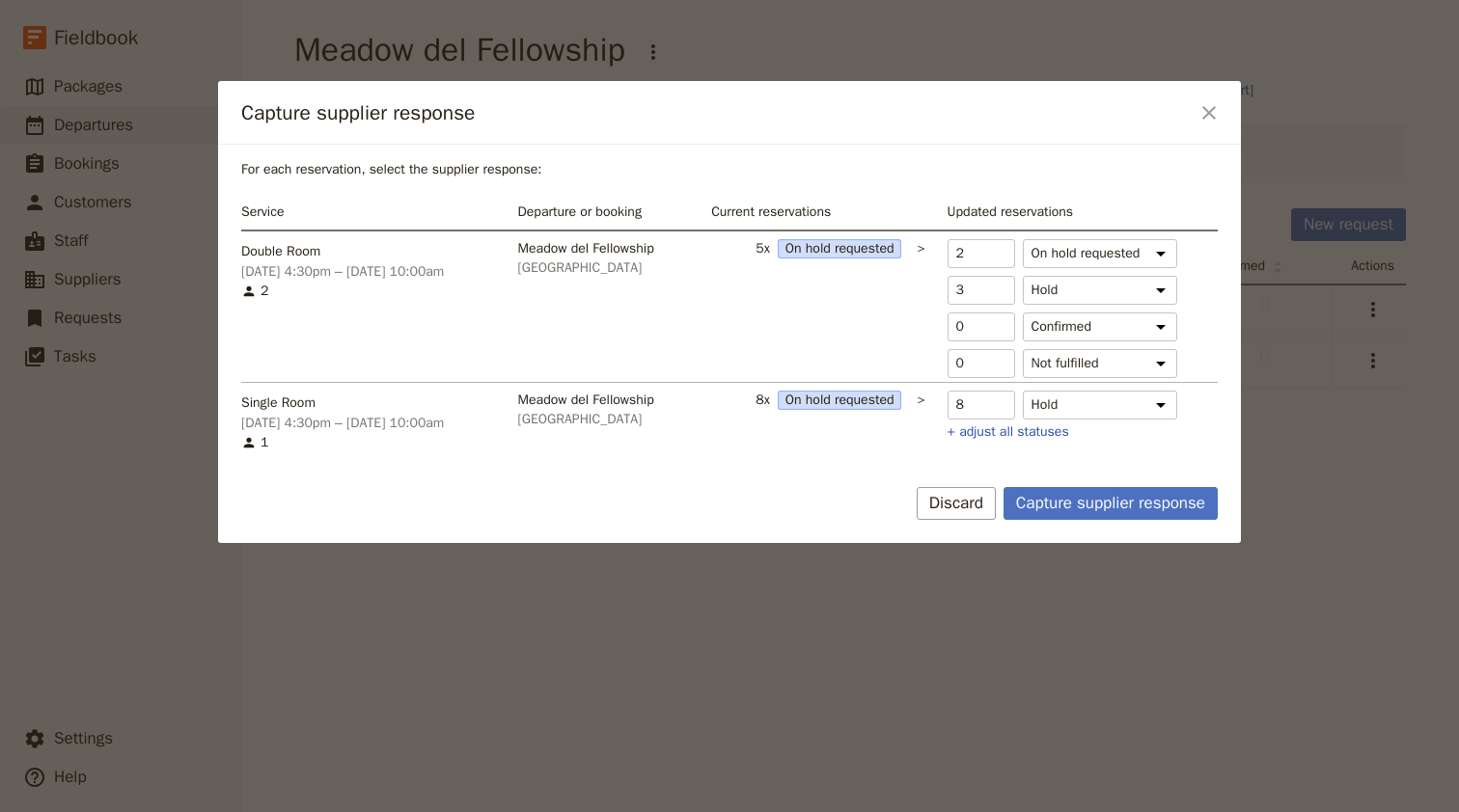 click on "Double Room  ON_HOLD qty 3 Double Room  status Hold" at bounding box center [1083, 290] 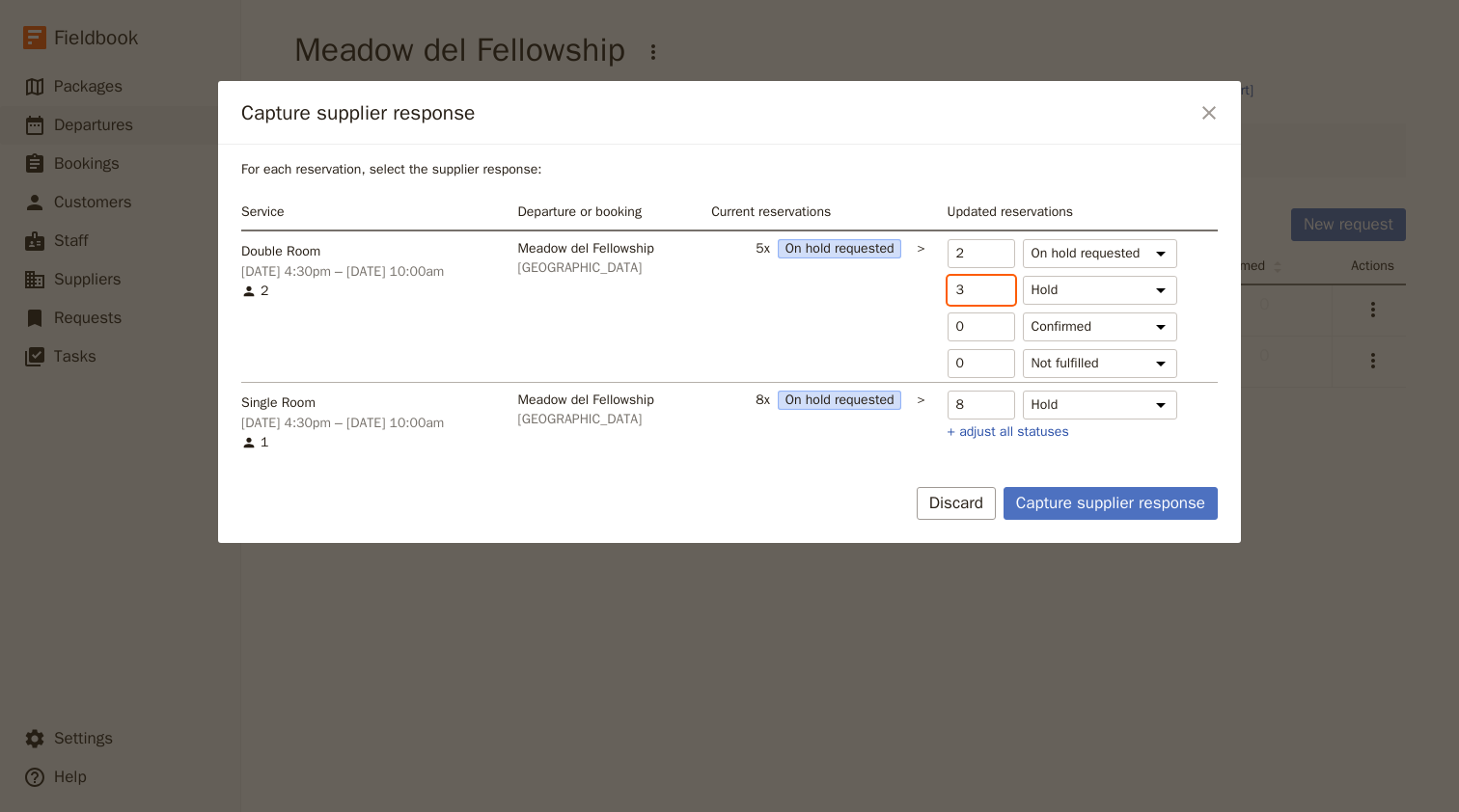 type on "4" 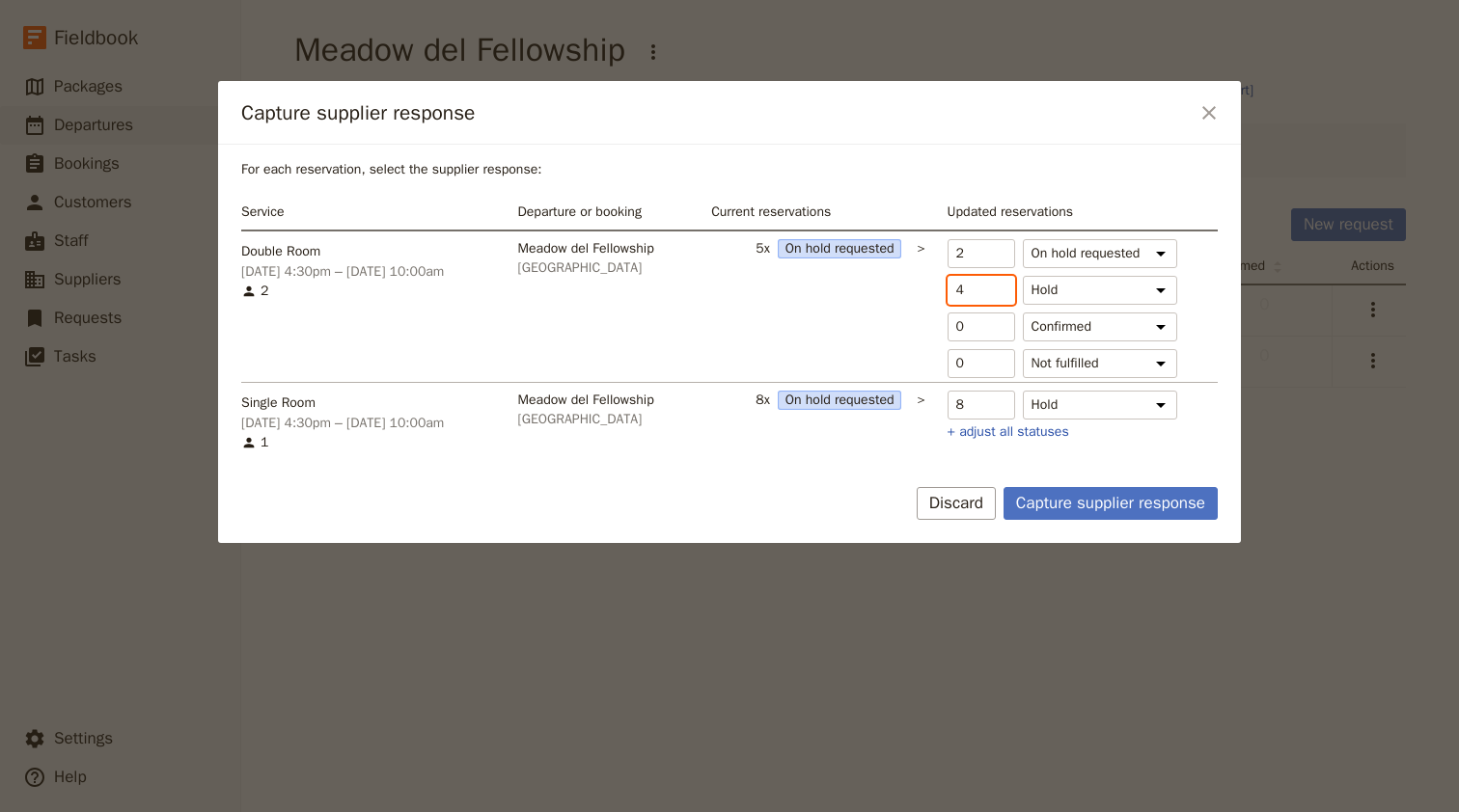 type on "1" 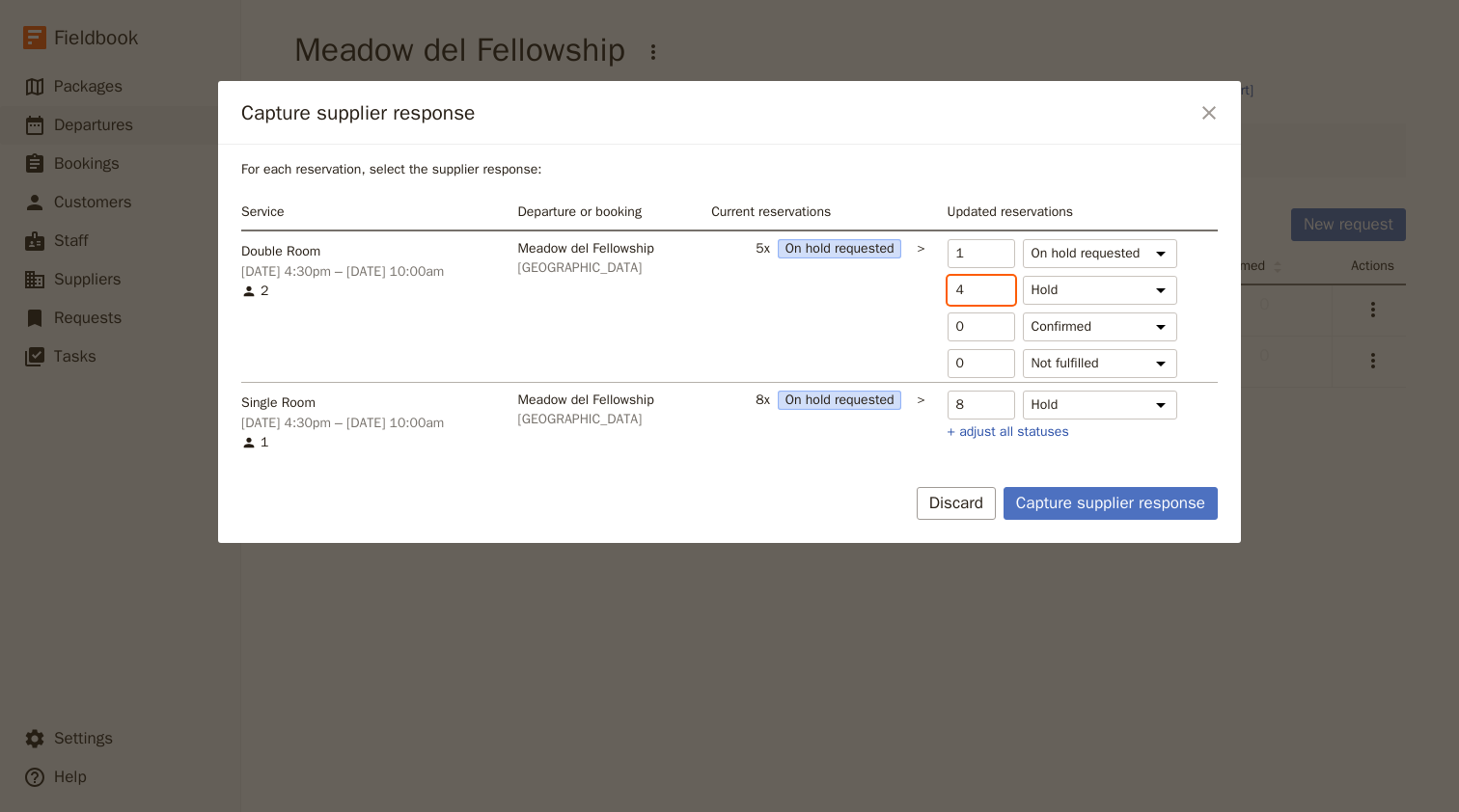 click on "4" at bounding box center [981, 290] 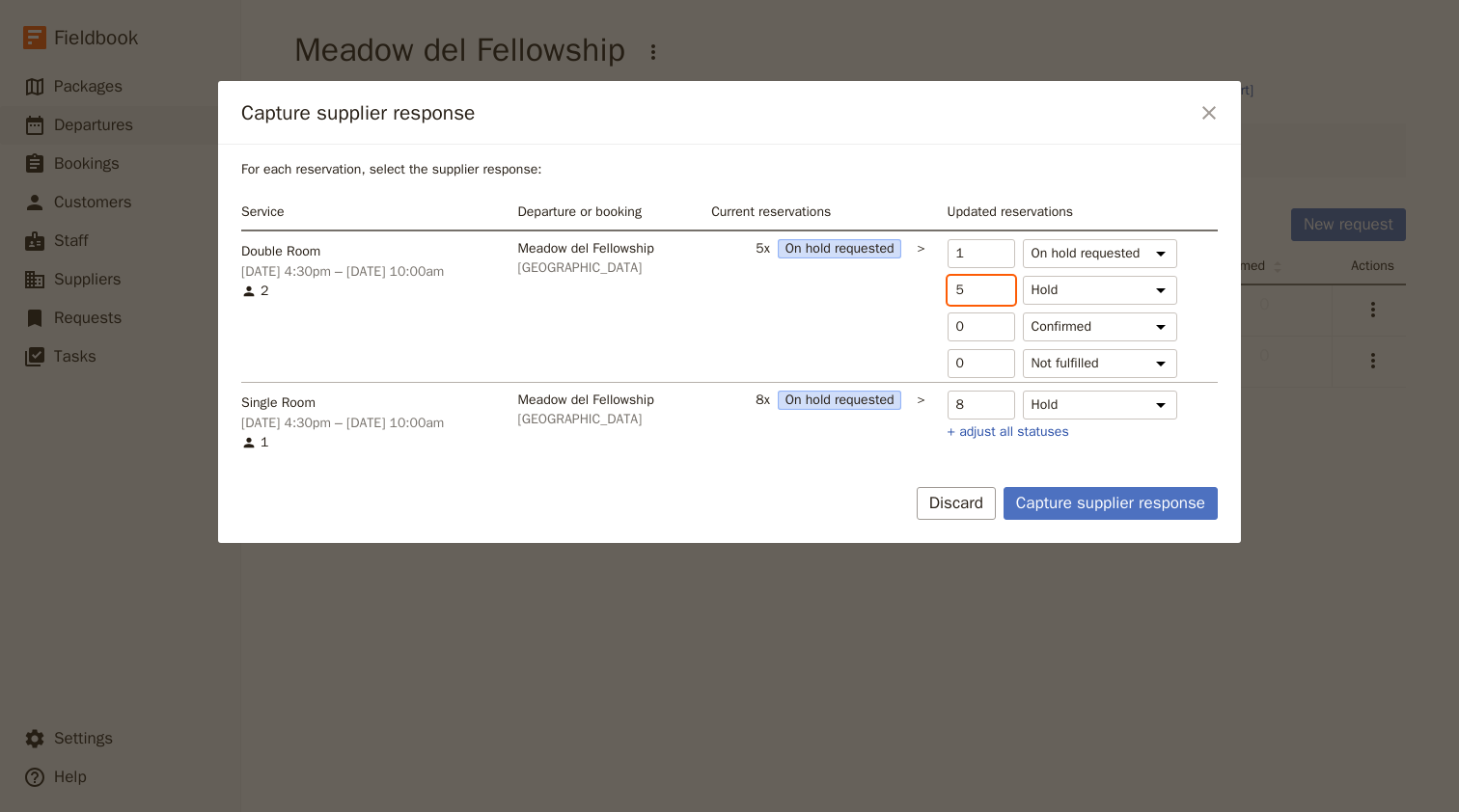 type on "0" 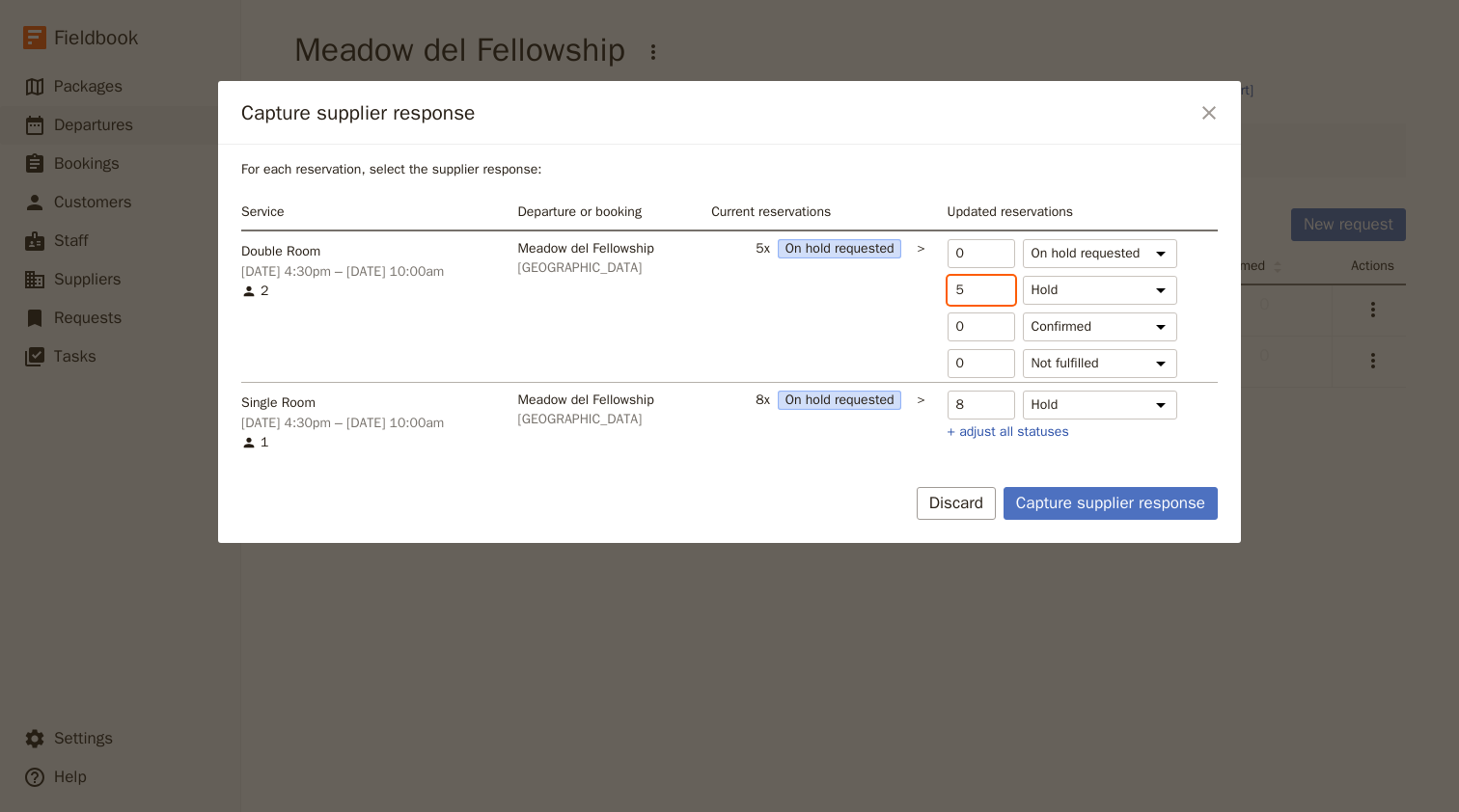 click on "5" at bounding box center (981, 290) 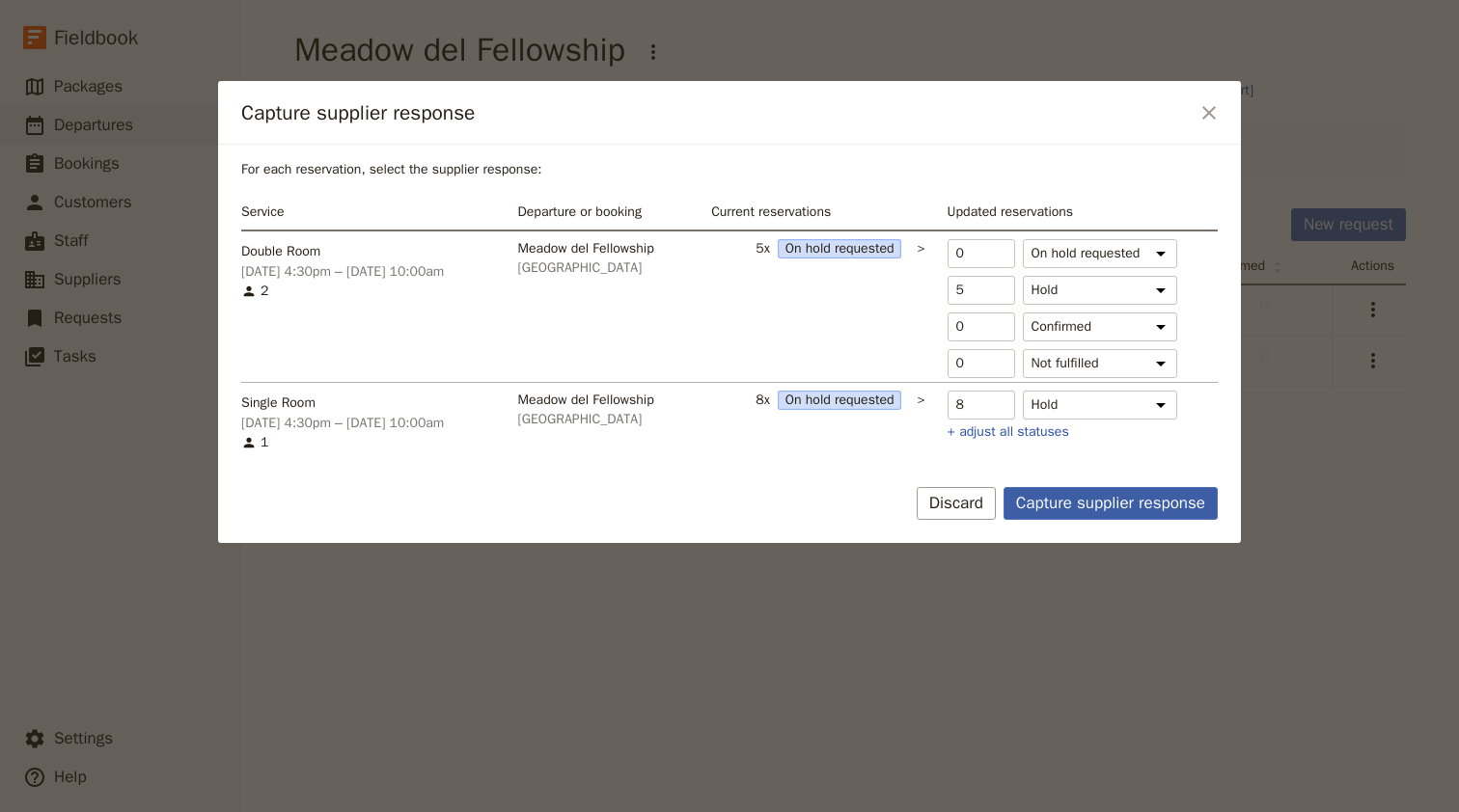 click on "Capture supplier response" at bounding box center [1111, 503] 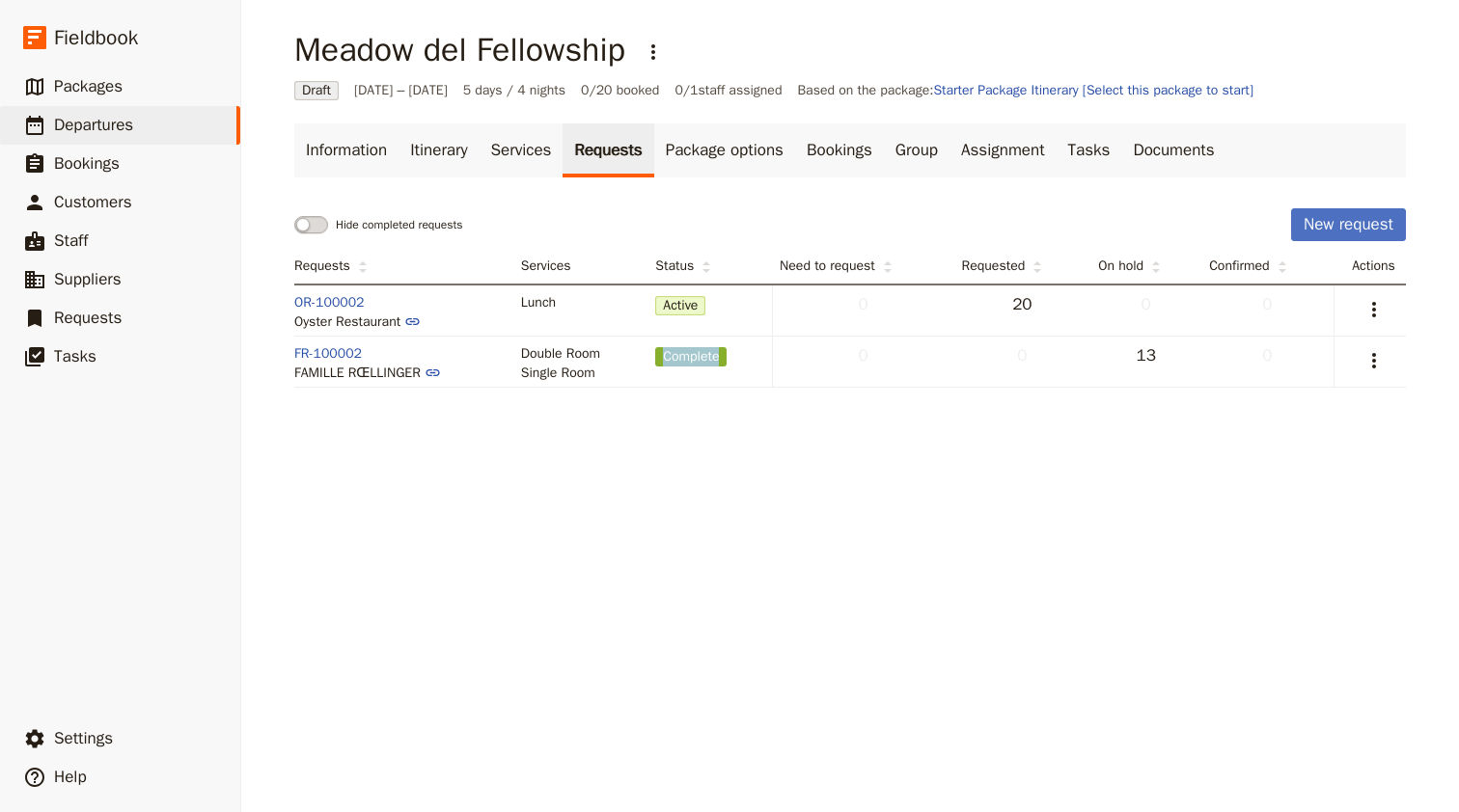 drag, startPoint x: 653, startPoint y: 364, endPoint x: 728, endPoint y: 365, distance: 75.00667 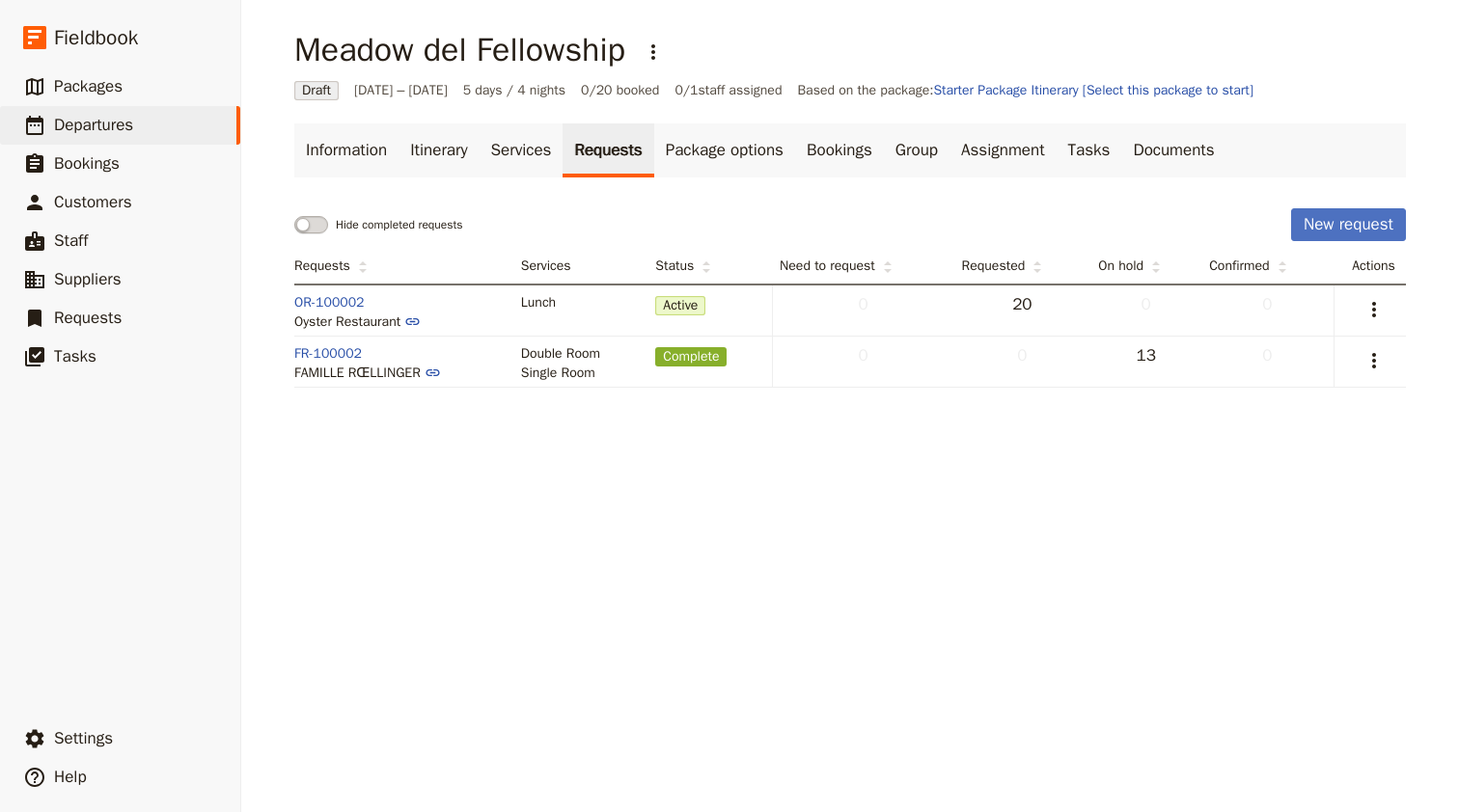 click on "0" at bounding box center (864, 356) 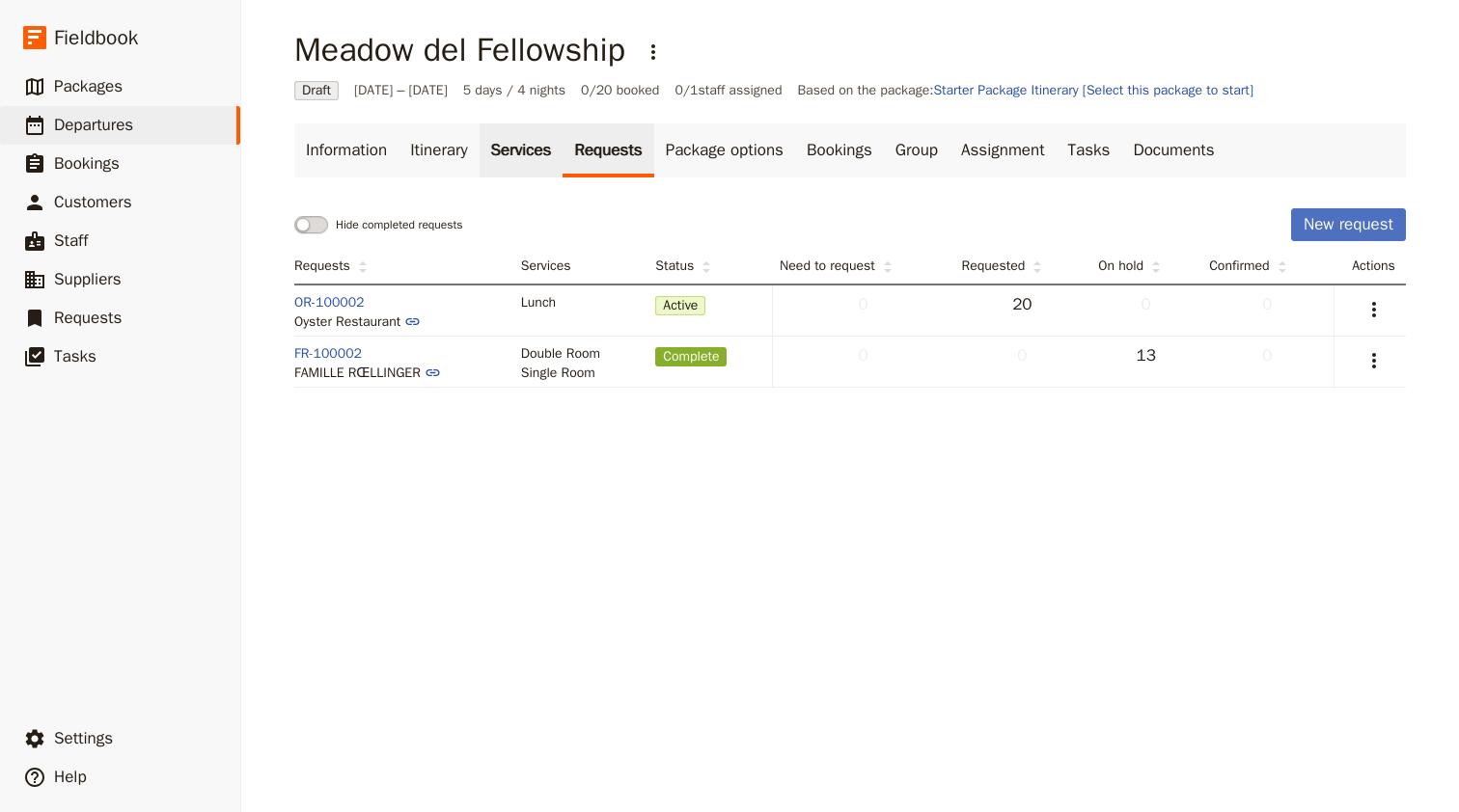 click on "Services" at bounding box center (521, 150) 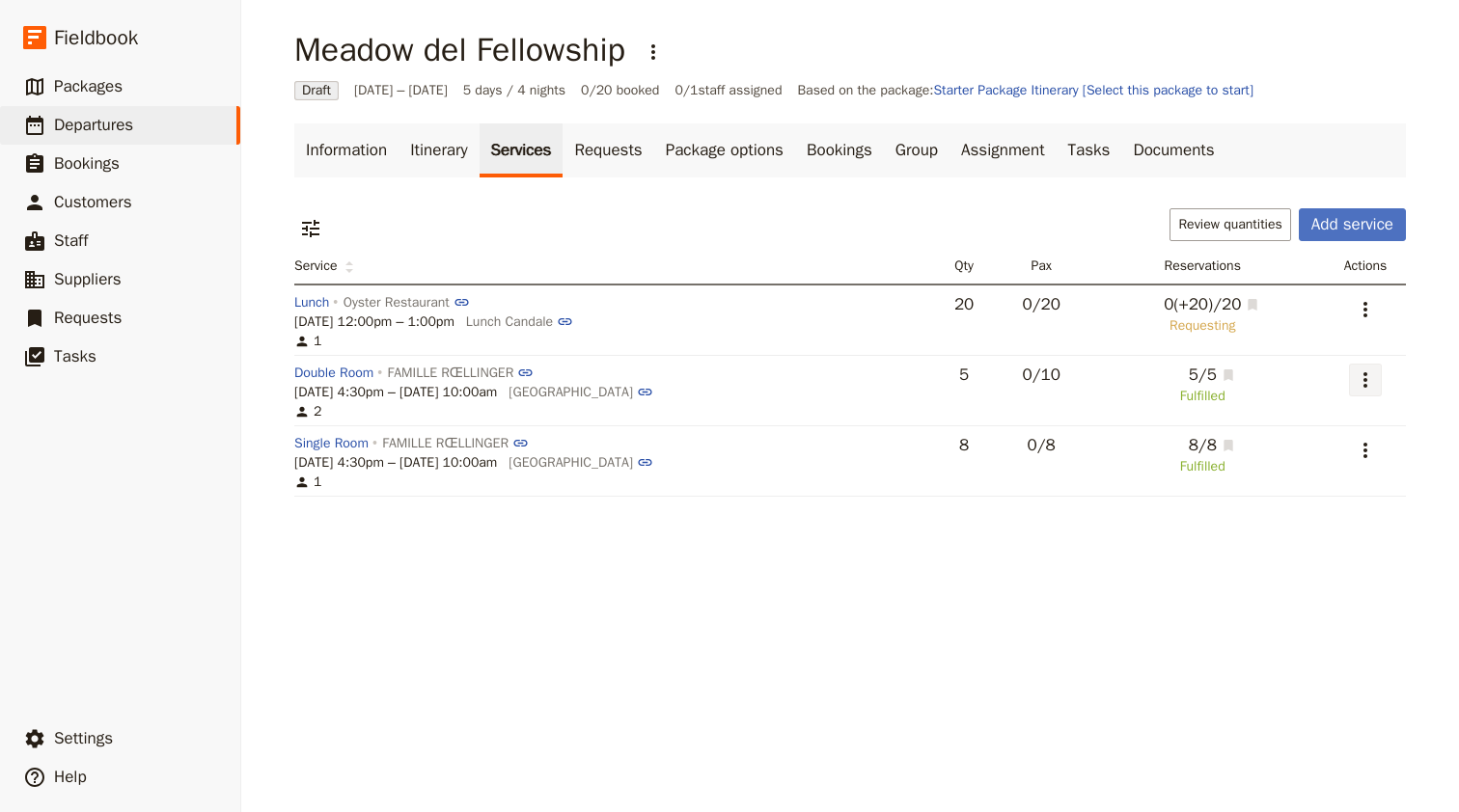 click 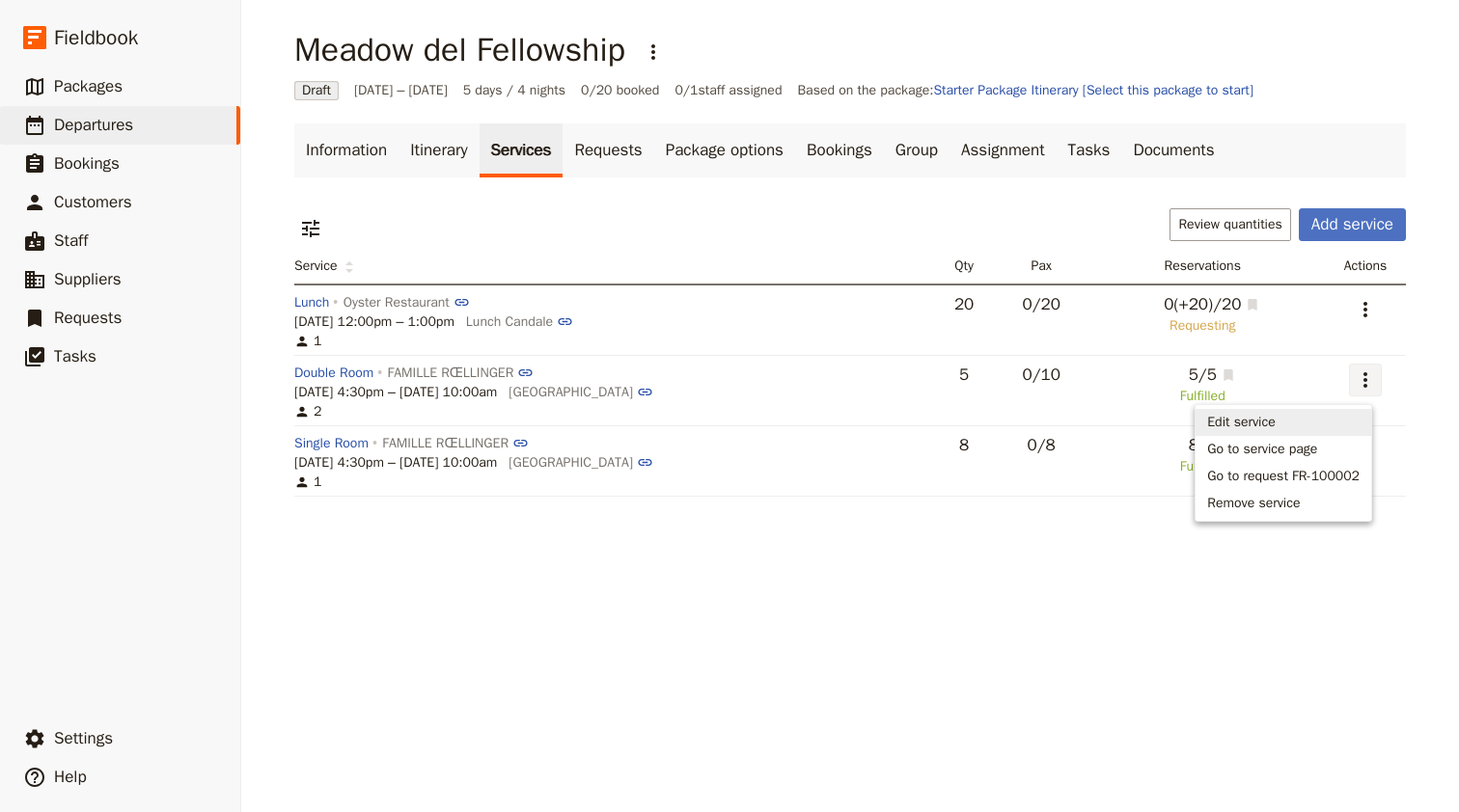 click on "Edit service" at bounding box center (1283, 422) 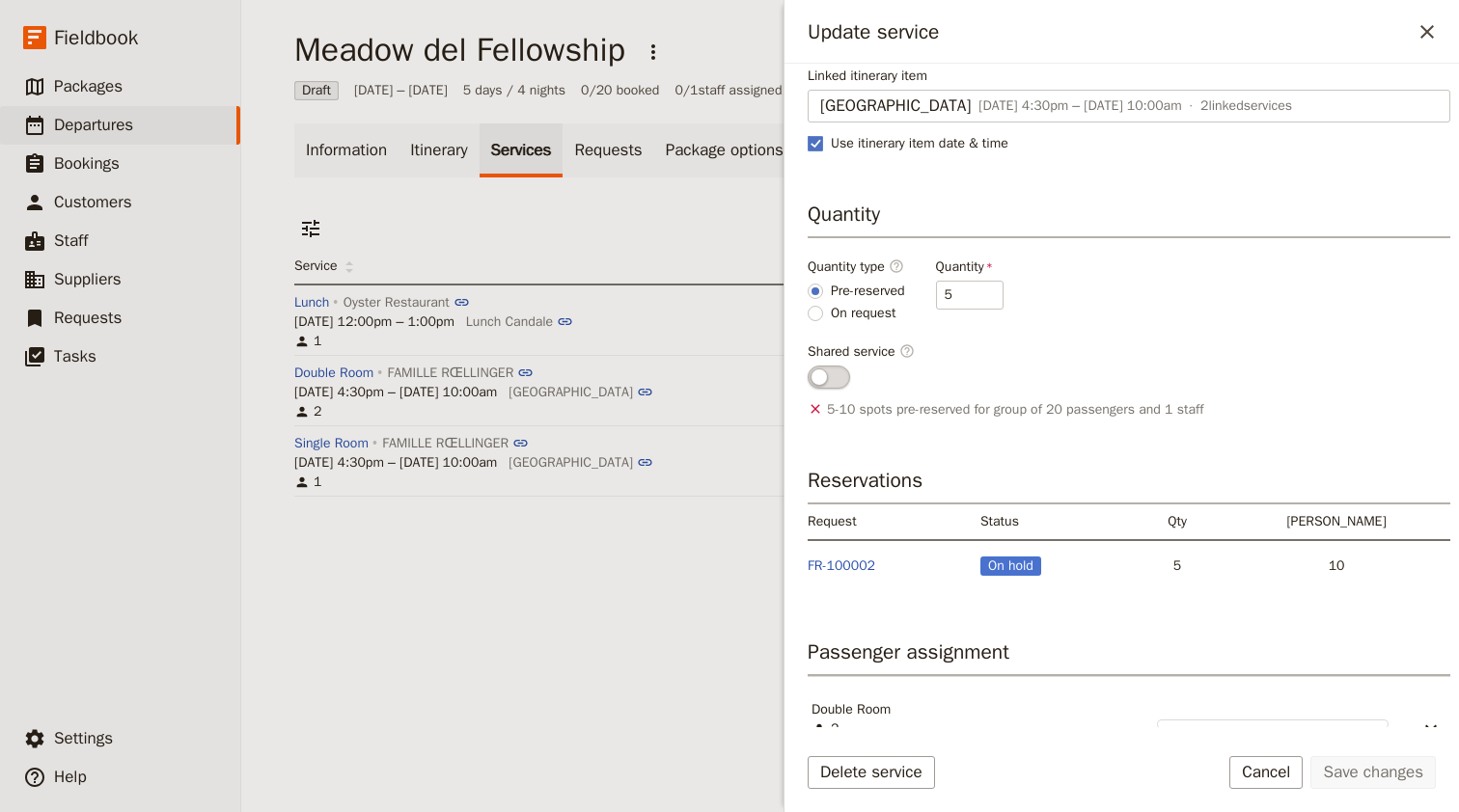 scroll, scrollTop: 0, scrollLeft: 0, axis: both 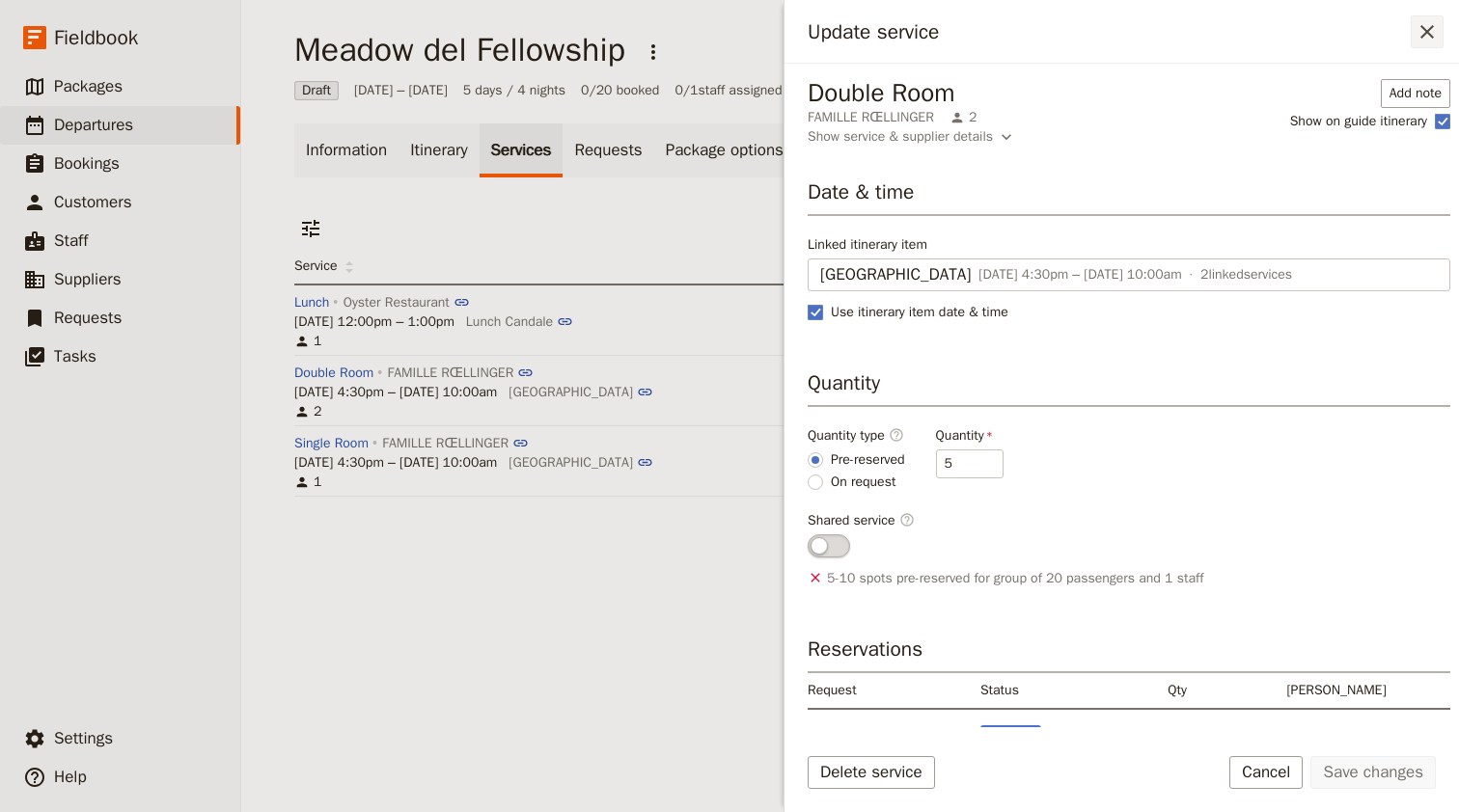click on "​" at bounding box center [1427, 32] 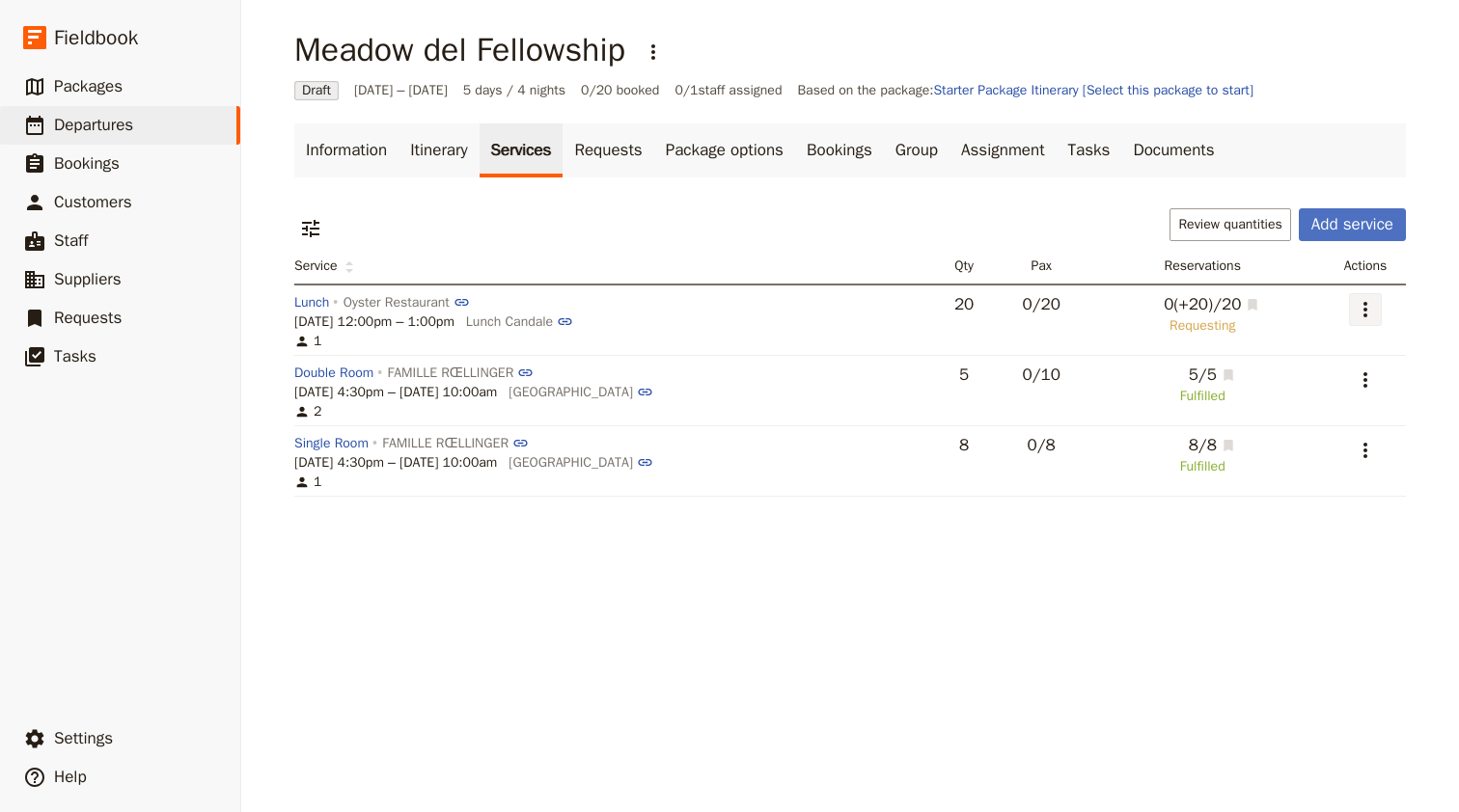 click 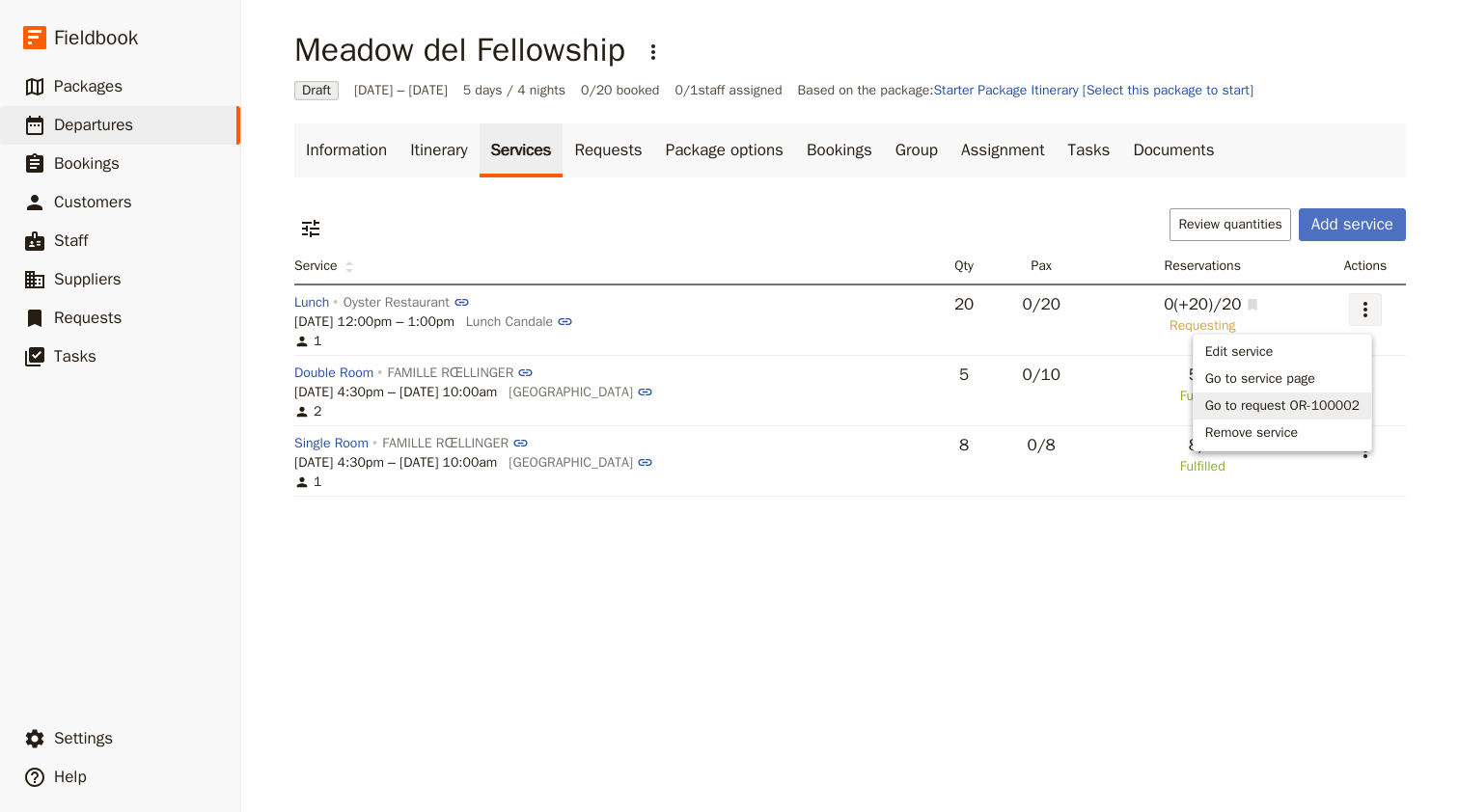 click on "Go to request OR-100002" at bounding box center (1282, 406) 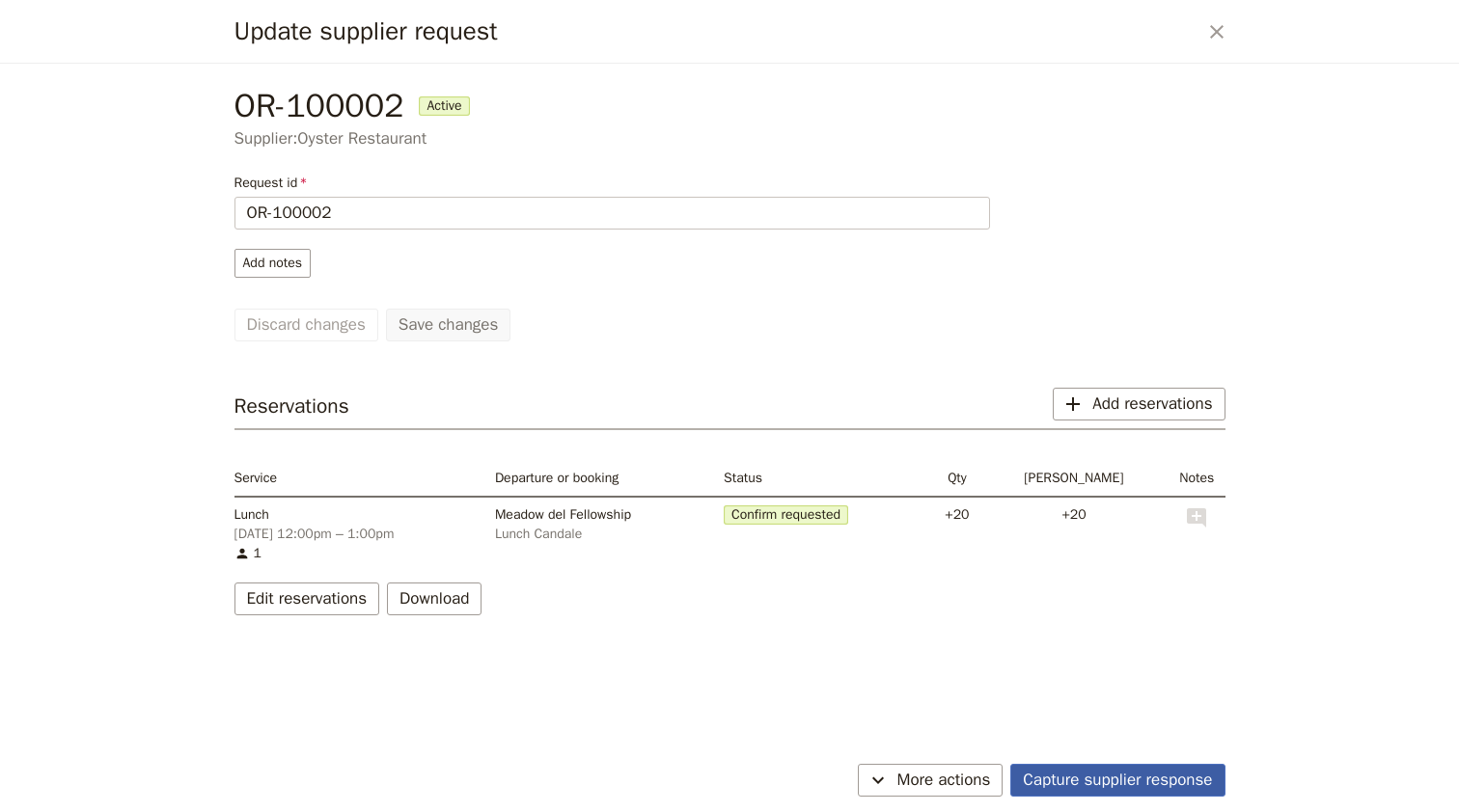 click on "Capture supplier response" at bounding box center [1117, 780] 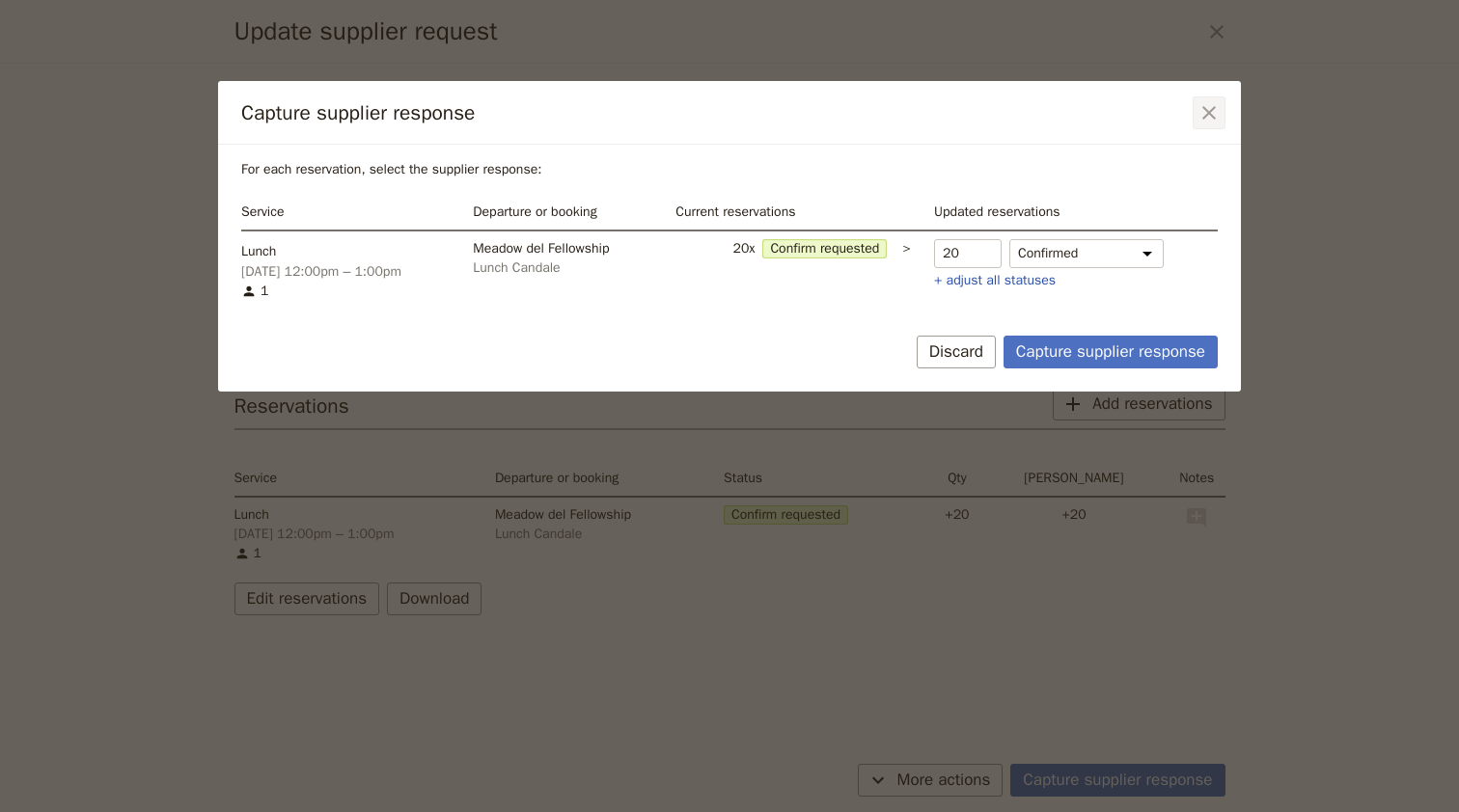 click 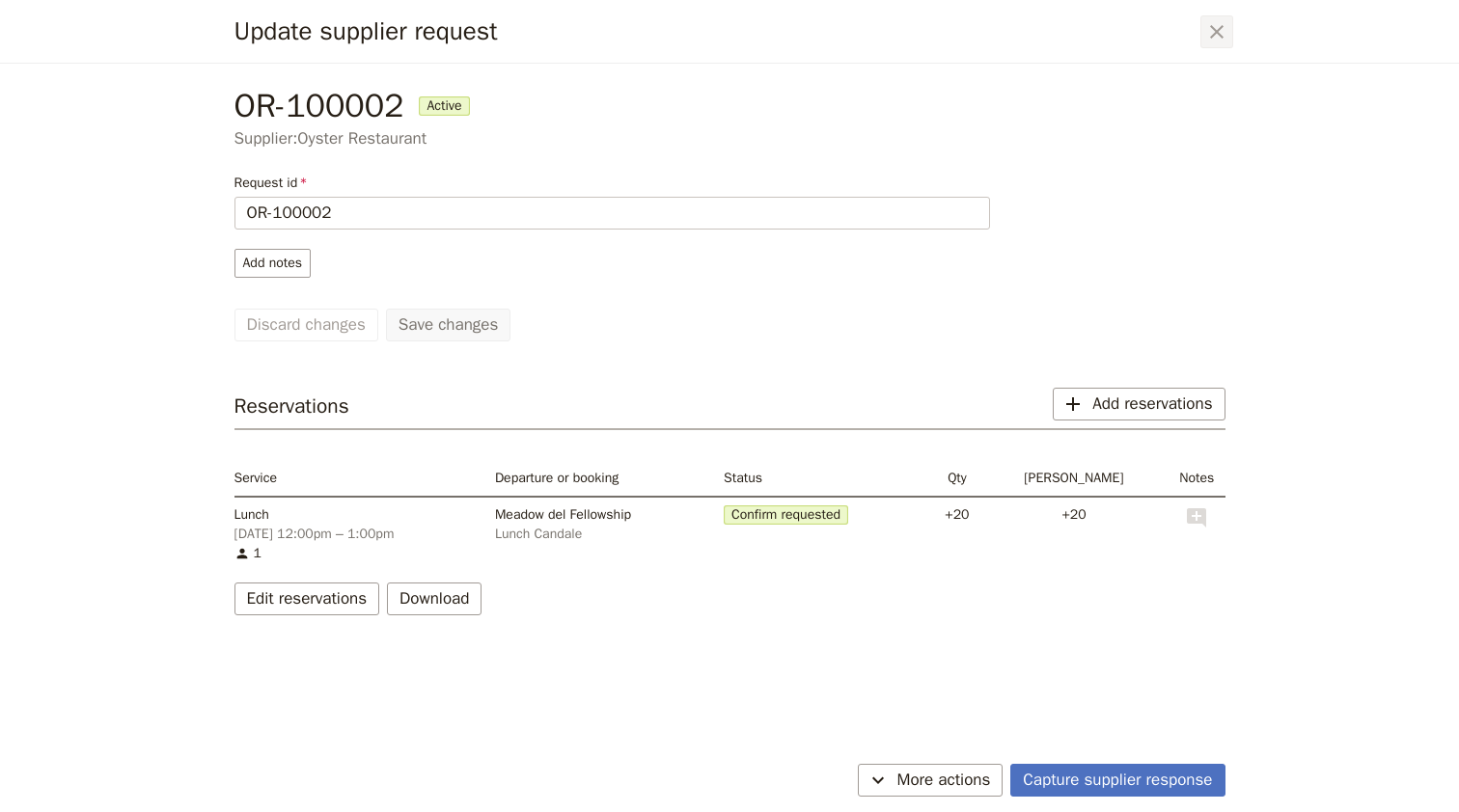 click 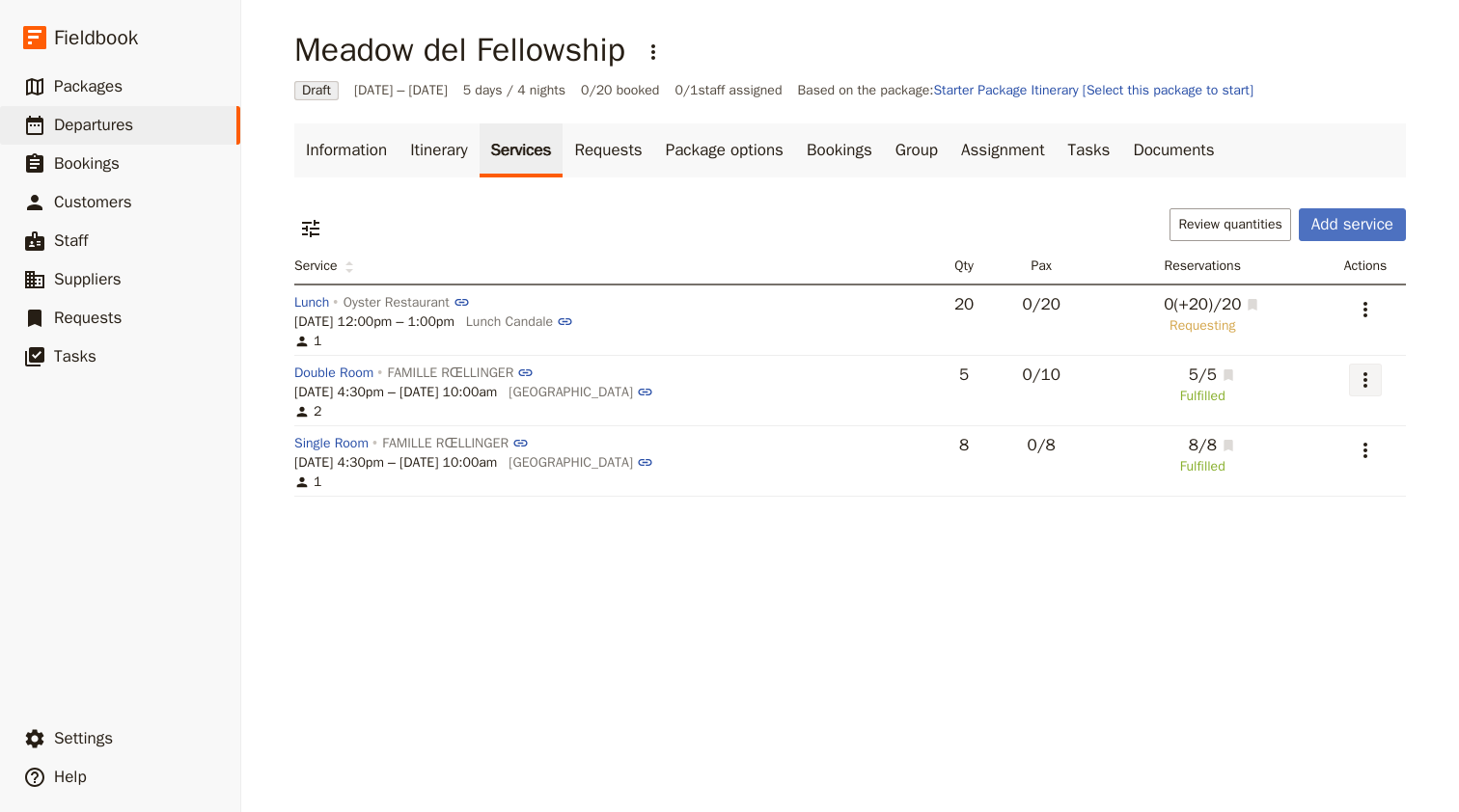 click 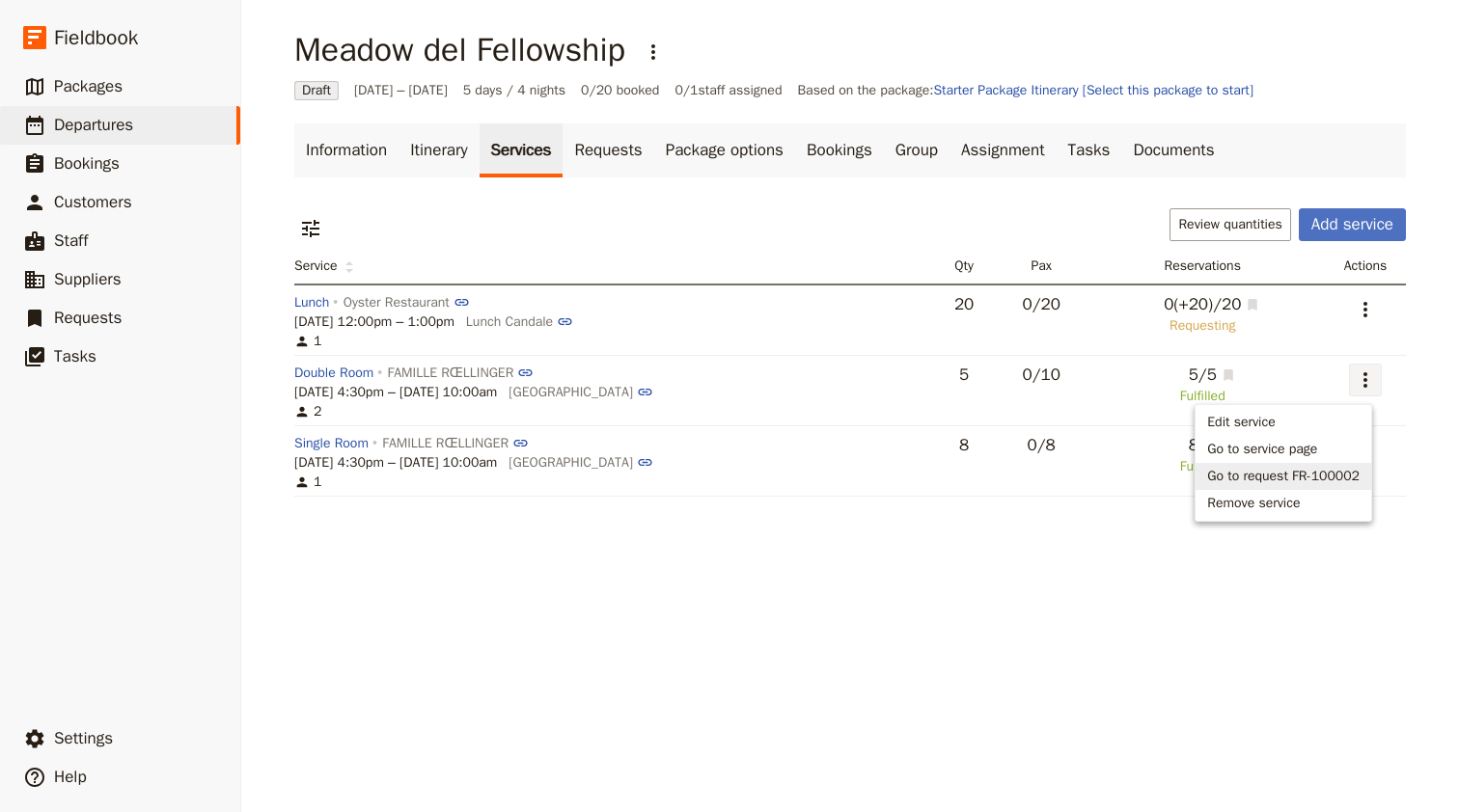 click on "Go to request FR-100002" at bounding box center [1283, 476] 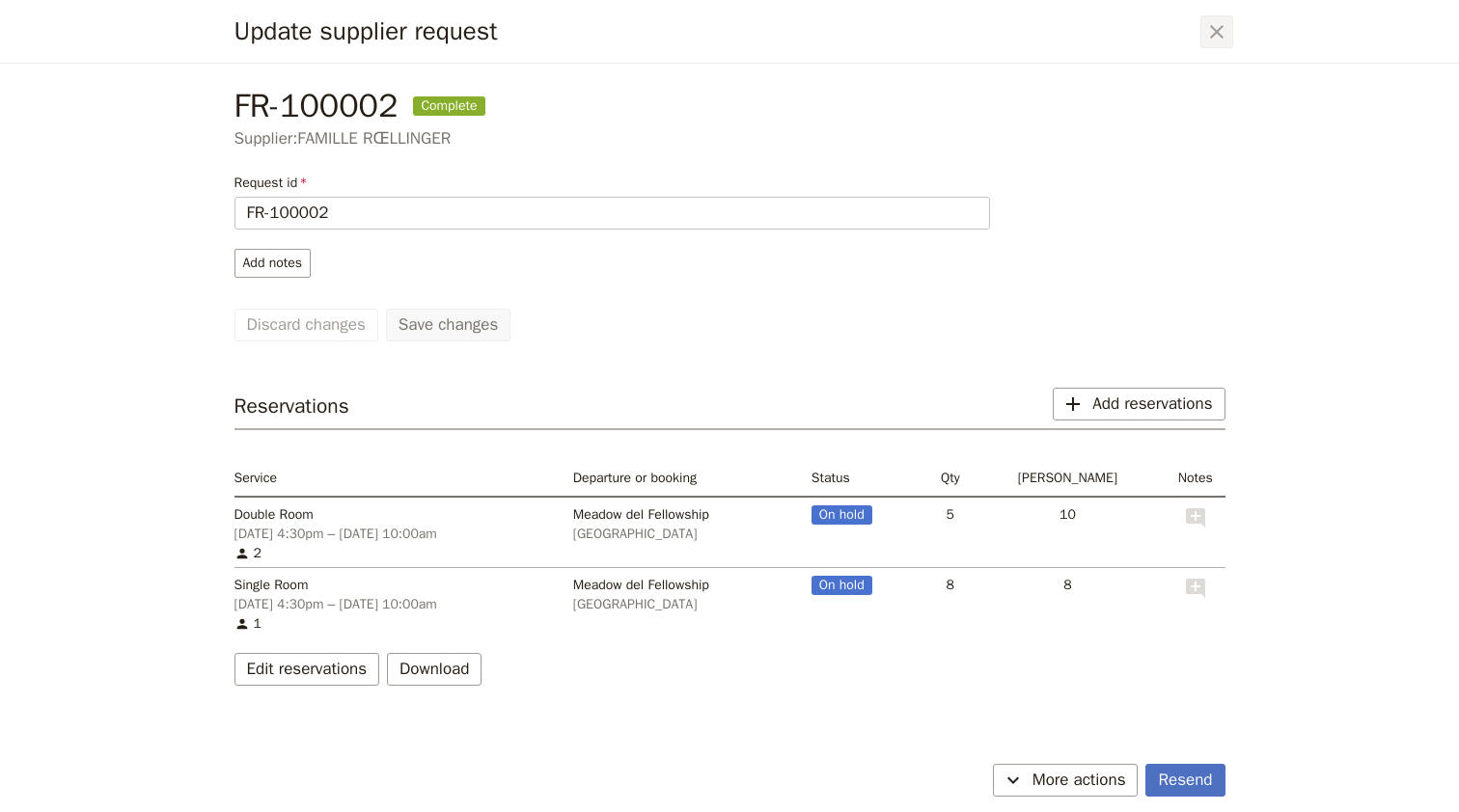 click 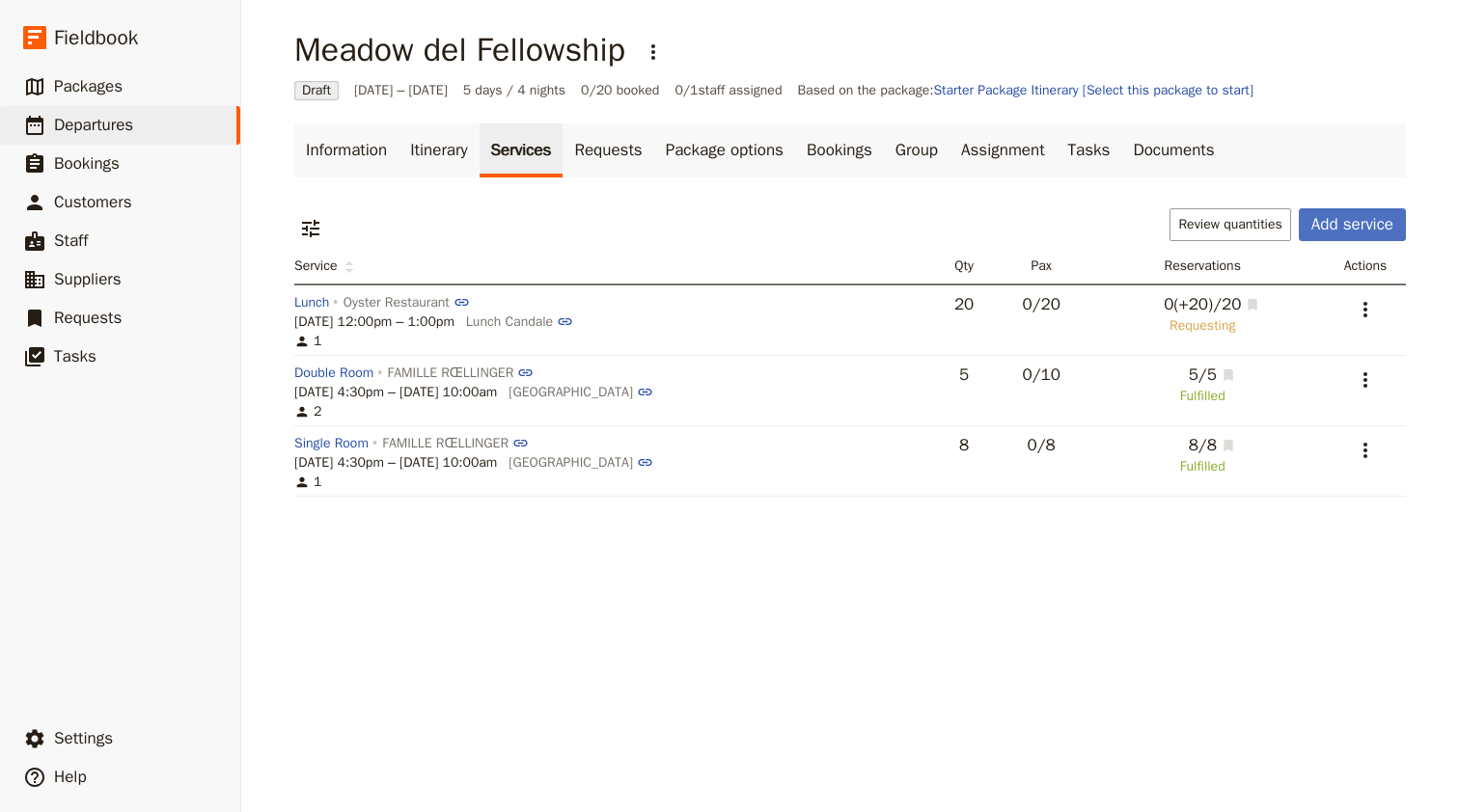 click on "​" at bounding box center (1362, 391) 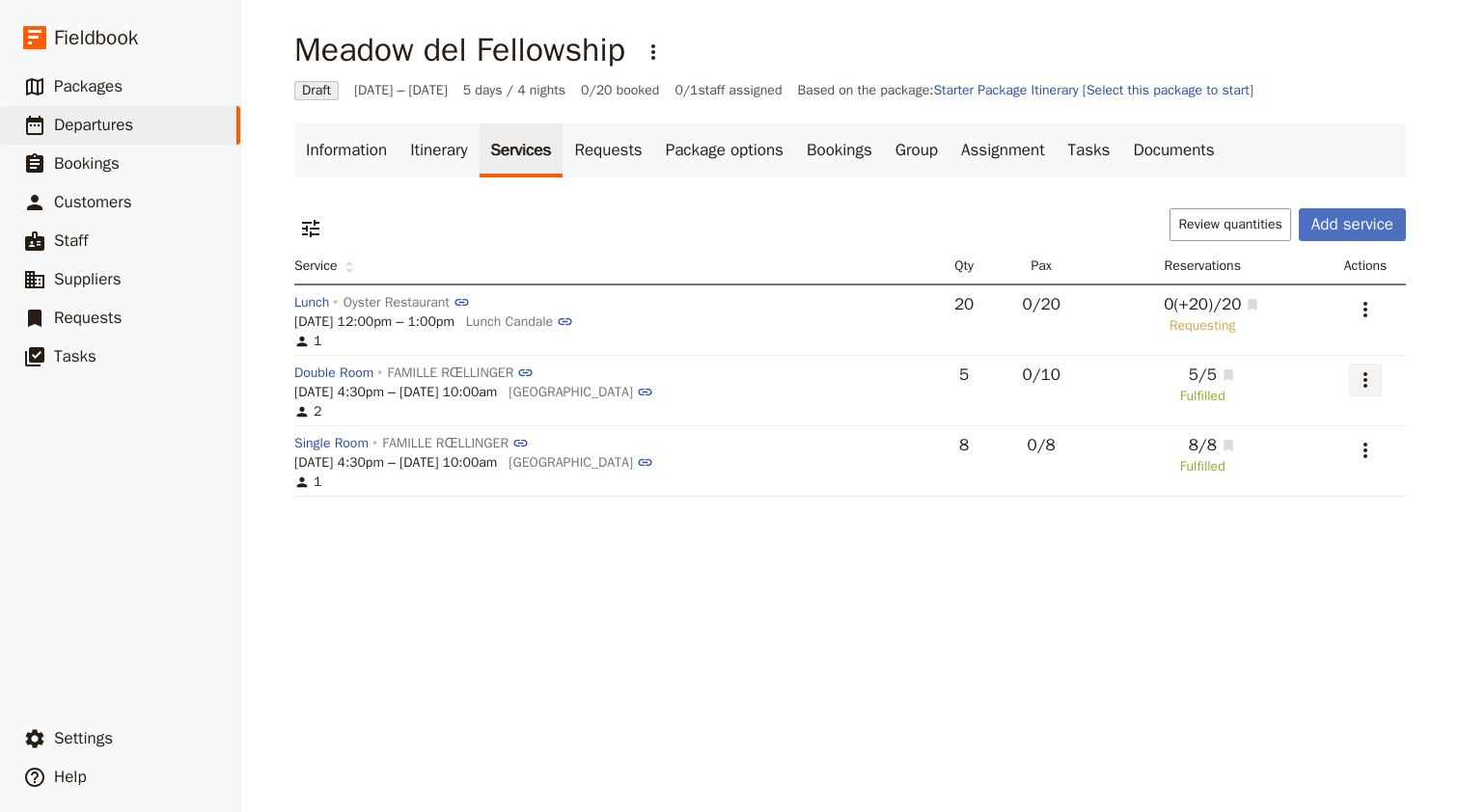 click 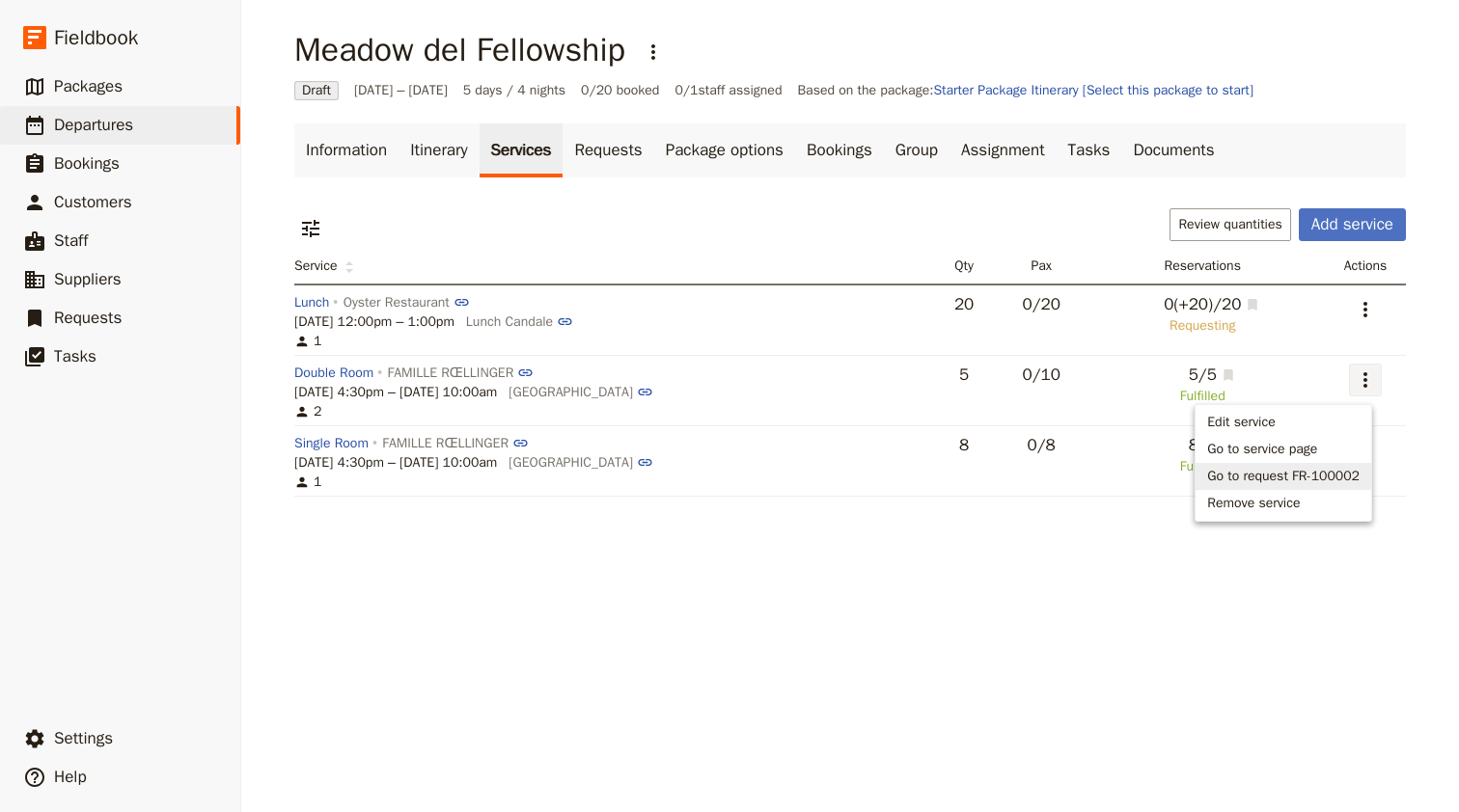 click on "Go to request FR-100002" at bounding box center [1283, 476] 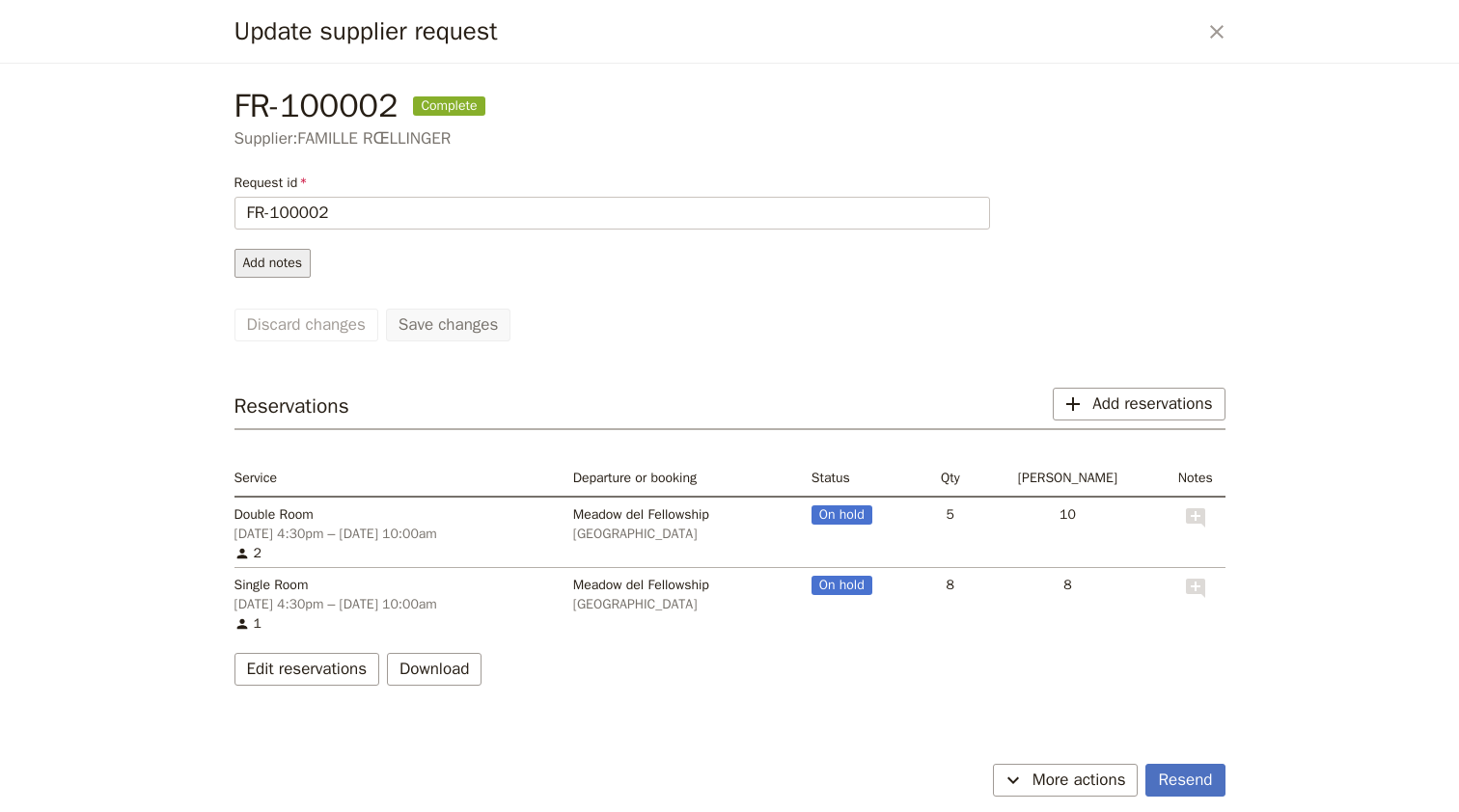 click on "Add notes" at bounding box center [273, 263] 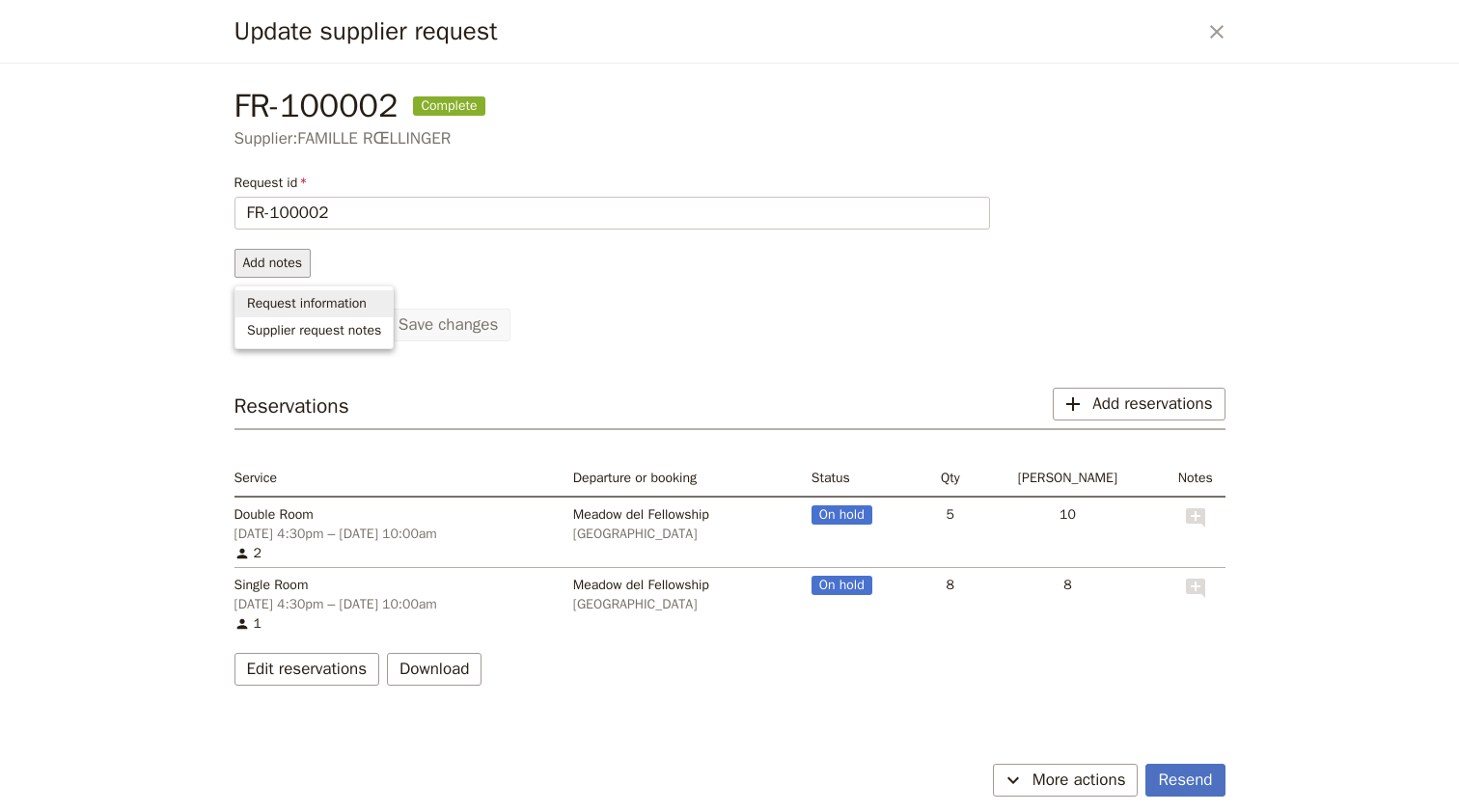 click on "Request information" at bounding box center [307, 304] 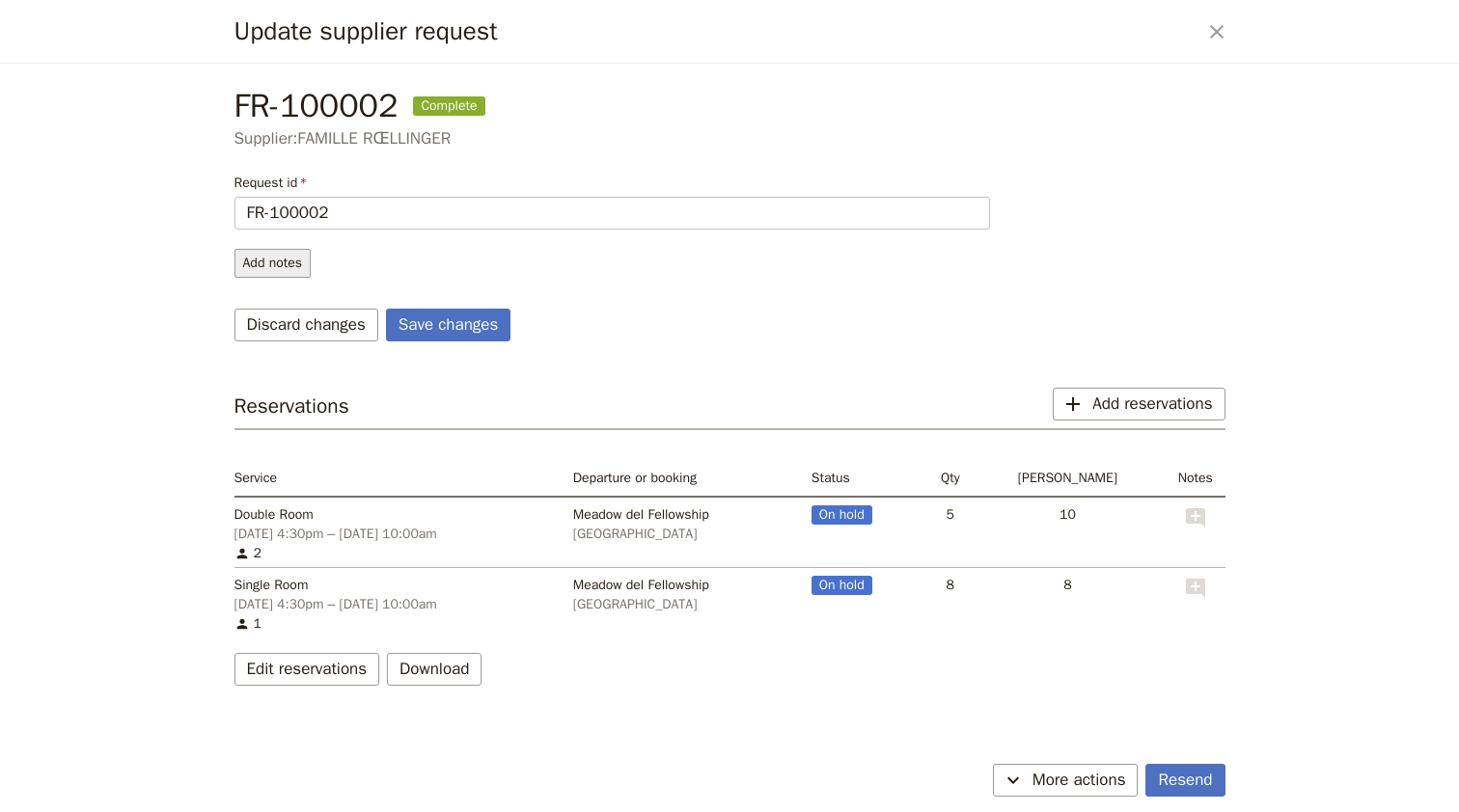 click on "Add notes" at bounding box center (273, 263) 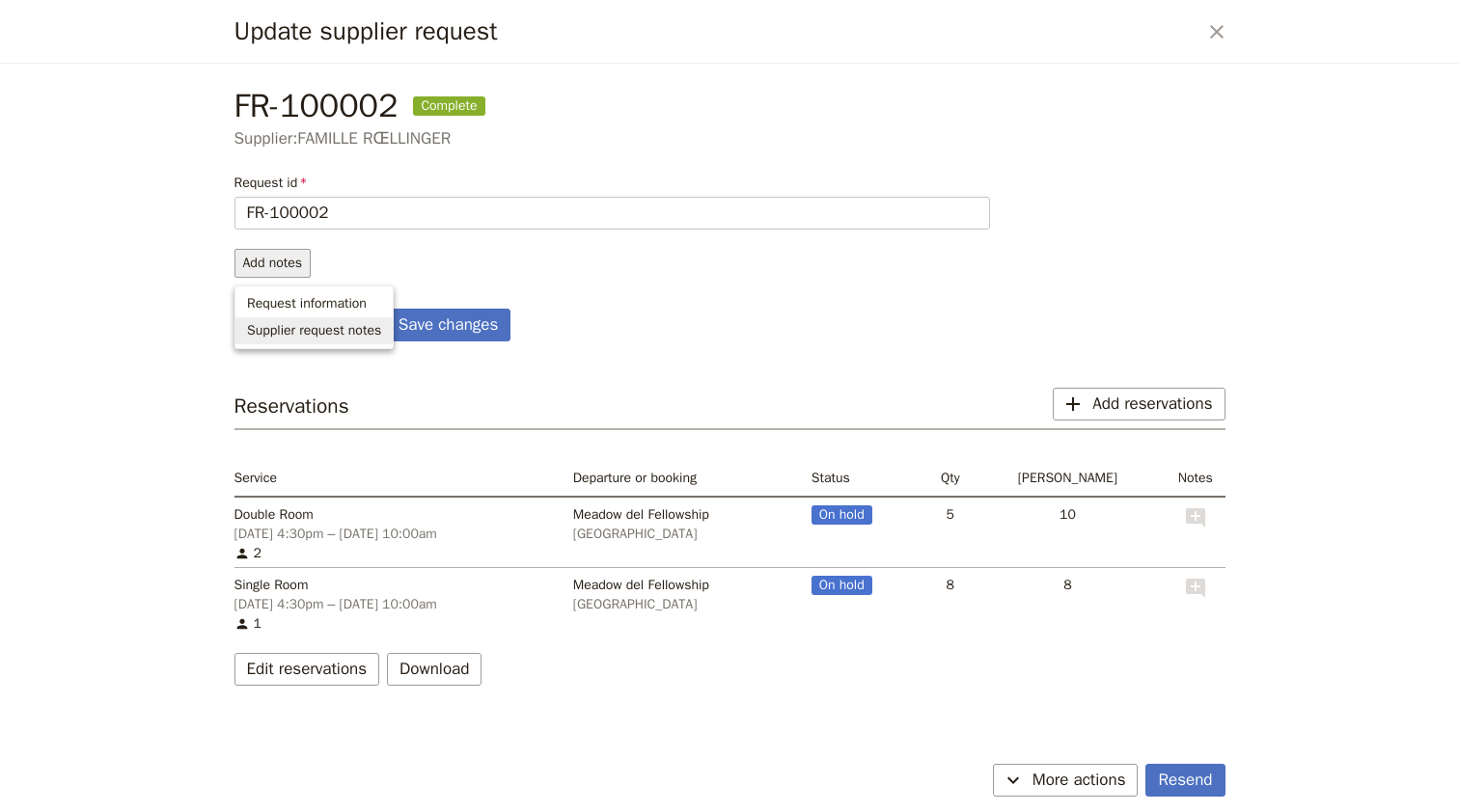 click on "Supplier request notes" at bounding box center [314, 331] 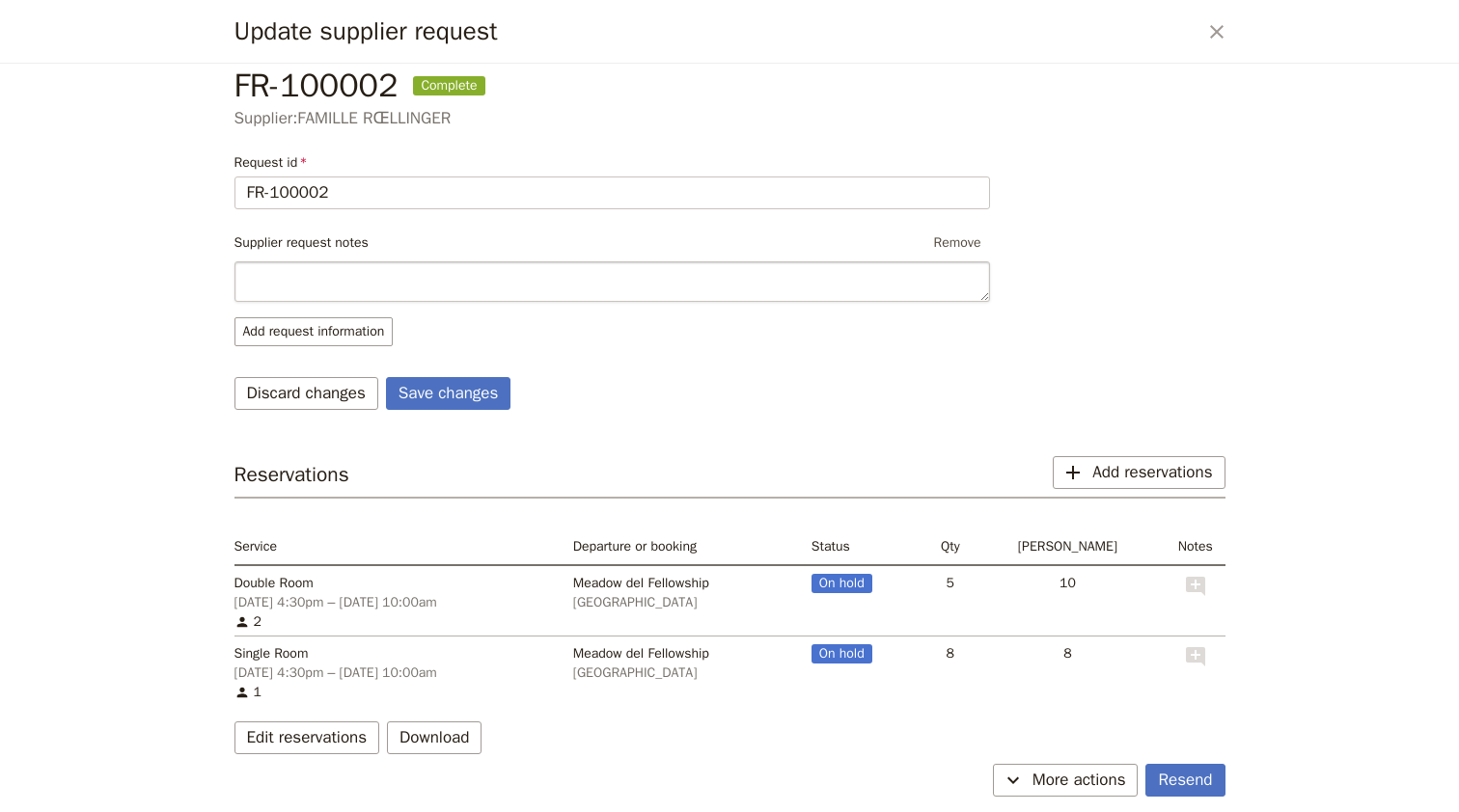 scroll, scrollTop: 41, scrollLeft: 0, axis: vertical 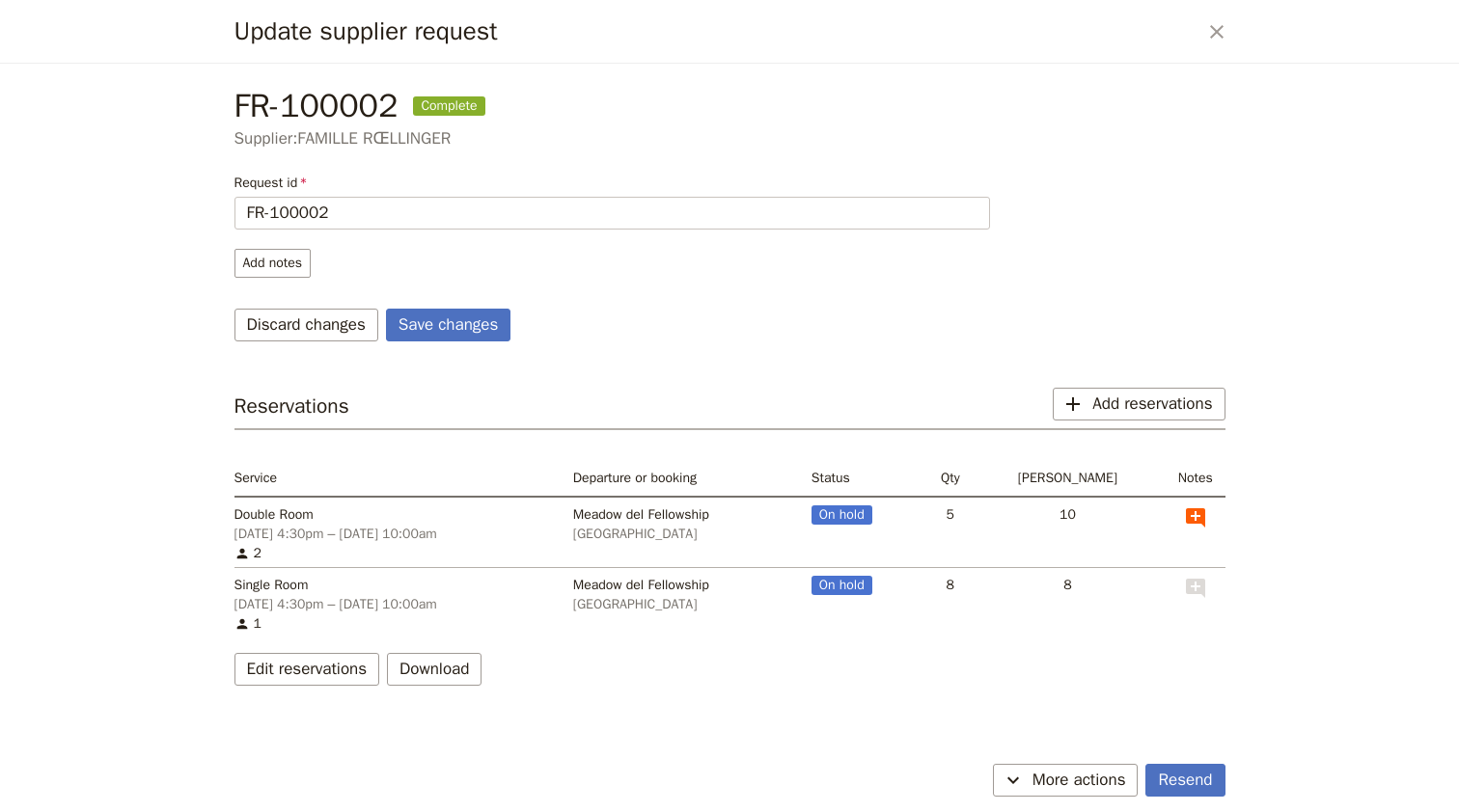 click on "​" at bounding box center [1191, 532] 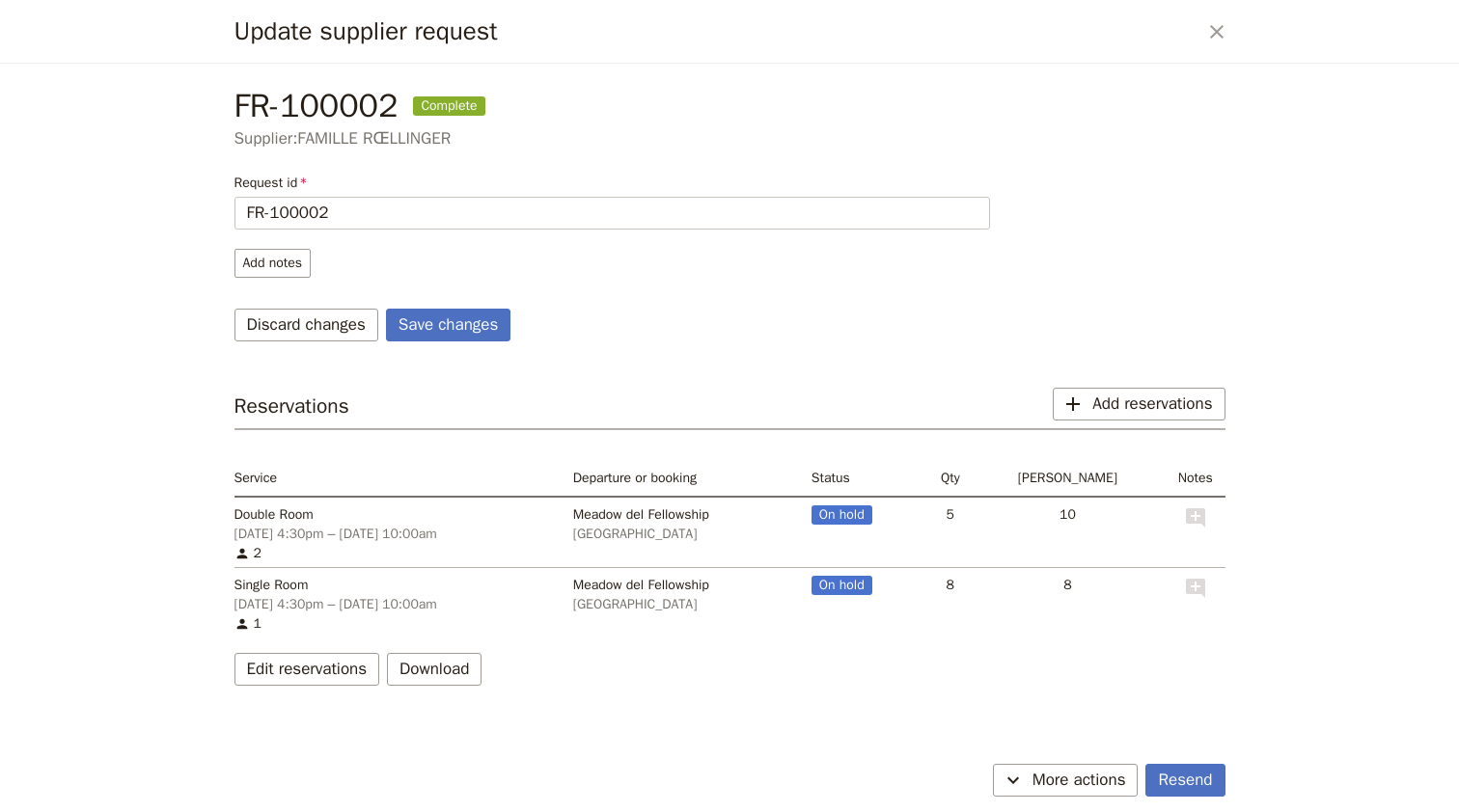 click on "​" at bounding box center (1195, 517) 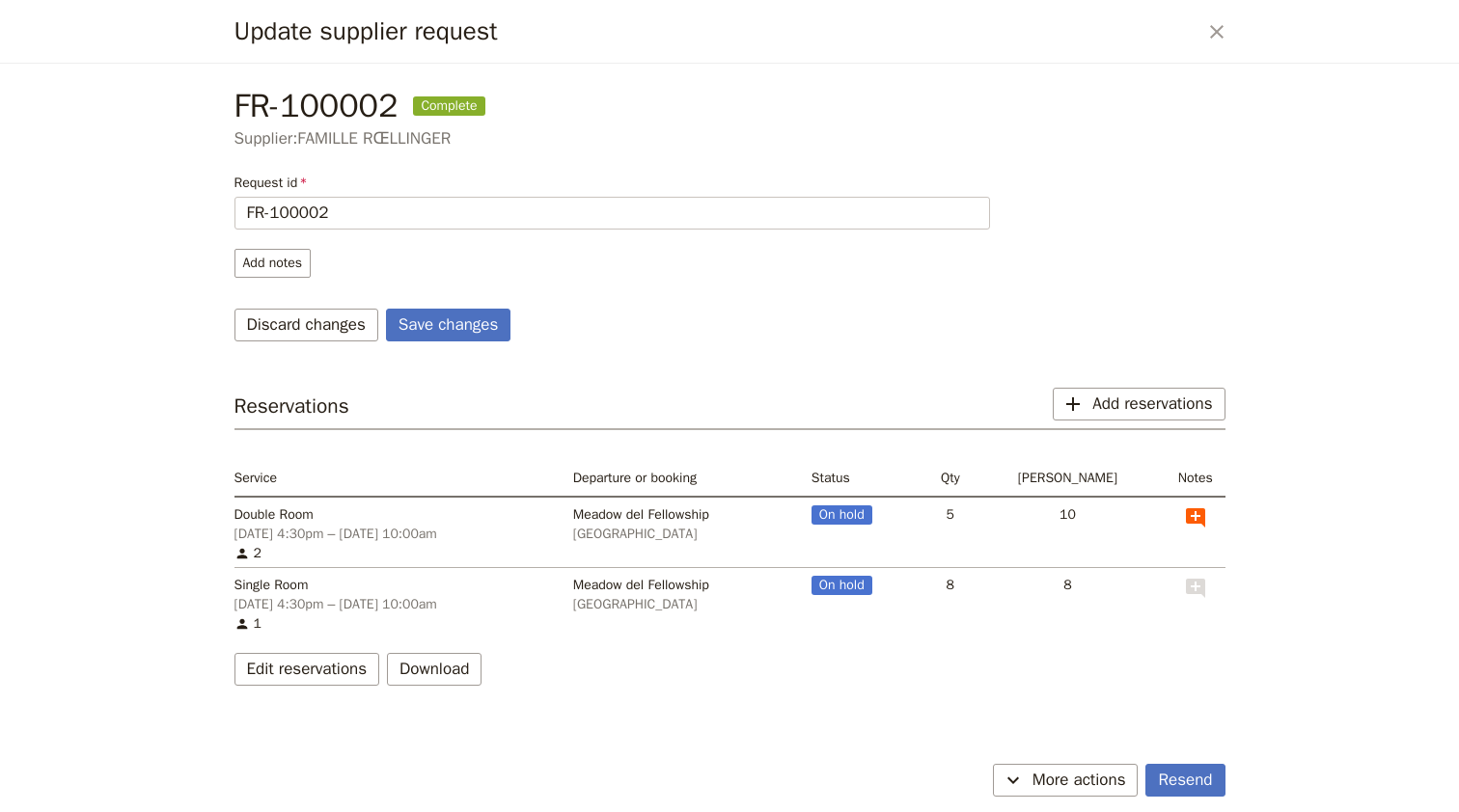 click 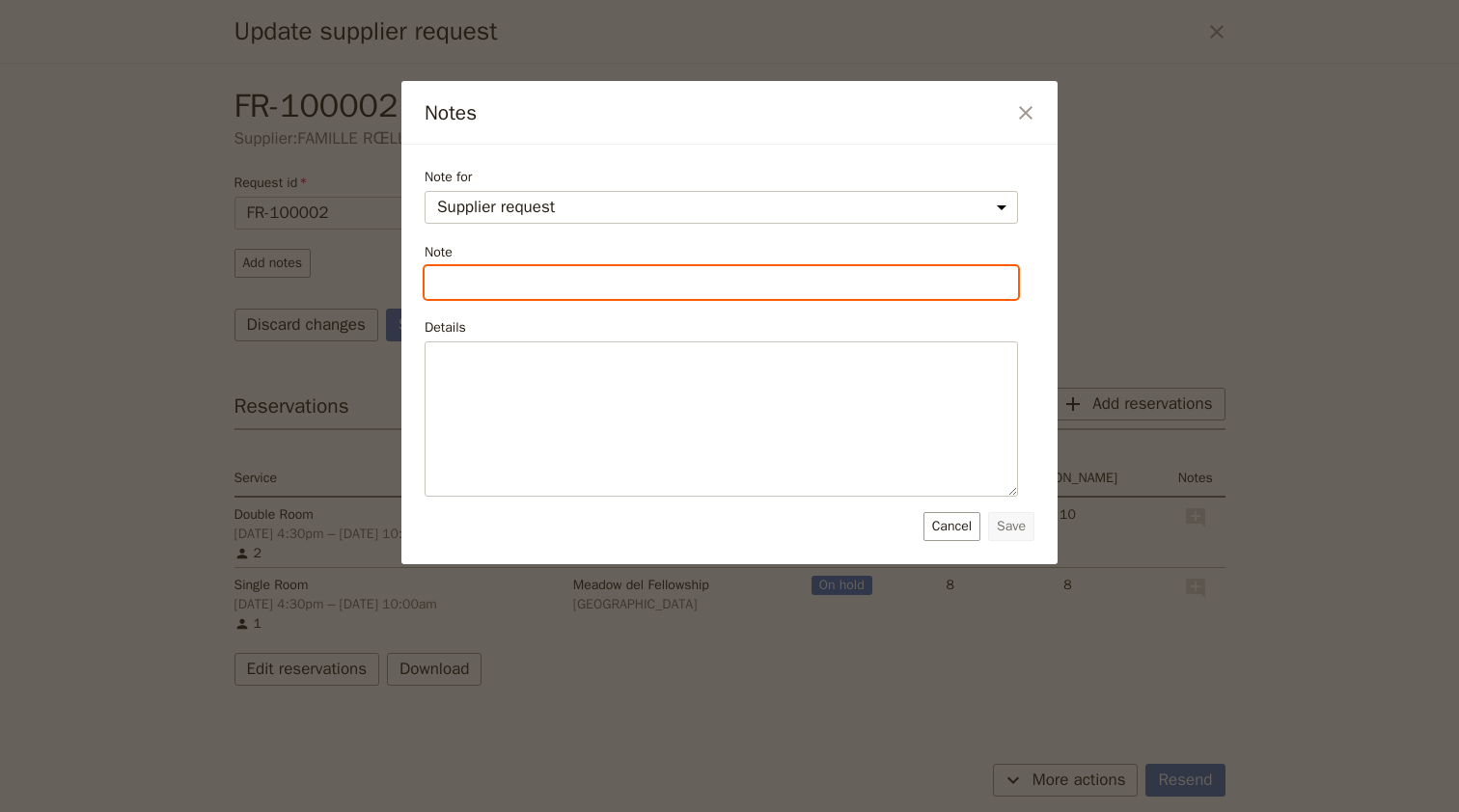 click on "Note" at bounding box center (721, 283) 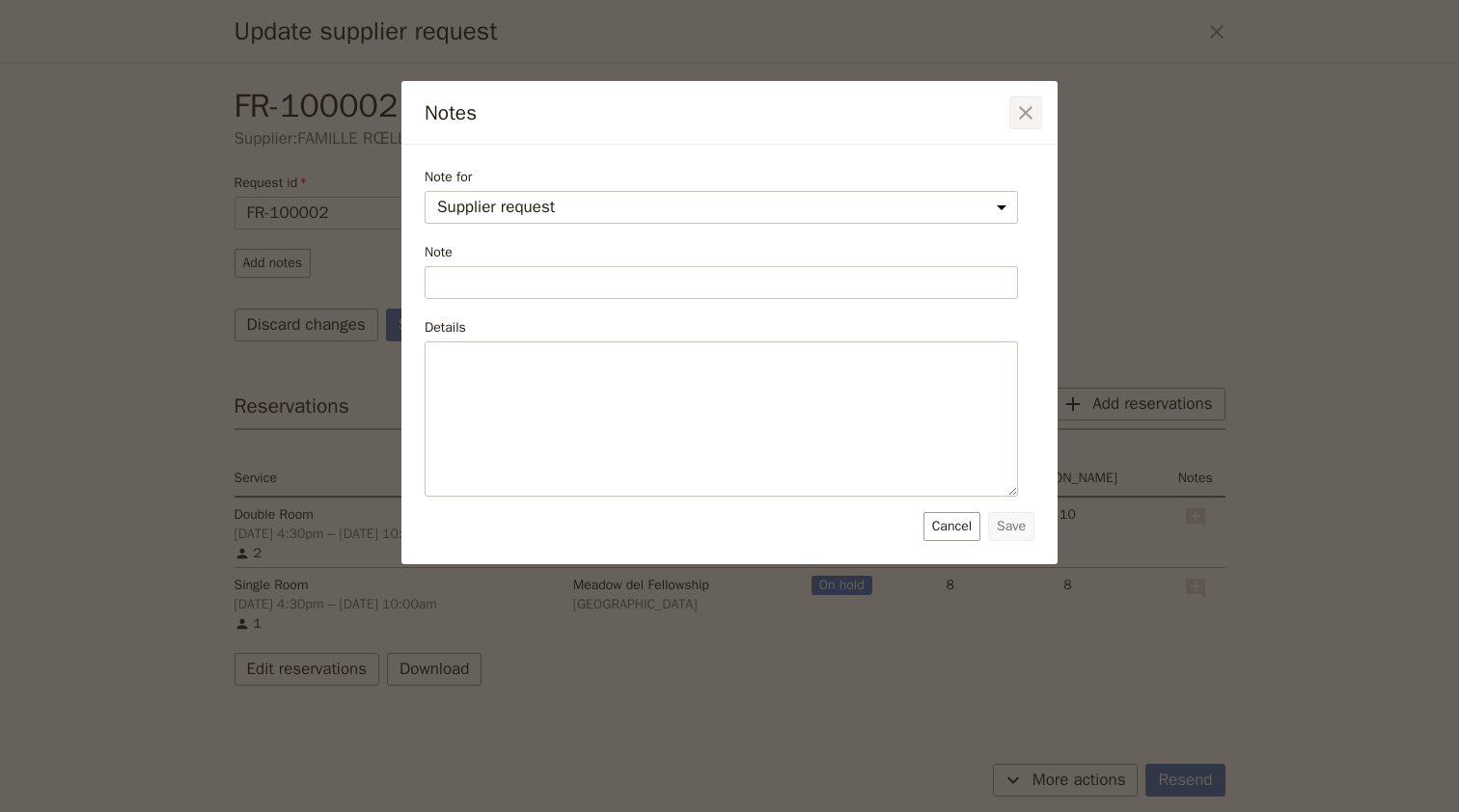 click 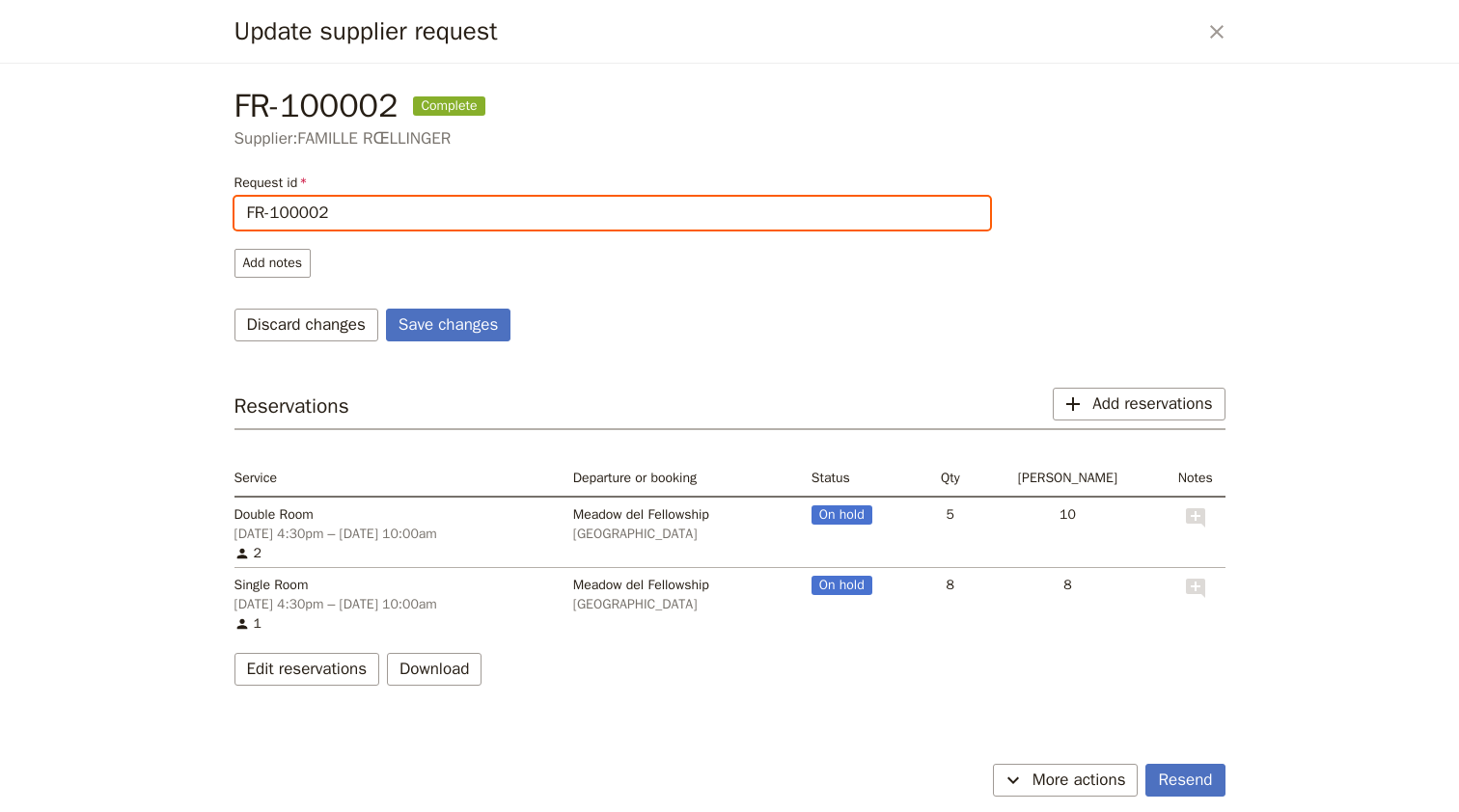scroll, scrollTop: 0, scrollLeft: 0, axis: both 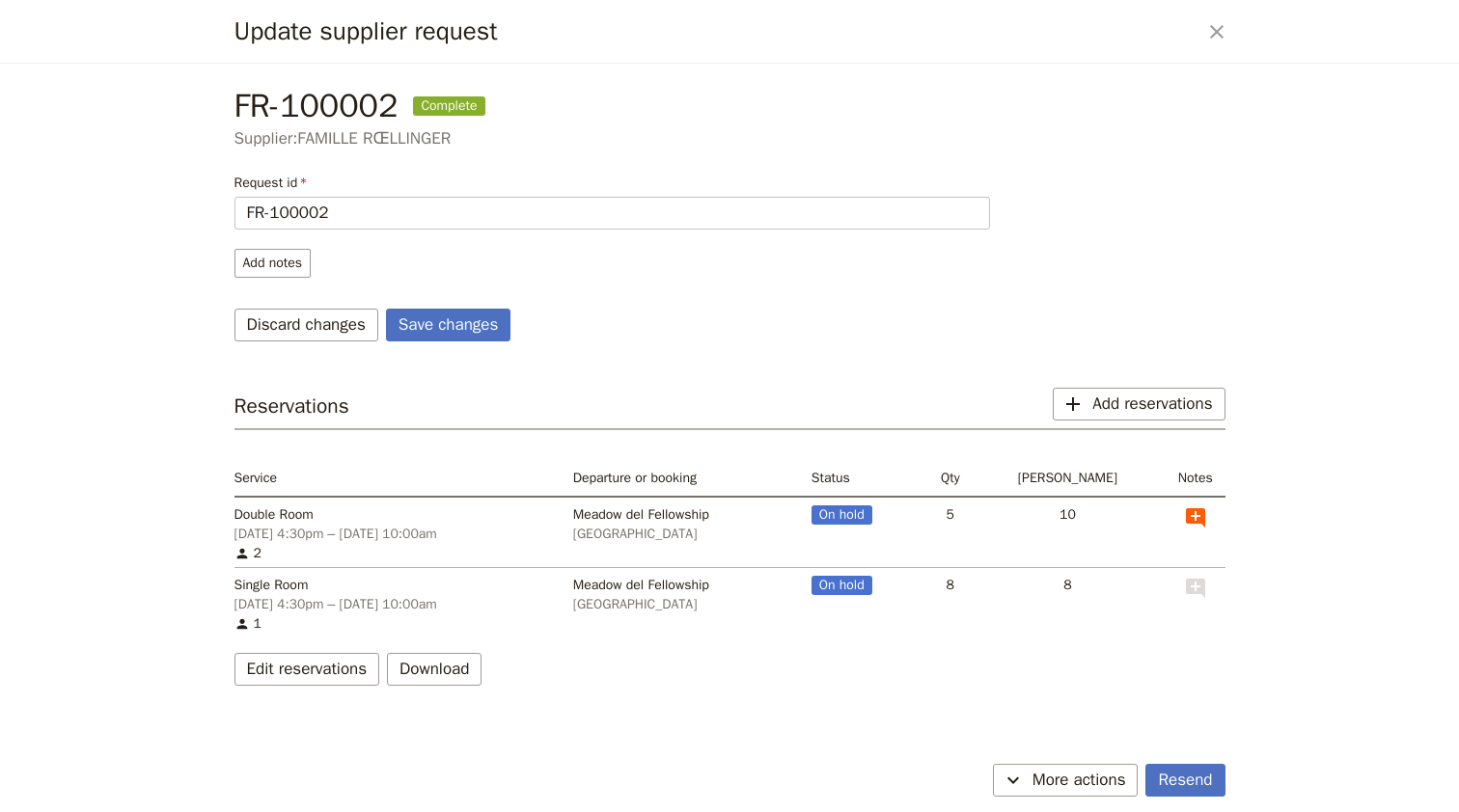 click 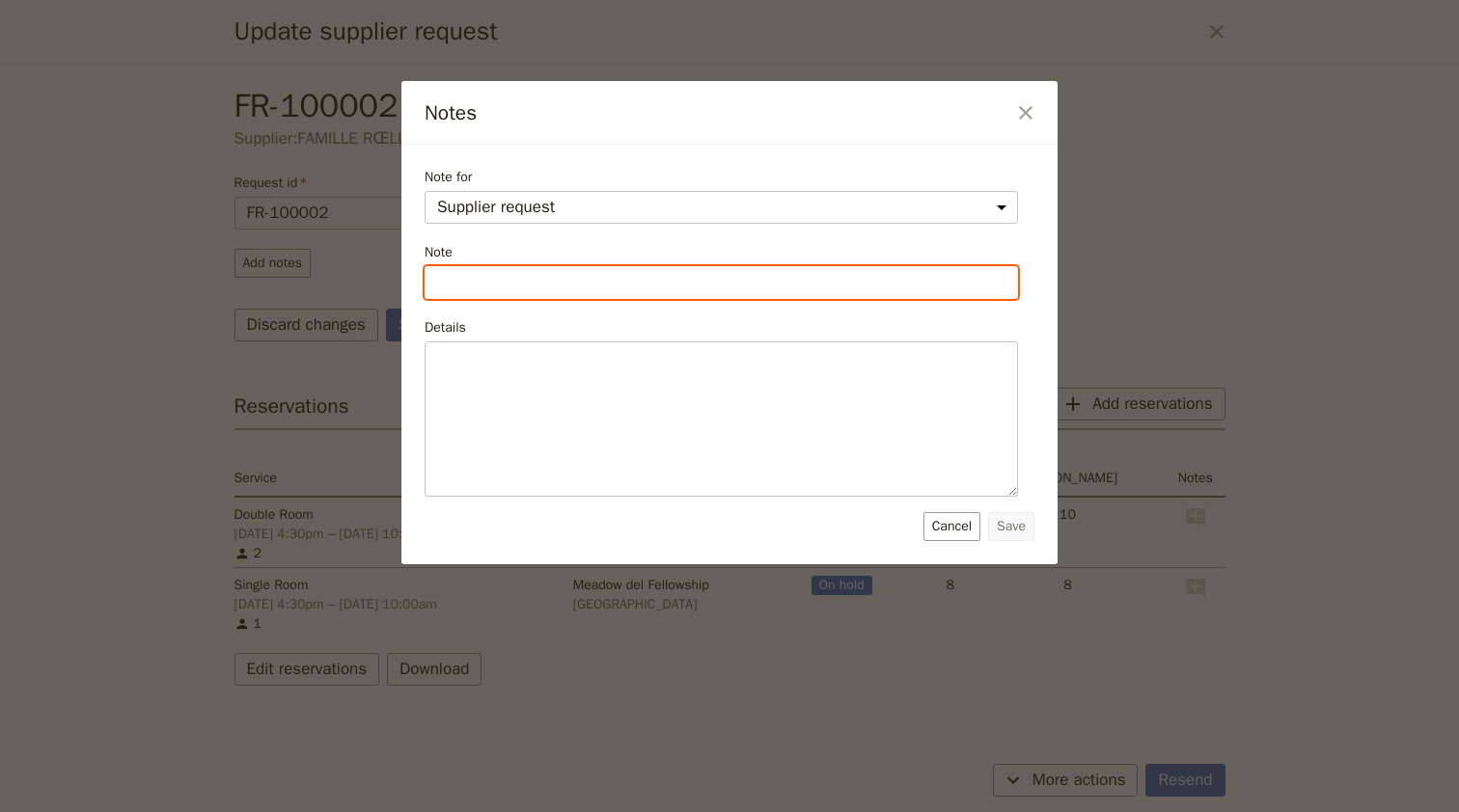click on "Note" at bounding box center [721, 283] 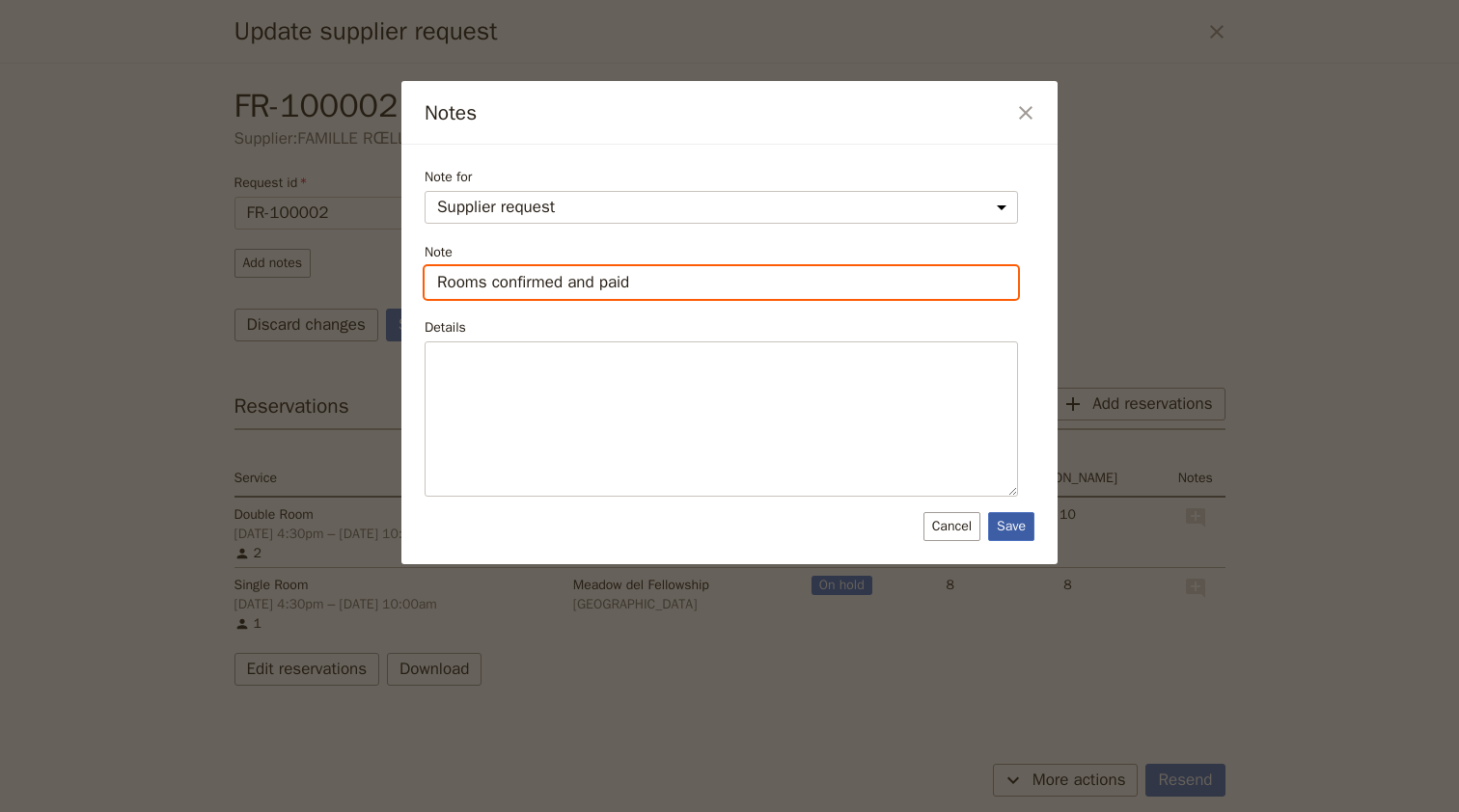 type on "Rooms confirmed and paid" 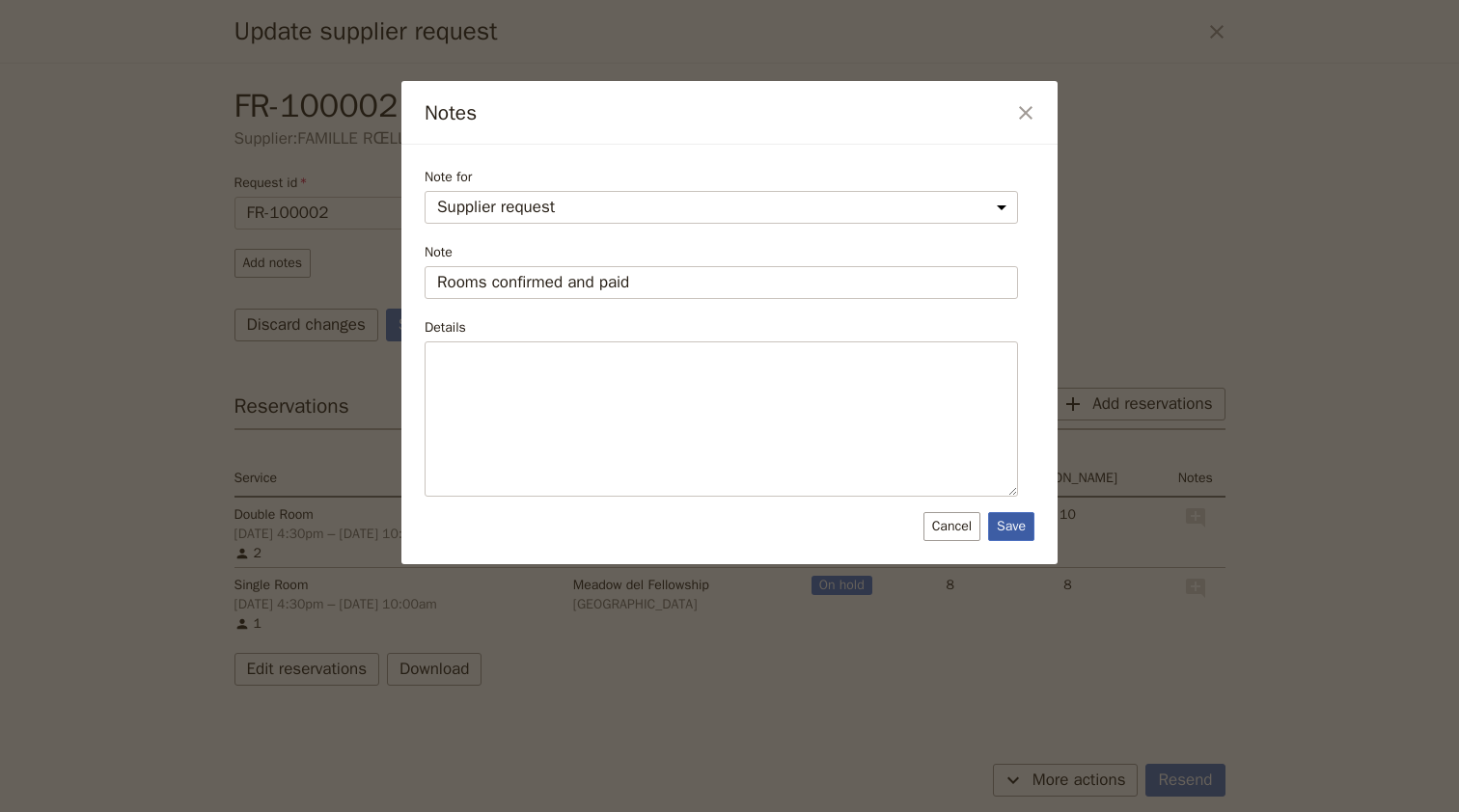 click on "Save" at bounding box center (1011, 527) 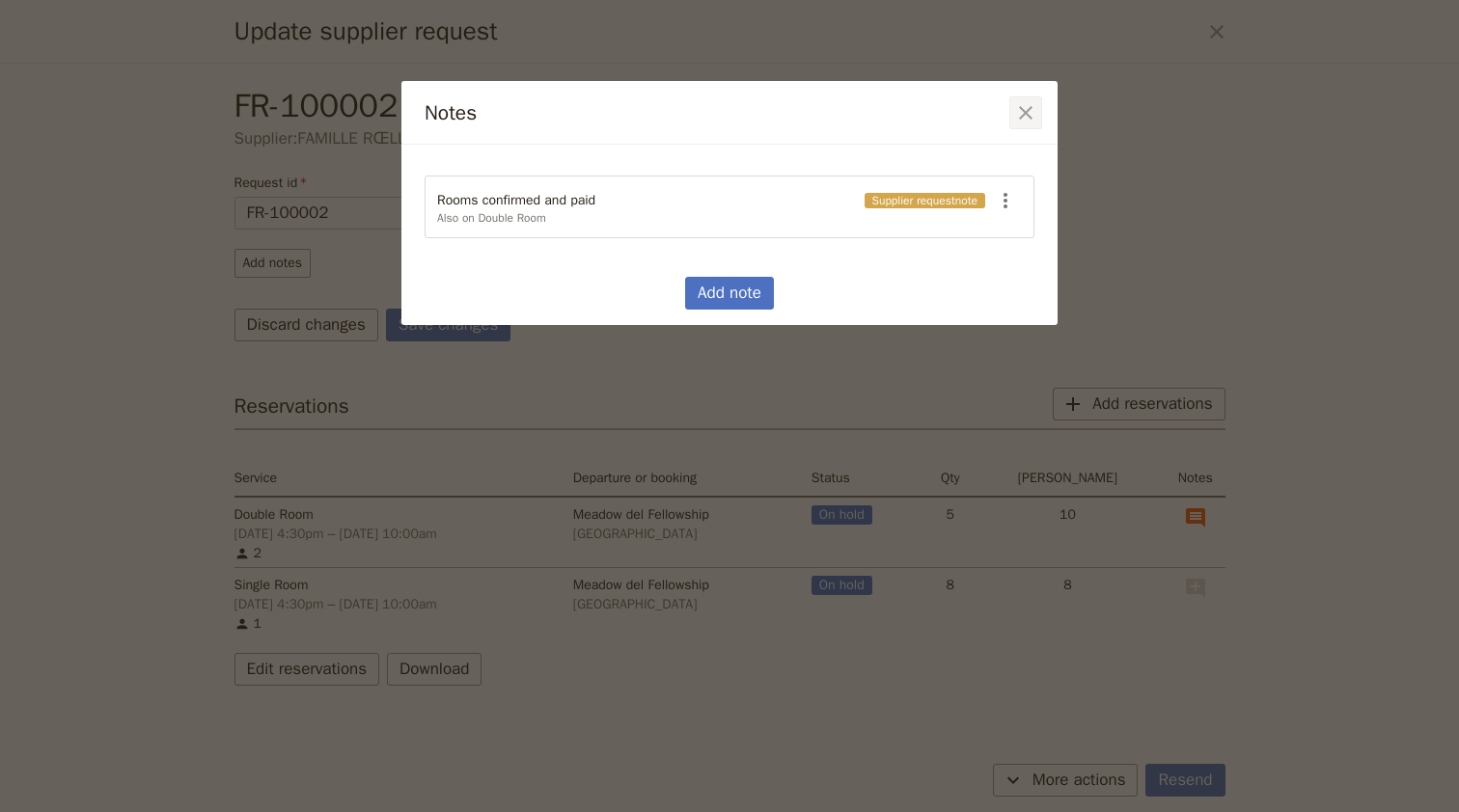 click on "​" at bounding box center [1026, 113] 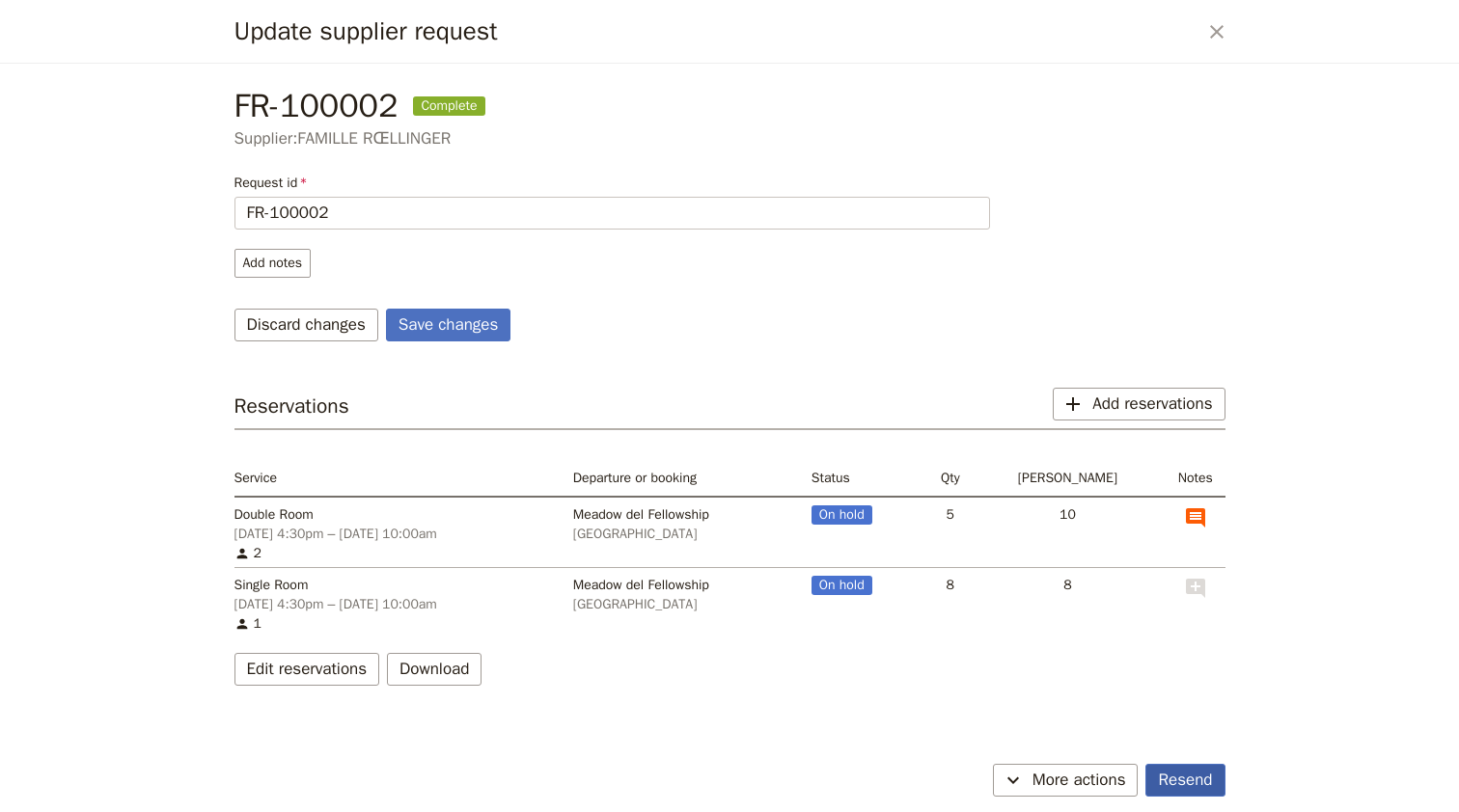 click on "Resend" at bounding box center [1185, 780] 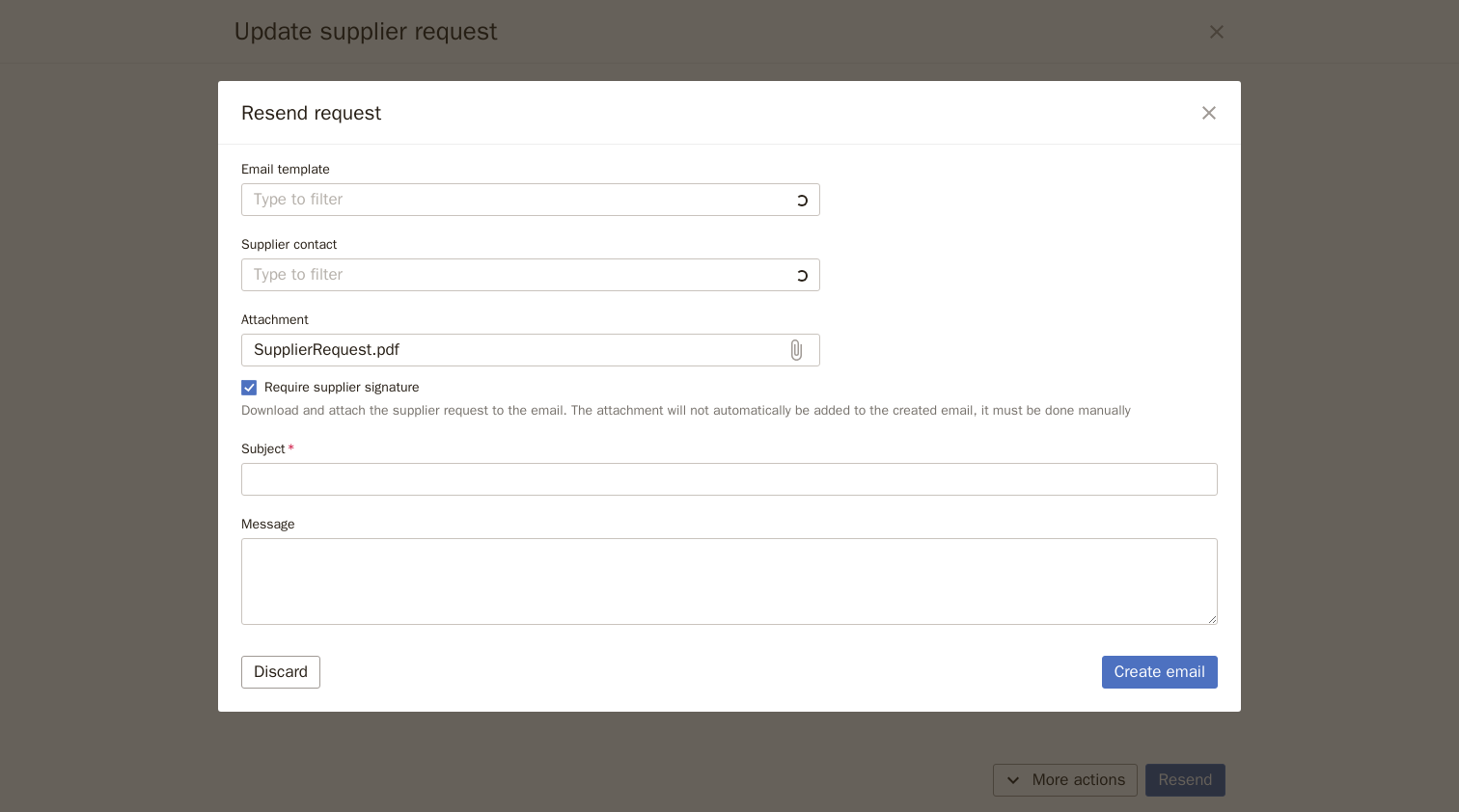 type on "Follow up on previous reservation request" 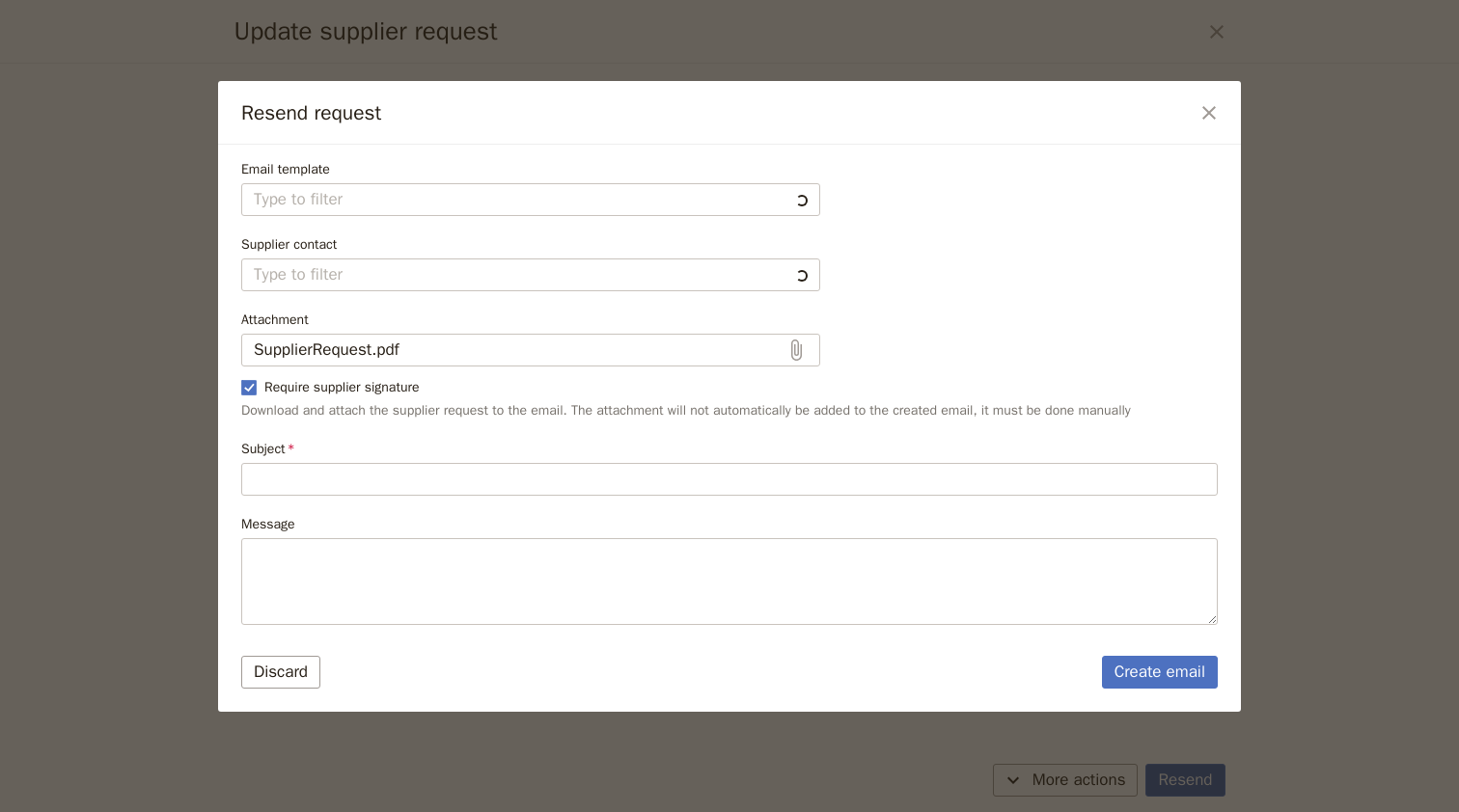 type on "Hi FAMILLE RŒLLINGER
I am writing to follow up on the previous reservation request I made. The details of the original request are:
• 5 Double Room  on [DATE] 4:30pm – [DATE] 10:00am | Status: Hold
• 8 Single Room on [DATE] 4:30pm – [DATE] 10:00am | Status: Hold
Below are additional instructions and notes for the reservations:
• Double Room  on [DATE] 4:30pm – [DATE] 10:00am
• Rooms confirmed and paid
I have yet to receive a confirmation of these reservations from your company. I would greatly appreciate it if you could let me know the status of my request.
Kind regards
[PERSON_NAME]" 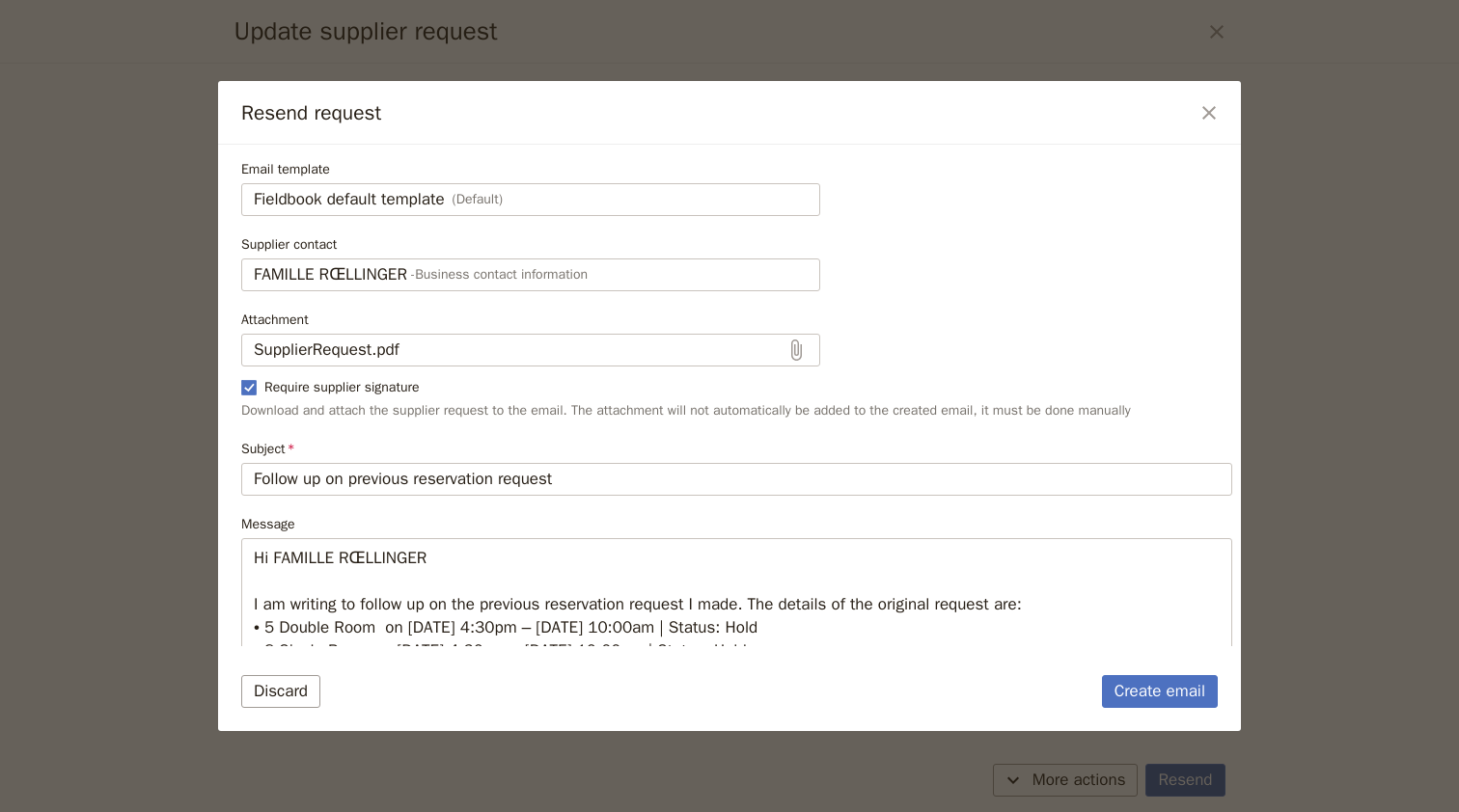 type on "Fieldbook default template" 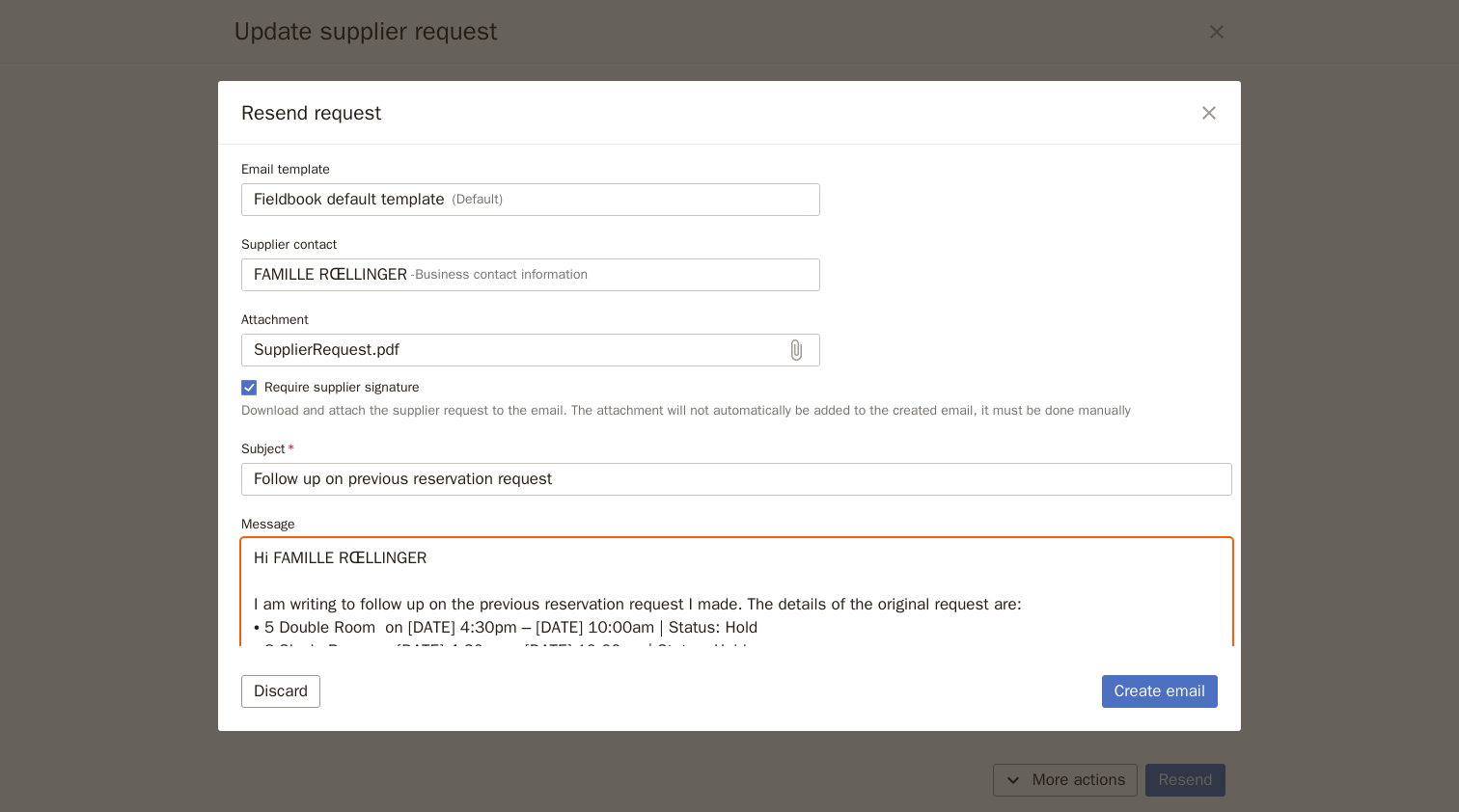 click on "Hi FAMILLE RŒLLINGER
I am writing to follow up on the previous reservation request I made. The details of the original request are:
• 5 Double Room  on [DATE] 4:30pm – [DATE] 10:00am | Status: Hold
• 8 Single Room on [DATE] 4:30pm – [DATE] 10:00am | Status: Hold
Below are additional instructions and notes for the reservations:
• Double Room  on [DATE] 4:30pm – [DATE] 10:00am
• Rooms confirmed and paid
I have yet to receive a confirmation of these reservations from your company. I would greatly appreciate it if you could let me know the status of my request.
Kind regards
[PERSON_NAME]" at bounding box center [736, 720] 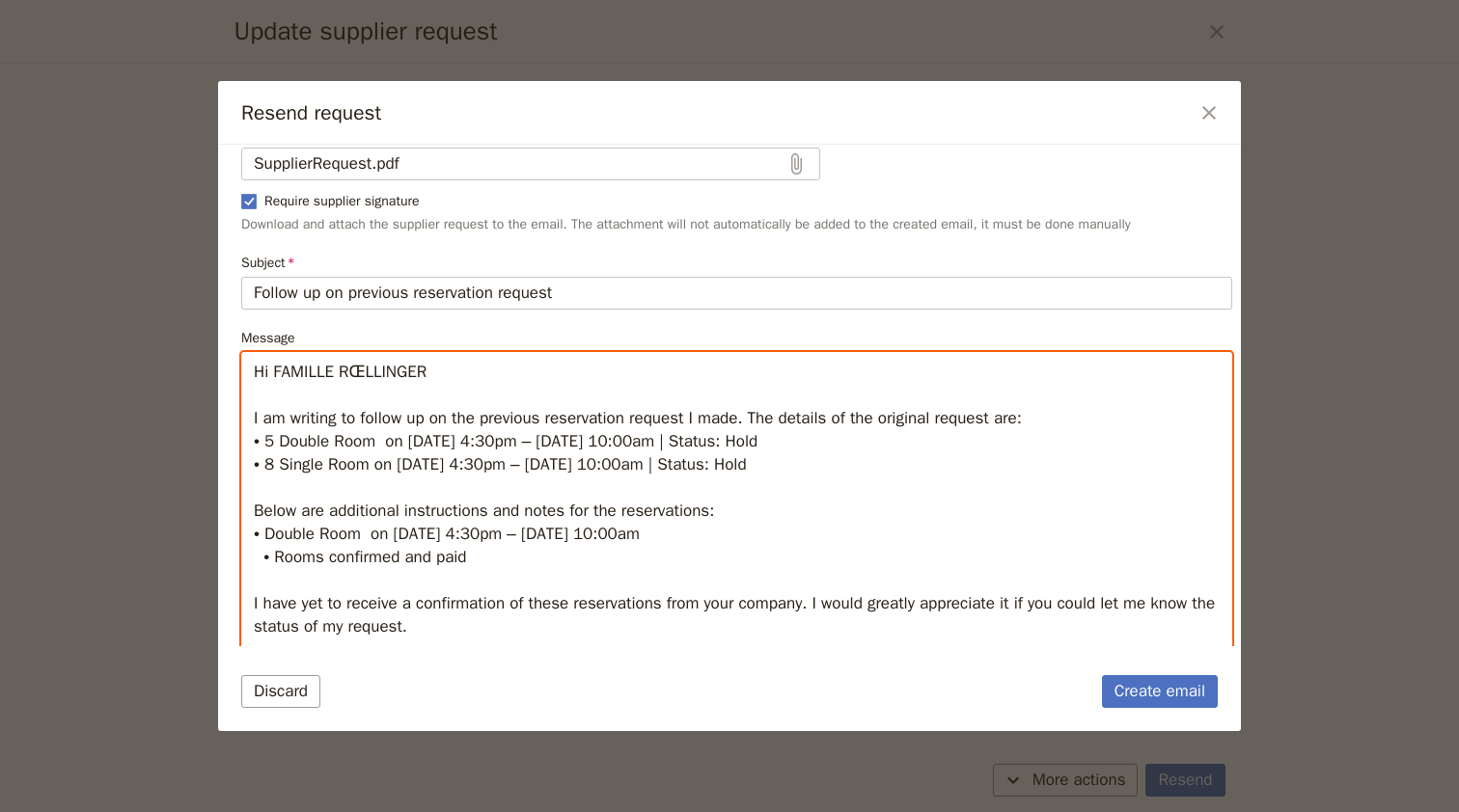 scroll, scrollTop: 230, scrollLeft: 0, axis: vertical 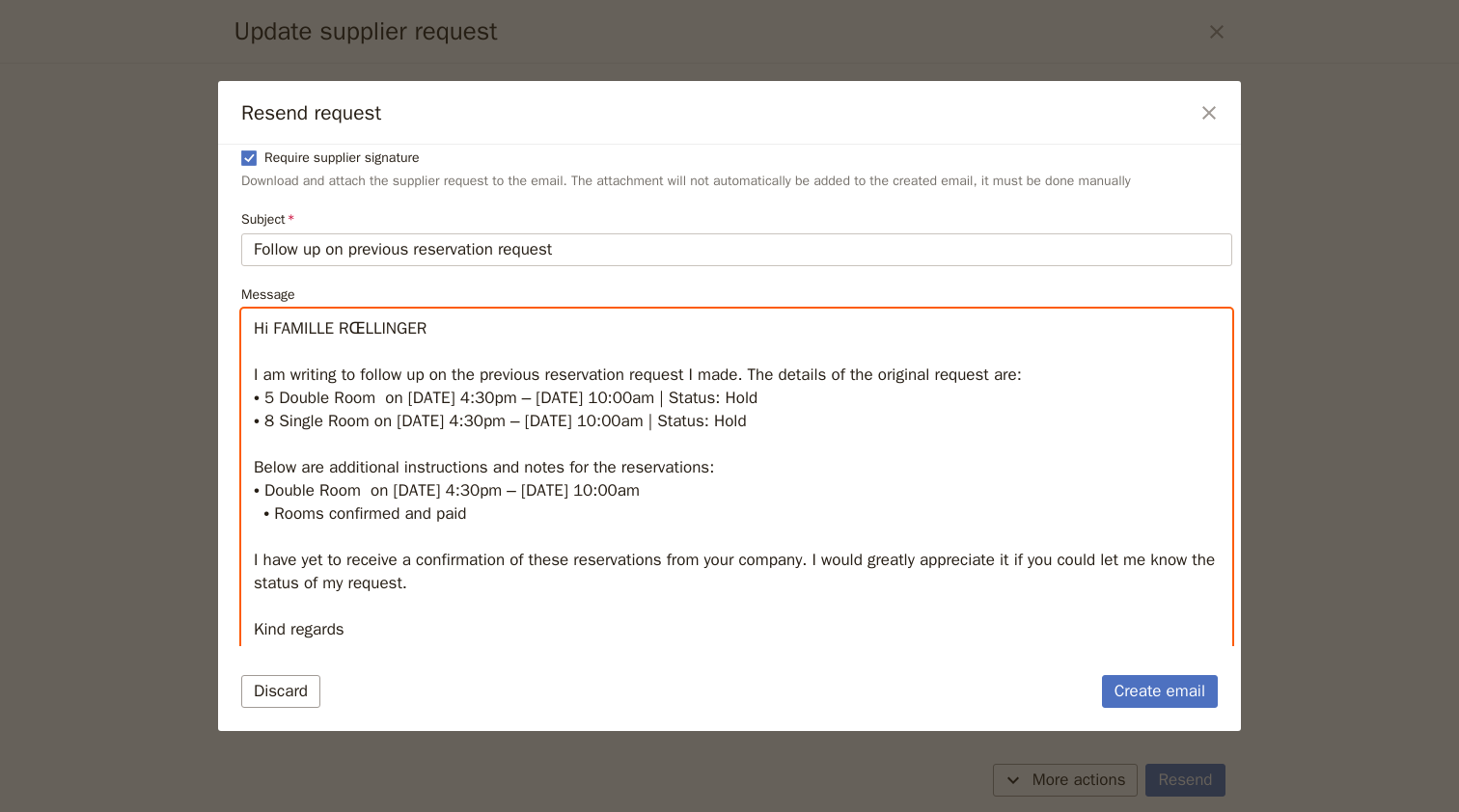 drag, startPoint x: 398, startPoint y: 374, endPoint x: 974, endPoint y: 460, distance: 582.38475 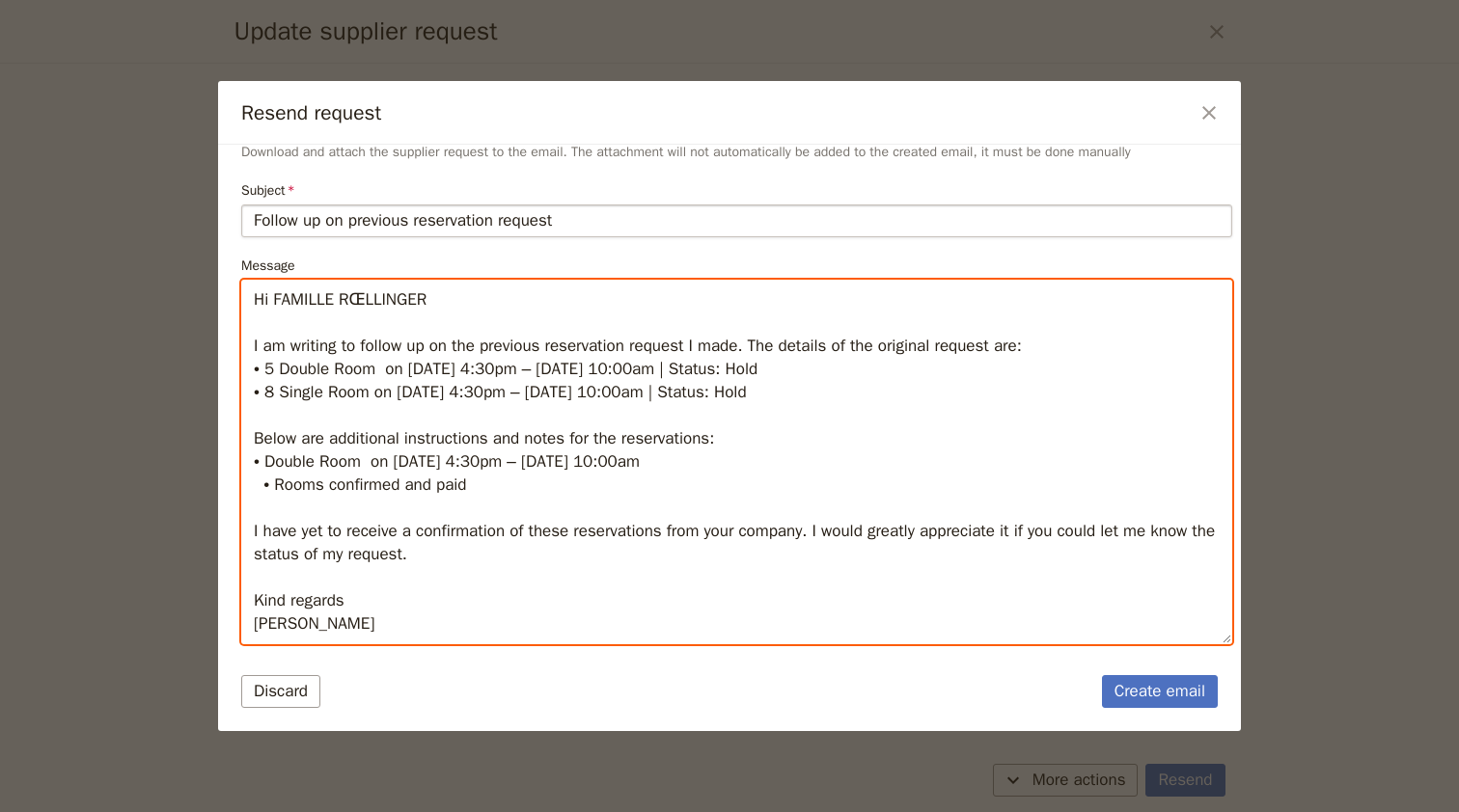 scroll, scrollTop: 0, scrollLeft: 0, axis: both 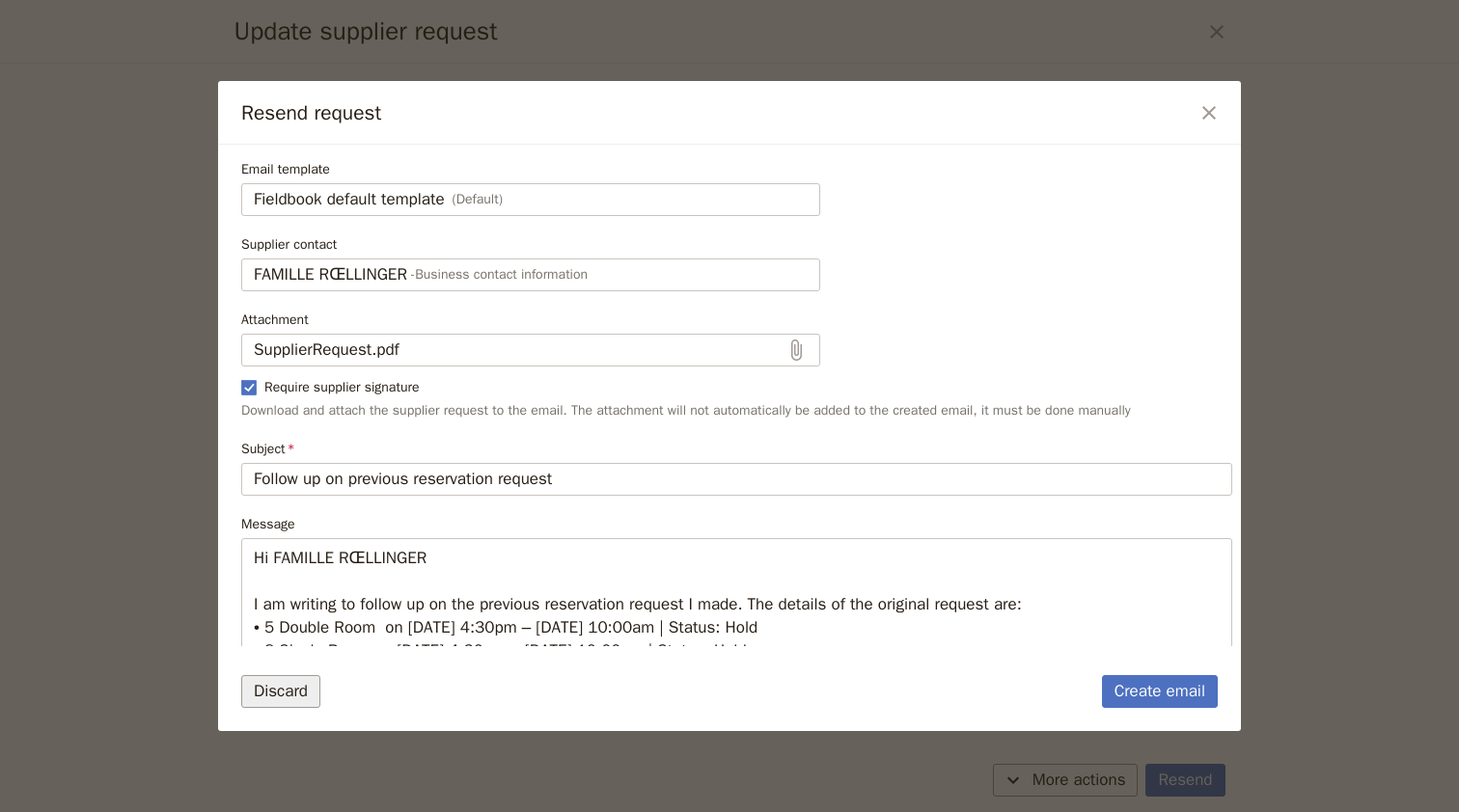click on "Discard" at bounding box center [281, 691] 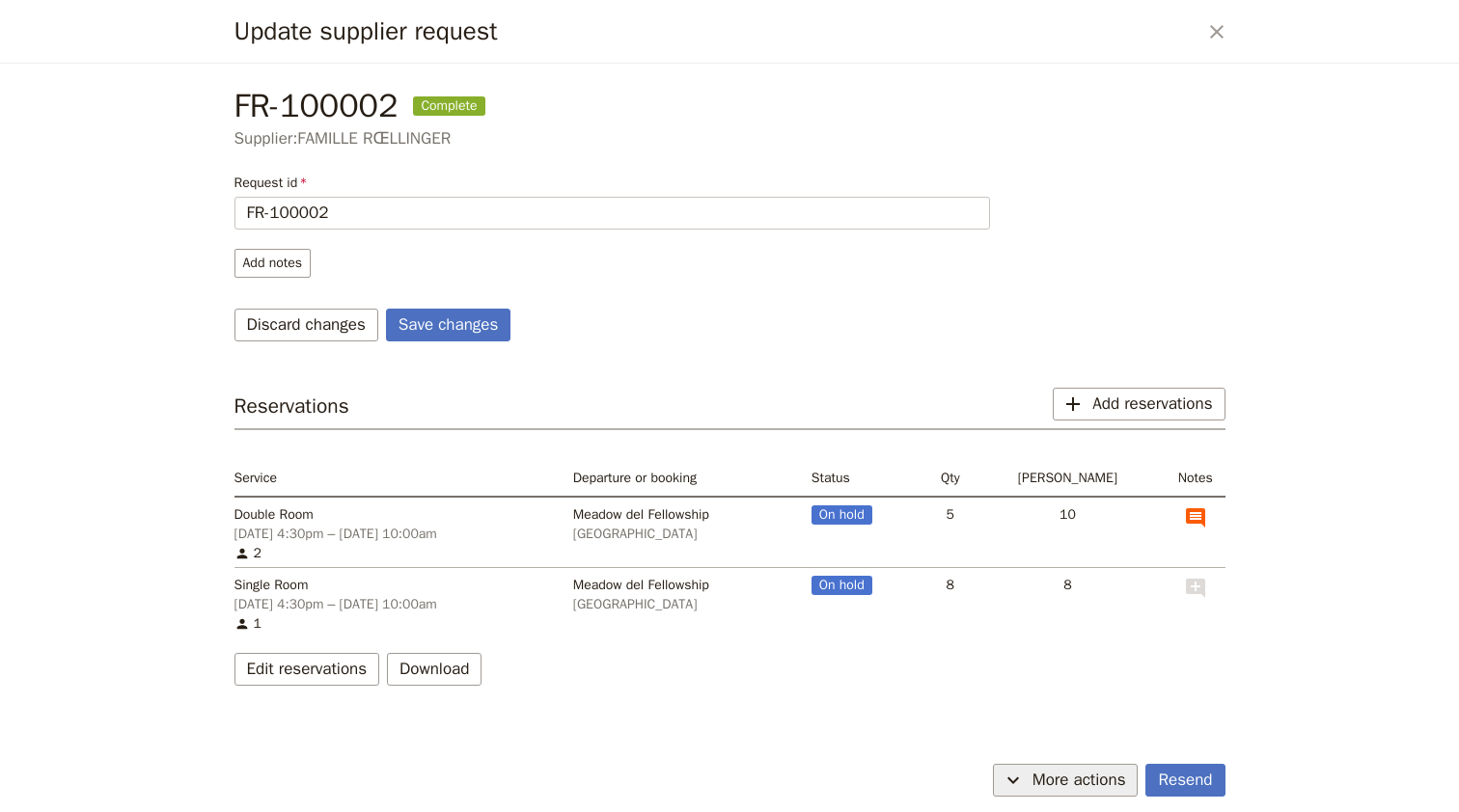 click on "More actions" at bounding box center [1079, 780] 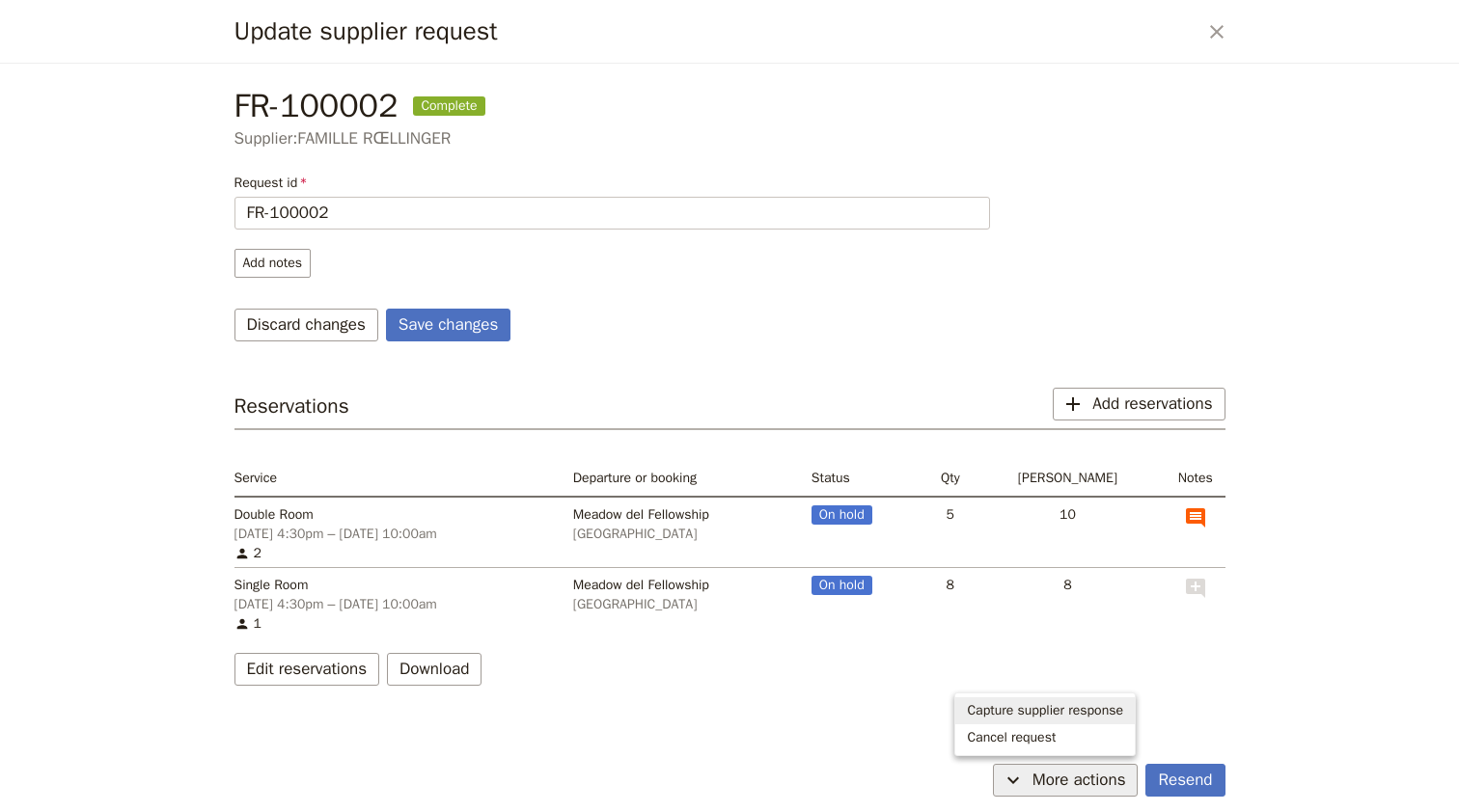 click on "Capture supplier response" at bounding box center (1045, 711) 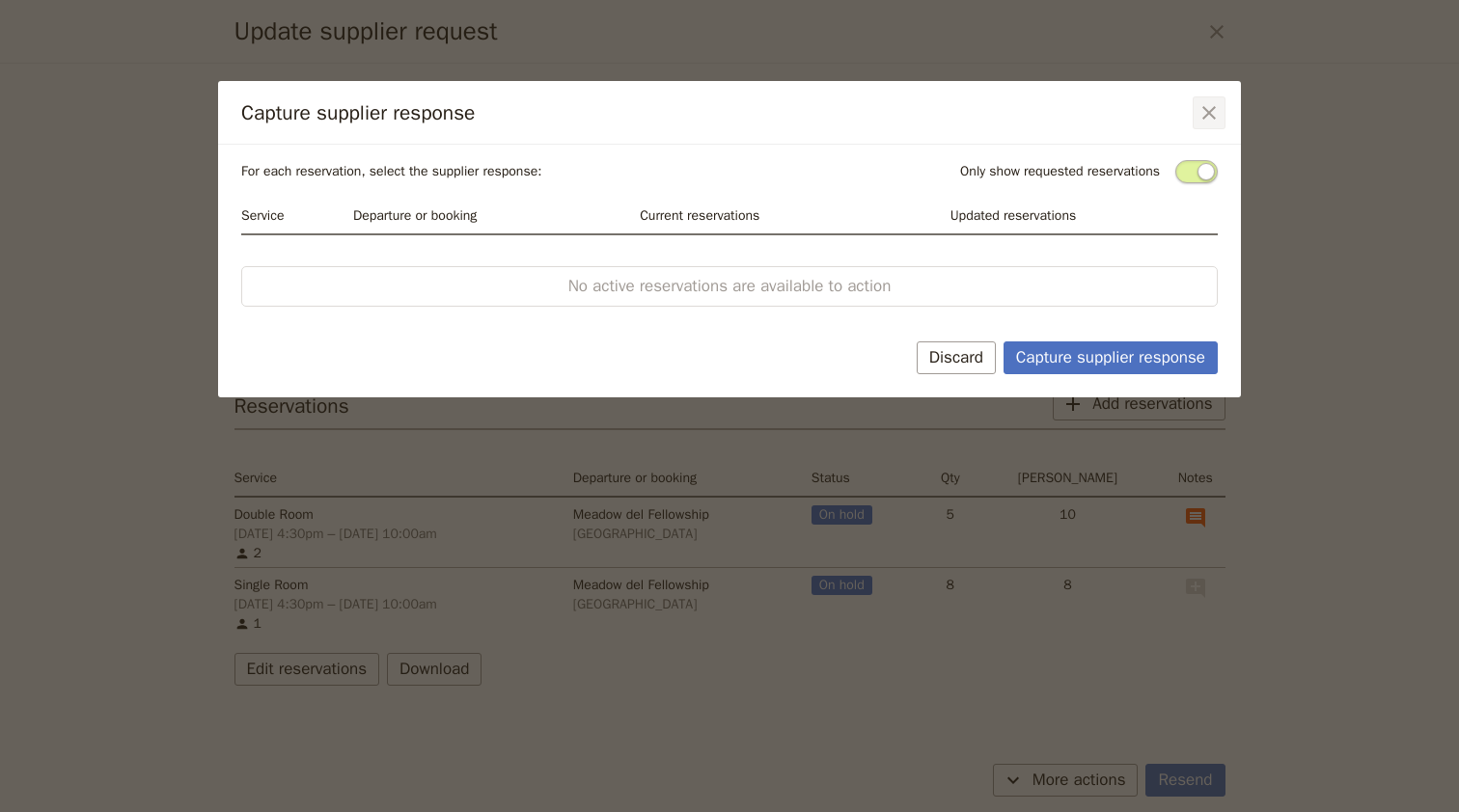 click 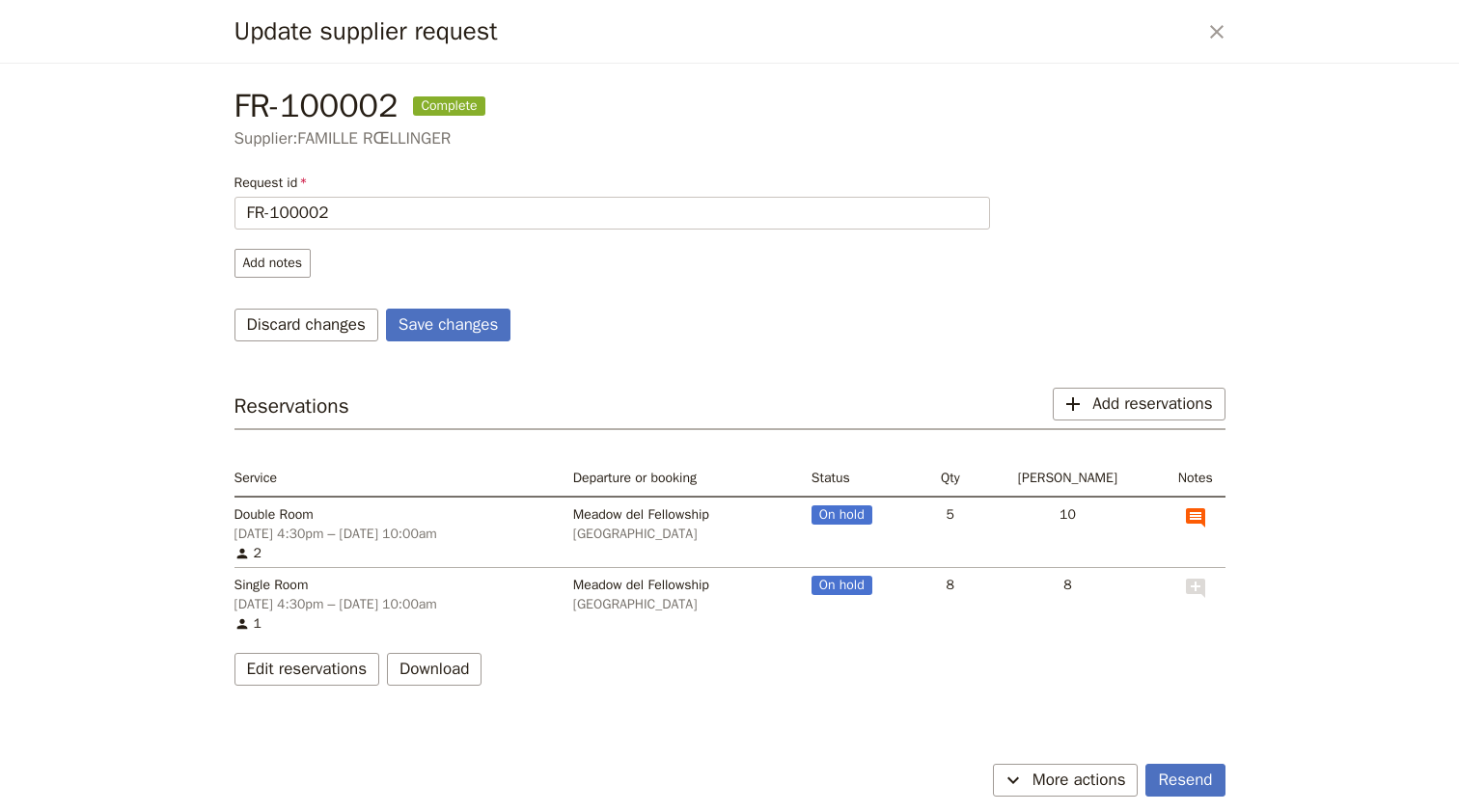 click on "Request id FR-100002 Add notes Save changes Discard changes Reservations ​ Add reservations Service Departure or booking Status Qty Max pax Notes Double Room  [DATE] 4:30pm – [DATE] 10:00am 2 [GEOGRAPHIC_DATA]  On hold 5 10 ​ Single Room [DATE] 4:30pm – [DATE] 10:00am 1 Meadow del Fellowship  [GEOGRAPHIC_DATA]  On hold 8 8 ​ Edit reservations Download" at bounding box center (730, 429) 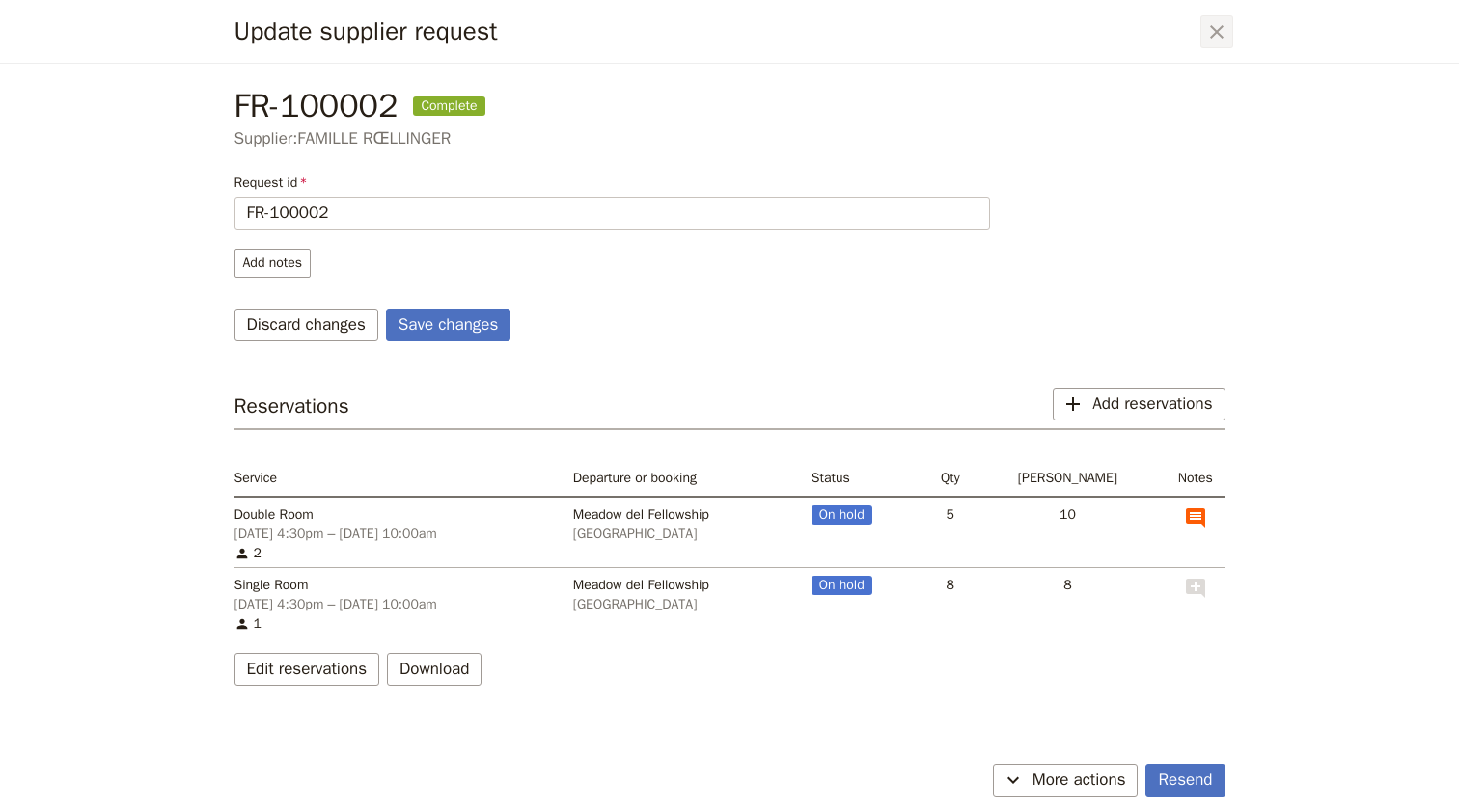 click 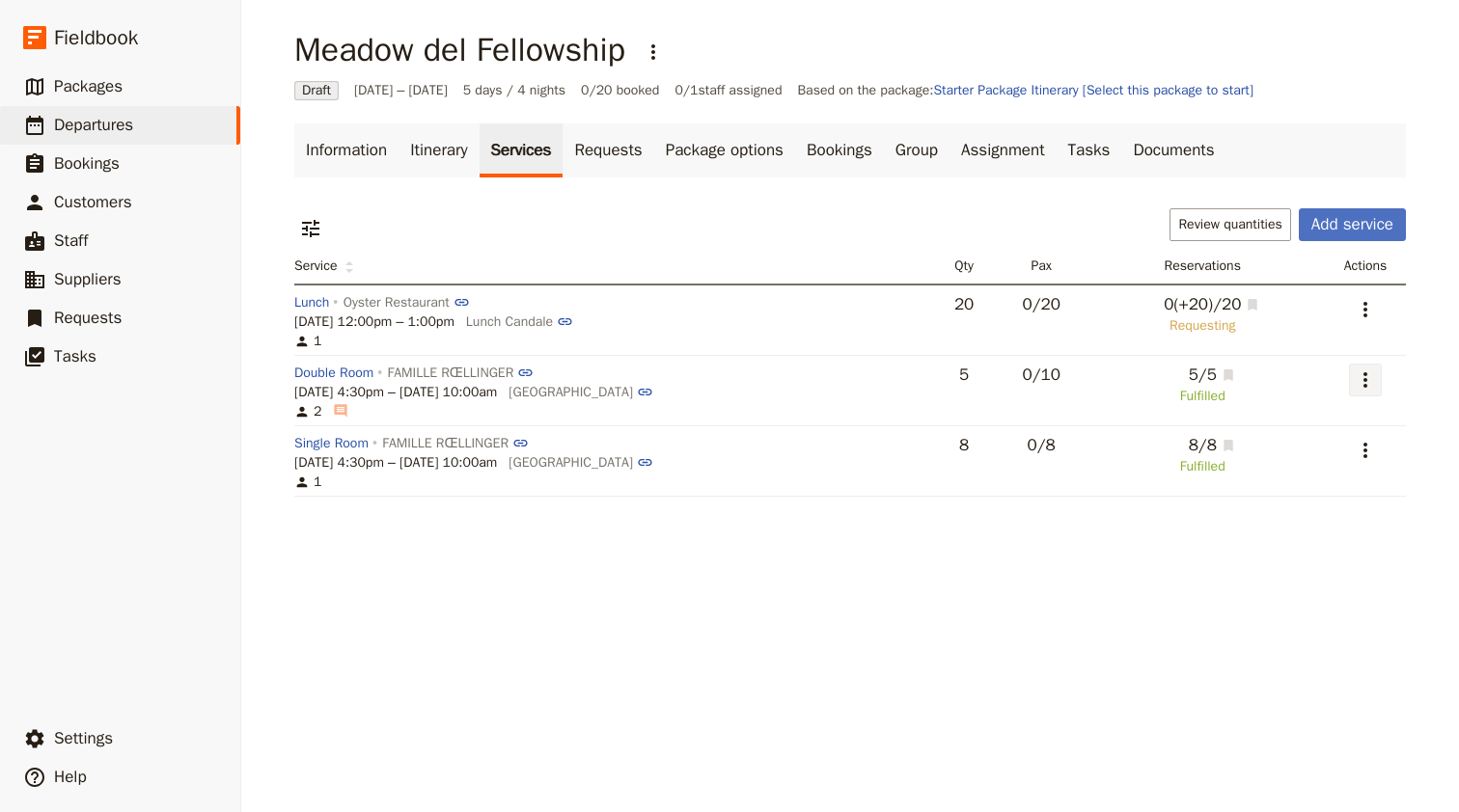 click 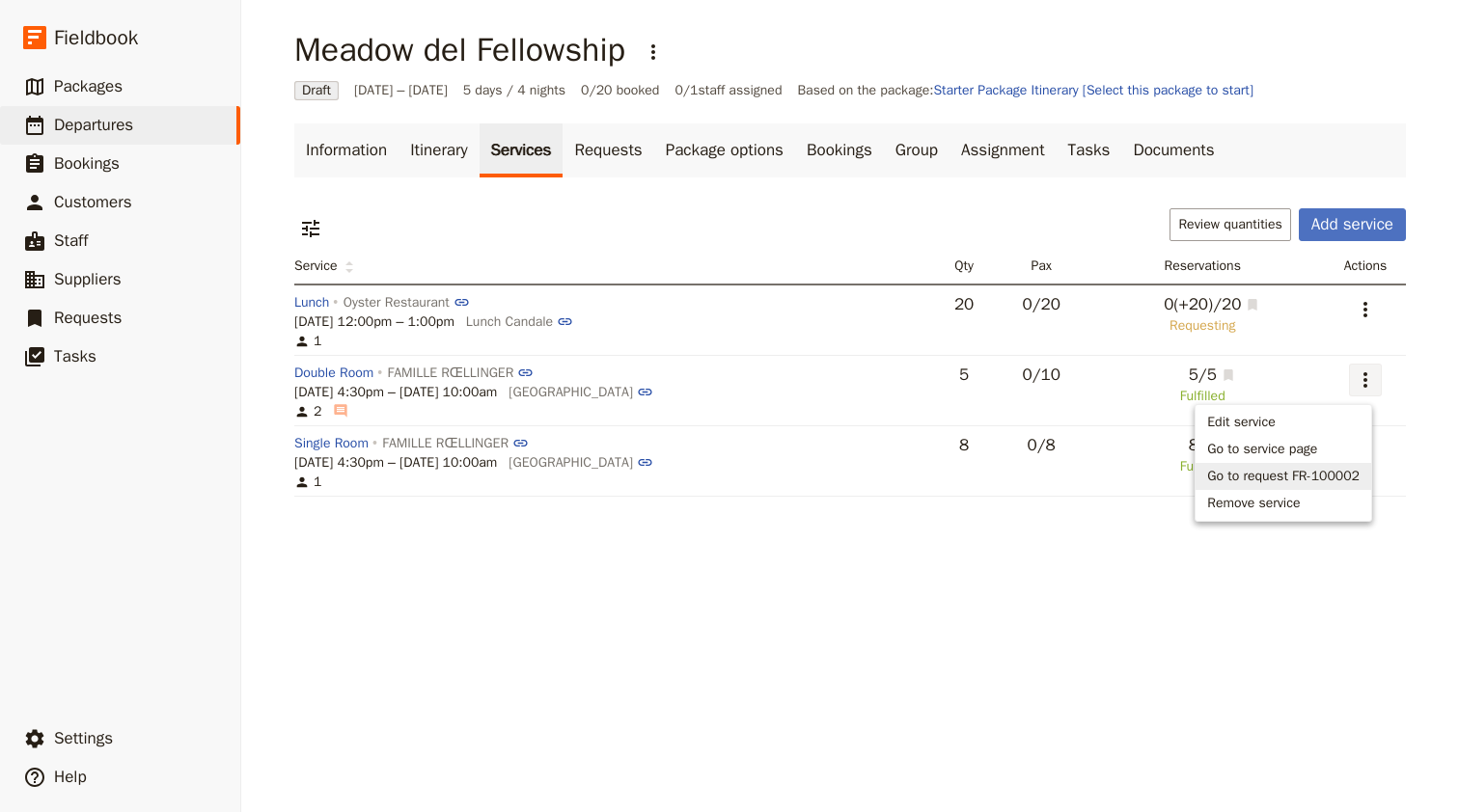 click on "Go to request FR-100002" at bounding box center (1283, 476) 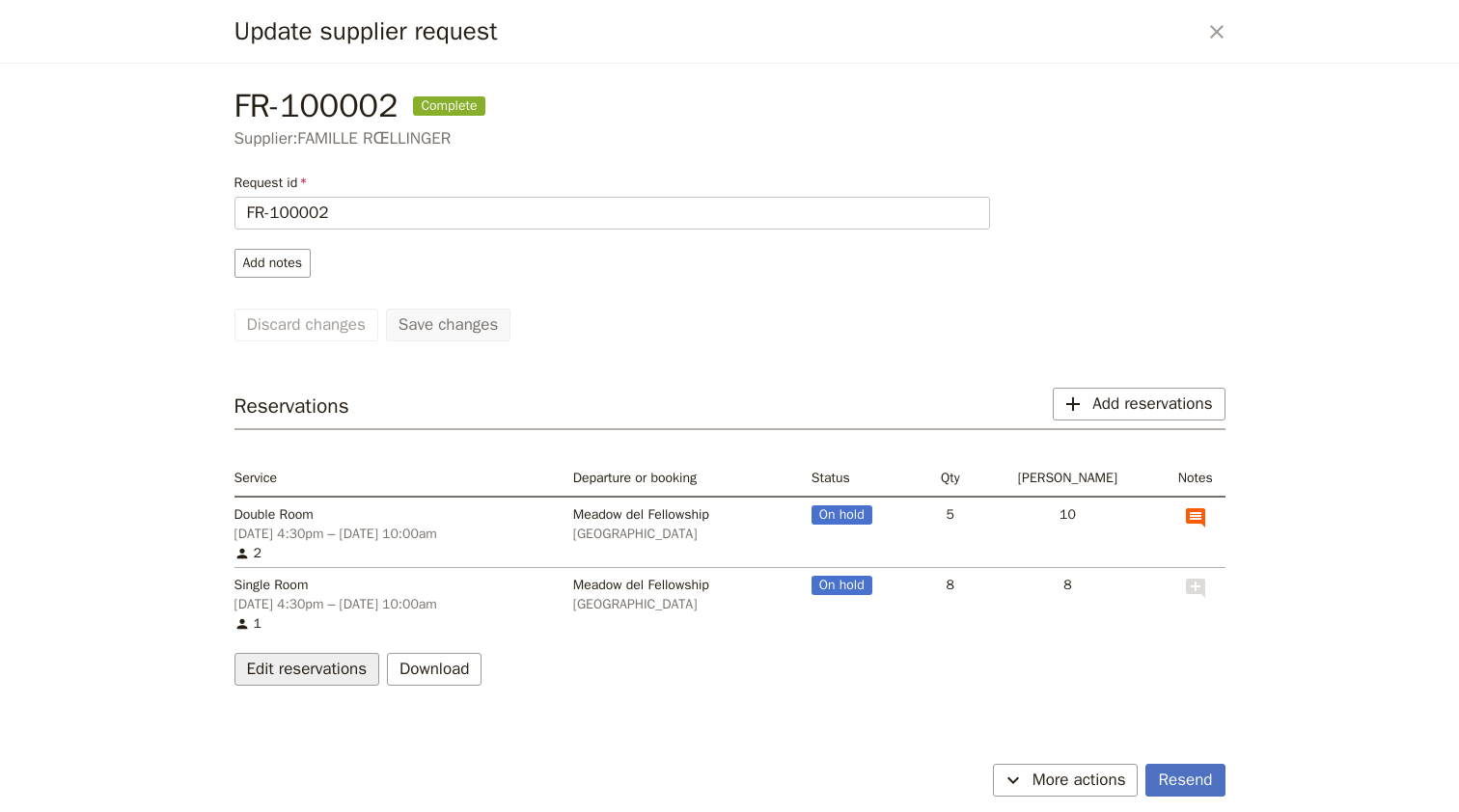 click on "Edit reservations" at bounding box center [307, 669] 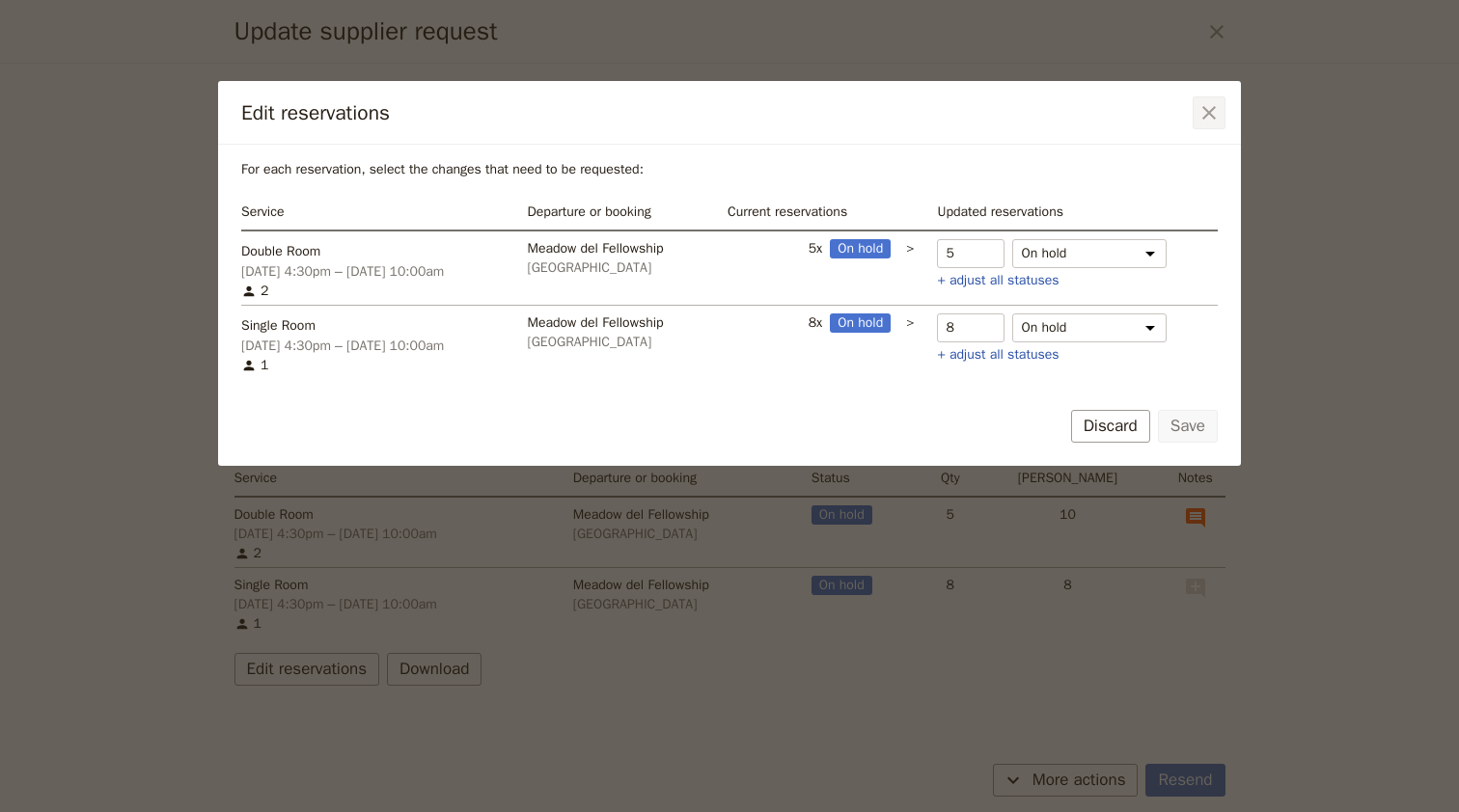 click 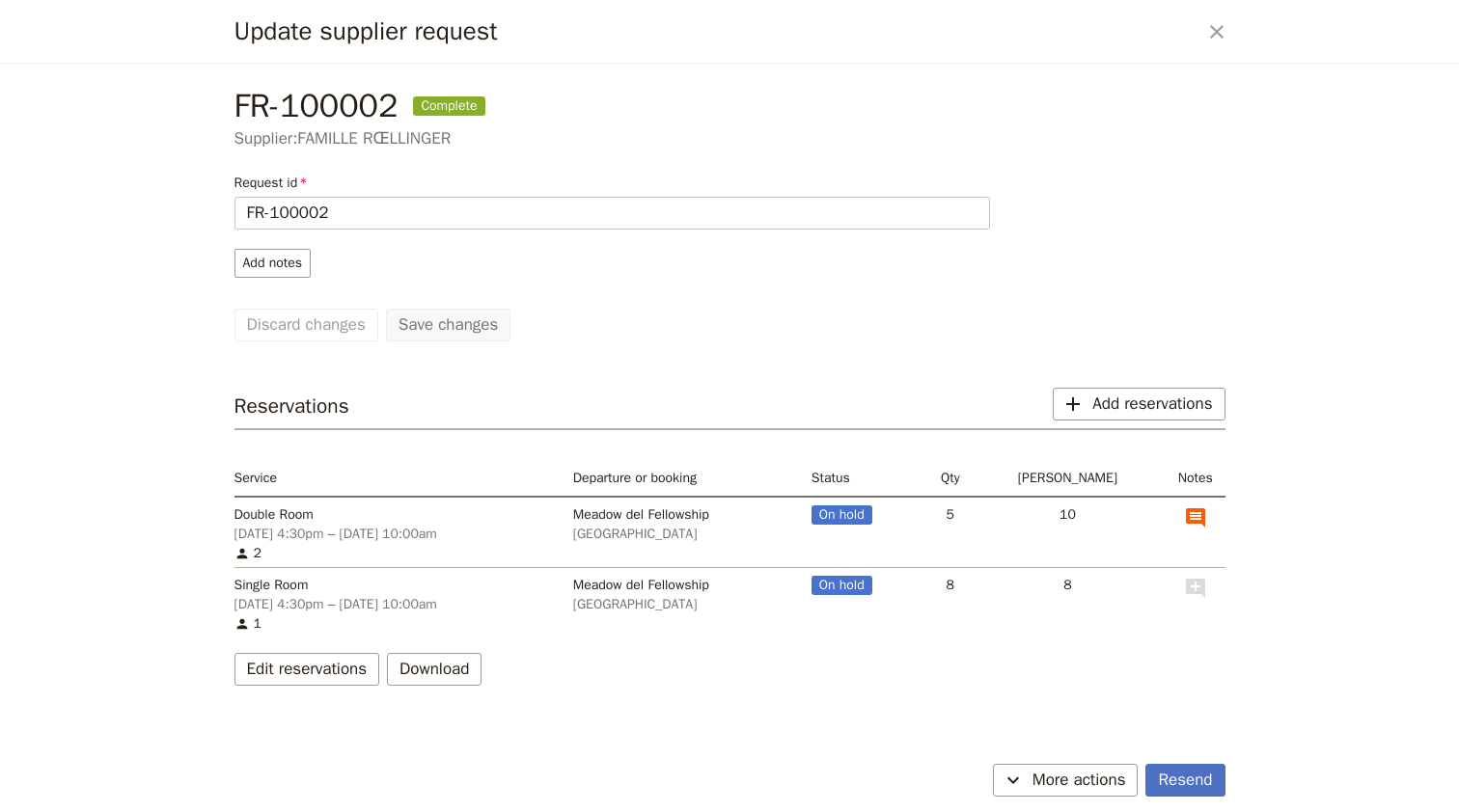 click on "FR-100002 Complete" at bounding box center [730, 106] 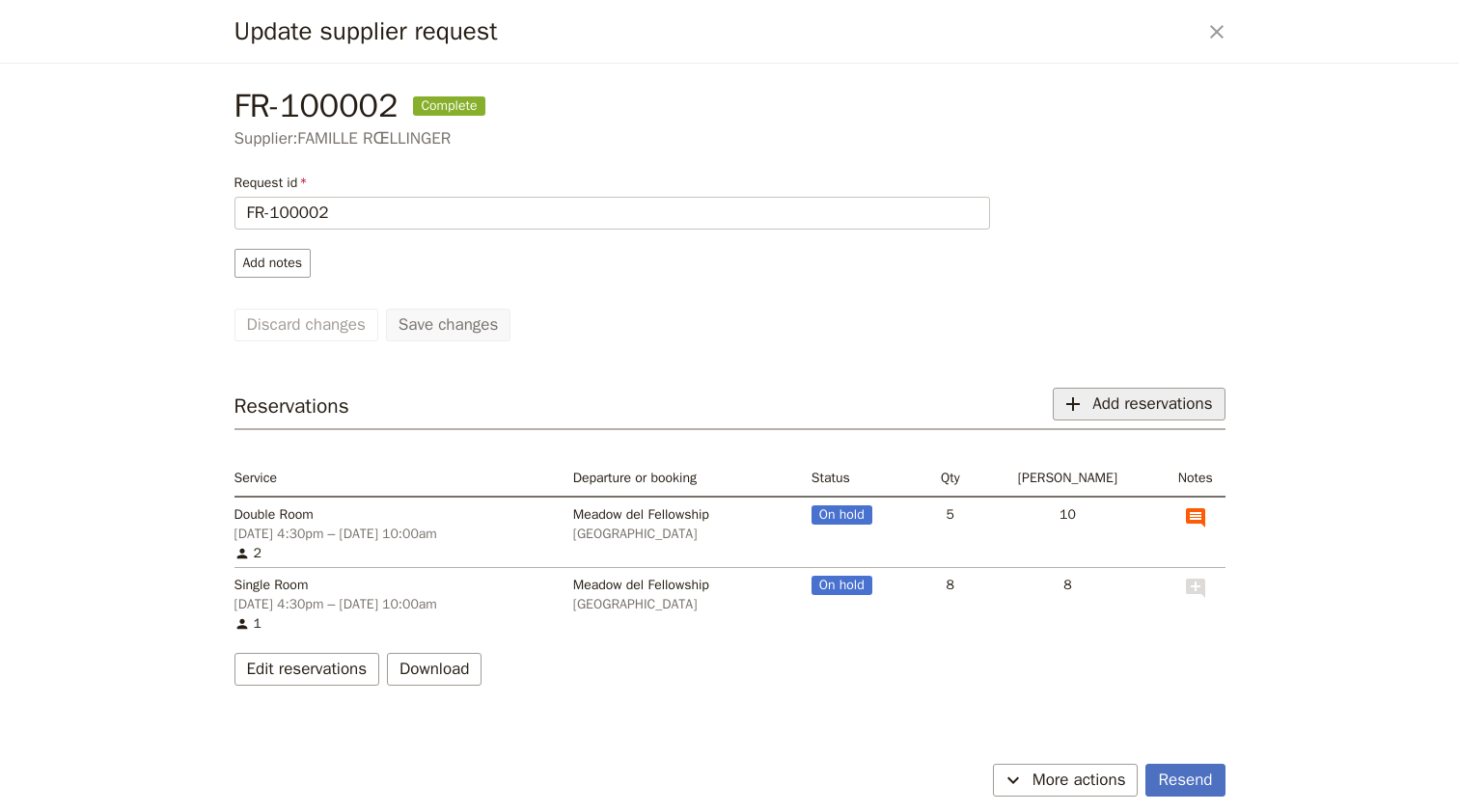 click on "Add reservations" at bounding box center (1152, 404) 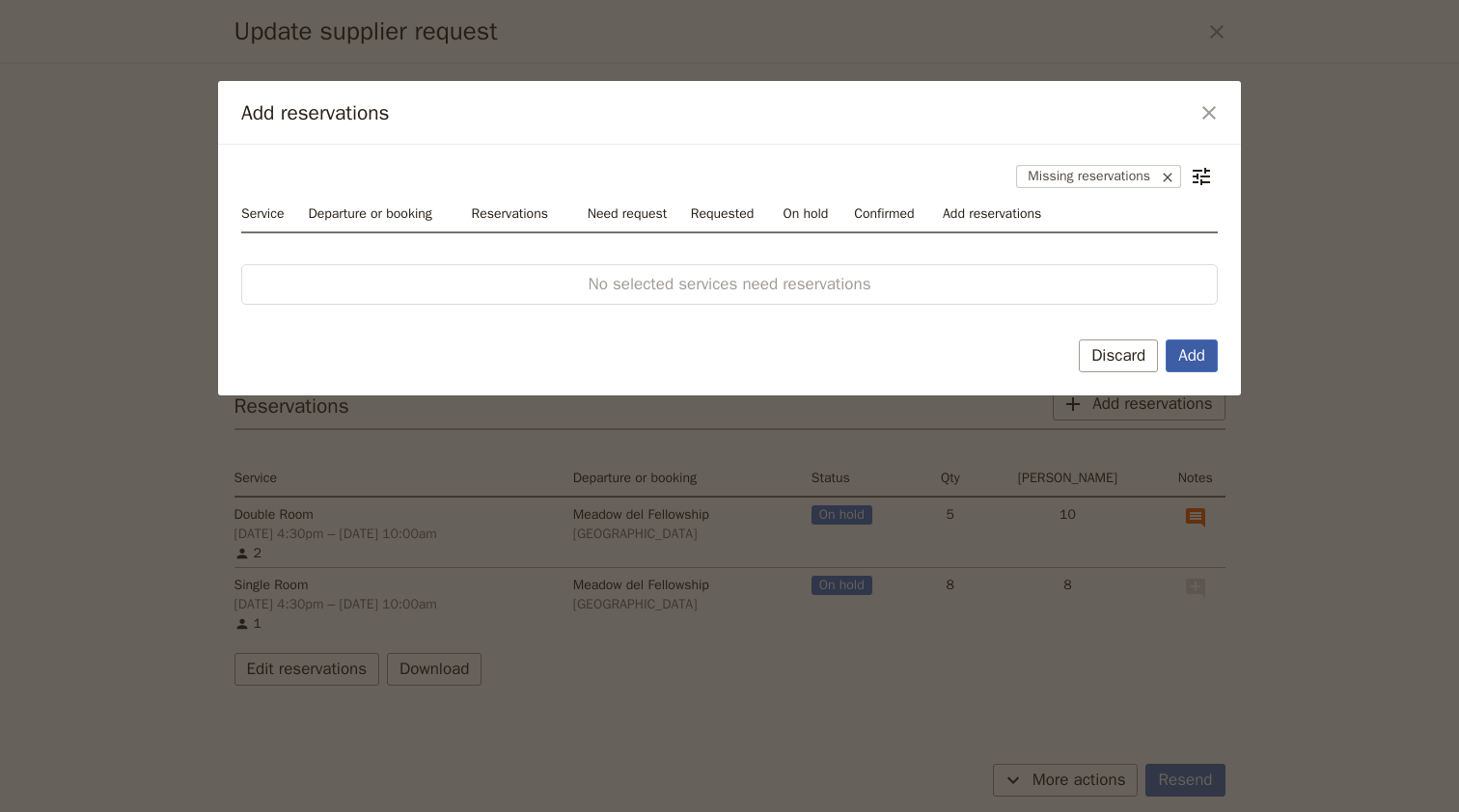 click on "Add" at bounding box center (1192, 356) 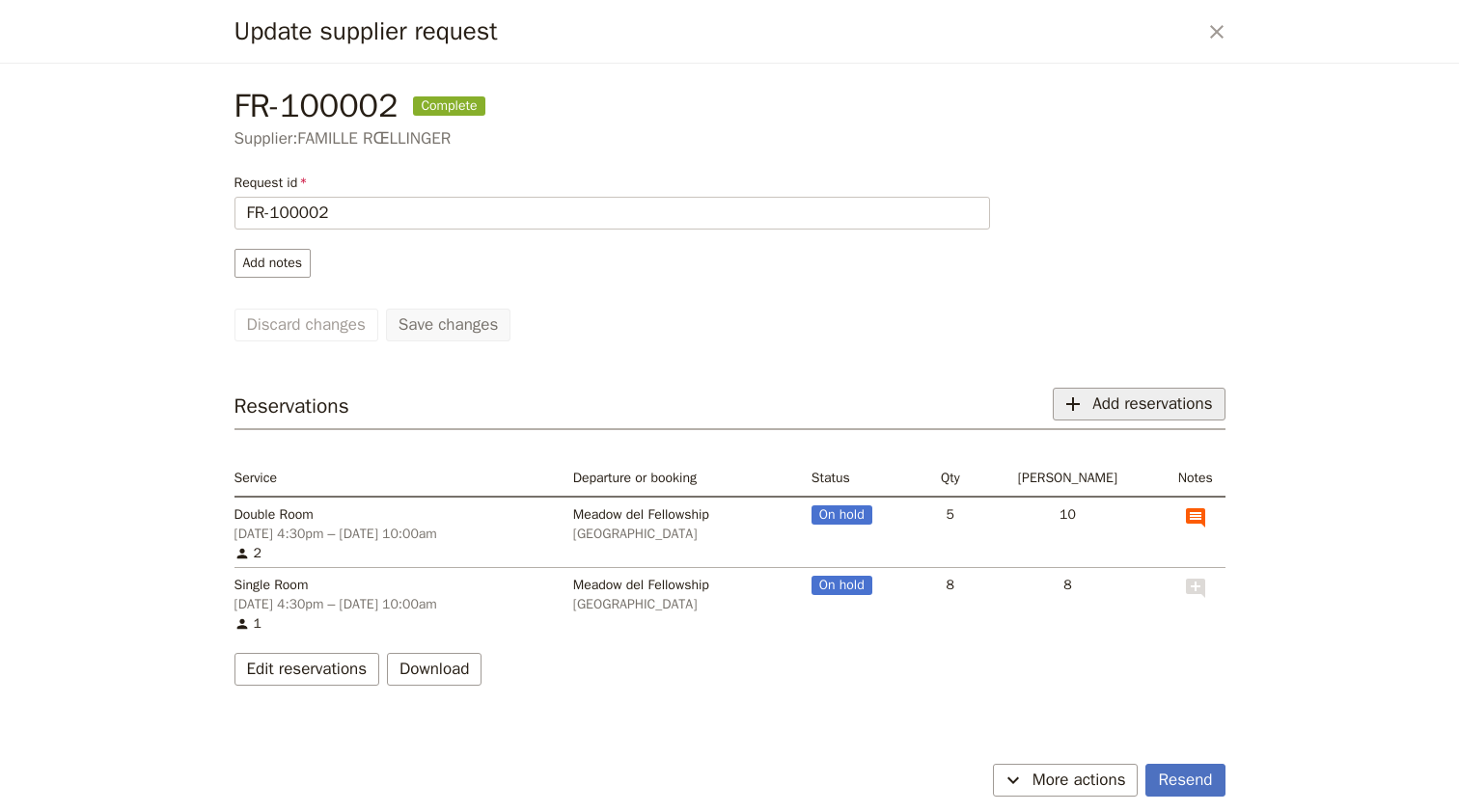 click on "Add reservations" at bounding box center (1152, 404) 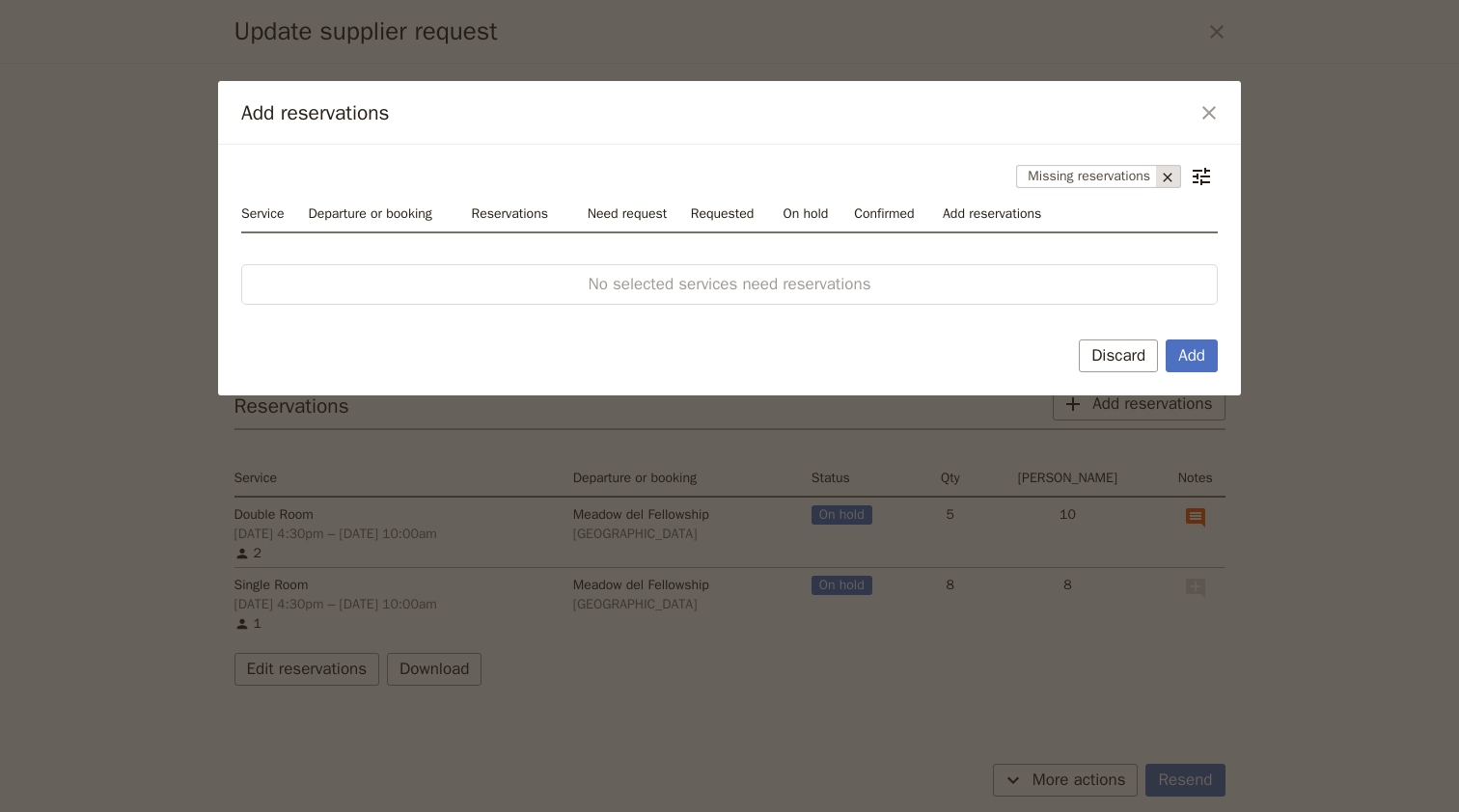 click at bounding box center [1169, 176] 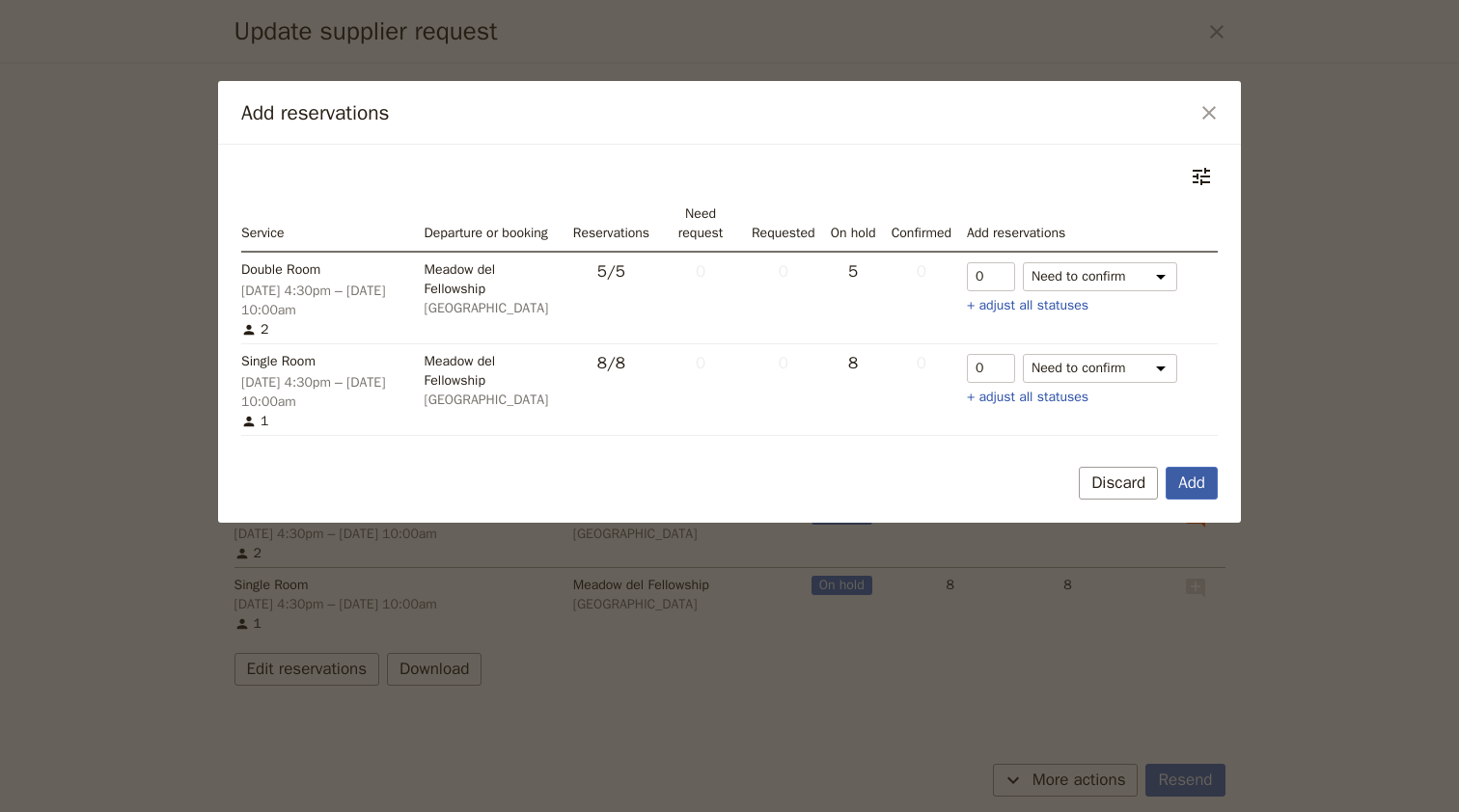 click on "Add" at bounding box center [1192, 483] 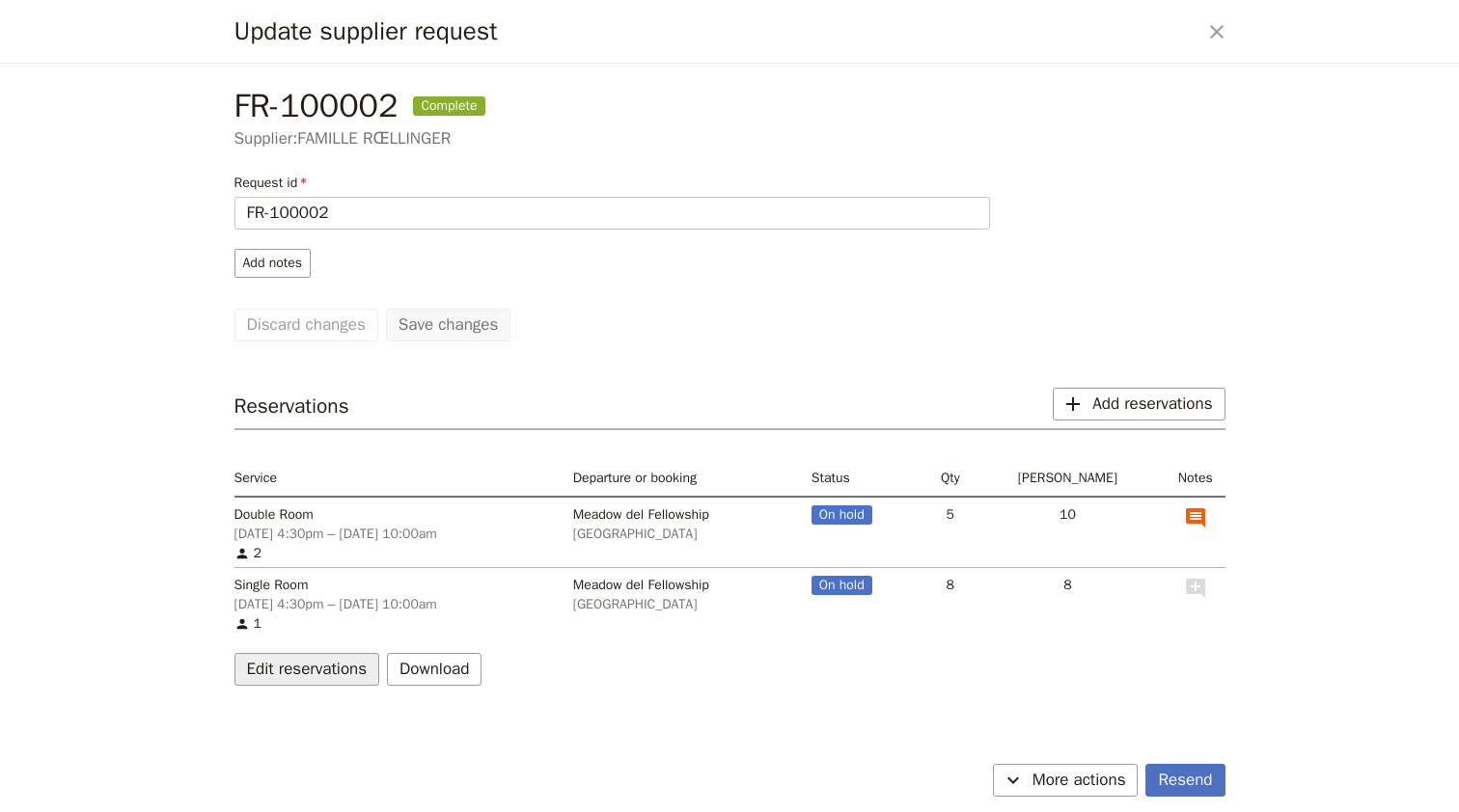 click on "Edit reservations" at bounding box center (307, 669) 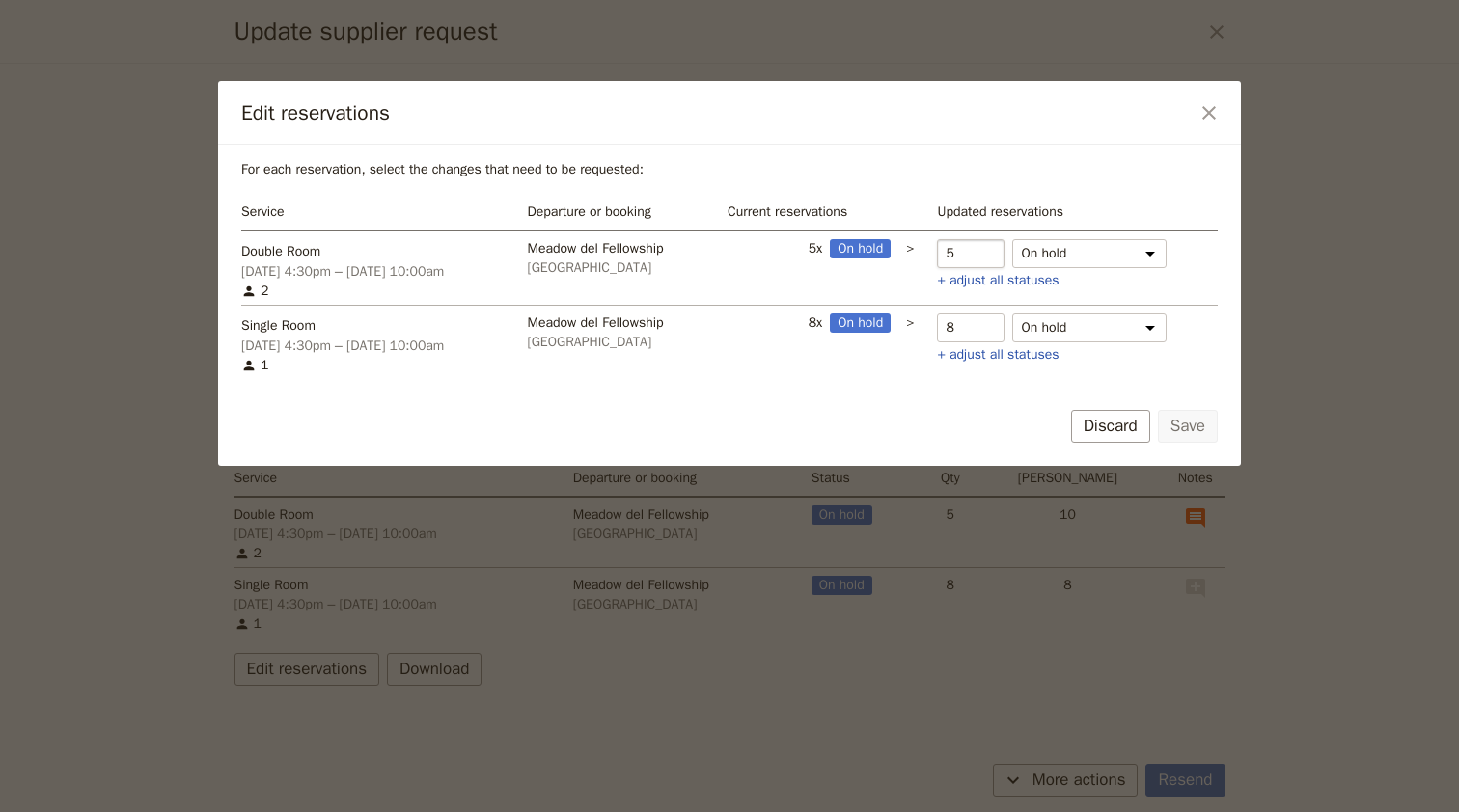 click on "5" at bounding box center (971, 254) 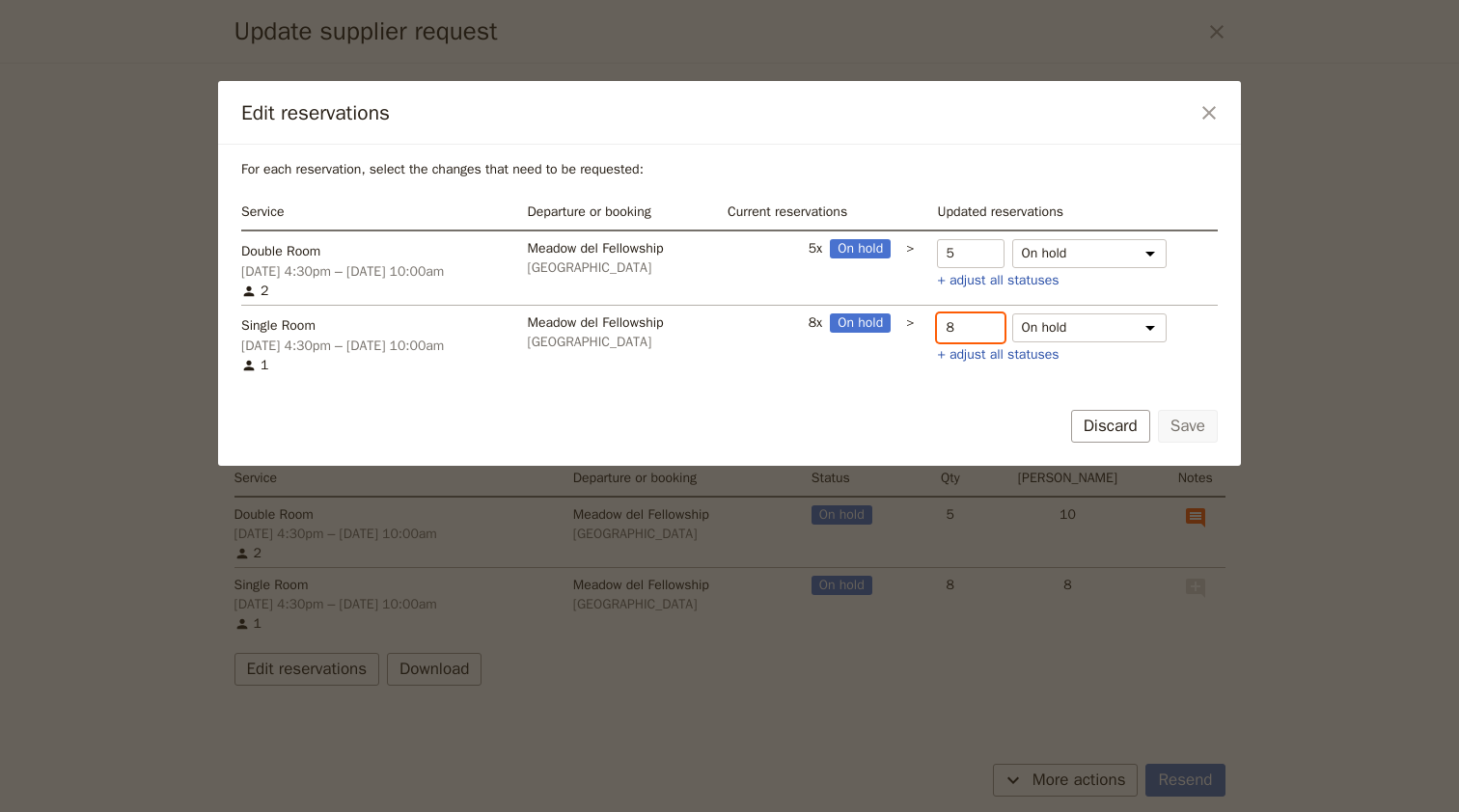 click on "8" at bounding box center [971, 328] 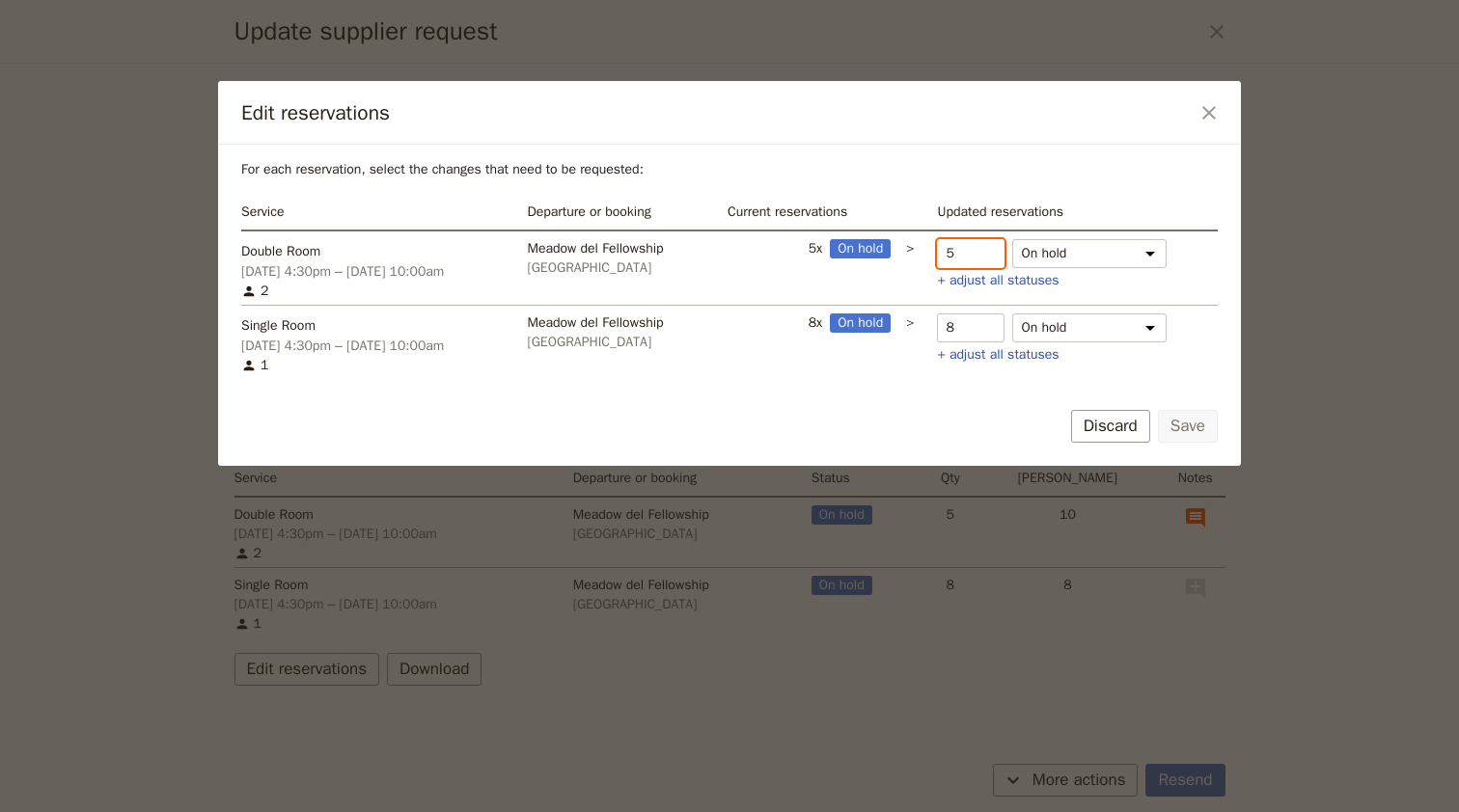 type on "4" 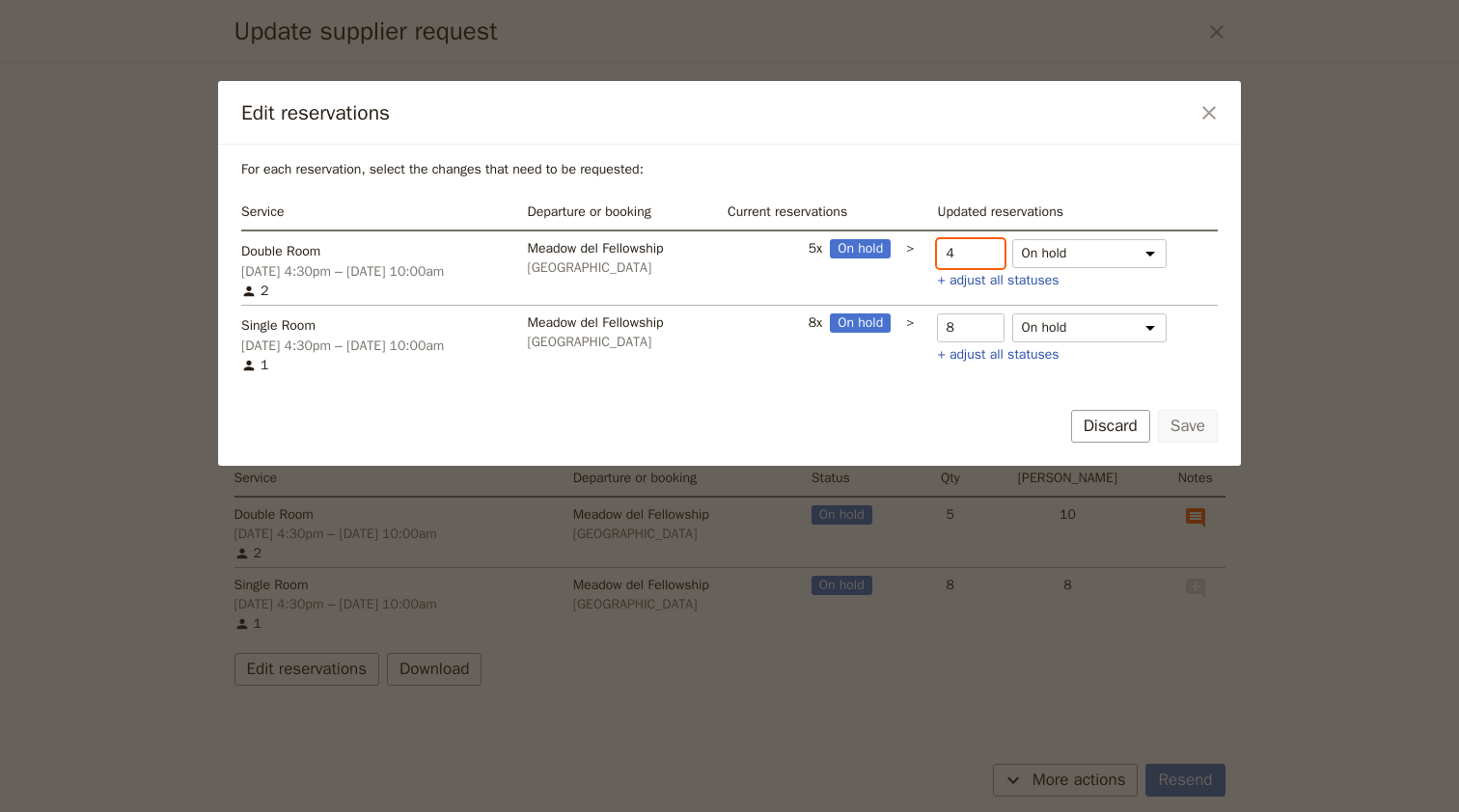 click on "4" at bounding box center [971, 254] 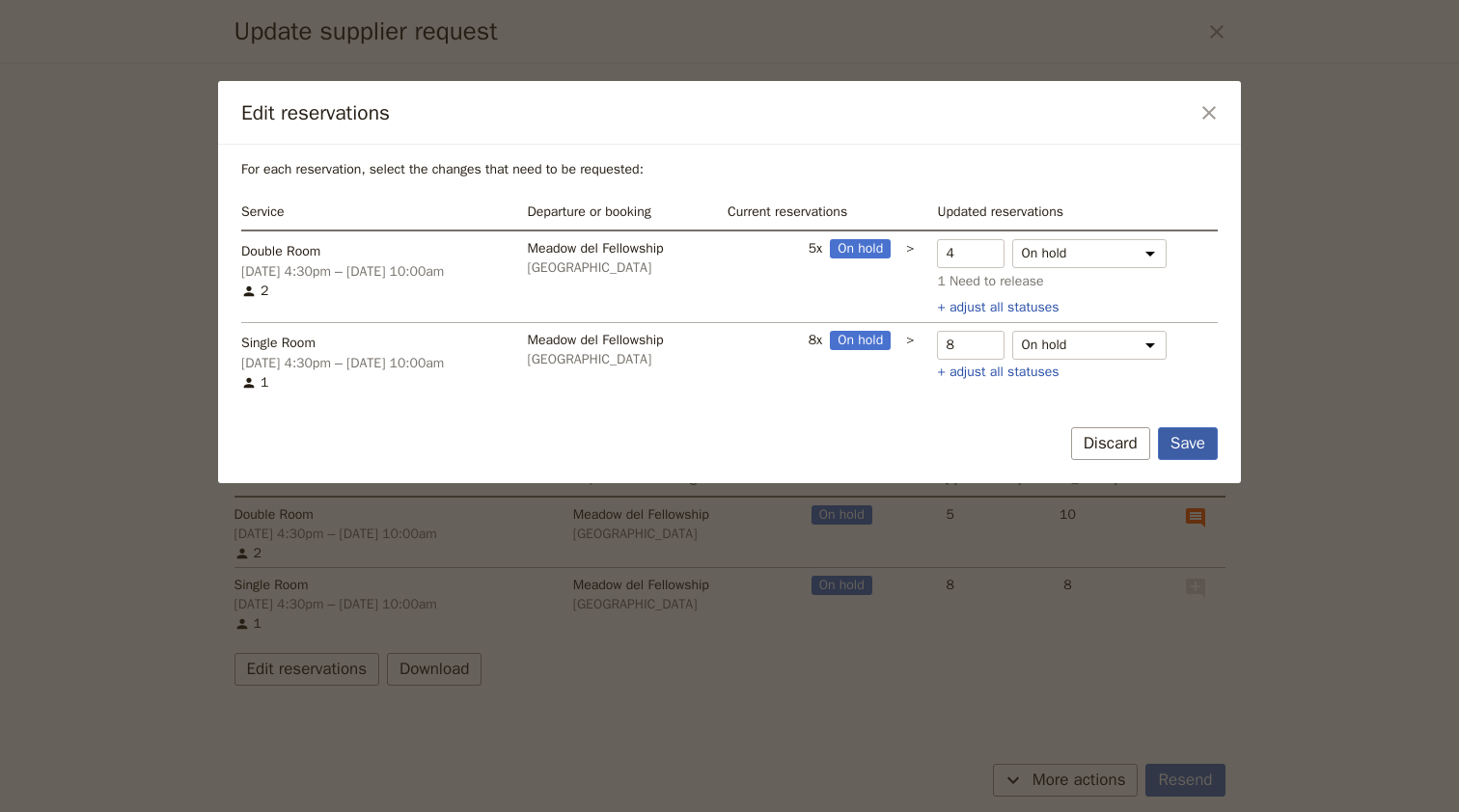 click on "Save" at bounding box center (1188, 444) 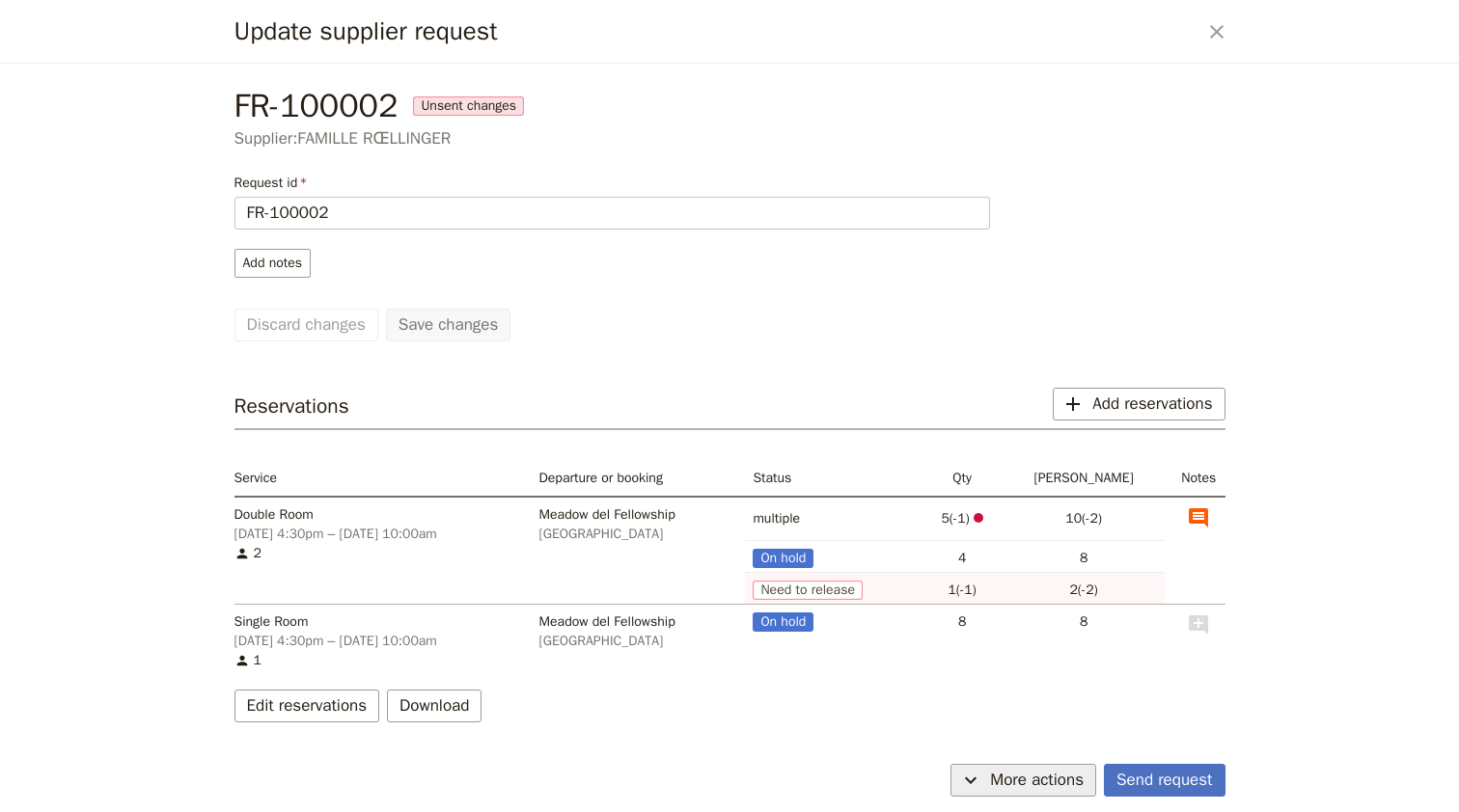 click on "More actions" at bounding box center (1036, 780) 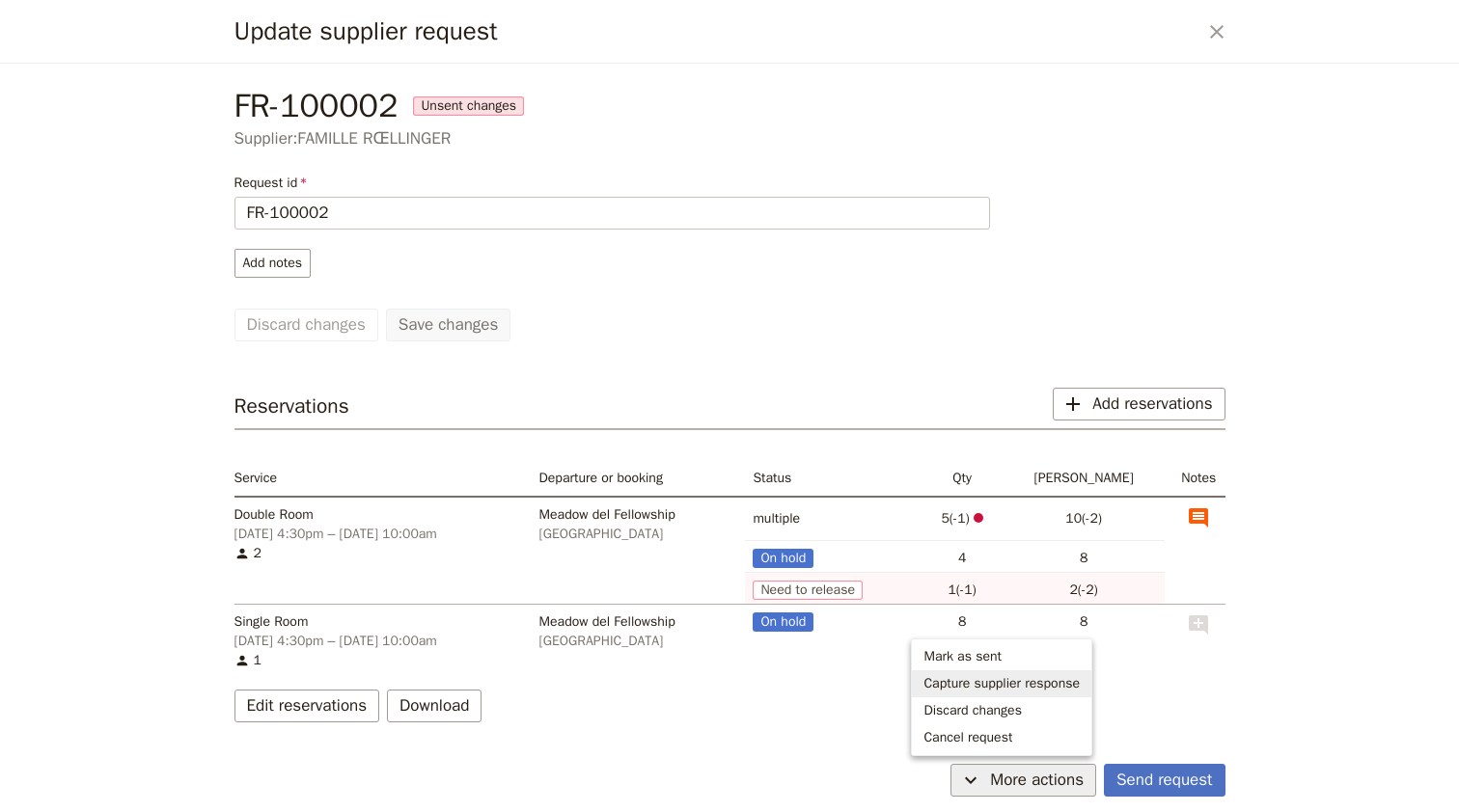 click on "Capture supplier response" at bounding box center (1002, 684) 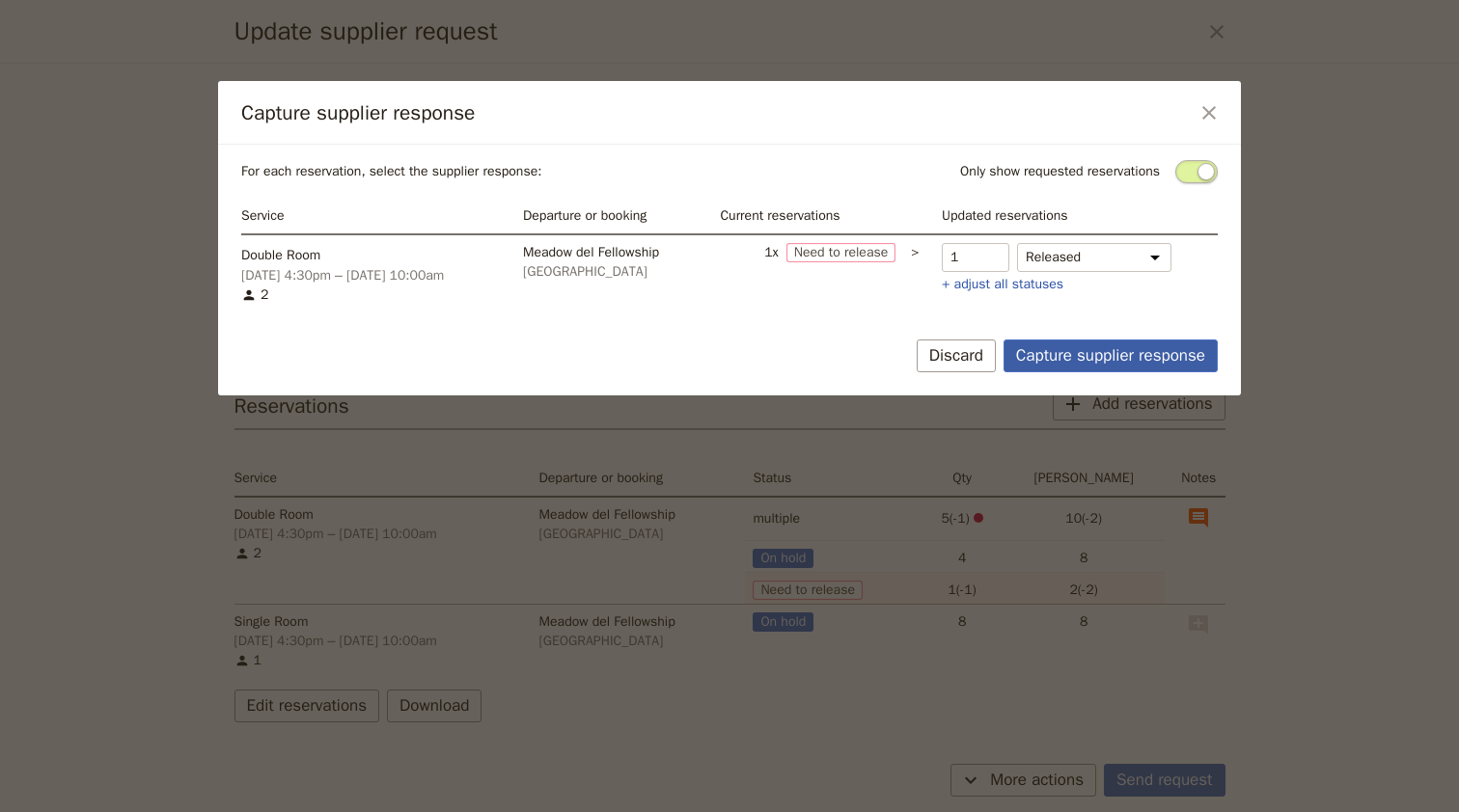 click on "Capture supplier response" at bounding box center [1111, 356] 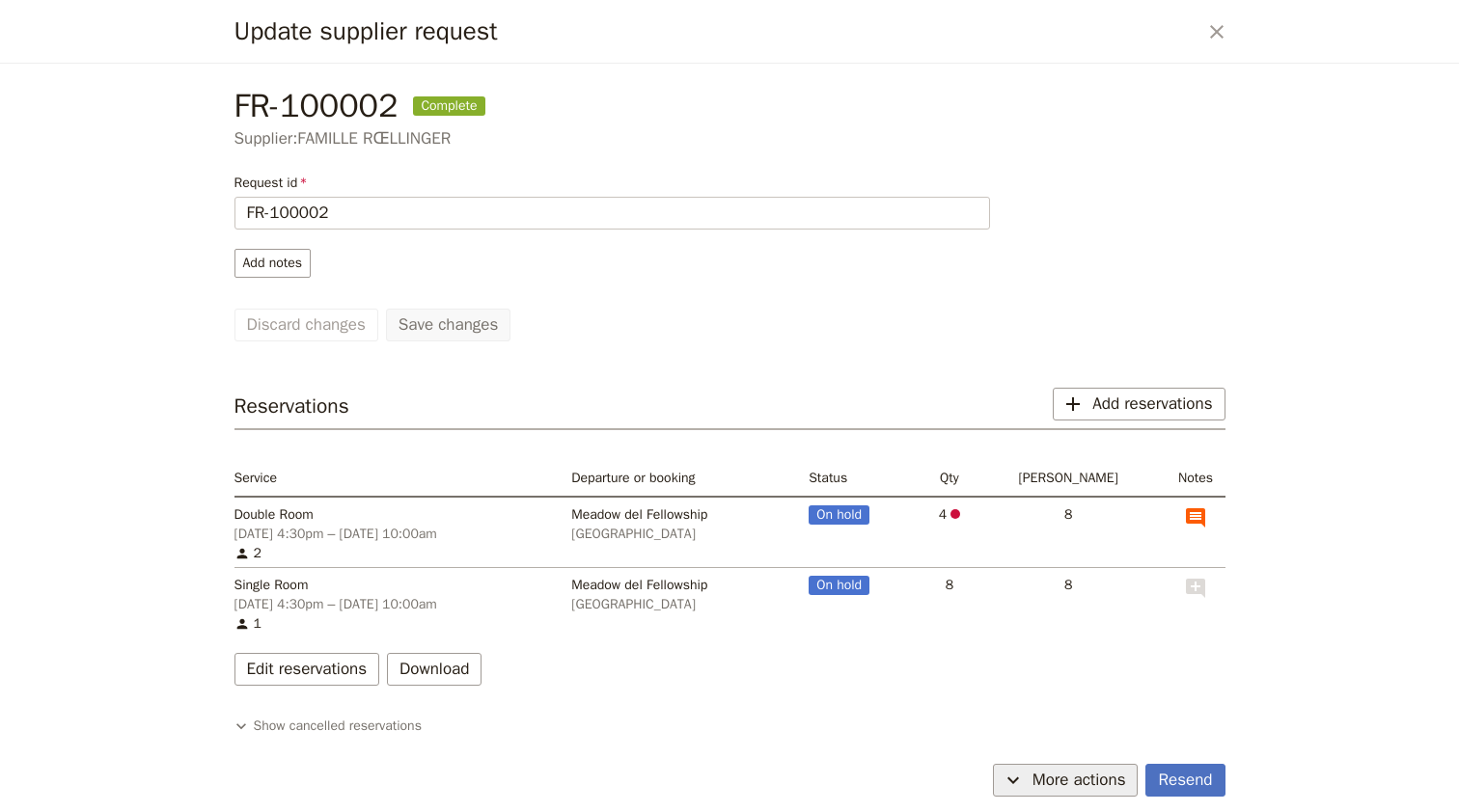 drag, startPoint x: 1056, startPoint y: 798, endPoint x: 1061, endPoint y: 780, distance: 18.681542 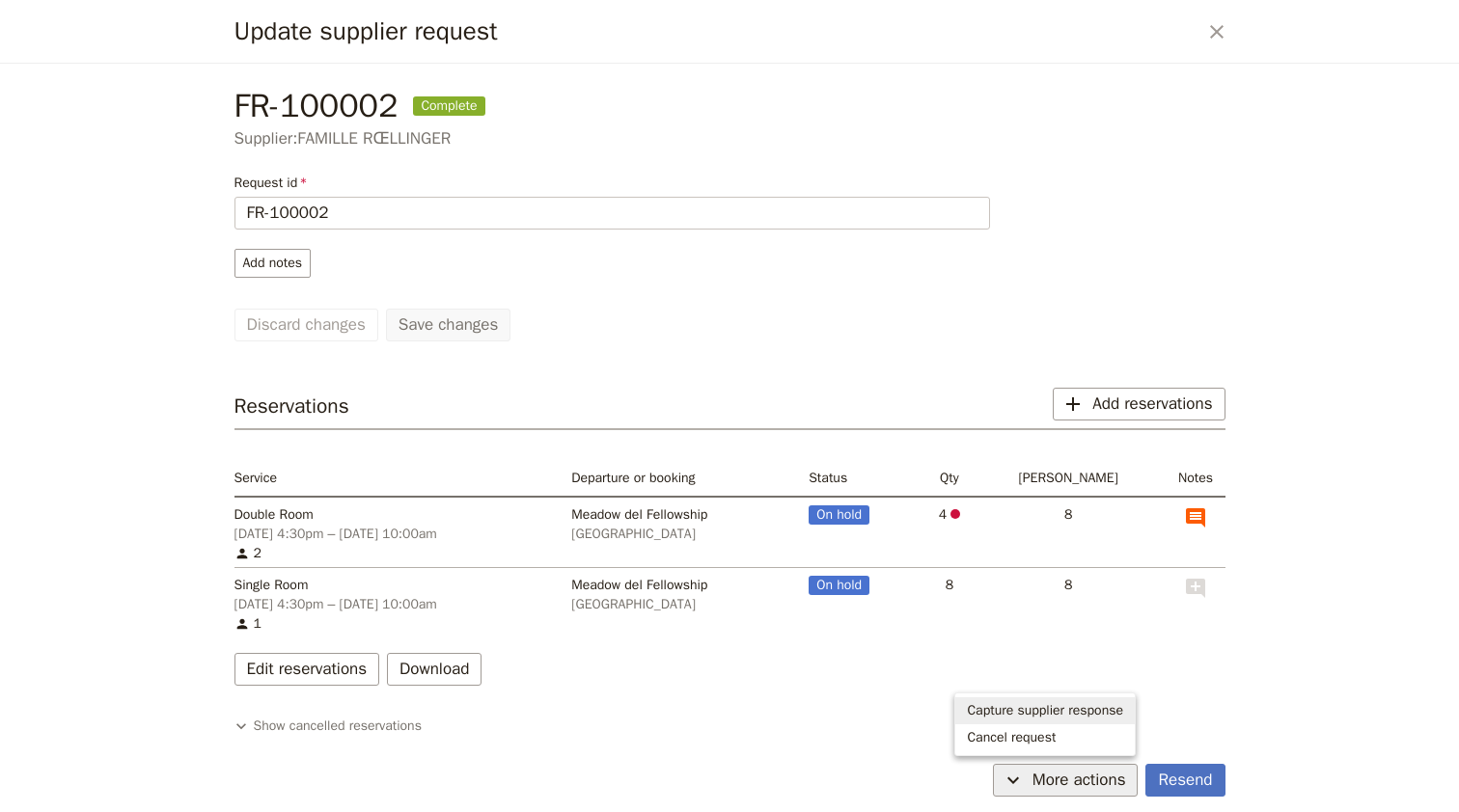 click on "Capture supplier response" at bounding box center (1045, 711) 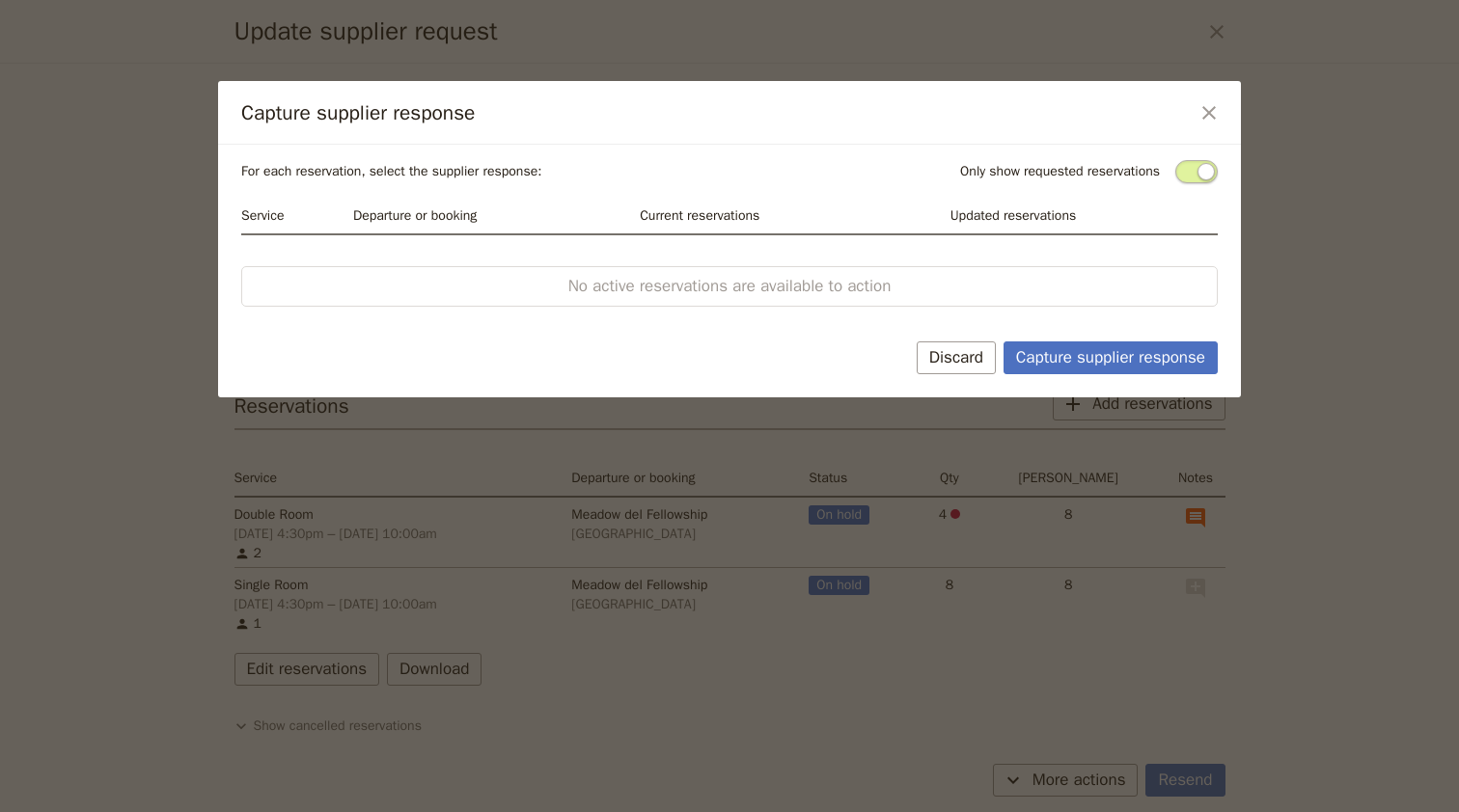 click at bounding box center (1197, 172) 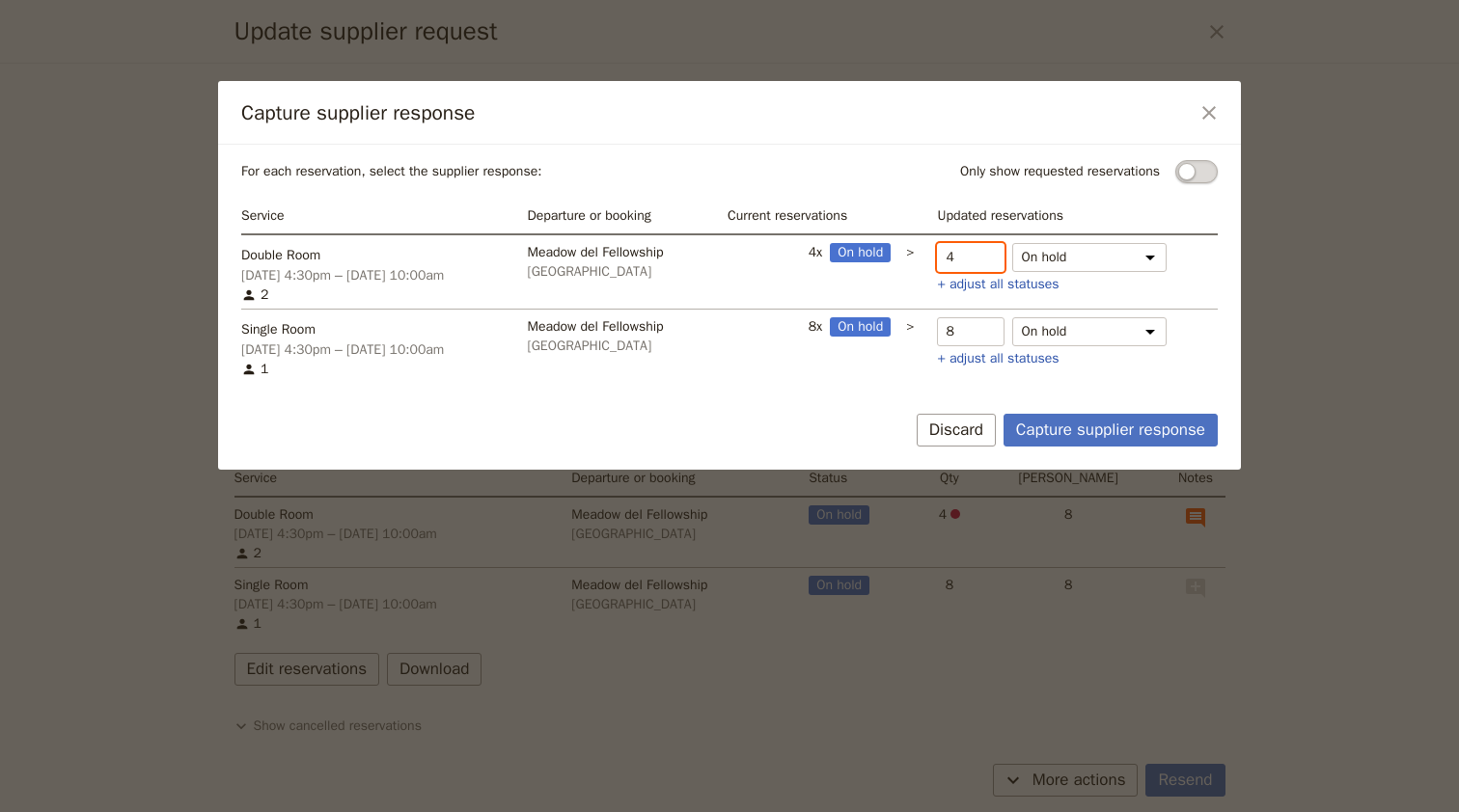 click on "4" at bounding box center (971, 257) 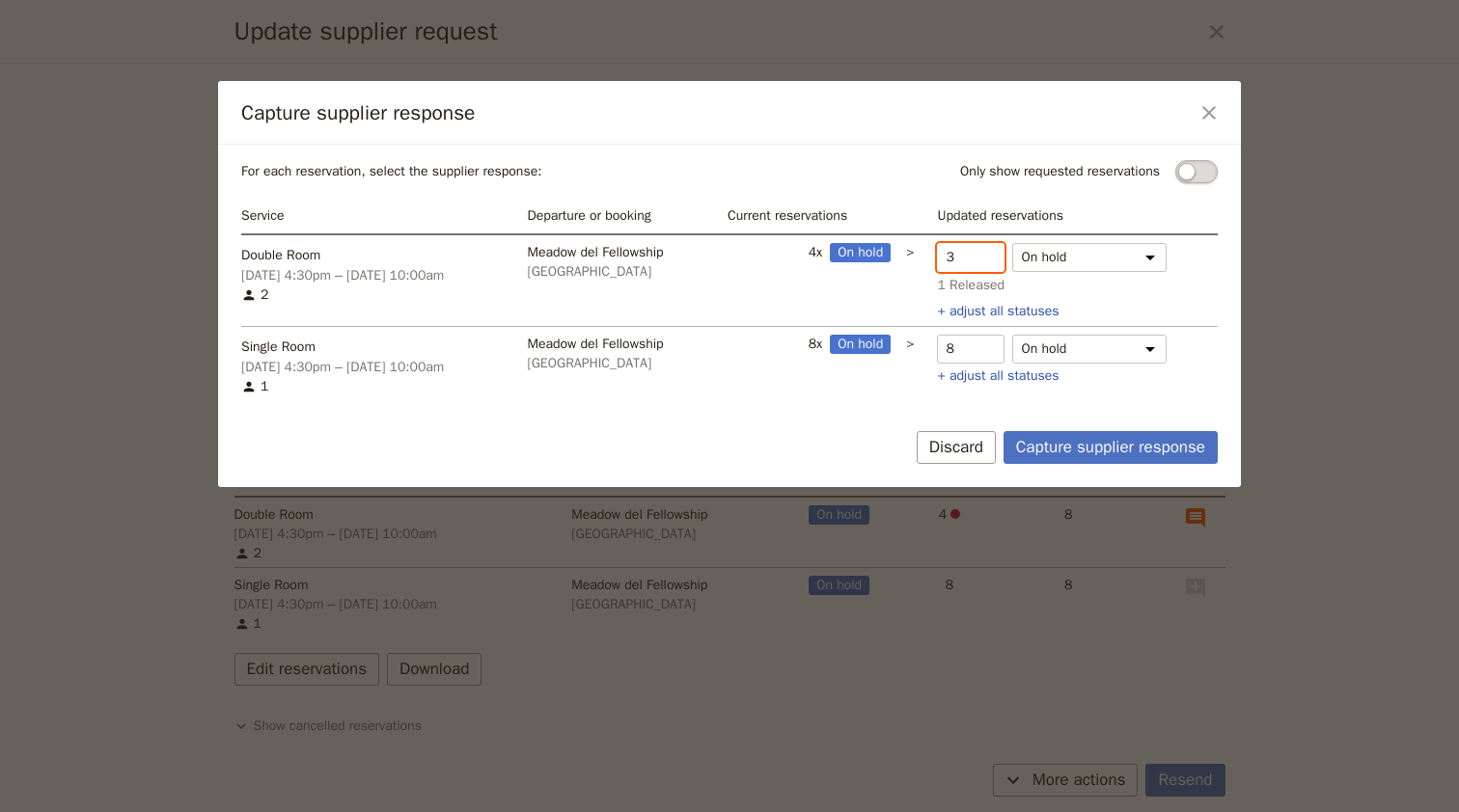 click on "3" at bounding box center (971, 257) 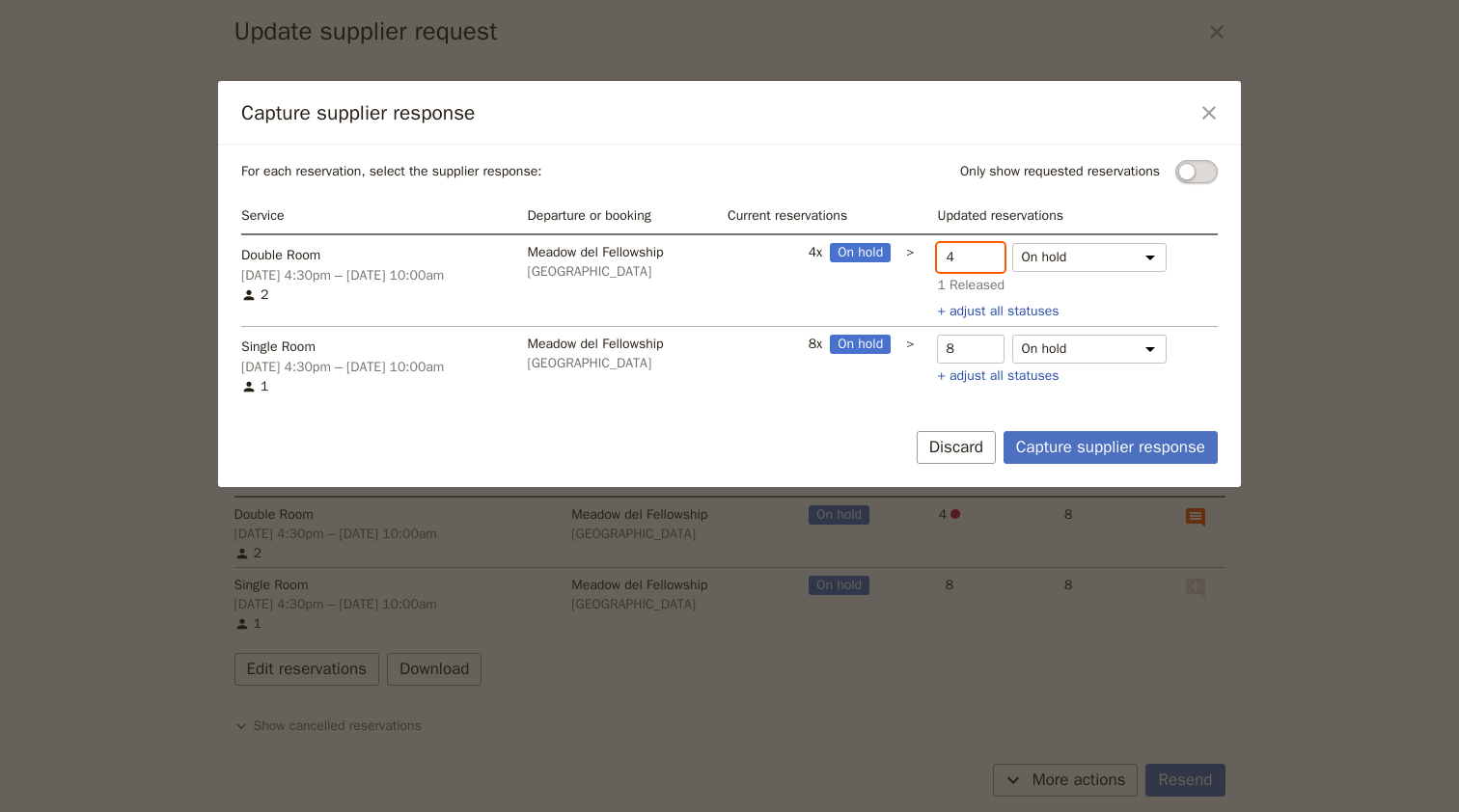 click on "4" at bounding box center (971, 257) 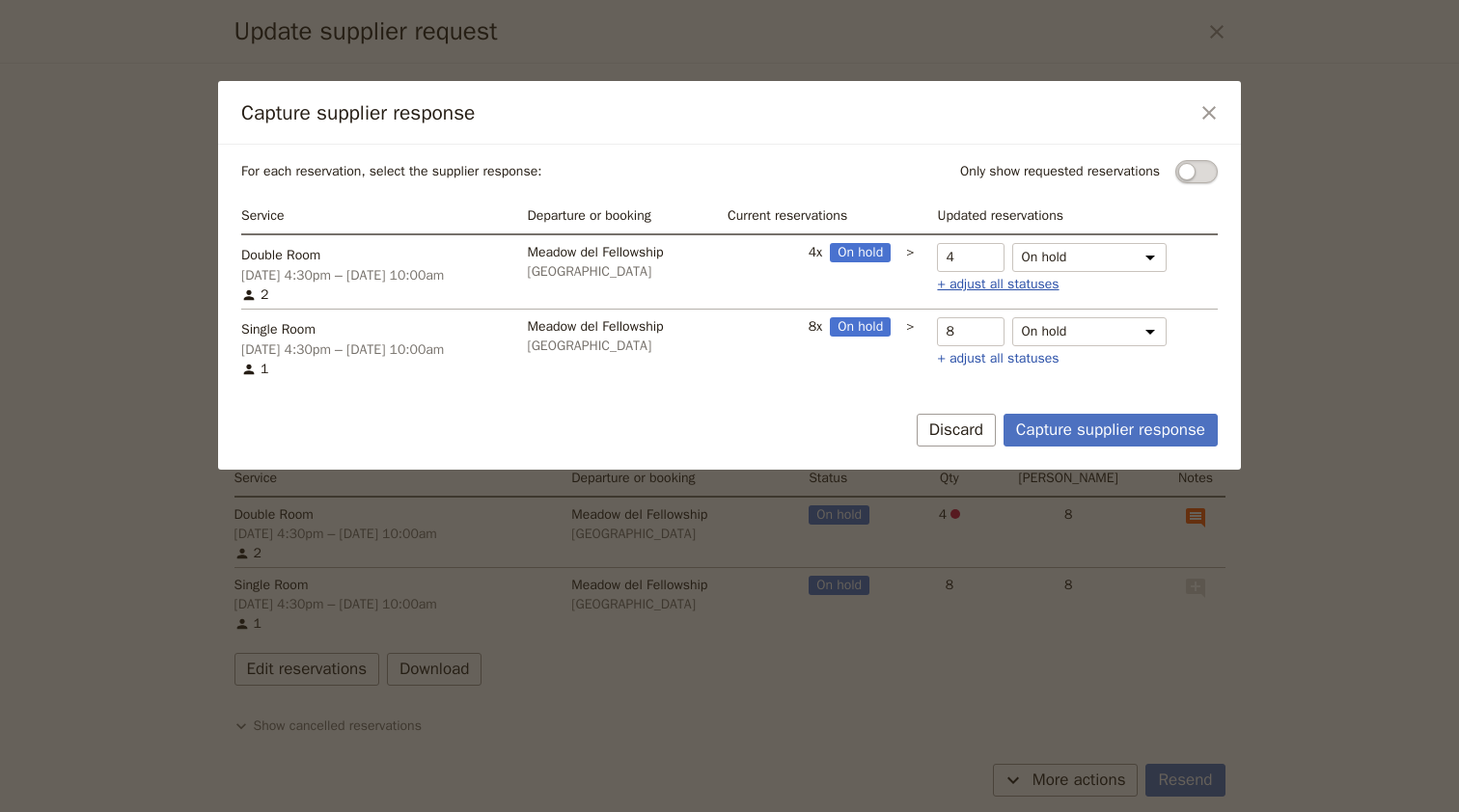click on "+ adjust all statuses" at bounding box center (998, 284) 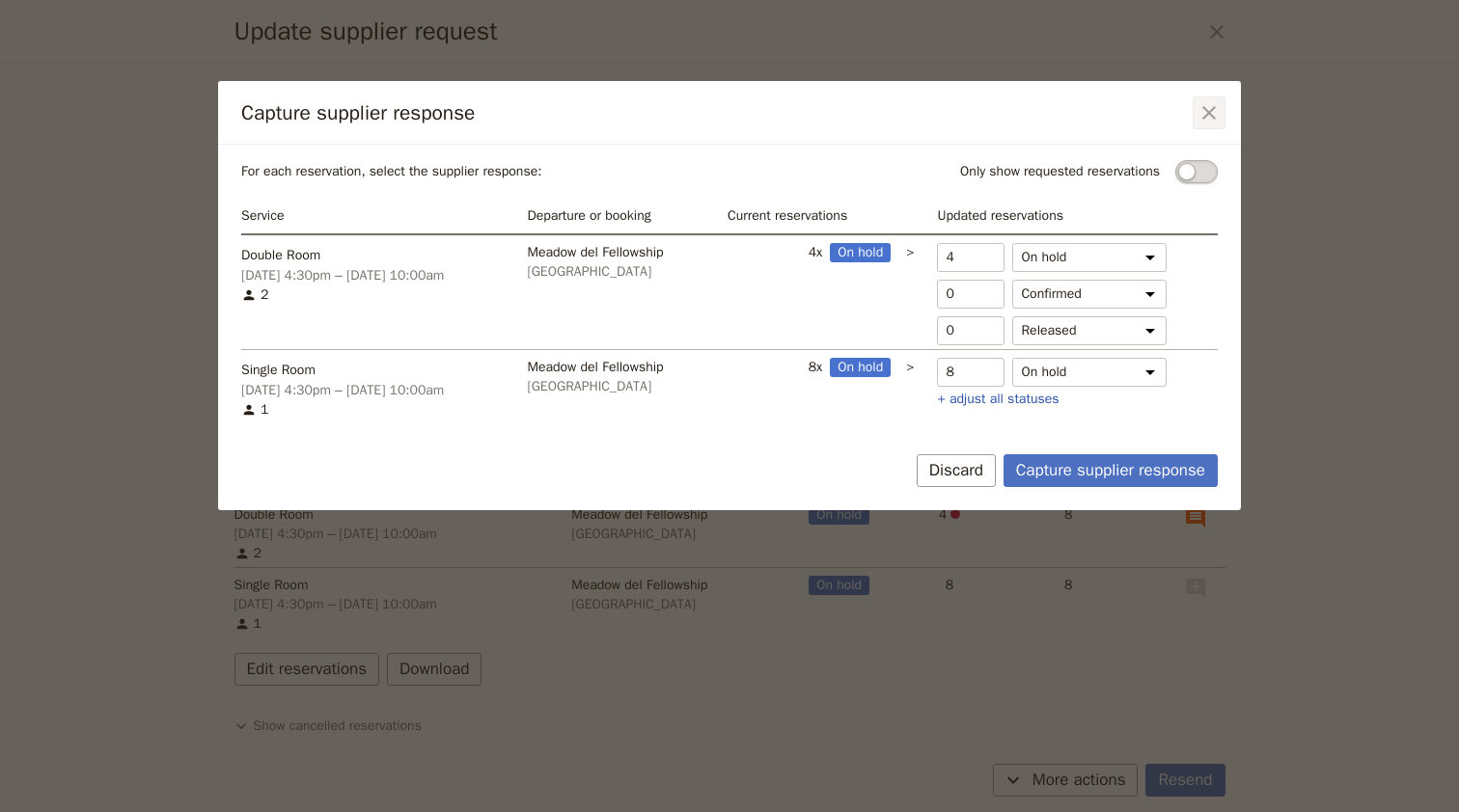 click 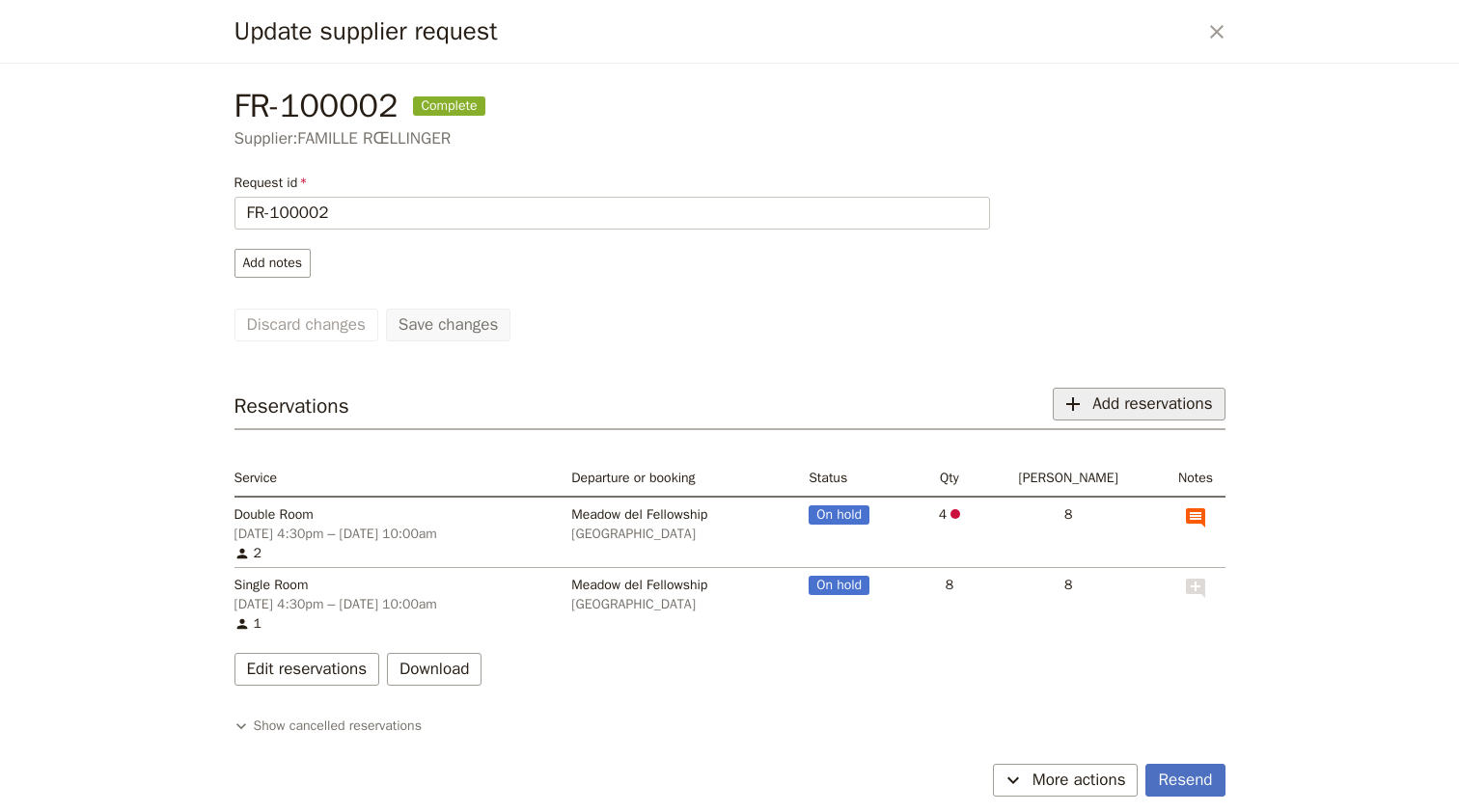 click 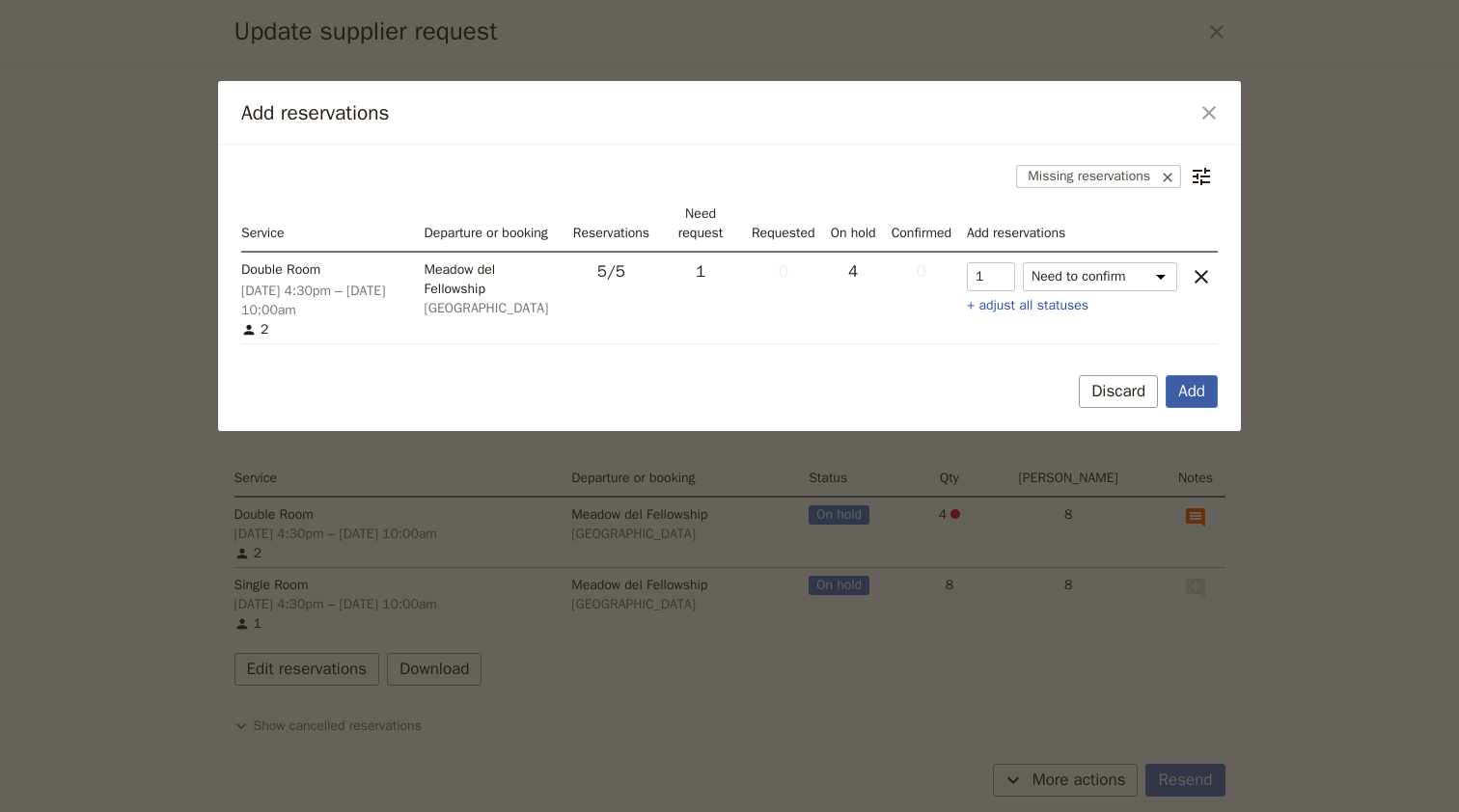 click on "Add" at bounding box center (1192, 392) 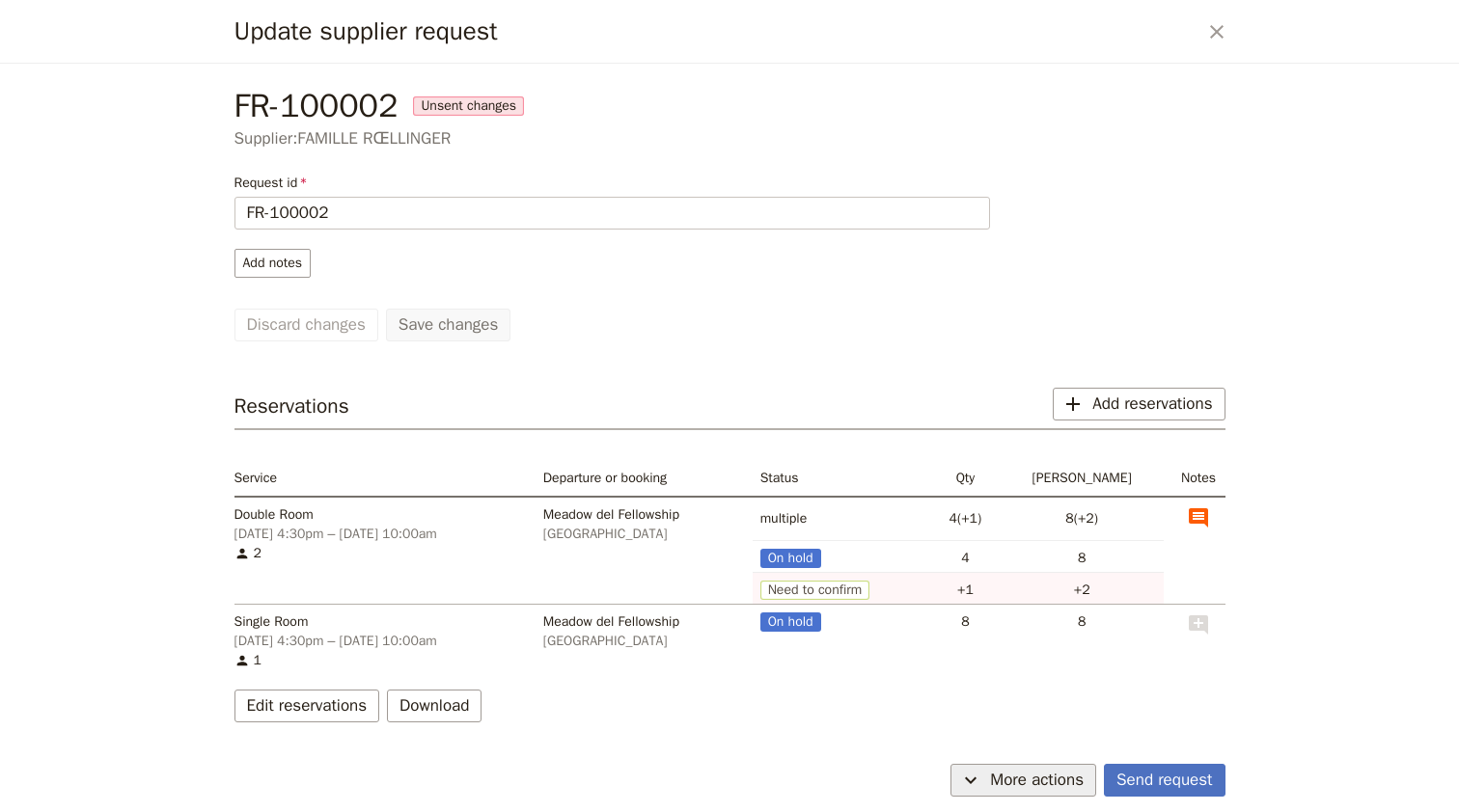 click on "More actions" at bounding box center [1036, 780] 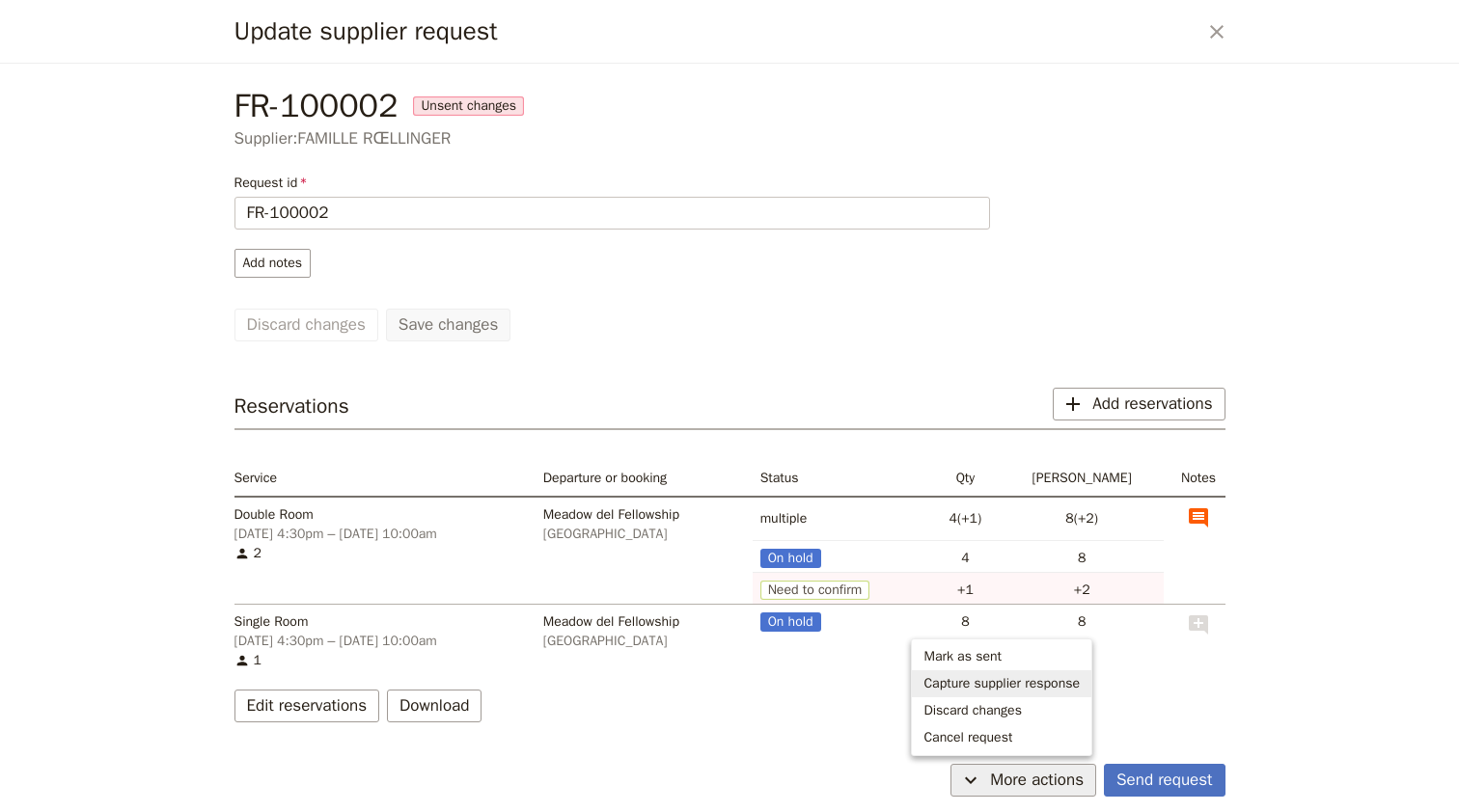 click on "Capture supplier response" at bounding box center [1002, 684] 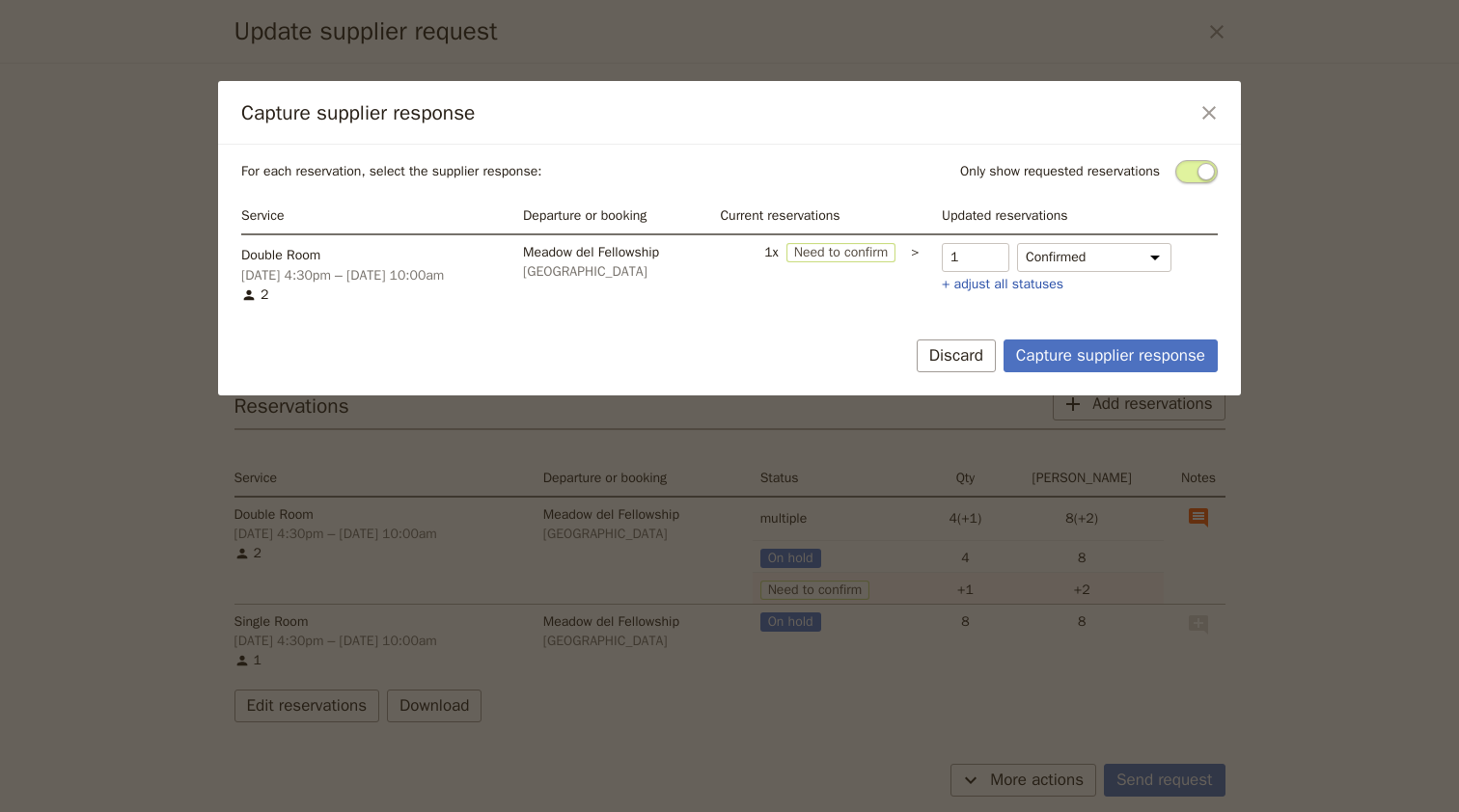 click on "Double Room  CONFIRMED qty 1 Double Room  status Confirmed Need to confirm Hold Not fulfilled + adjust all statuses" at bounding box center (1076, 271) 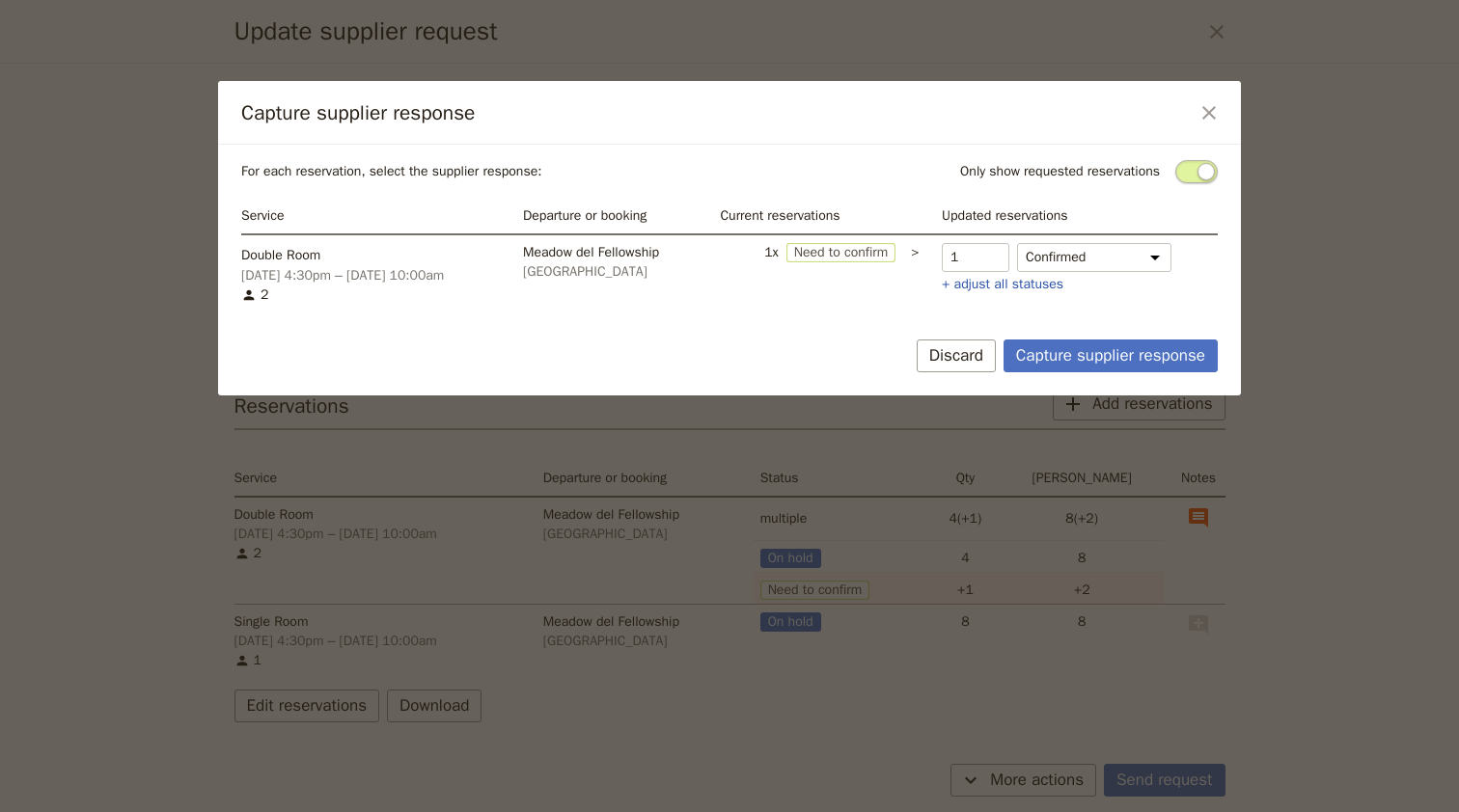 drag, startPoint x: 1075, startPoint y: 356, endPoint x: 1108, endPoint y: 309, distance: 57.42822 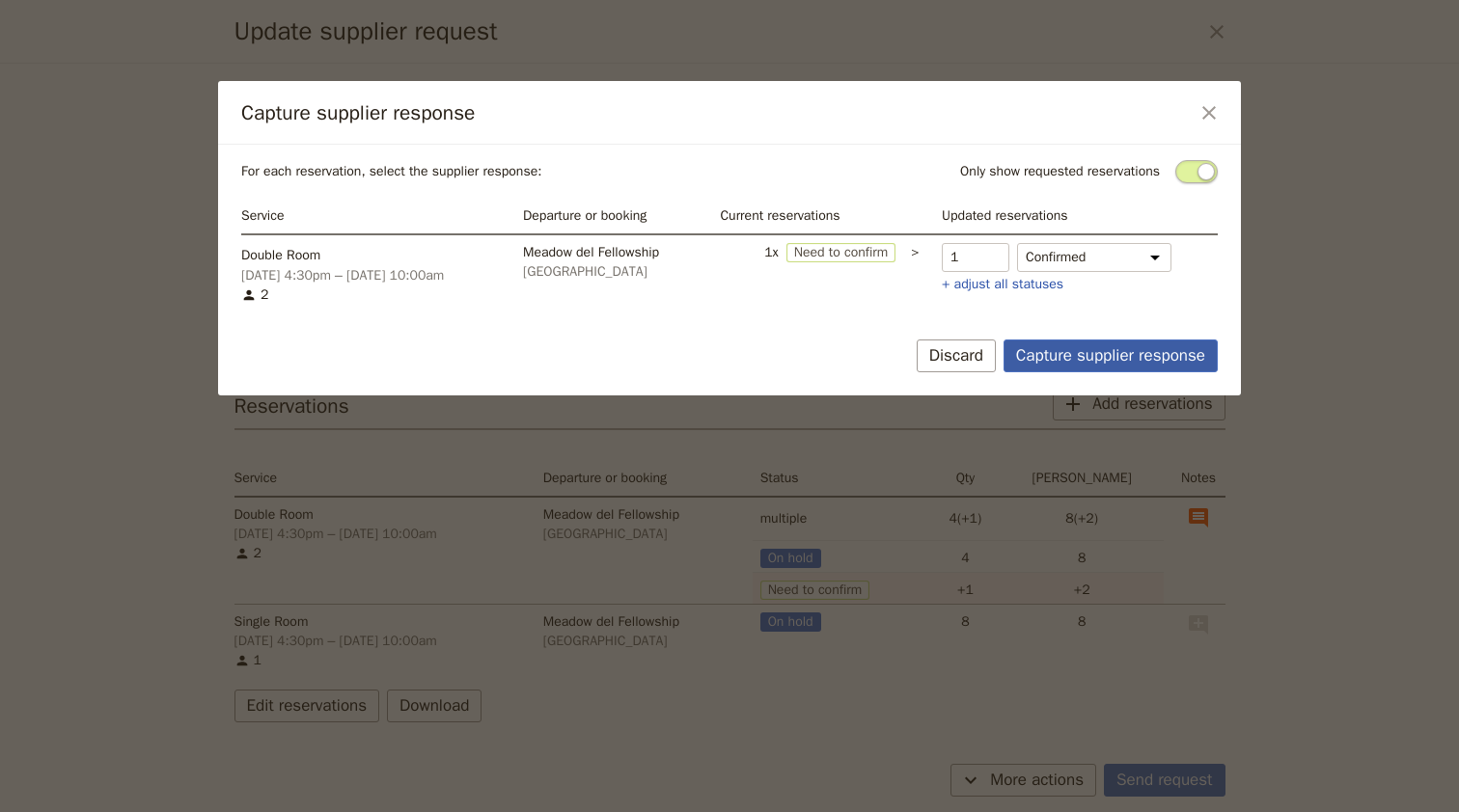 click on "Capture supplier response" at bounding box center [1111, 356] 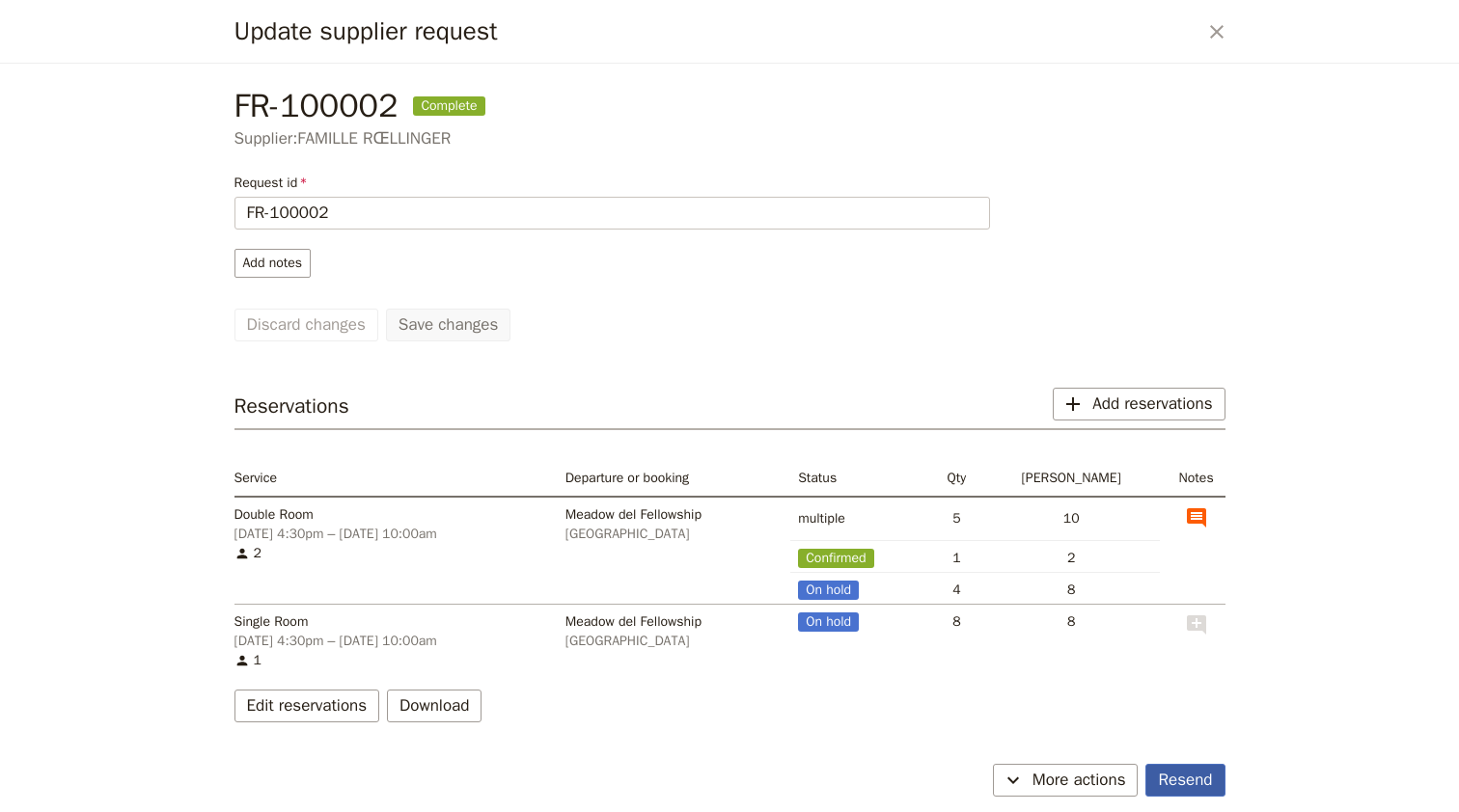 click on "Resend" at bounding box center (1185, 780) 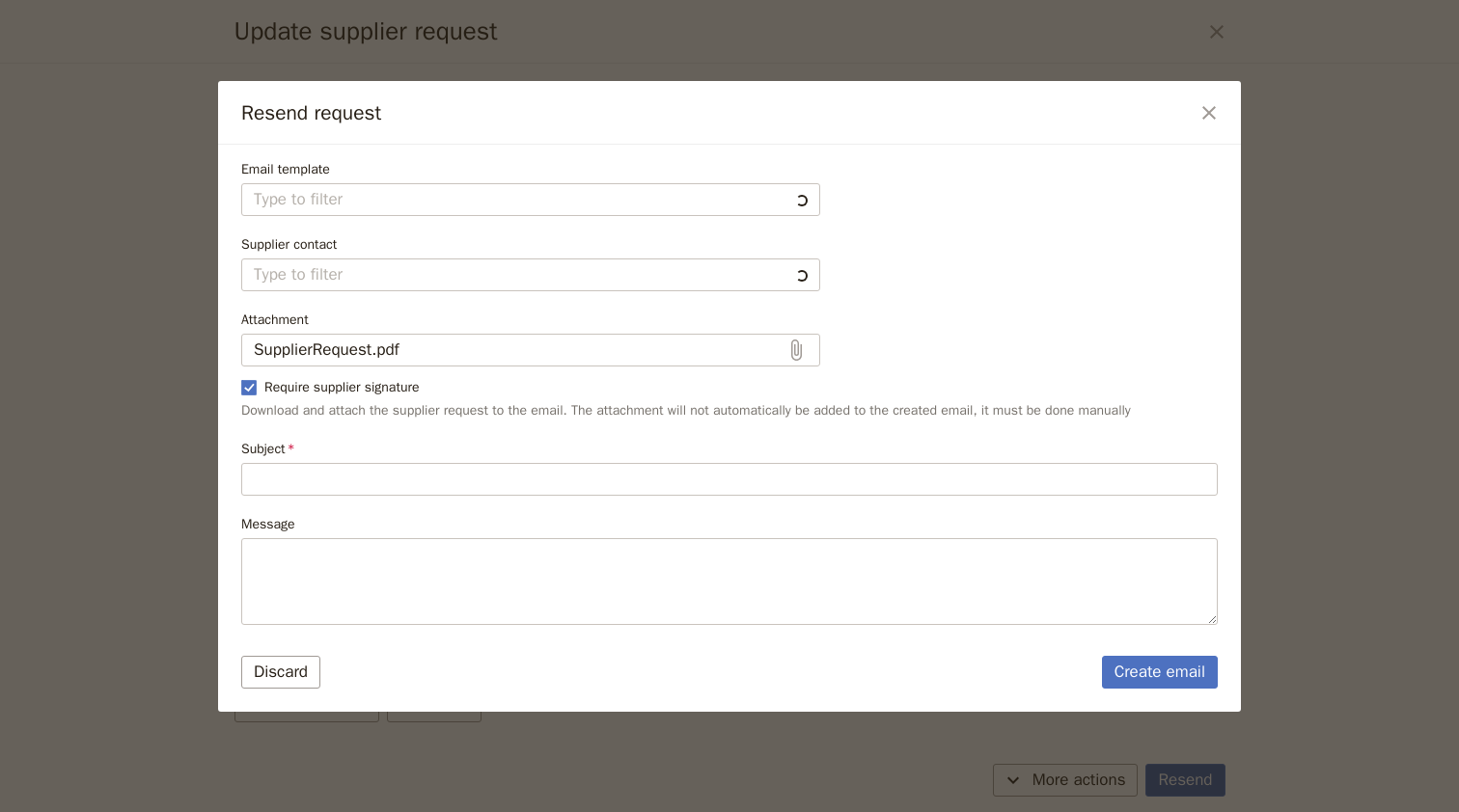 type on "Follow up on previous reservation request" 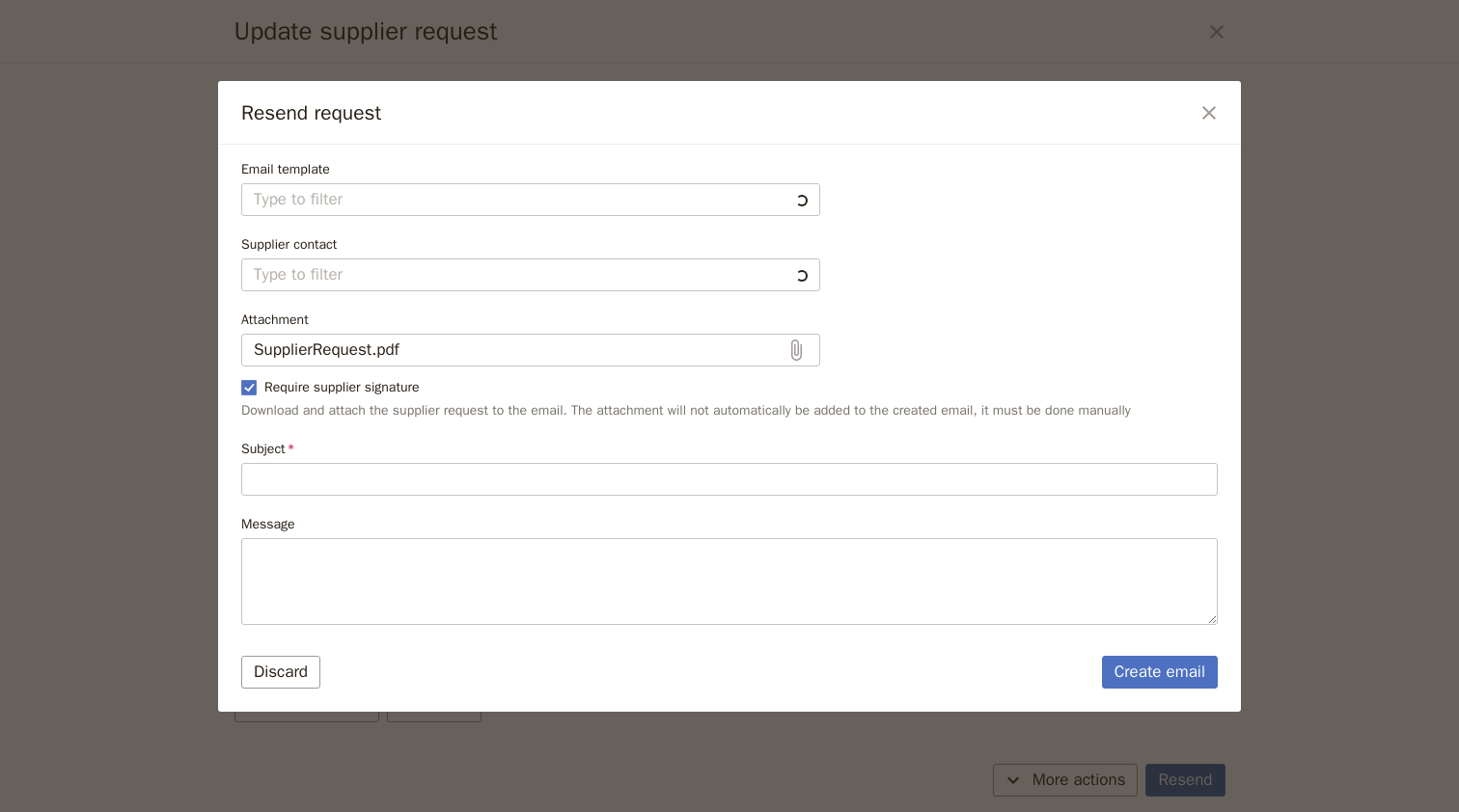 type on "Hi FAMILLE RŒLLINGER
I am writing to follow up on the previous reservation request I made. The details of the original request are:
• 4 Double Room  on [DATE] 4:30pm – [DATE] 10:00am | Status: Hold
• 1 Double Room  on [DATE] 4:30pm – [DATE] 10:00am
• 8 Single Room on [DATE] 4:30pm – [DATE] 10:00am | Status: Hold
Below are additional instructions and notes for the reservations:
• Double Room  on [DATE] 4:30pm – [DATE] 10:00am
• Rooms confirmed and paid
I have yet to receive a confirmation of these reservations from your company. I would greatly appreciate it if you could let me know the status of my request.
Kind regards
[PERSON_NAME]" 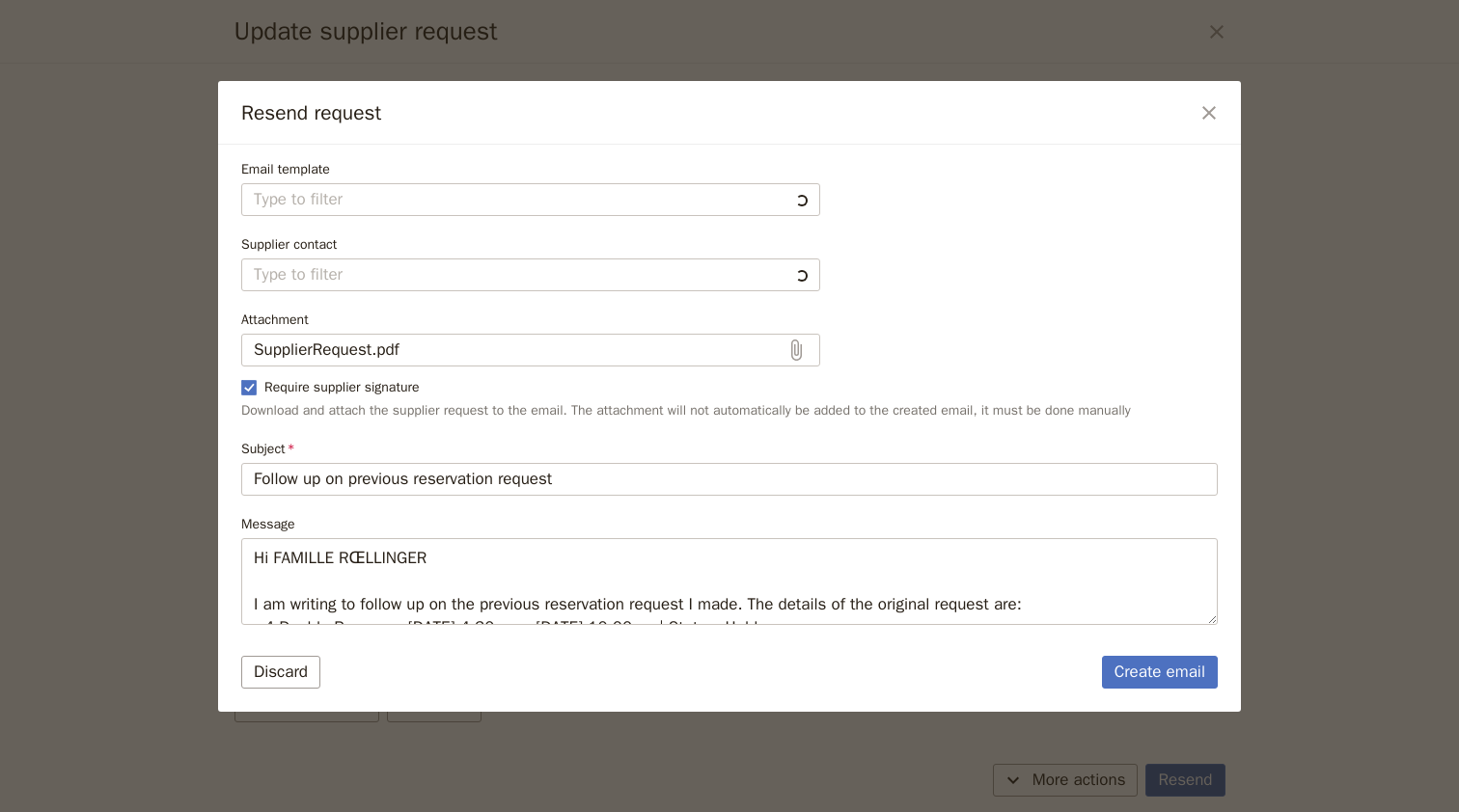 type on "Fieldbook default template" 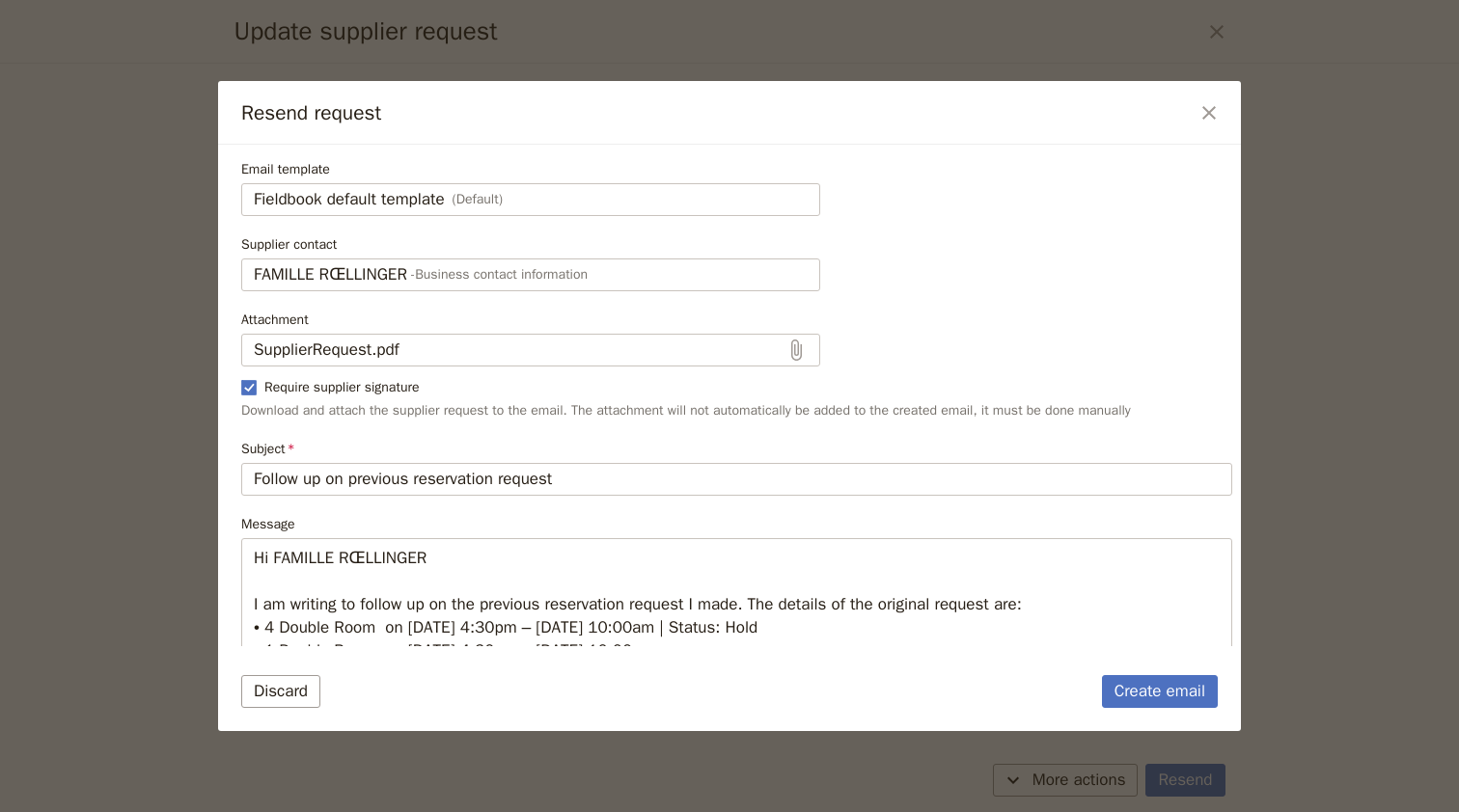 click on "Email template Fieldbook default template (Default) Fieldbook default template Supplier contact FAMILLE RŒLLINGER  -  Business contact information FAMILLE RŒLLINGER Attachment SupplierRequest.pdf Require supplier signature Download and attach the supplier request to the email. The attachment will not automatically be added to the created email, it must be done manually Subject Follow up on previous reservation request Message" at bounding box center (736, 543) 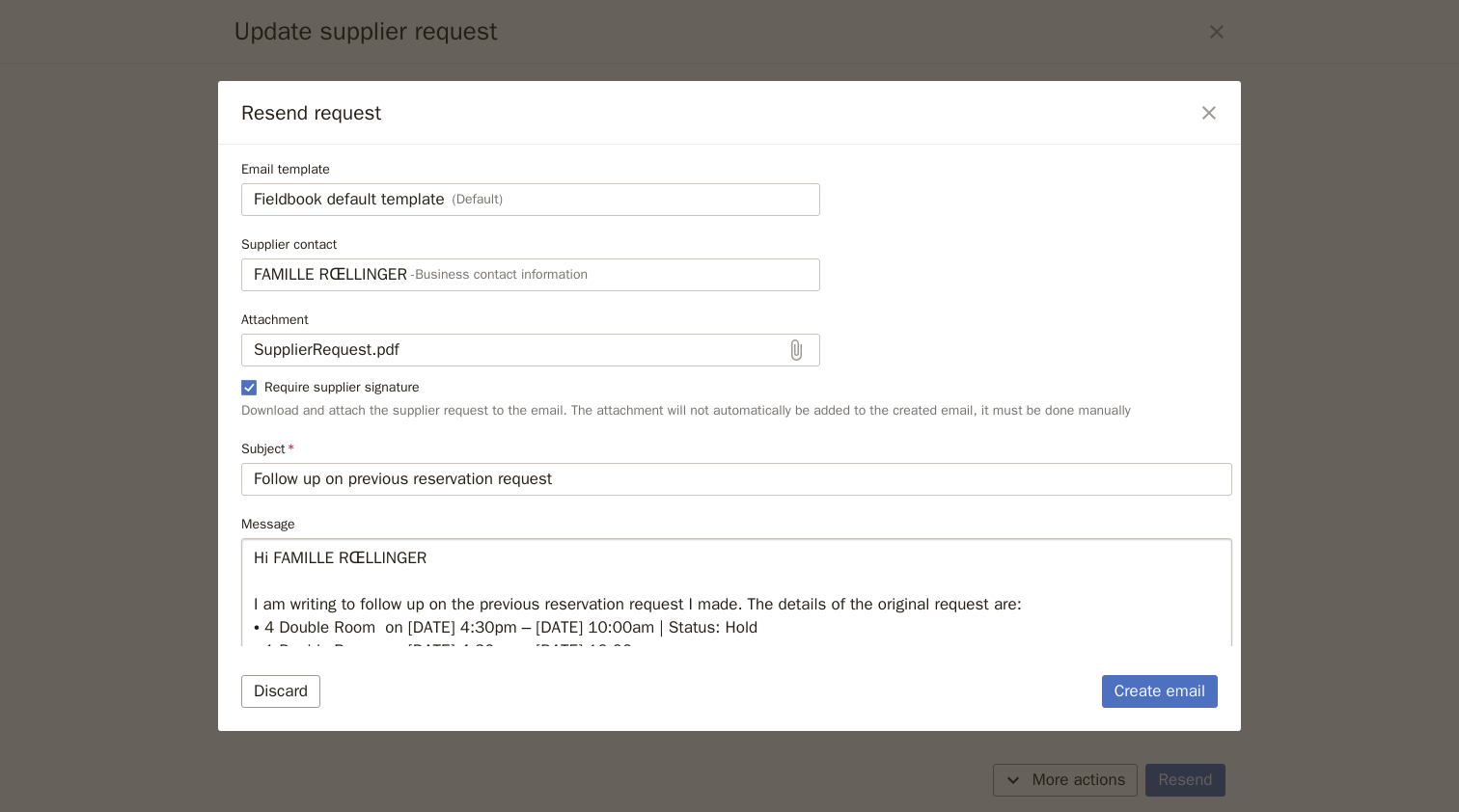 scroll, scrollTop: 282, scrollLeft: 0, axis: vertical 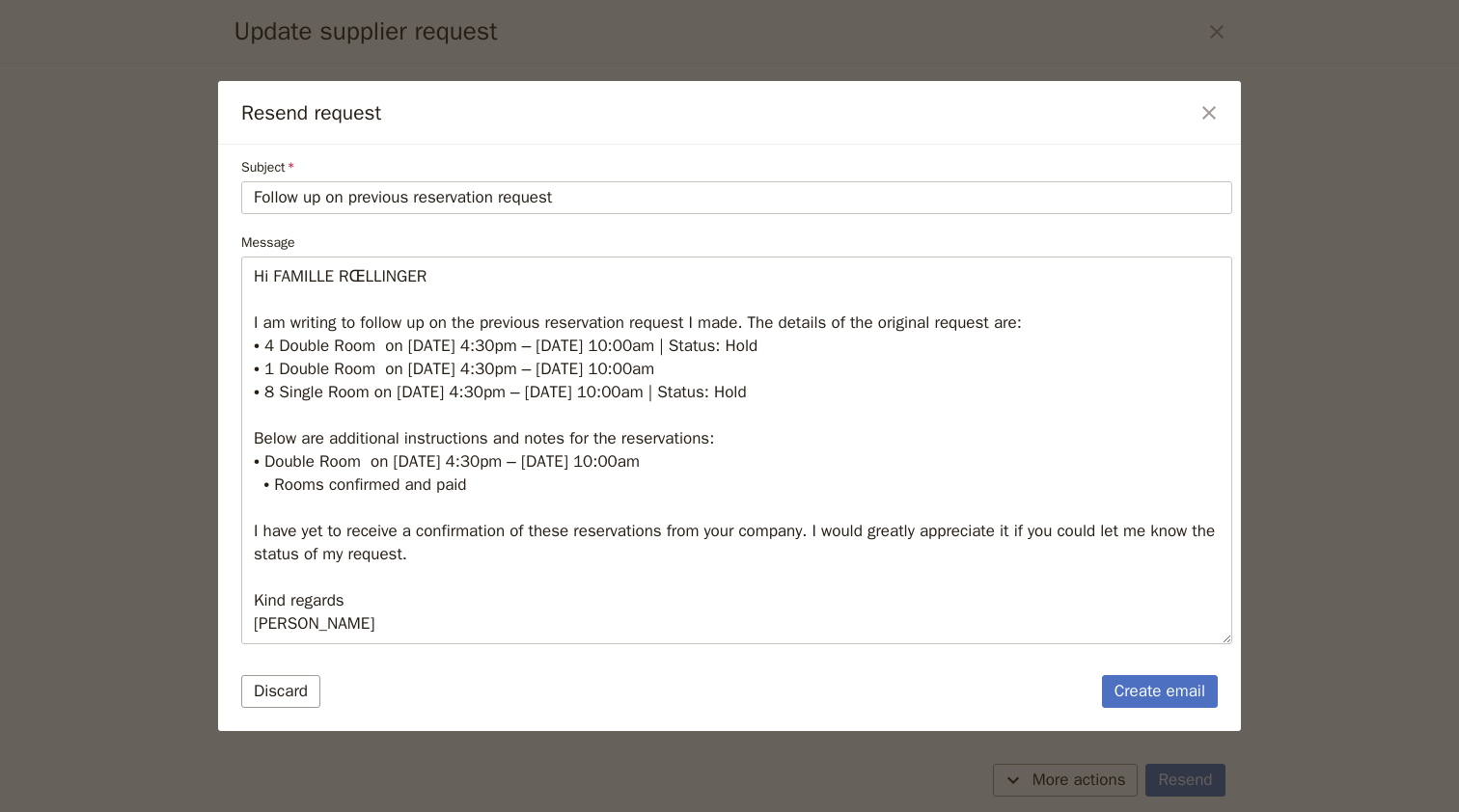 drag, startPoint x: 1209, startPoint y: 106, endPoint x: 1218, endPoint y: 113, distance: 11.401754 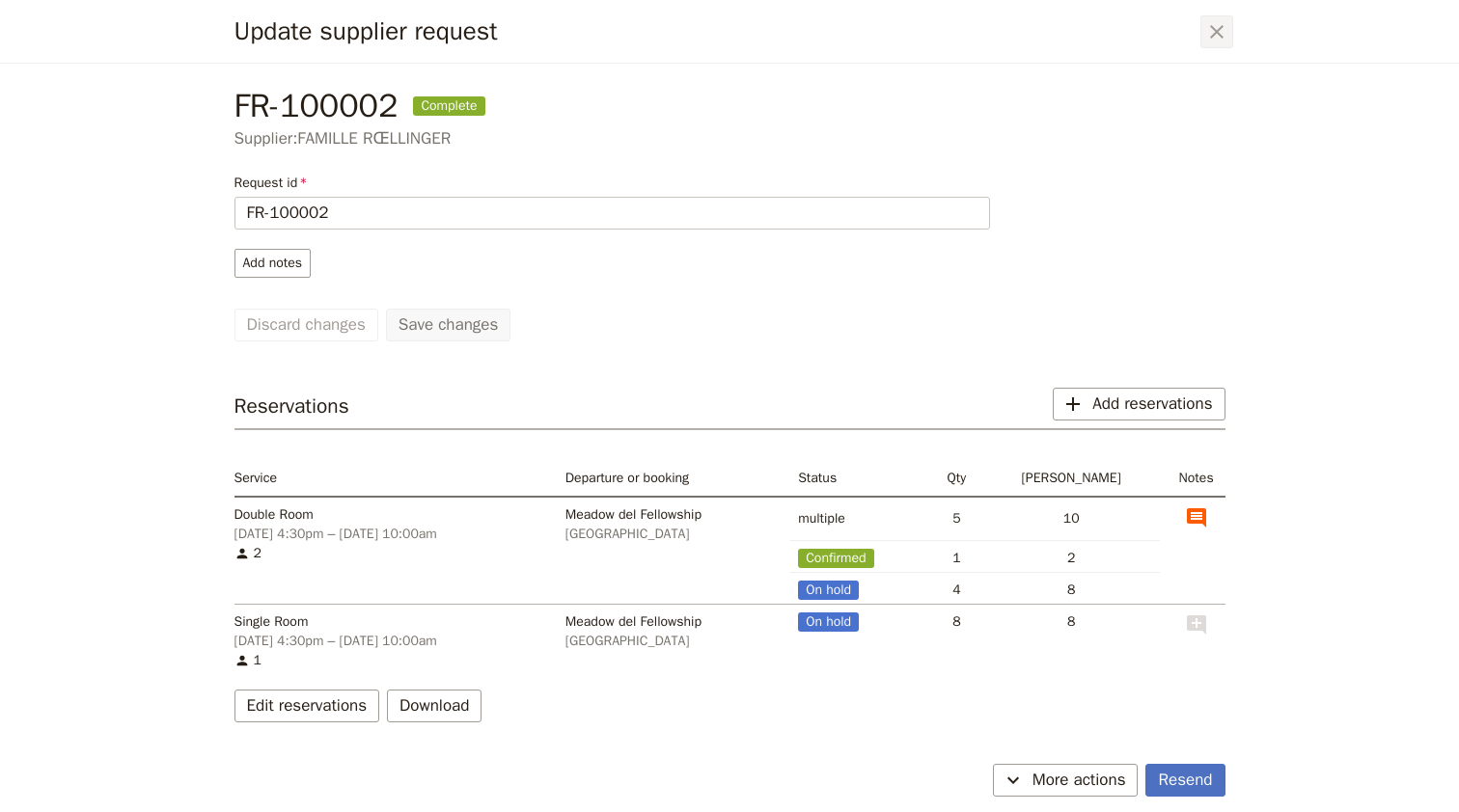 click 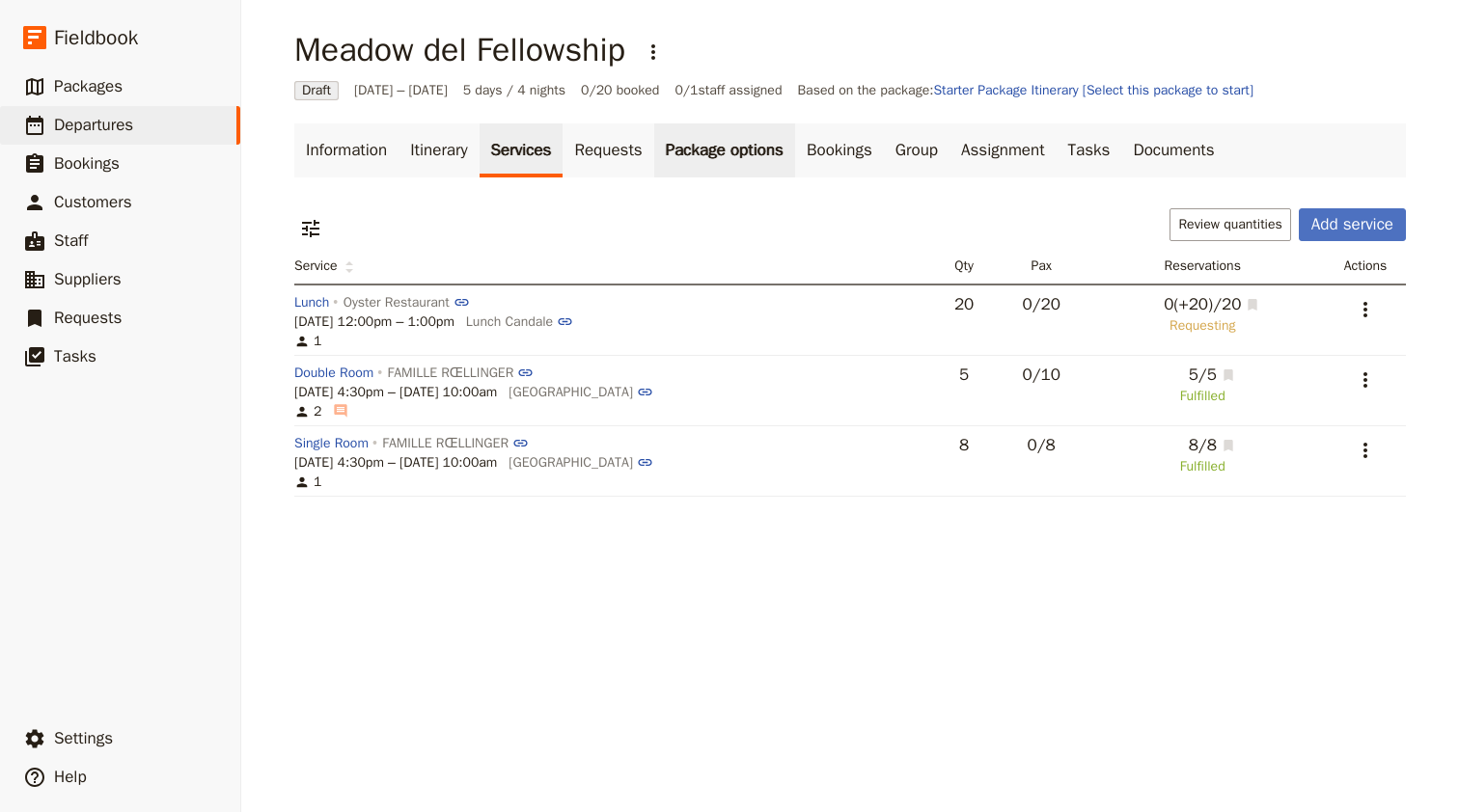 click on "Package options" at bounding box center (725, 150) 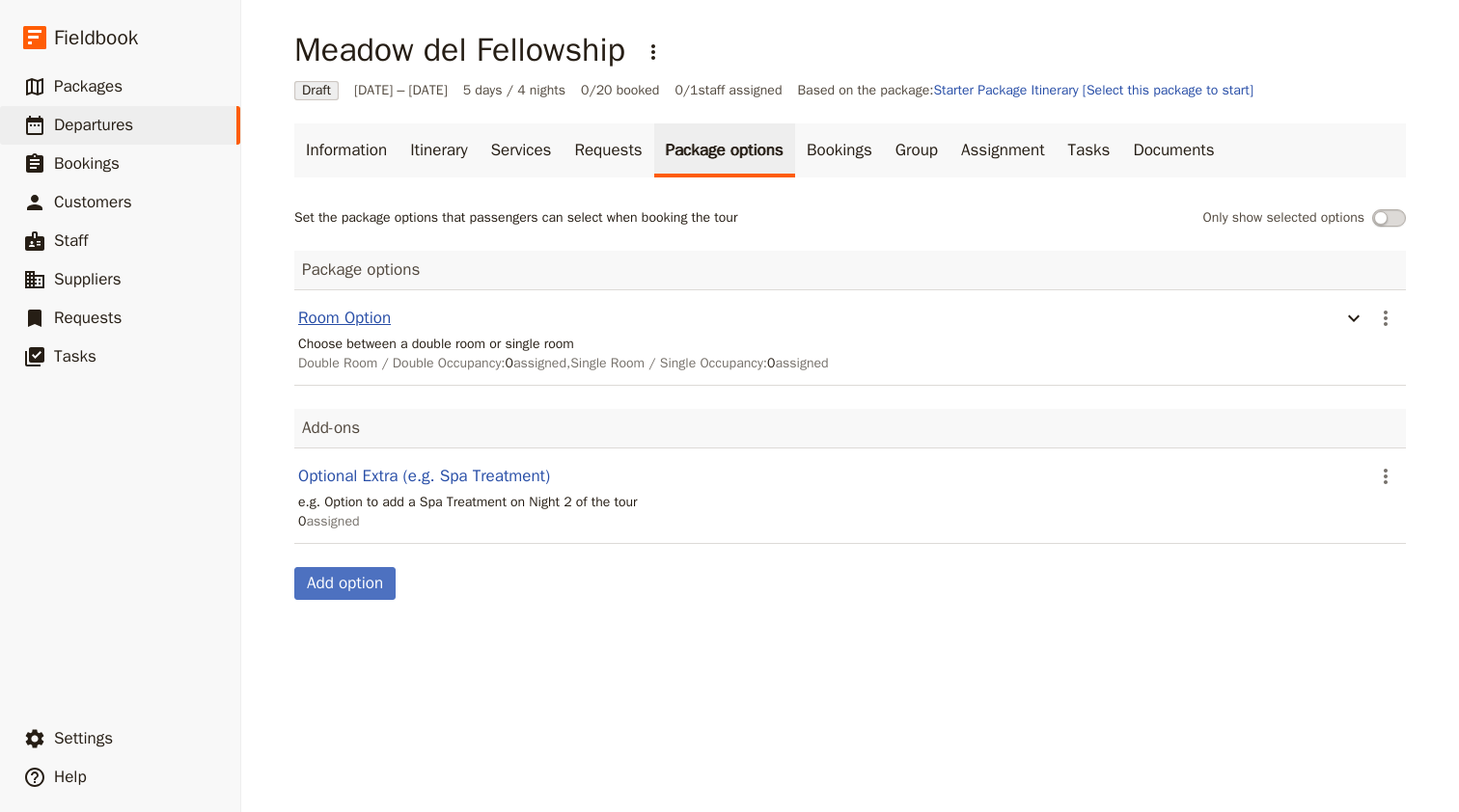 click on "Room Option" at bounding box center [344, 318] 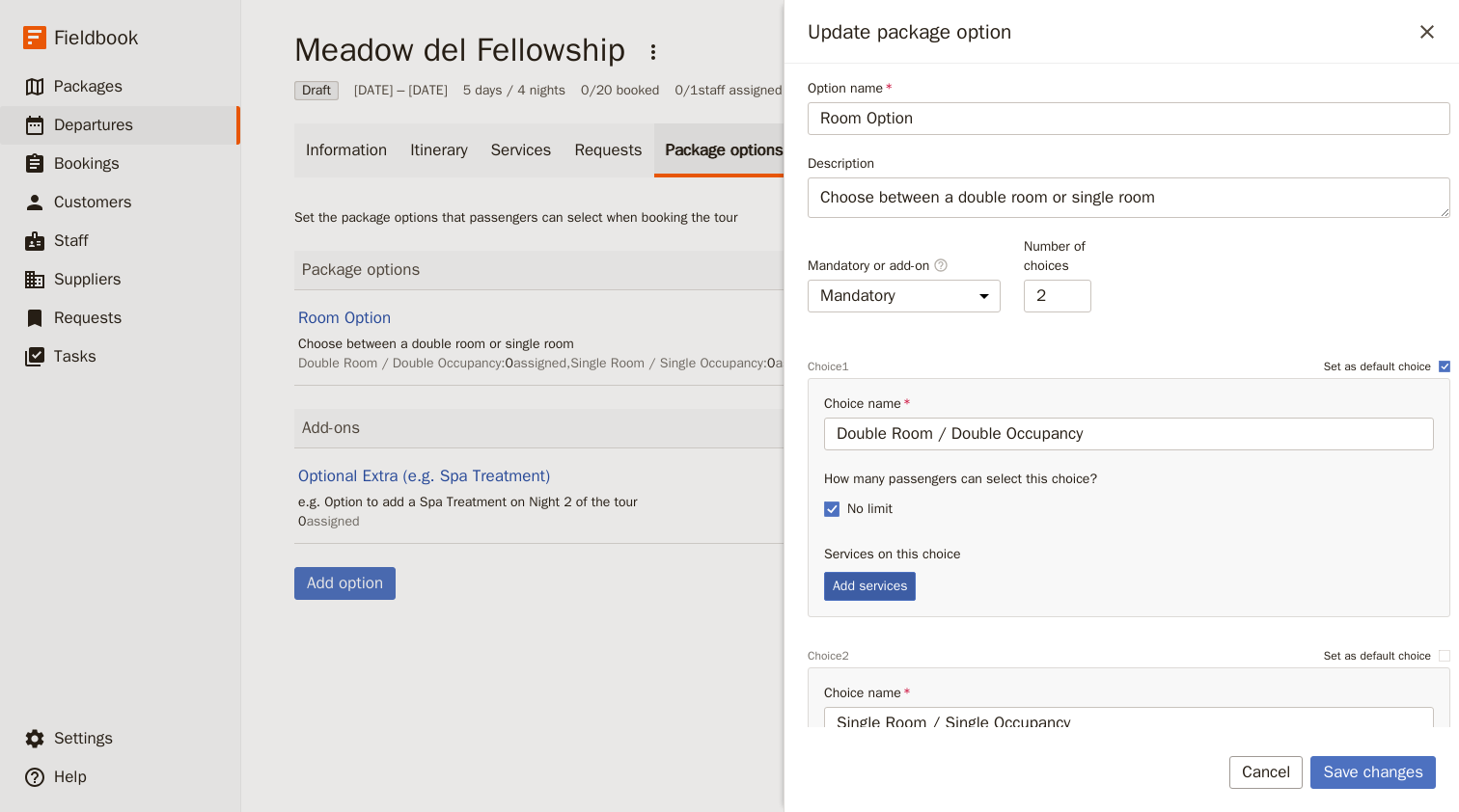 click on "Add services" at bounding box center [869, 586] 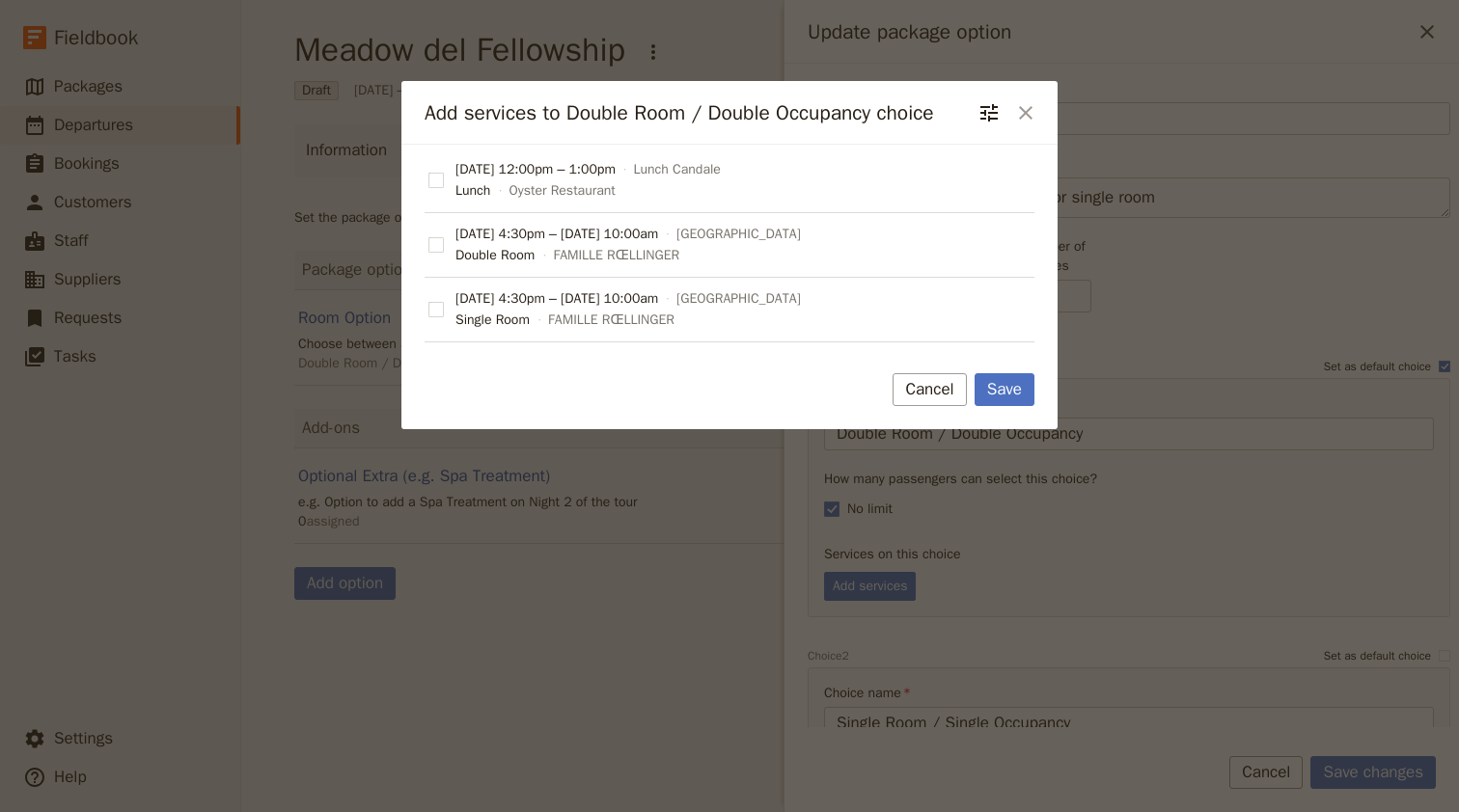 click on "Double Room" at bounding box center [495, 256] 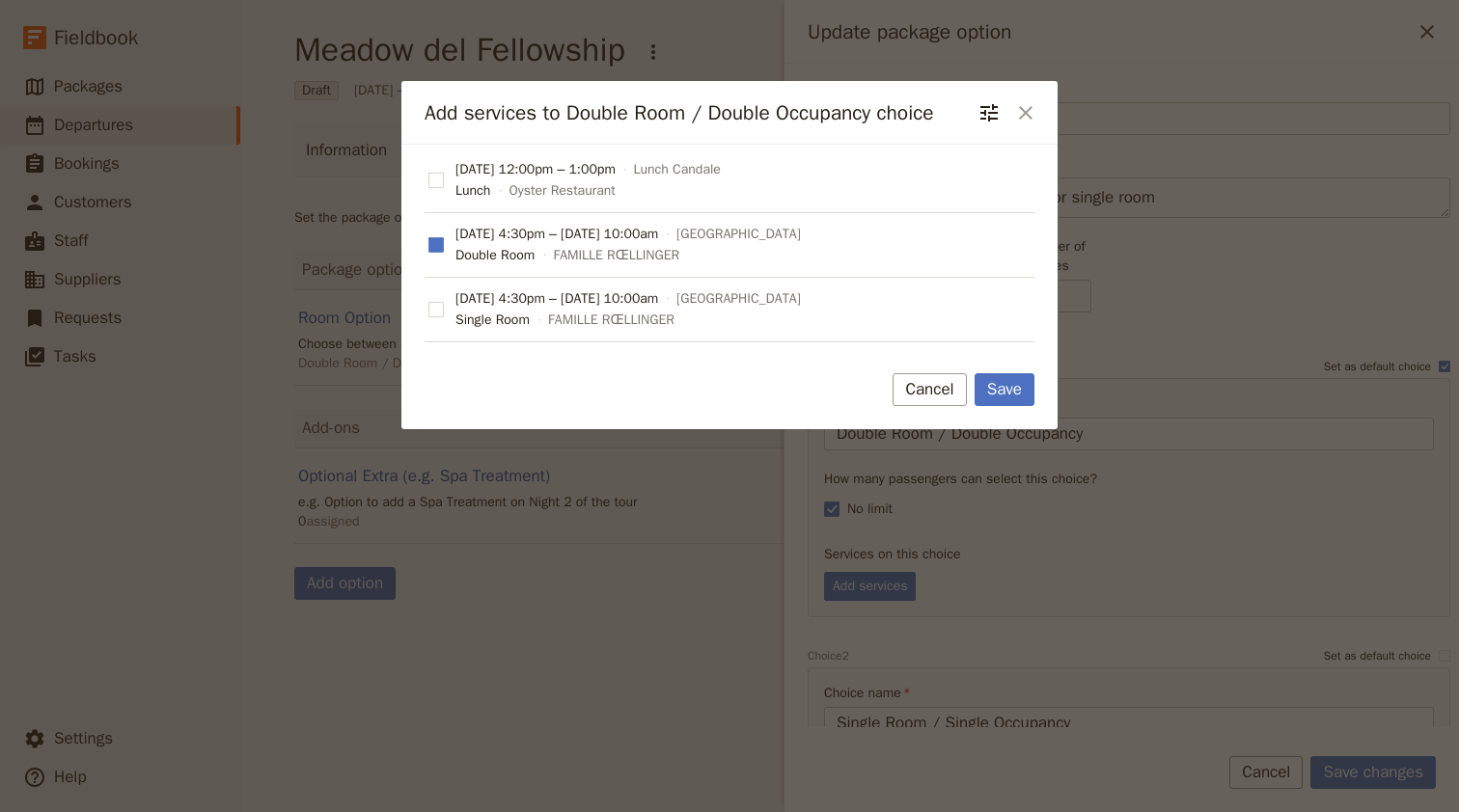 checkbox on "true" 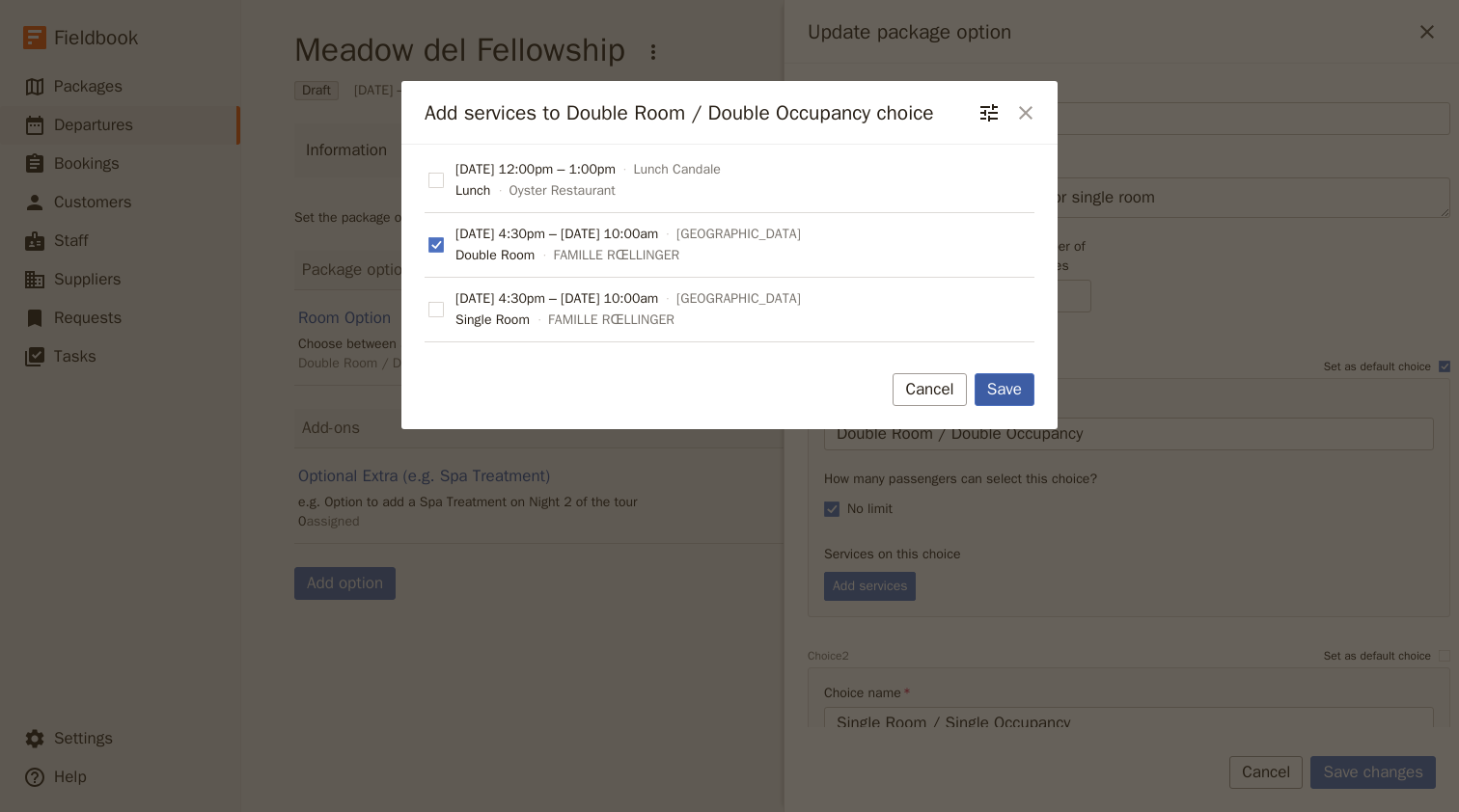 click on "Save" at bounding box center [1005, 390] 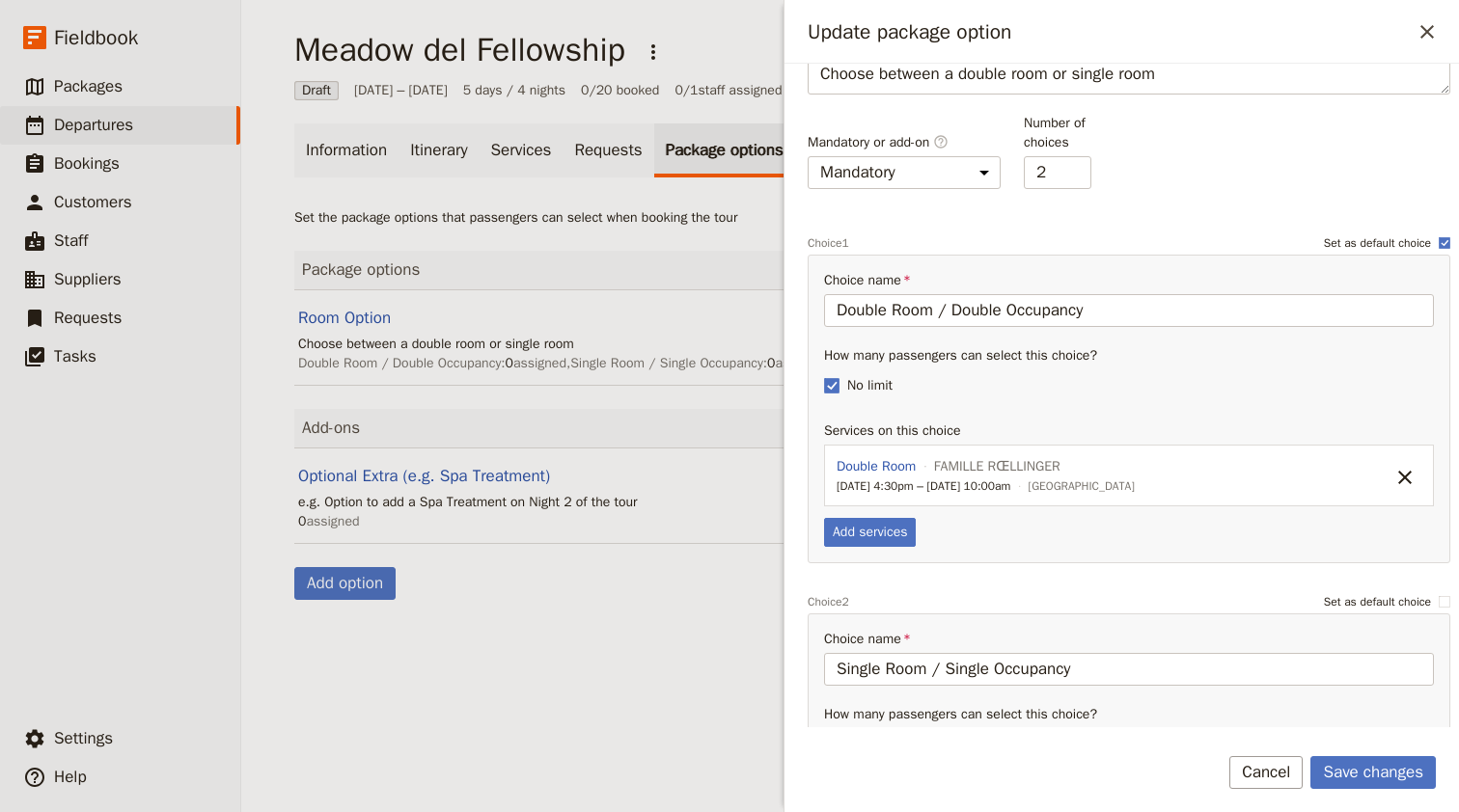 scroll, scrollTop: 282, scrollLeft: 0, axis: vertical 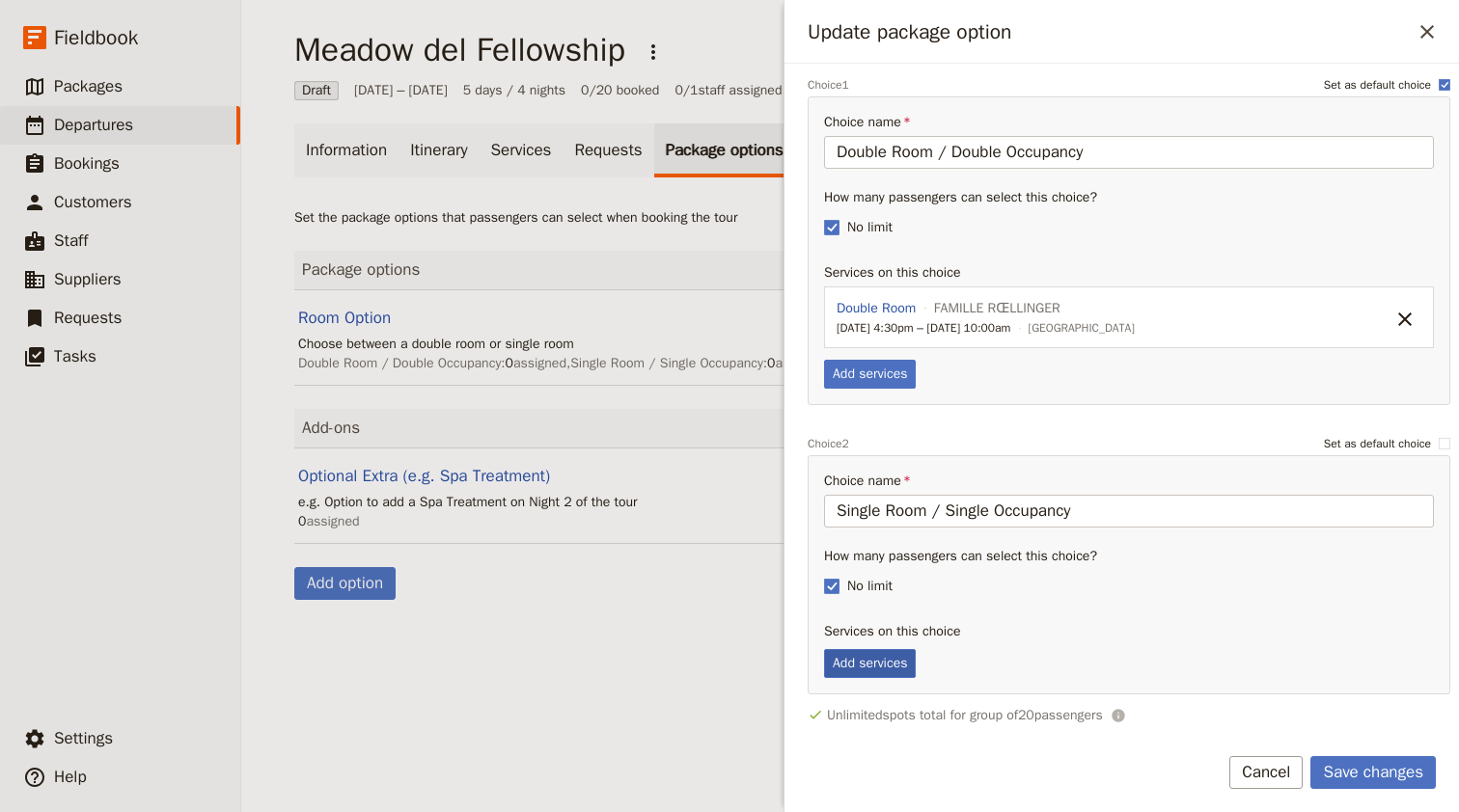 click on "Add services" at bounding box center [869, 663] 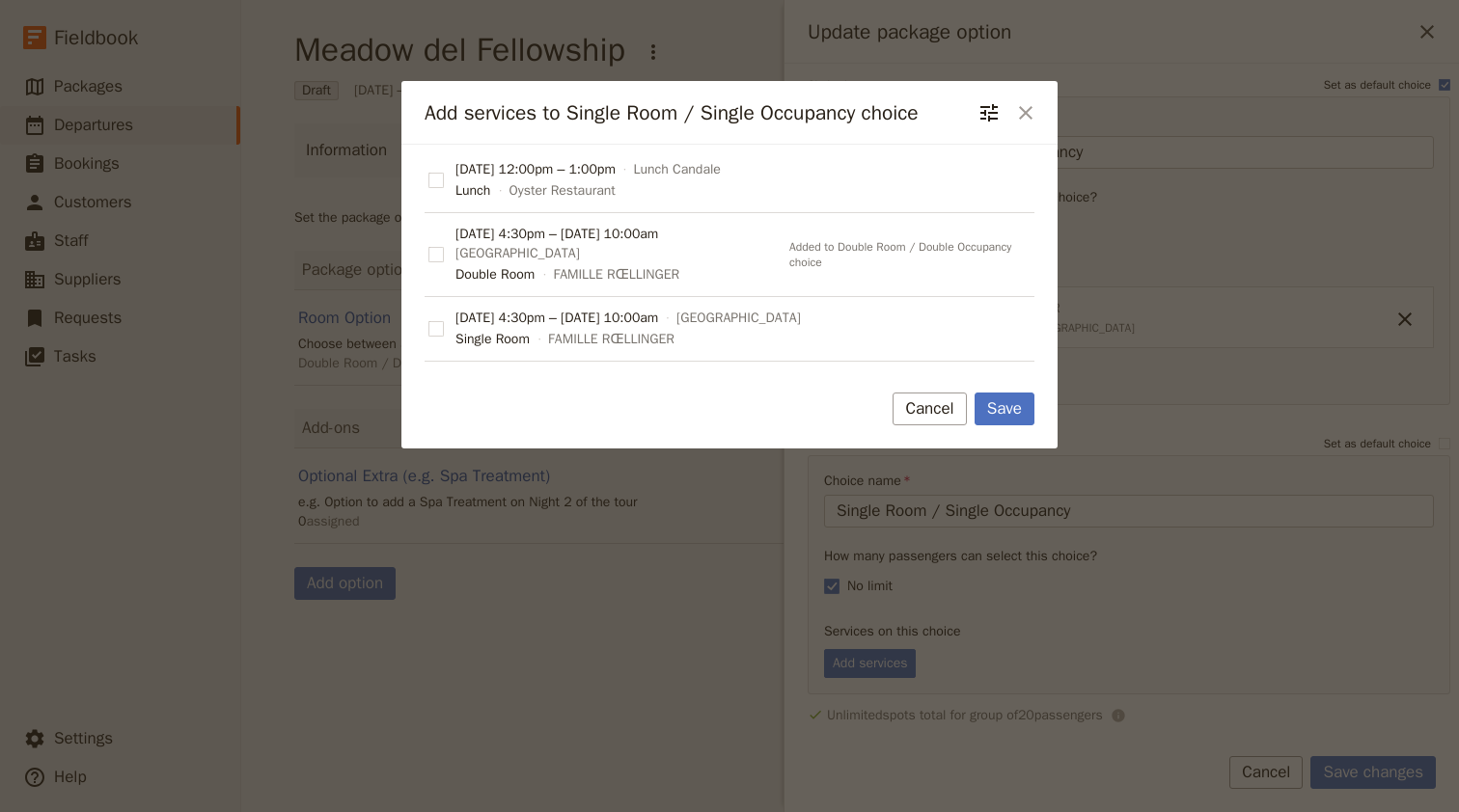 click on "Single Room" at bounding box center (492, 339) 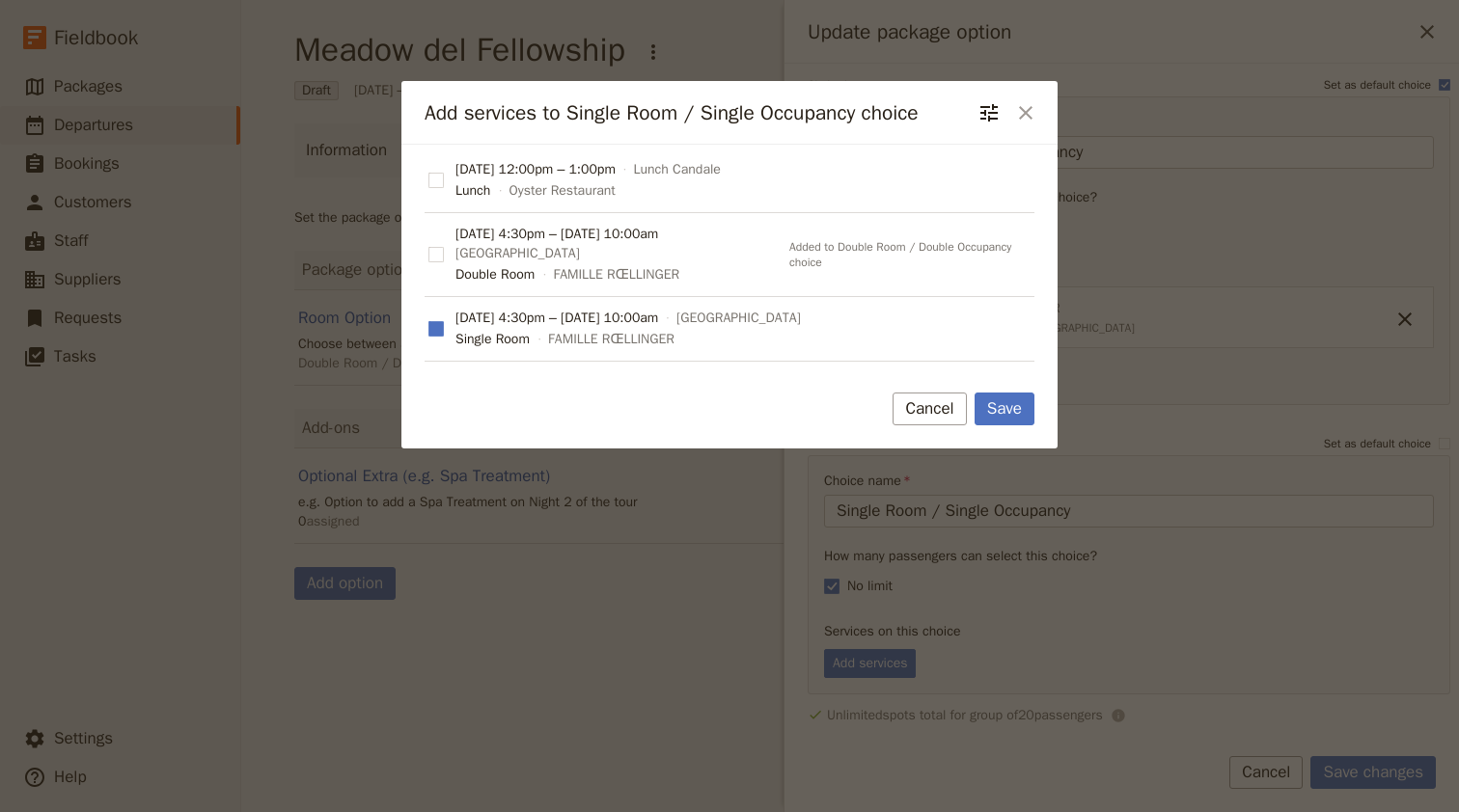 checkbox on "true" 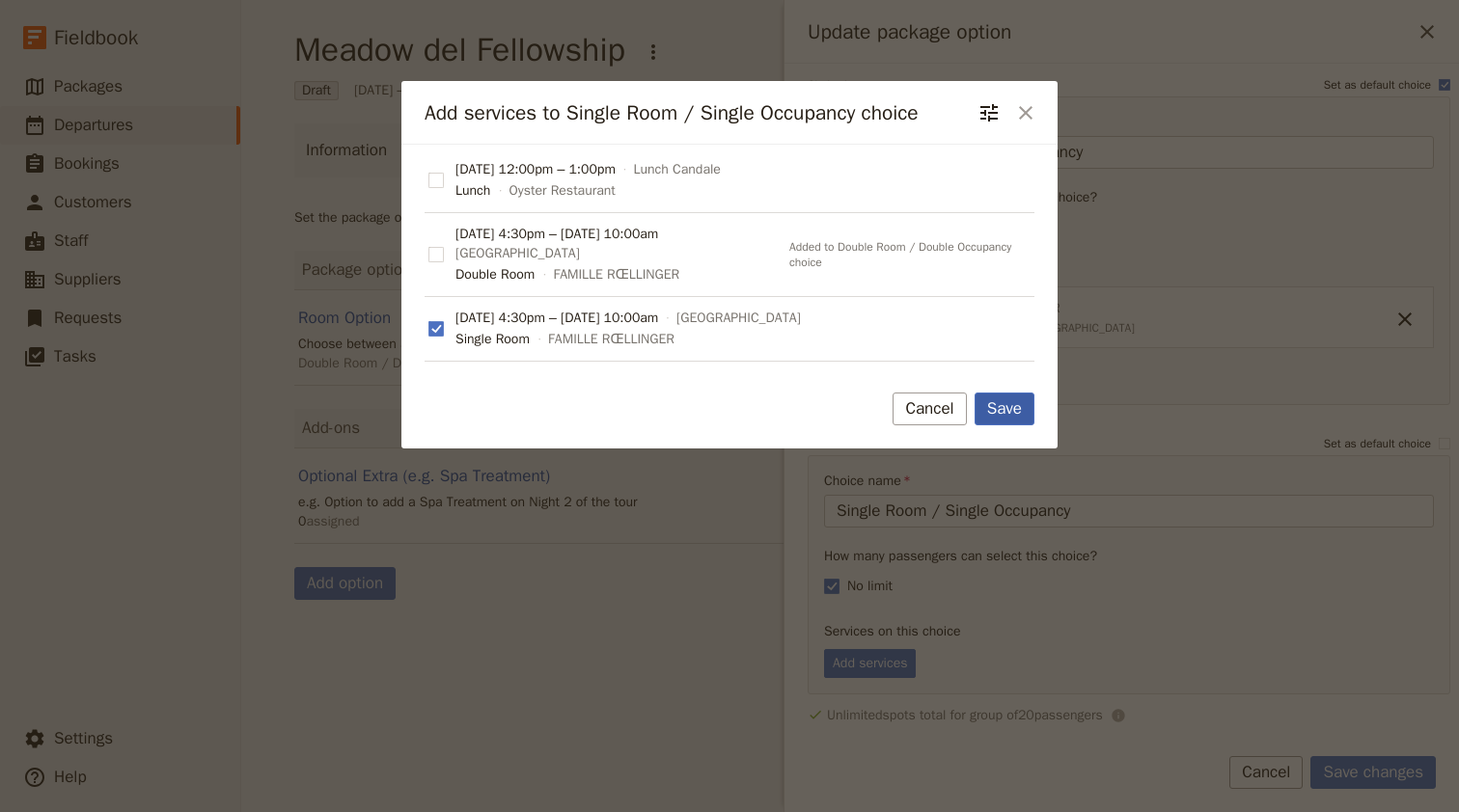 click on "Save" at bounding box center [1005, 409] 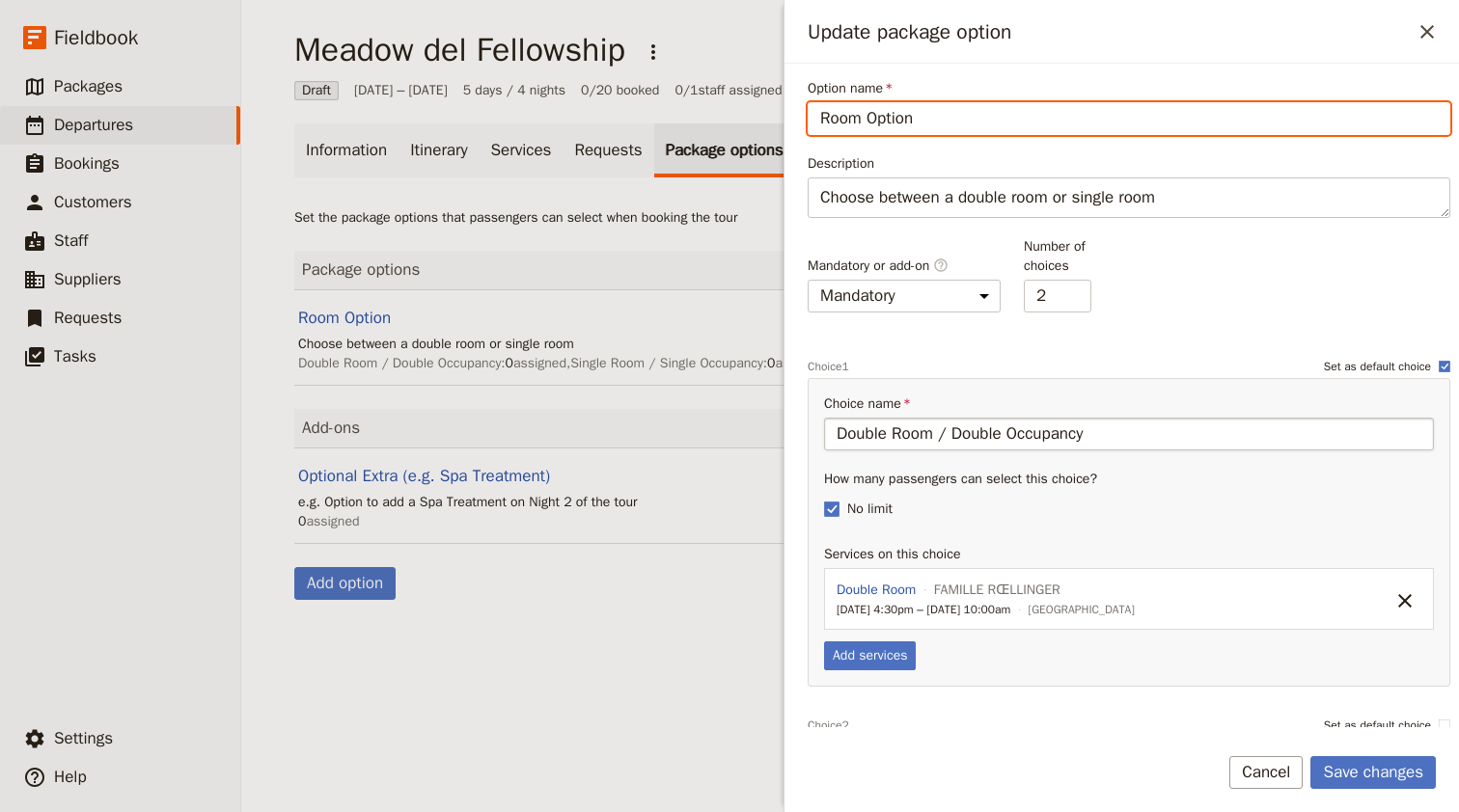 scroll, scrollTop: 351, scrollLeft: 0, axis: vertical 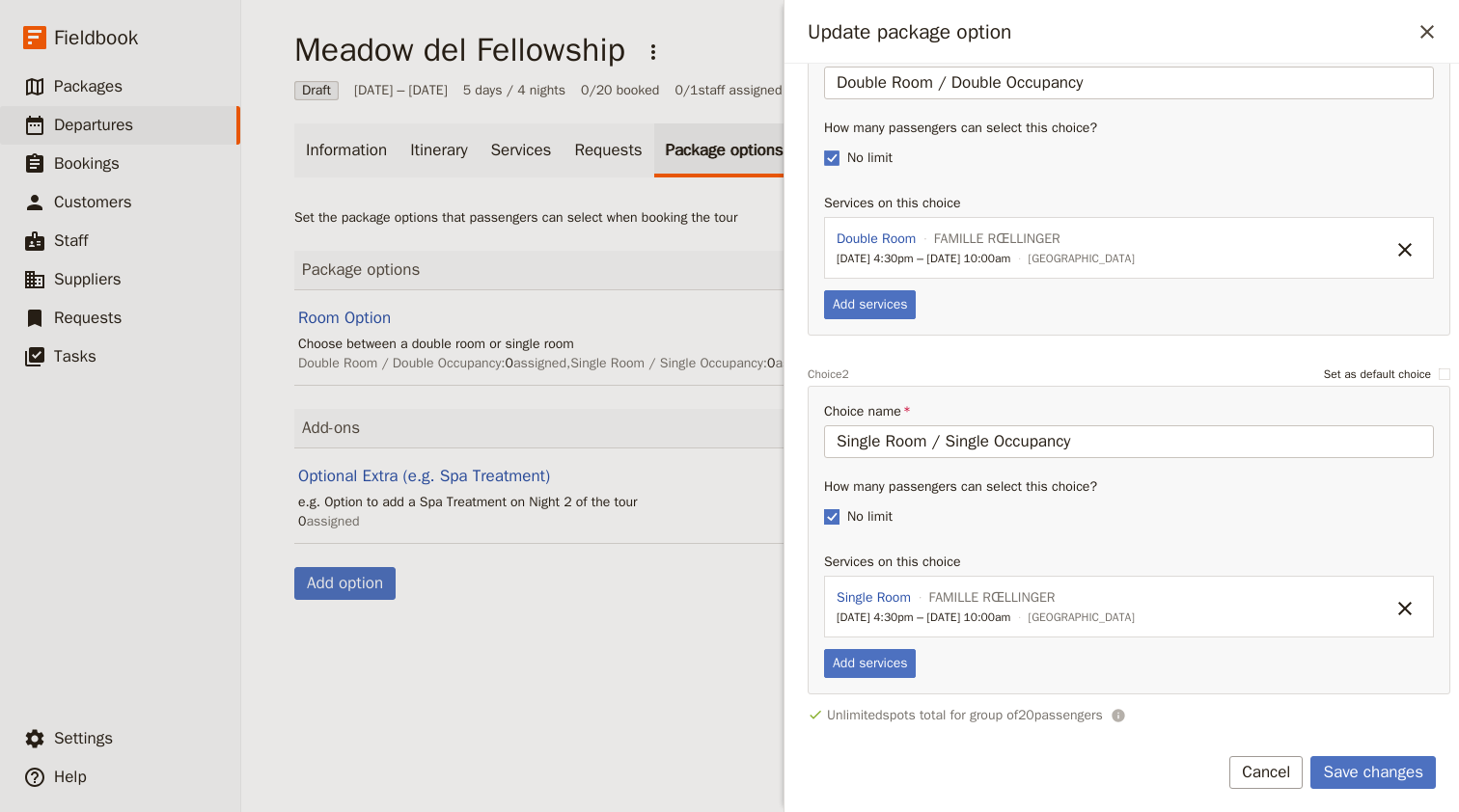 click on "No limit" at bounding box center [858, 517] 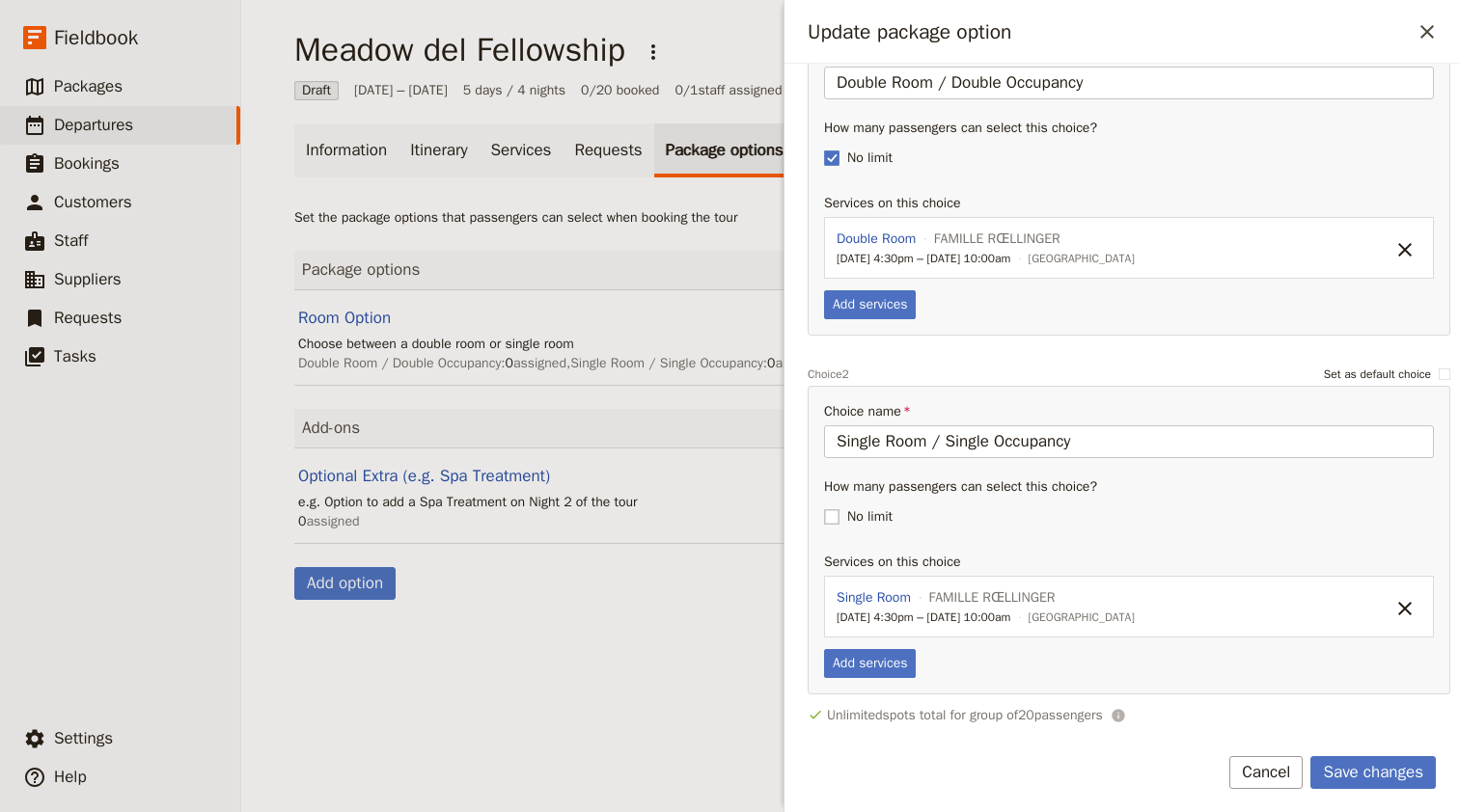 checkbox on "false" 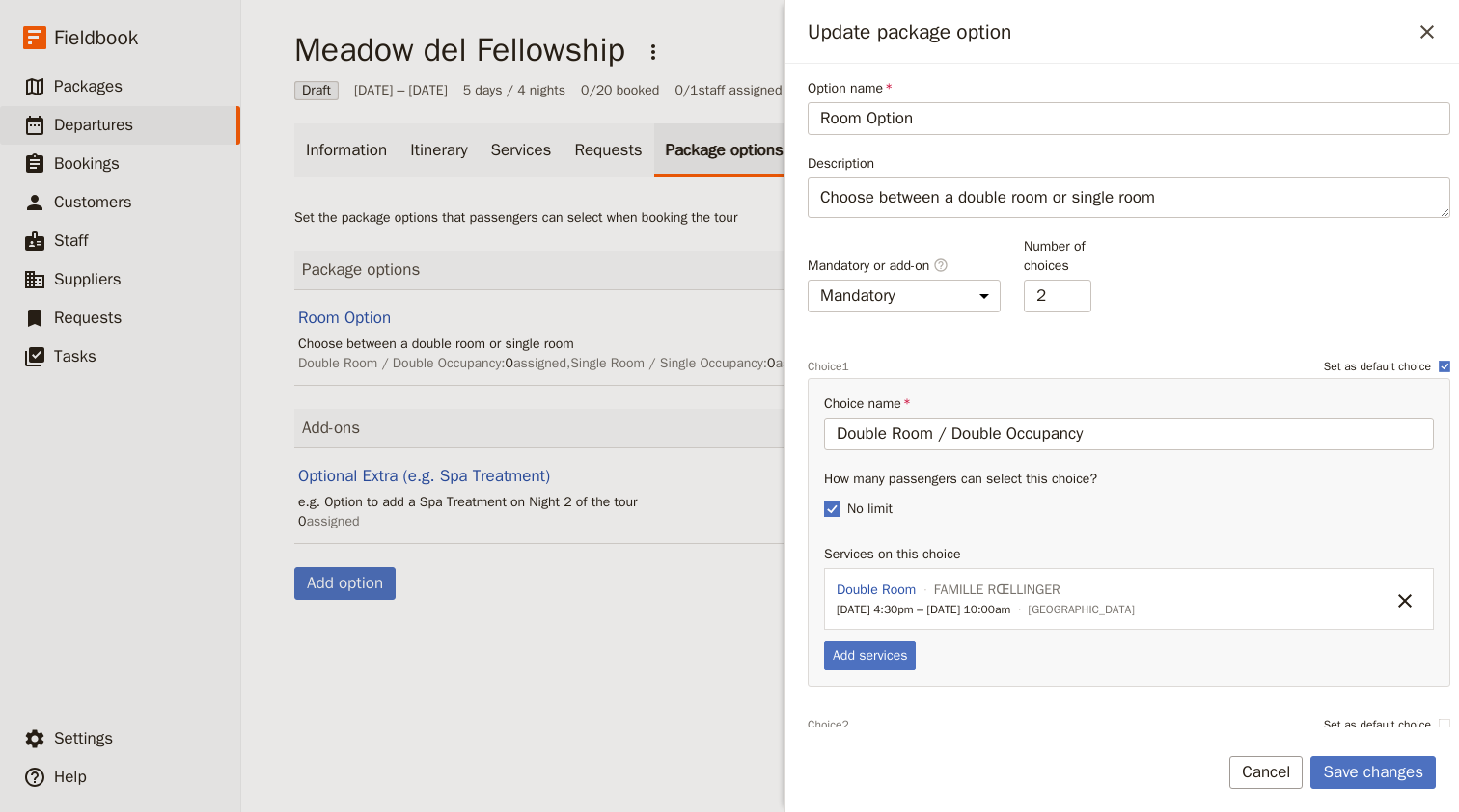 click on "No limit" at bounding box center (858, 509) 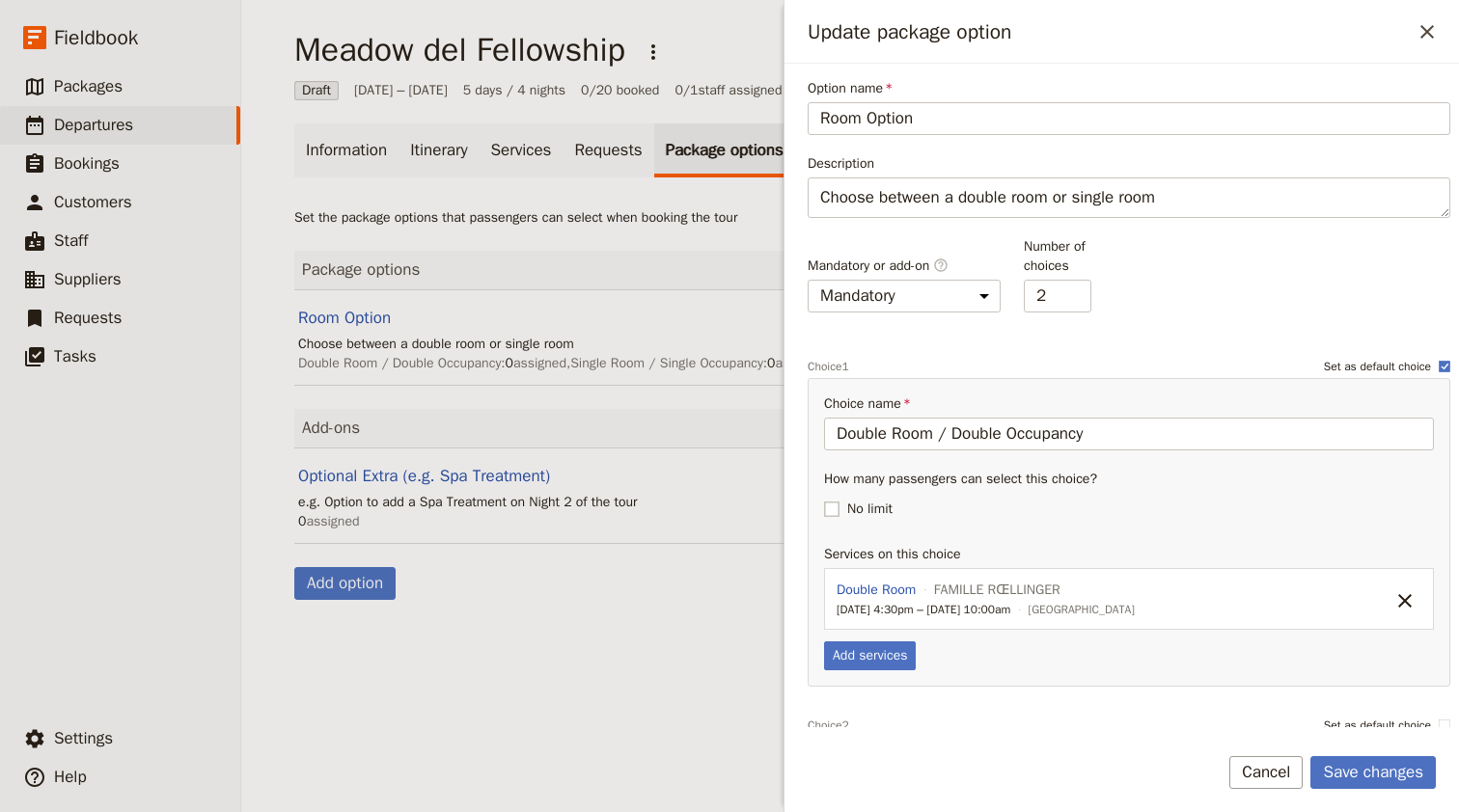 checkbox on "false" 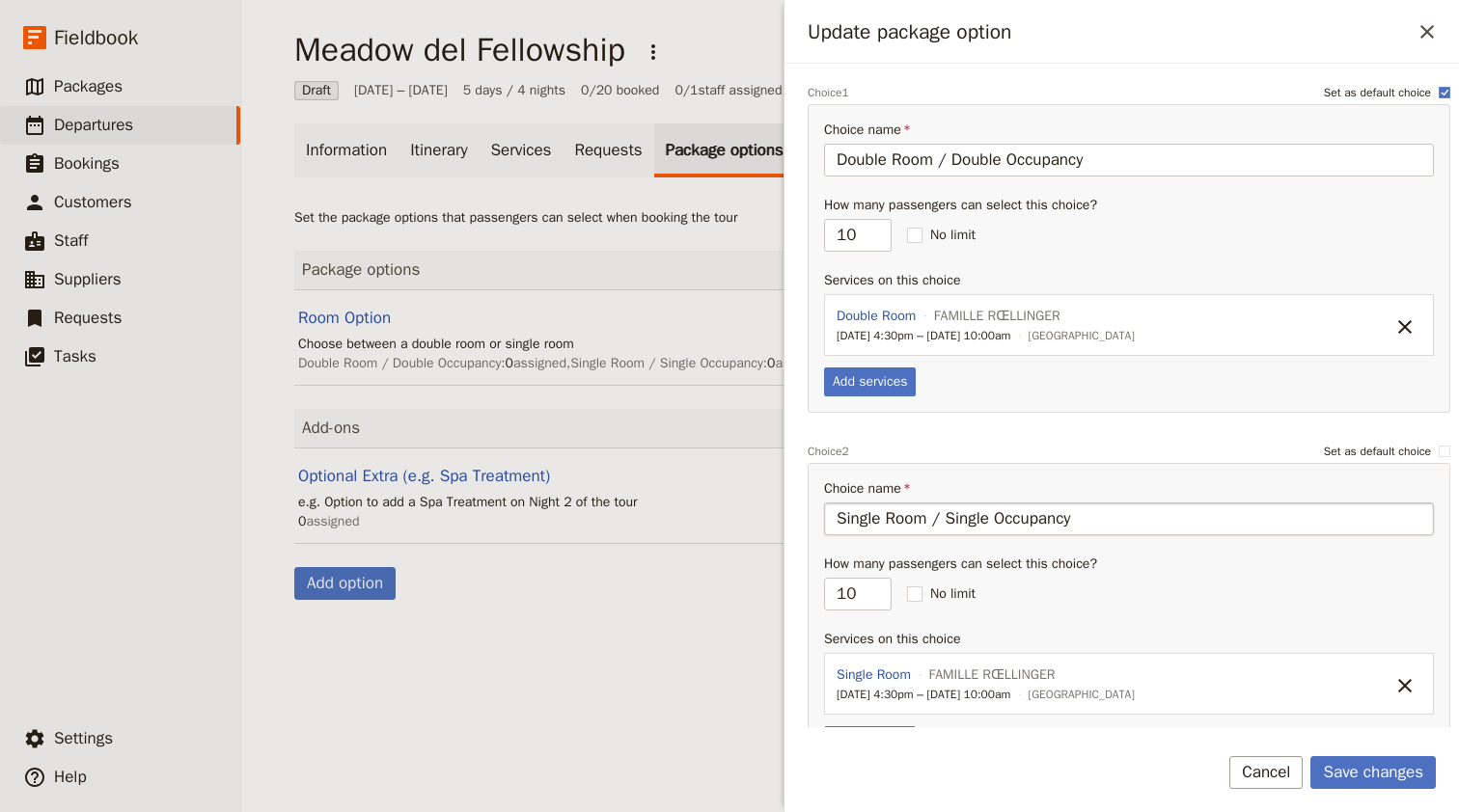 scroll, scrollTop: 351, scrollLeft: 0, axis: vertical 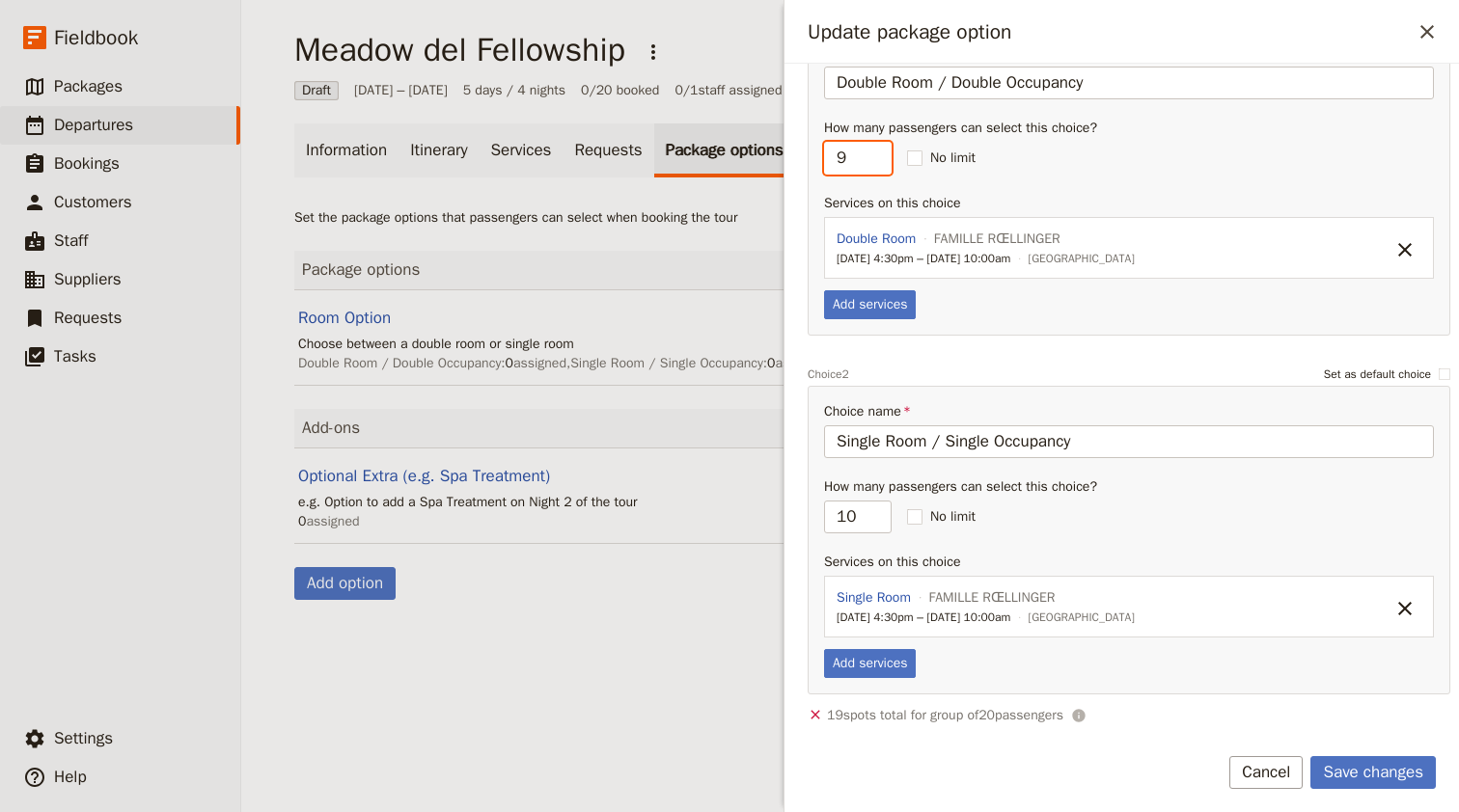 click on "9" at bounding box center (858, 158) 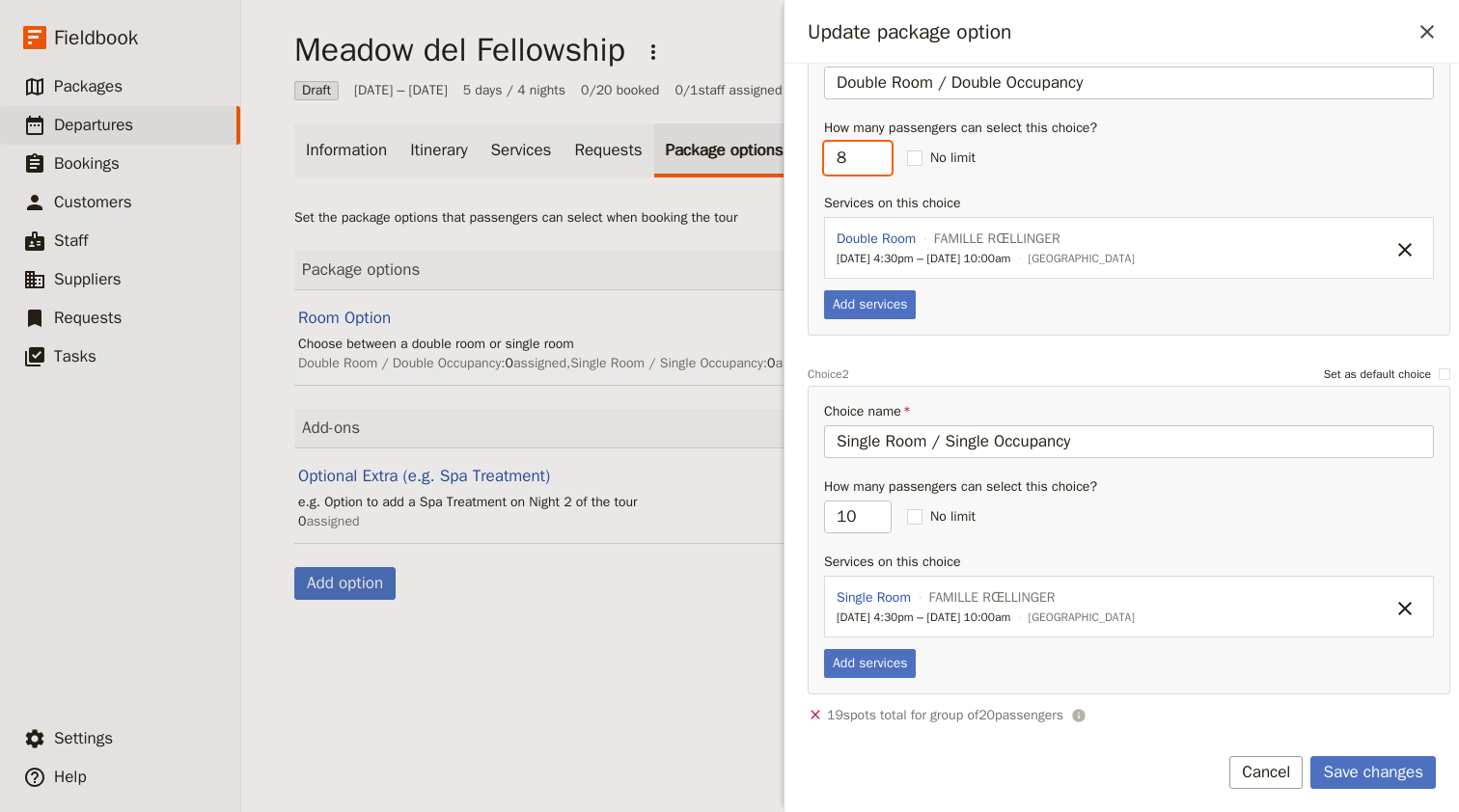 click on "8" at bounding box center [858, 158] 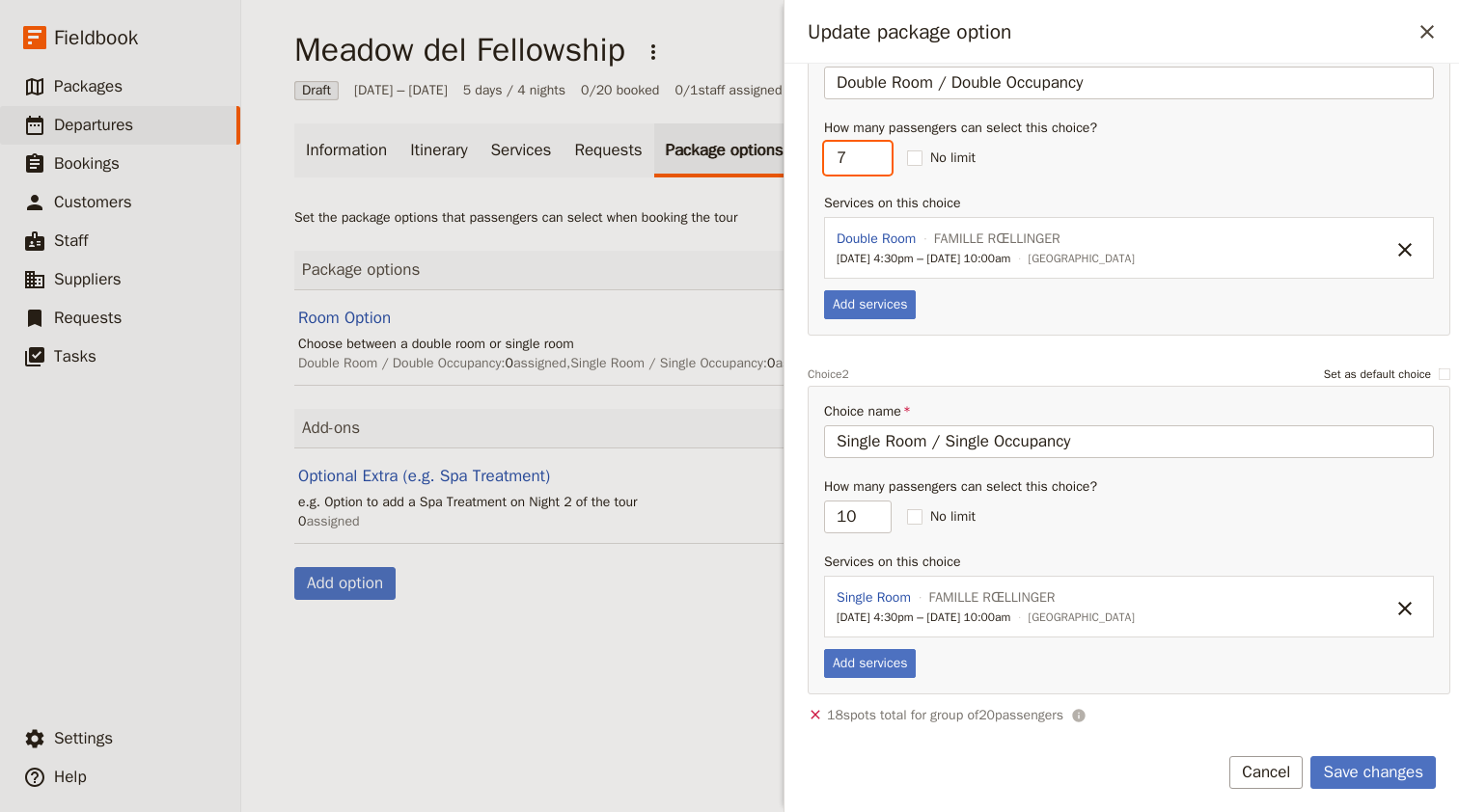 click on "7" at bounding box center [858, 158] 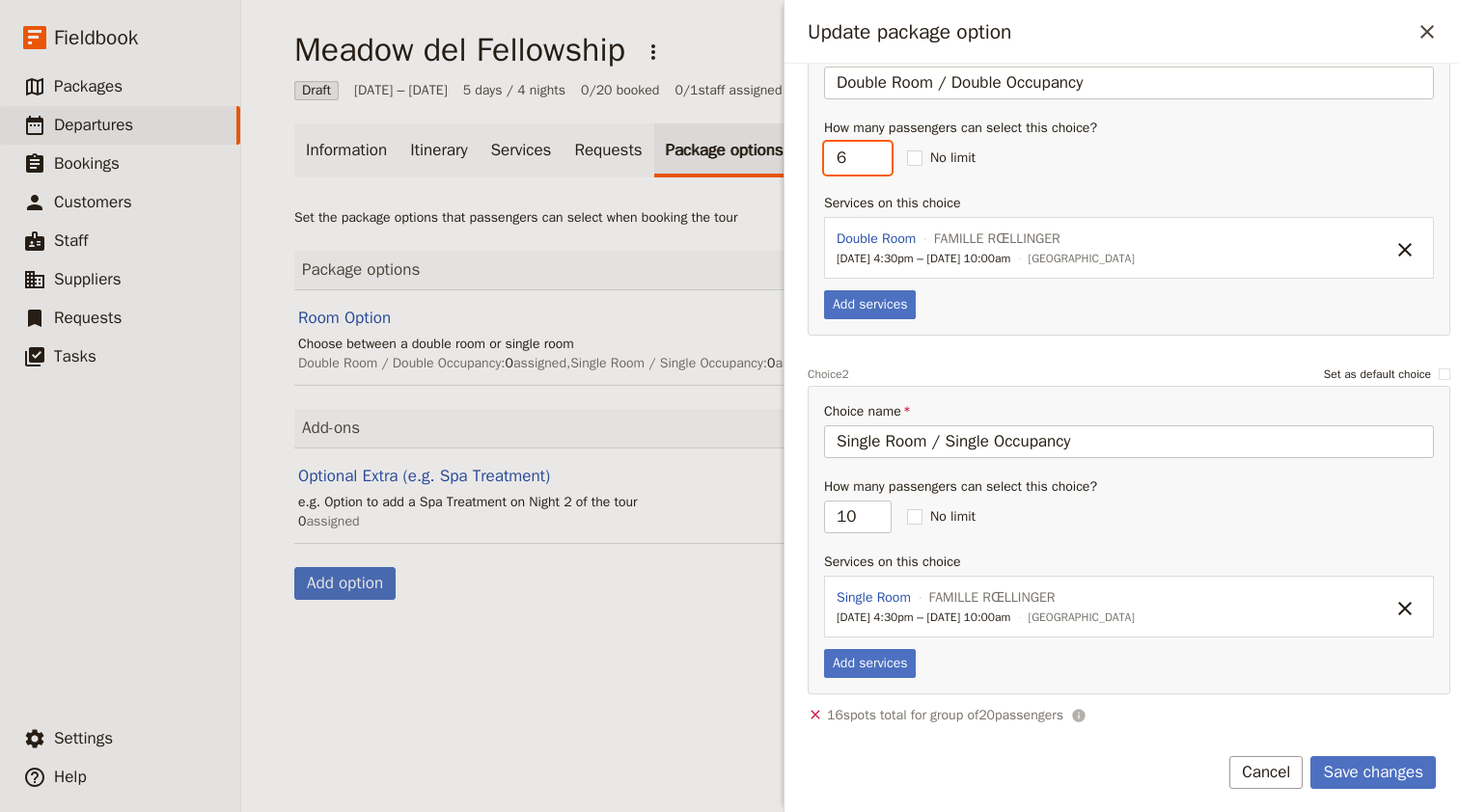 click on "6" at bounding box center [858, 158] 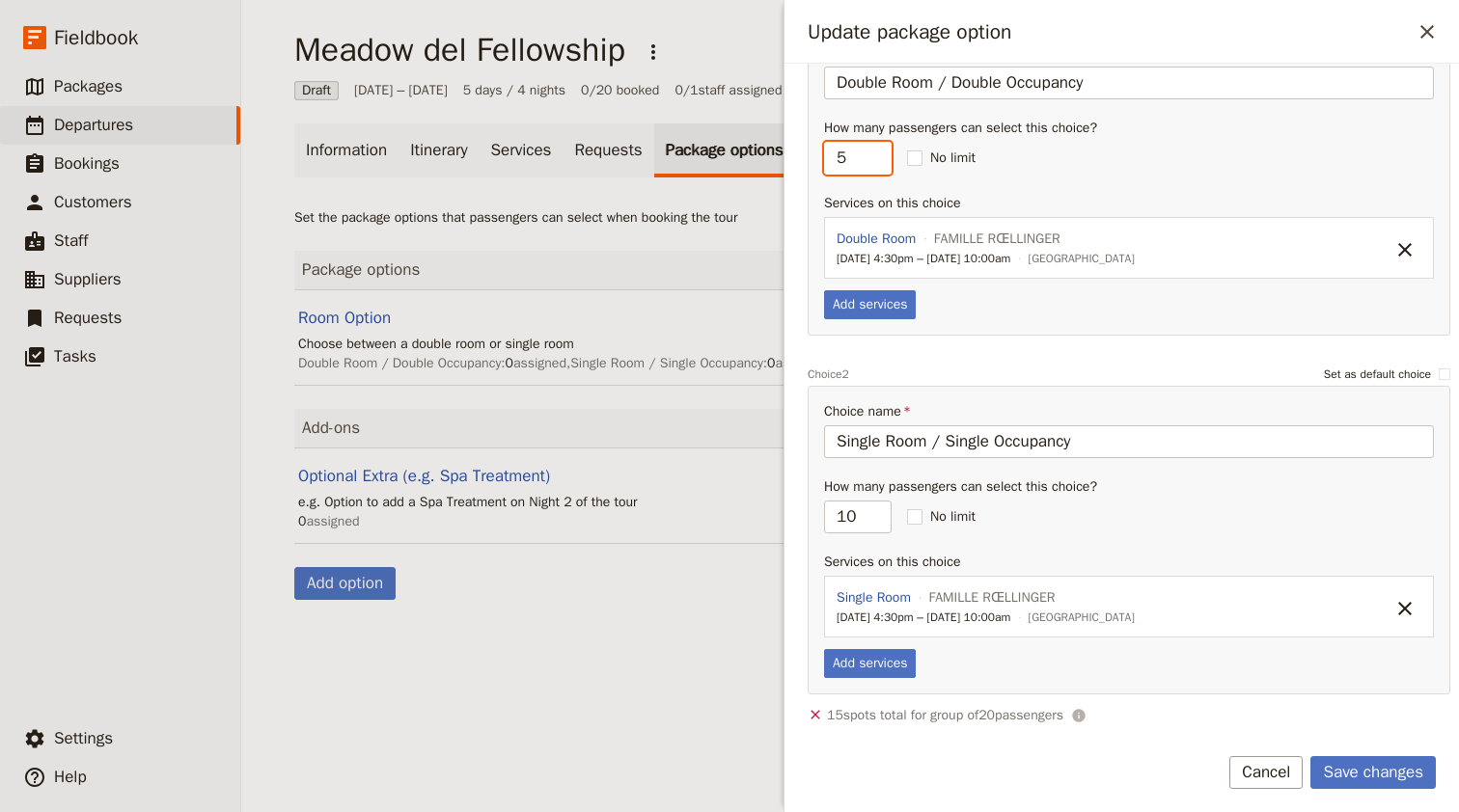 click on "5" at bounding box center [858, 158] 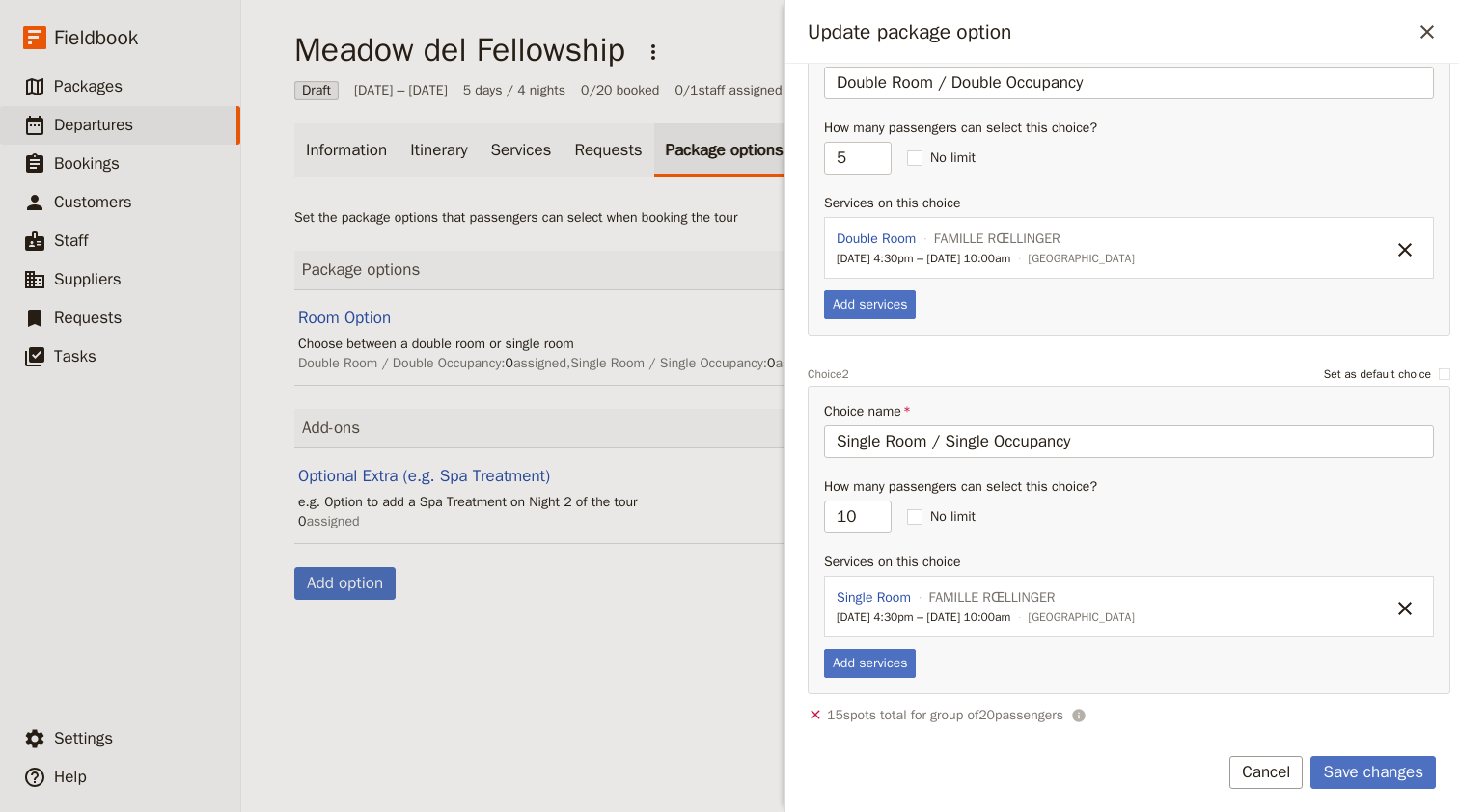 click on "Choice name Single Room / Single Occupancy How many passengers can select this choice? 10 No limit Services on this choice Single Room FAMILLE RŒLLINGER [DATE] 4:30pm – [DATE] 10:00am [GEOGRAPHIC_DATA]  ​ Add services" at bounding box center (1129, 540) 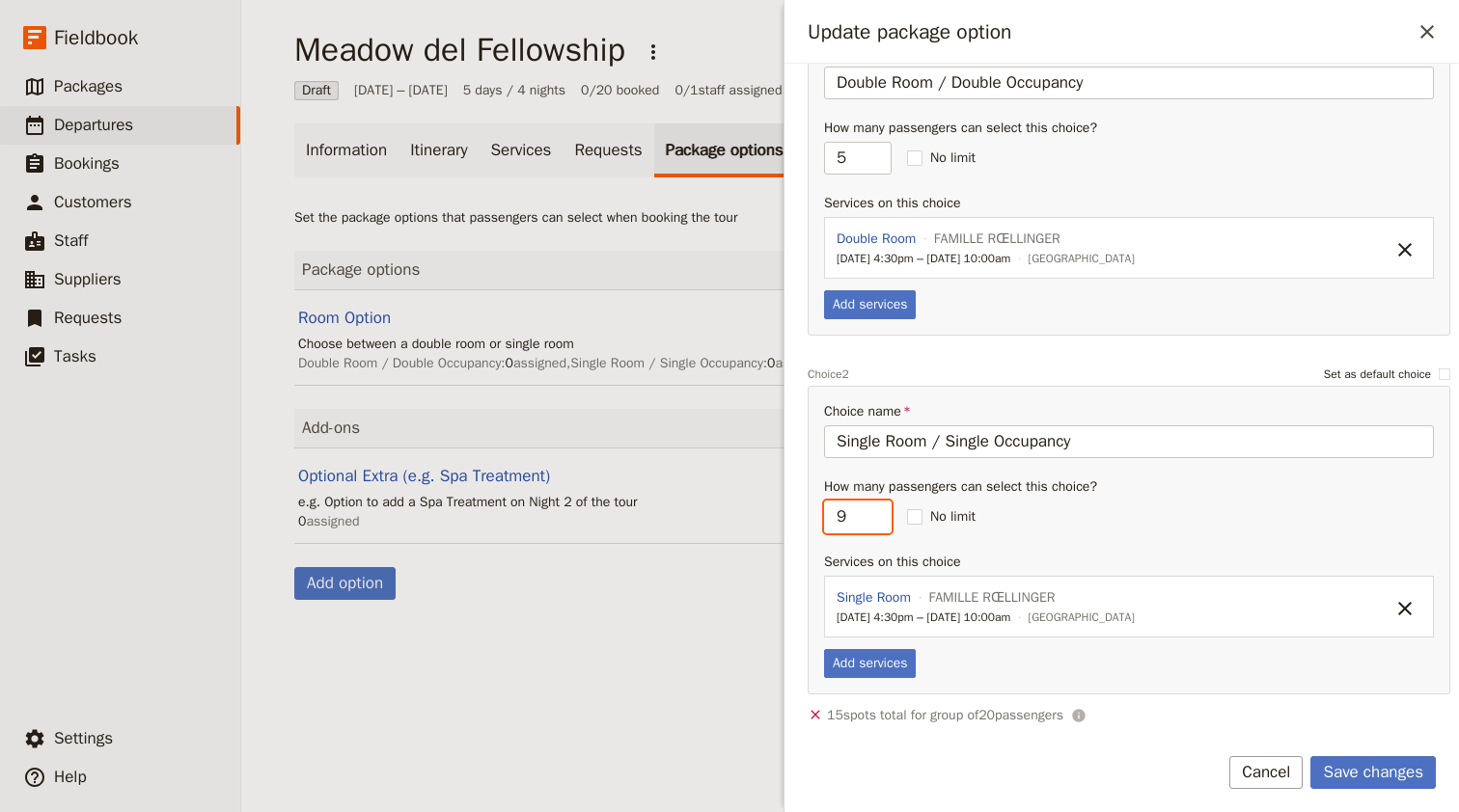 click on "9" at bounding box center (858, 517) 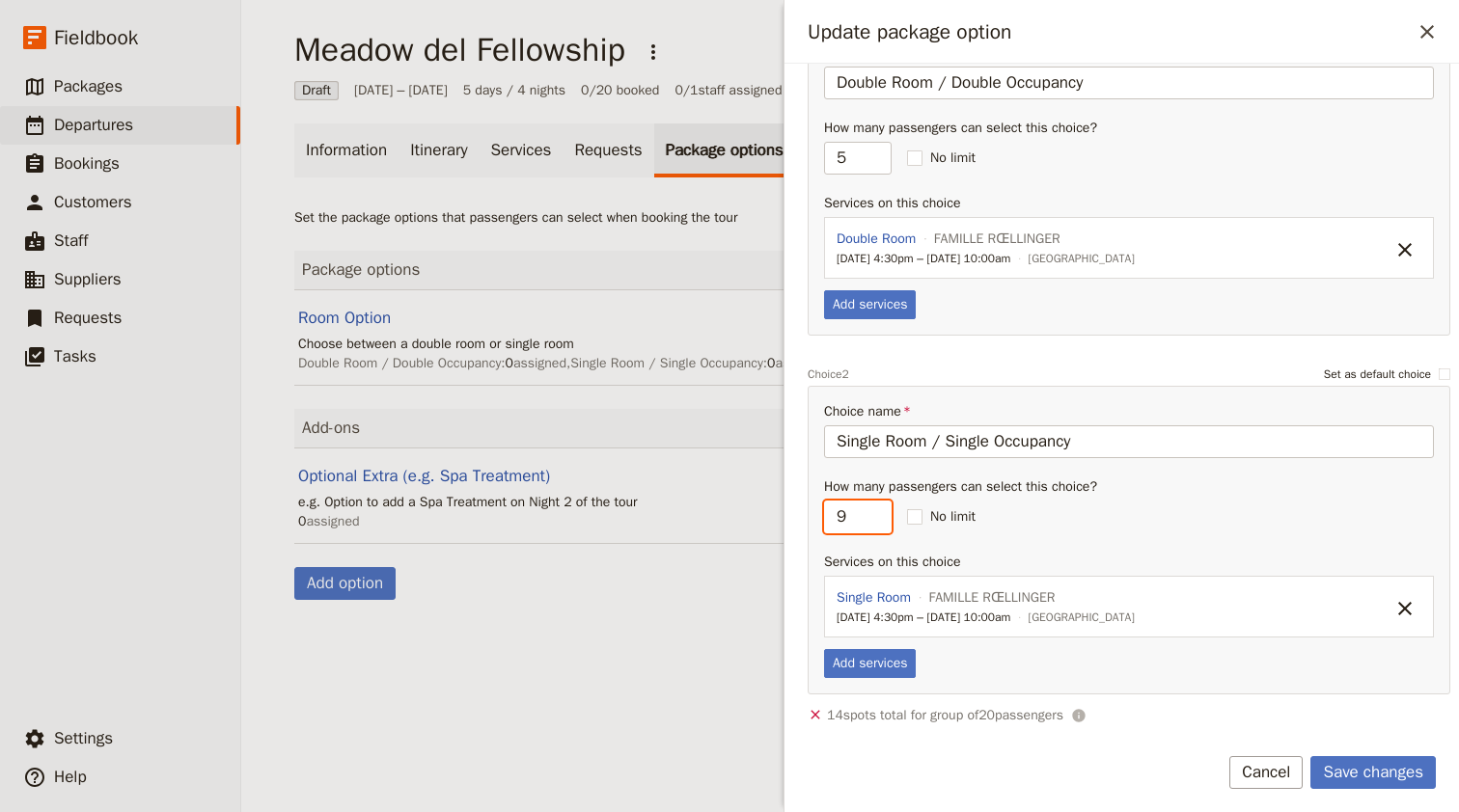 type on "8" 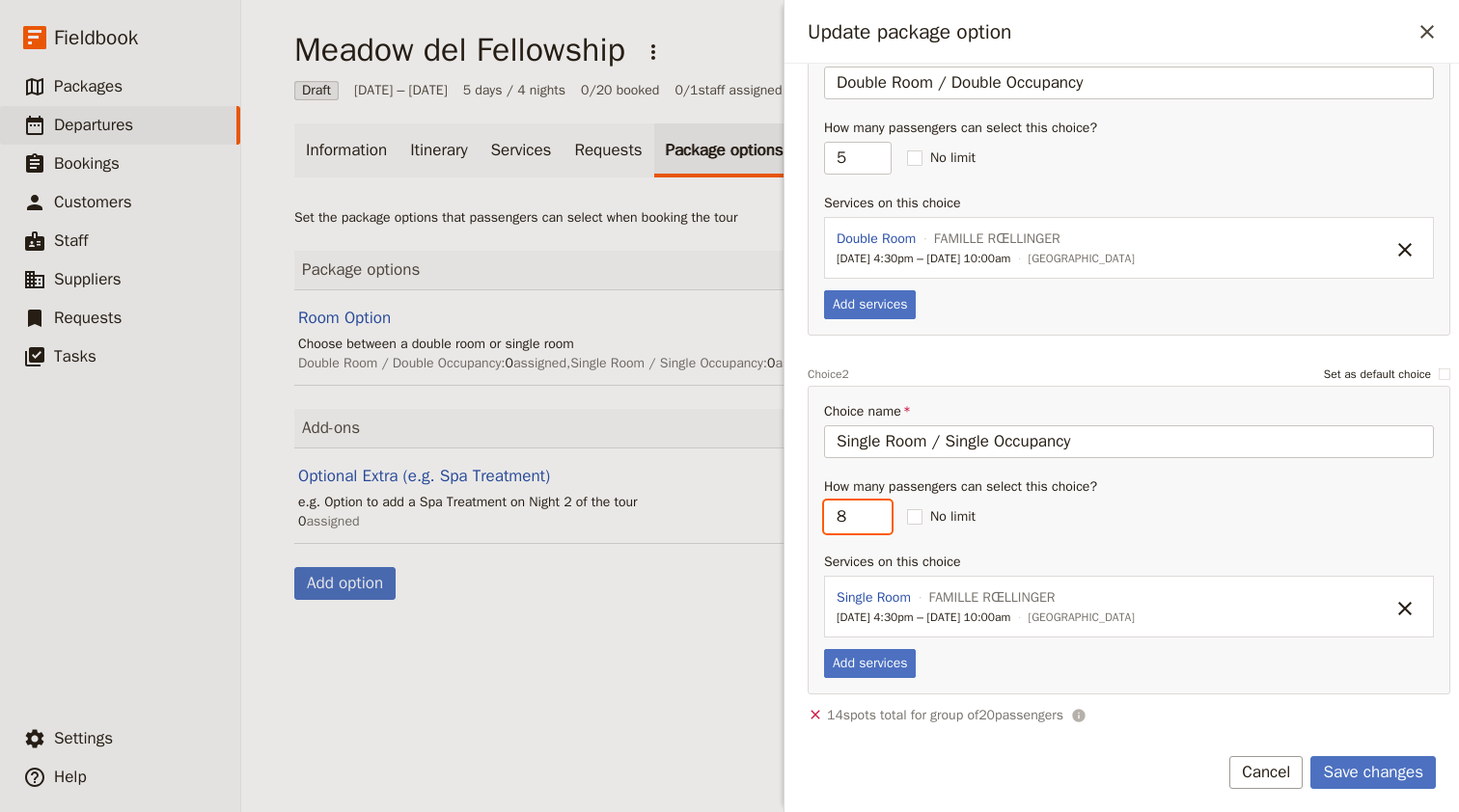 click on "8" at bounding box center (858, 517) 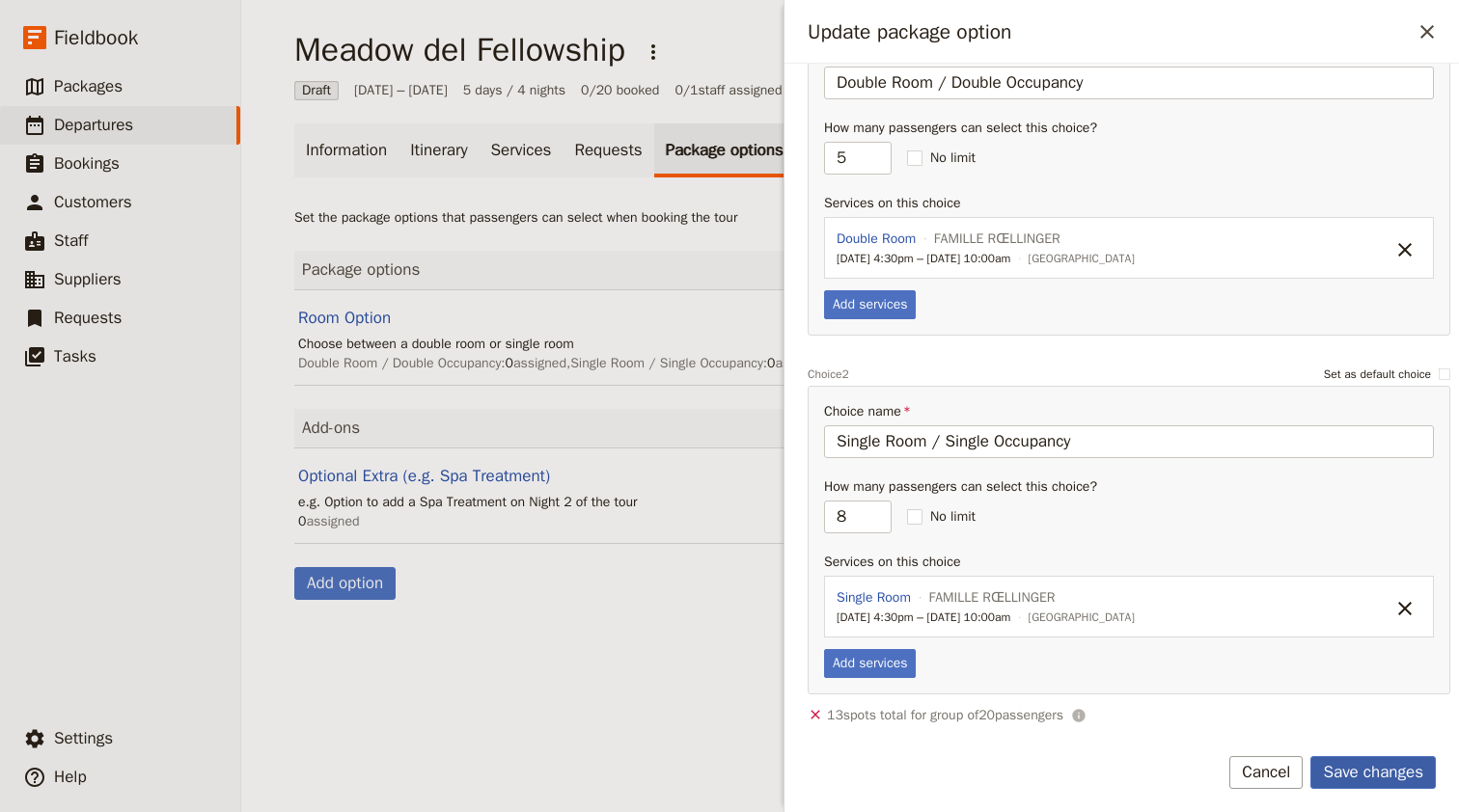 click on "Save changes" at bounding box center [1373, 772] 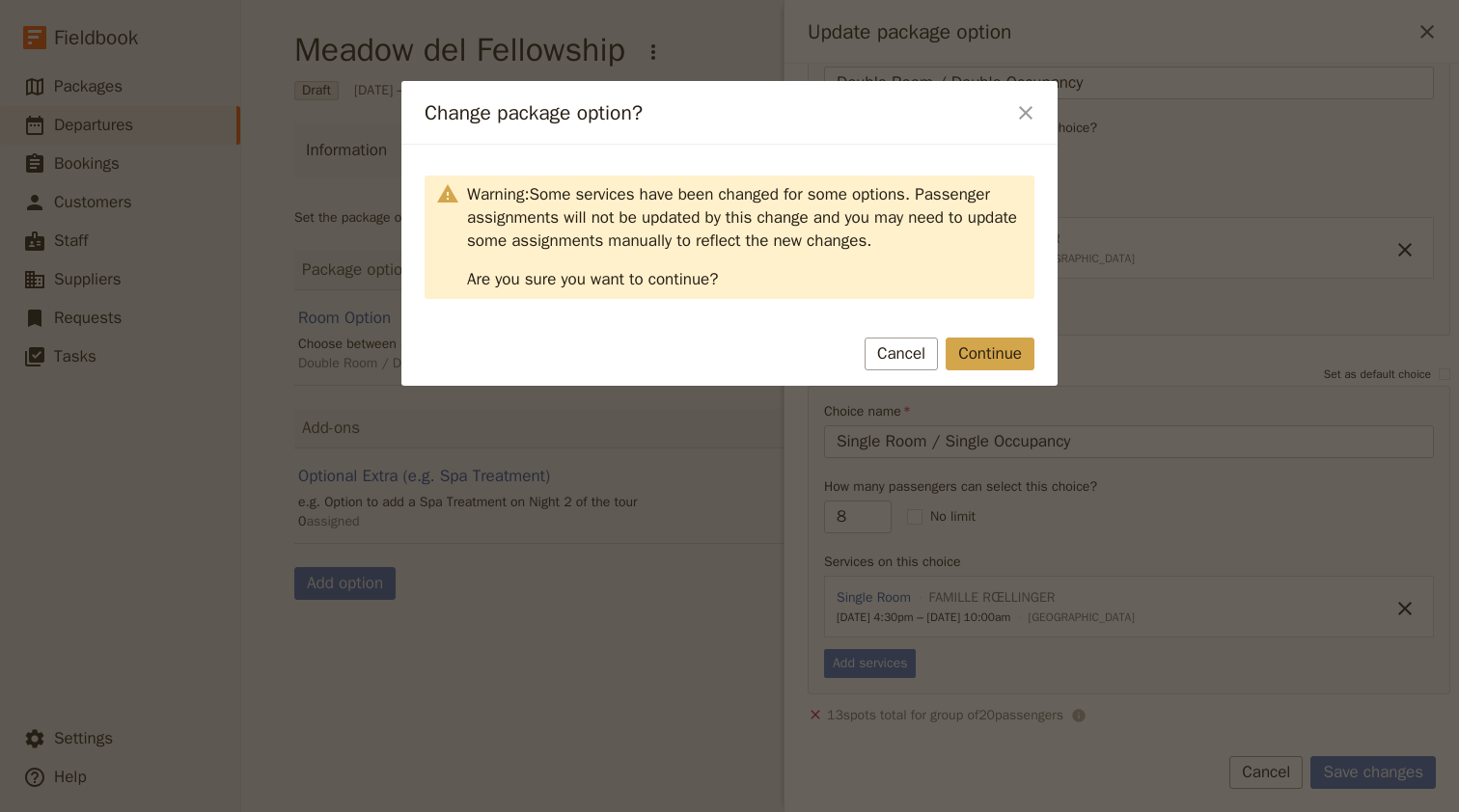 click on "Continue" at bounding box center [990, 354] 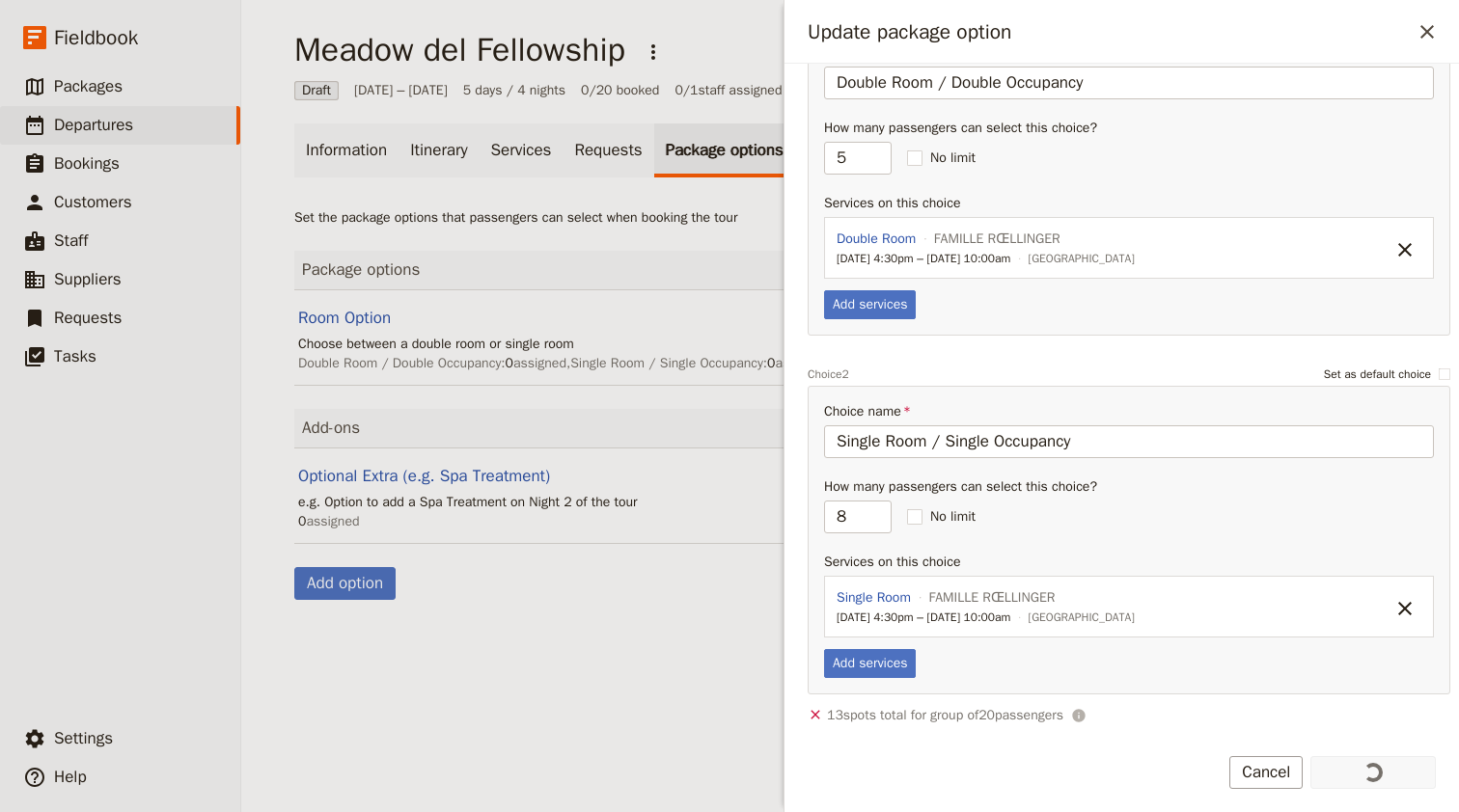 scroll, scrollTop: 0, scrollLeft: 0, axis: both 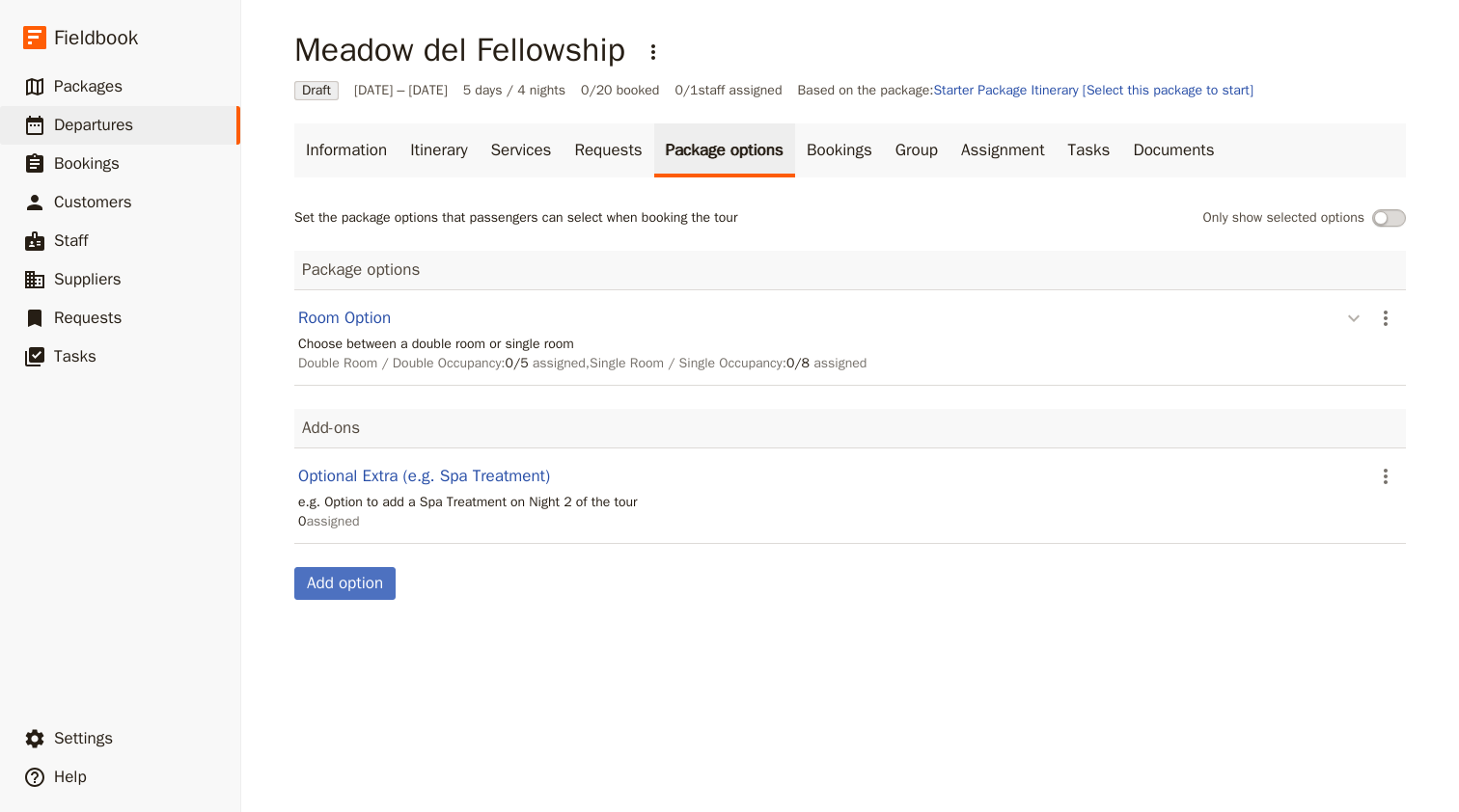 click 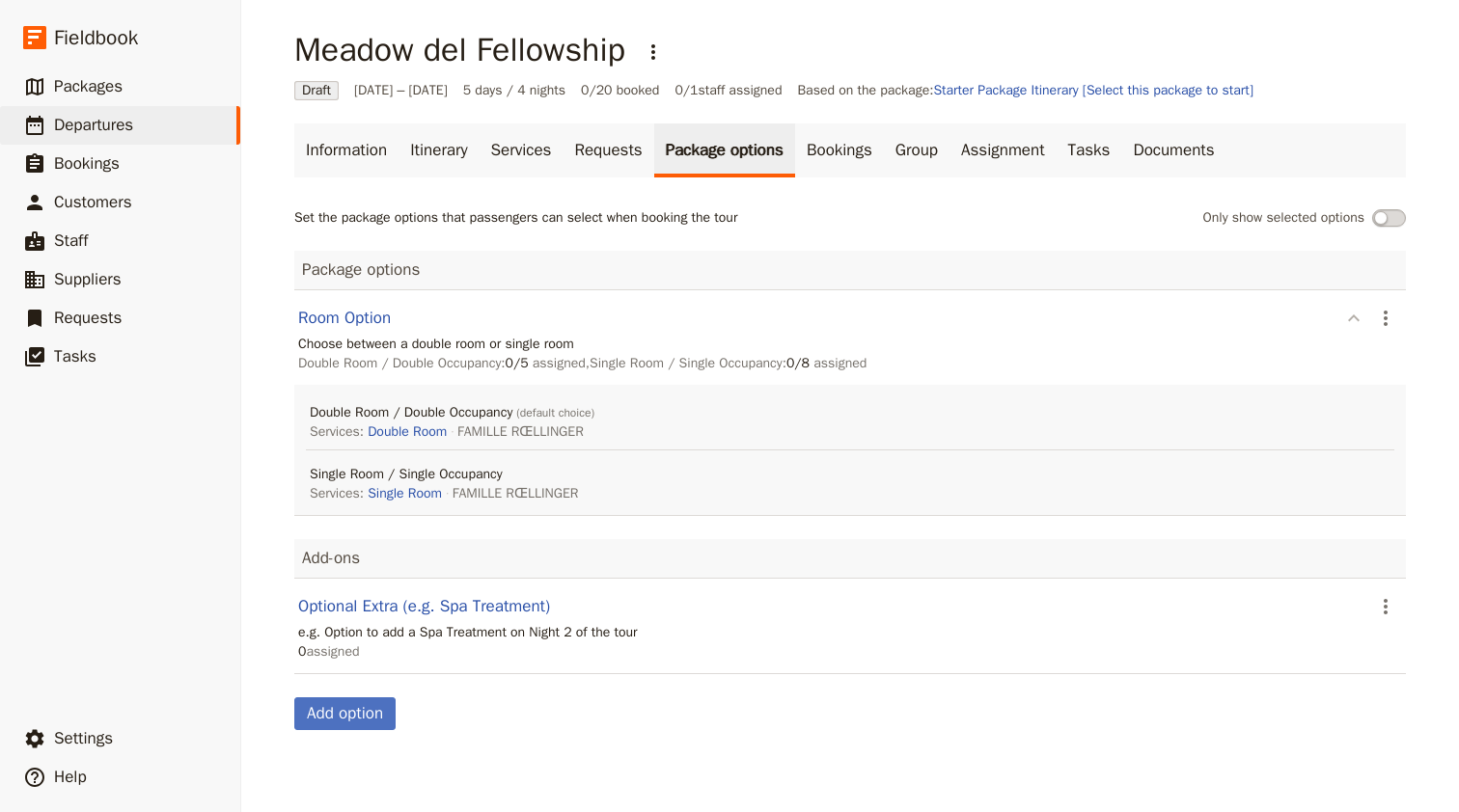 click 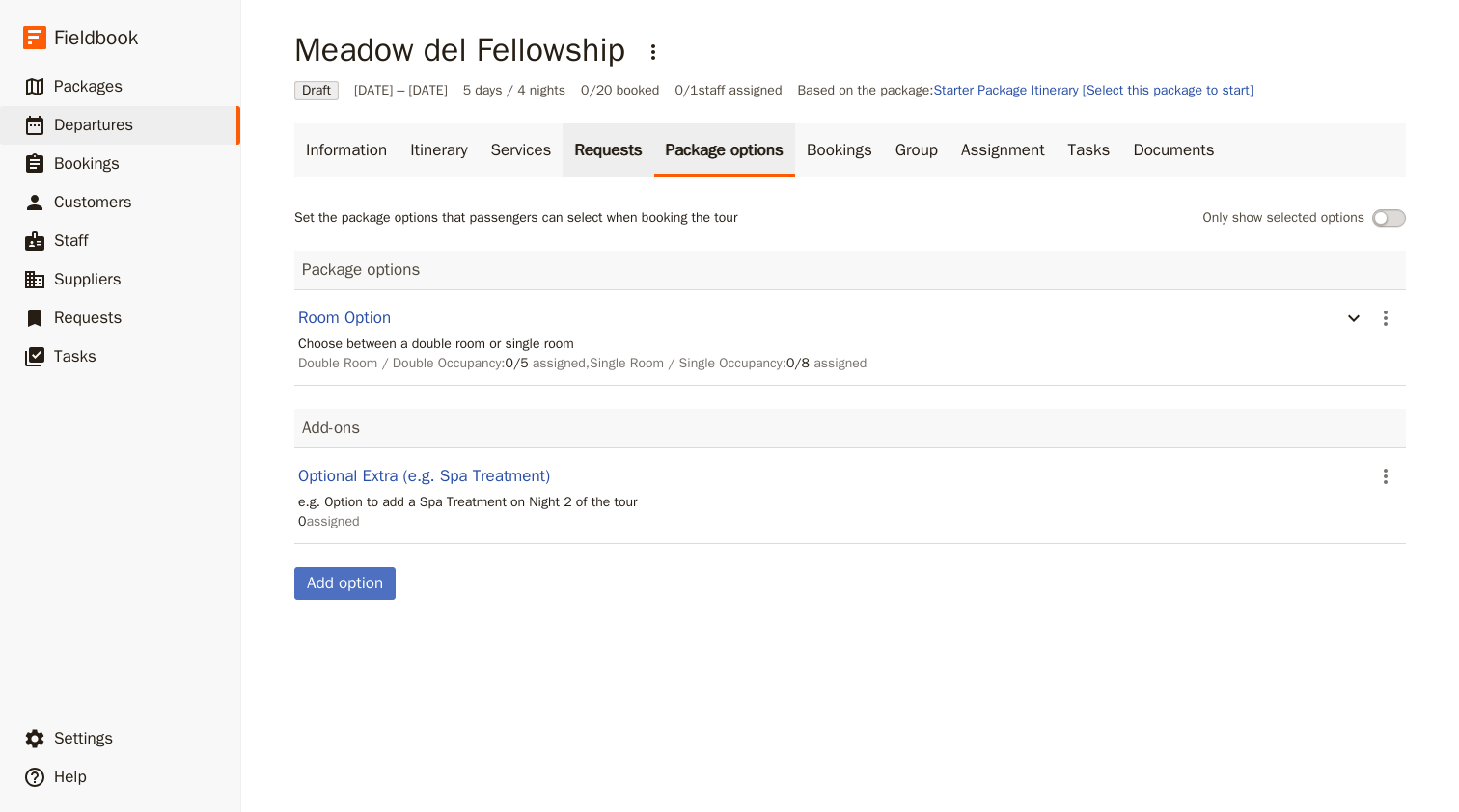 click on "Requests" at bounding box center [608, 150] 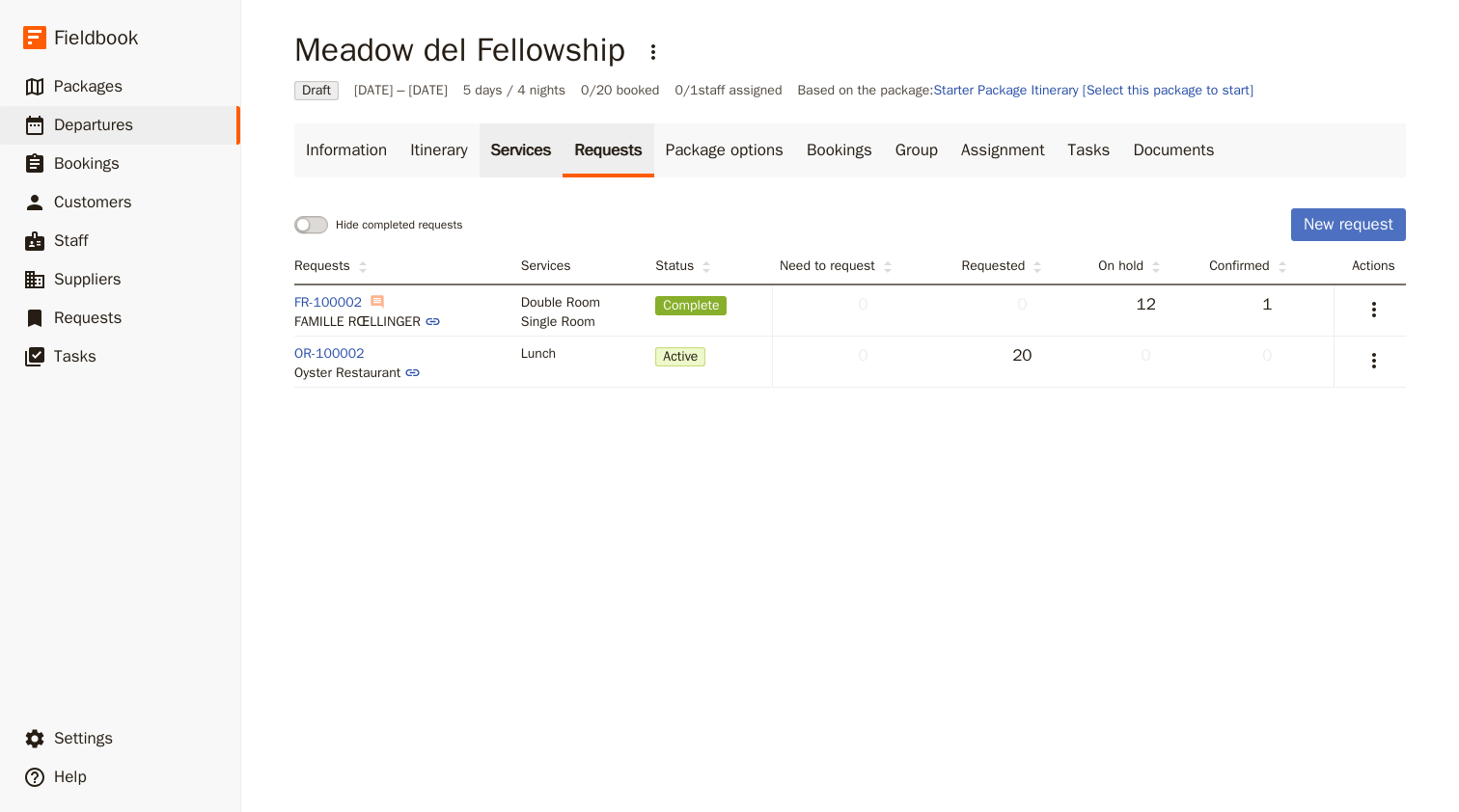 click on "Services" at bounding box center (521, 150) 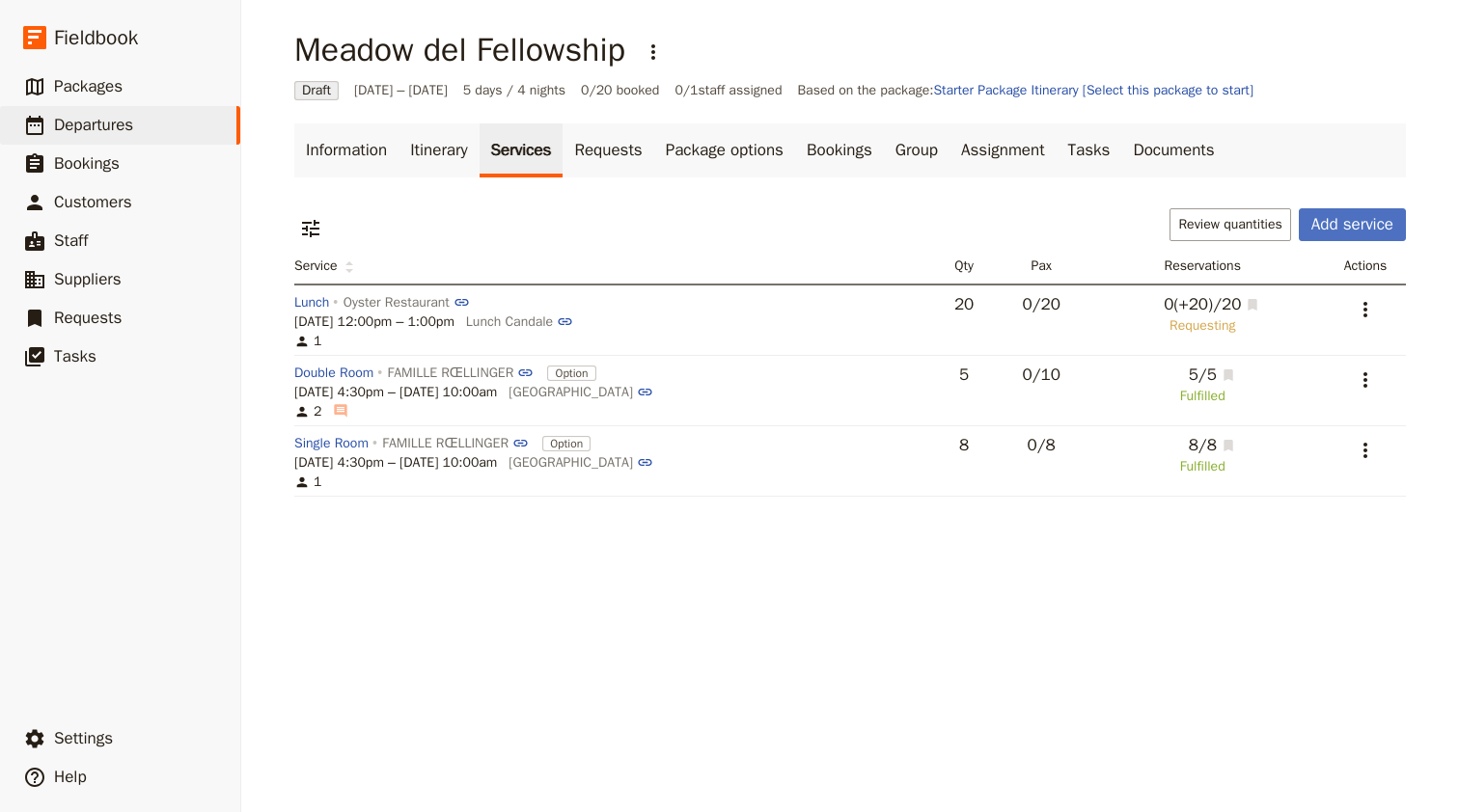 click on "​ Review quantities Add service" at bounding box center [850, 229] 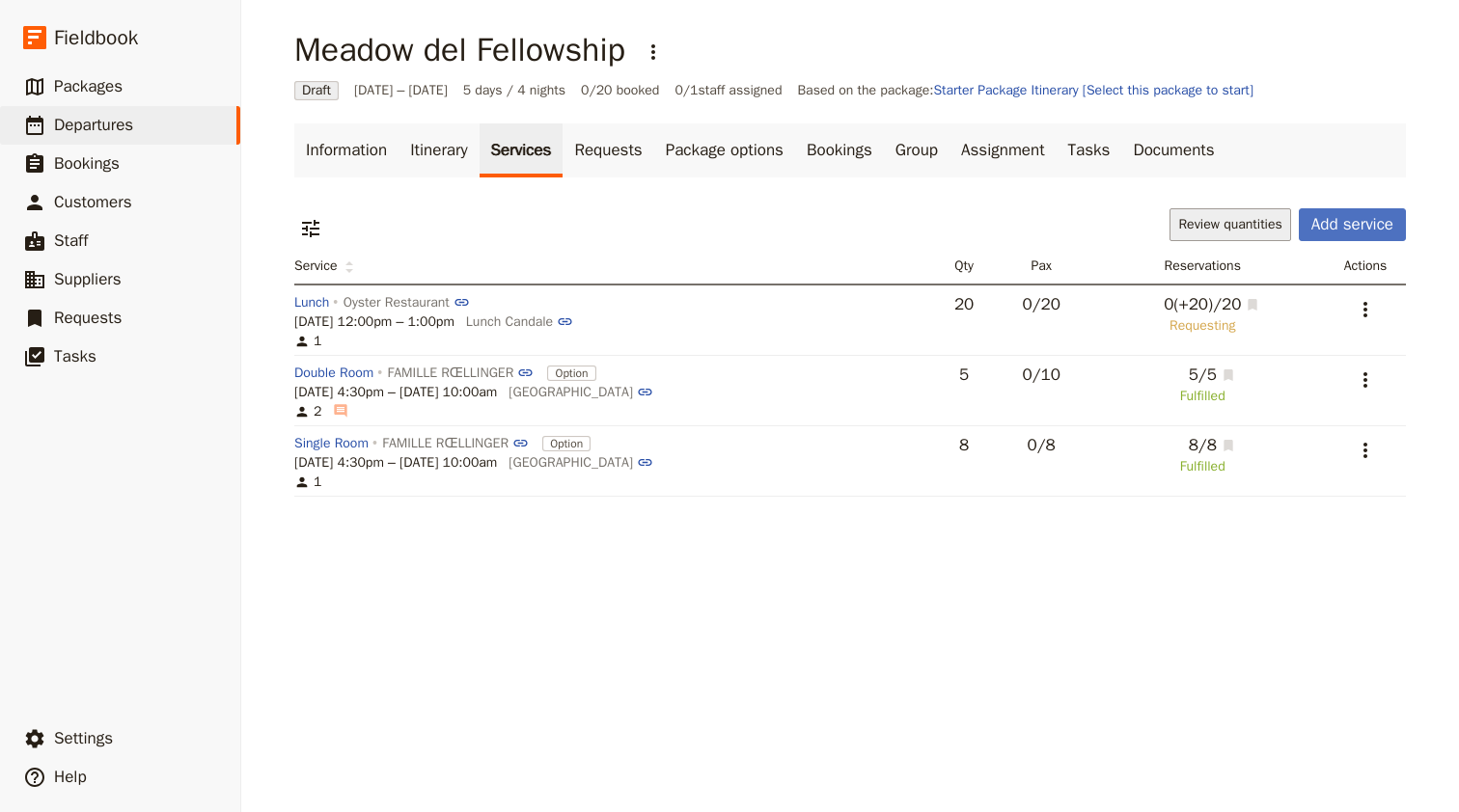 click on "Review quantities" at bounding box center [1229, 225] 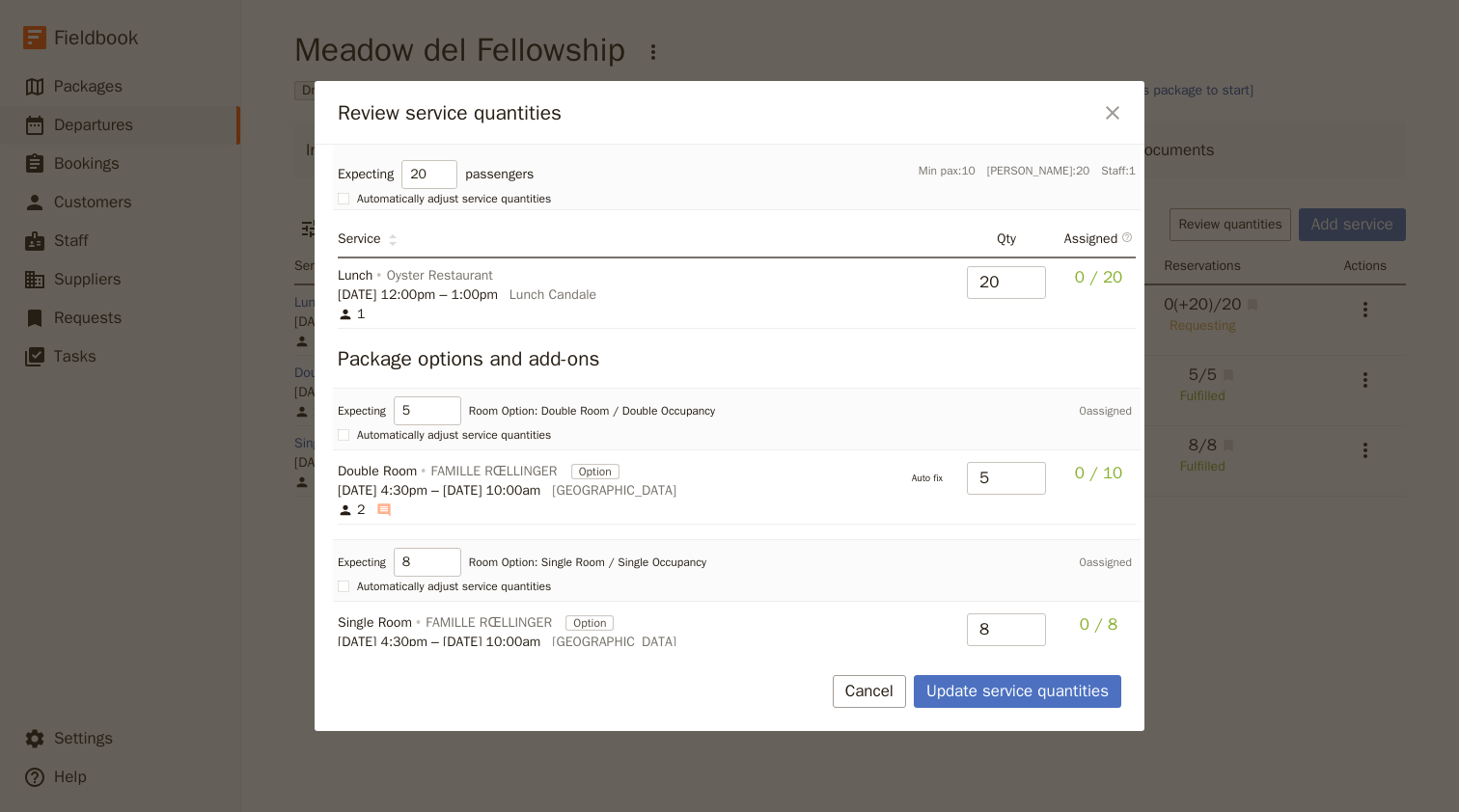 scroll, scrollTop: 32, scrollLeft: 0, axis: vertical 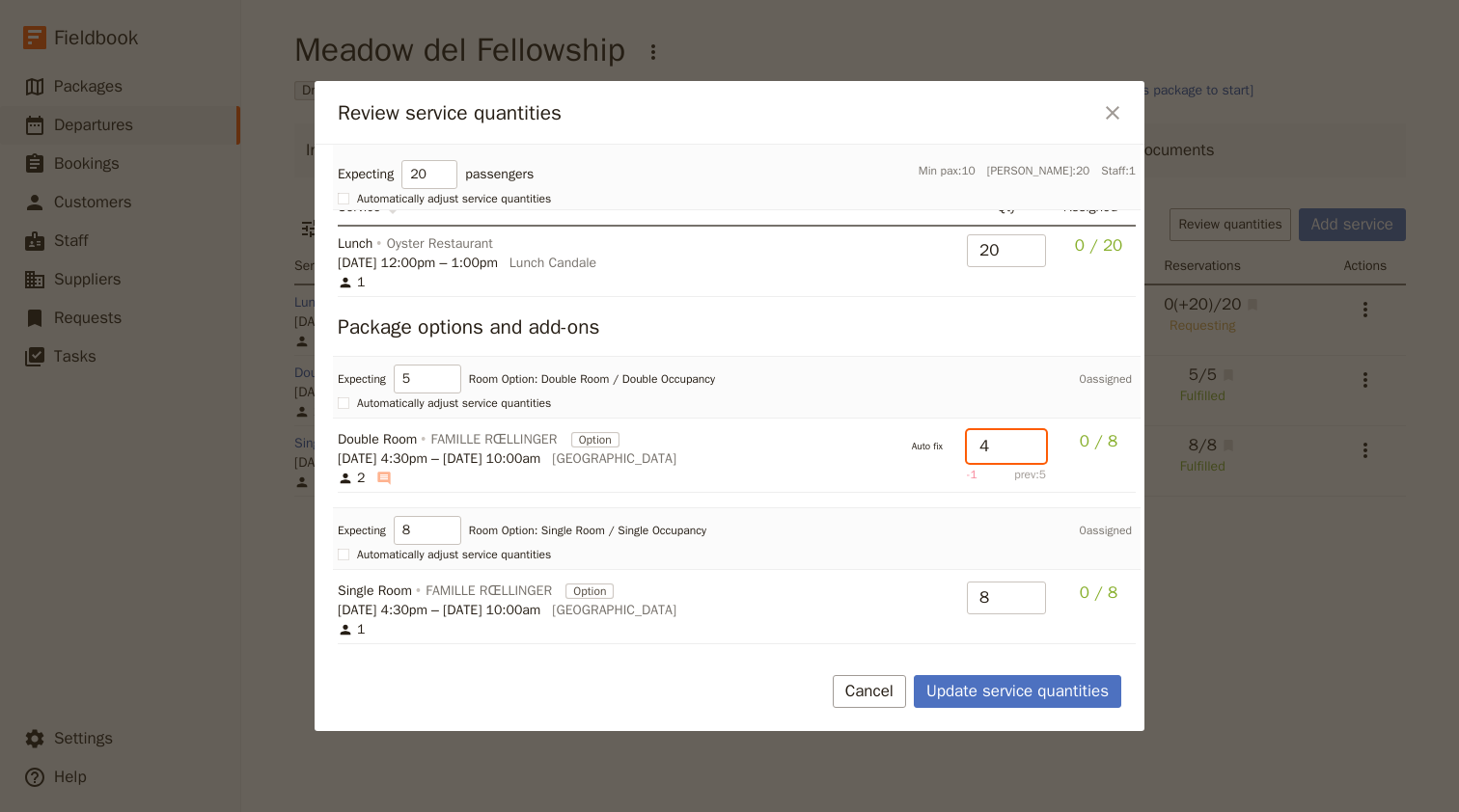click on "4" at bounding box center (1006, 447) 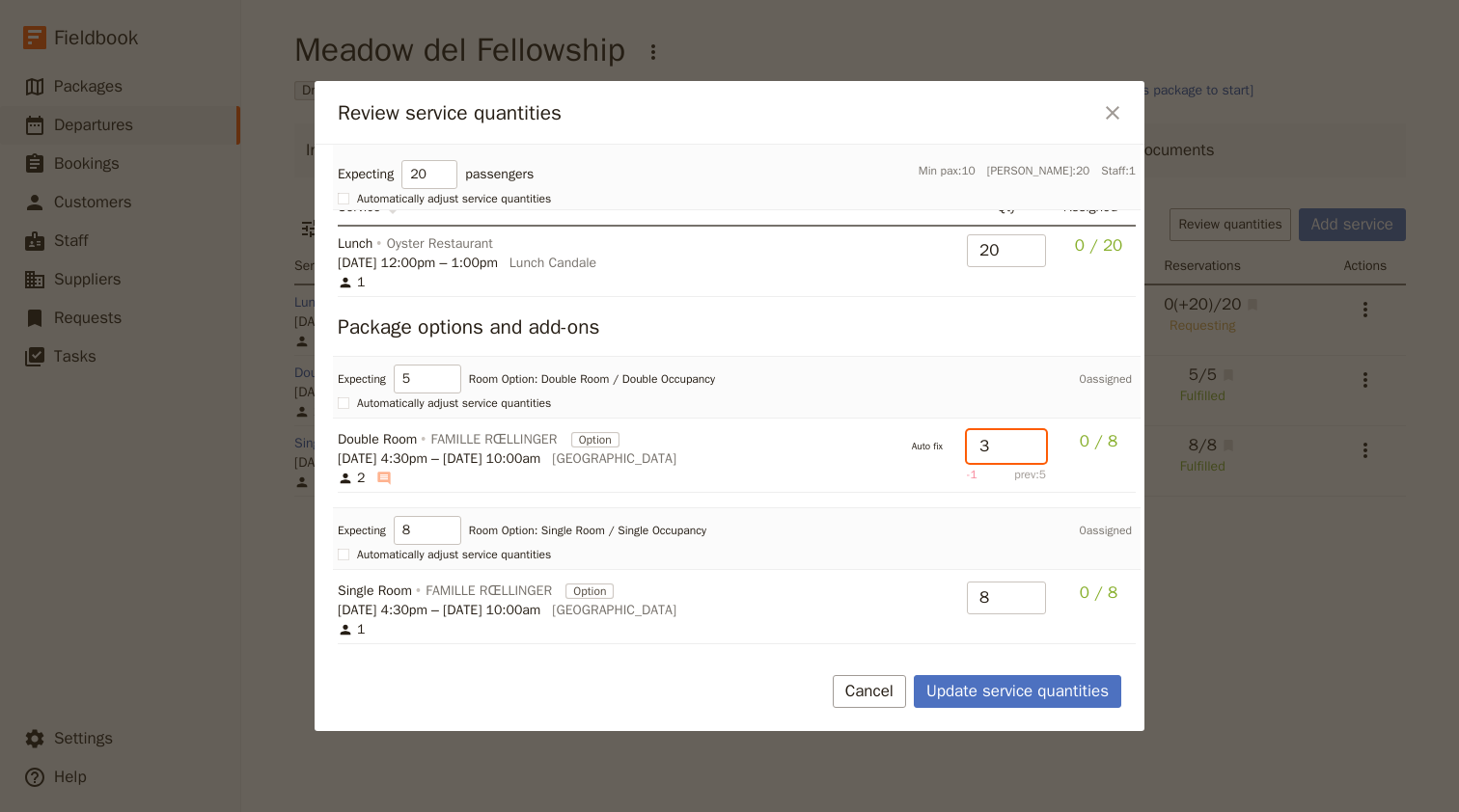 click on "3" at bounding box center (1006, 447) 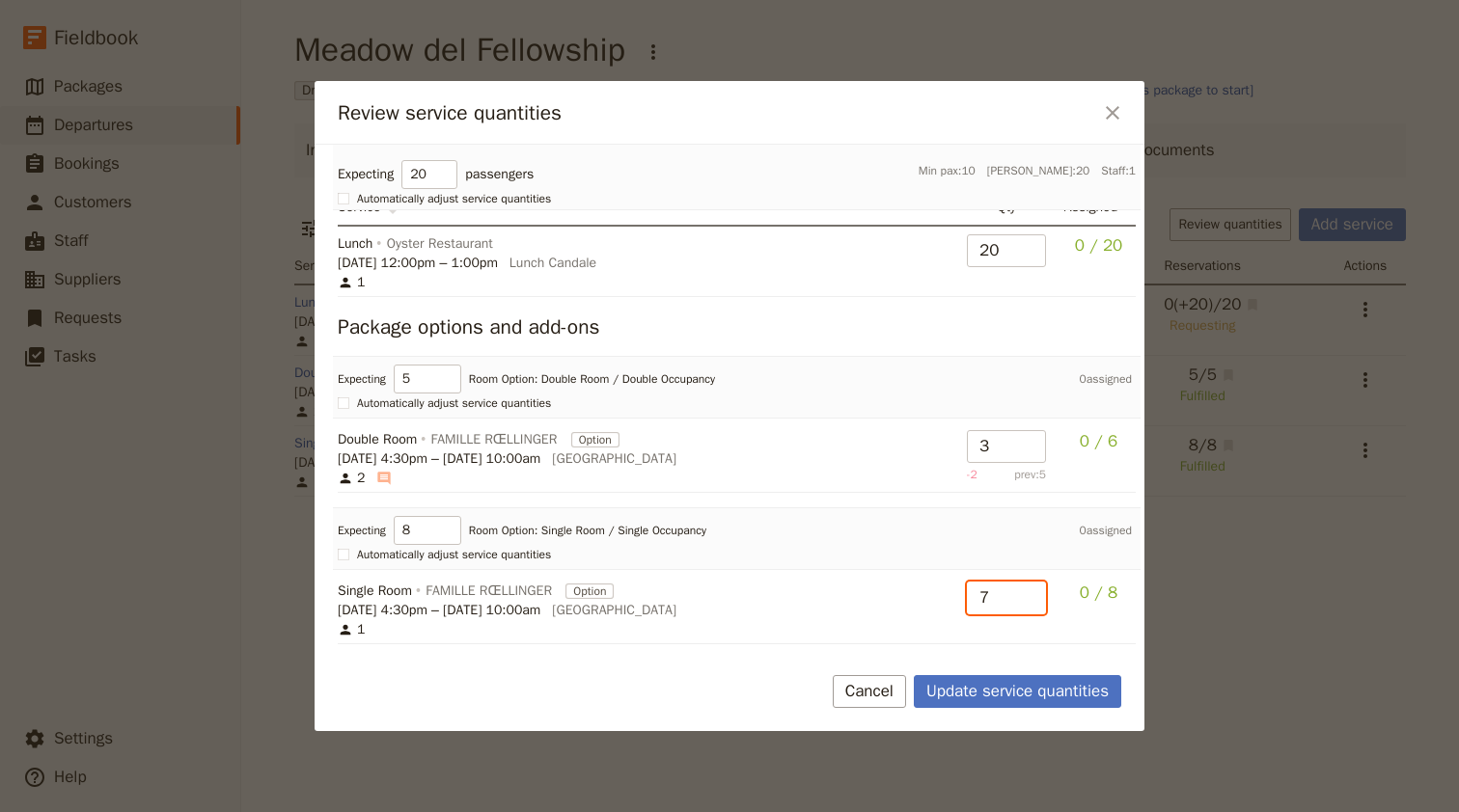 click on "7" at bounding box center (1006, 598) 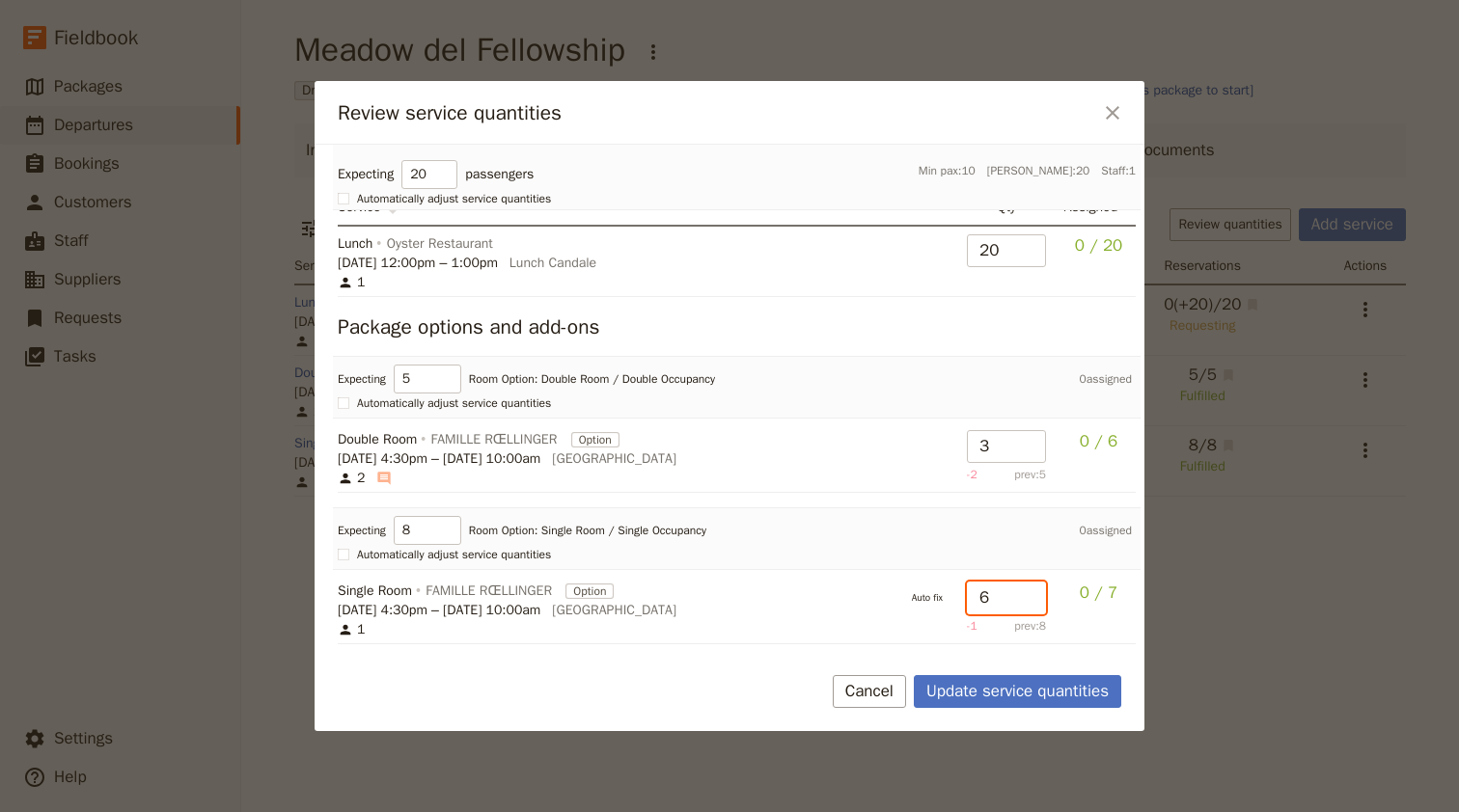 click on "6" at bounding box center [1006, 598] 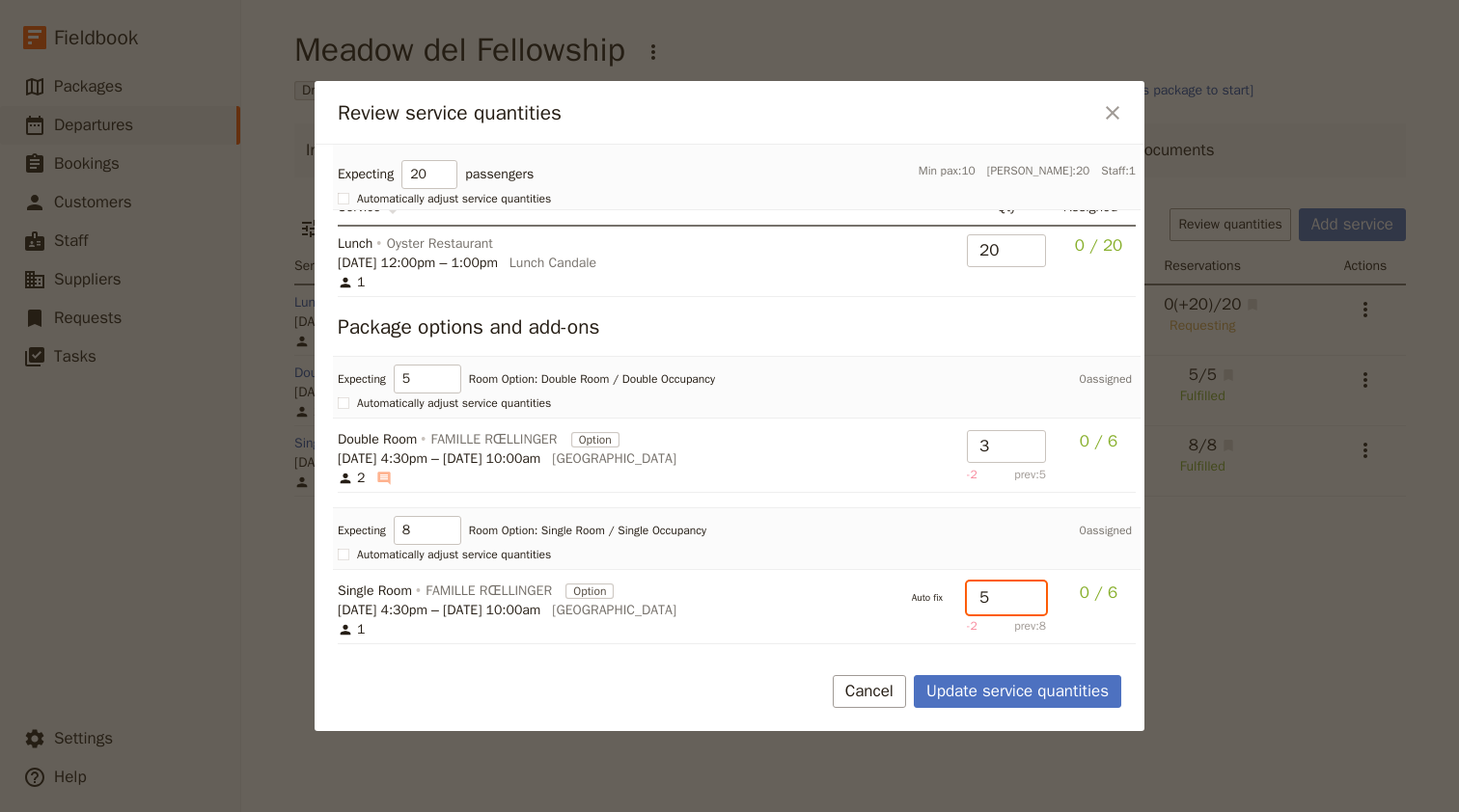 click on "5" at bounding box center (1006, 598) 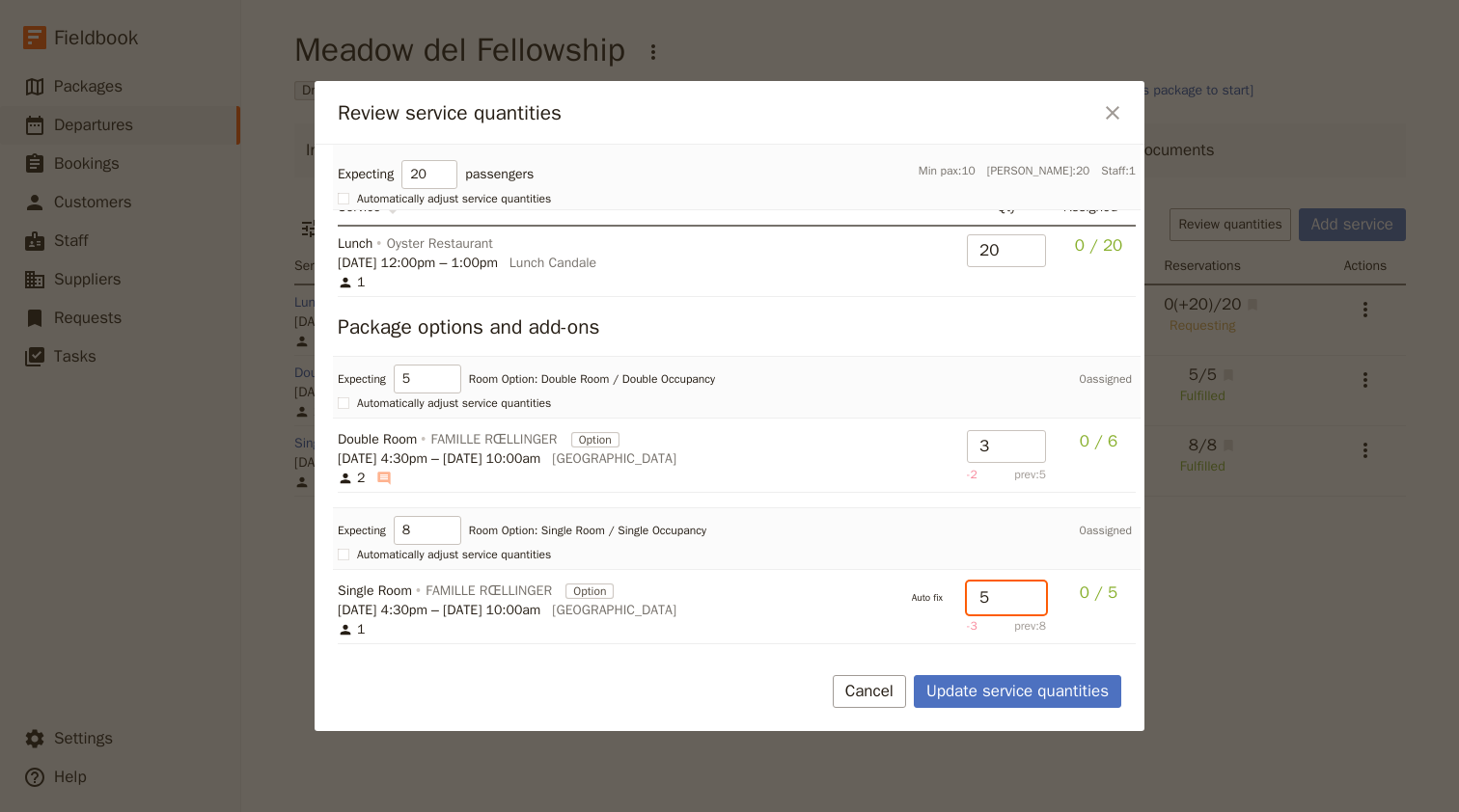 type on "4" 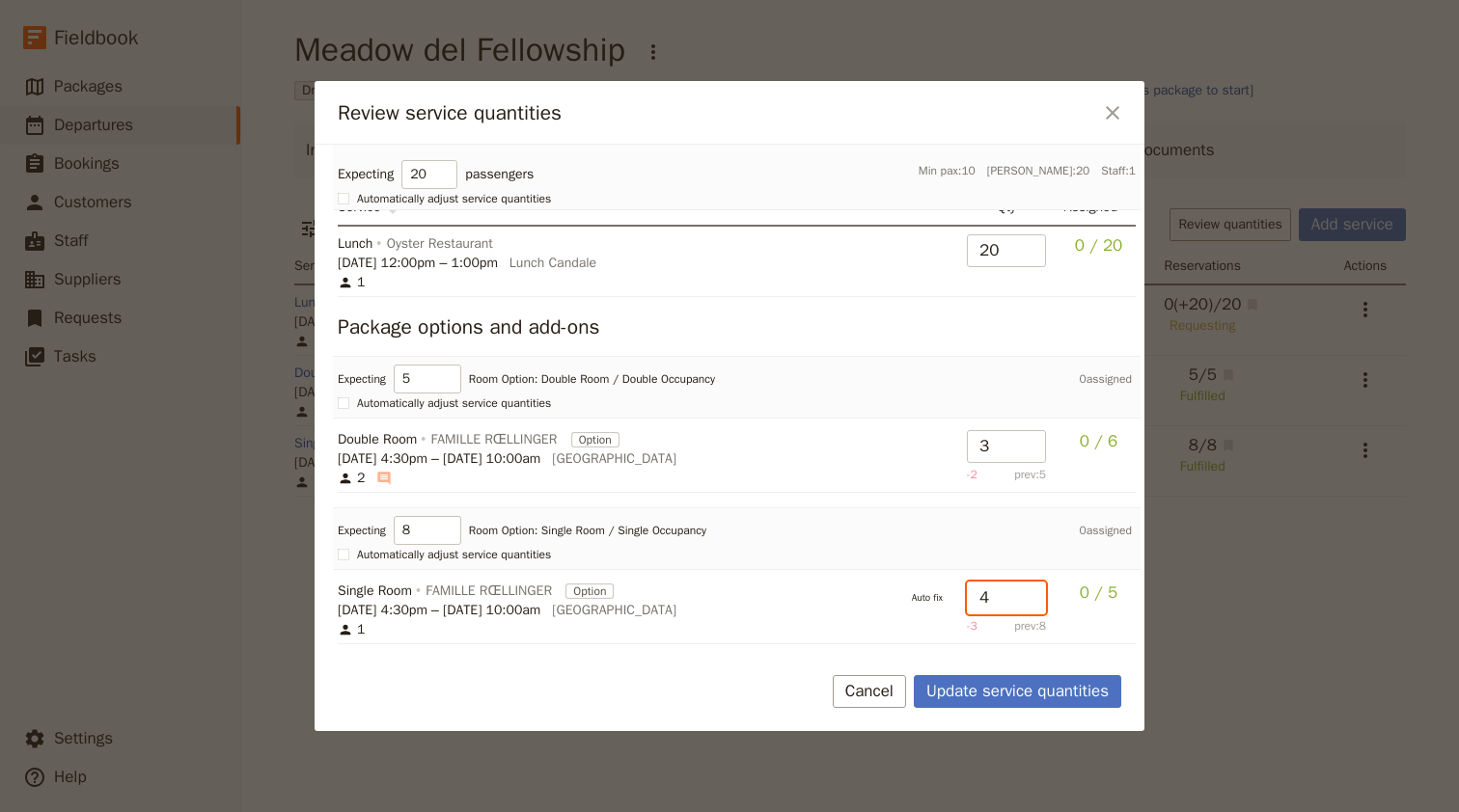 click on "4" at bounding box center (1006, 598) 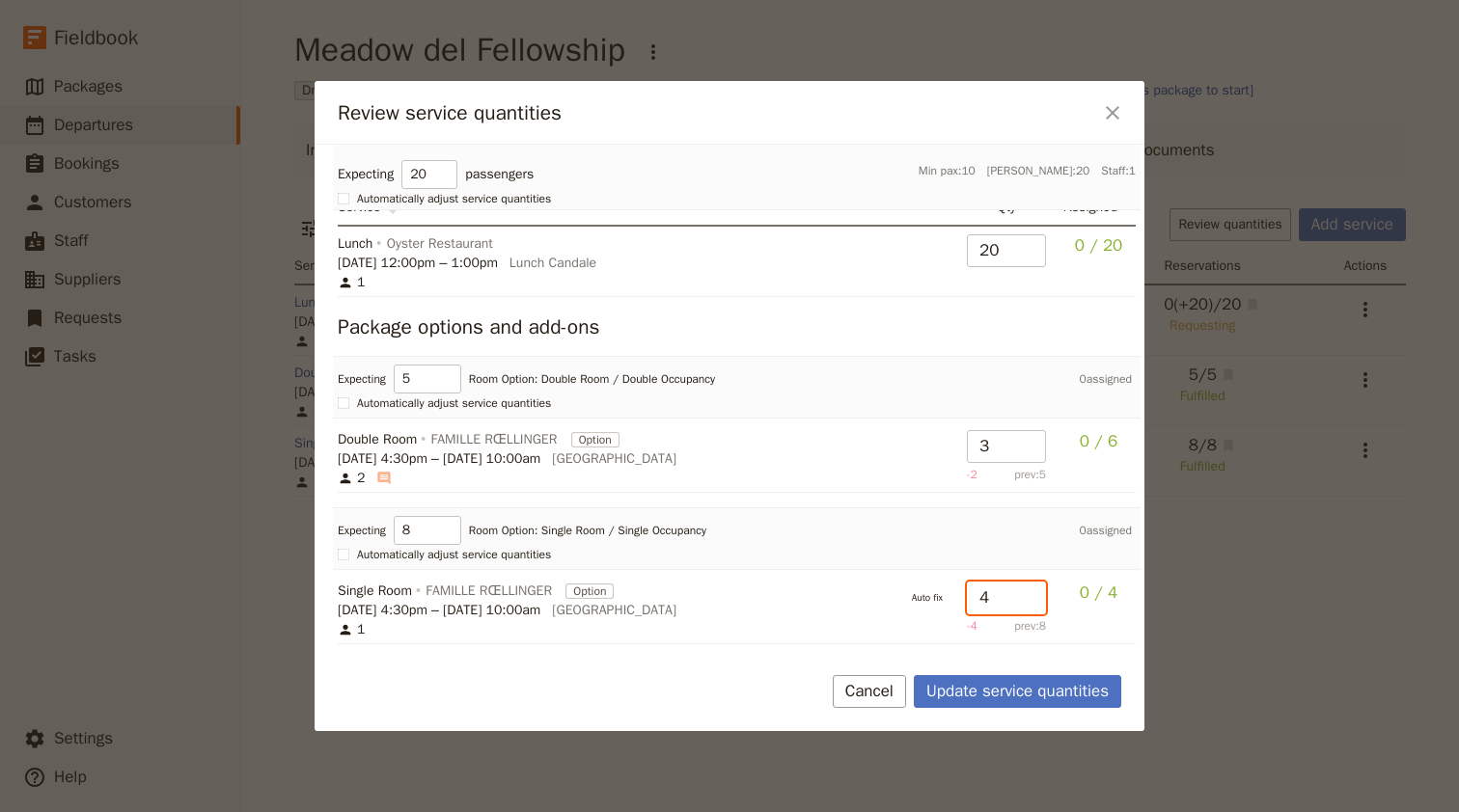 scroll, scrollTop: 0, scrollLeft: 0, axis: both 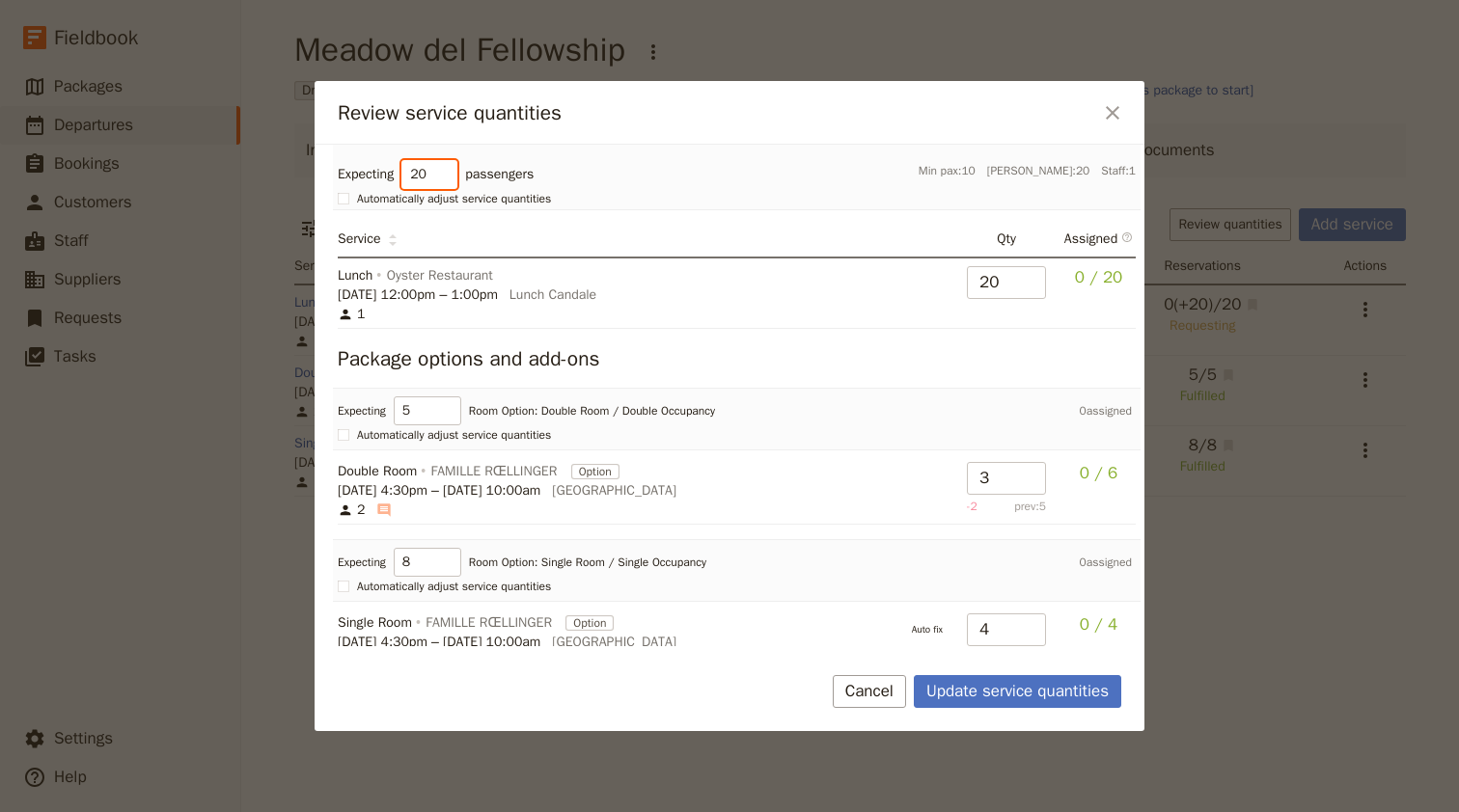 drag, startPoint x: 430, startPoint y: 176, endPoint x: 362, endPoint y: 174, distance: 68.02941 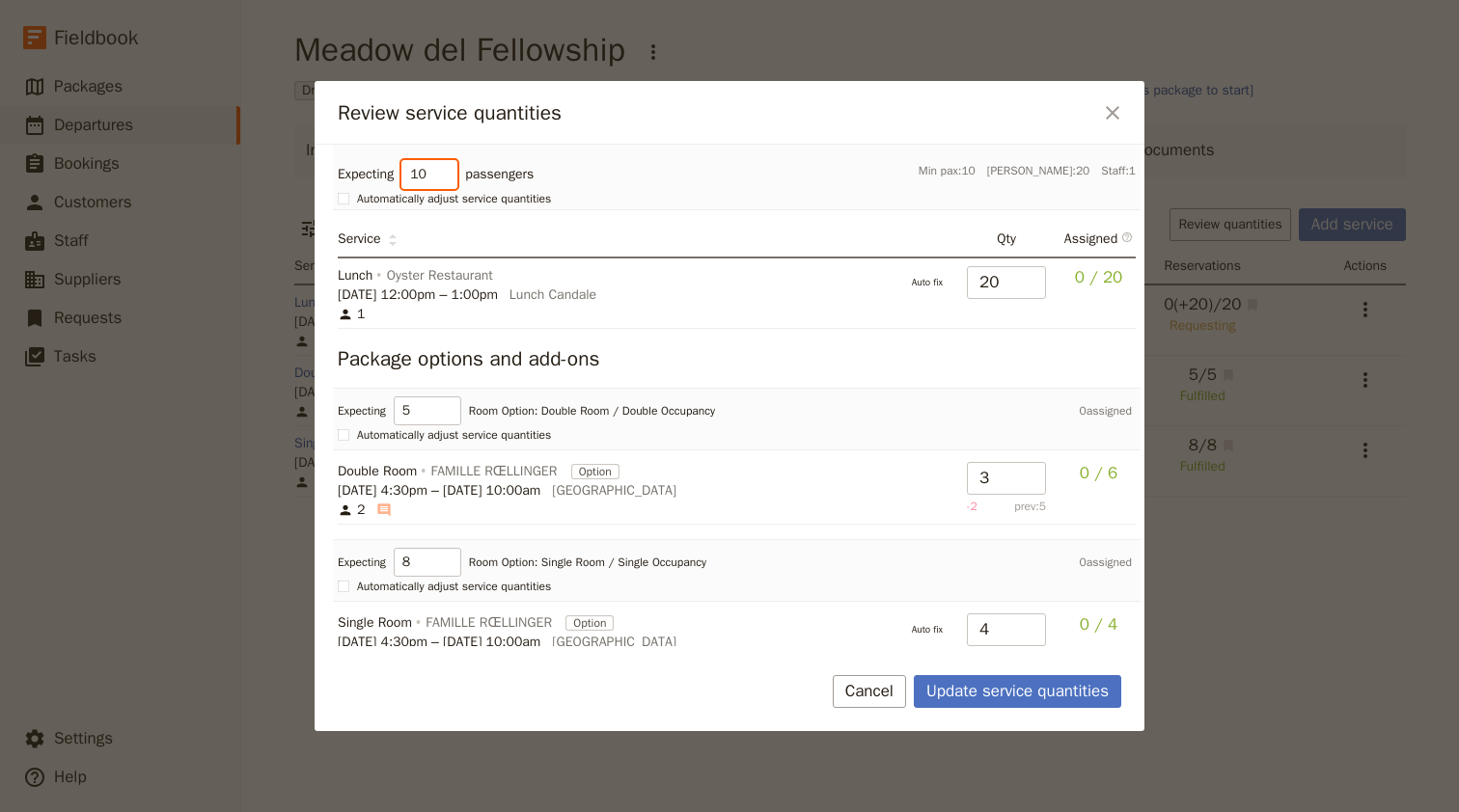 type on "10" 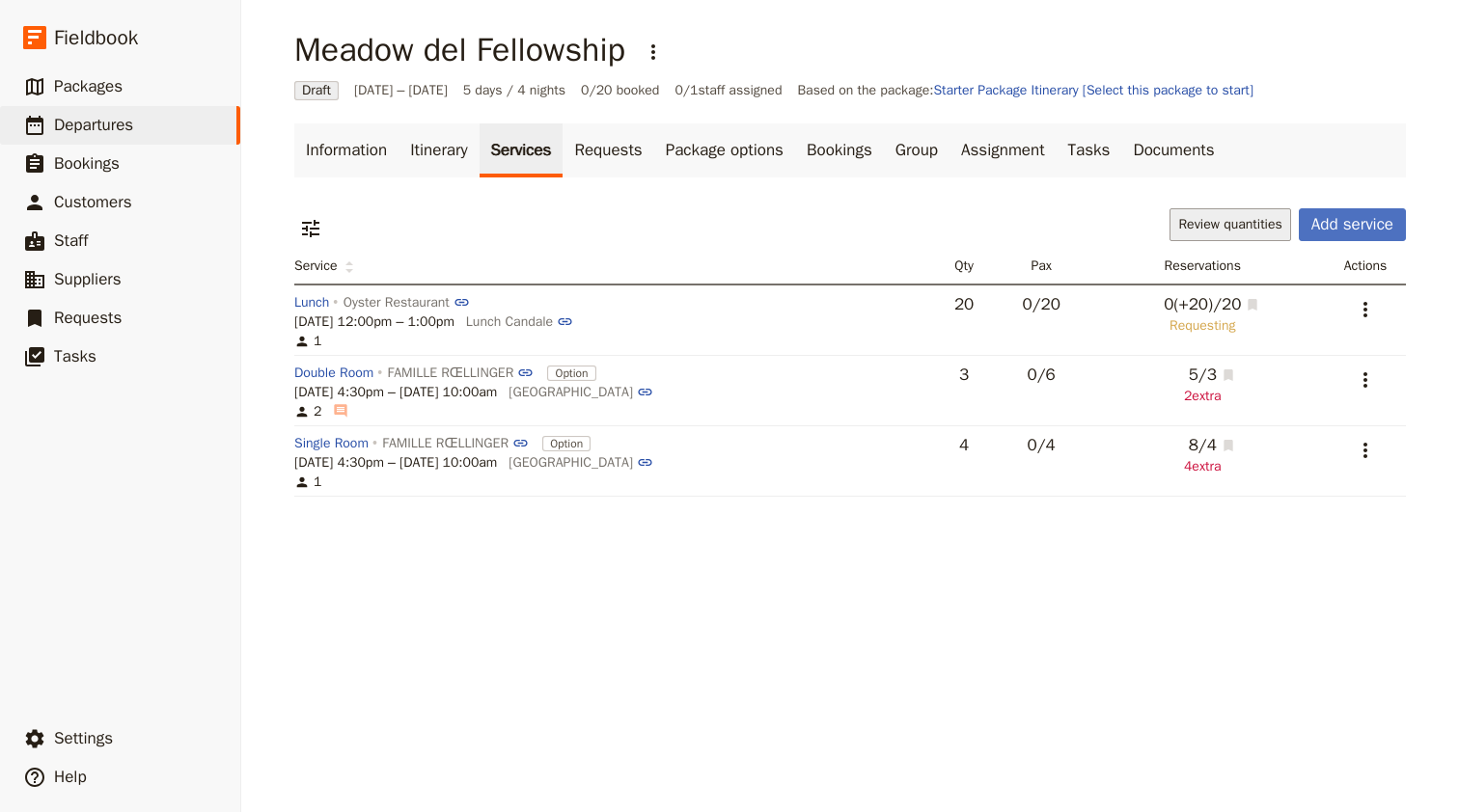click on "Review quantities" at bounding box center [1229, 225] 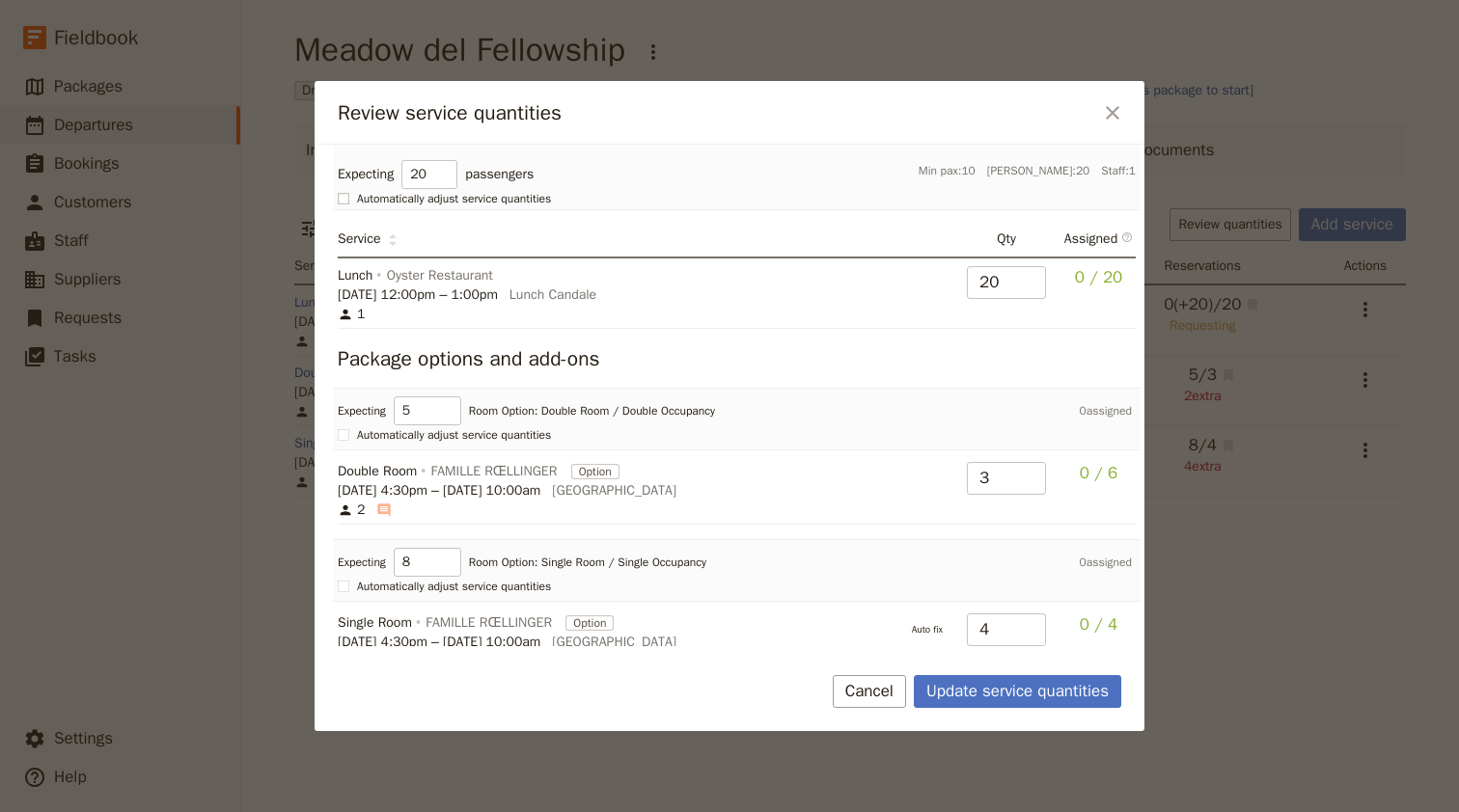 click 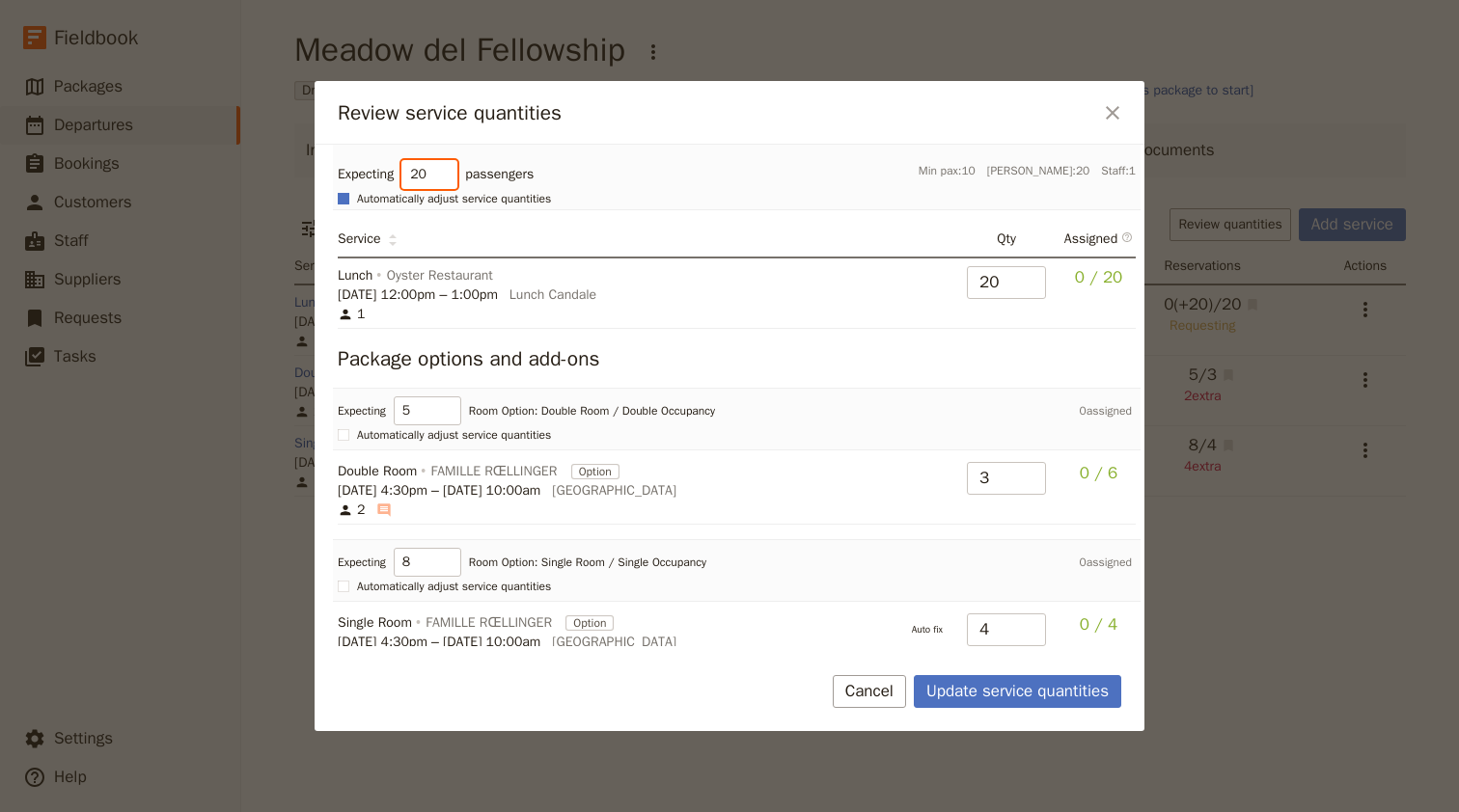 checkbox on "true" 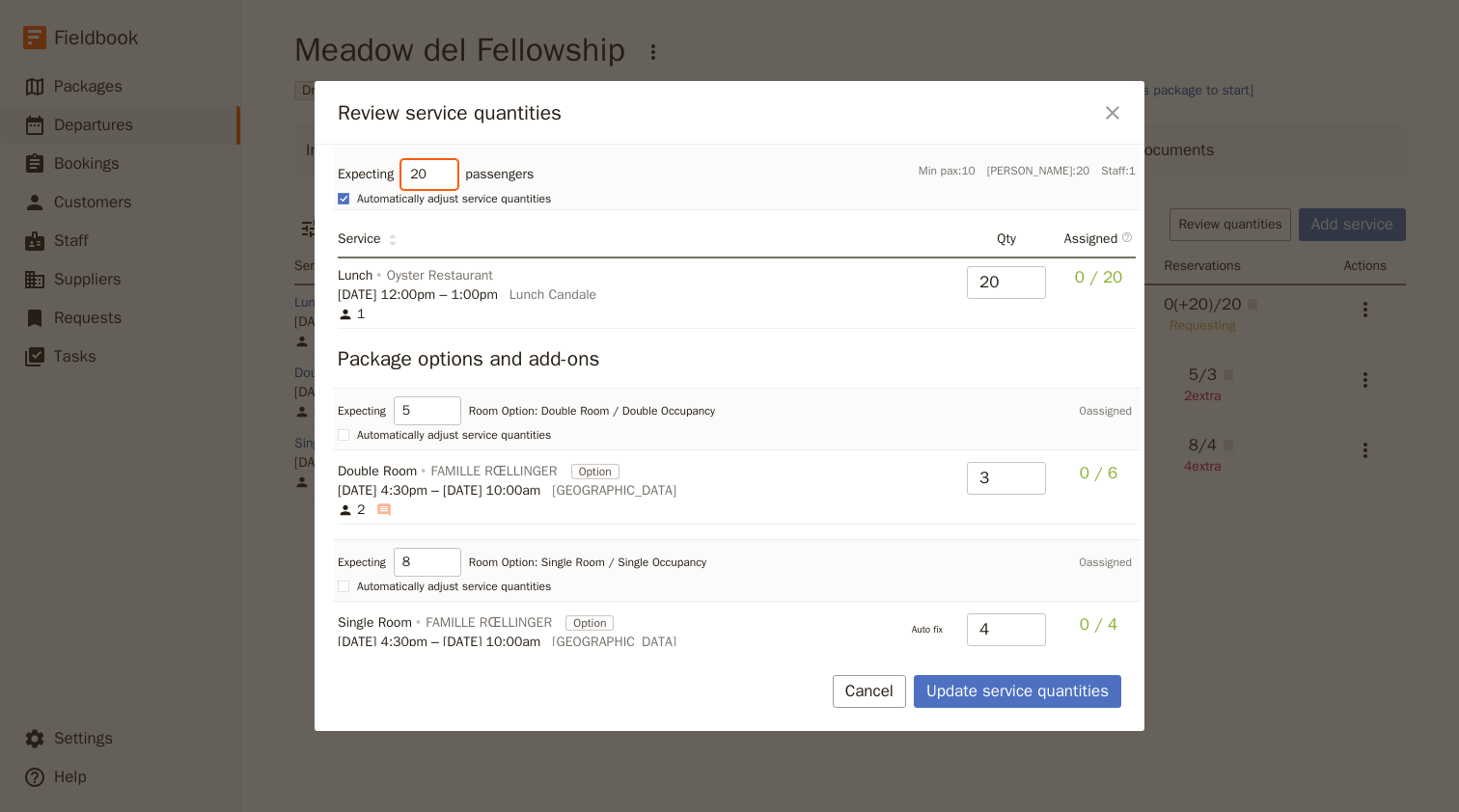 type on "2" 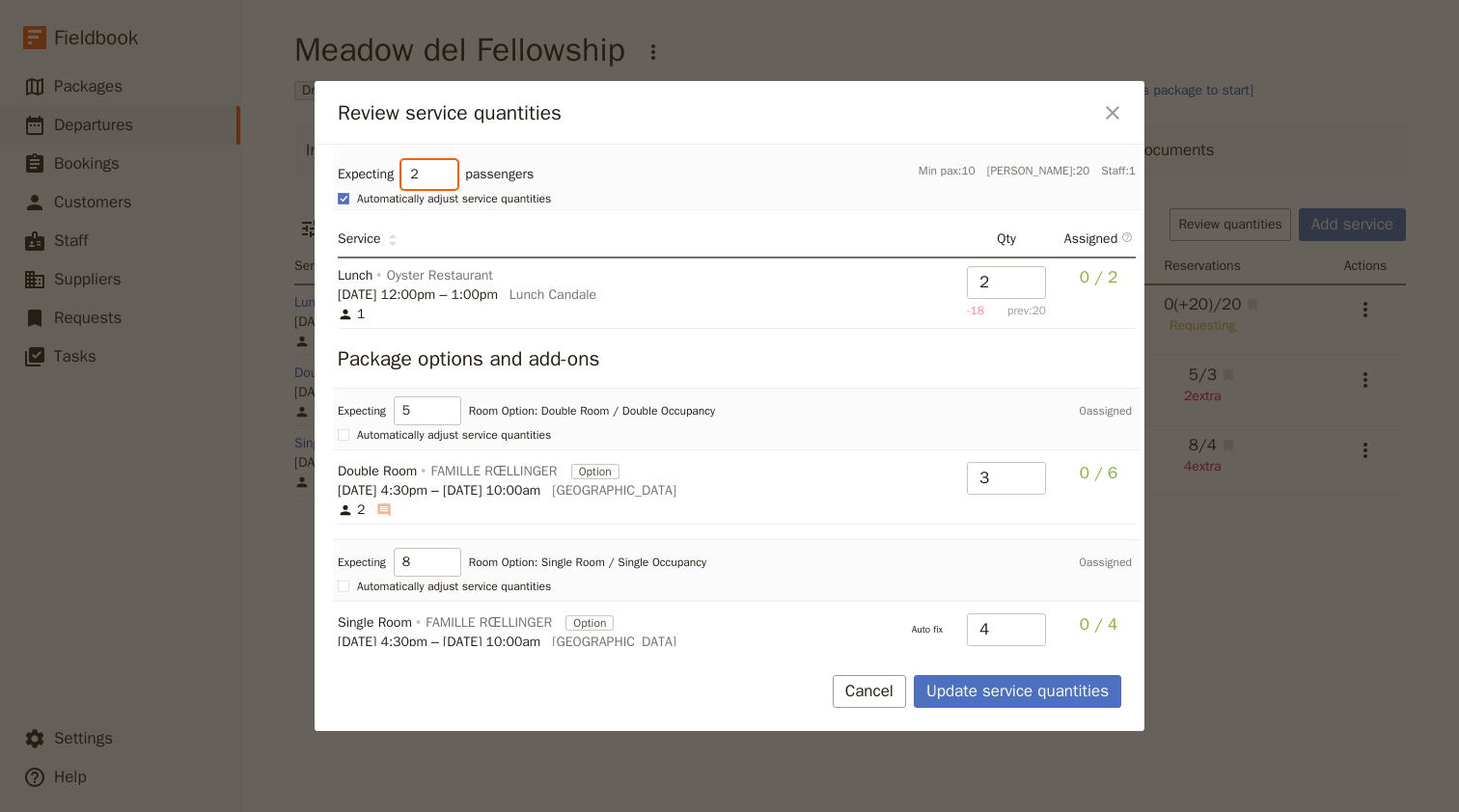 type on "0" 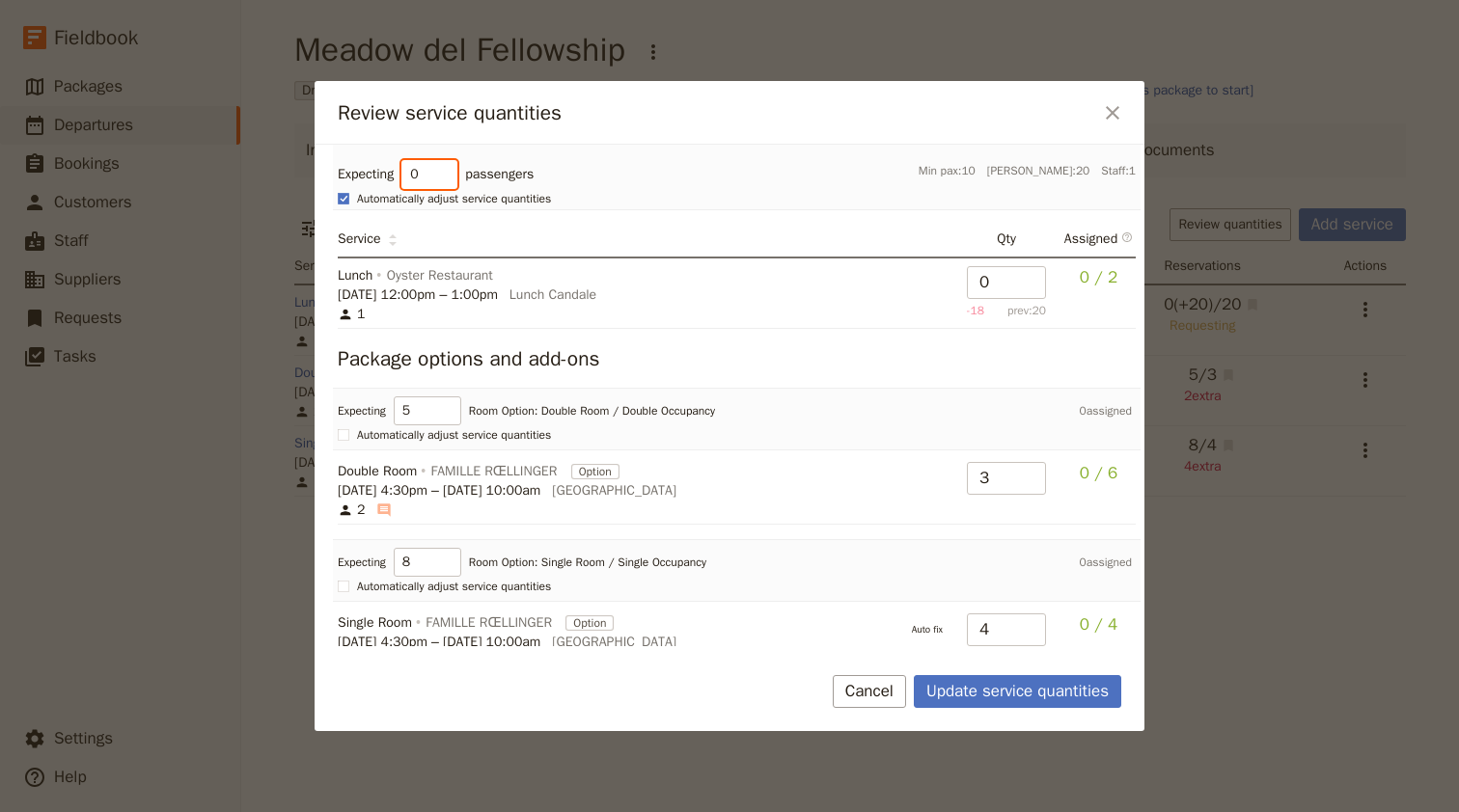 type on "1" 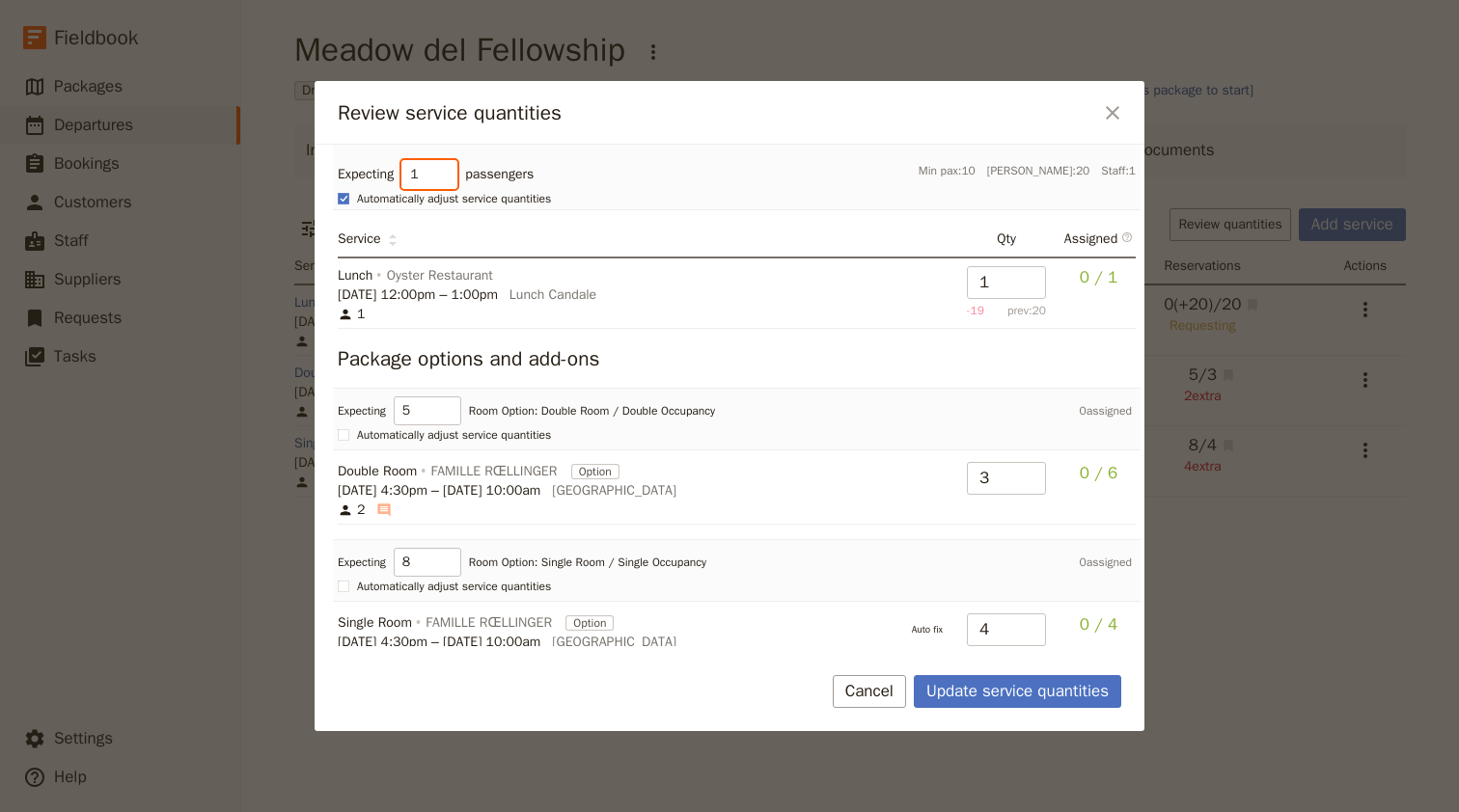type on "10" 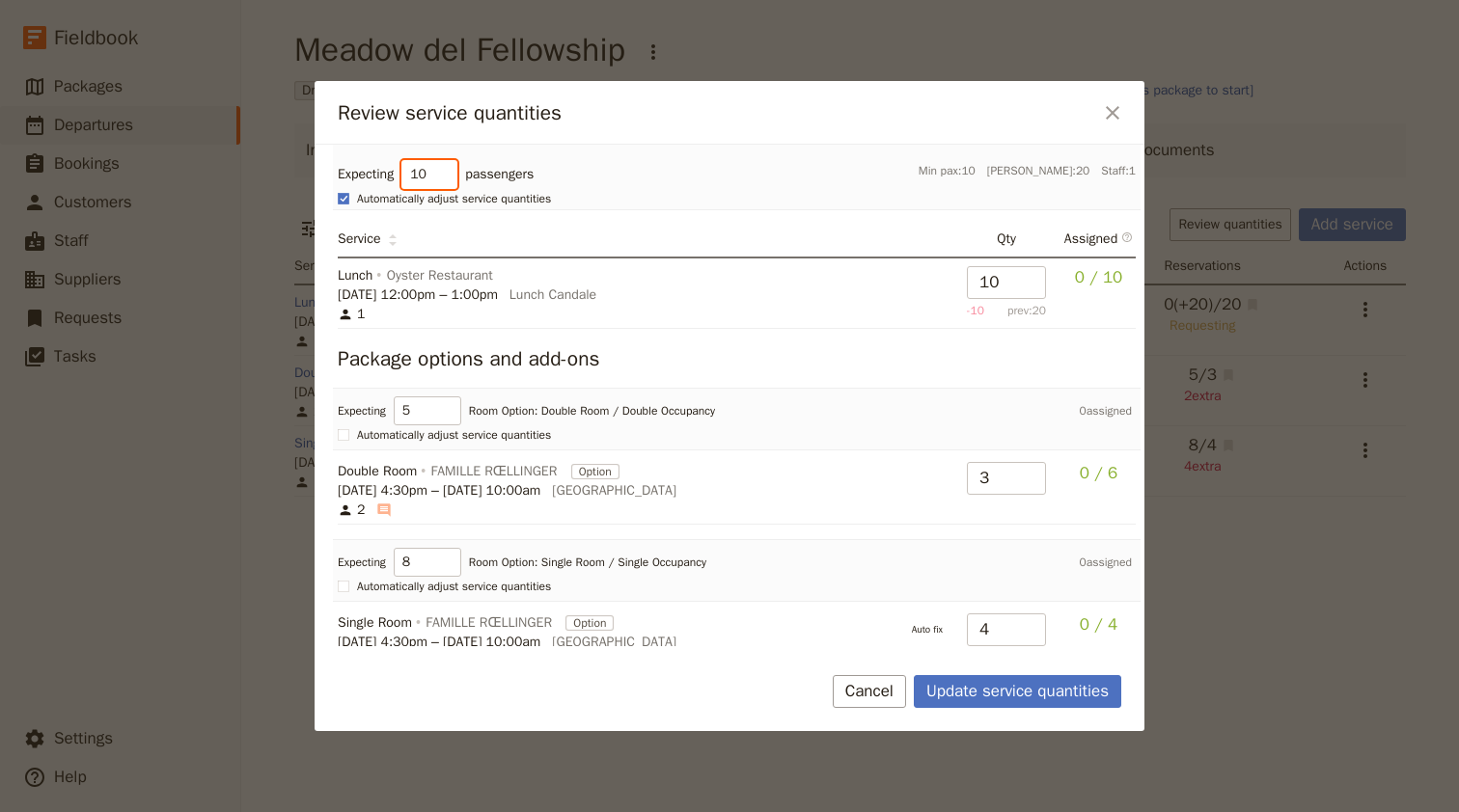 type on "10" 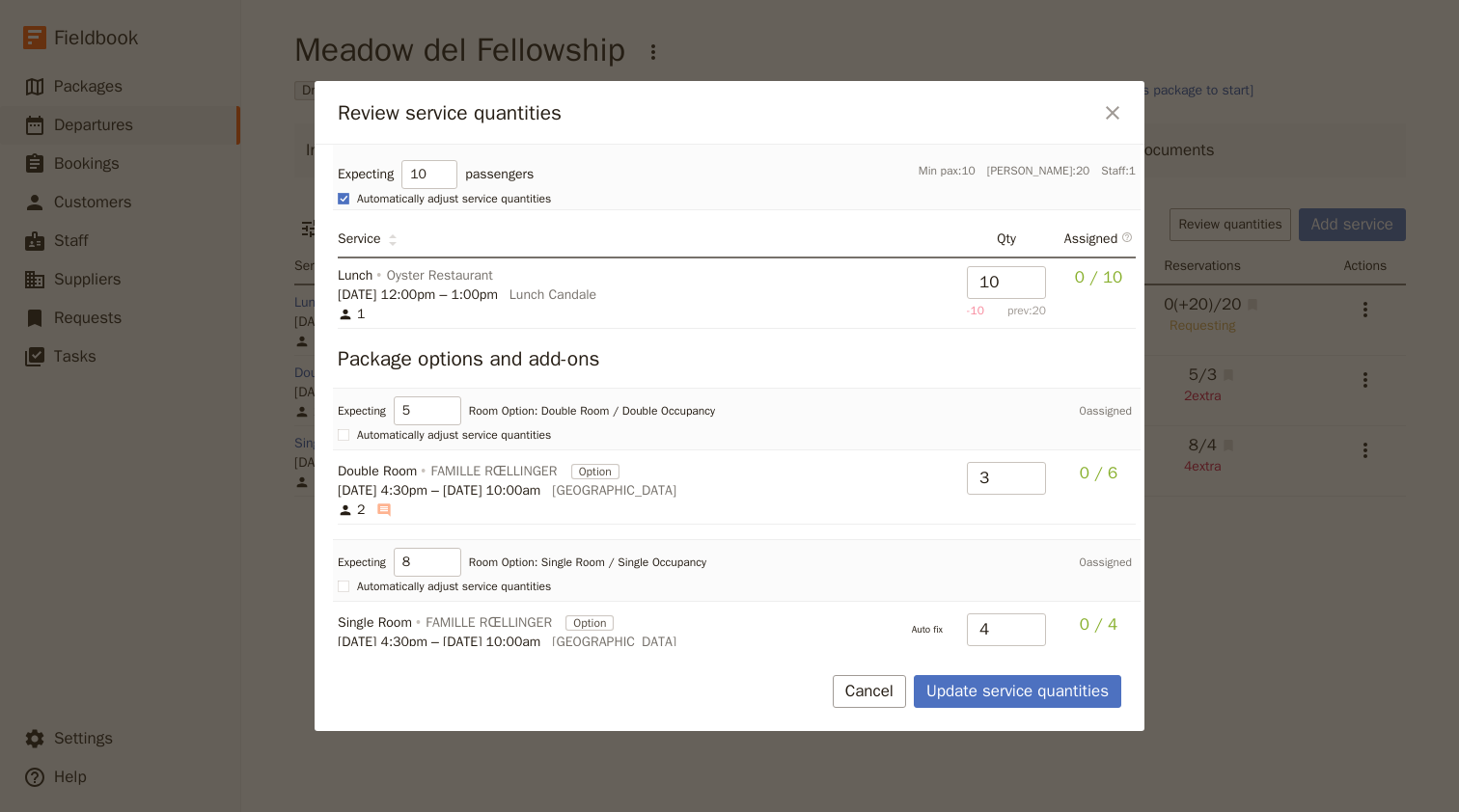 click on "Expecting   10   passengers Min pax:  10 Max pax:  20 Staff:  1 Automatically adjust service quantities Service Qty Assigned ​ Lunch Oyster Restaurant  [DATE] 12:00pm – 1:00pm Lunch Candale 1 Auto fix 10 -10 prev:  20 0 / 10" at bounding box center [736, 236] 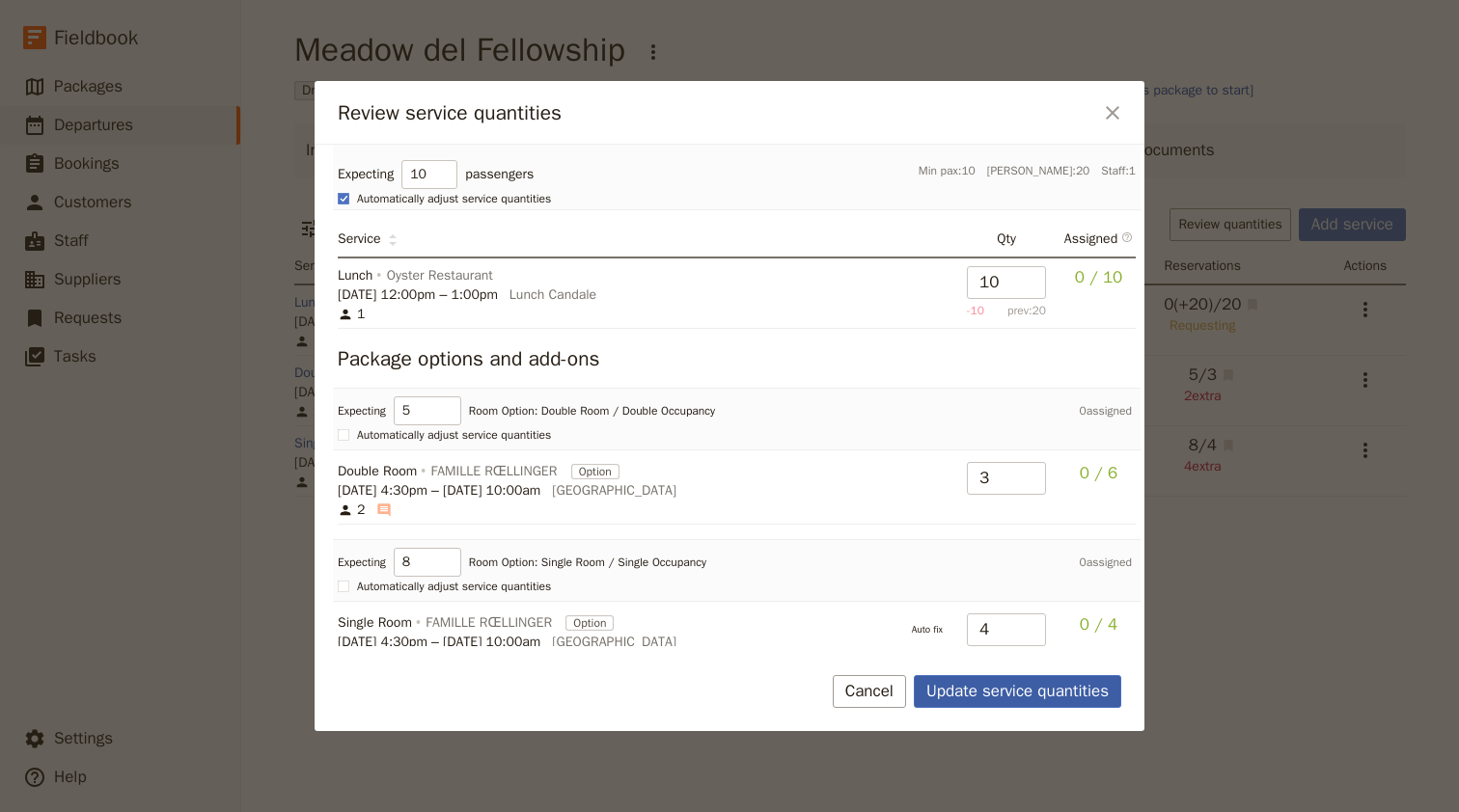 click on "Update service quantities" at bounding box center [1017, 691] 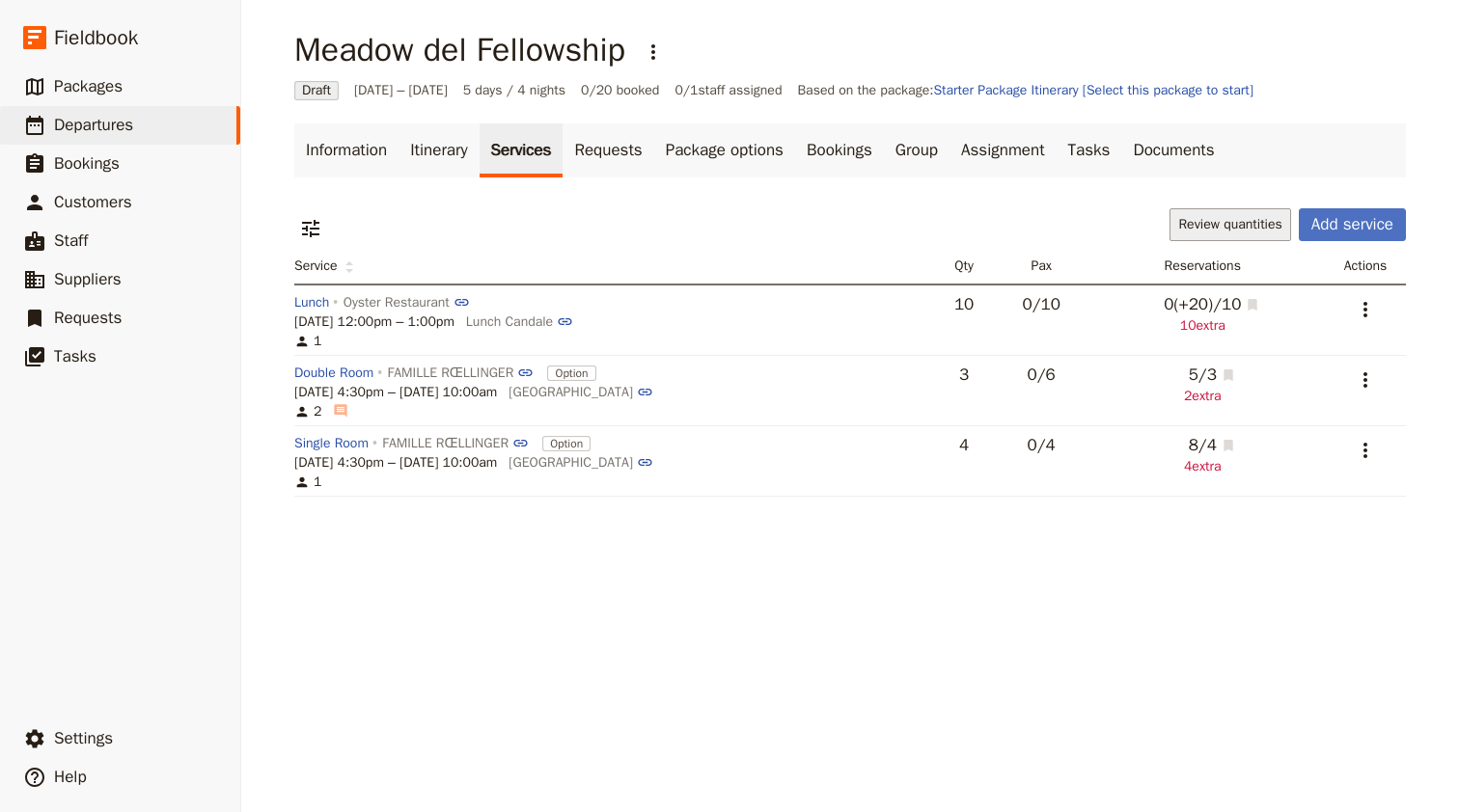 click on "Review quantities" at bounding box center [1229, 225] 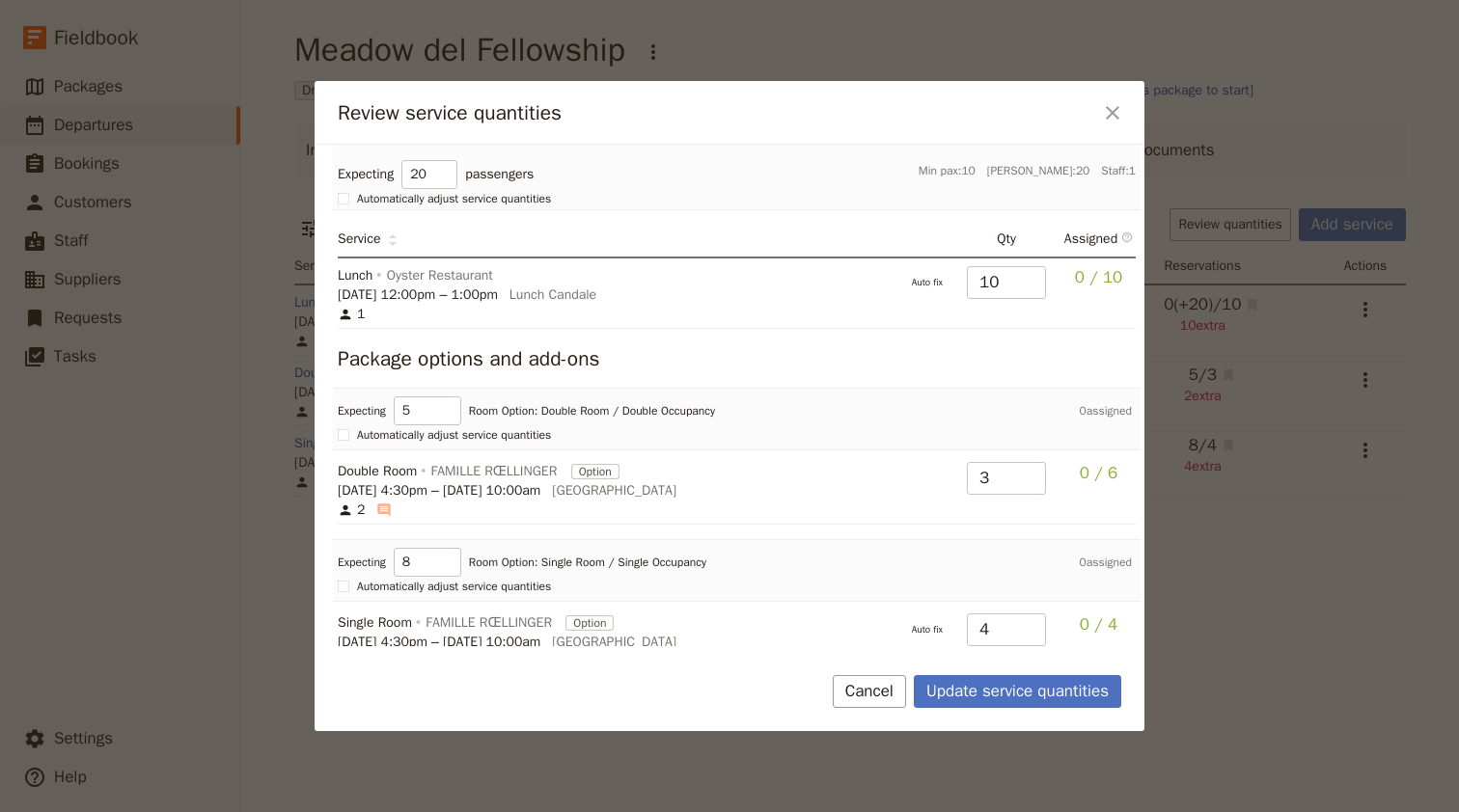 scroll, scrollTop: 0, scrollLeft: 0, axis: both 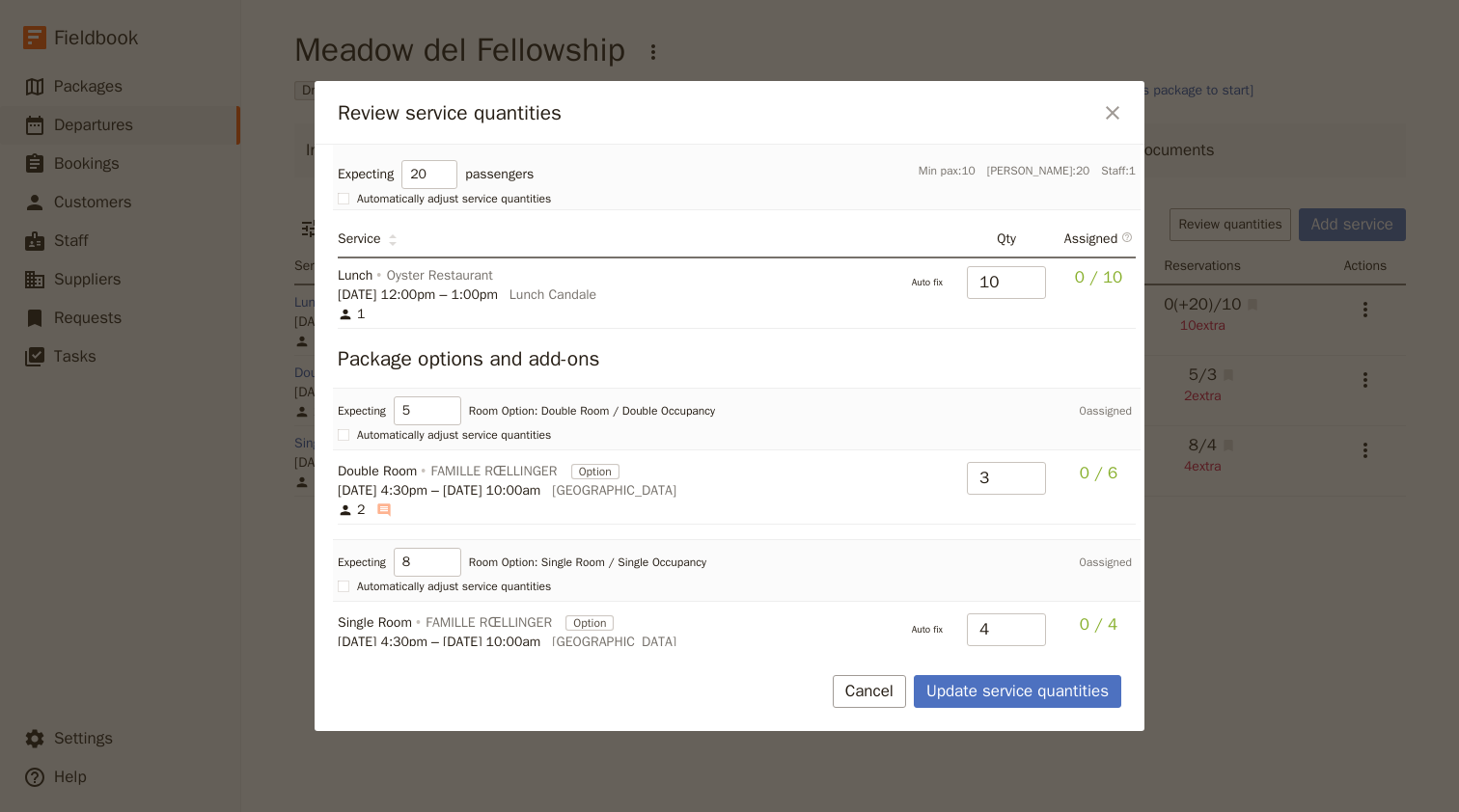 click on "Cancel" at bounding box center [869, 691] 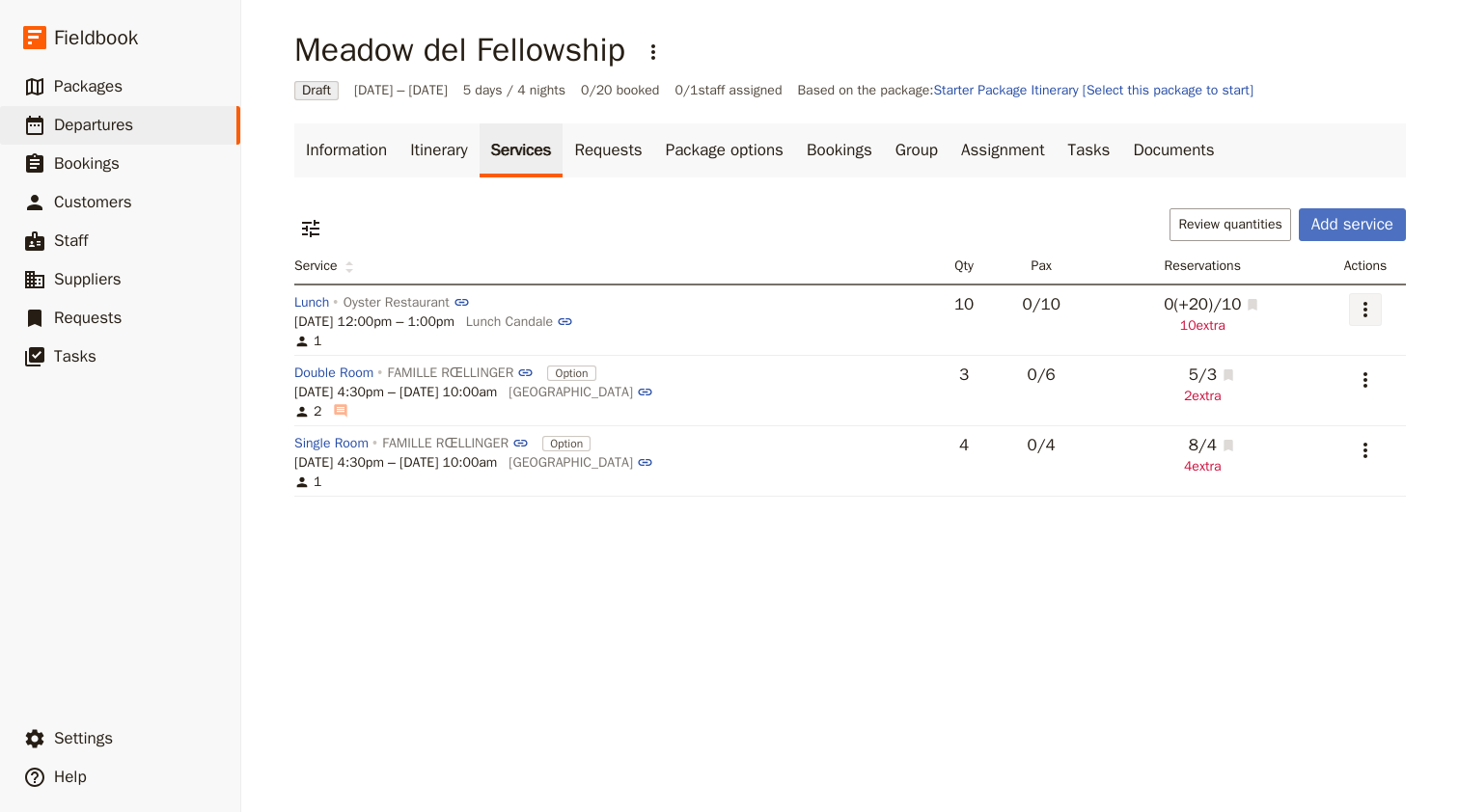 click 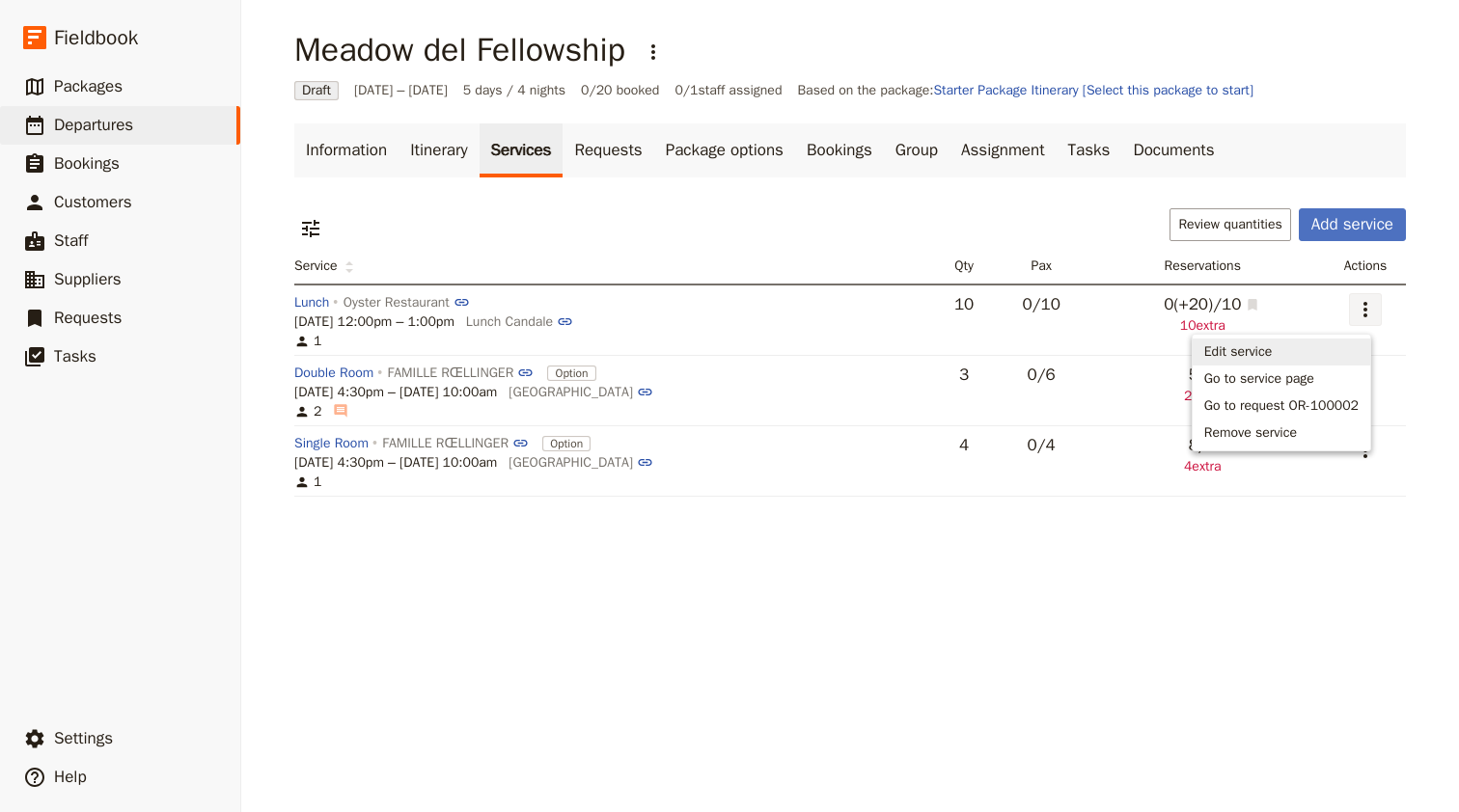 click on "Meadow del Fellowship  ​ Draft [DATE] – [DATE] 5 days   /   4 nights 0/20 booked 0 / 1  staff assigned Based on the package:  Starter Package Itinerary [Select this package to start] Information Itinerary Services Requests Package options Bookings Group Assignment Tasks Documents ​ Review quantities Add service Service Qty Pax Reservations Actions Lunch Oyster Restaurant  [DATE] 12:00pm – 1:00pm Lunch Candale 1 10 0  /  10 0  (+20)  /  10 10  extra ​ Double Room  FAMILLE RŒLLINGER Option [DATE] 4:30pm – [DATE] 10:00am [GEOGRAPHIC_DATA]  2 ​ 3 0  /  6 5  /  3 2  extra ​ Single Room FAMILLE RŒLLINGER Option [DATE] 4:30pm – [DATE] 10:00am [GEOGRAPHIC_DATA]  1 4 0  /  4 8  /  4 4  extra ​" at bounding box center (850, 406) 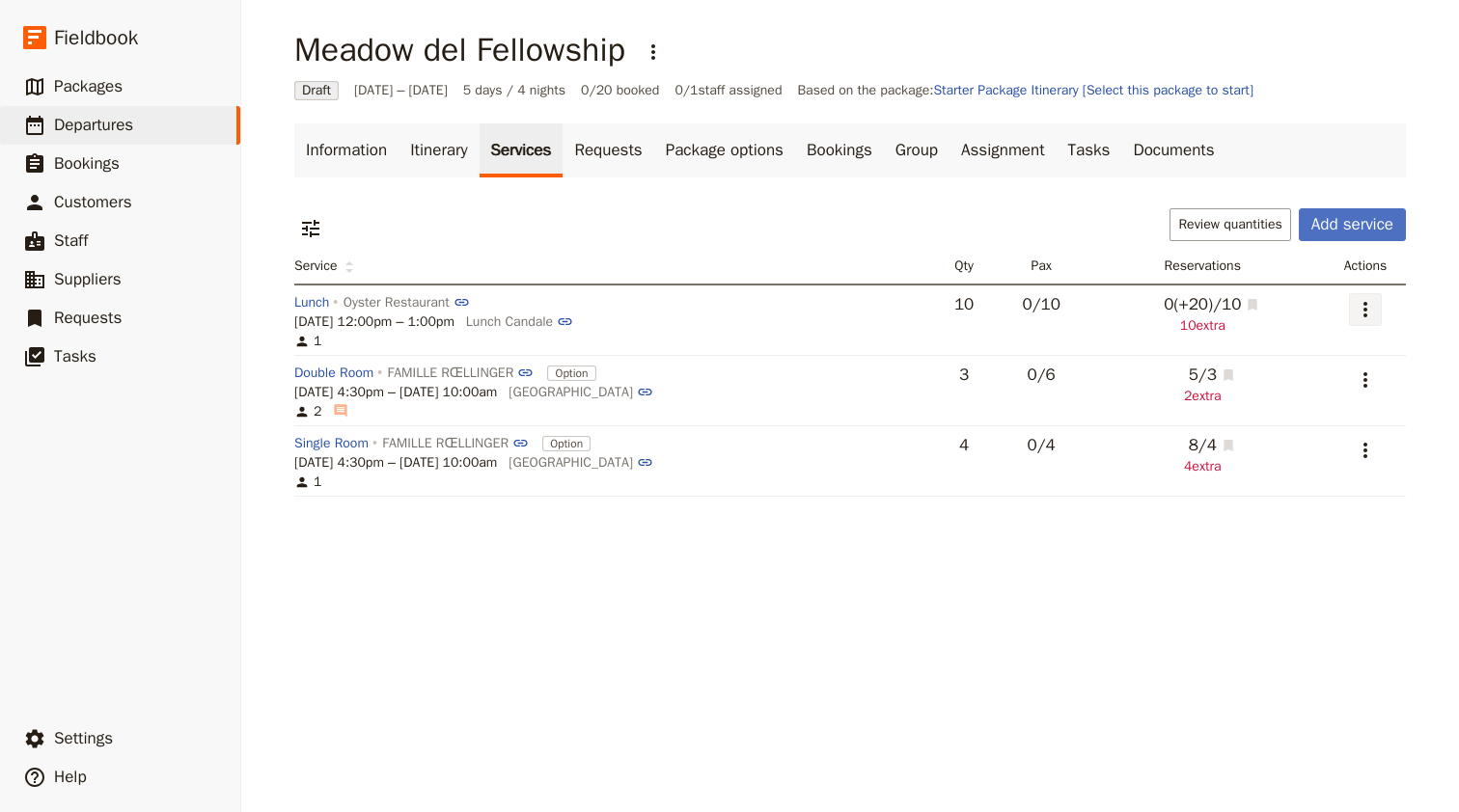 click on "​" at bounding box center [1365, 310] 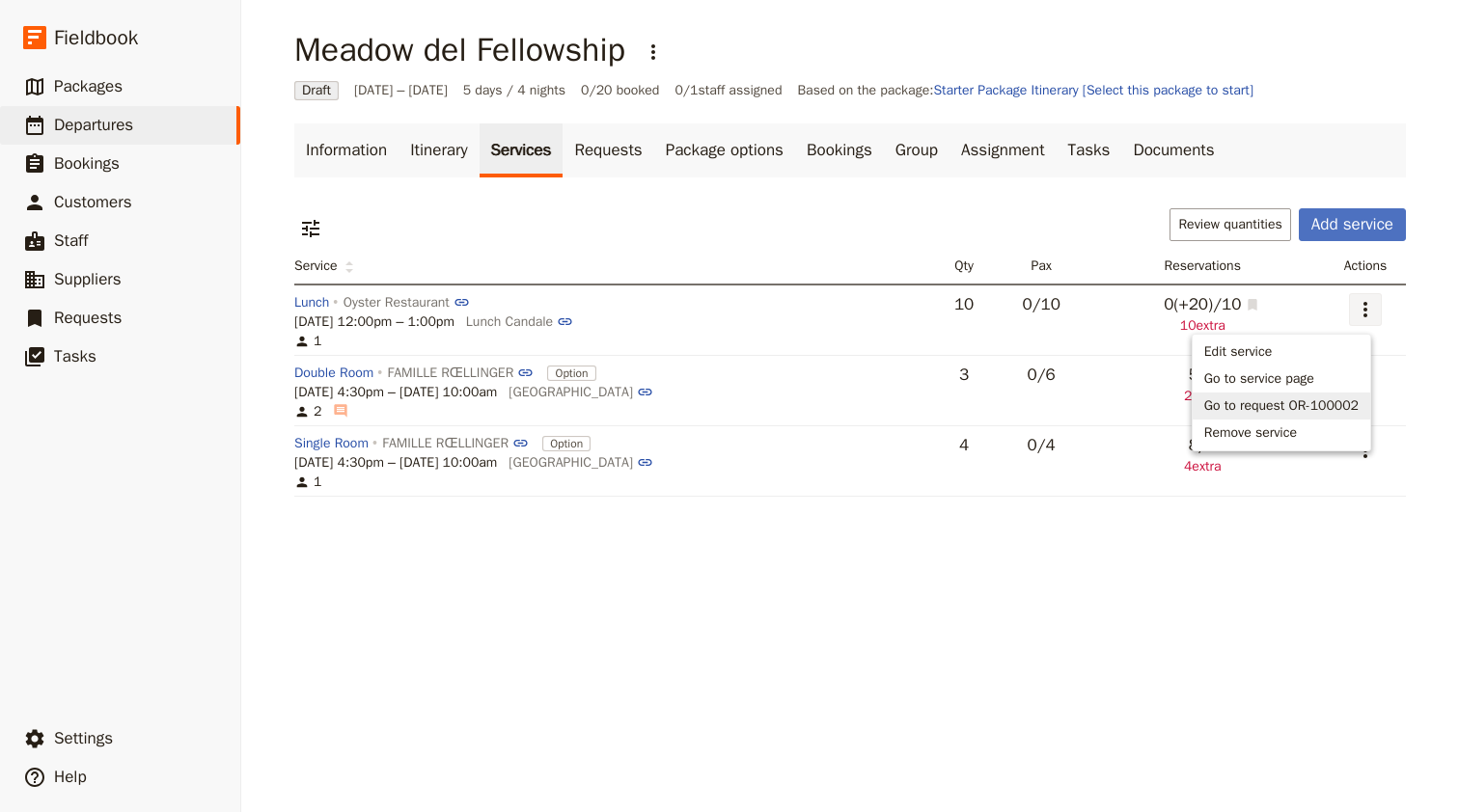 click on "Go to request OR-100002" at bounding box center (1281, 406) 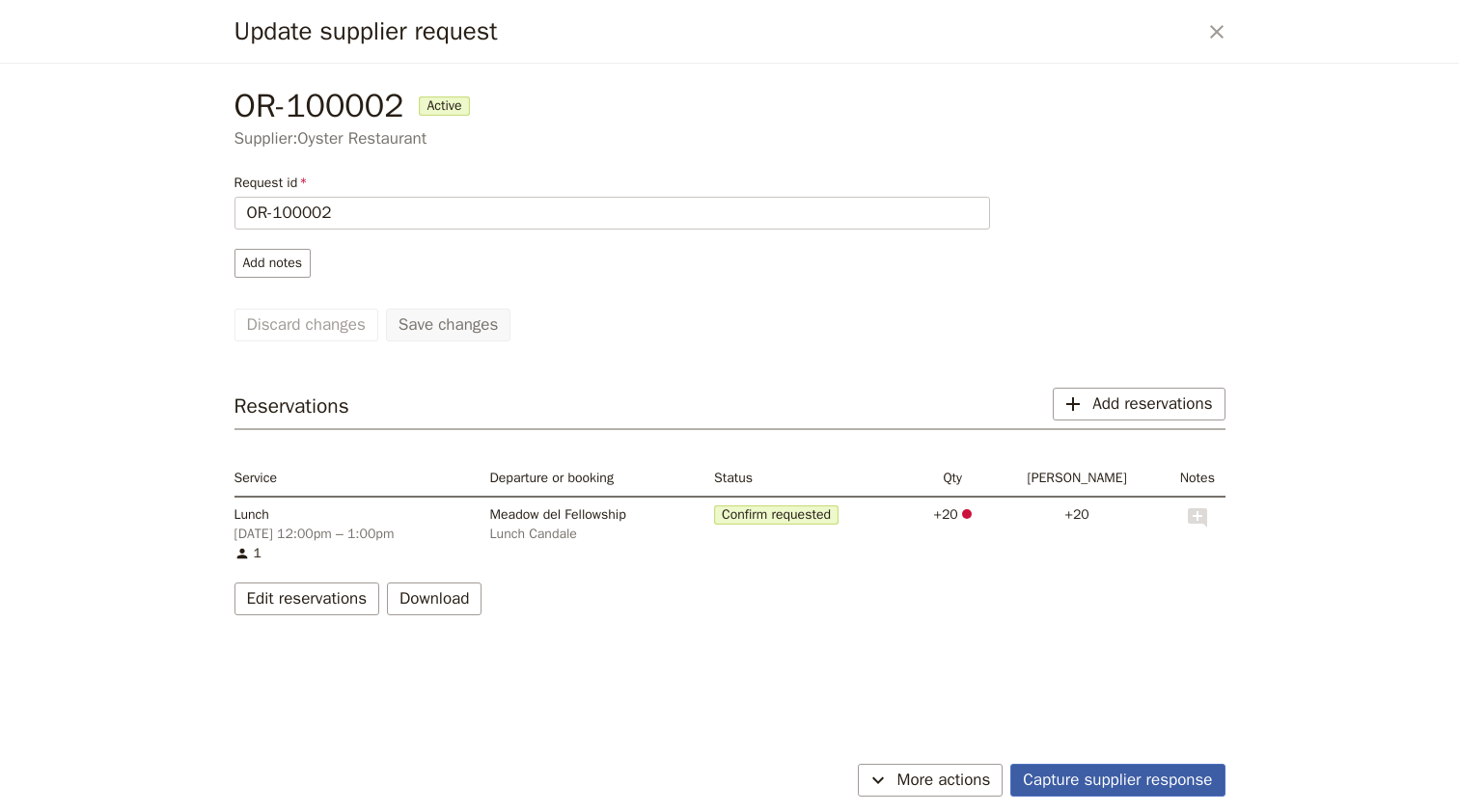 click on "Capture supplier response" at bounding box center (1117, 780) 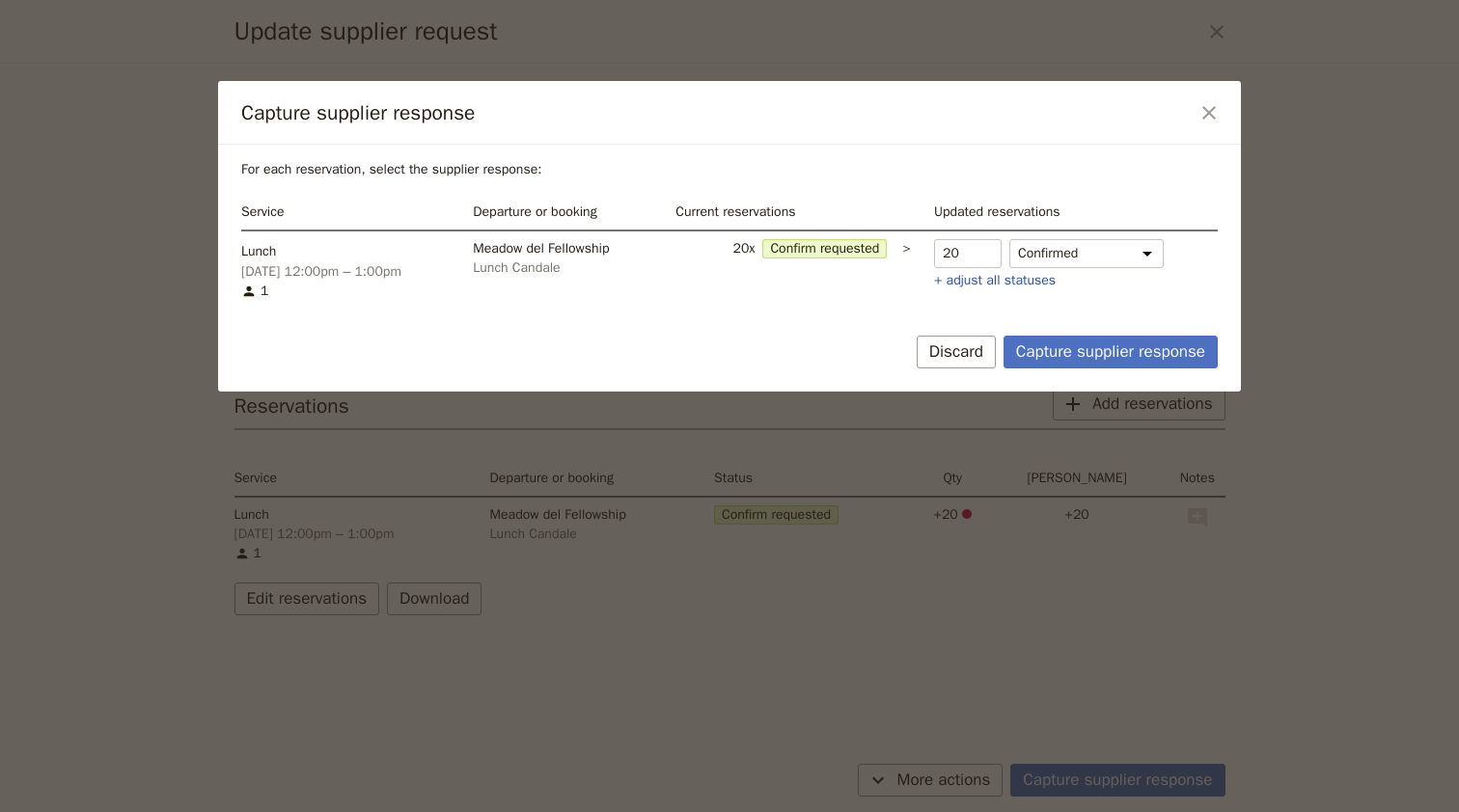 drag, startPoint x: 1212, startPoint y: 114, endPoint x: 1111, endPoint y: 309, distance: 219.60419 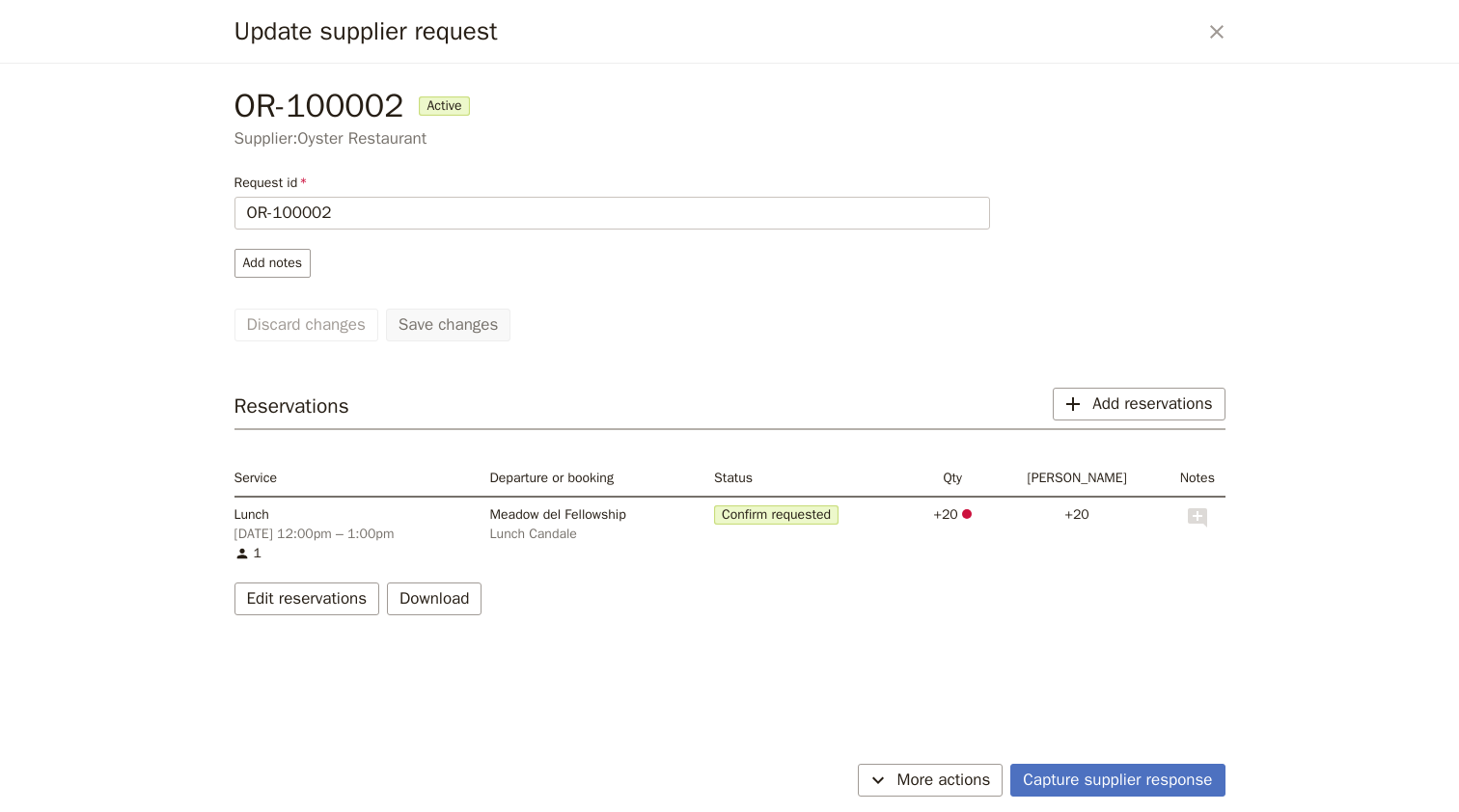 click on "Capture supplier response ​ More actions" at bounding box center (730, 784) 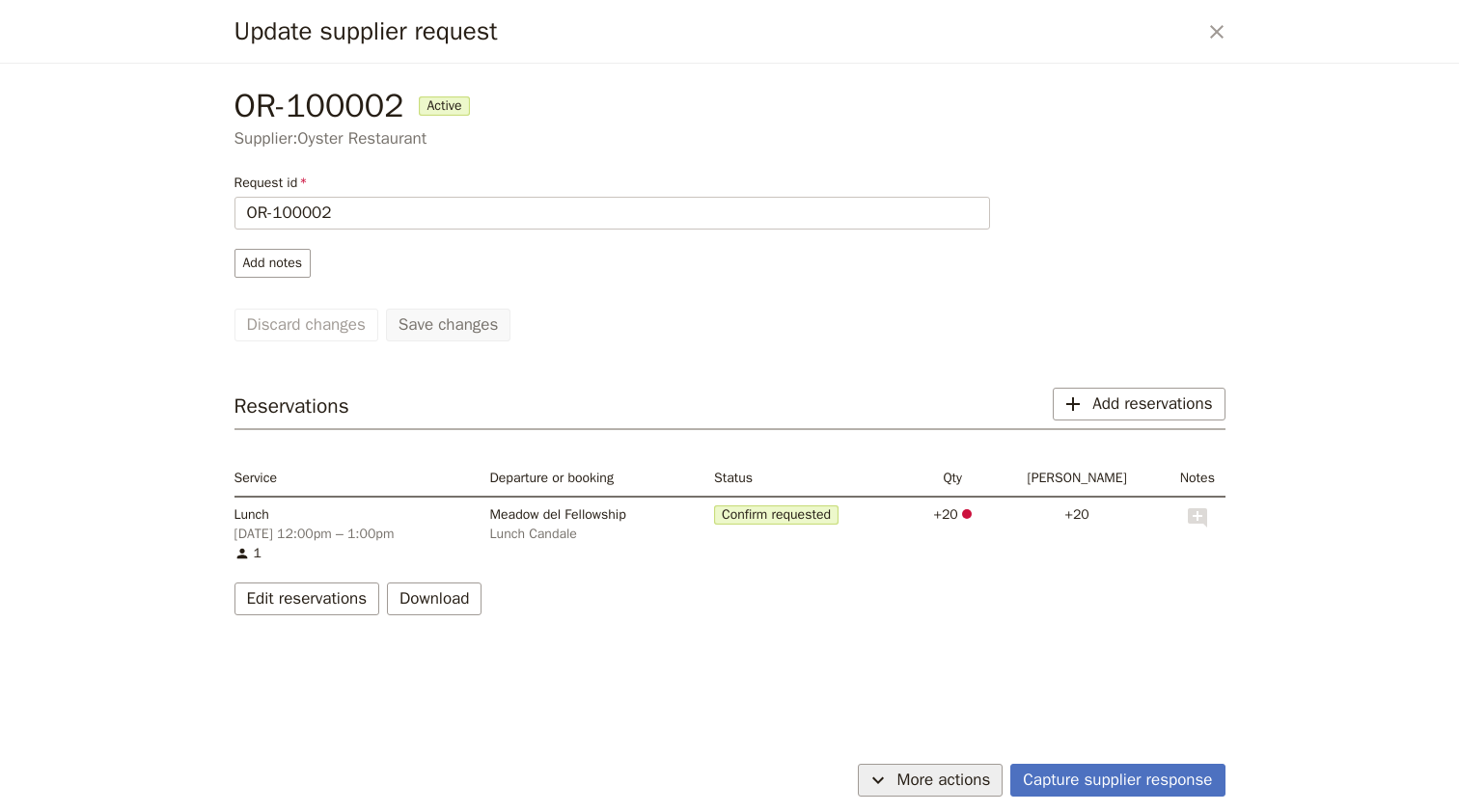 click on "More actions" at bounding box center [944, 780] 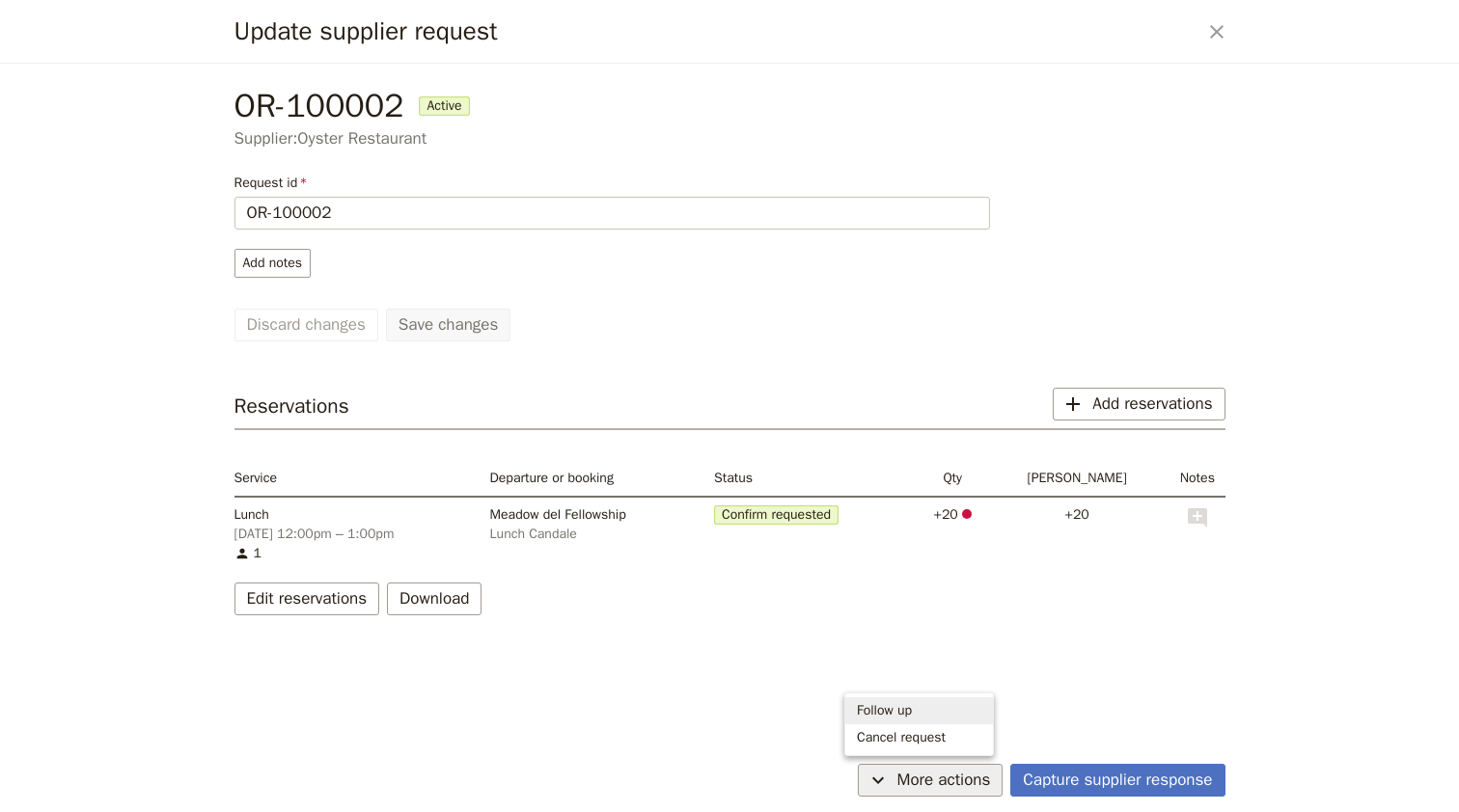 click on "Follow up" at bounding box center (884, 711) 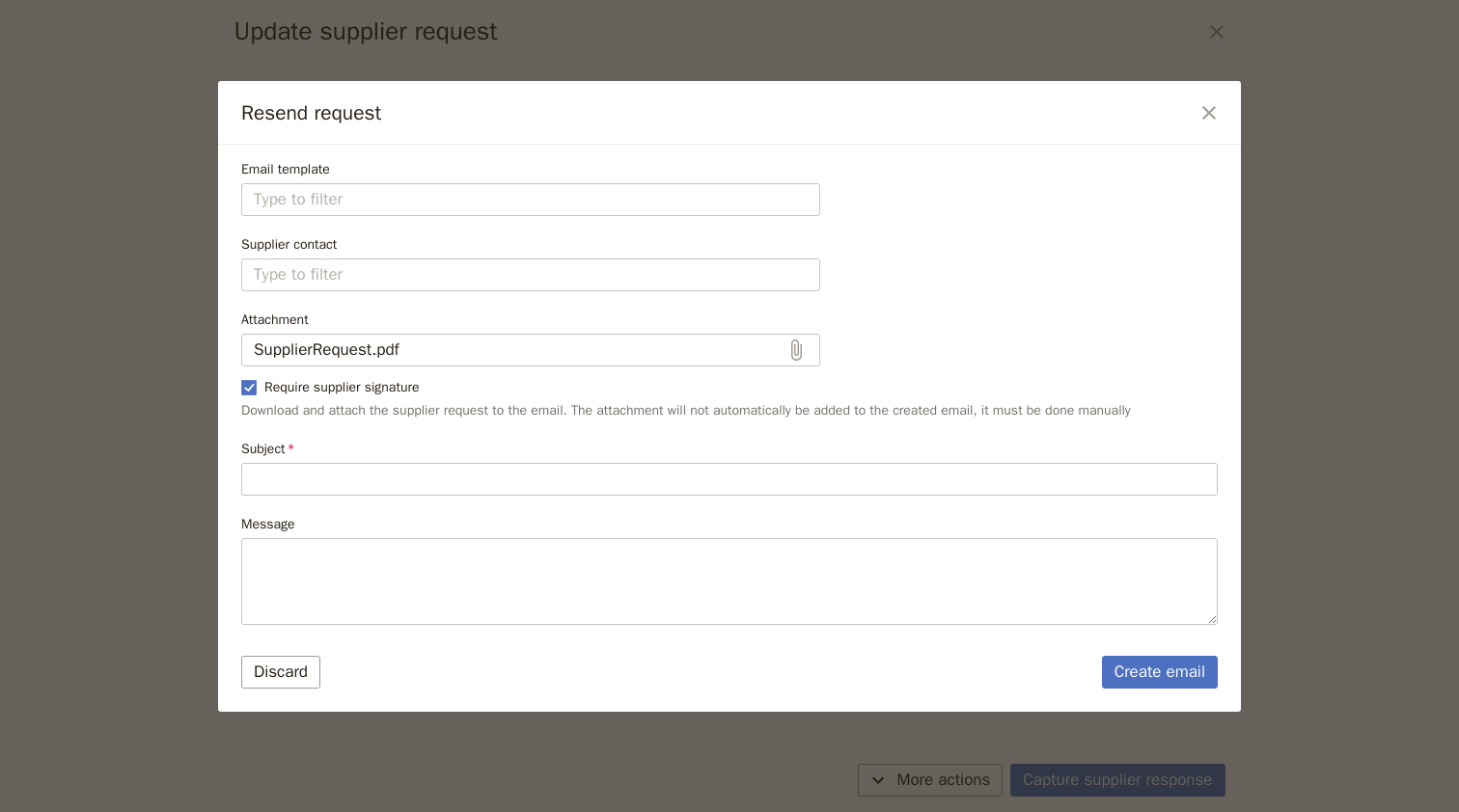 type on "Follow up on previous reservation request" 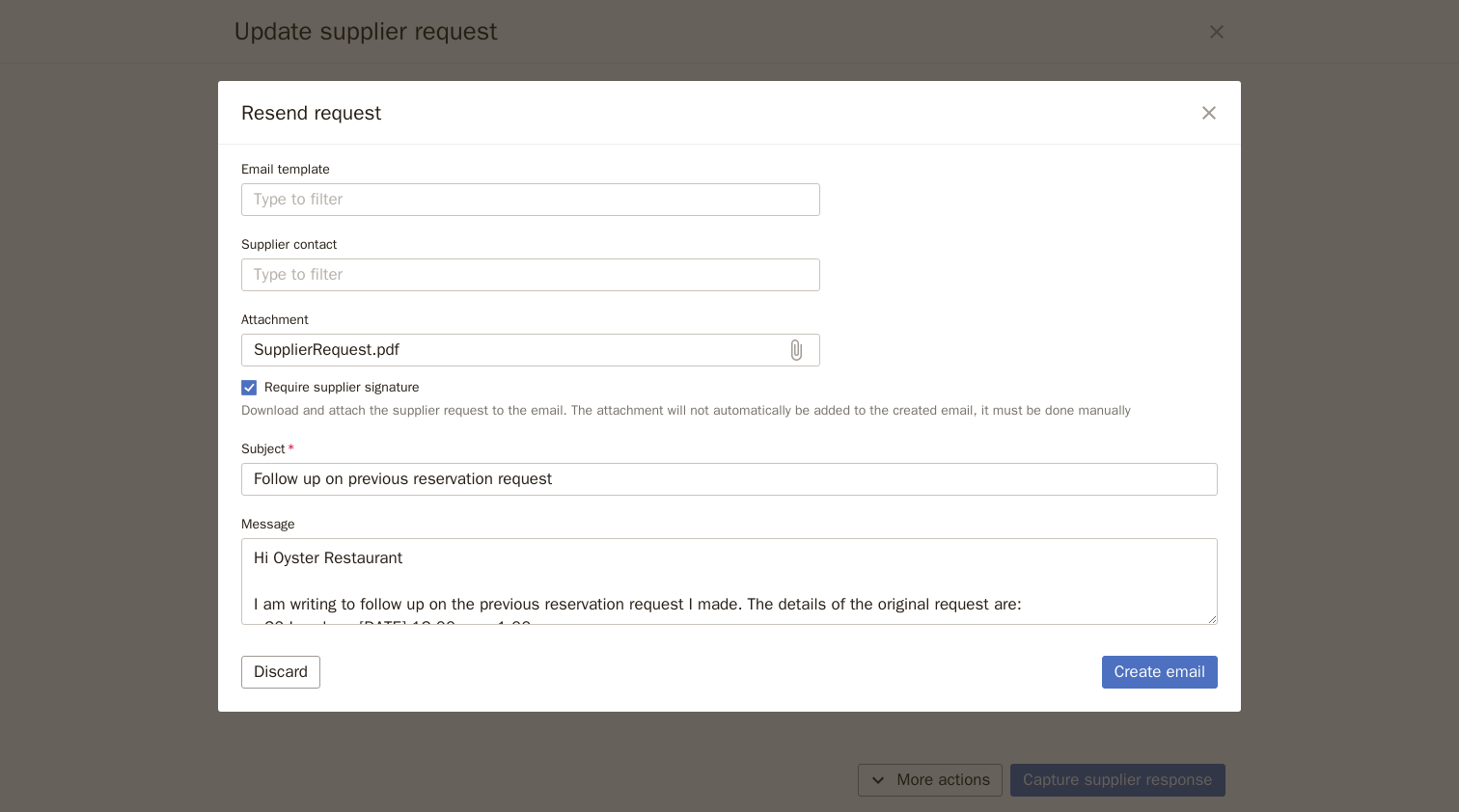 type on "Fieldbook default template" 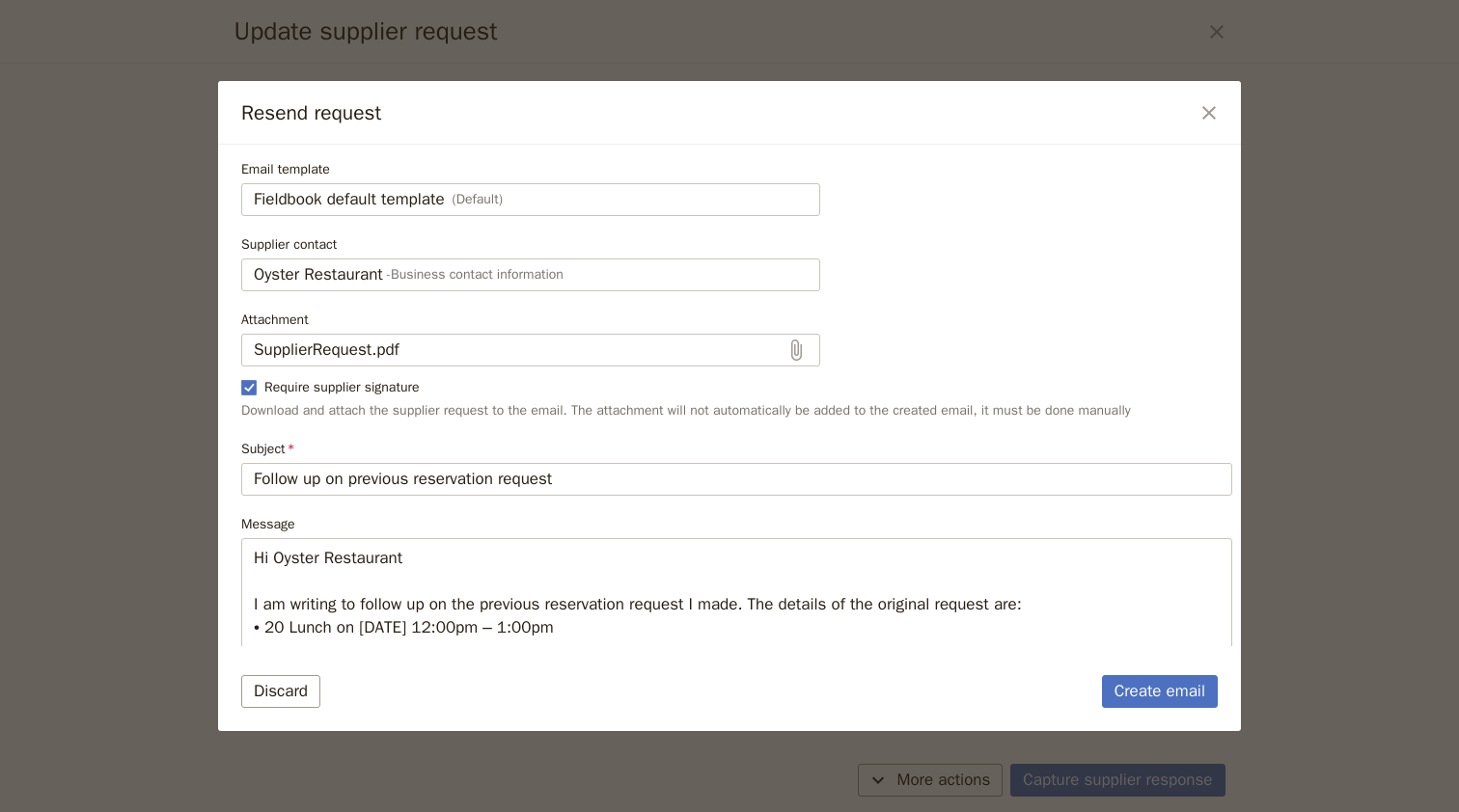 click on "Email template Fieldbook default template (Default) Fieldbook default template Supplier contact Oyster Restaurant   -  Business contact information Oyster Restaurant Attachment SupplierRequest.pdf Require supplier signature Download and attach the supplier request to the email. The attachment will not automatically be added to the created email, it must be done manually Subject Follow up on previous reservation request Message Hi Oyster Restaurant
I am writing to follow up on the previous reservation request I made. The details of the original request are:
• 20 Lunch on [DATE] 12:00pm – 1:00pm
Below are additional instructions and notes for the reservations:
No additional notes or instructions
I have yet to receive a confirmation of these reservations from your company. I would greatly appreciate it if you could let me know the status of my request.
Kind regards
[PERSON_NAME]" at bounding box center (736, 508) 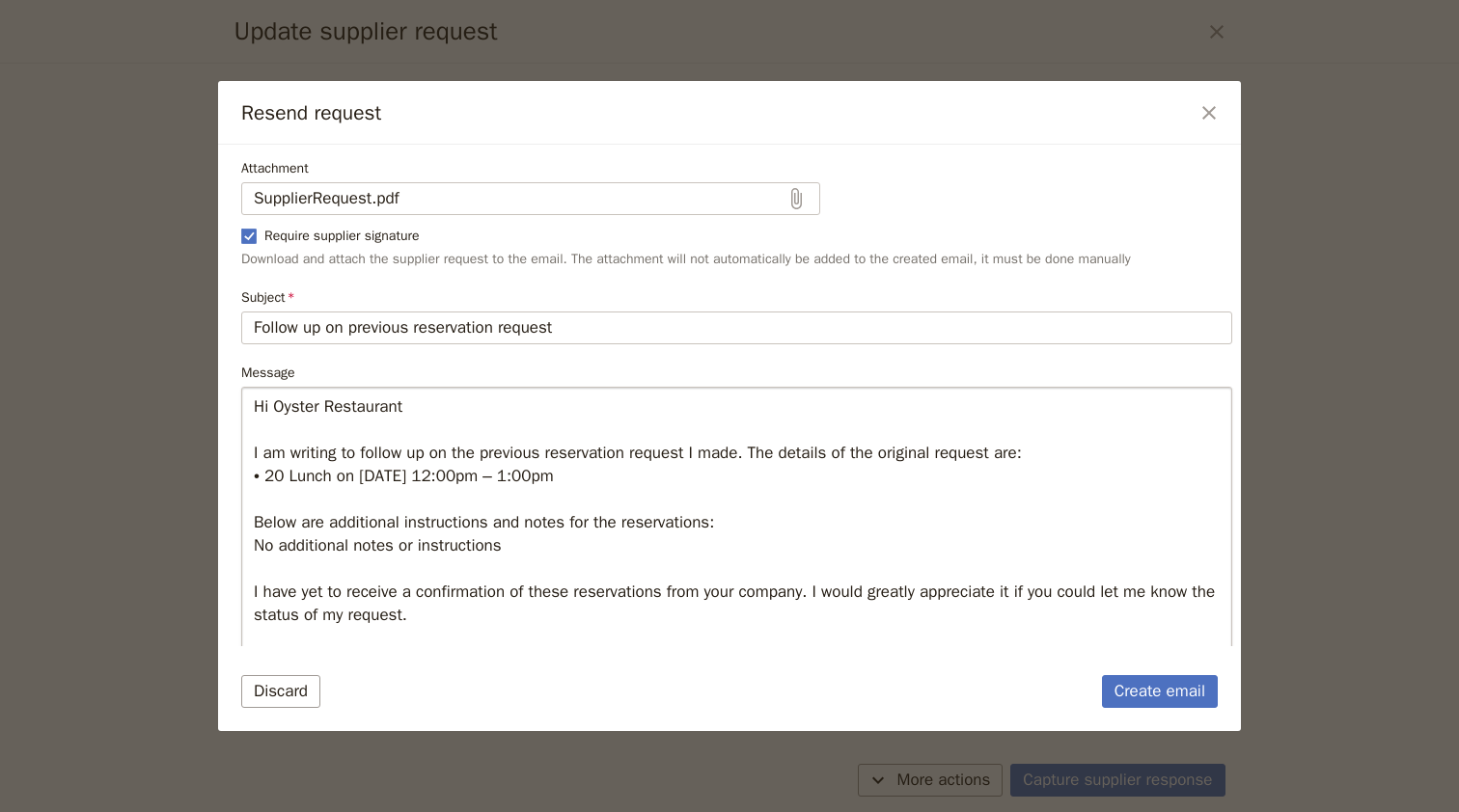 scroll, scrollTop: 187, scrollLeft: 0, axis: vertical 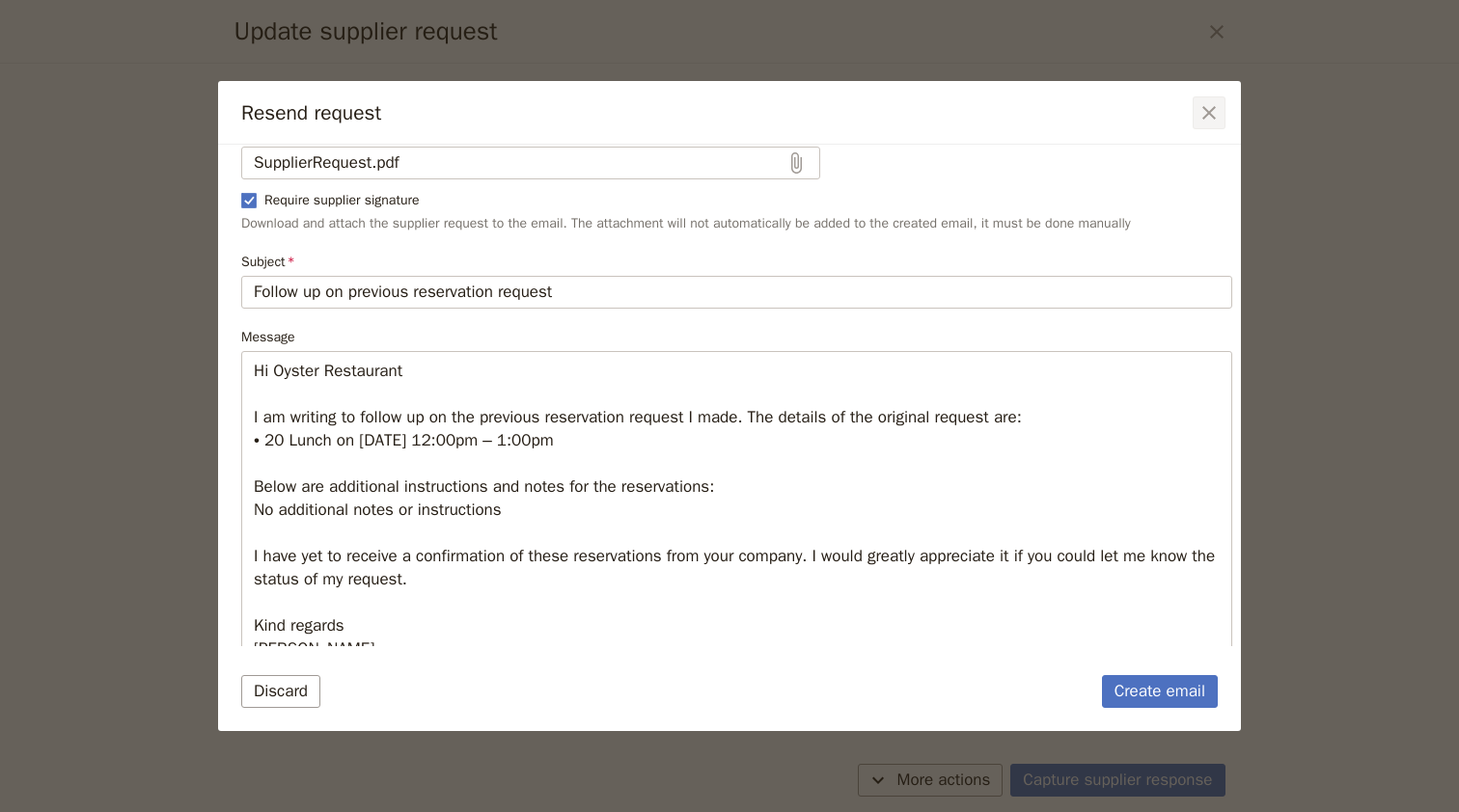 click 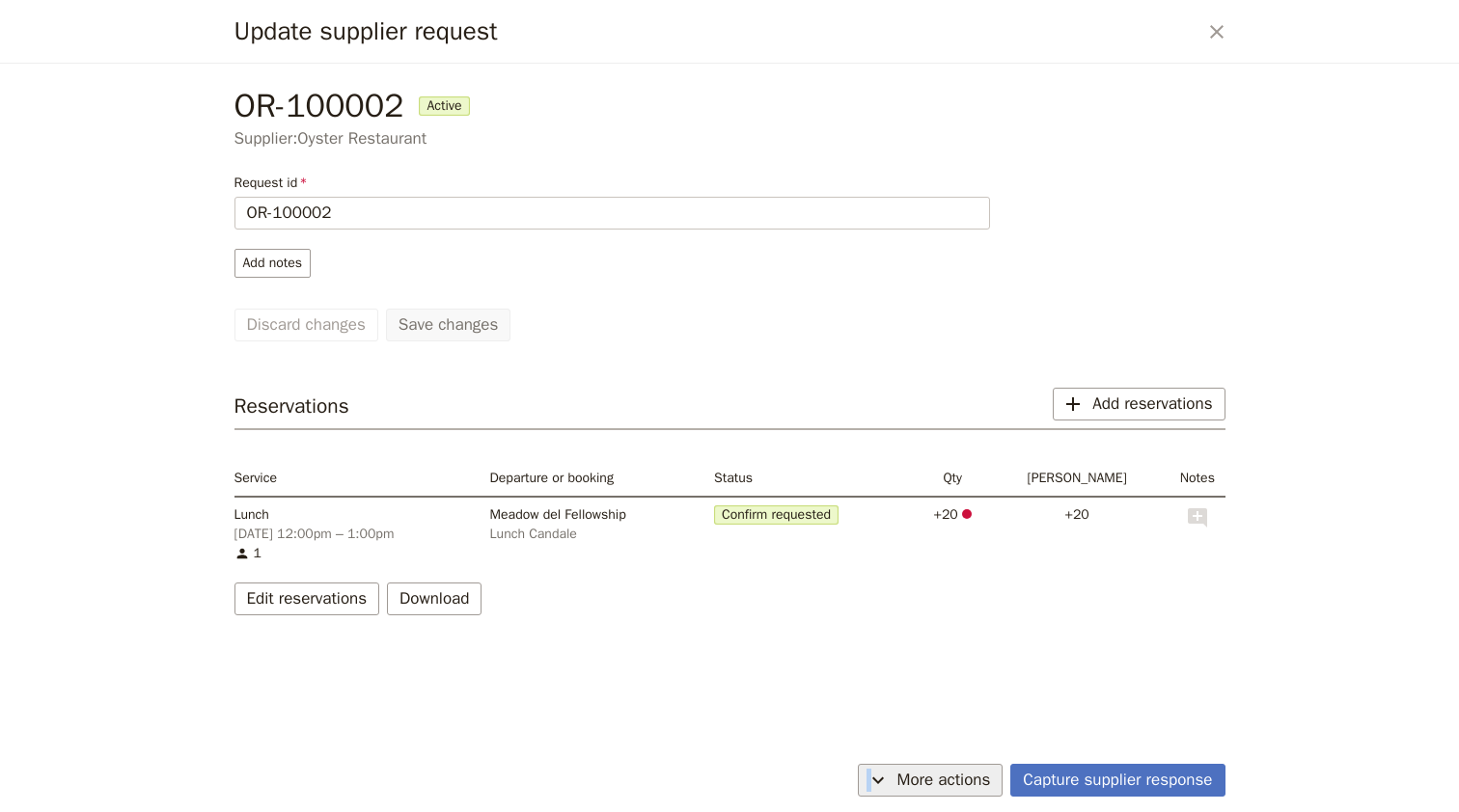 click on "Capture supplier response ​ More actions" at bounding box center [730, 784] 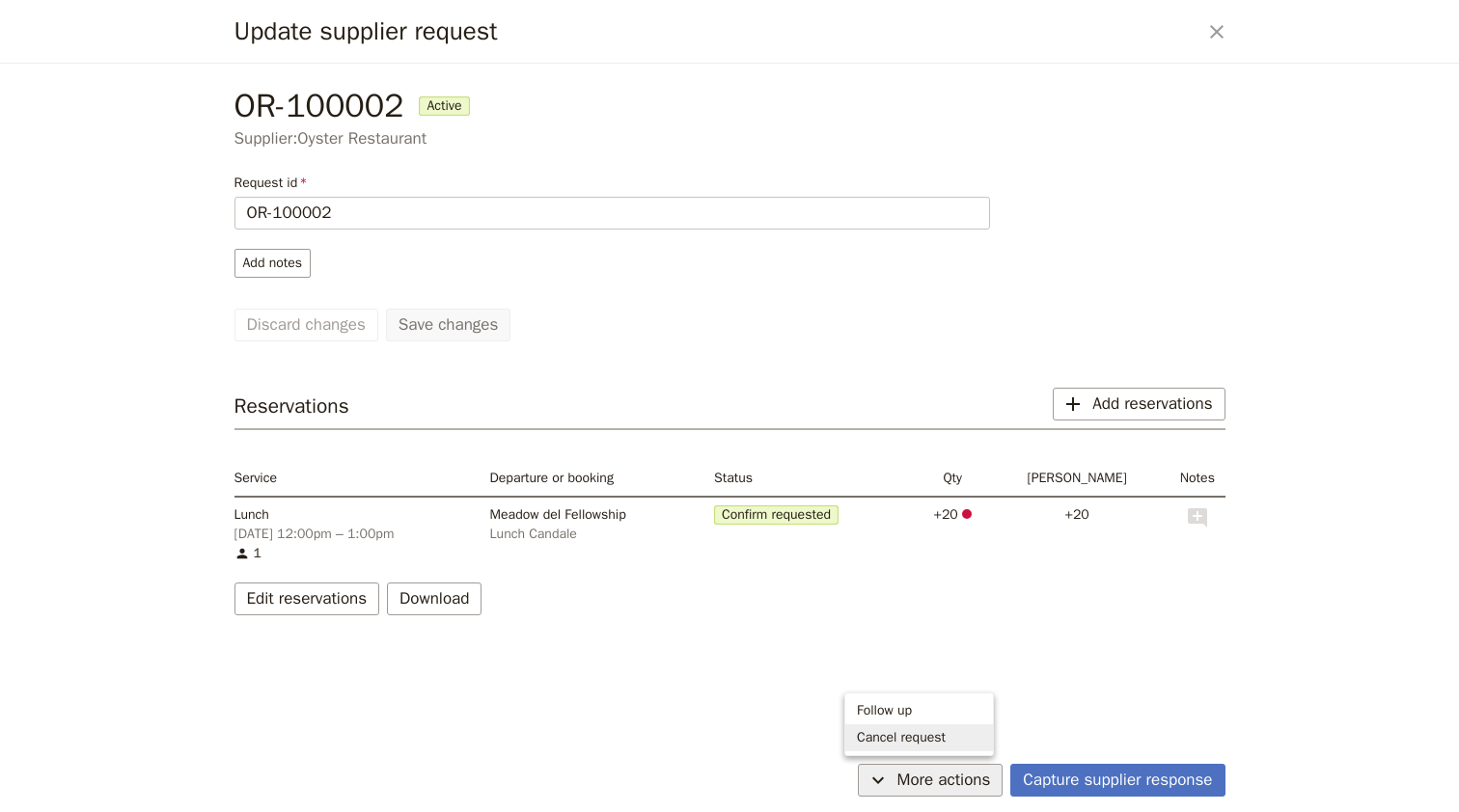 click on "OR-100002 Active Supplier:  Oyster Restaurant  Request id OR-100002 Add notes Save changes Discard changes Reservations ​ Add reservations Service Departure or booking Status Qty Max pax Notes Lunch [DATE] 12:00pm – 1:00pm 1 Meadow del Fellowship  Lunch Candale Confirm requested +20 ​ +20 ​ Edit reservations Download" at bounding box center [730, 410] 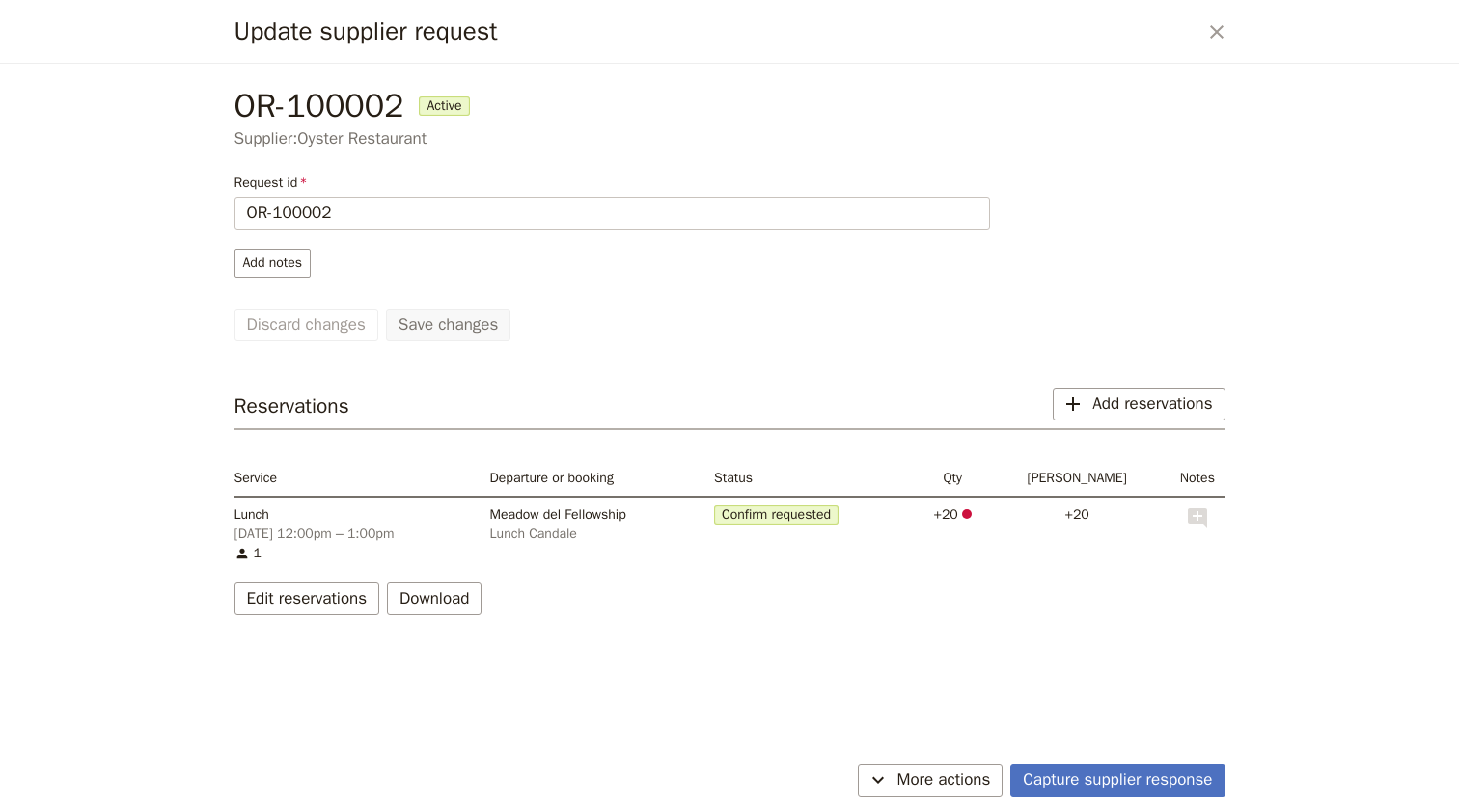 click 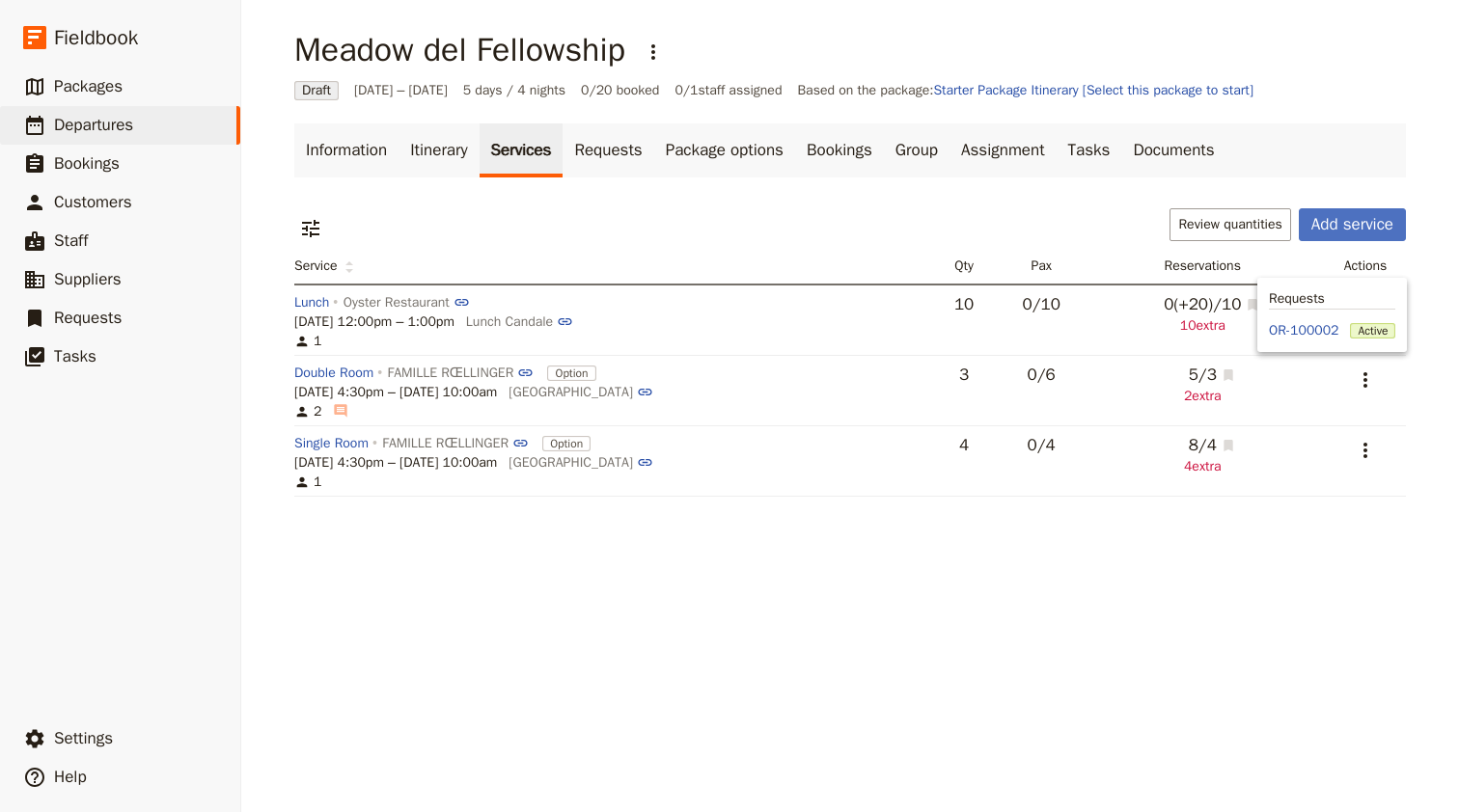 click on "10  extra" at bounding box center (1202, 326) 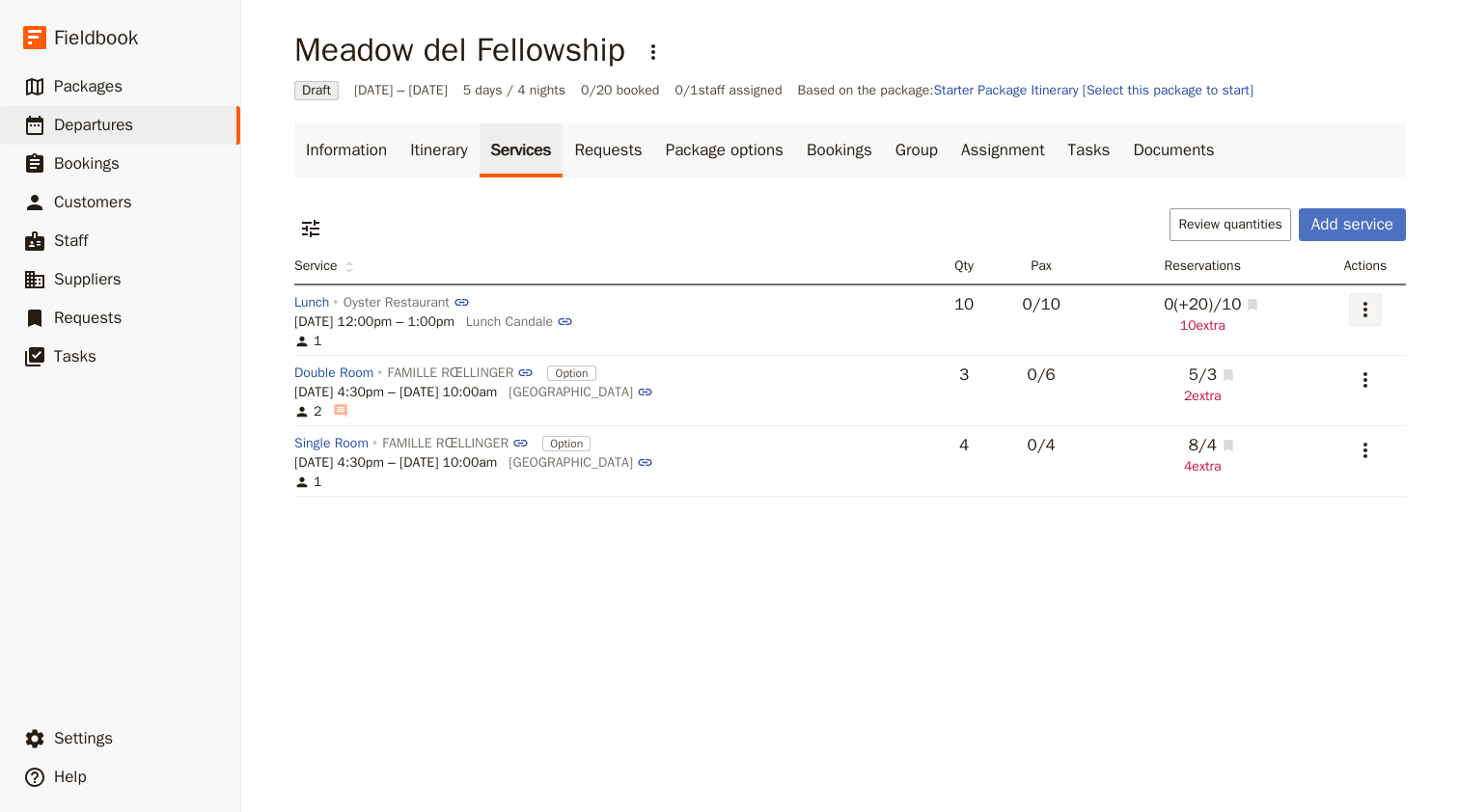 click 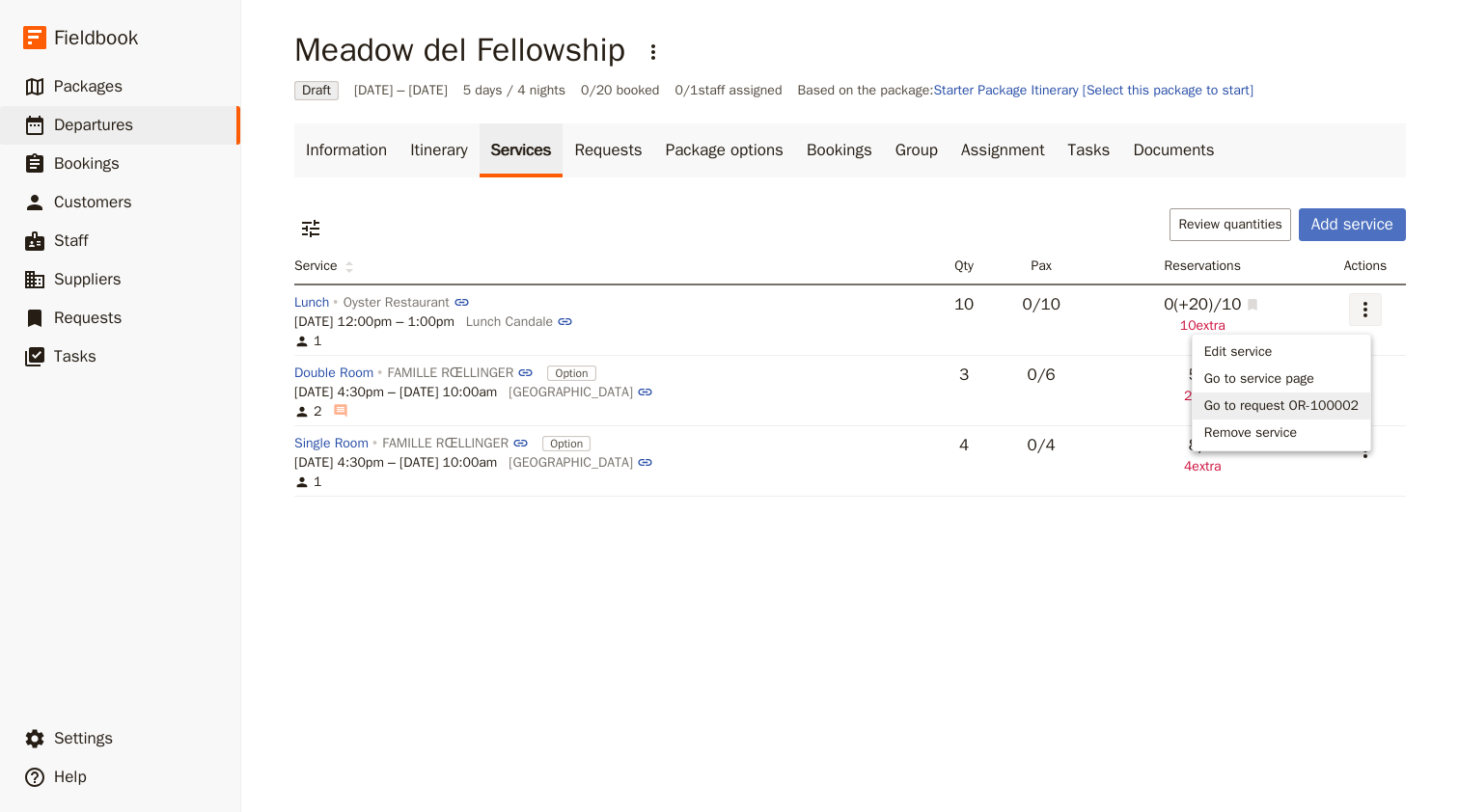 click on "Go to request OR-100002" at bounding box center [1281, 406] 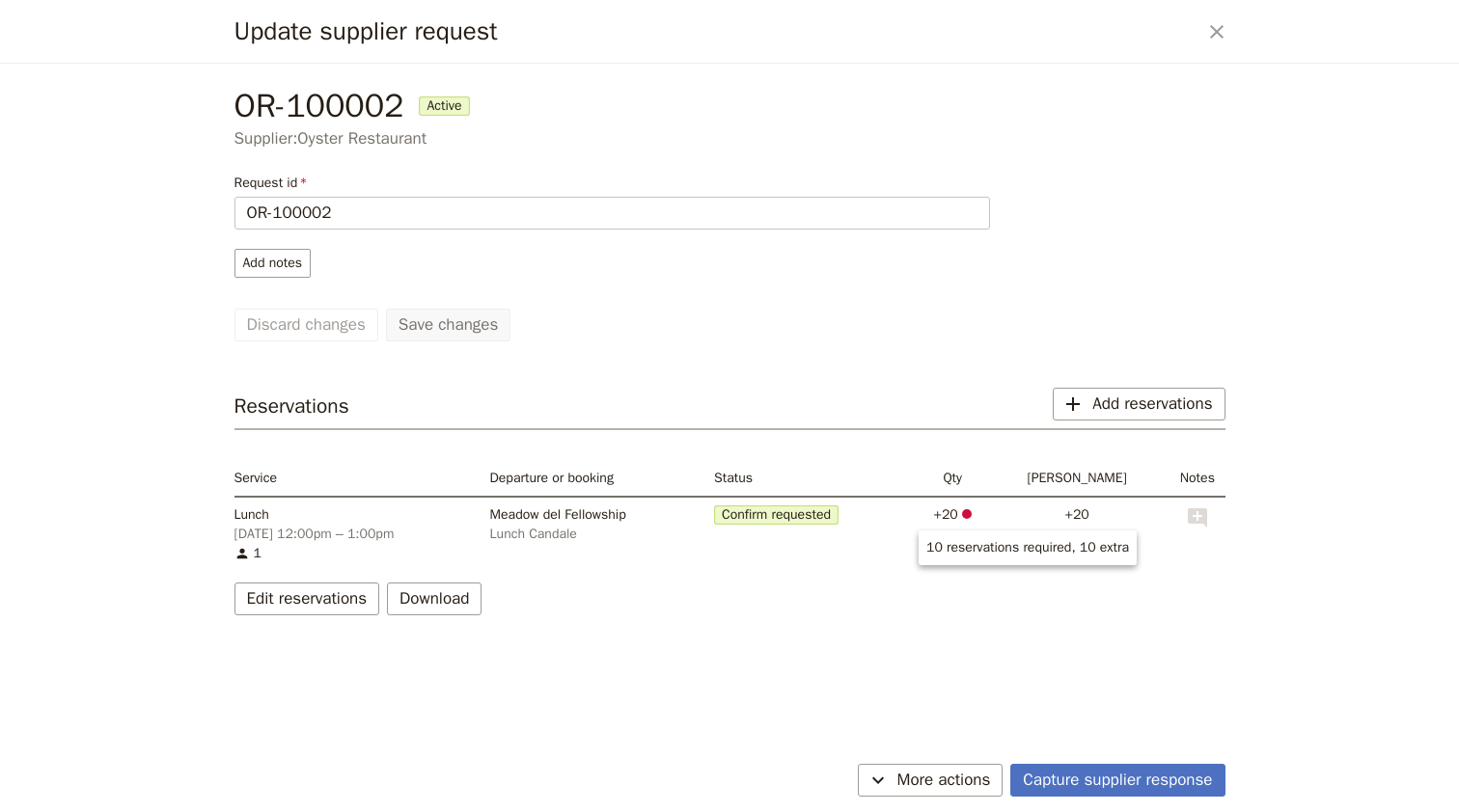 click at bounding box center [967, 514] 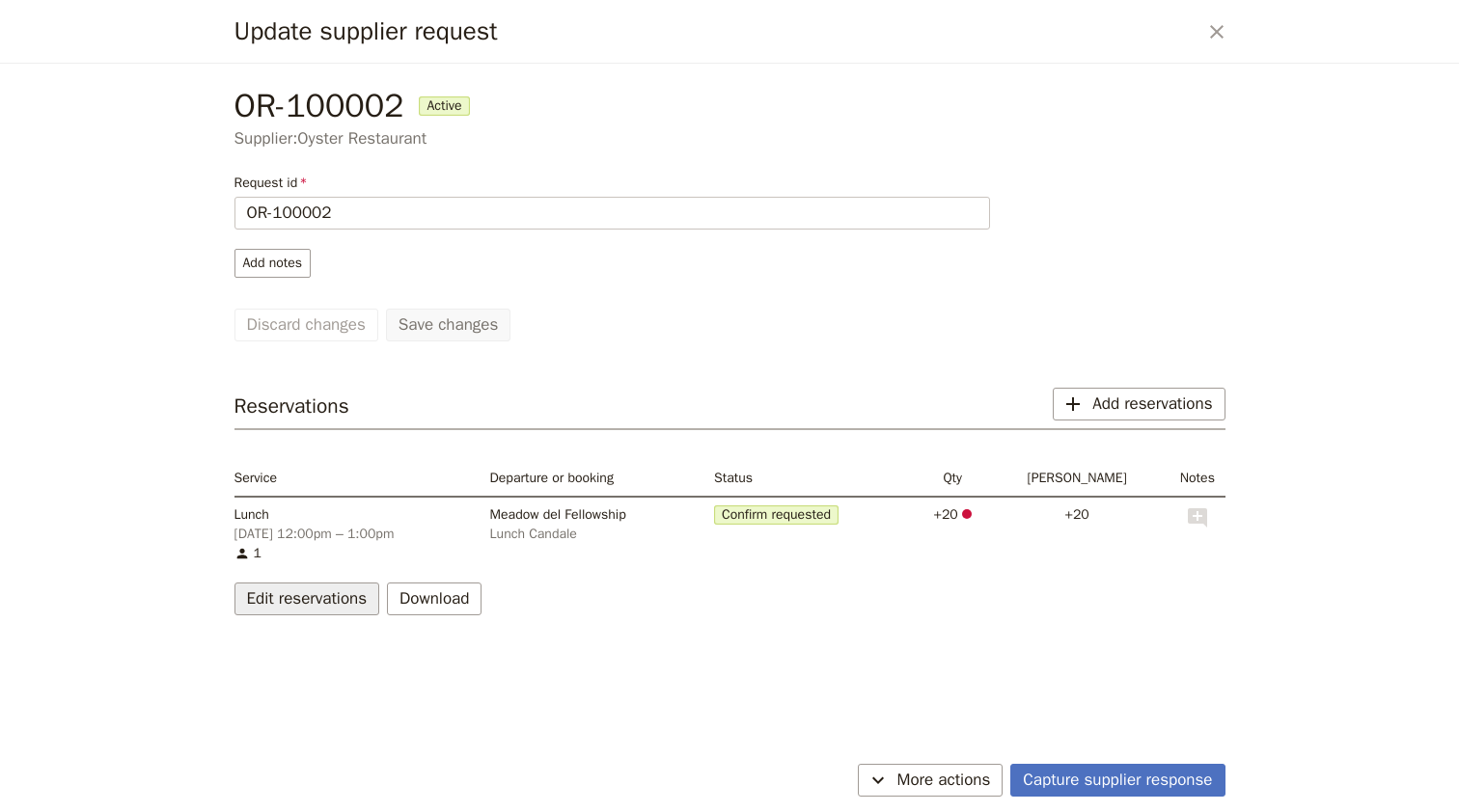 click on "Edit reservations" at bounding box center [307, 599] 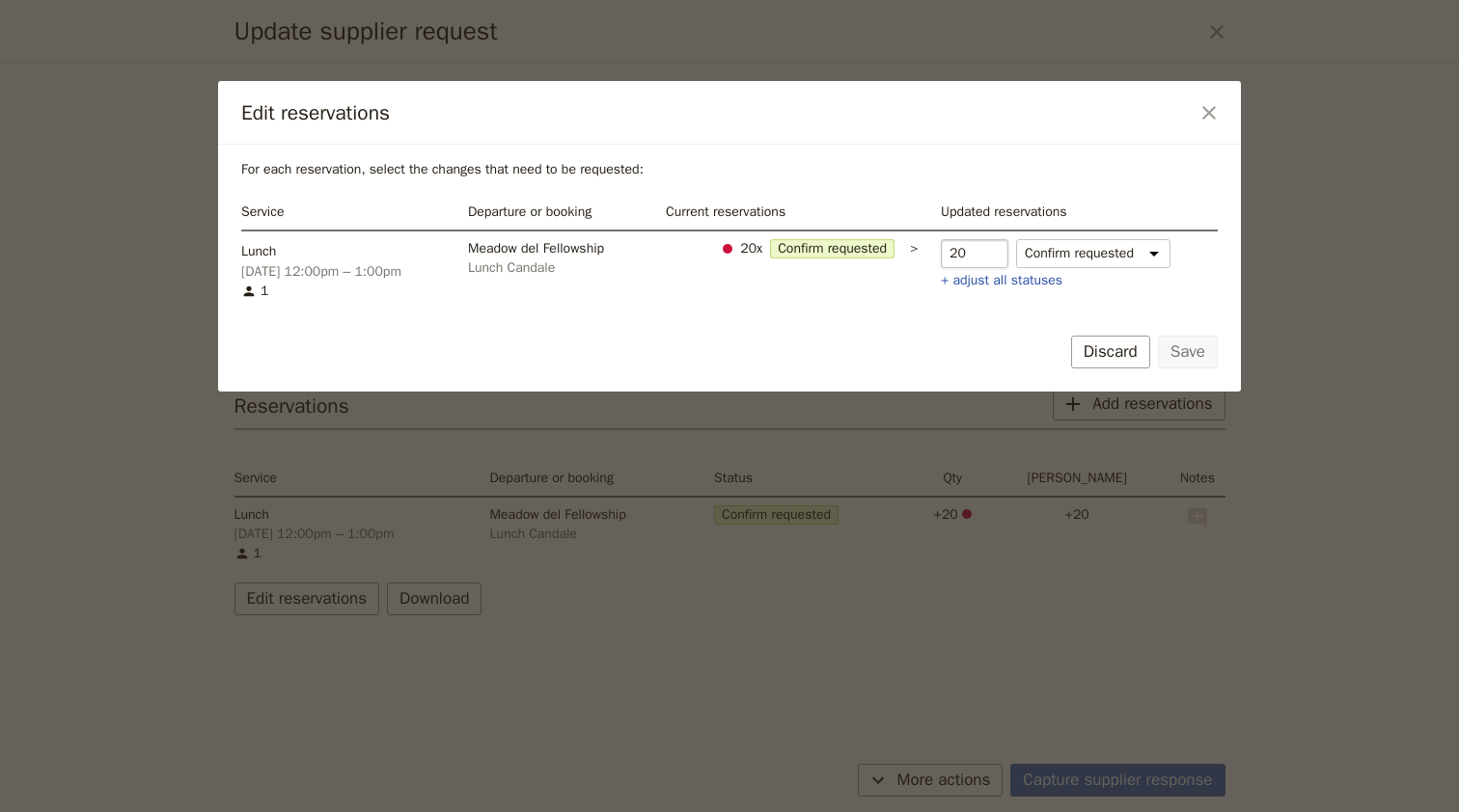 click on "20" at bounding box center [975, 254] 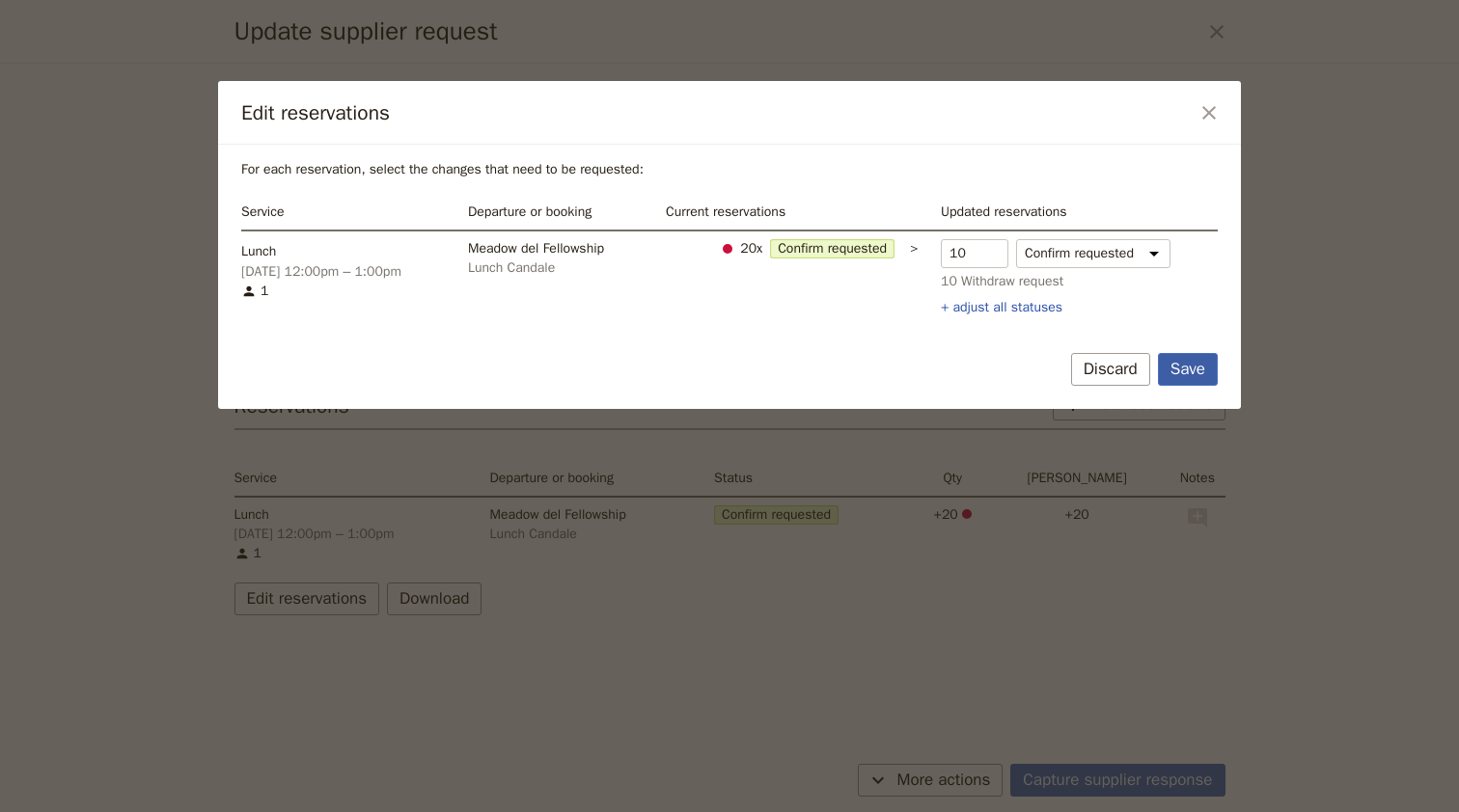 type on "10" 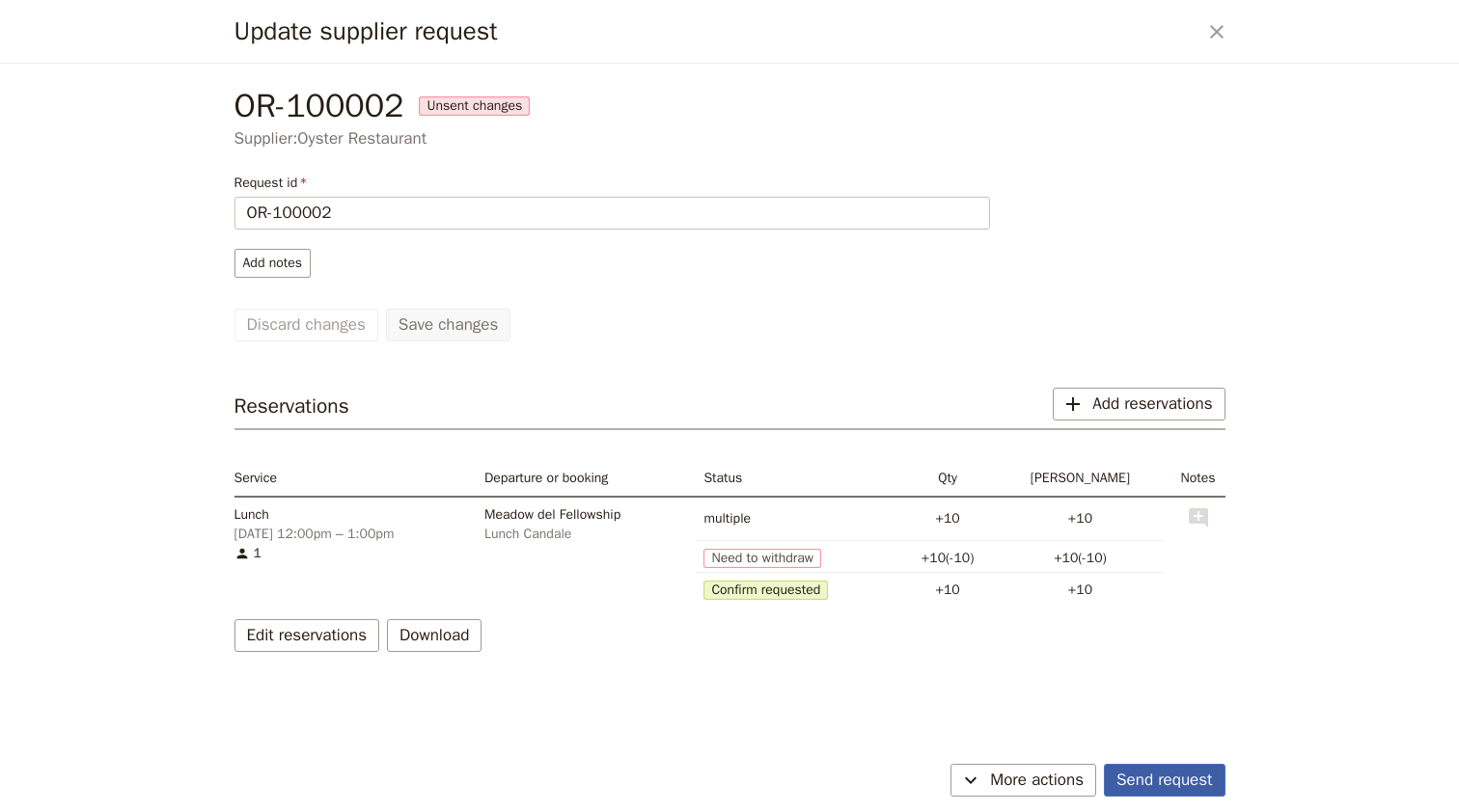 click on "Send request" at bounding box center [1164, 780] 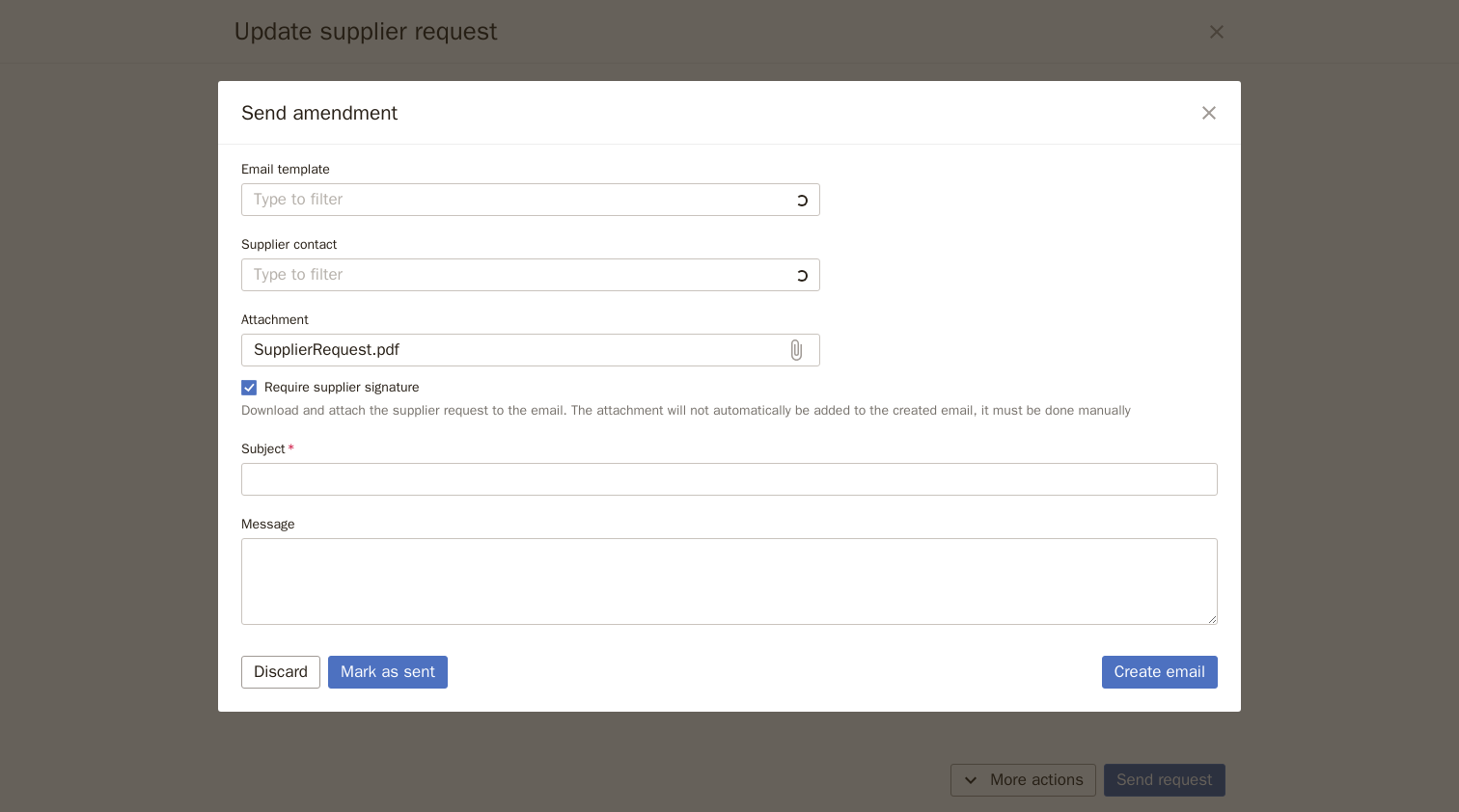 type on "Fieldbook default template" 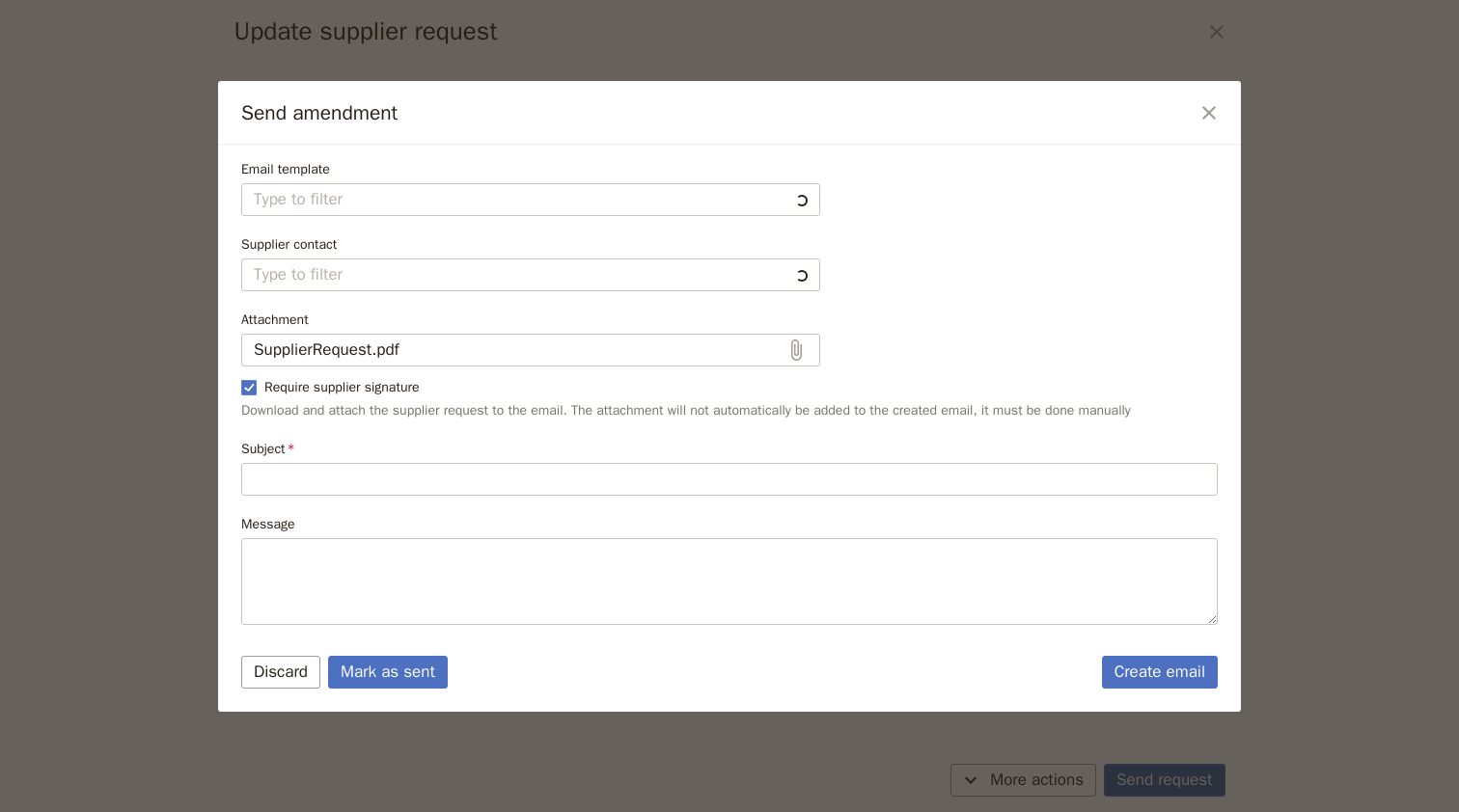 type on "Oyster Restaurant" 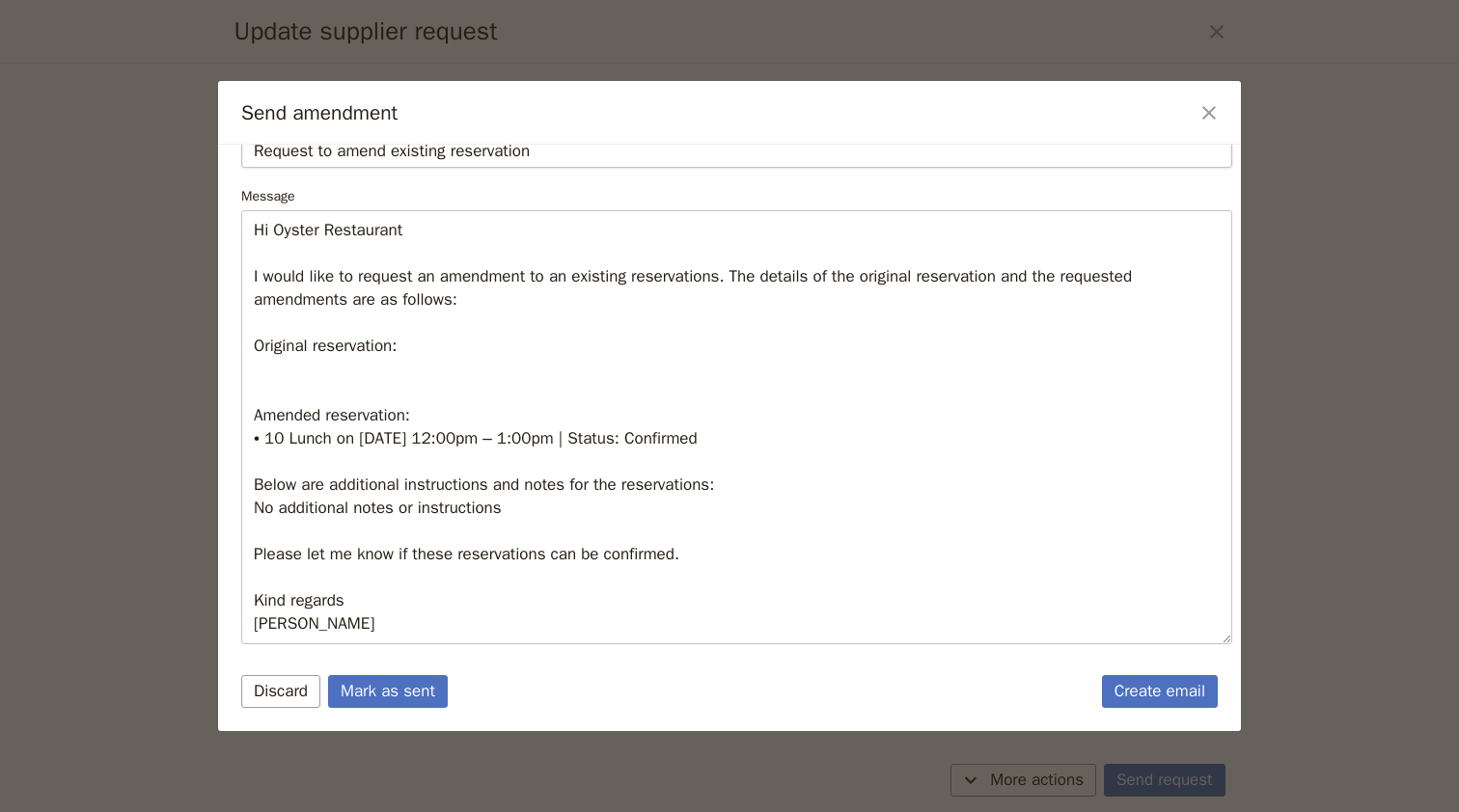 scroll, scrollTop: 0, scrollLeft: 0, axis: both 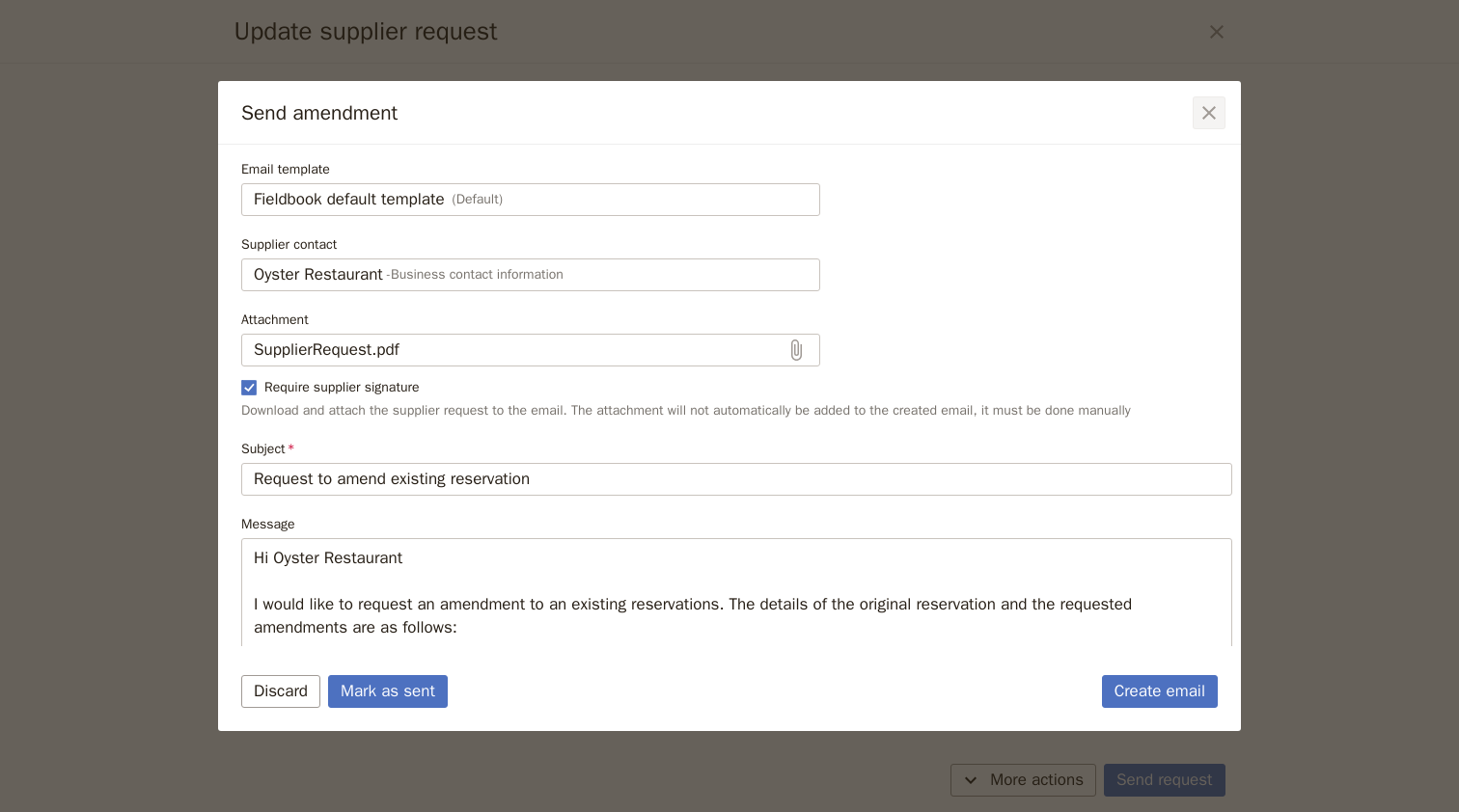 click 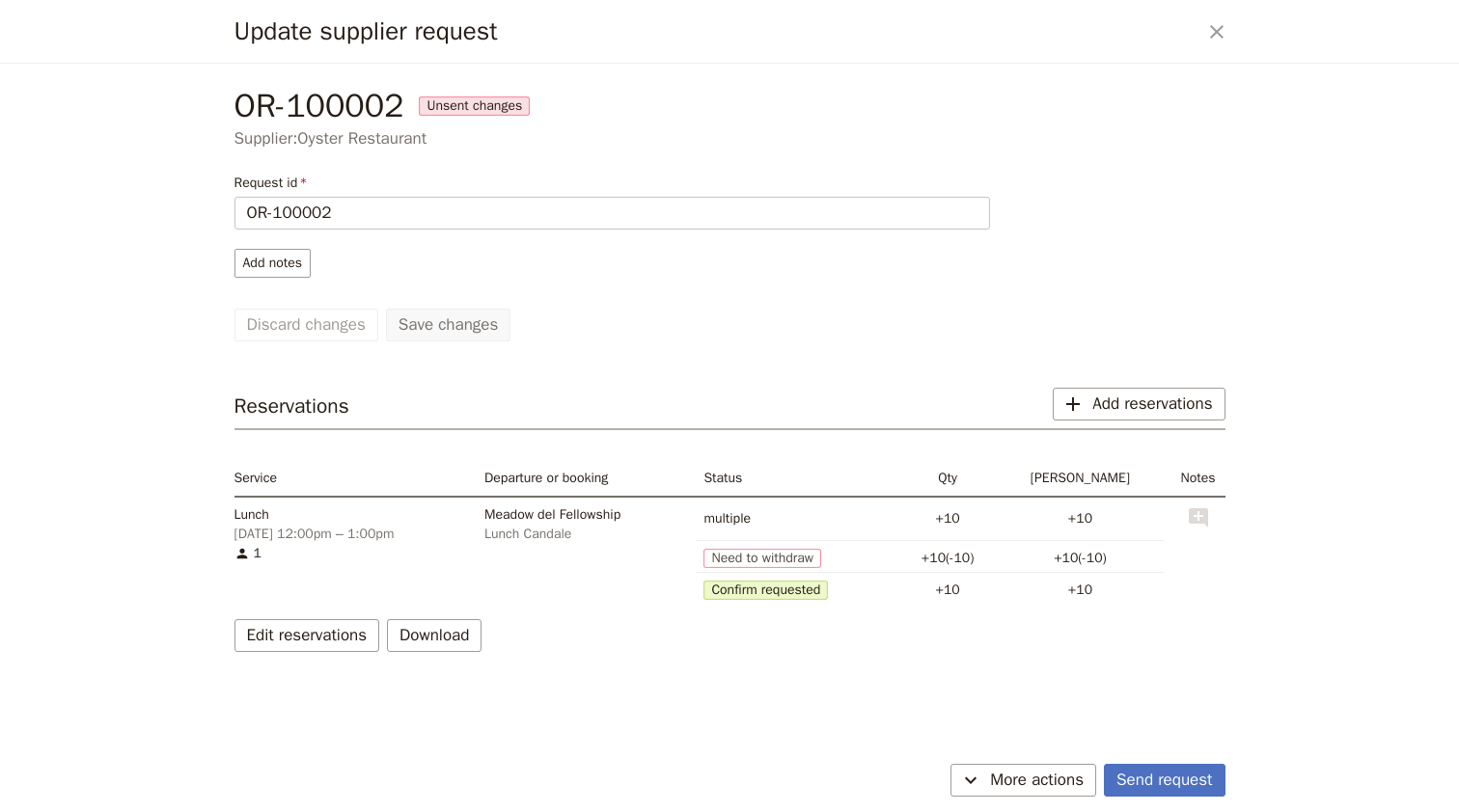 click on "Update supplier request ​ OR-100002 Unsent changes Supplier:  Oyster Restaurant  Request id OR-100002 Add notes Save changes Discard changes Reservations ​ Add reservations Service Departure or booking Status Qty Max pax Notes Lunch [DATE] 12:00pm – 1:00pm 1 Meadow del Fellowship  Lunch Candale multiple +10 +10 ​ Need to withdraw +10(-10) +10(-10) Confirm requested +10 +10 Edit reservations Download Send request ​ More actions" at bounding box center (730, 406) 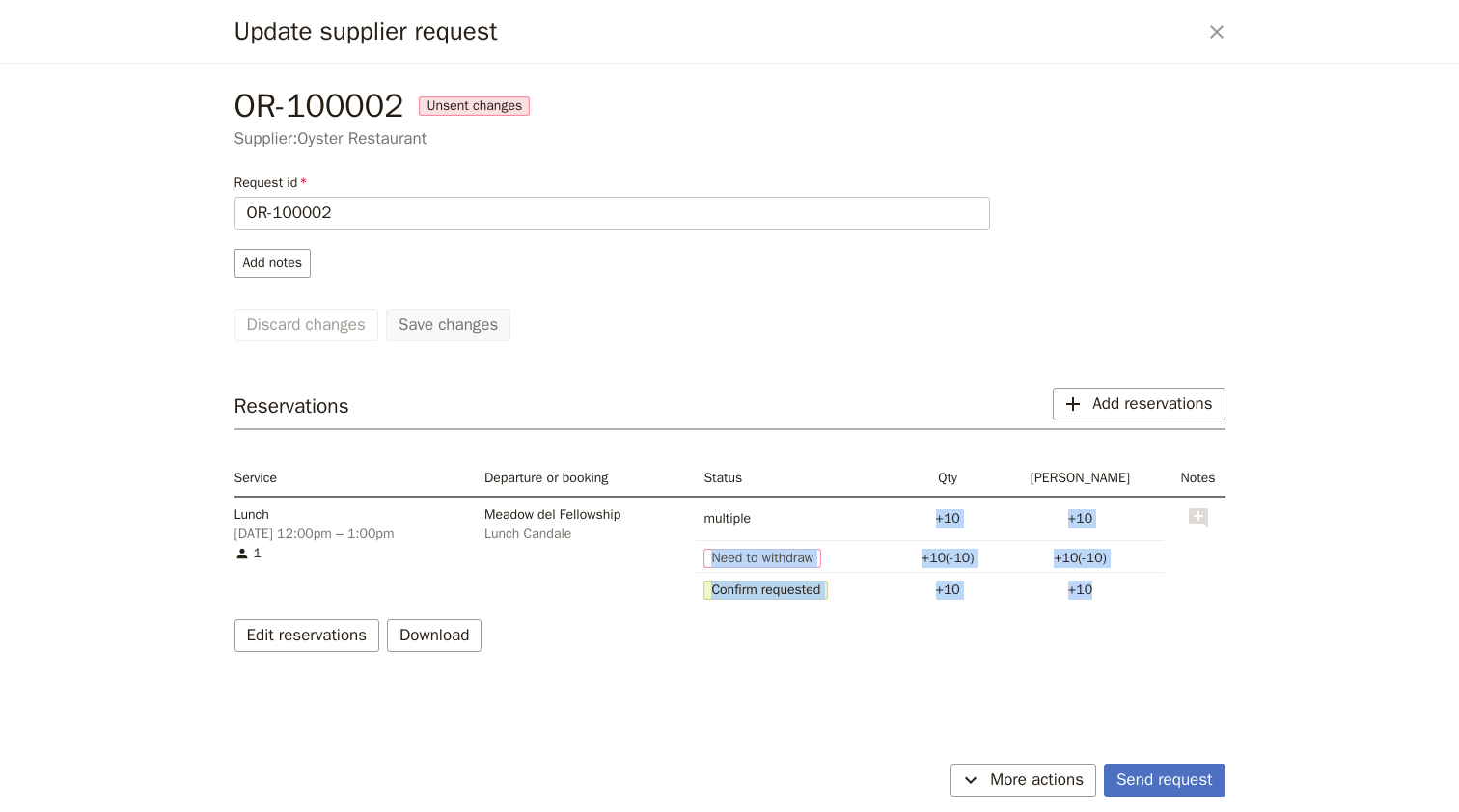 drag, startPoint x: 1141, startPoint y: 596, endPoint x: 999, endPoint y: 542, distance: 151.92103 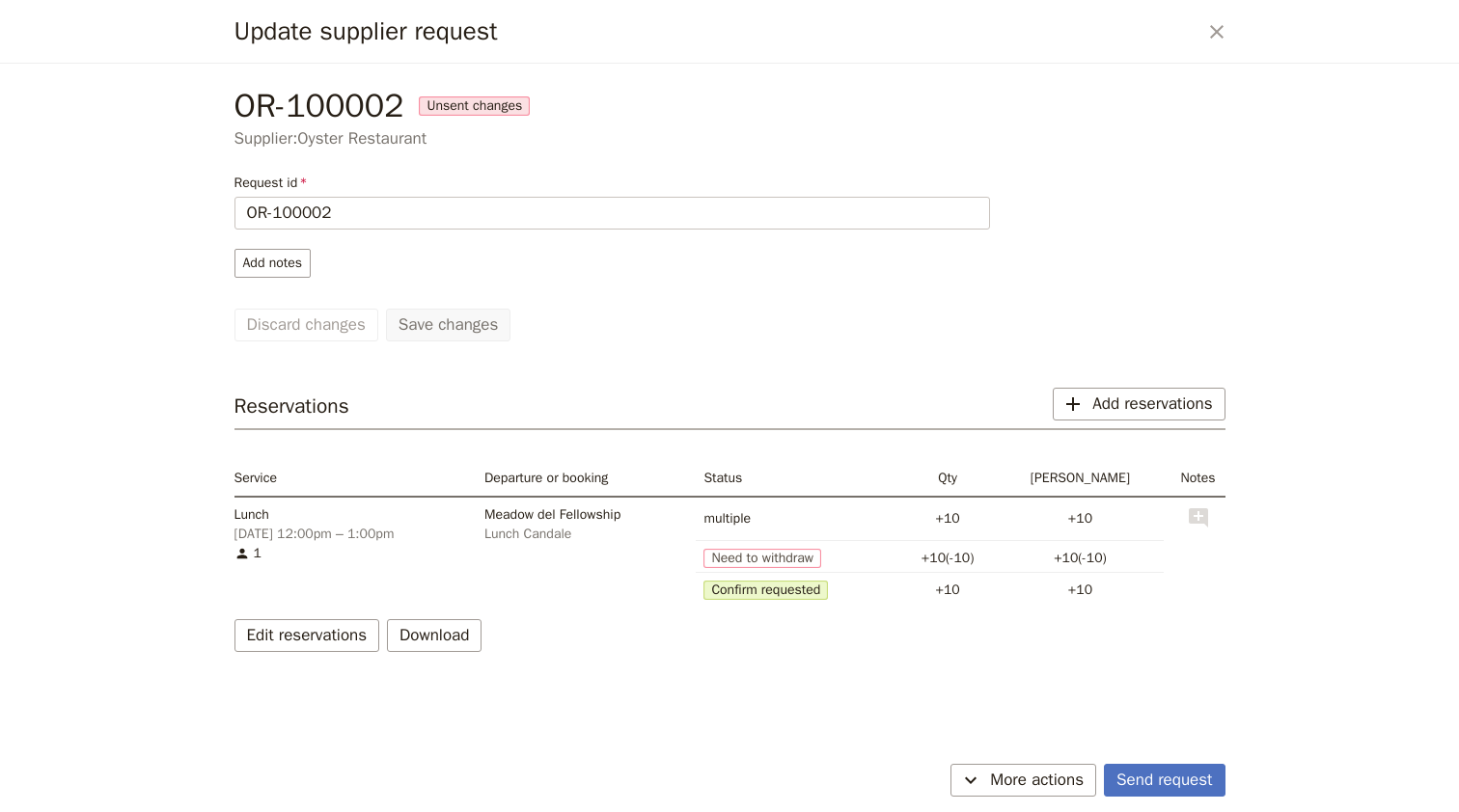 click on "​" at bounding box center (1195, 550) 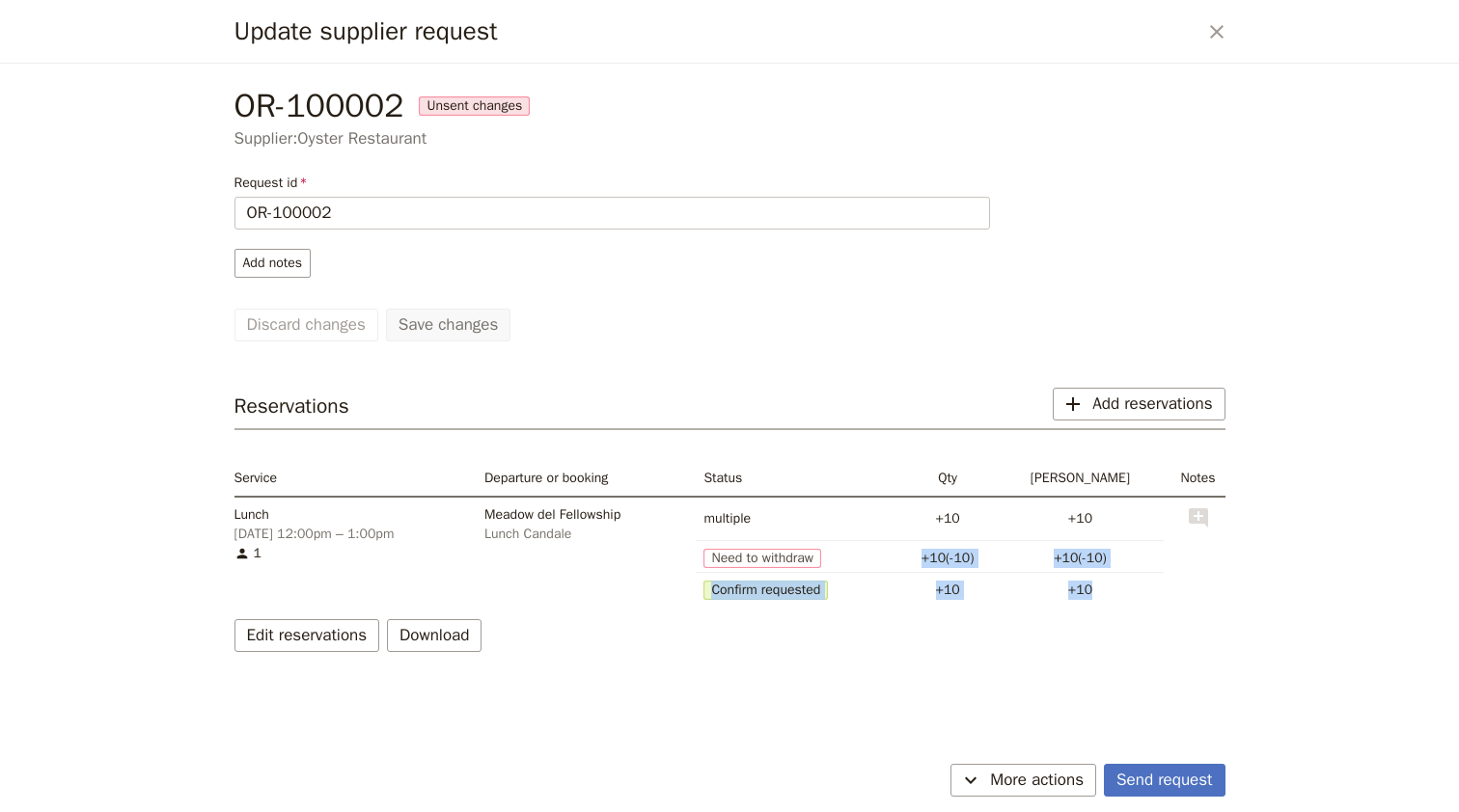 drag, startPoint x: 1146, startPoint y: 589, endPoint x: 969, endPoint y: 554, distance: 180.42727 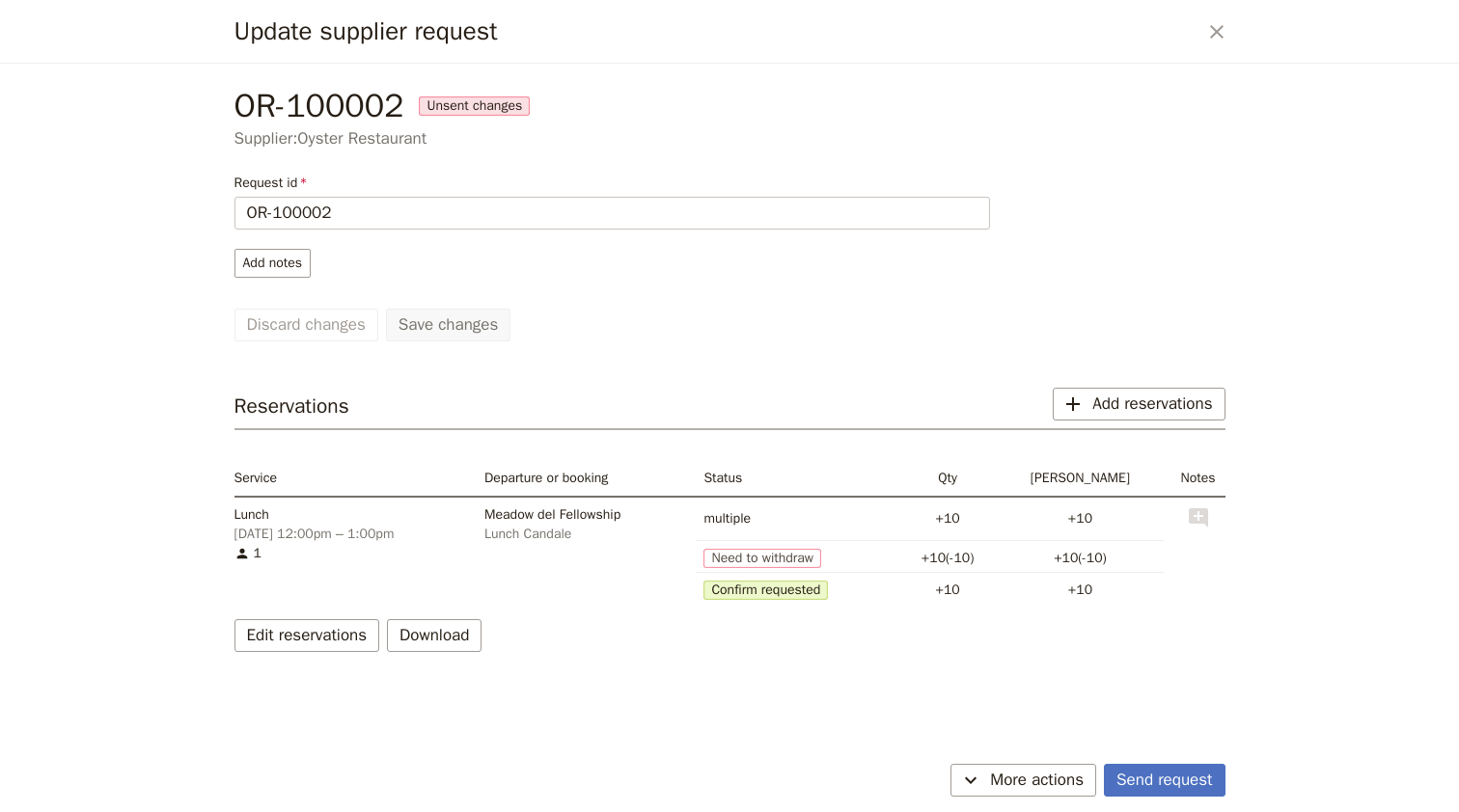 click on "+10(-10)" at bounding box center (948, 556) 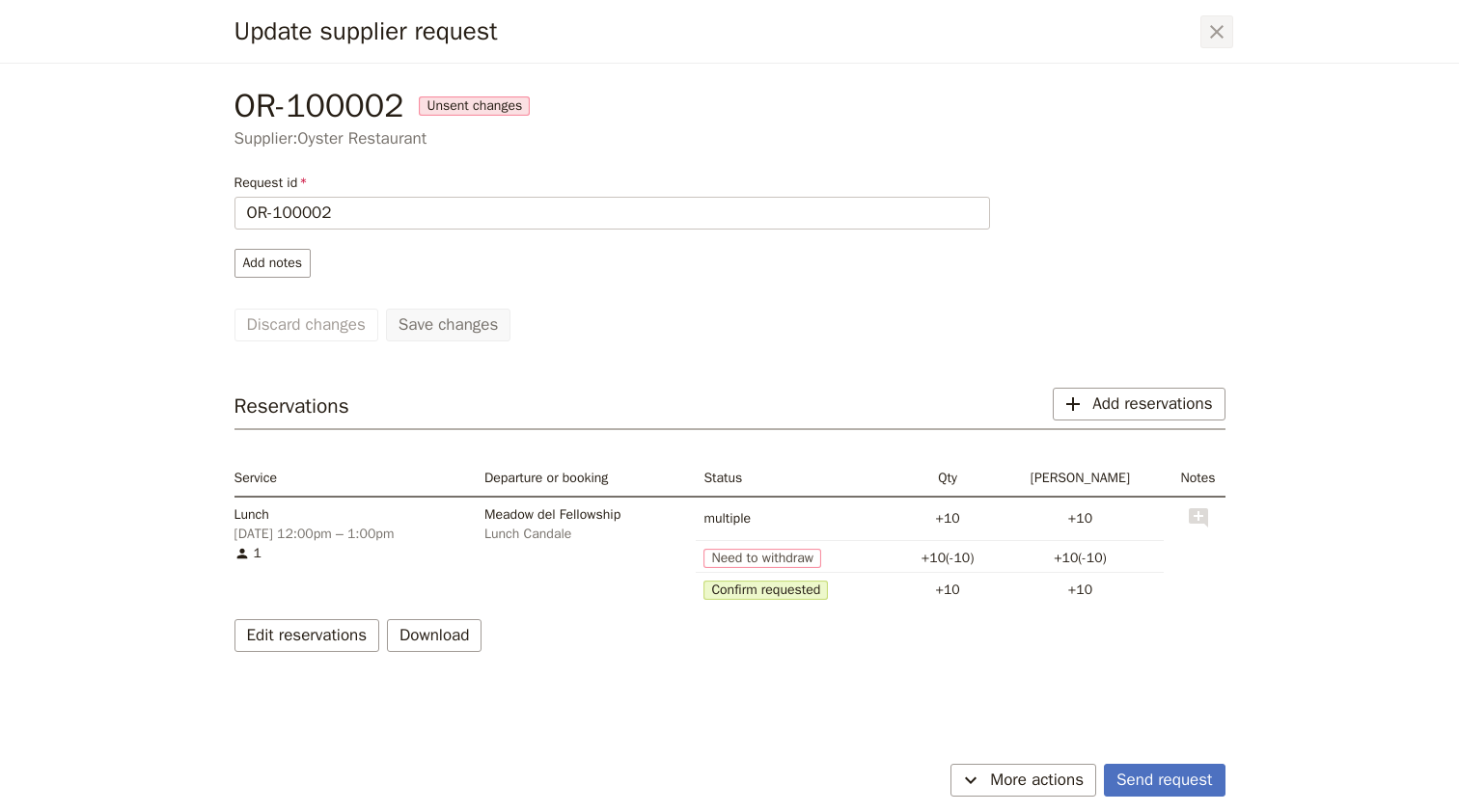 click on "​" at bounding box center [1217, 32] 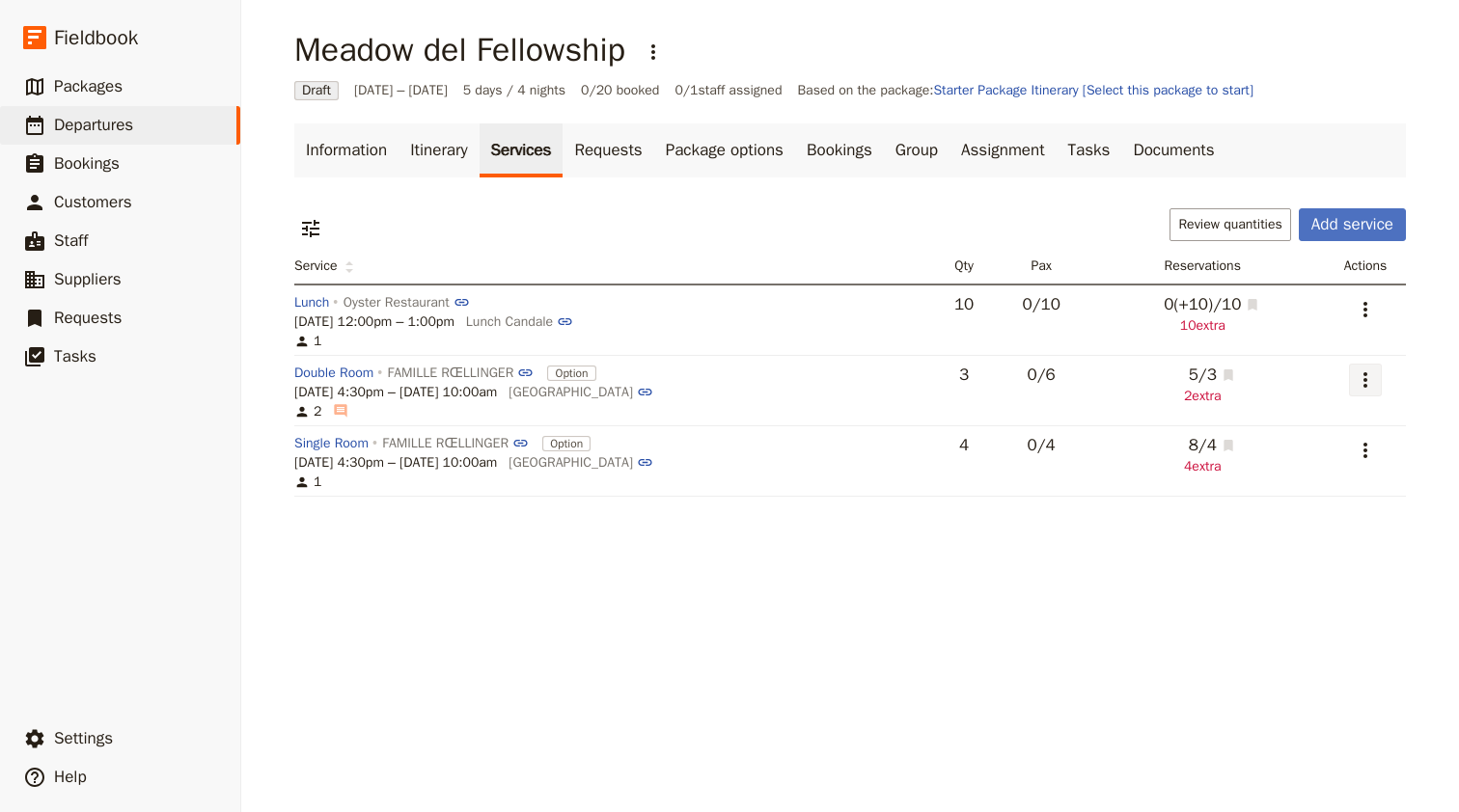 click 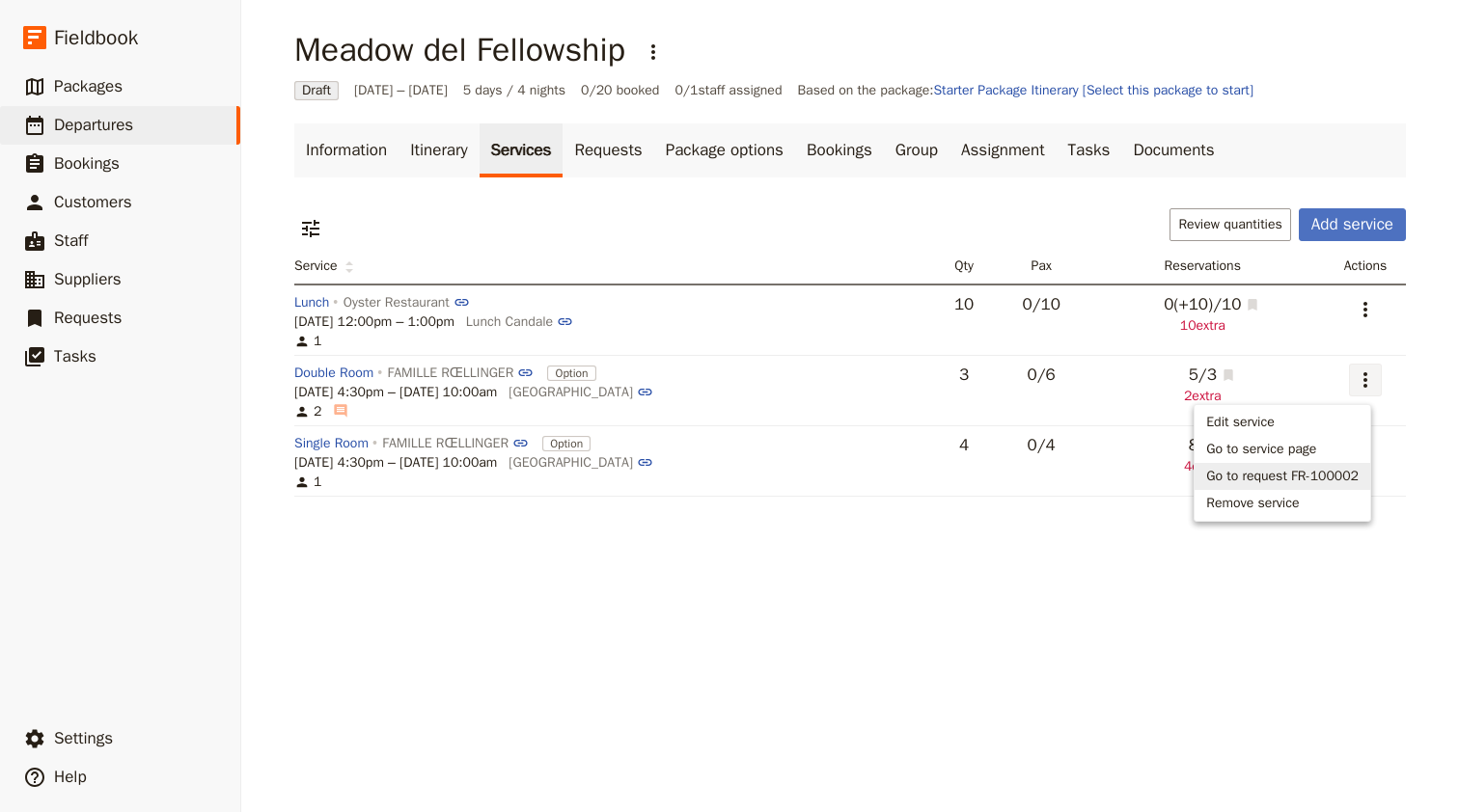 click on "Go to request FR-100002" at bounding box center [1282, 476] 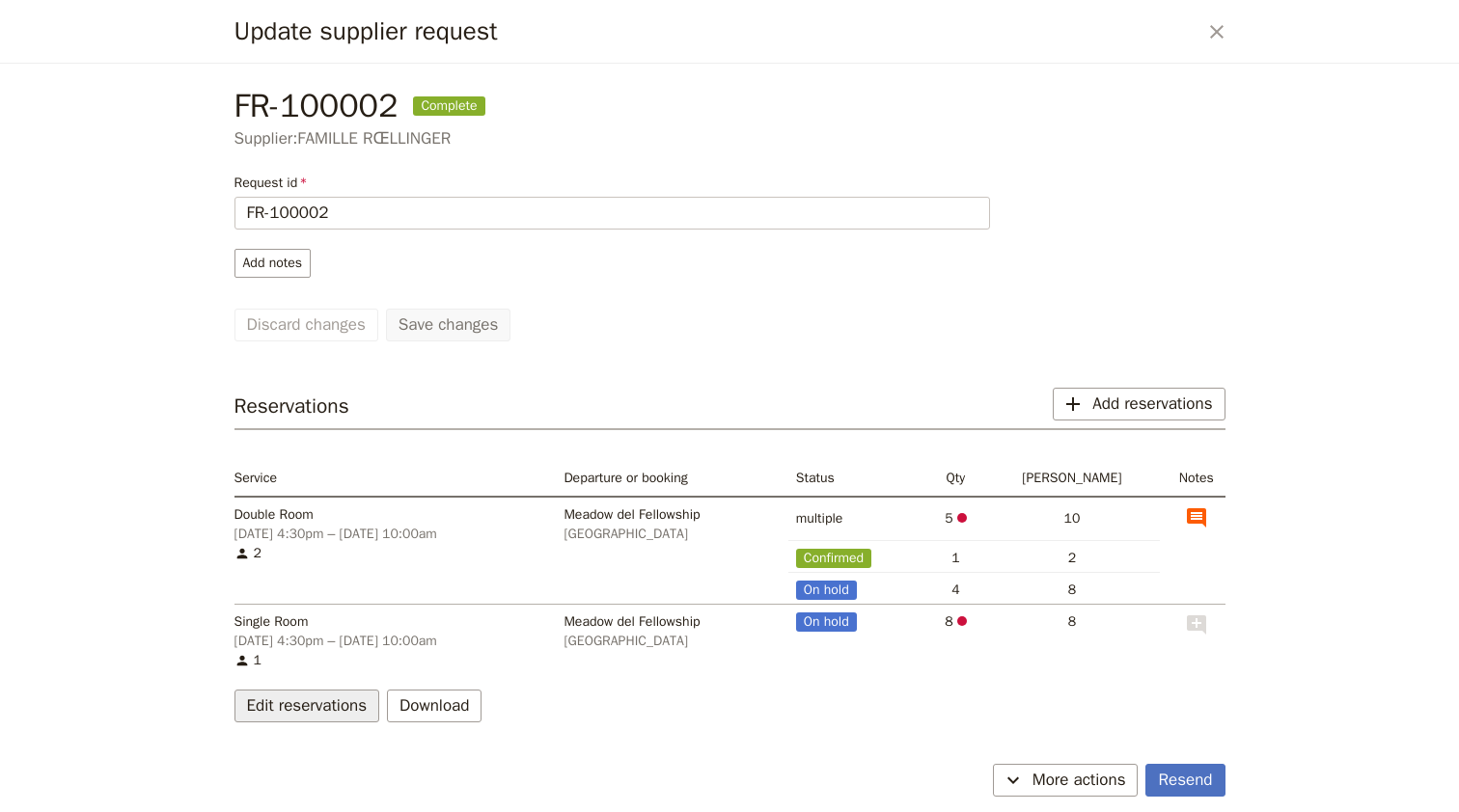 click on "Edit reservations" at bounding box center (307, 706) 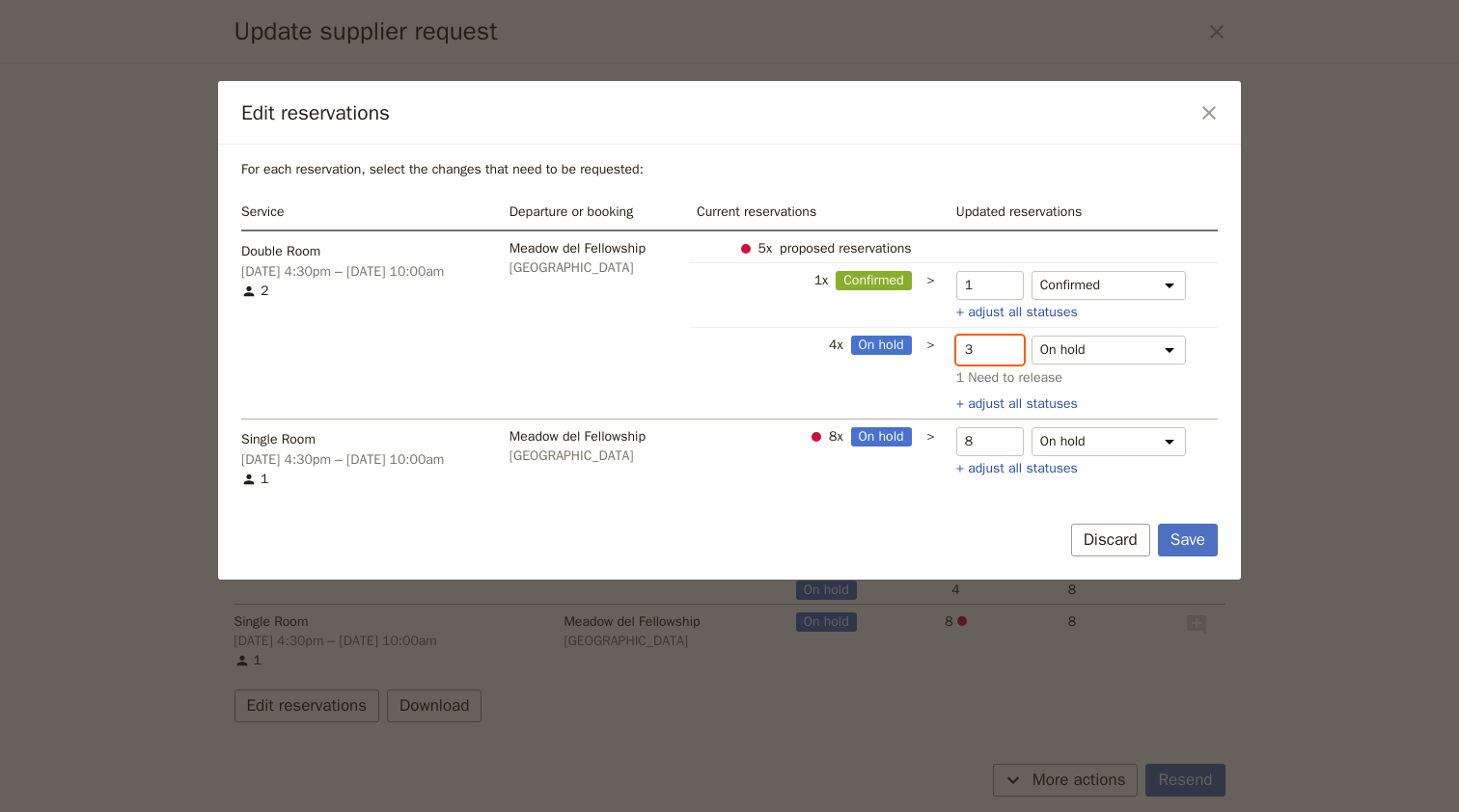 click on "3" at bounding box center (990, 350) 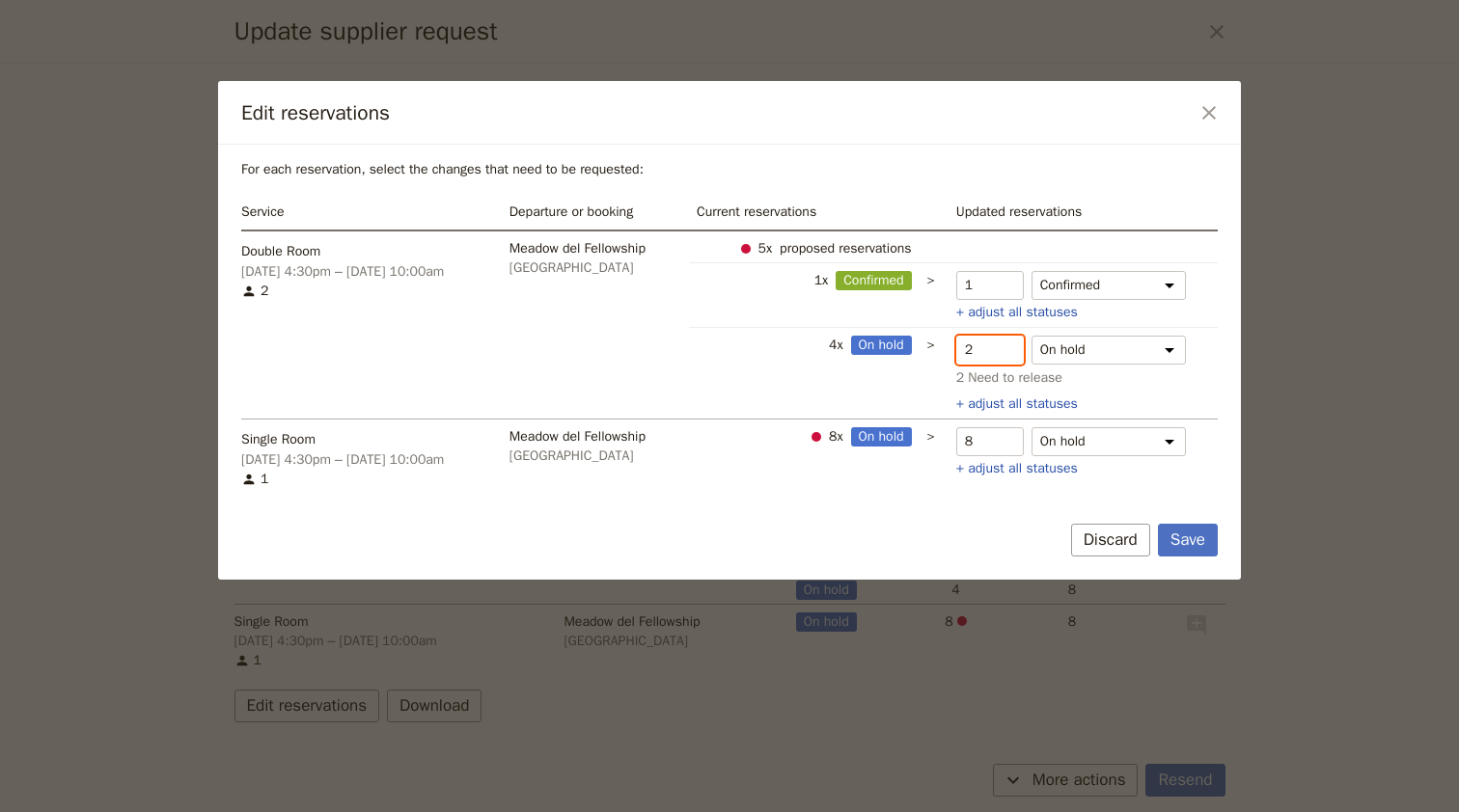 click on "2" at bounding box center (990, 350) 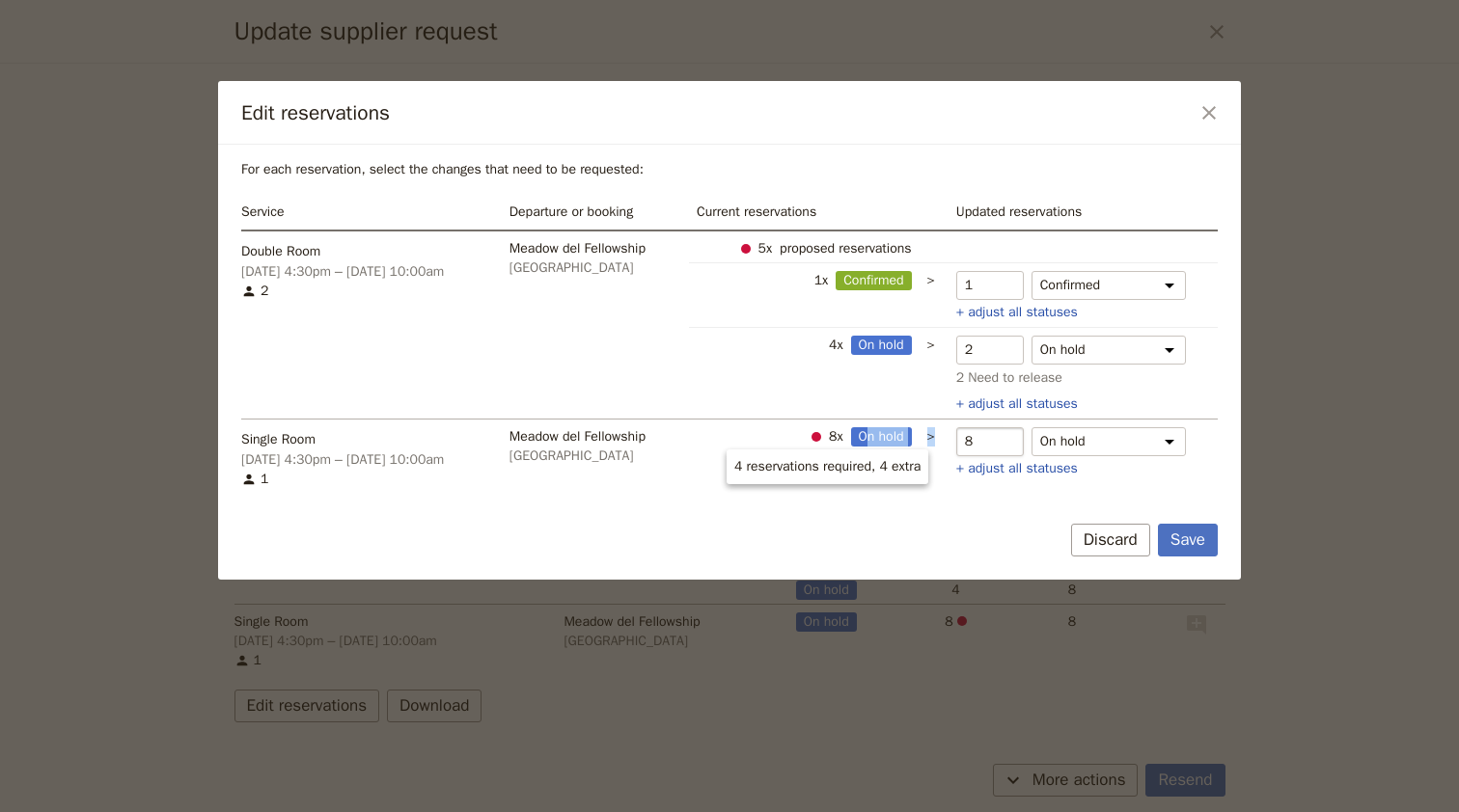 drag, startPoint x: 988, startPoint y: 441, endPoint x: 1022, endPoint y: 442, distance: 34.014703 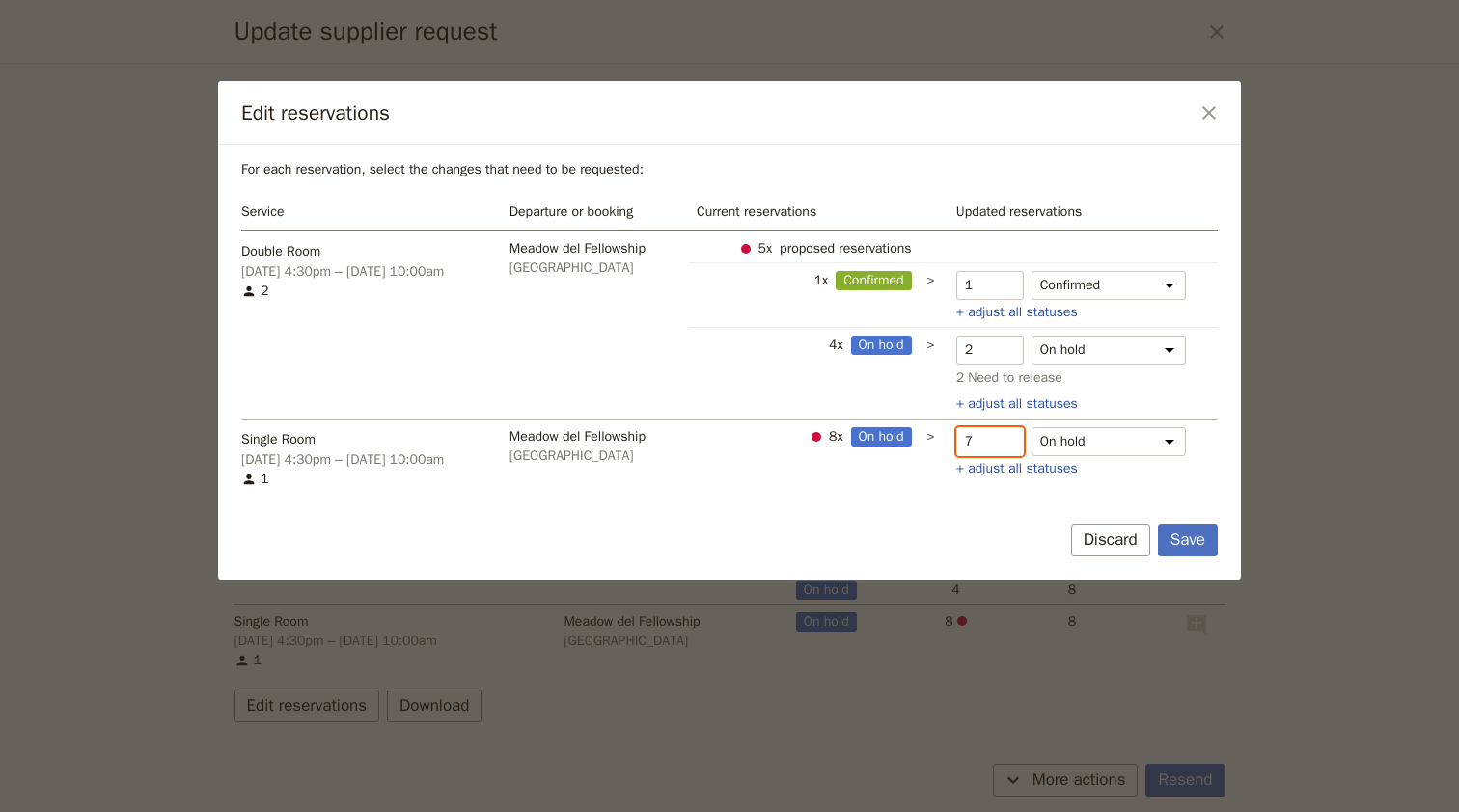 click on "7" at bounding box center (990, 442) 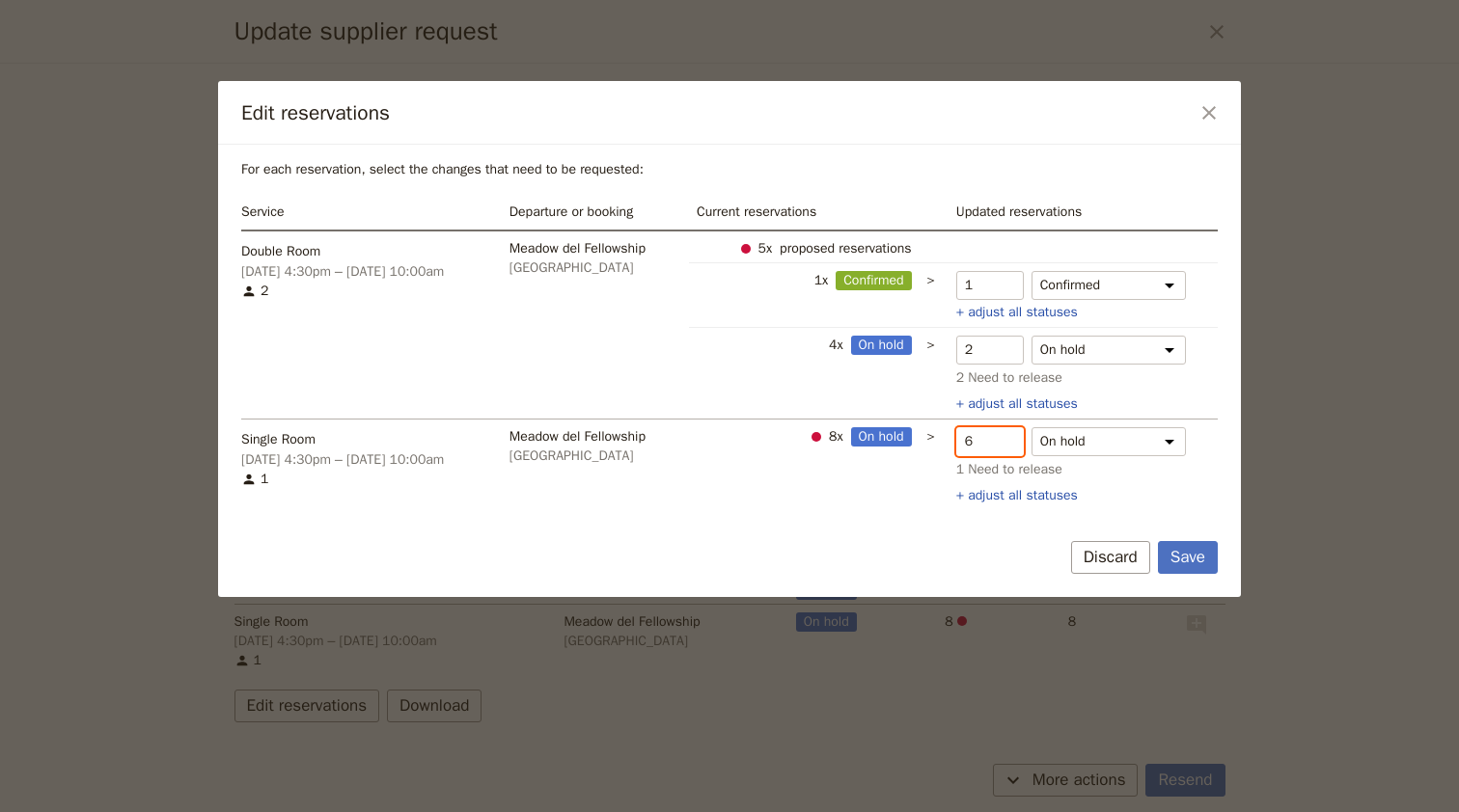 click on "6" at bounding box center (990, 442) 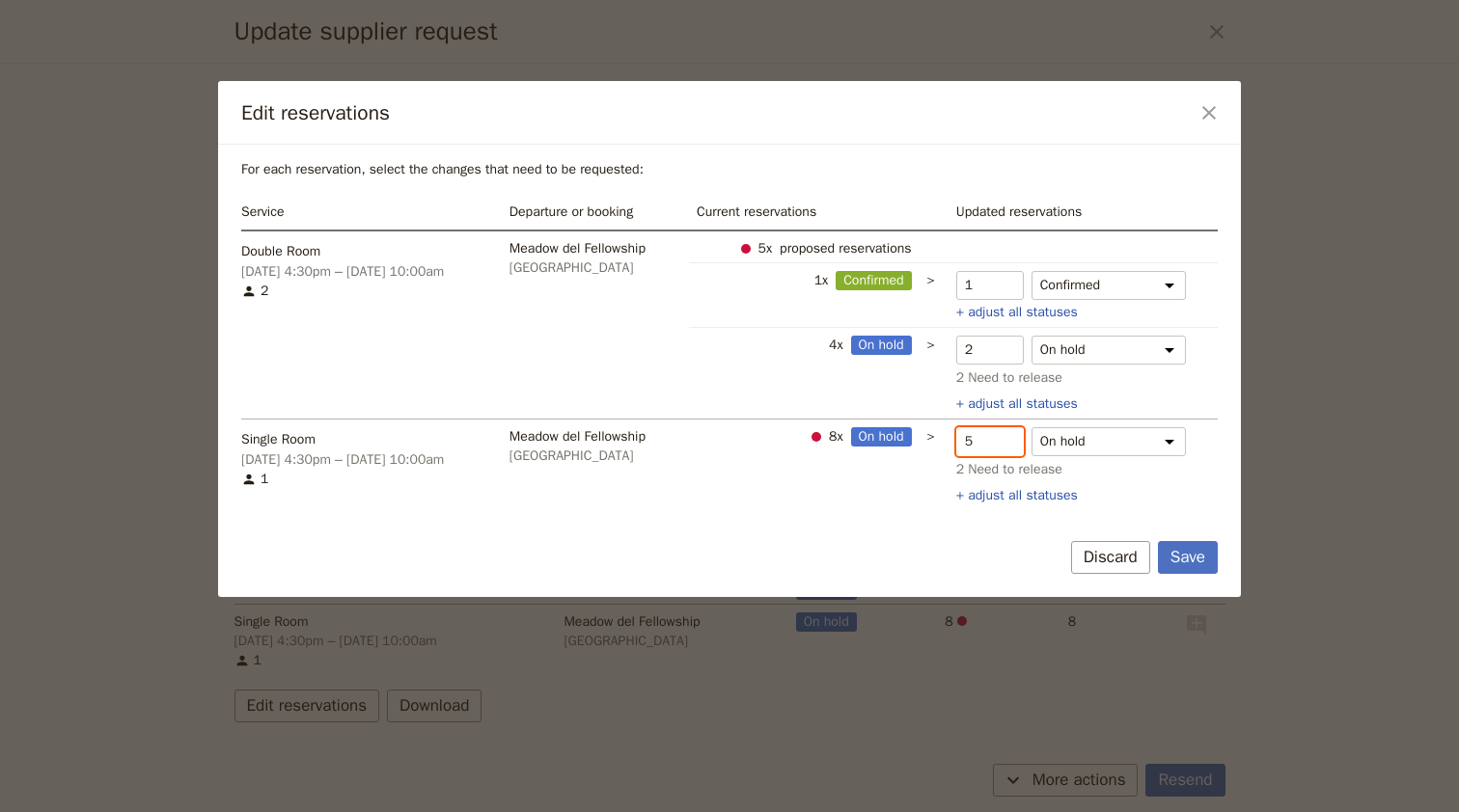 click on "5" at bounding box center [990, 442] 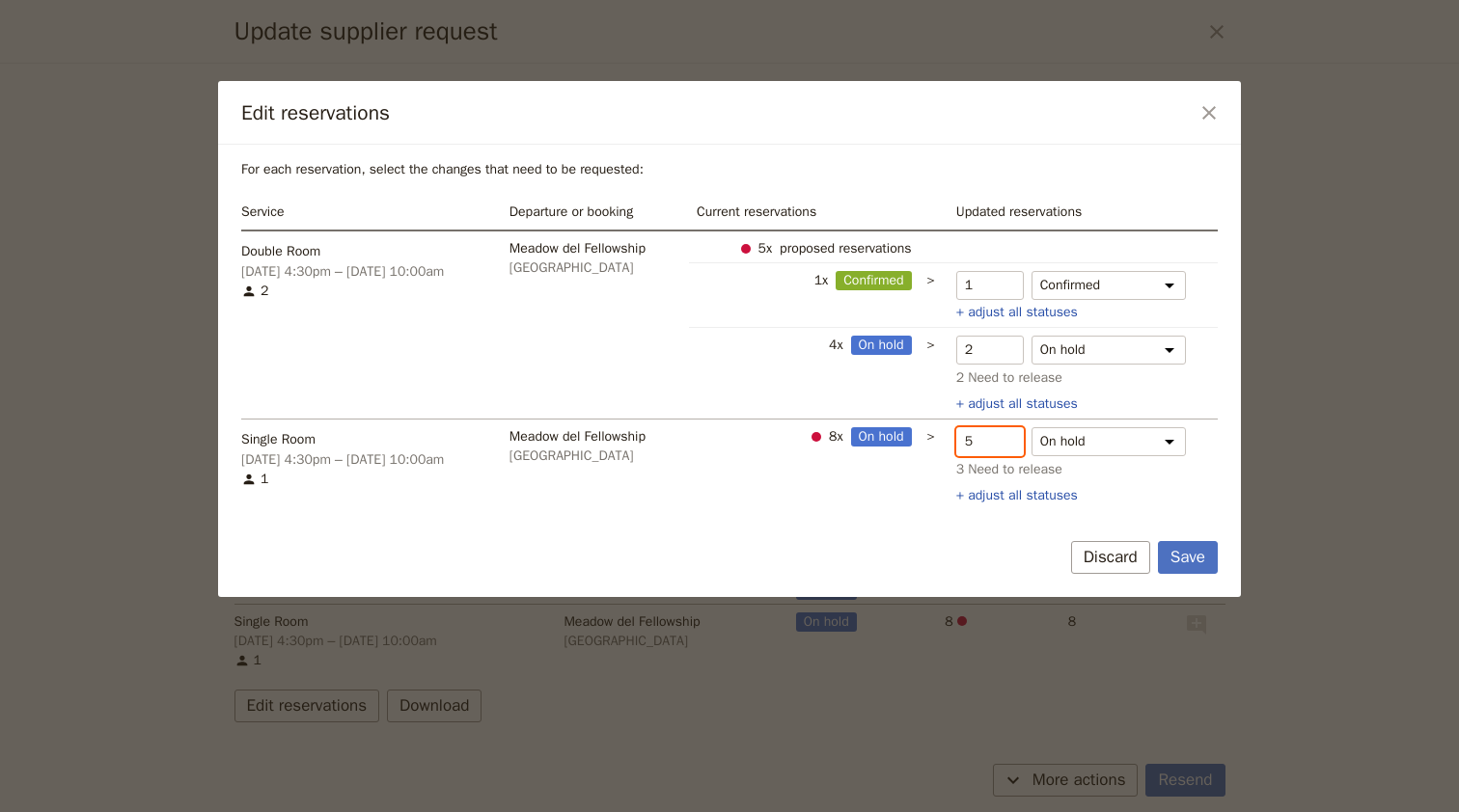 type on "4" 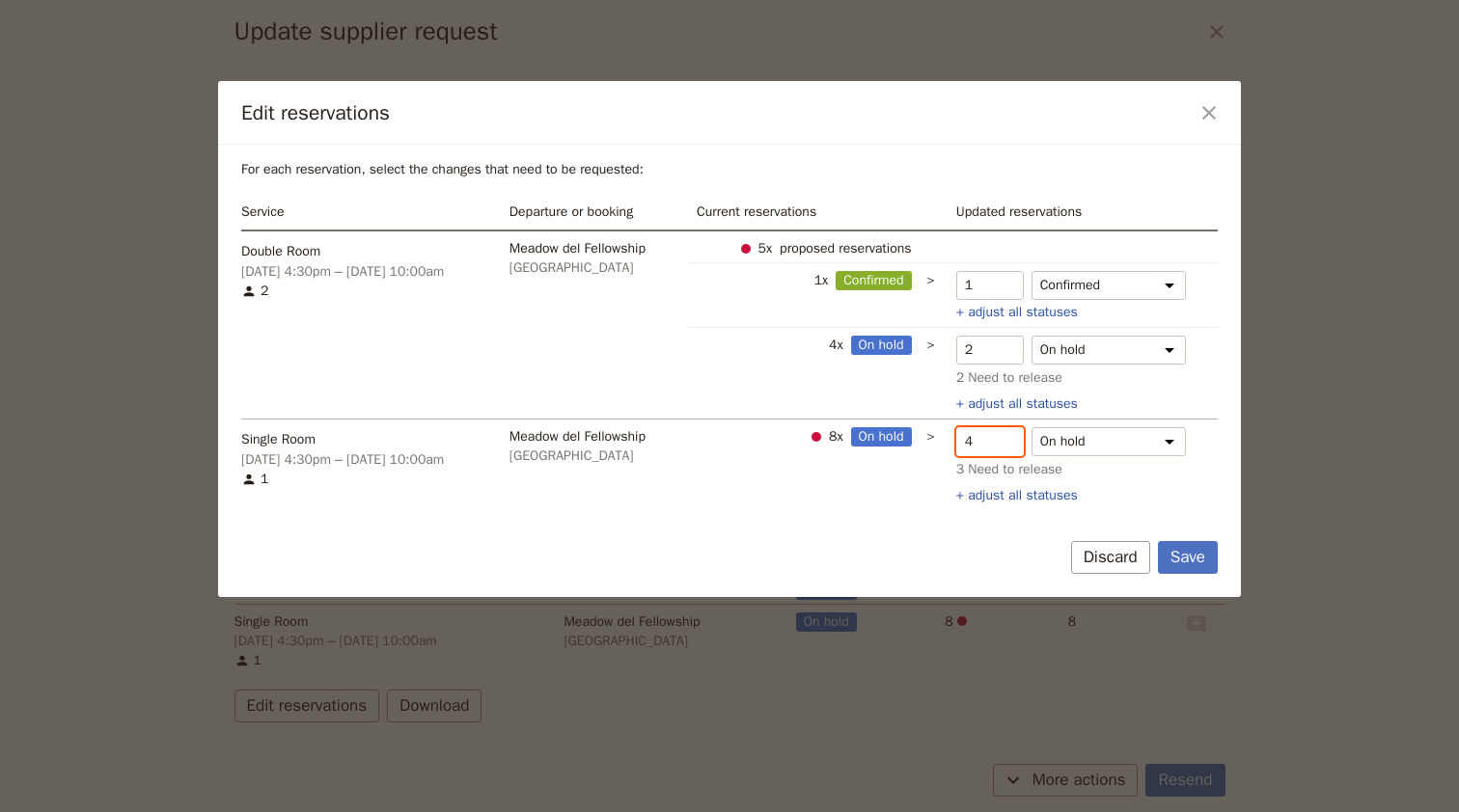 click on "4" at bounding box center [990, 442] 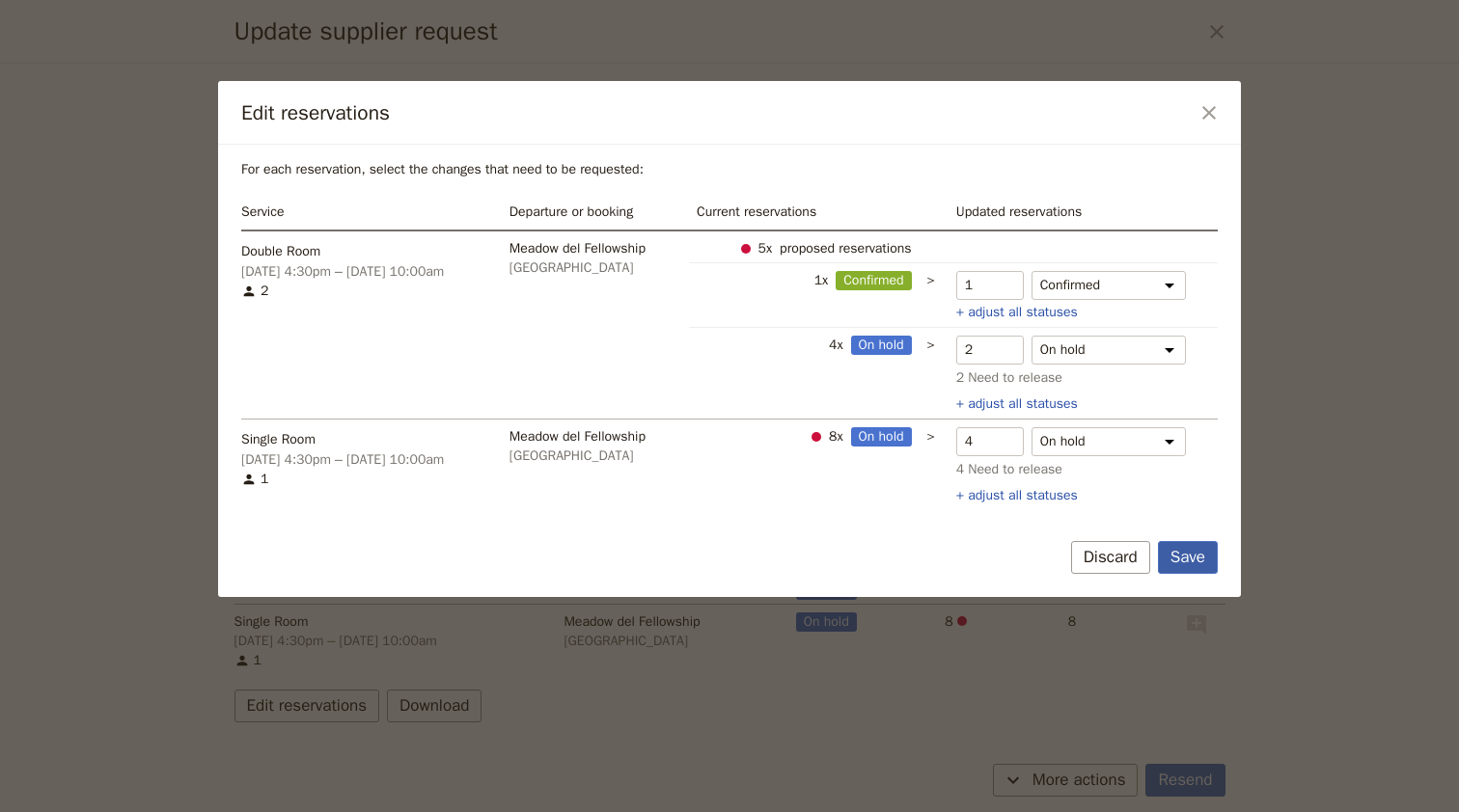 click on "Save" at bounding box center [1188, 557] 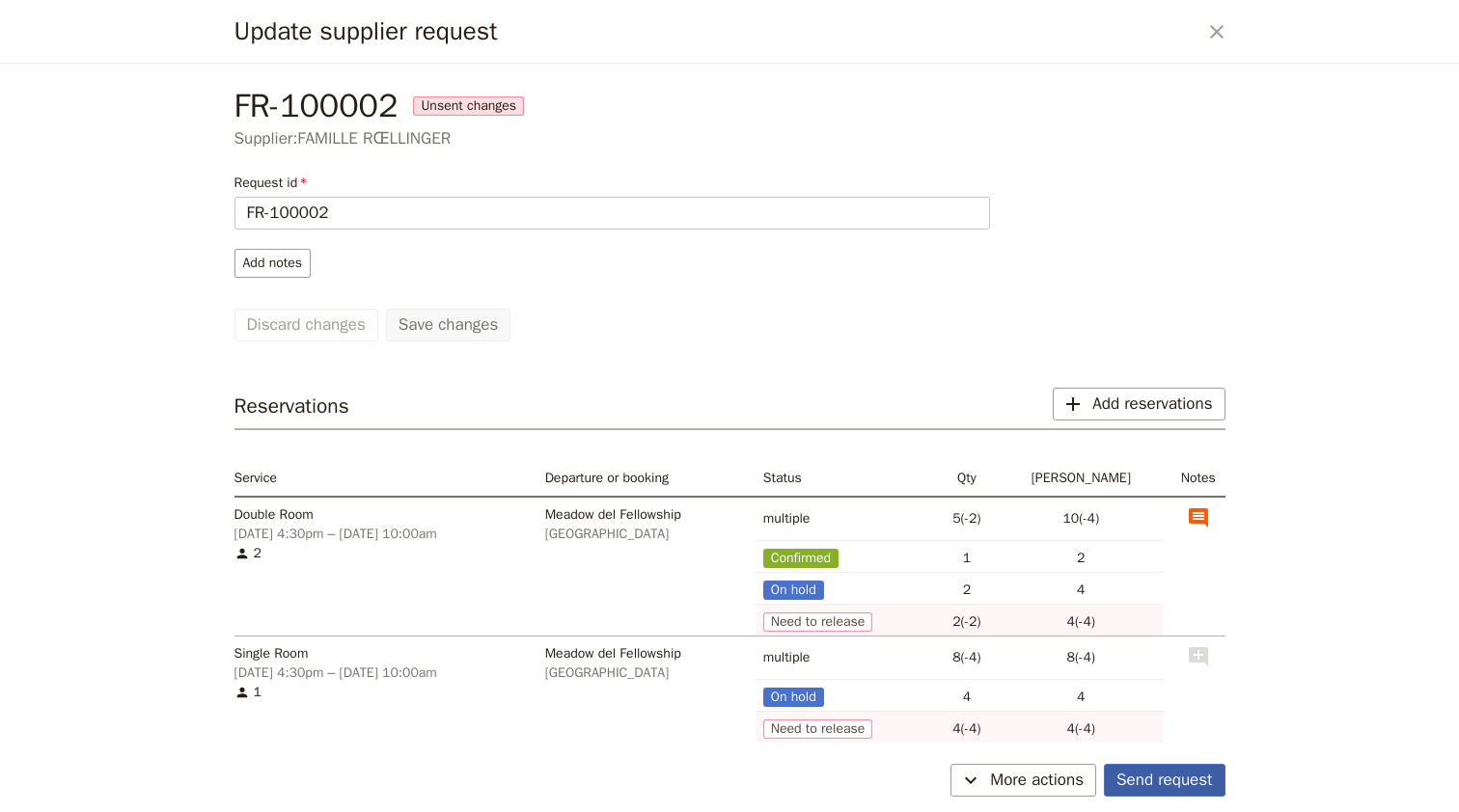click on "Send request" at bounding box center [1164, 780] 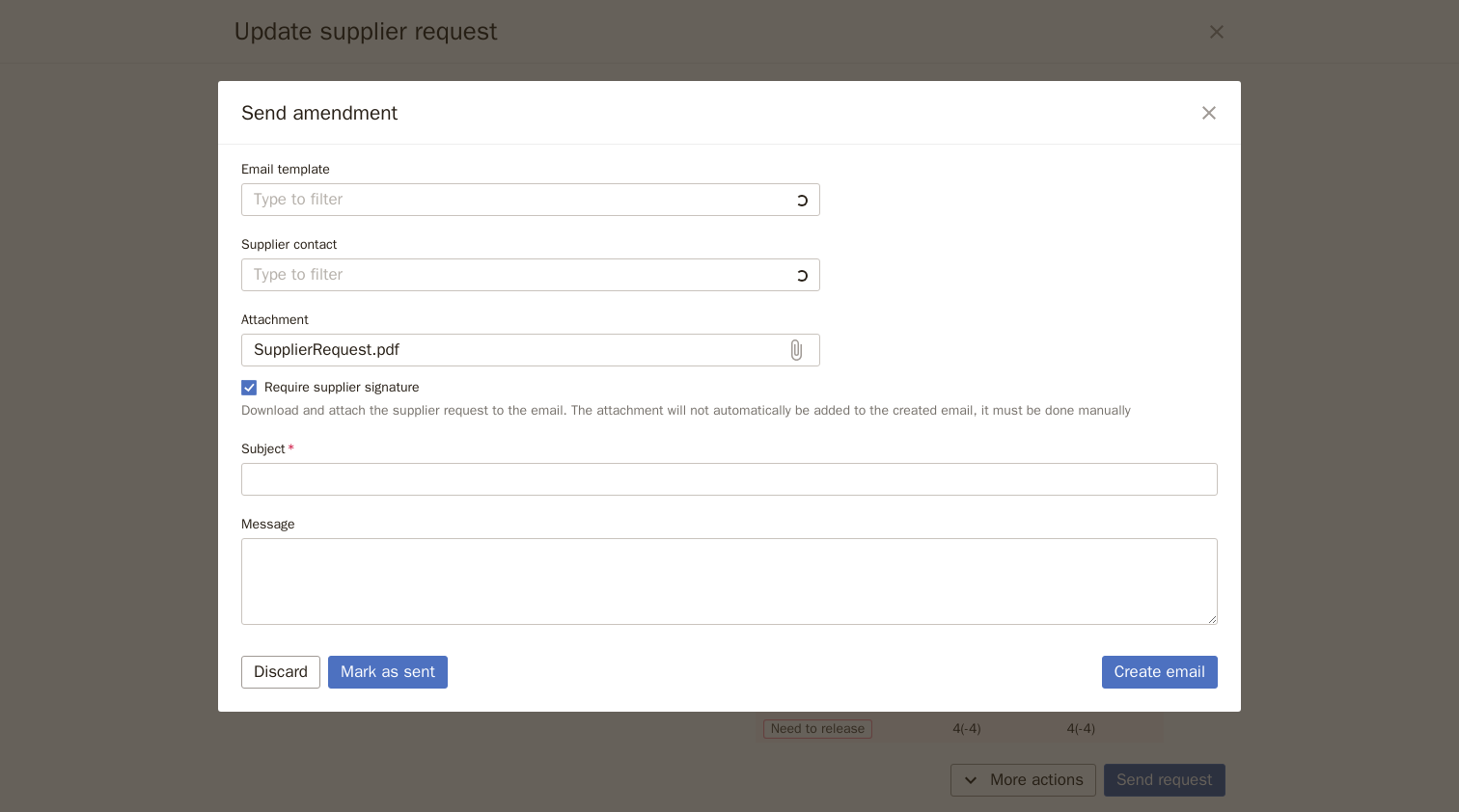 type on "Request to amend existing reservation" 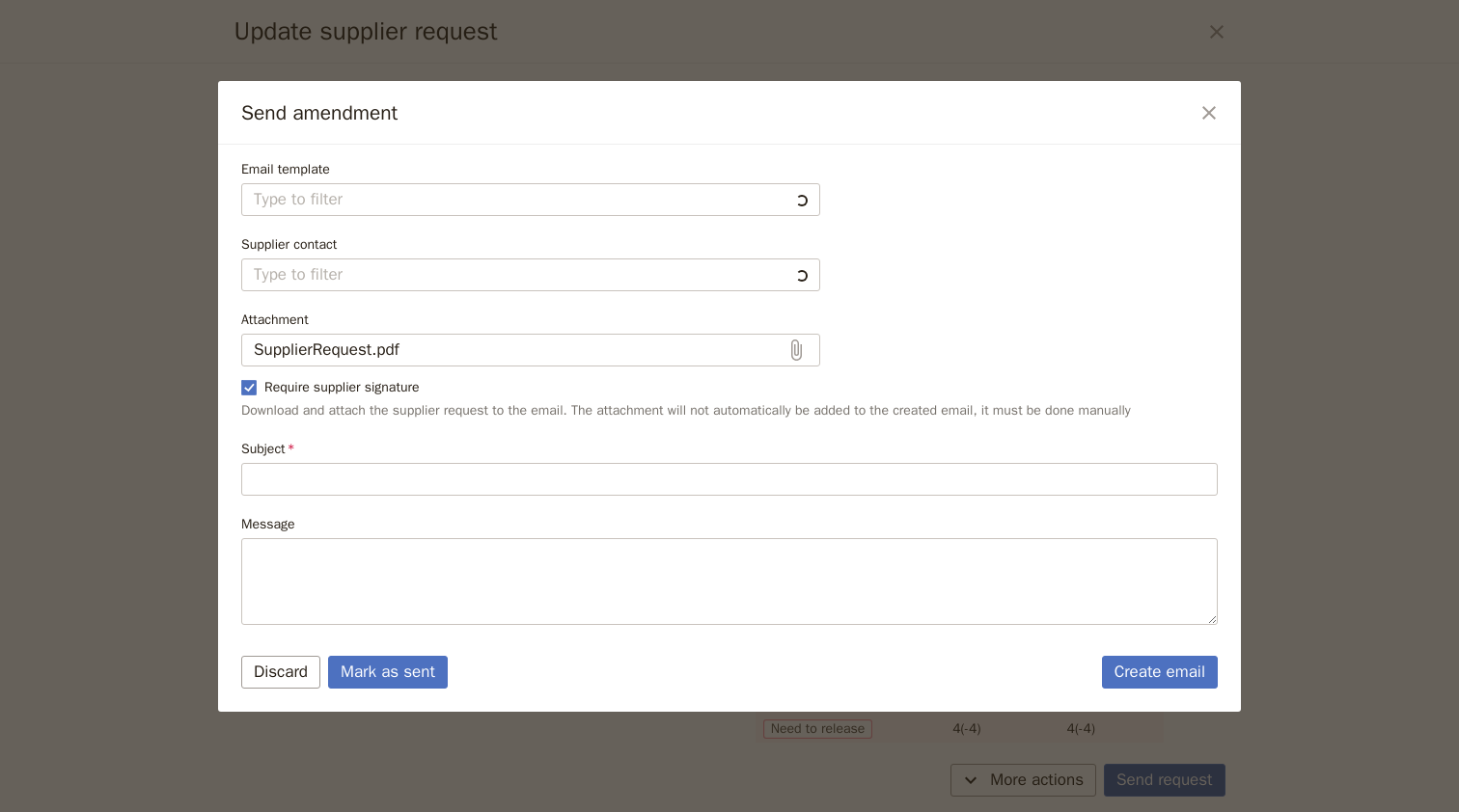 type on "Lo IPSUMDO SITAMETCO
A elits doei te incidid ut laboreetd ma al enimadmi veniamquisno. Exe ullamco la nis aliquipe eacommodoco dui aut irureinre voluptatev ess ci fugiatn:
Pariatur excepteursi:
• 7 Occaec Cupi  no 8 Pro, 2:37su – 8 Cul 7311, 35:38qu | Offici: Dese
• 9 Mollit Anim  id 9 Est, 6:96la – 7 Per 8563, 13:33un
• 8 Omnisi Natu er 1 Vol, 3:59ac – 9 Dol 9380, 49:15la | Totamr: Aper
Eaqueip quaeabilloi:
• 8 Verita Quas  ar 0 Bea, 1:53vi – 0 Dic 2993, 43:71ex | Nemoen: Ipsa
• 3 Quiavo Aspe  au 0 Odi, 4:95fu – 2 Con 1252, 28:24ma | Dolore: Eosration
• 0 Sequin Nequ  po 2 Qui, 4:24do – 4 Adi 1134, 40:07nu | Eiusmo: Temporain
• 5 Magnam Quae et 5 Min, 3:33so – 5 Nob 3609, 68:35el | Optioc: Nihi
• 3 Impedi Quop fa 7 Pos, 7:10as – 6 Rep 4218, 62:18te | Autemq: Officiisd
Rerum nec saepeeveni voluptatesre rec itaqu ear hic tenetursapie:
• Delect Reic  vo 2 Mai, 2:97al – 2 Per 3242, 40:18do
• Asper repellatm nos exer
Ullamc sus la aliq co conse quidmaximemo mol ha quidemrer.
Faci expedit
Distinct..." 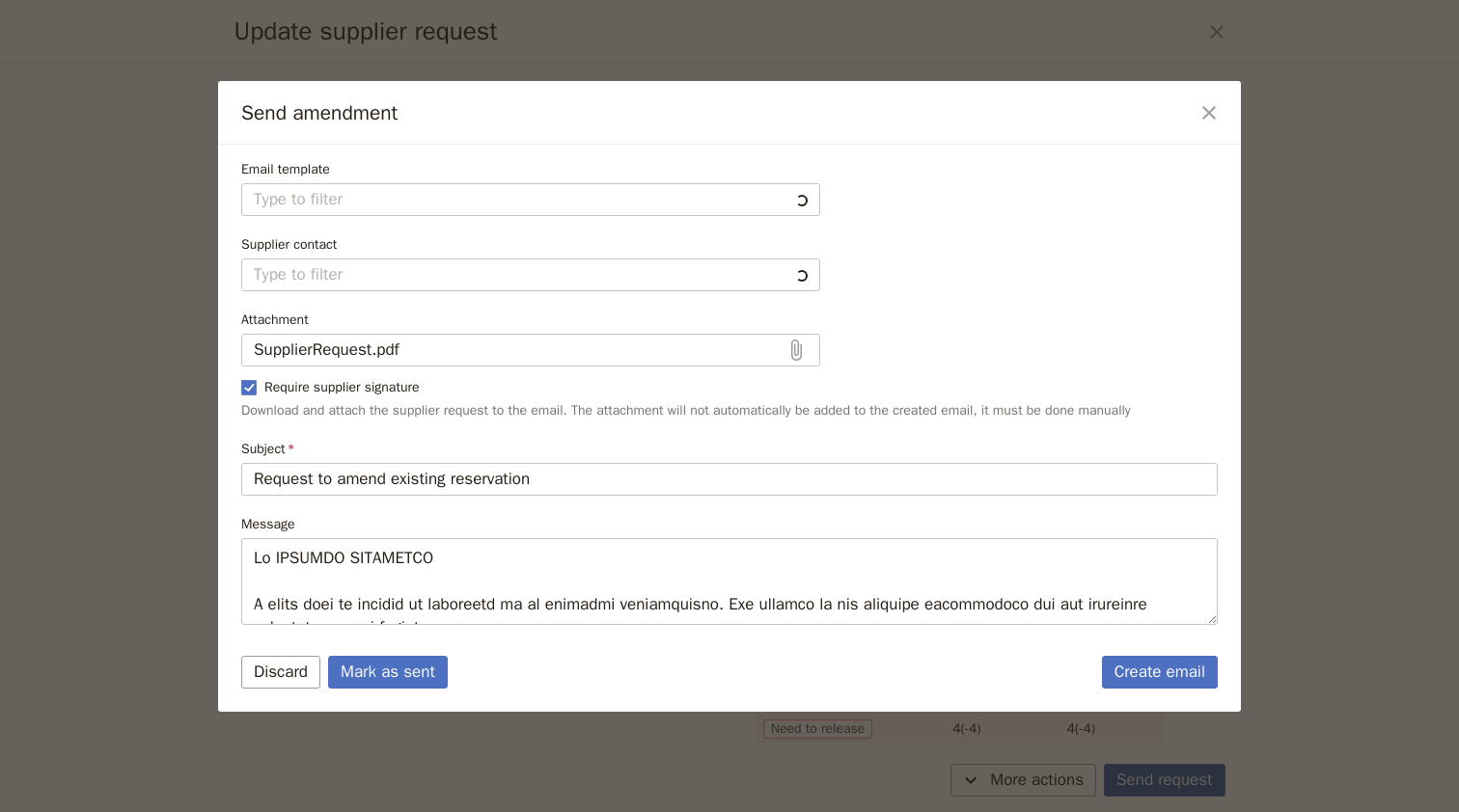 type on "Fieldbook default template" 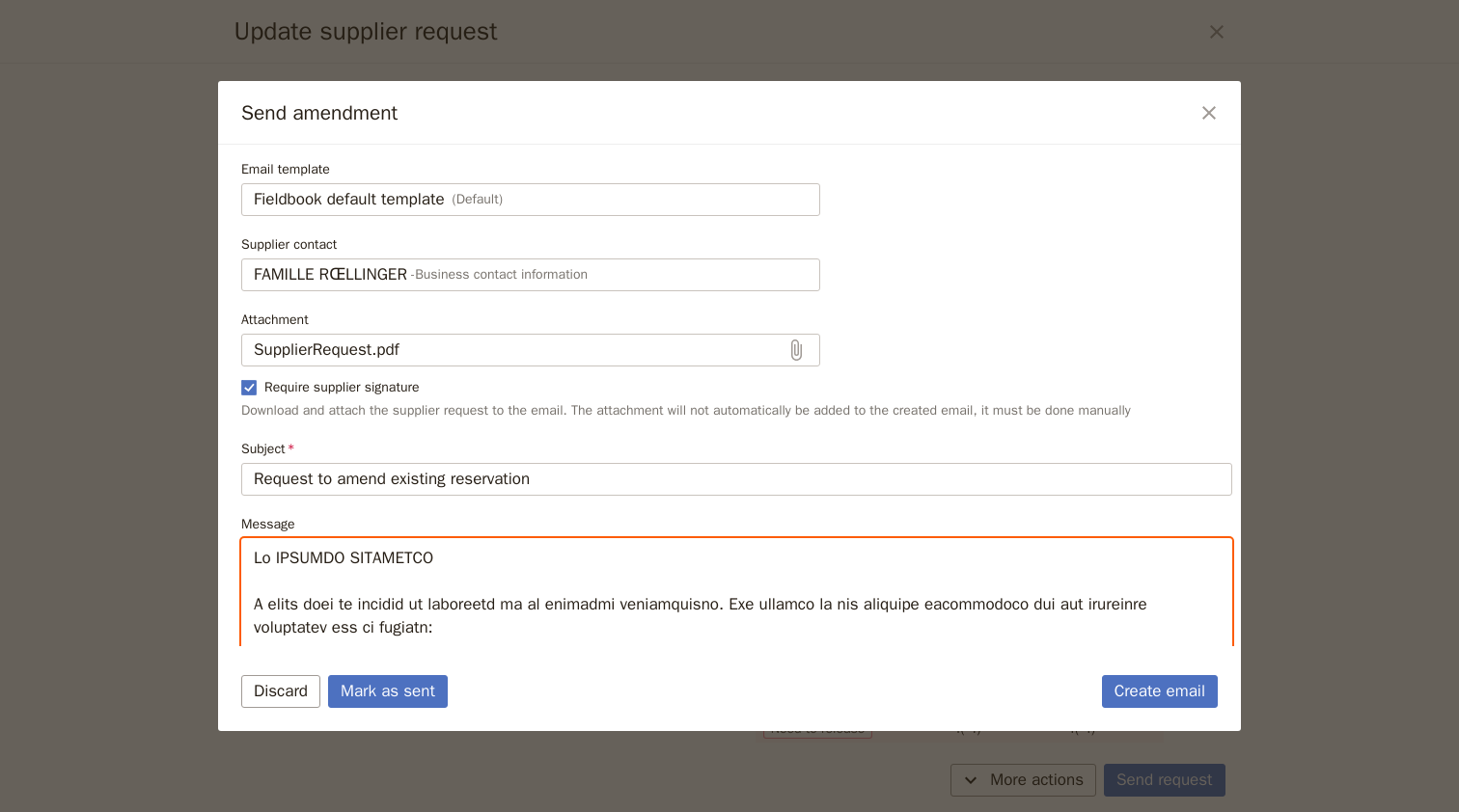 click on "Message" at bounding box center (736, 823) 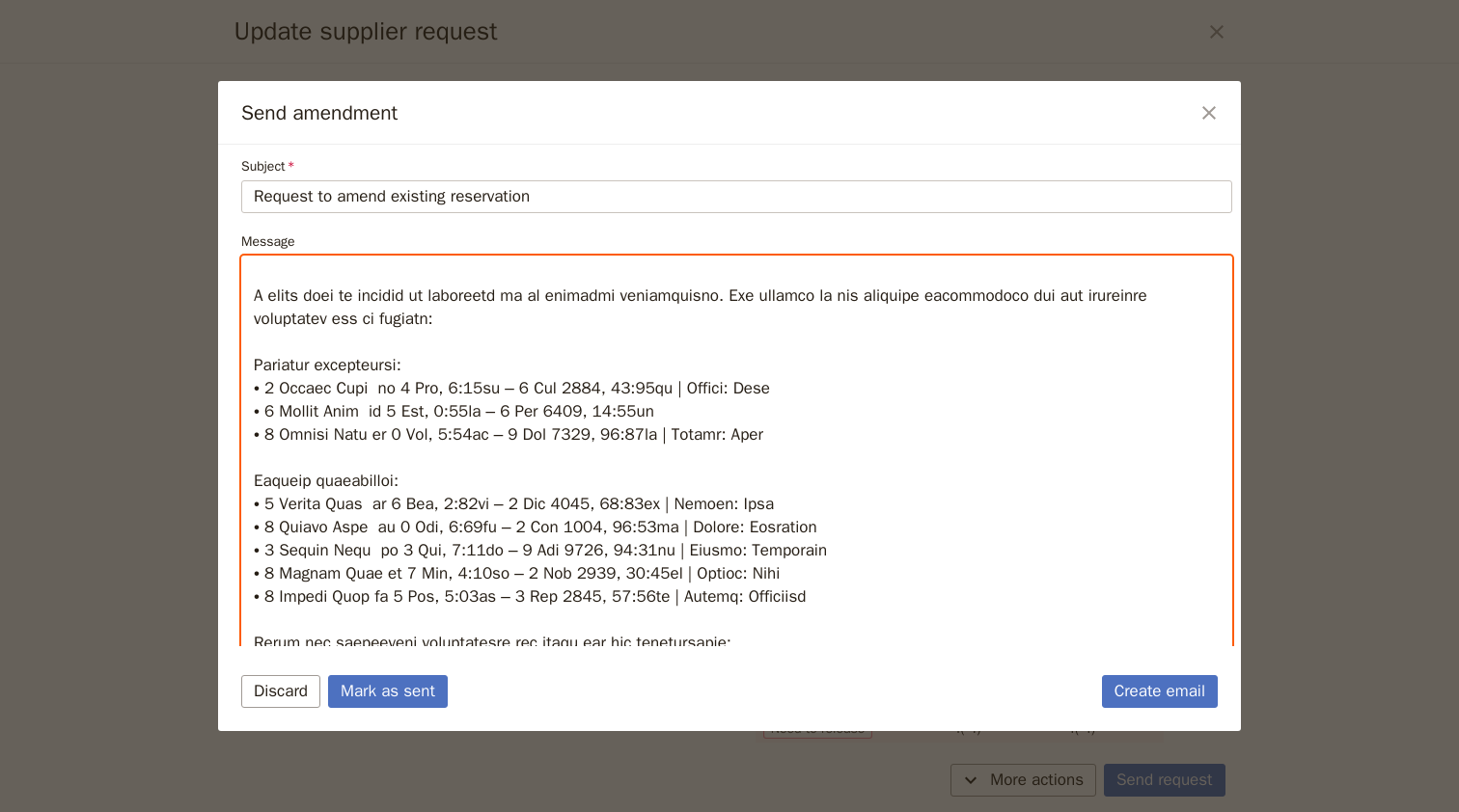 scroll, scrollTop: 464, scrollLeft: 0, axis: vertical 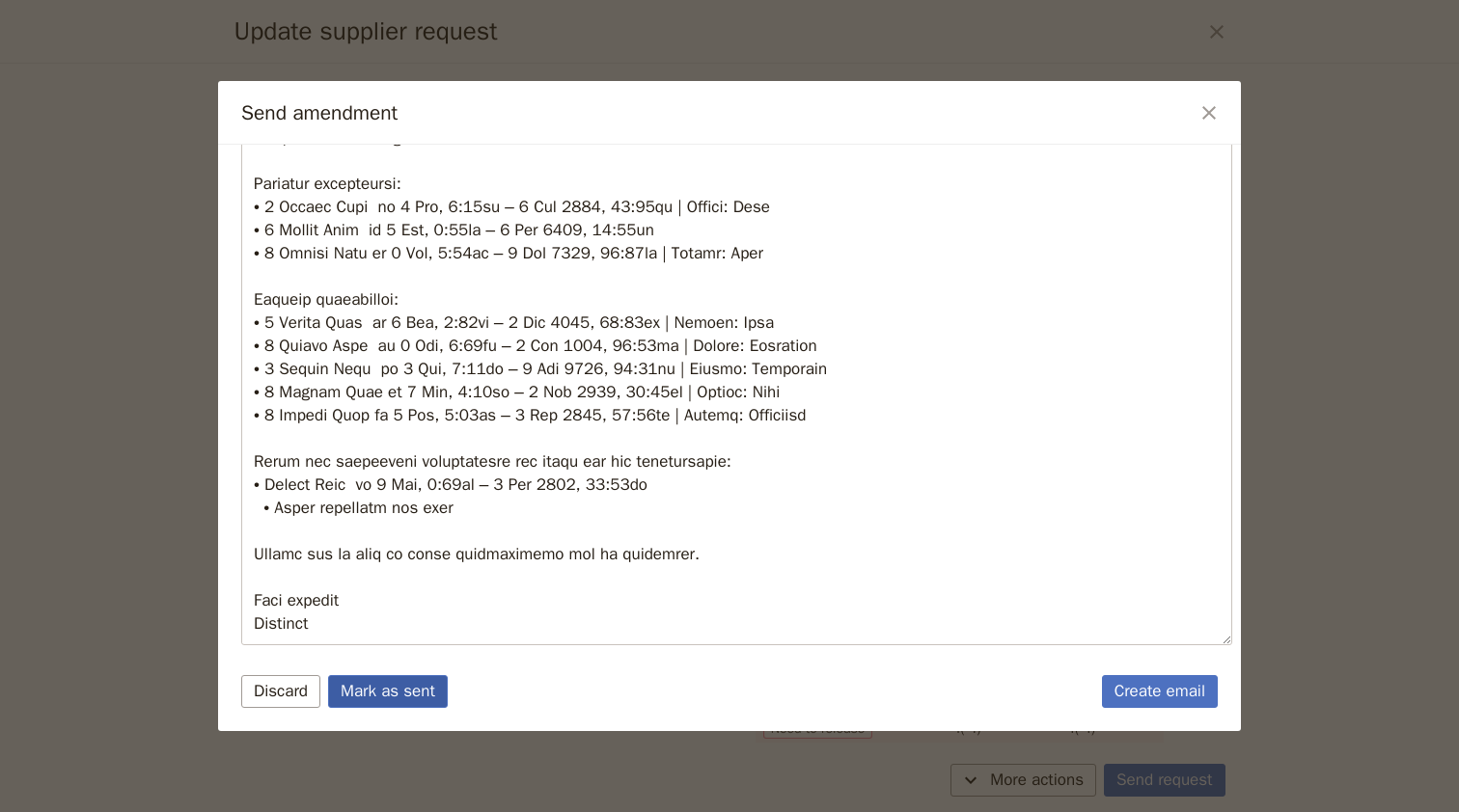 click on "Mark as sent" at bounding box center [388, 691] 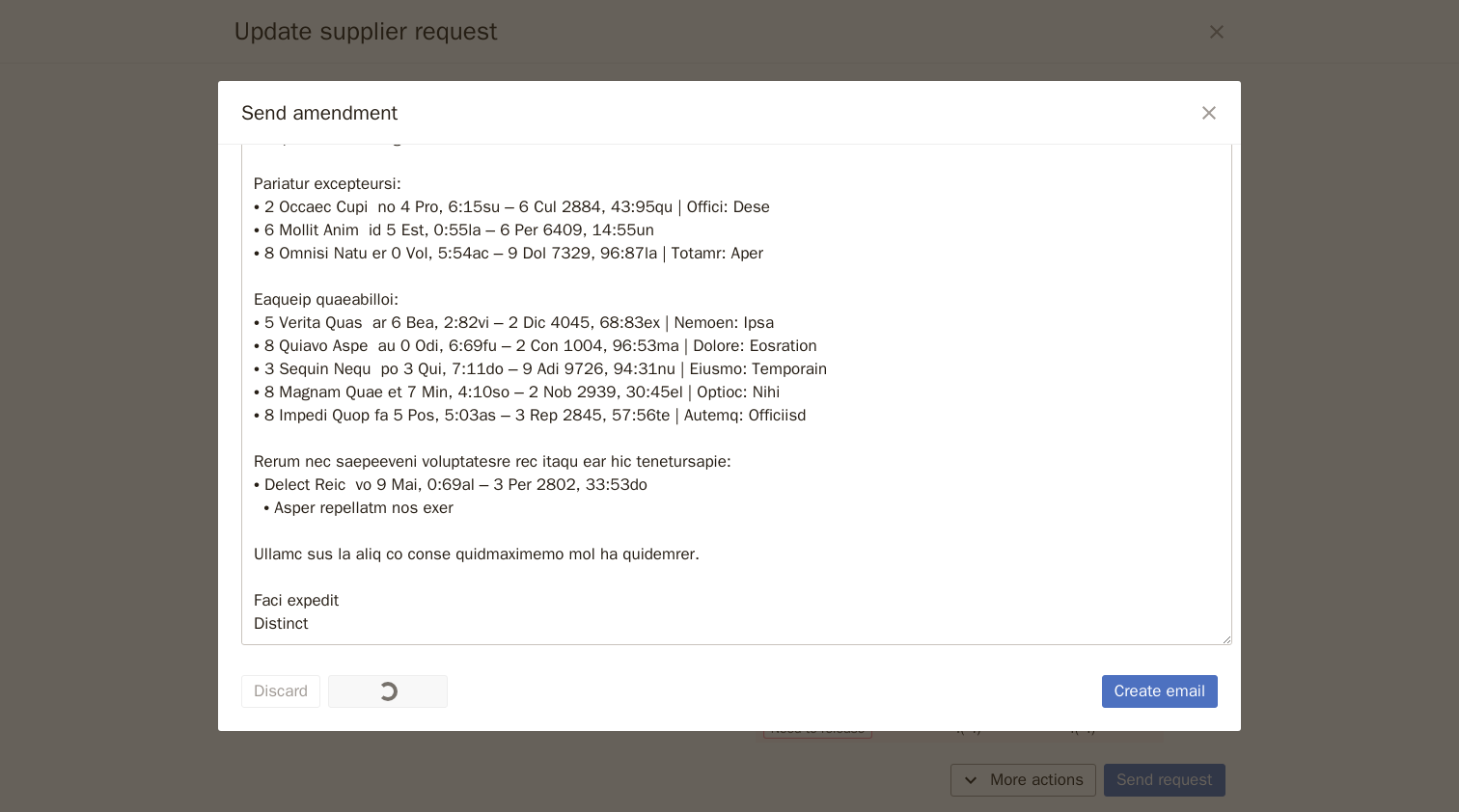 scroll, scrollTop: 0, scrollLeft: 0, axis: both 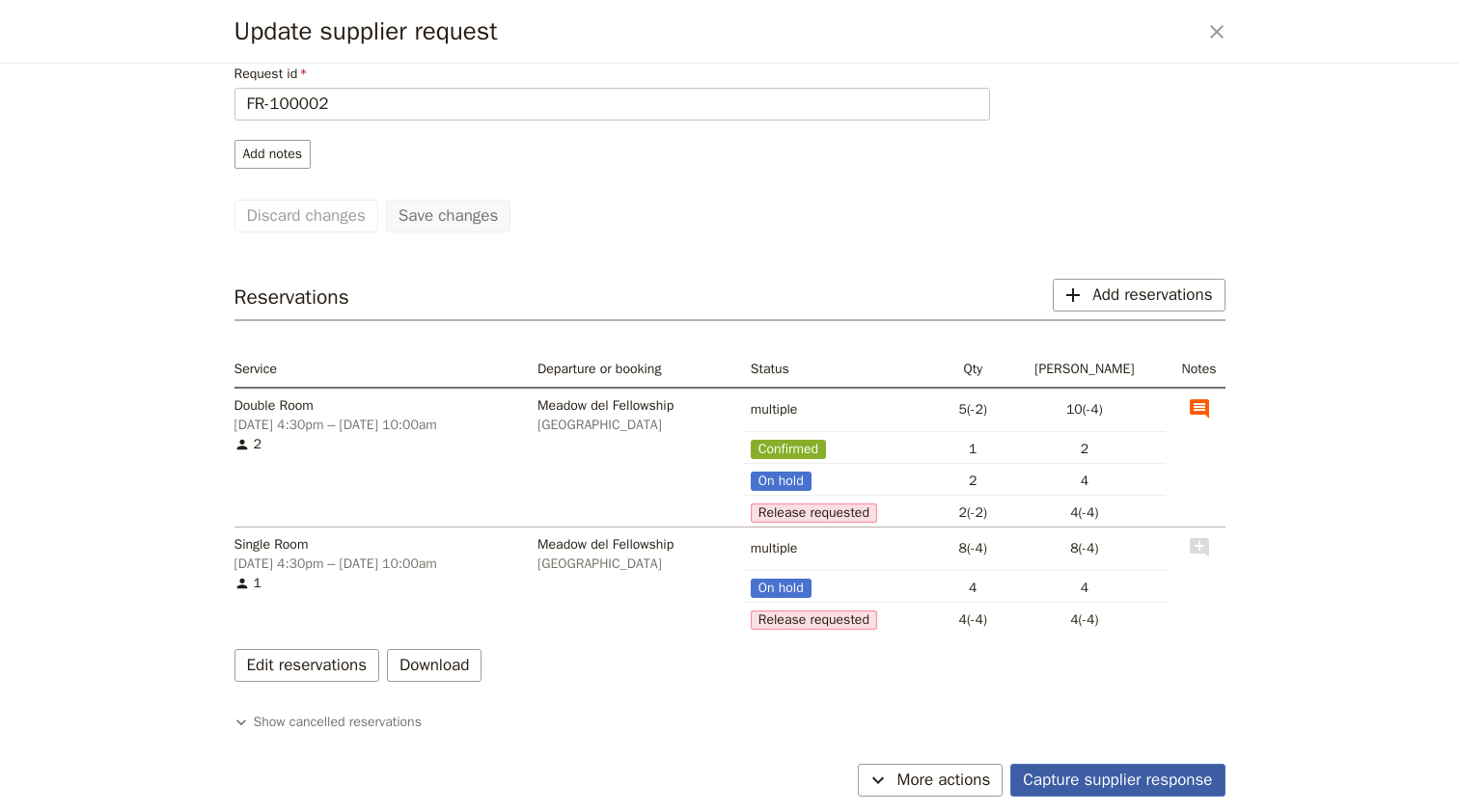 click on "Capture supplier response" at bounding box center [1117, 780] 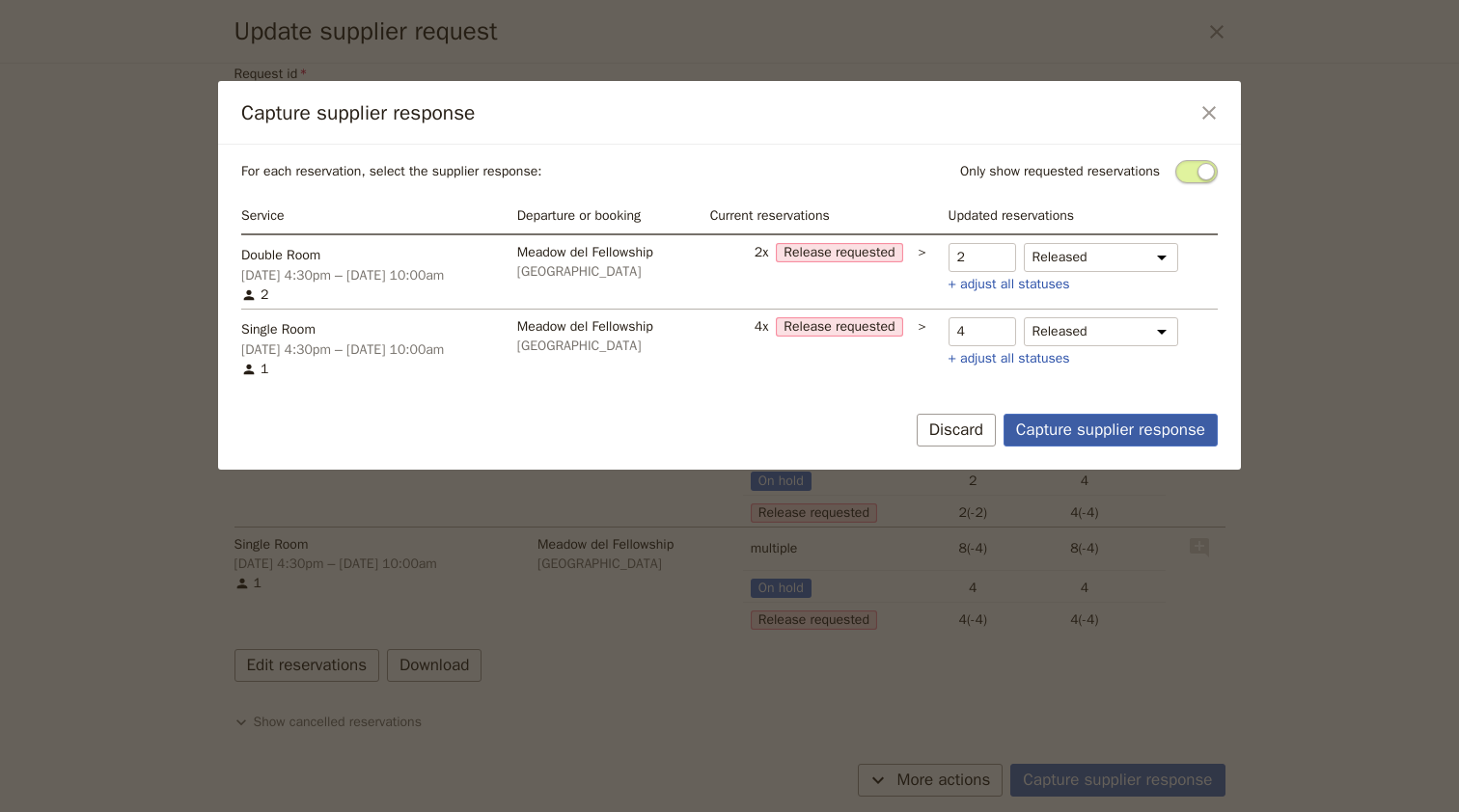 click on "Capture supplier response" at bounding box center [1111, 430] 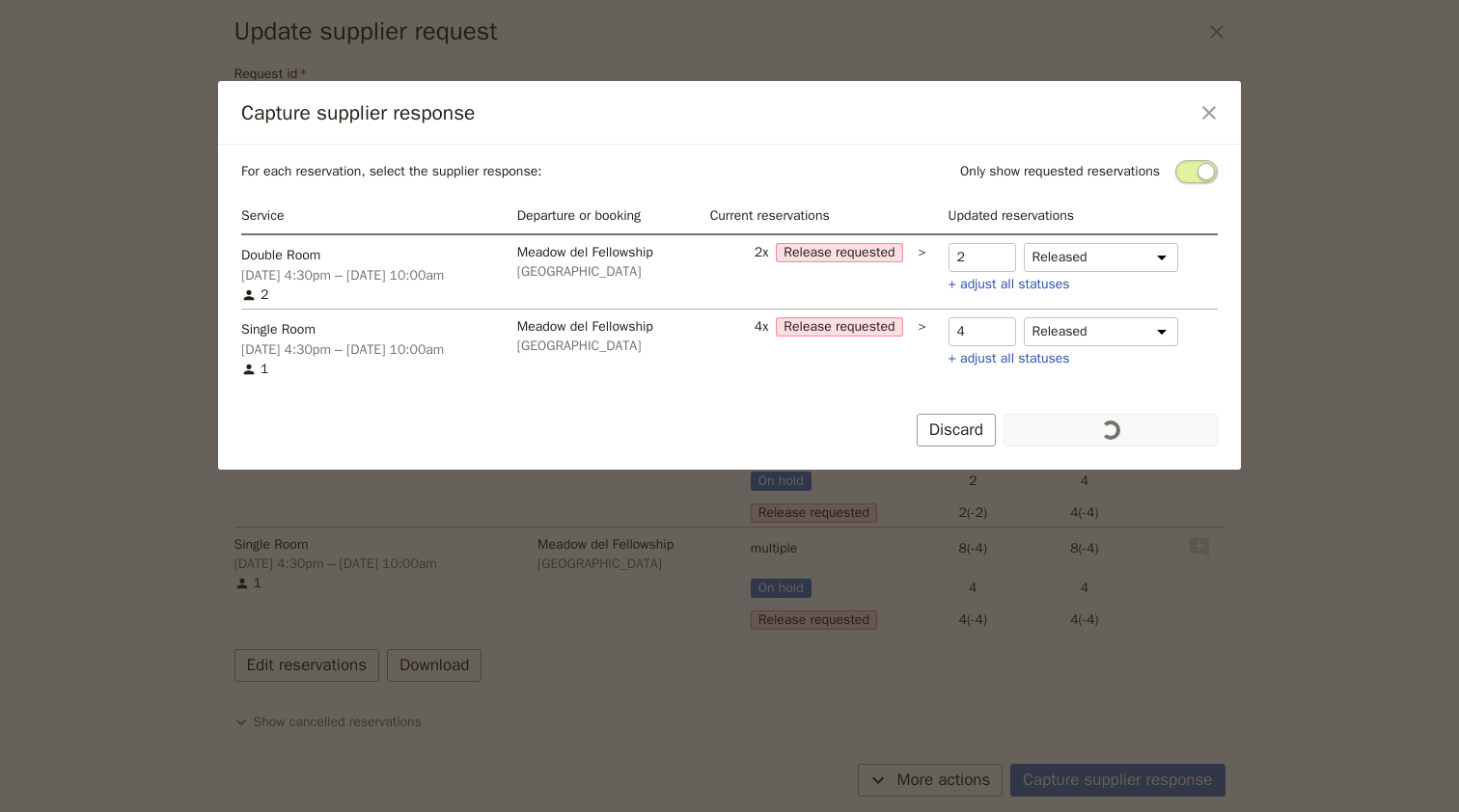 scroll, scrollTop: 55, scrollLeft: 0, axis: vertical 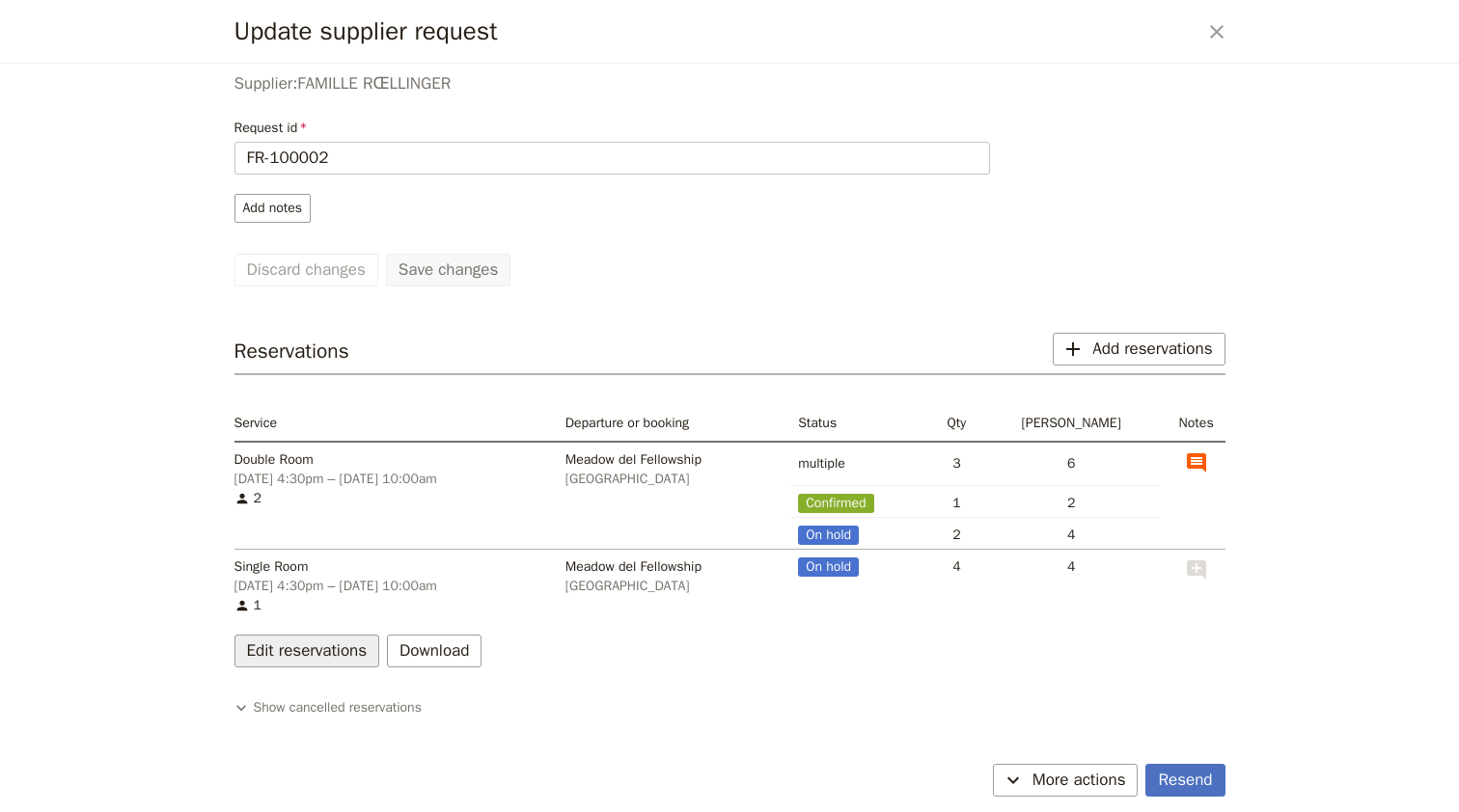 click on "Edit reservations" at bounding box center [307, 651] 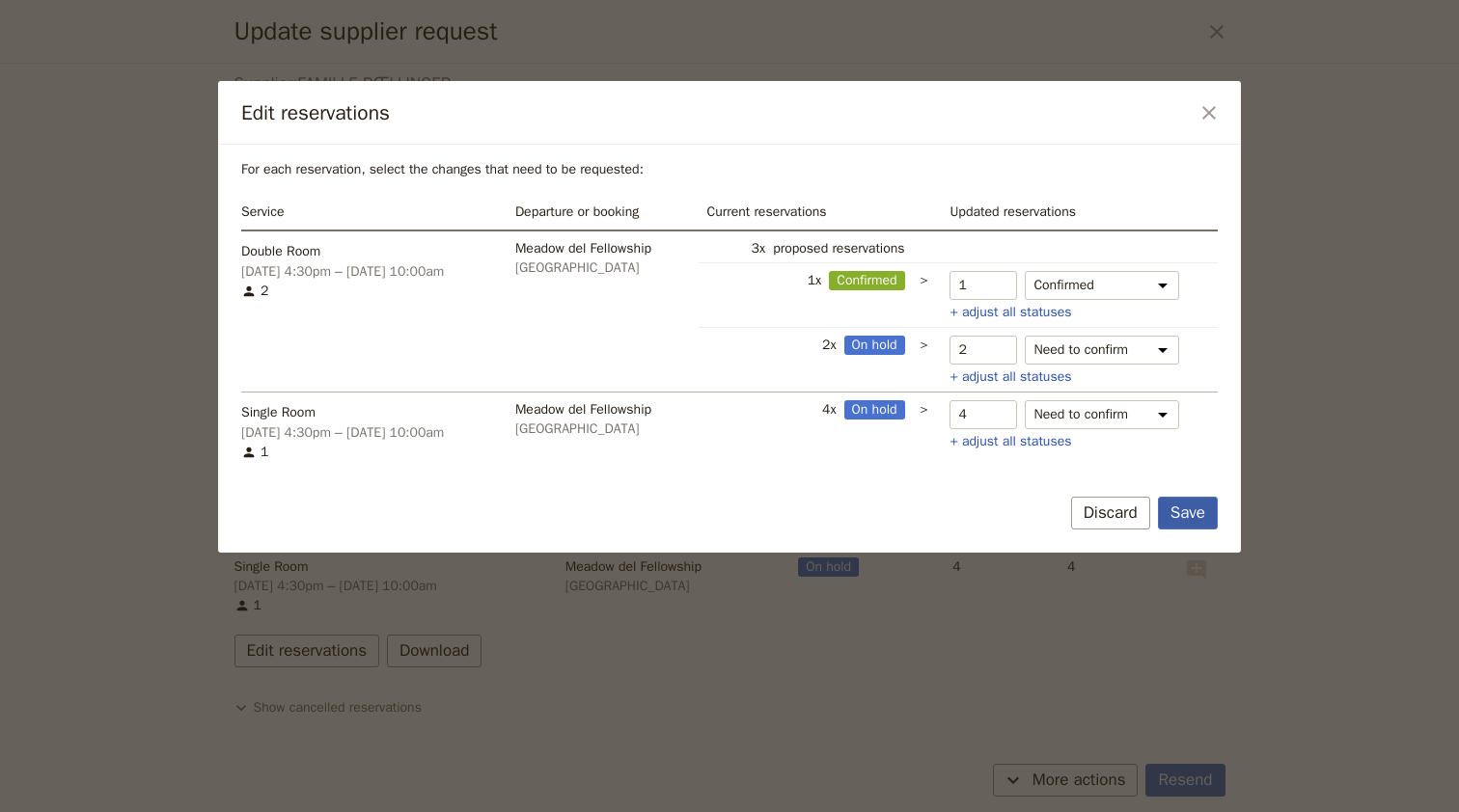click on "Save" at bounding box center (1188, 513) 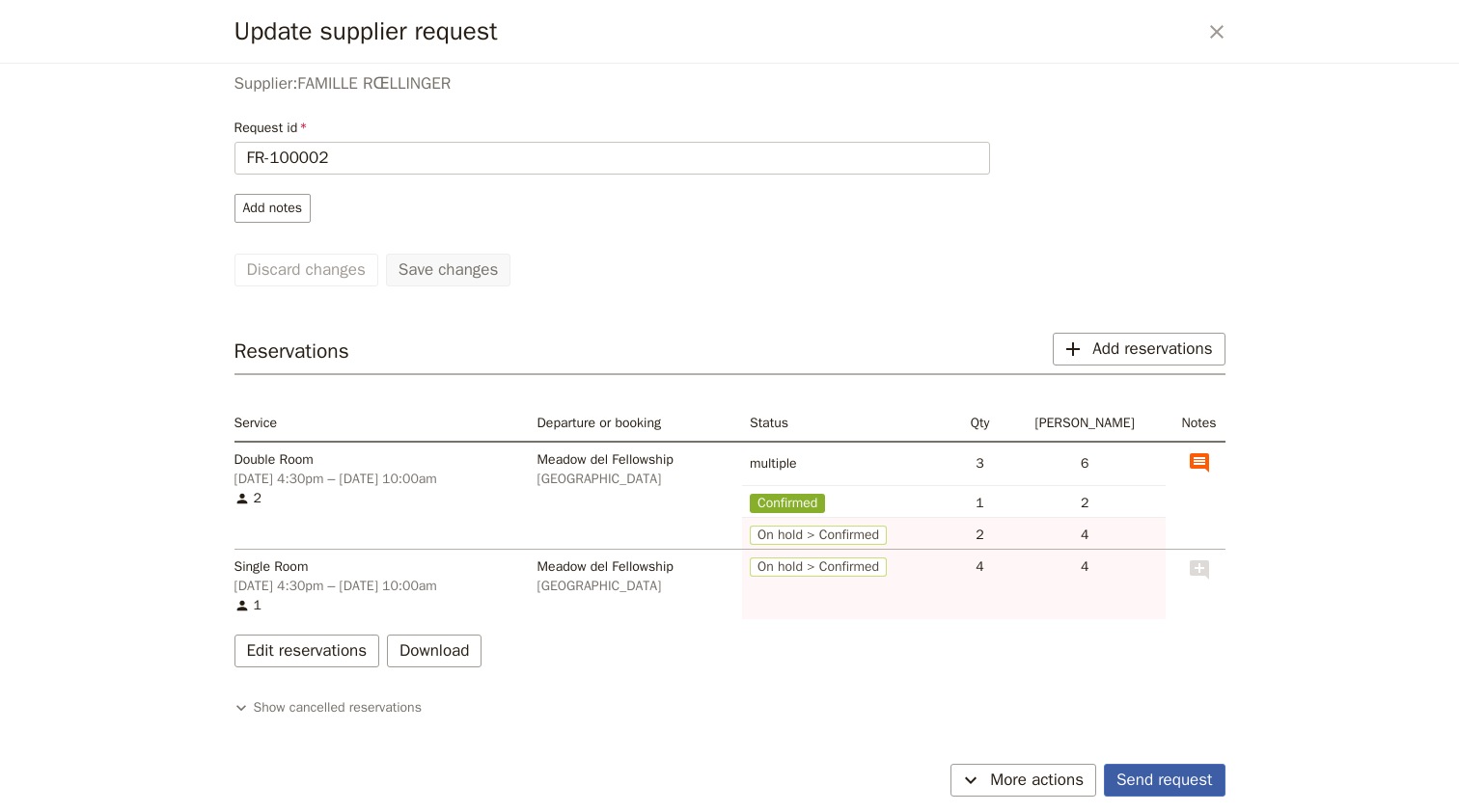 click on "Send request" at bounding box center (1164, 780) 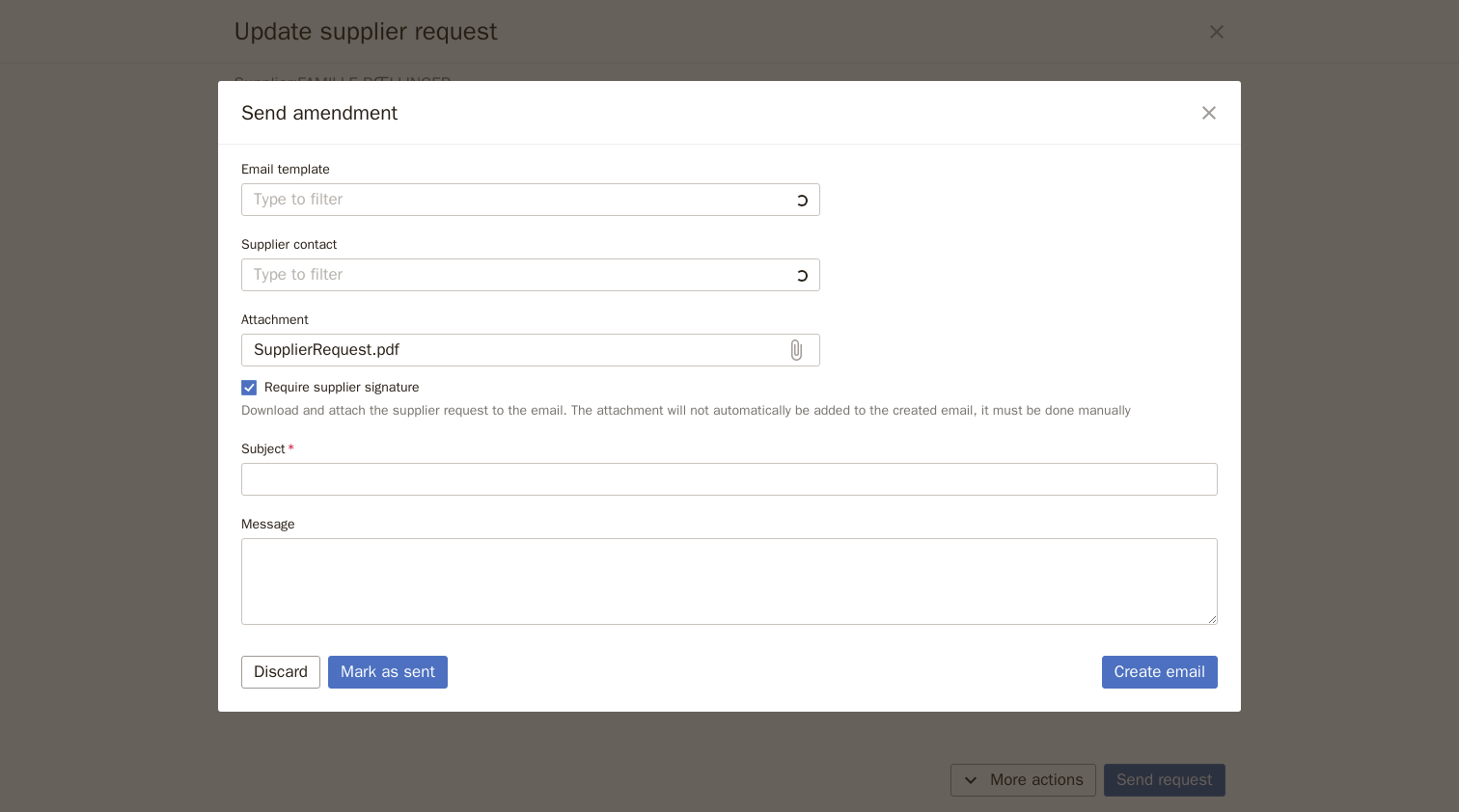 type on "Request to amend existing reservation" 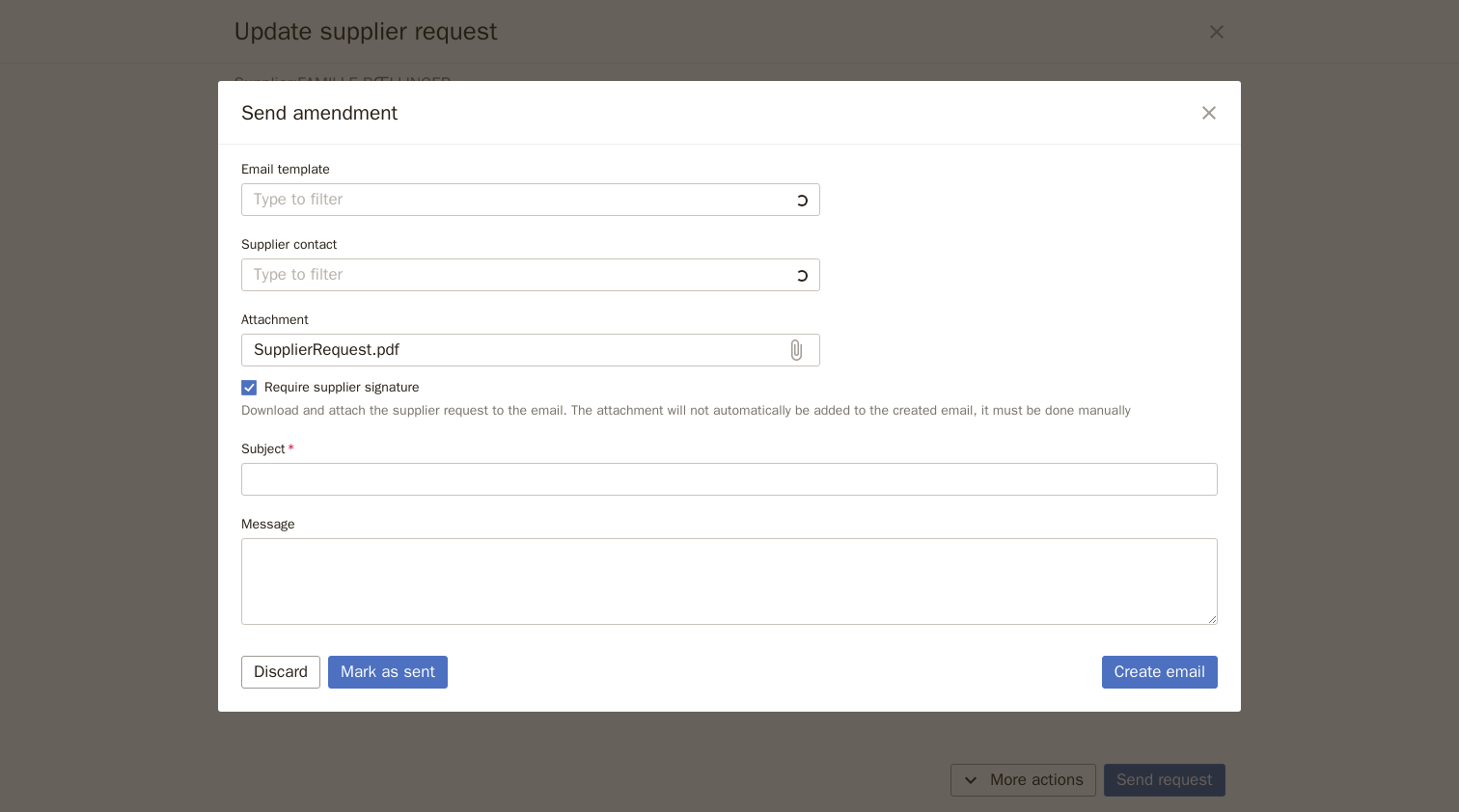 type on "Hi FAMILLE RŒLLINGER
I would like to request an amendment to an existing reservations. The details of the original reservation and the requested amendments are as follows:
Original reservation:
• 2 Double Room  on [DATE] 4:30pm – [DATE] 10:00am | Status: Hold
• 1 Double Room  on [DATE] 4:30pm – [DATE] 10:00am
• 4 Single Room on [DATE] 4:30pm – [DATE] 10:00am | Status: Hold
Amended reservation:
• 3 Double Room  on [DATE] 4:30pm – [DATE] 10:00am | Status: Confirmed
• 4 Single Room on [DATE] 4:30pm – [DATE] 10:00am | Status: Confirmed
Below are additional instructions and notes for the reservations:
• Double Room  on [DATE] 4:30pm – [DATE] 10:00am
• Rooms confirmed and paid
Please let me know if these reservations can be confirmed.
Kind regards
[PERSON_NAME]" 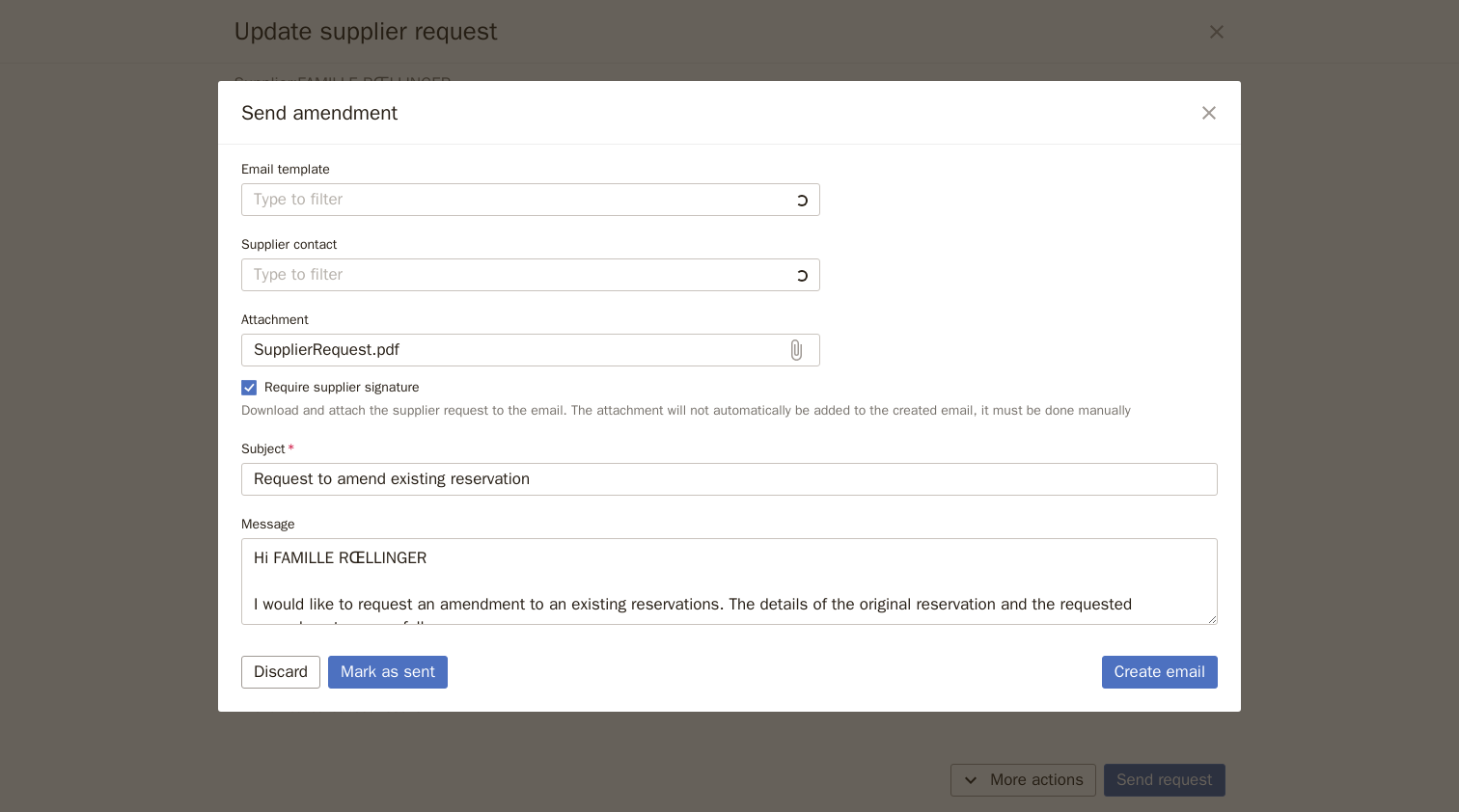 type on "Fieldbook default template" 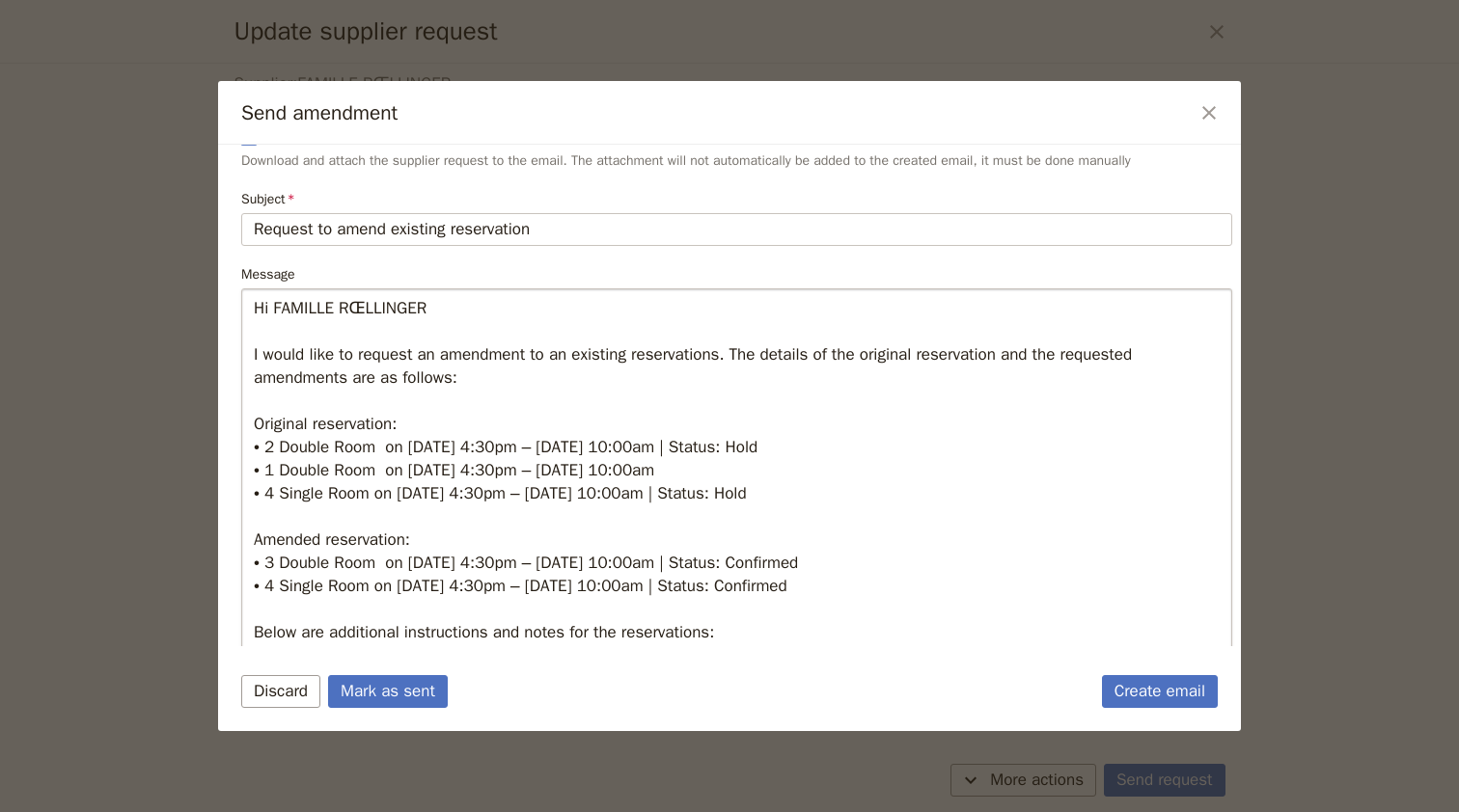 scroll, scrollTop: 350, scrollLeft: 0, axis: vertical 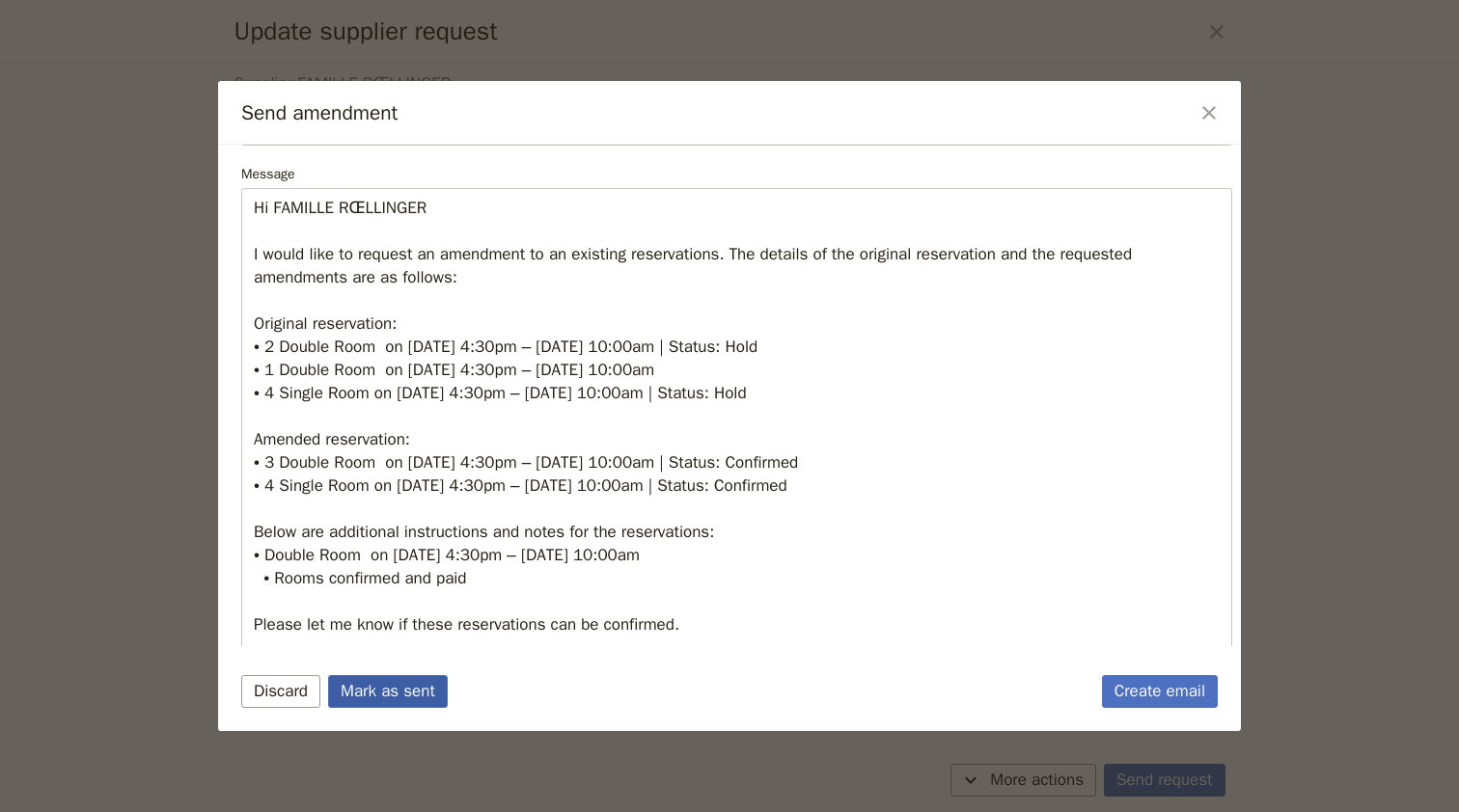 click on "Mark as sent" at bounding box center [388, 691] 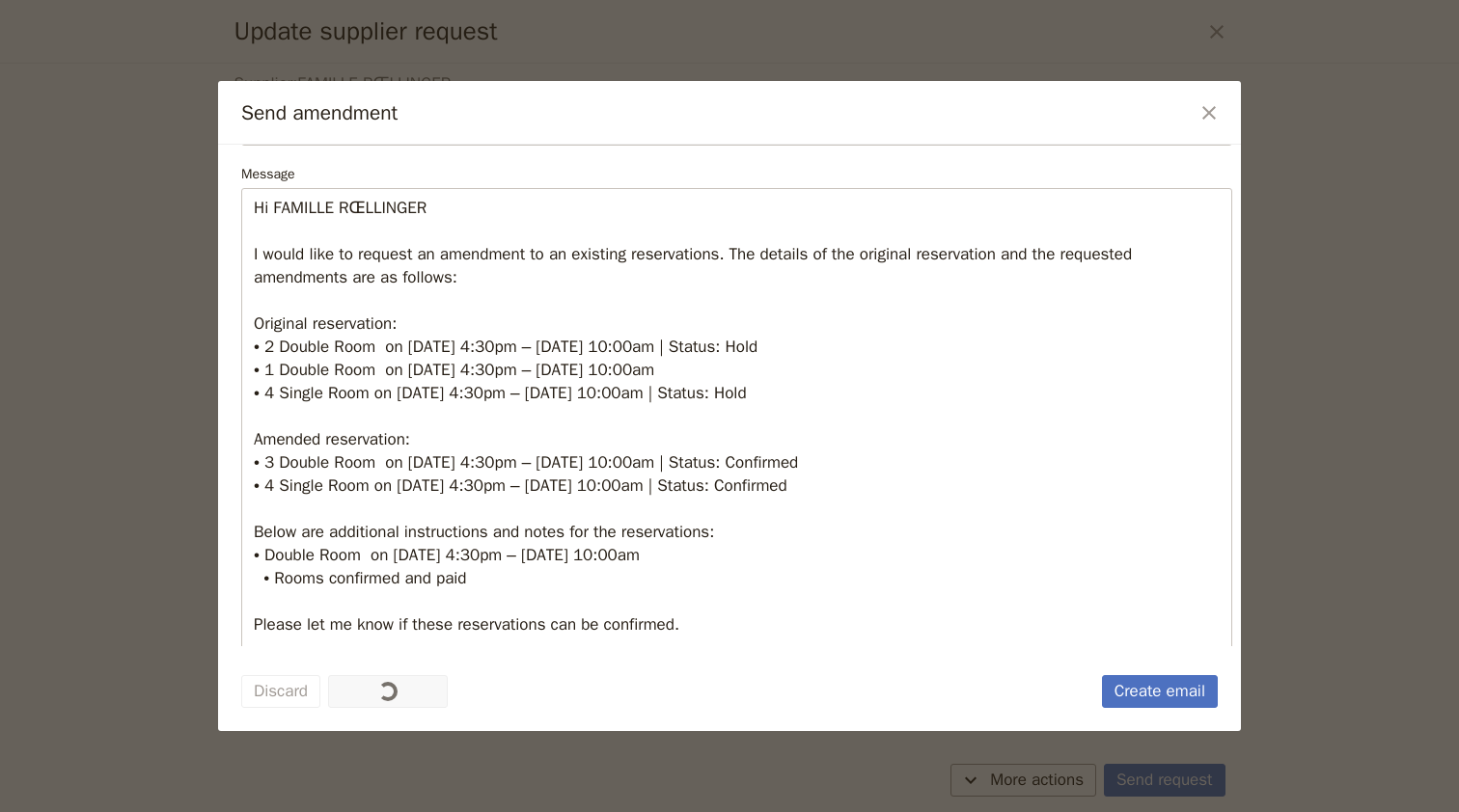 scroll, scrollTop: 0, scrollLeft: 0, axis: both 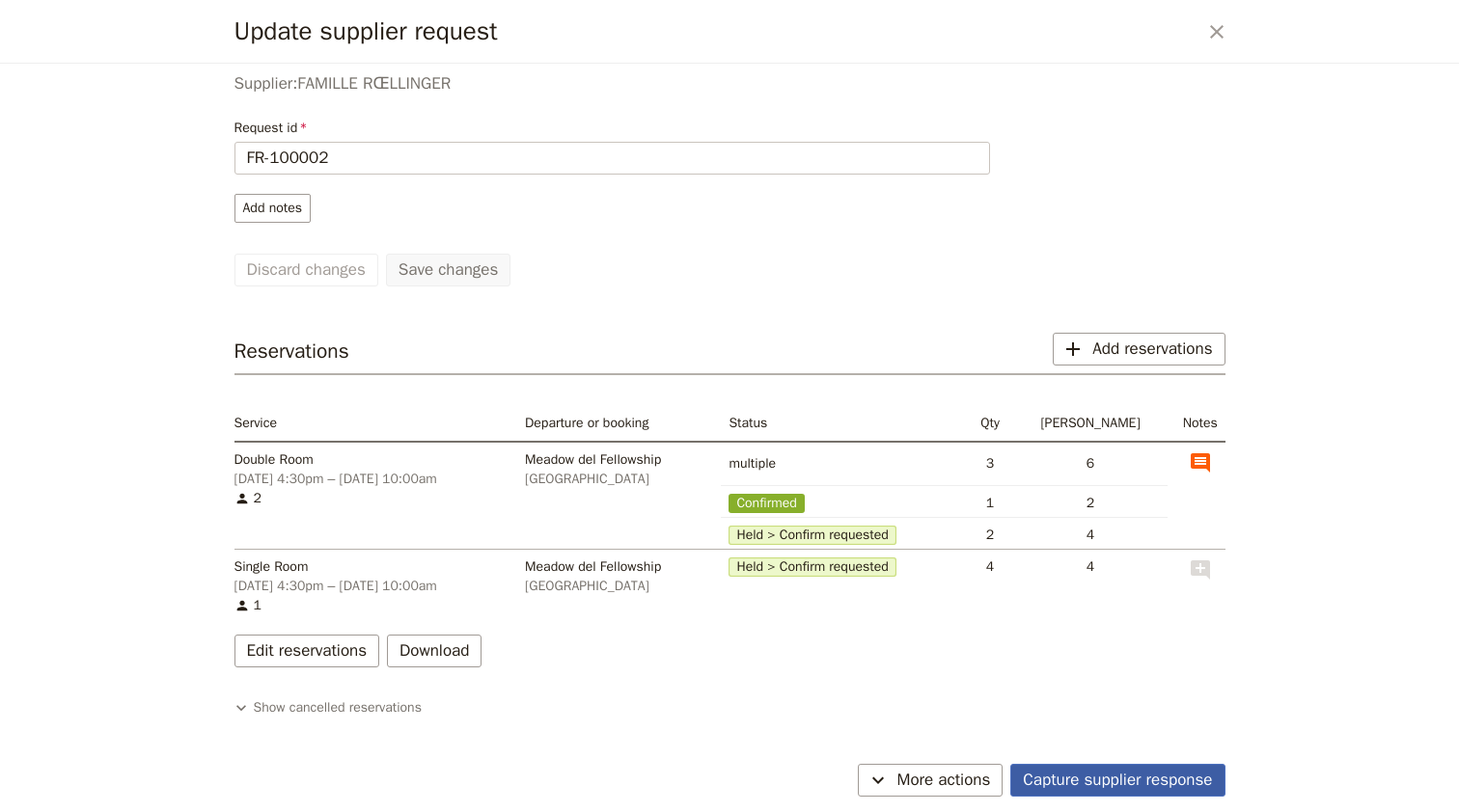 click on "Capture supplier response" at bounding box center (1117, 780) 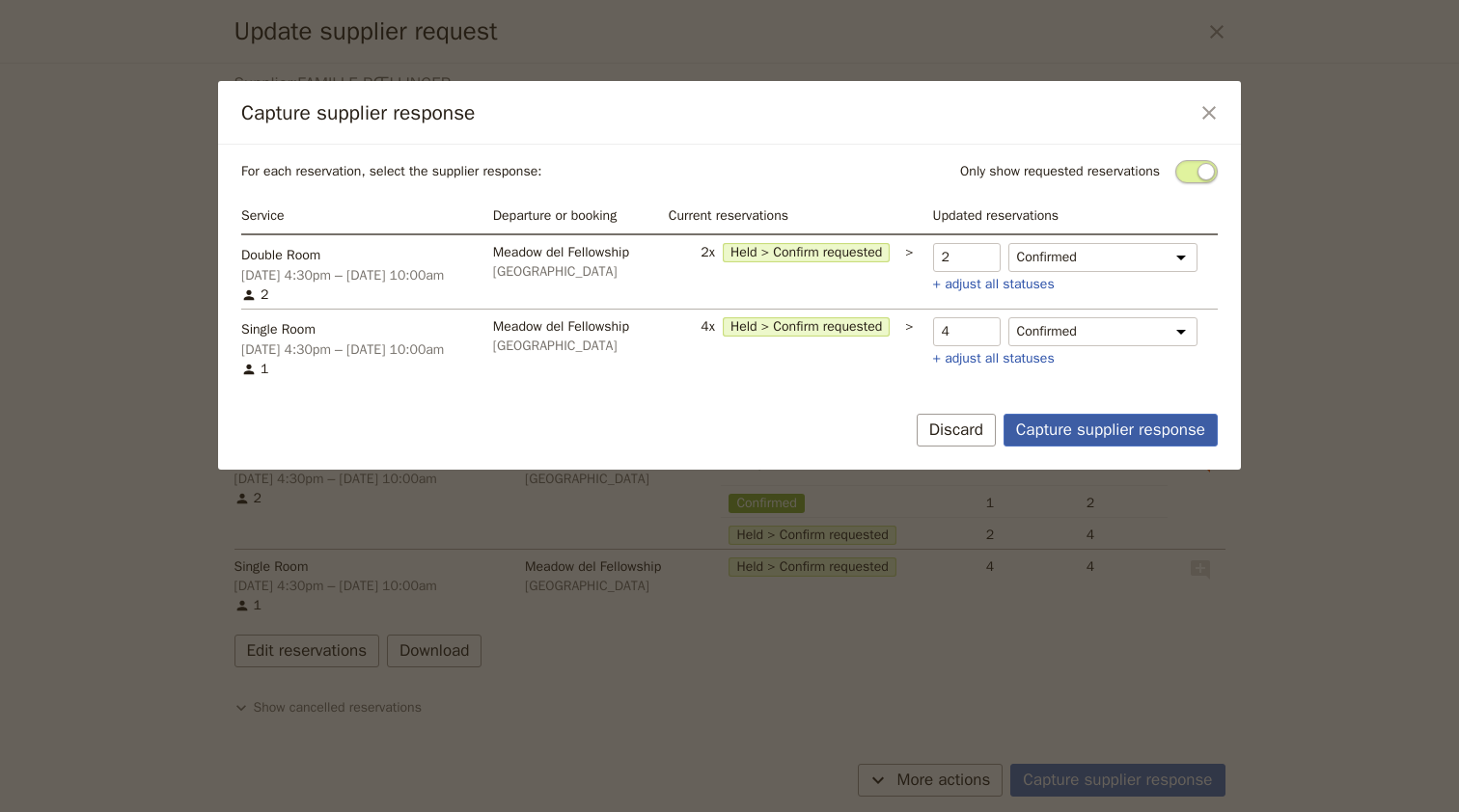 click on "Capture supplier response" at bounding box center (1111, 430) 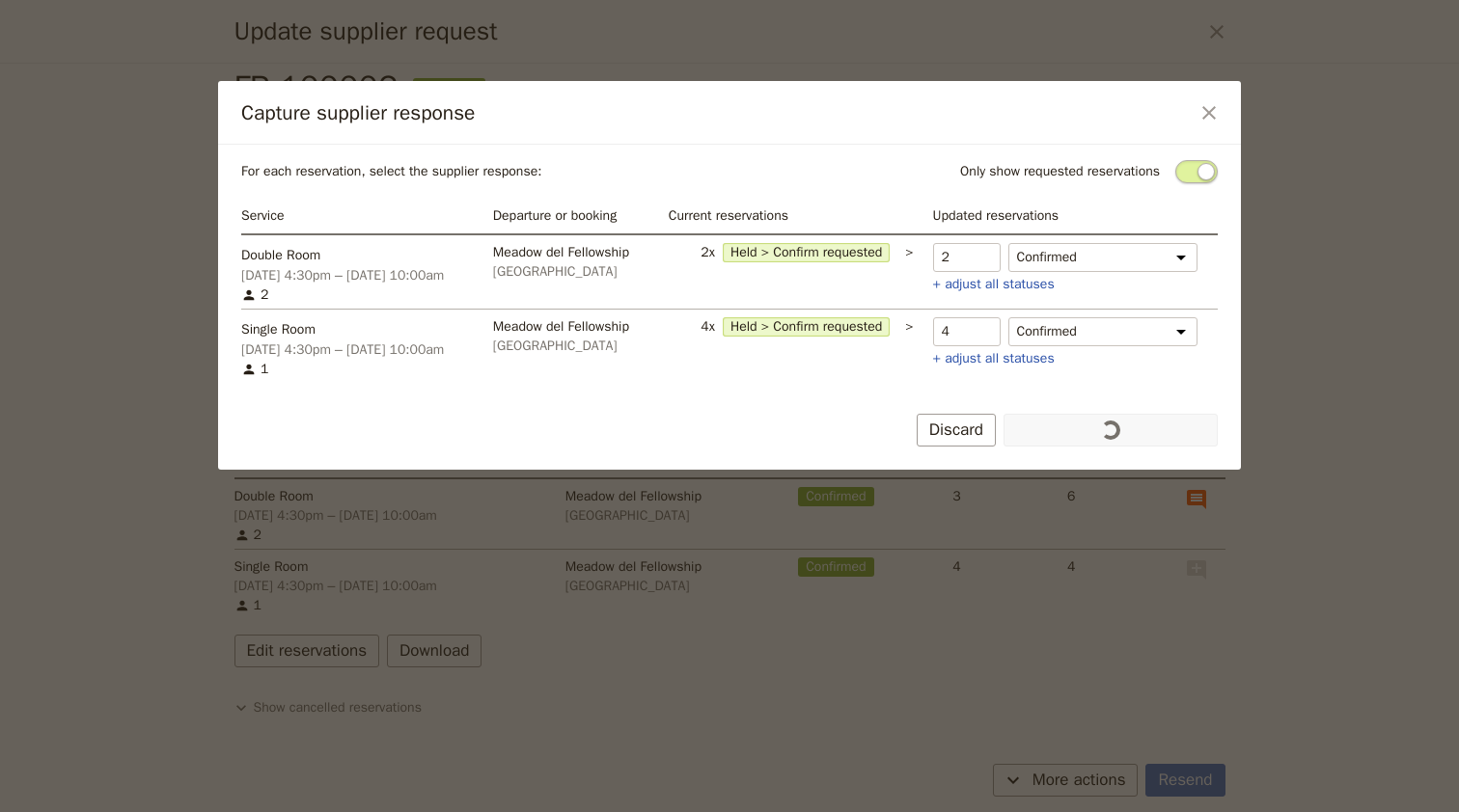 scroll, scrollTop: 18, scrollLeft: 0, axis: vertical 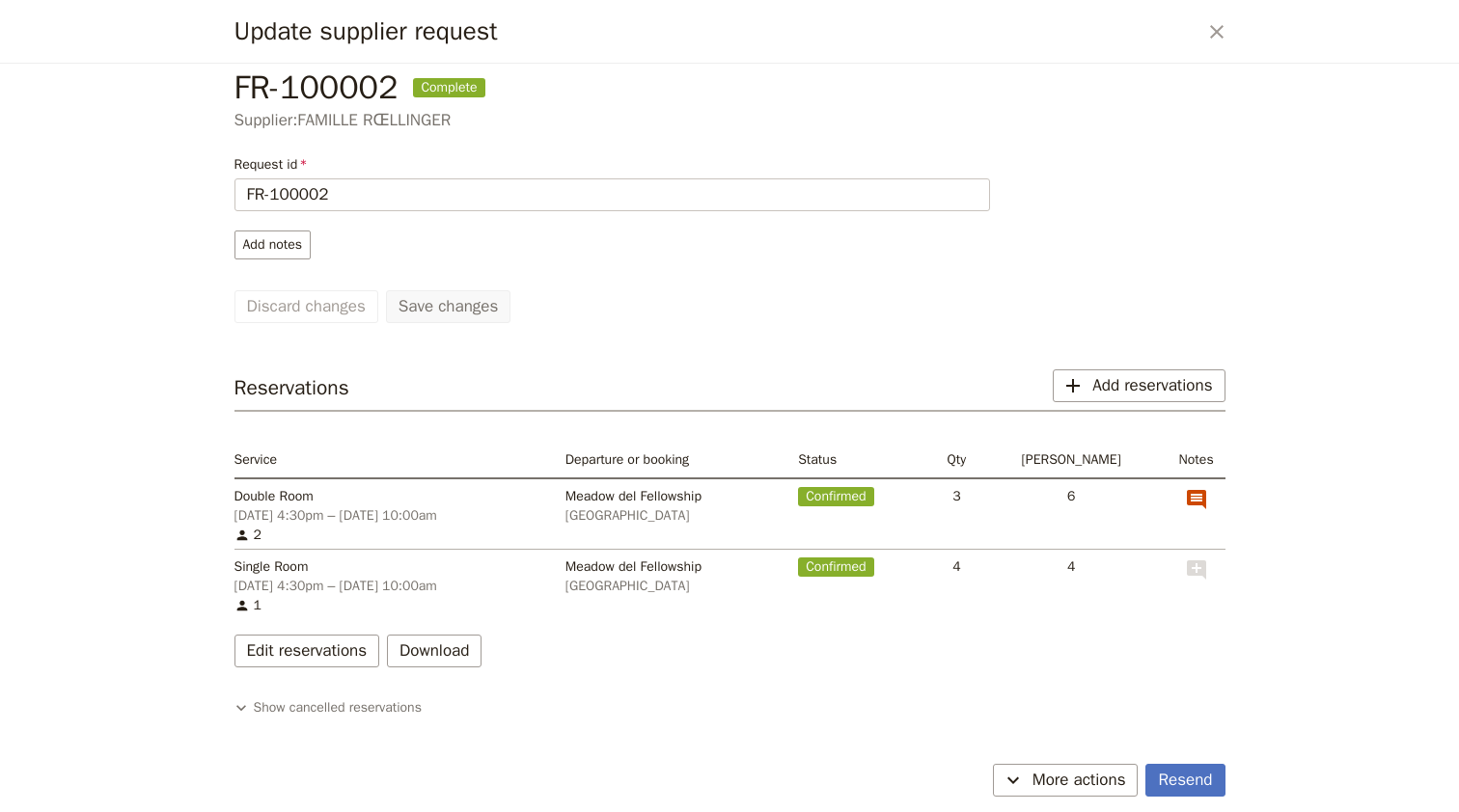click 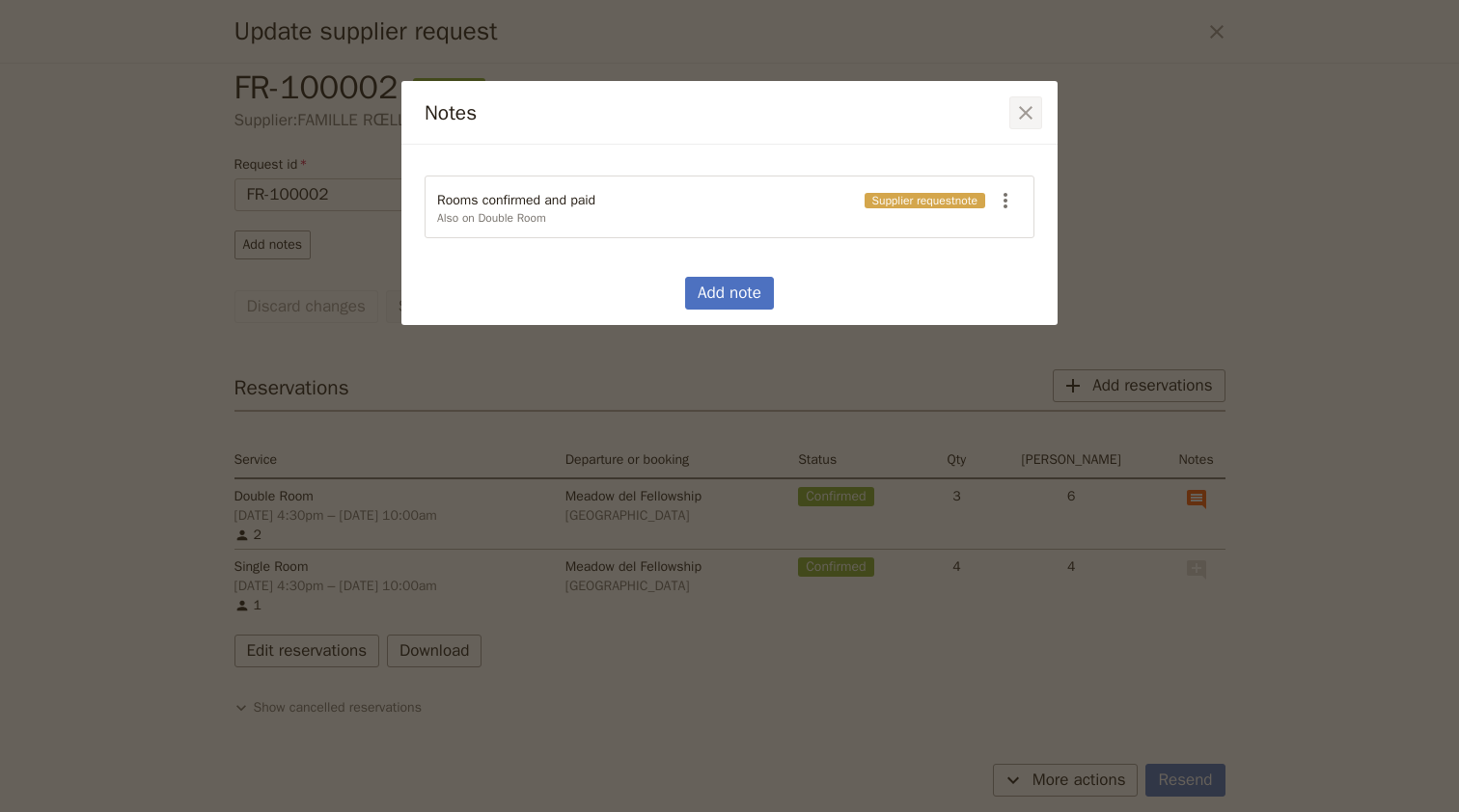 click 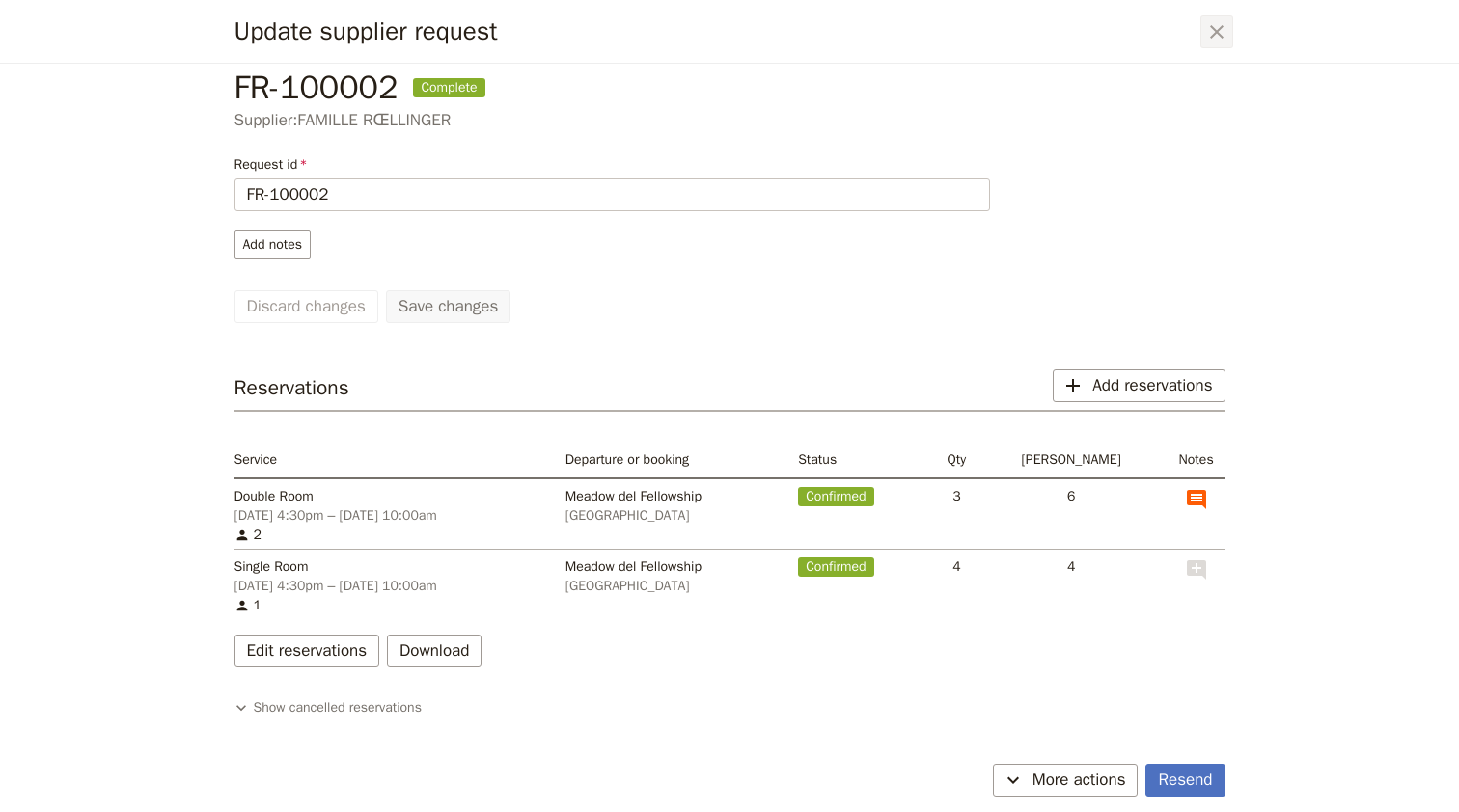 click 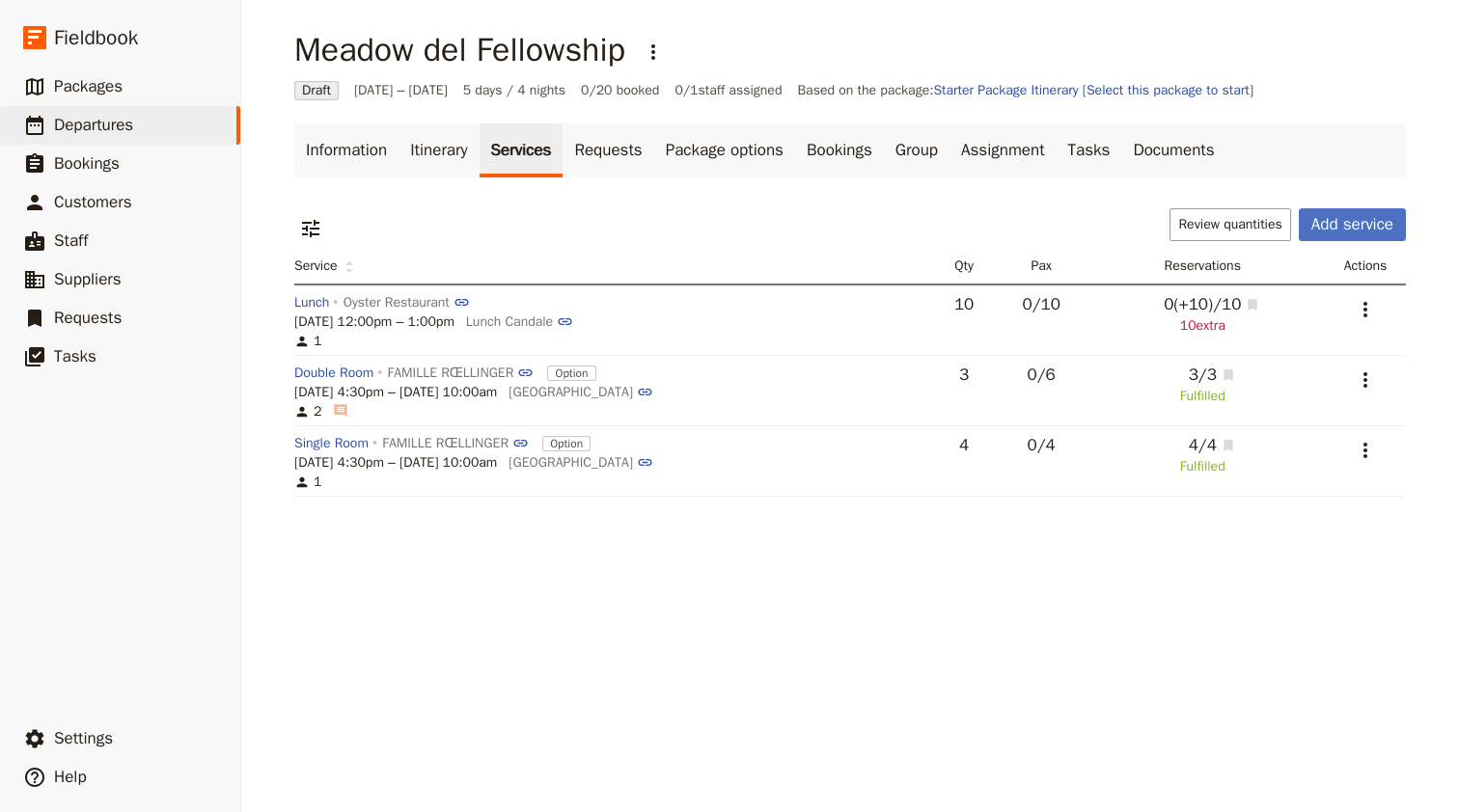 click on "Services" at bounding box center (521, 150) 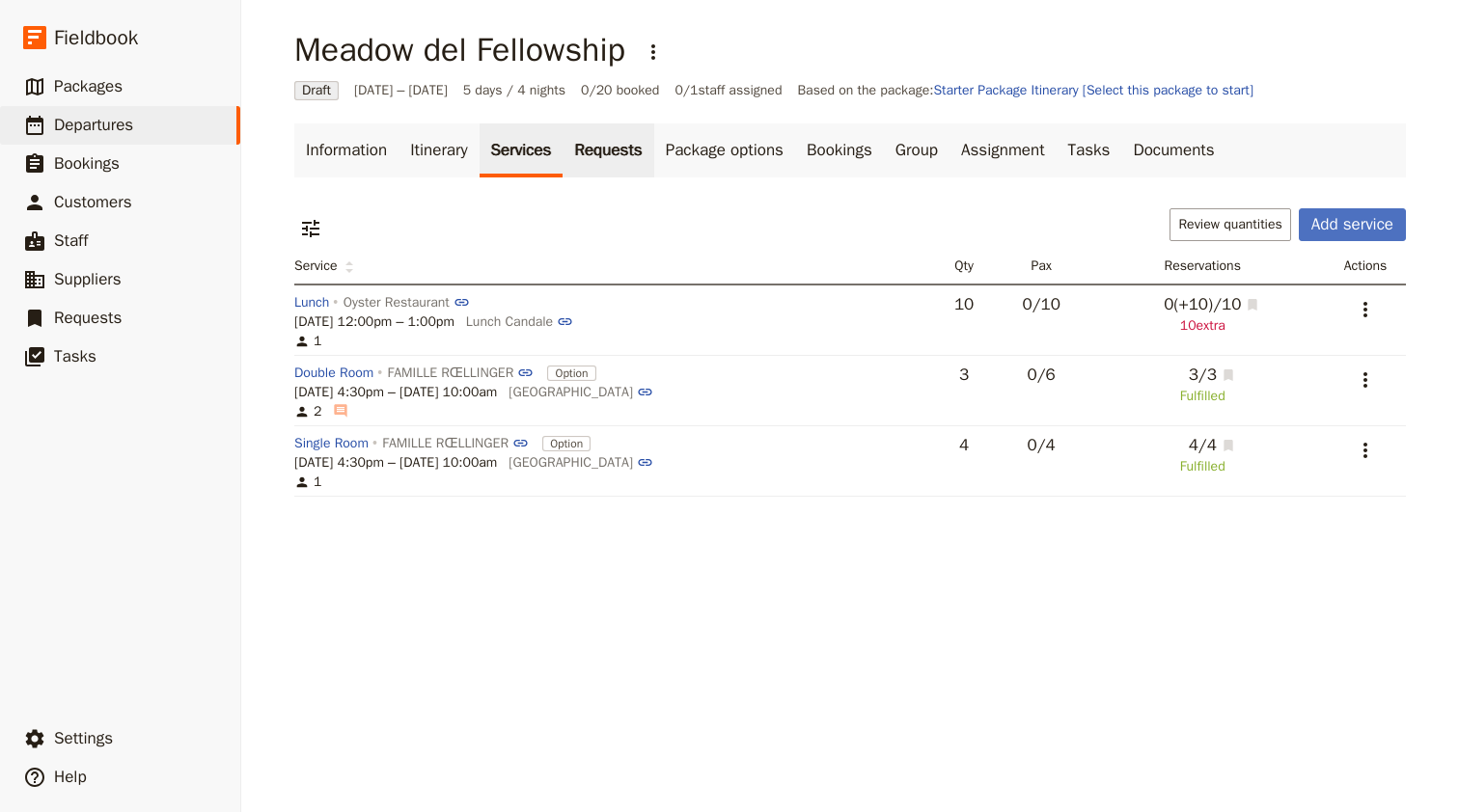click on "Requests" at bounding box center [608, 150] 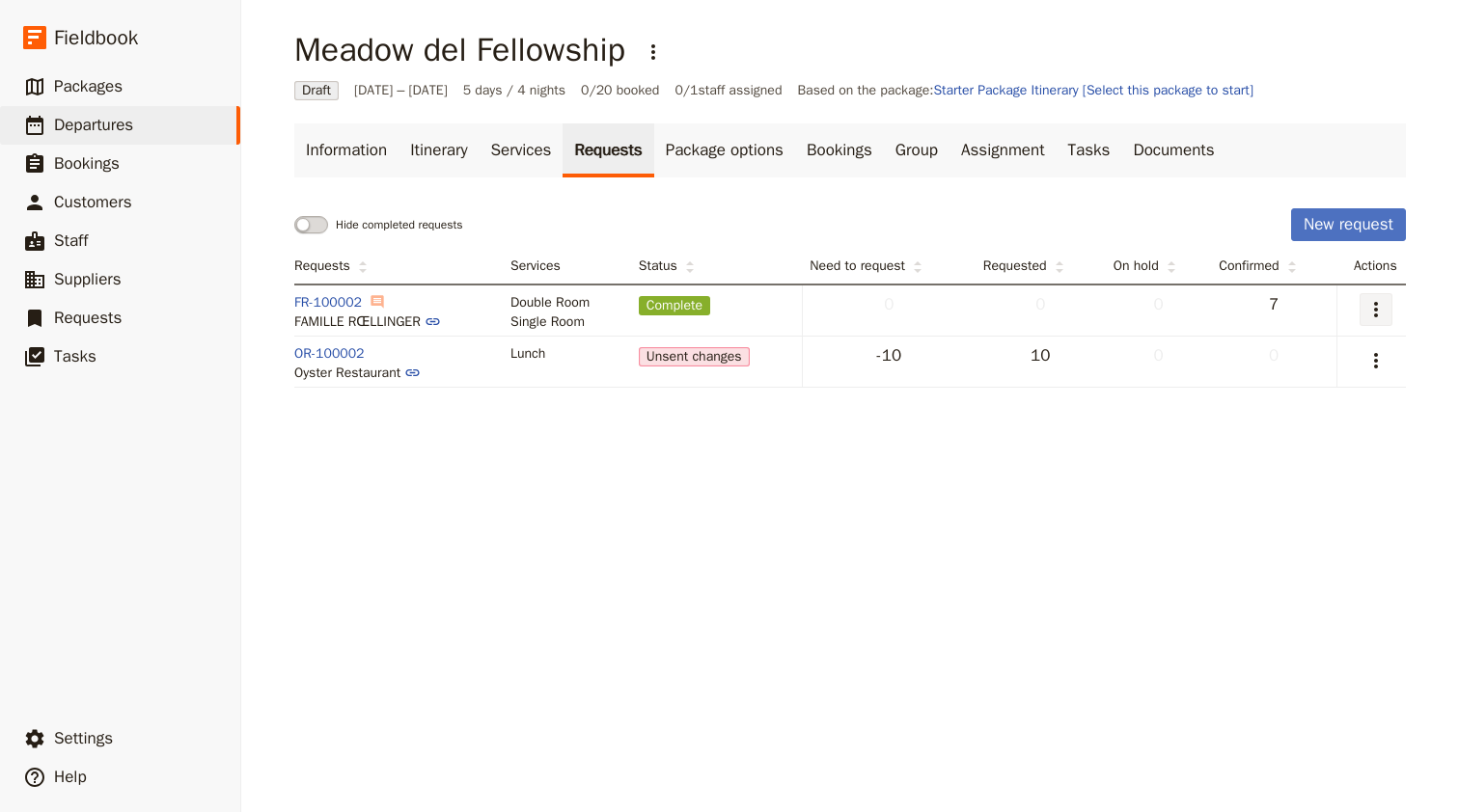 click on "​" at bounding box center [1376, 310] 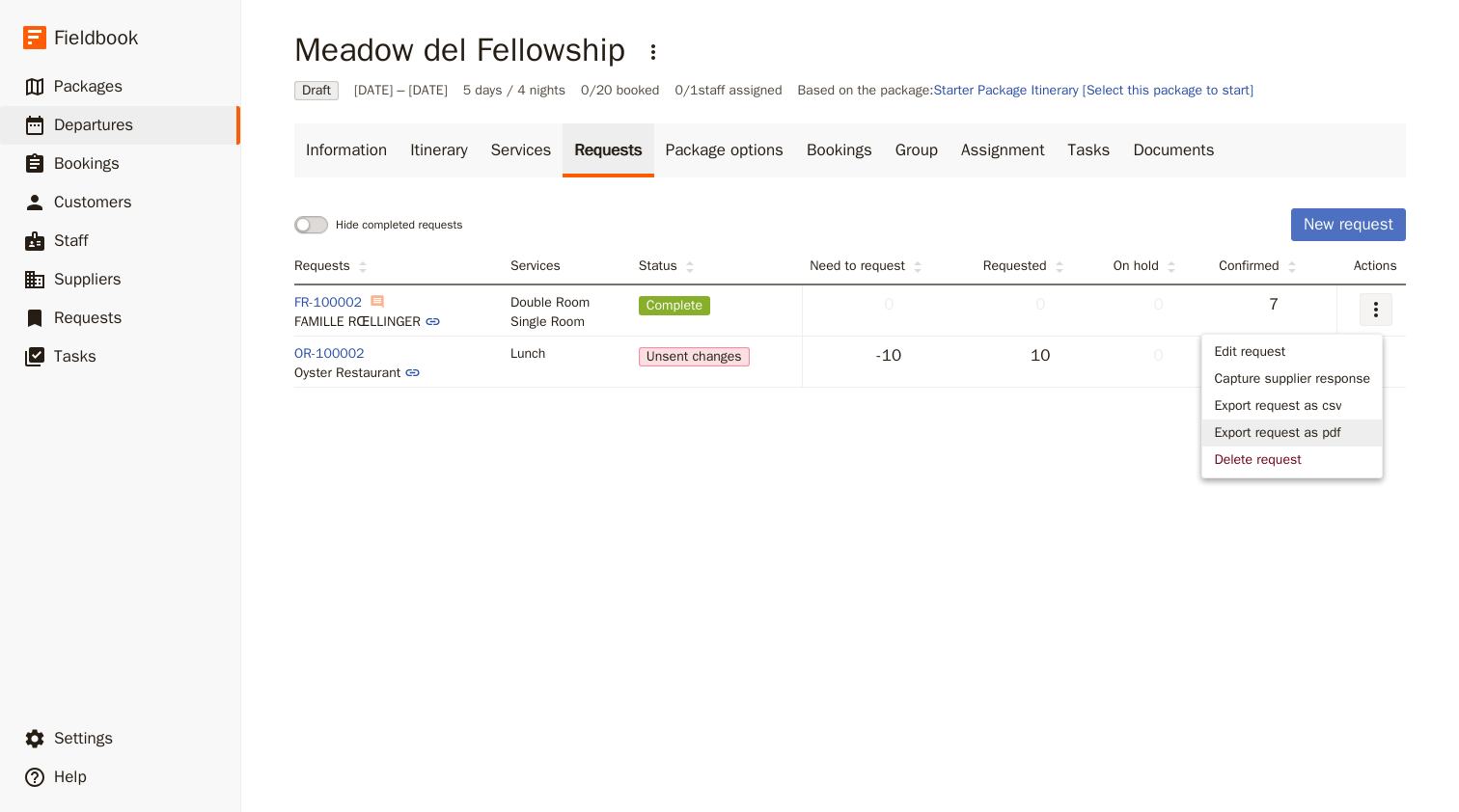 click on "Export request as pdf" at bounding box center (1292, 433) 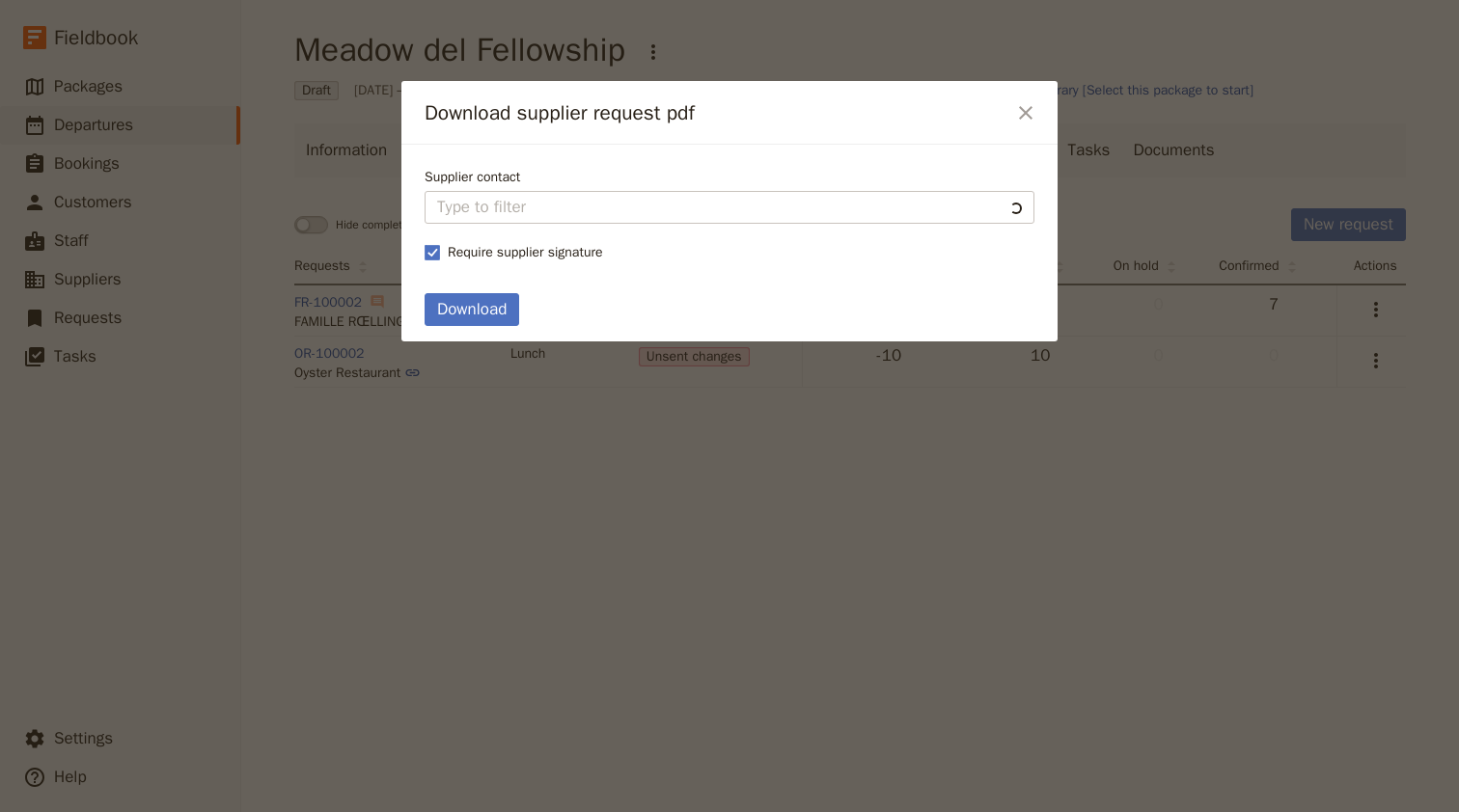 type on "FAMILLE RŒLLINGER" 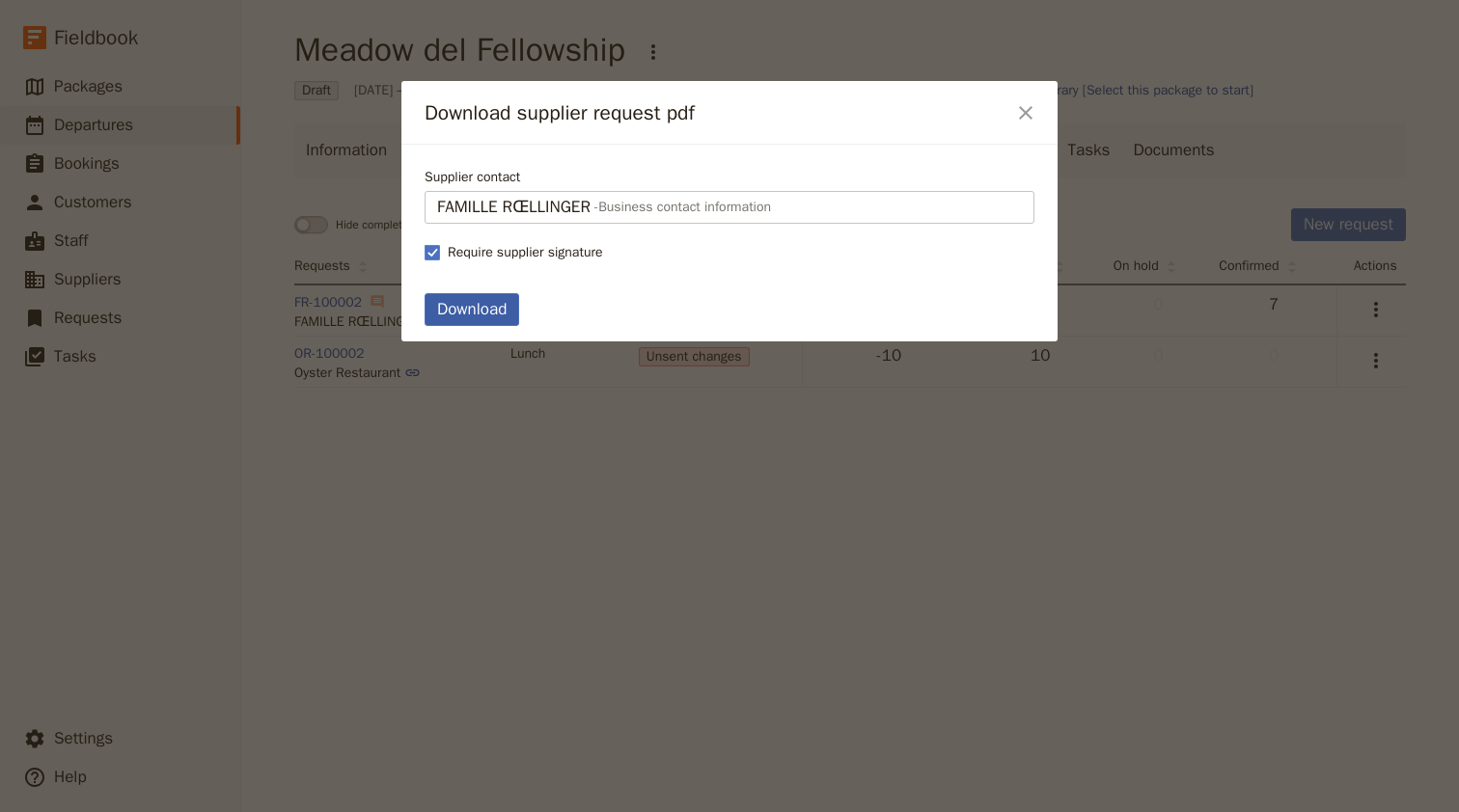 click on "Download" at bounding box center [472, 310] 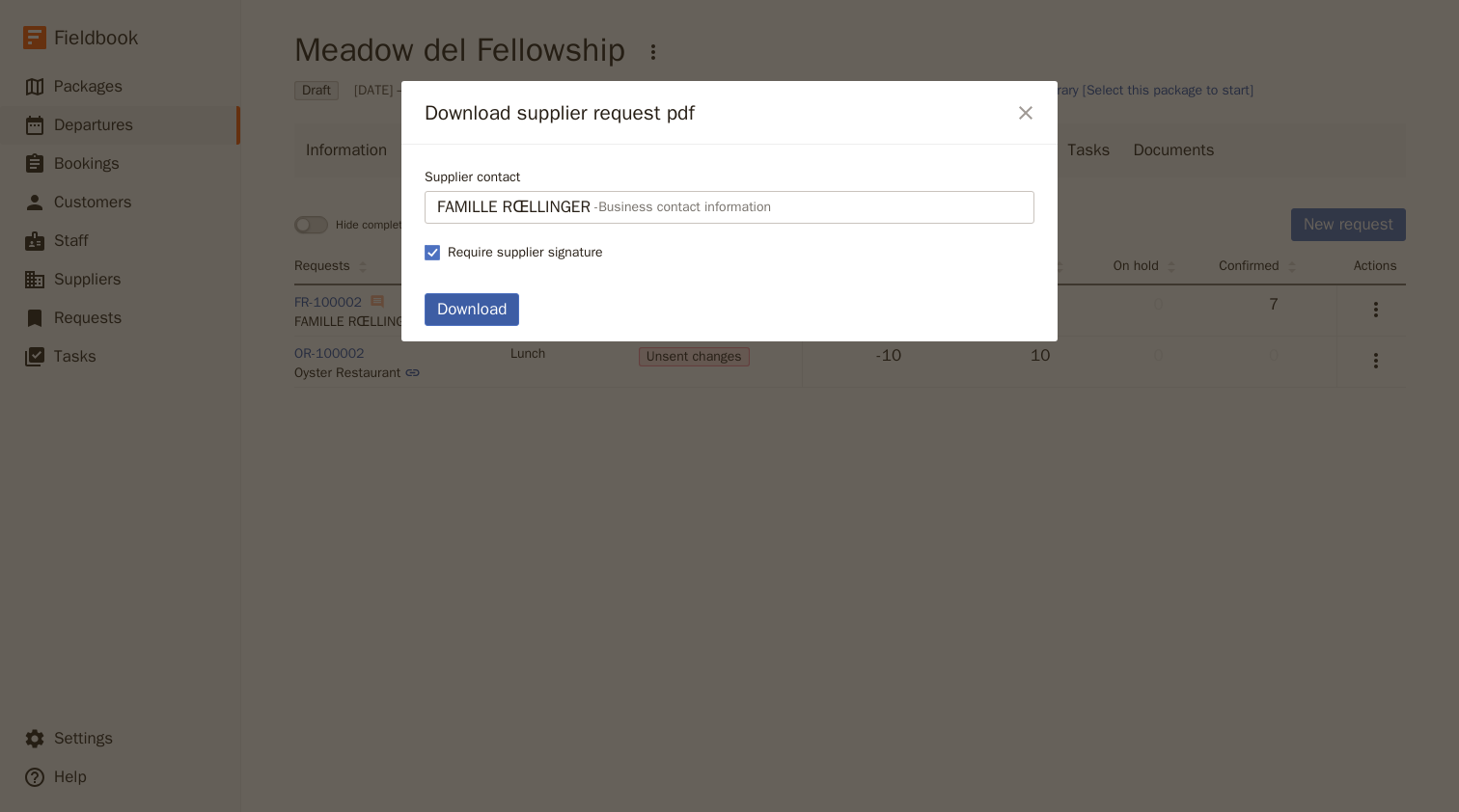 click on "Download" at bounding box center (472, 310) 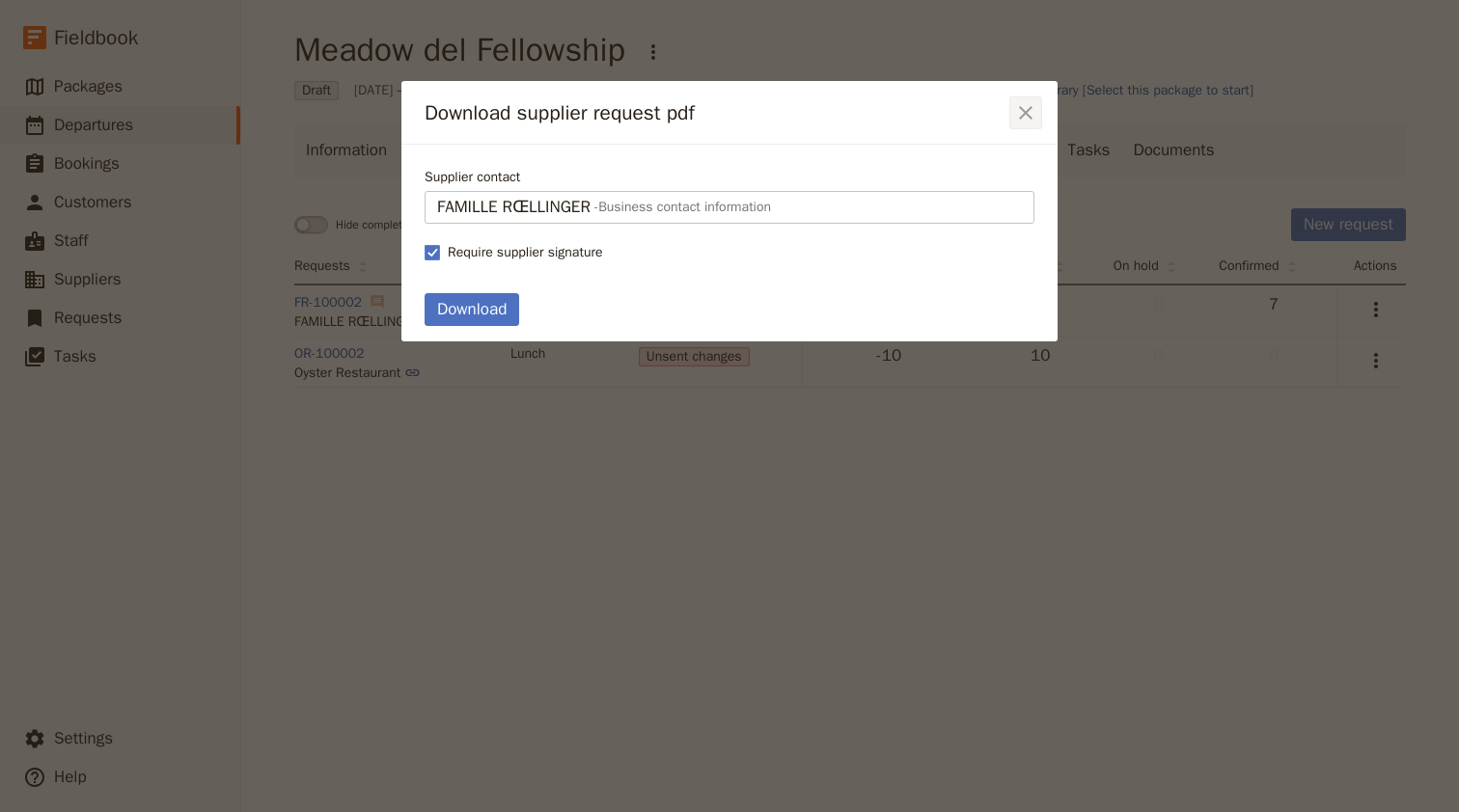 click 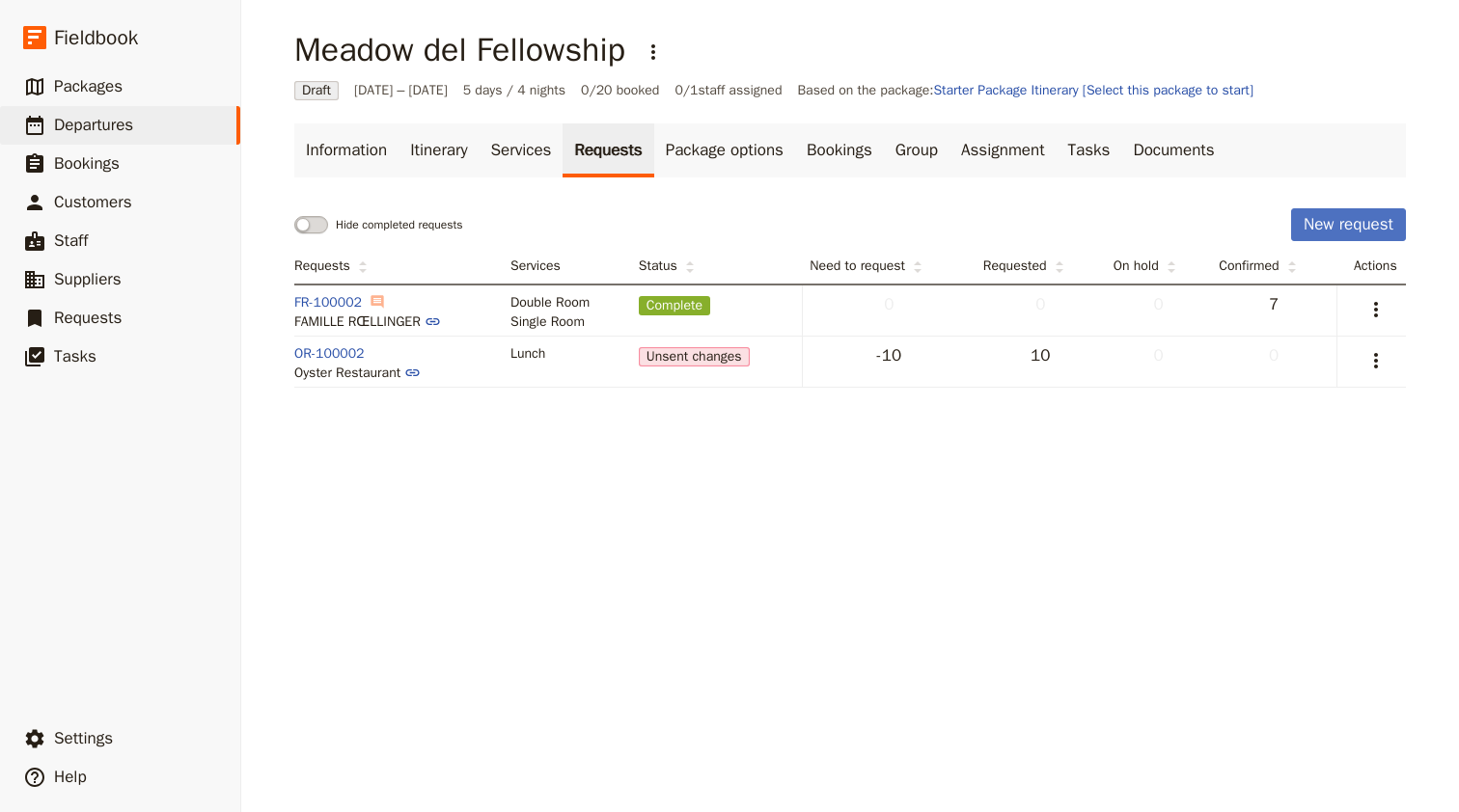 click on "Requests" at bounding box center [608, 150] 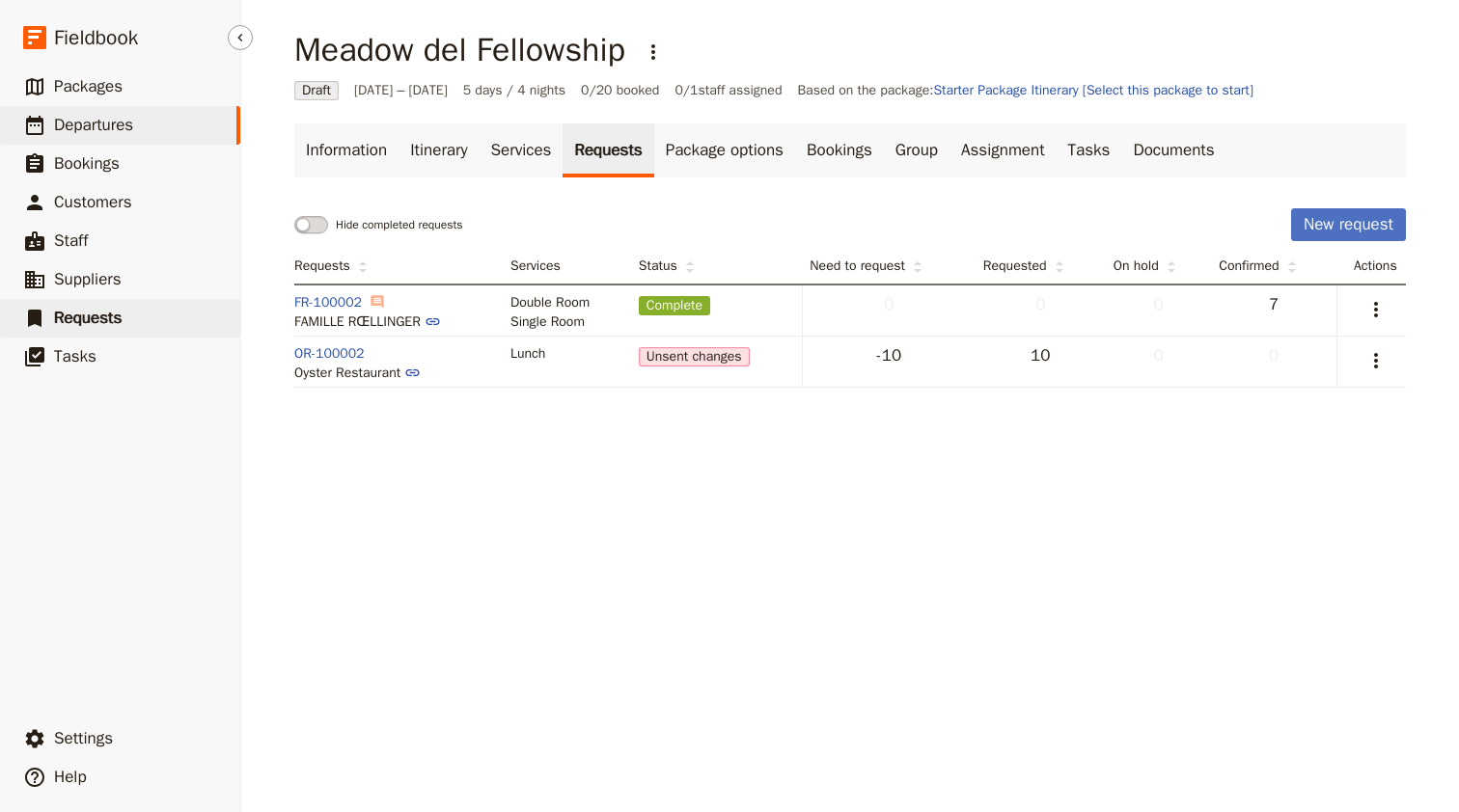 click on "Requests" at bounding box center [88, 317] 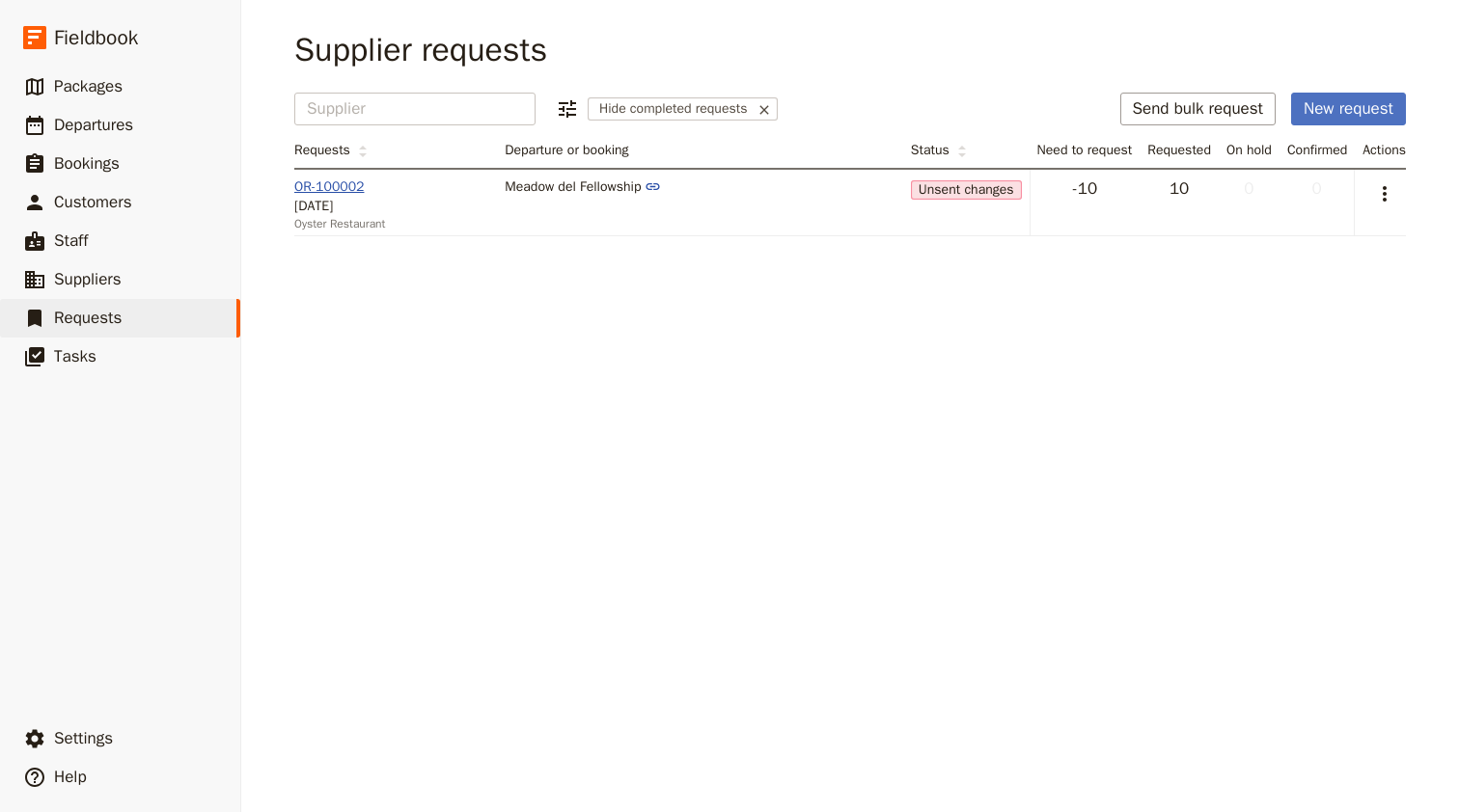 click on "OR-100002" at bounding box center (329, 186) 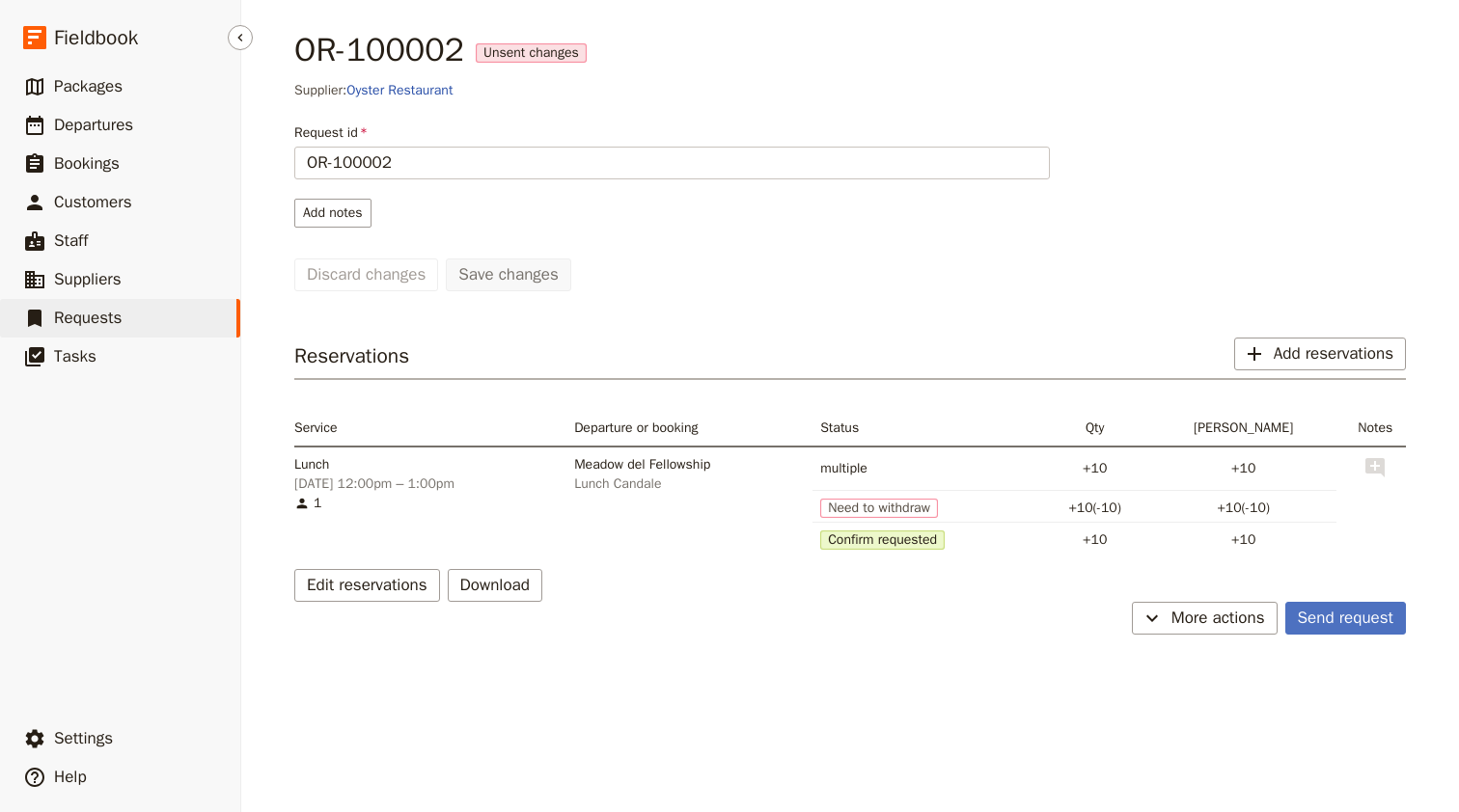 click on "Requests" at bounding box center (88, 317) 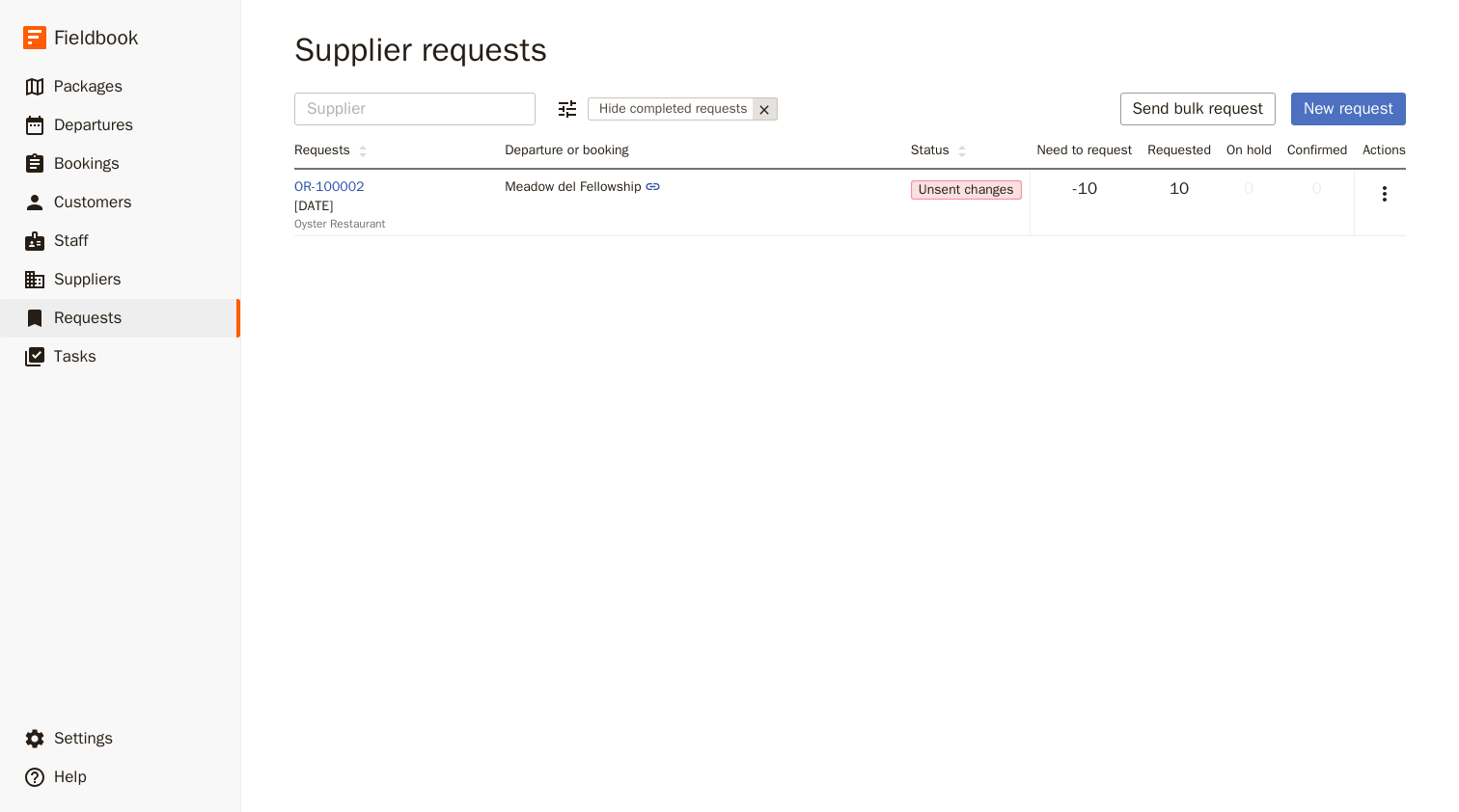 click 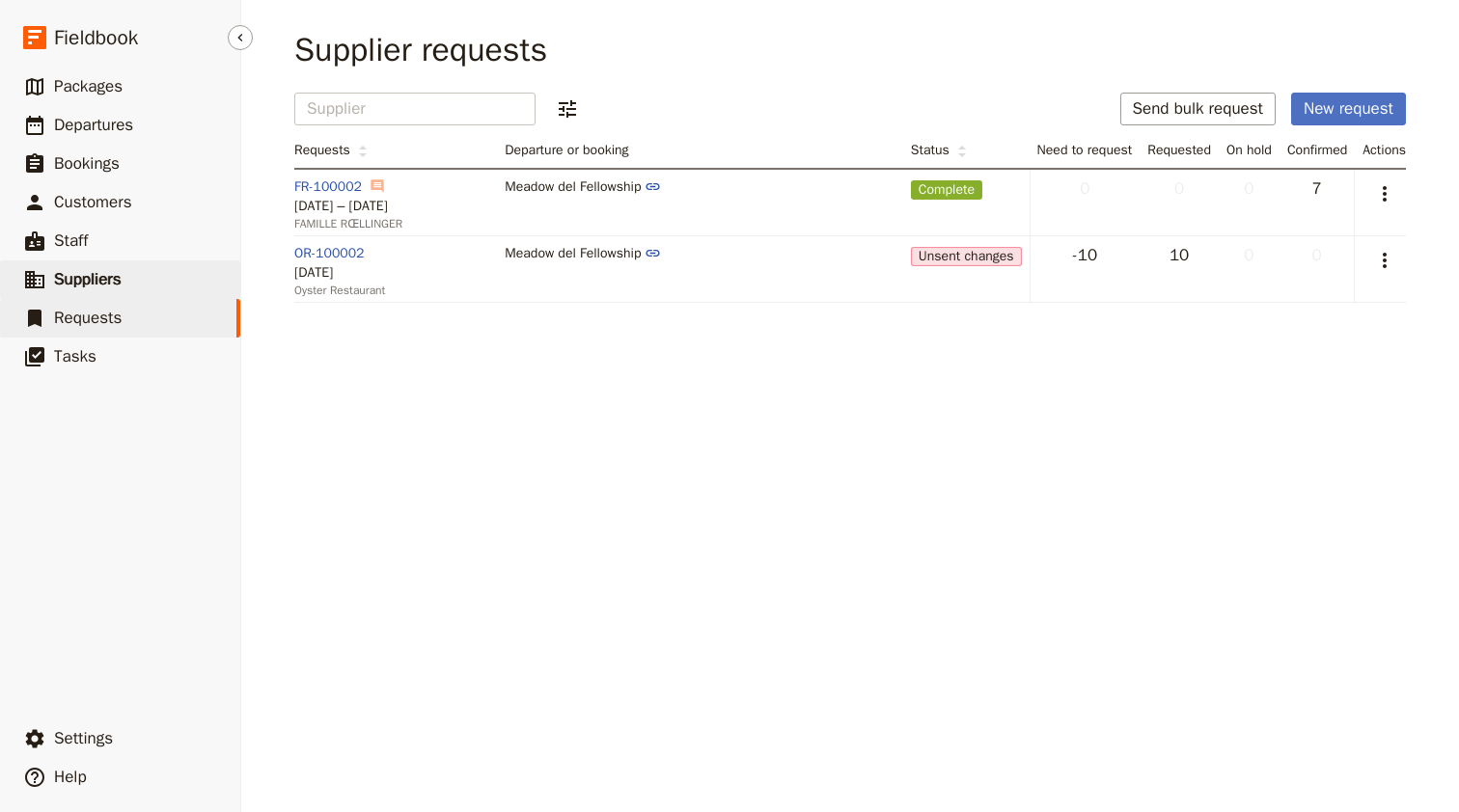 click on "​ Suppliers" at bounding box center [120, 280] 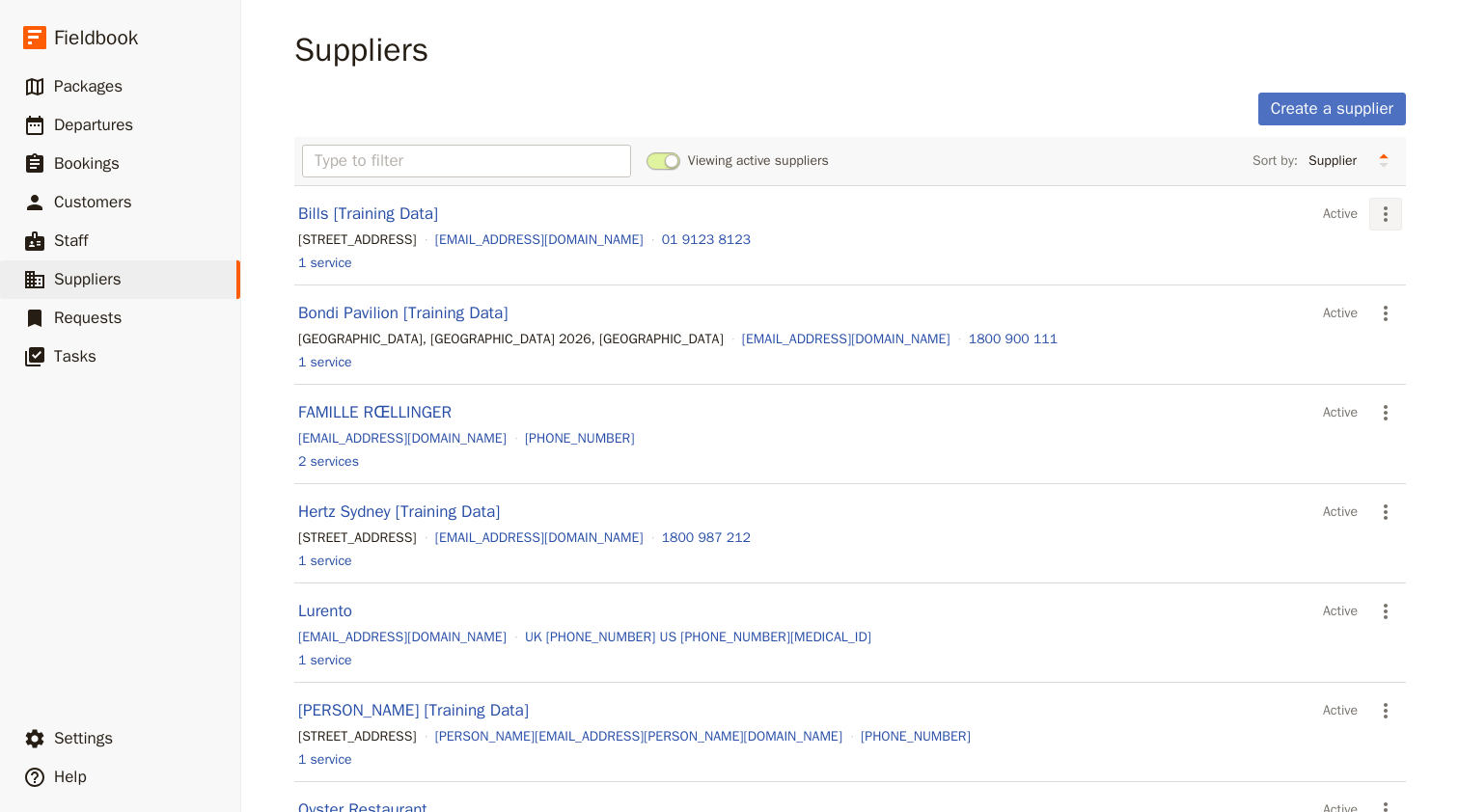 click 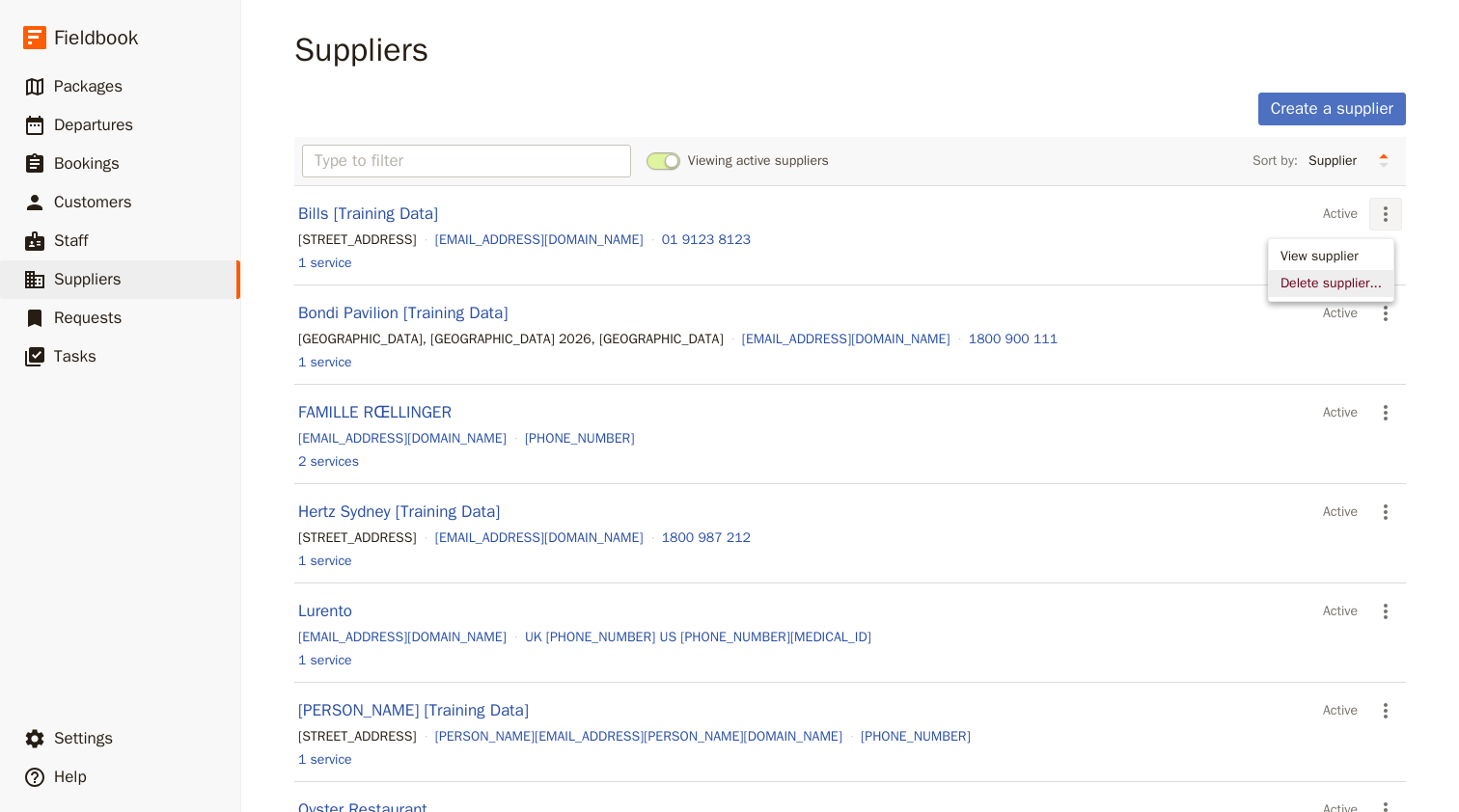 click on "Delete supplier..." at bounding box center [1331, 284] 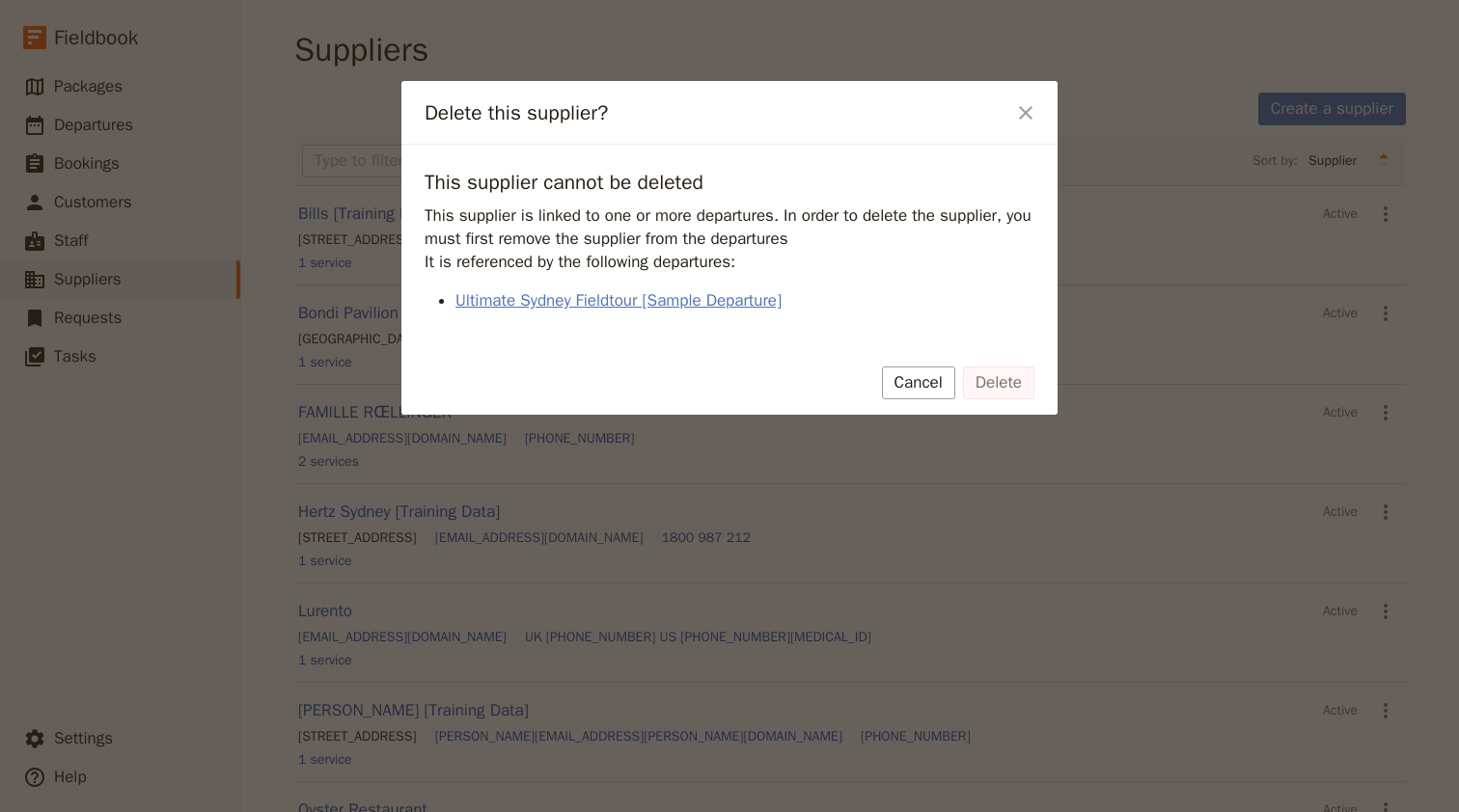 click on "Ultimate Sydney Fieldtour [Sample Departure]" at bounding box center (745, 301) 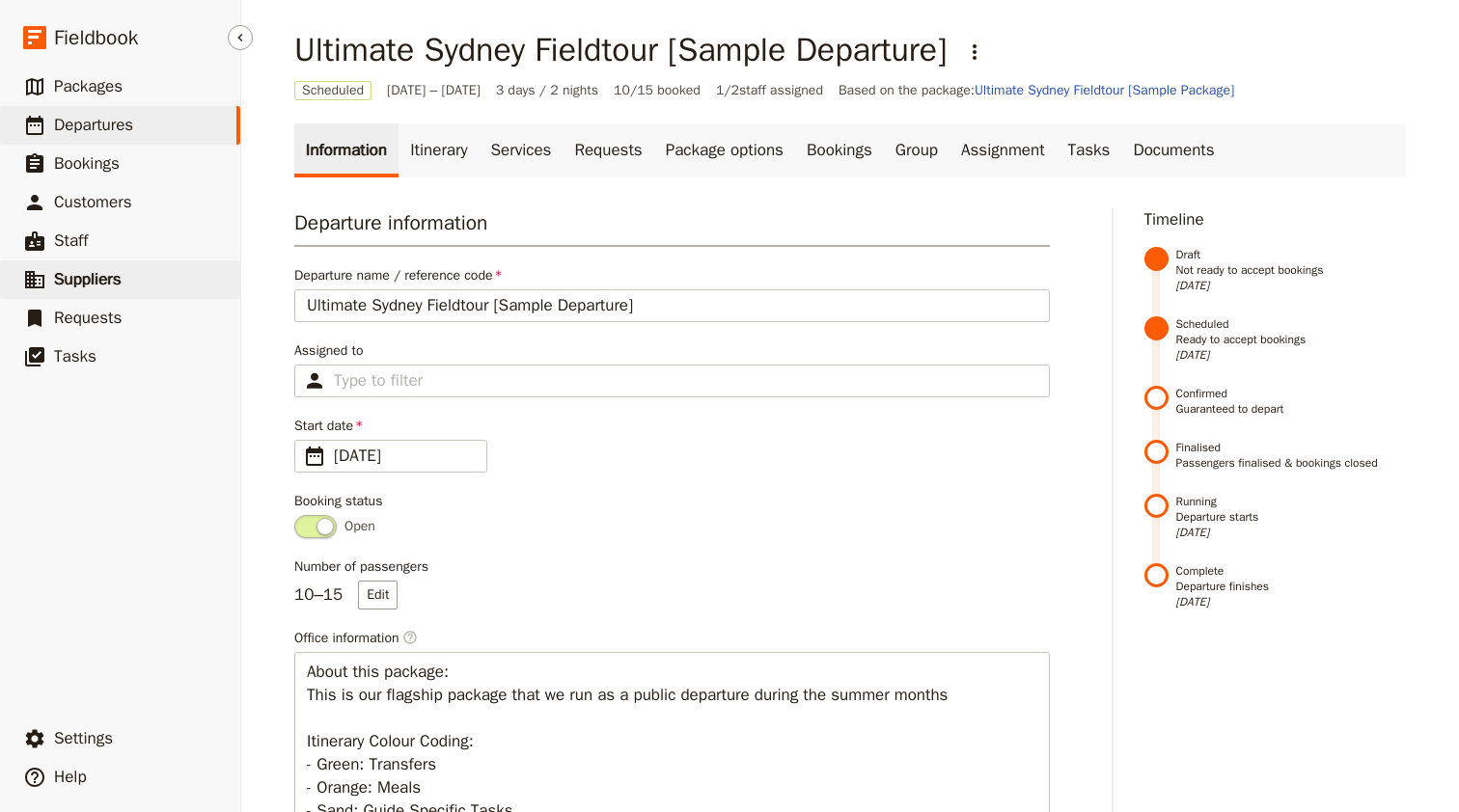 click on "Suppliers" at bounding box center (88, 279) 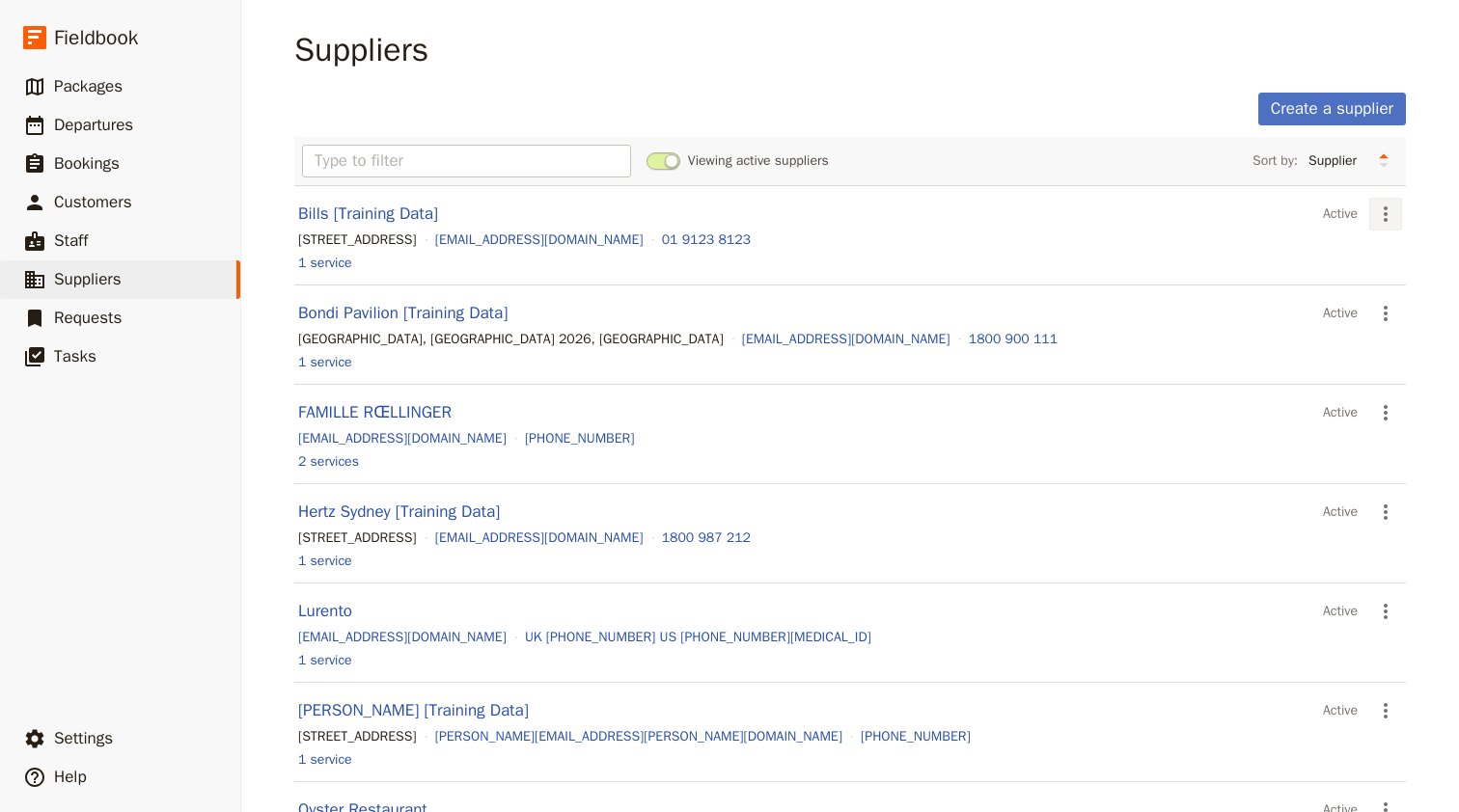 click on "​" at bounding box center [1386, 214] 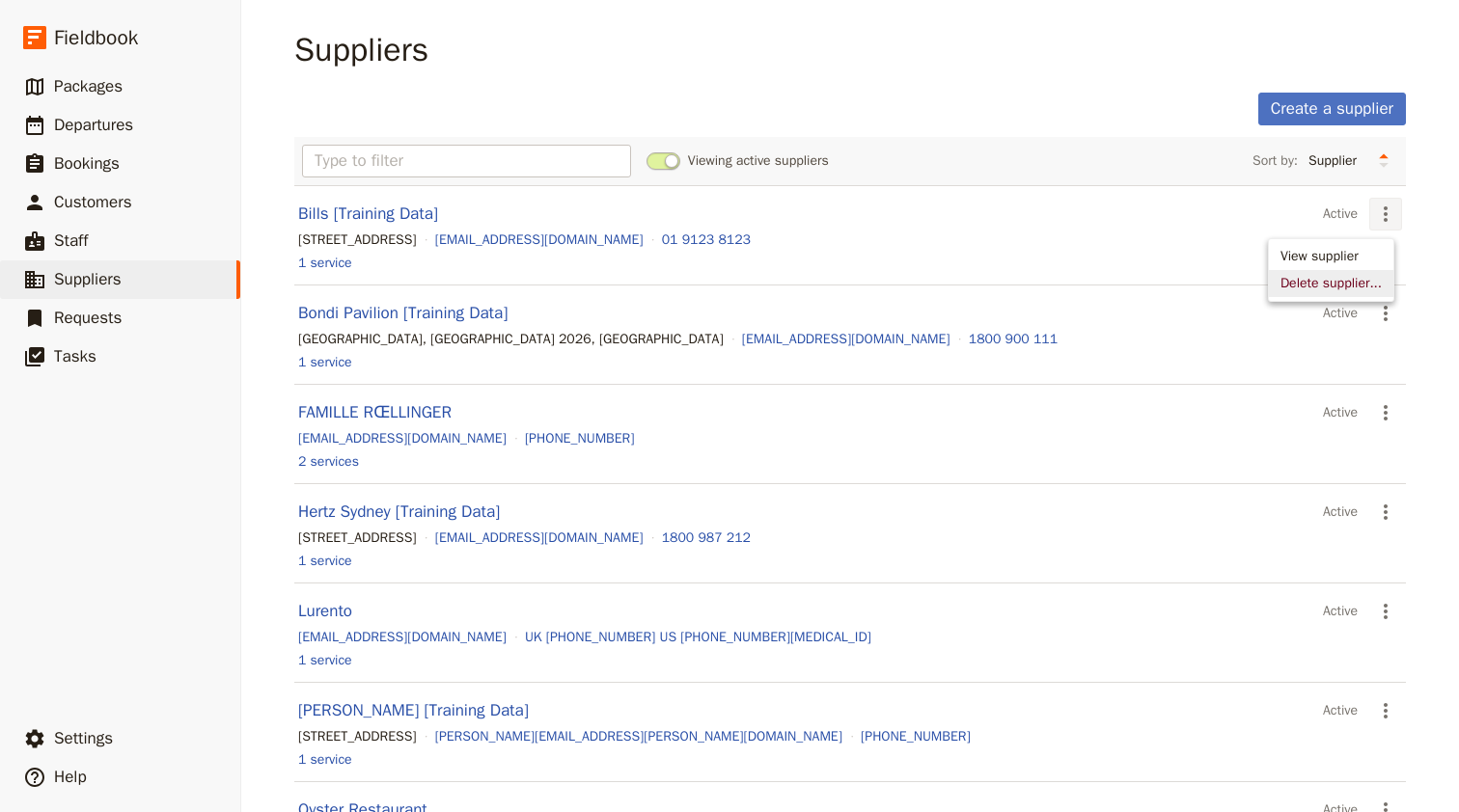 click on "Delete supplier..." at bounding box center [1331, 284] 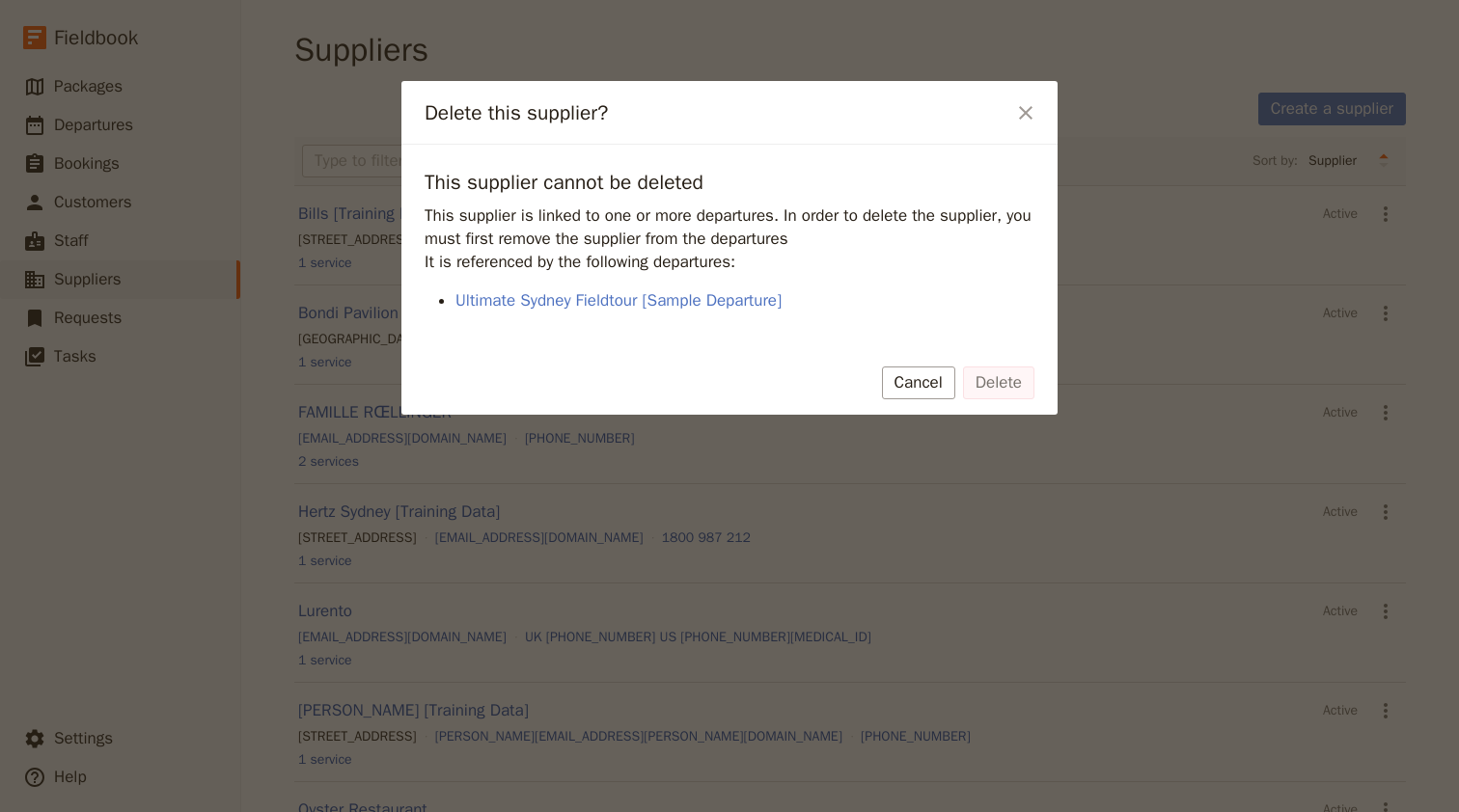 click on "This supplier is linked to one or more departures. In order to delete the supplier, you must first remove the supplier from the departures" at bounding box center (730, 228) 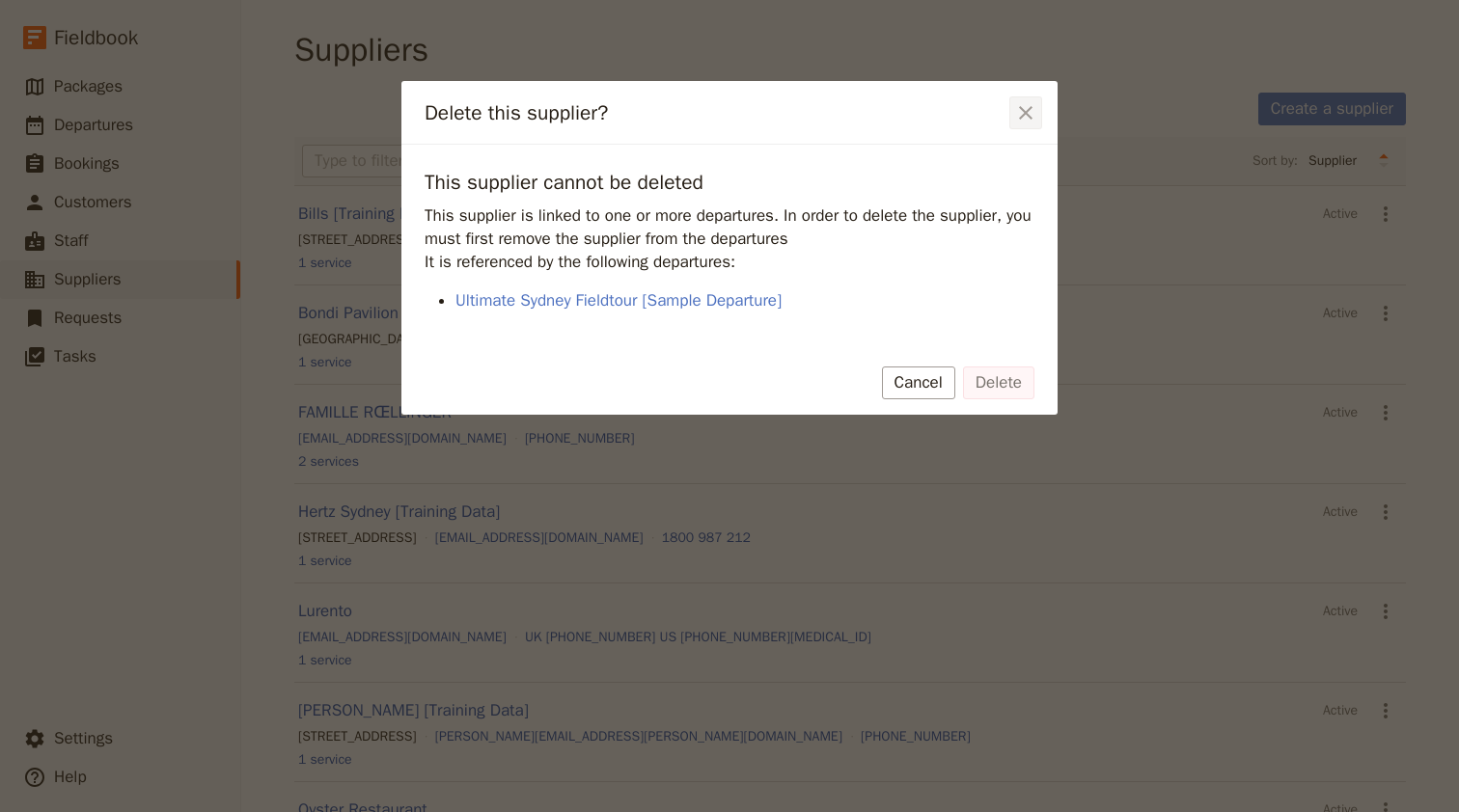 click 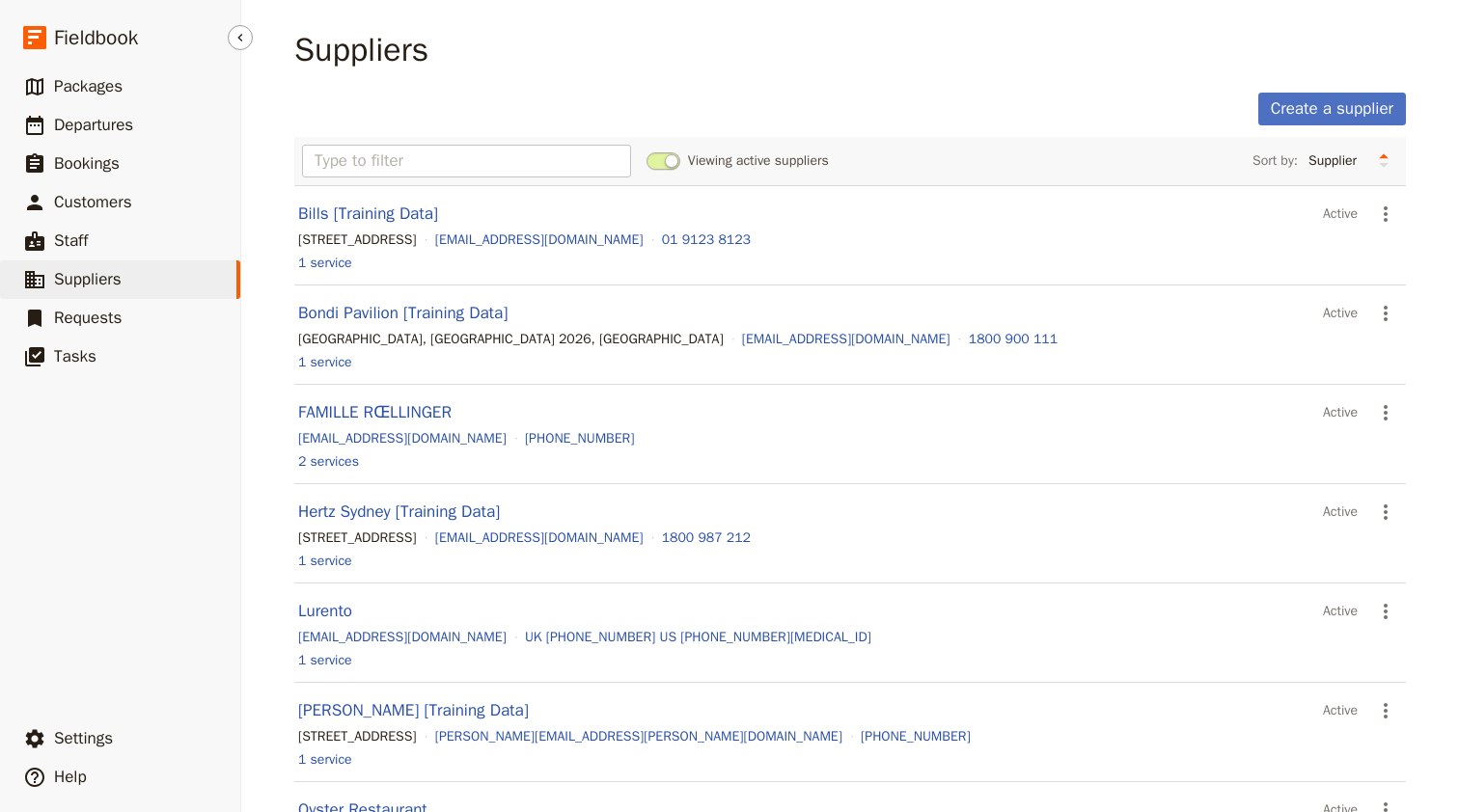 click on "Suppliers" at bounding box center [88, 279] 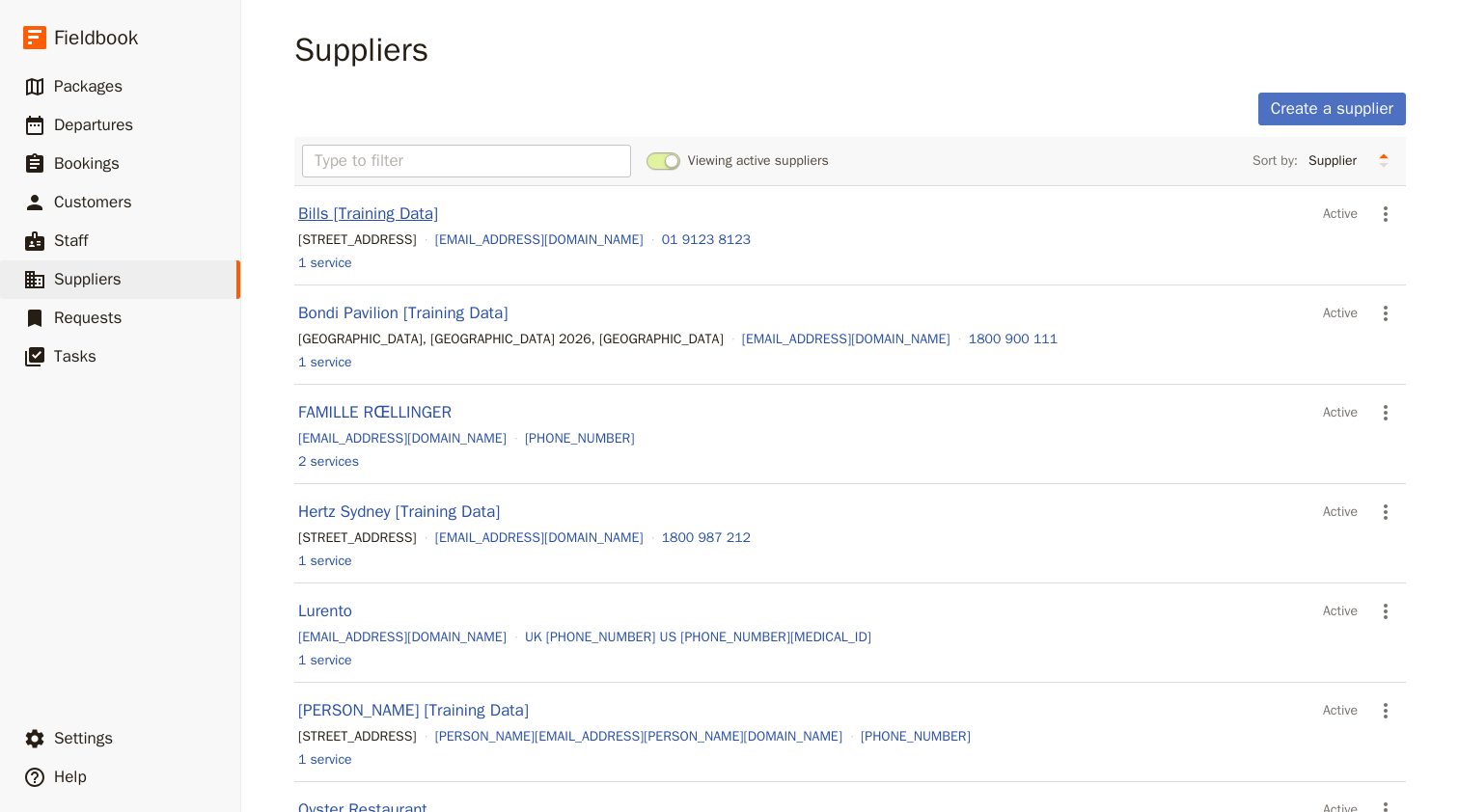 click on "Bills [Training Data]" at bounding box center [368, 213] 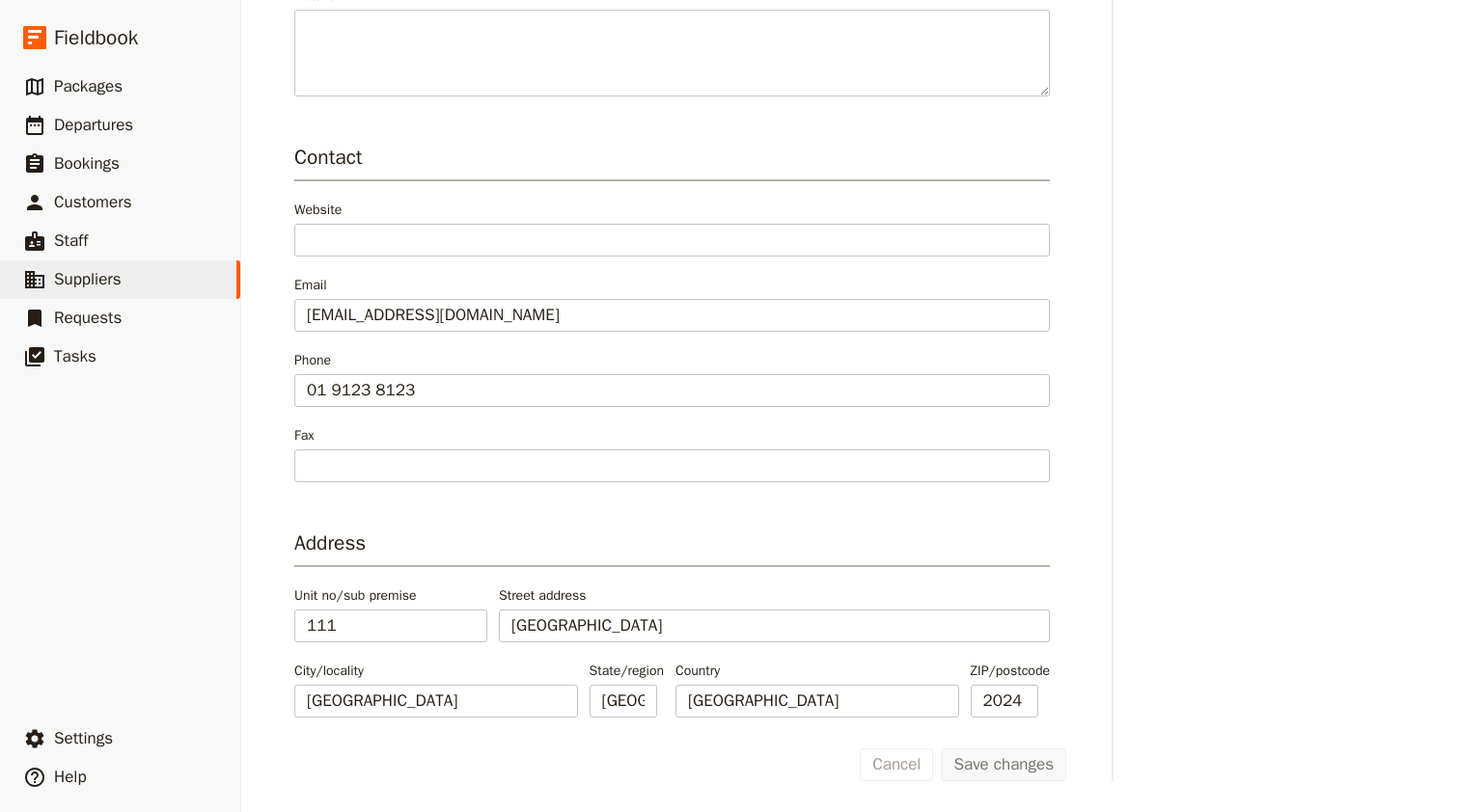 scroll, scrollTop: 0, scrollLeft: 0, axis: both 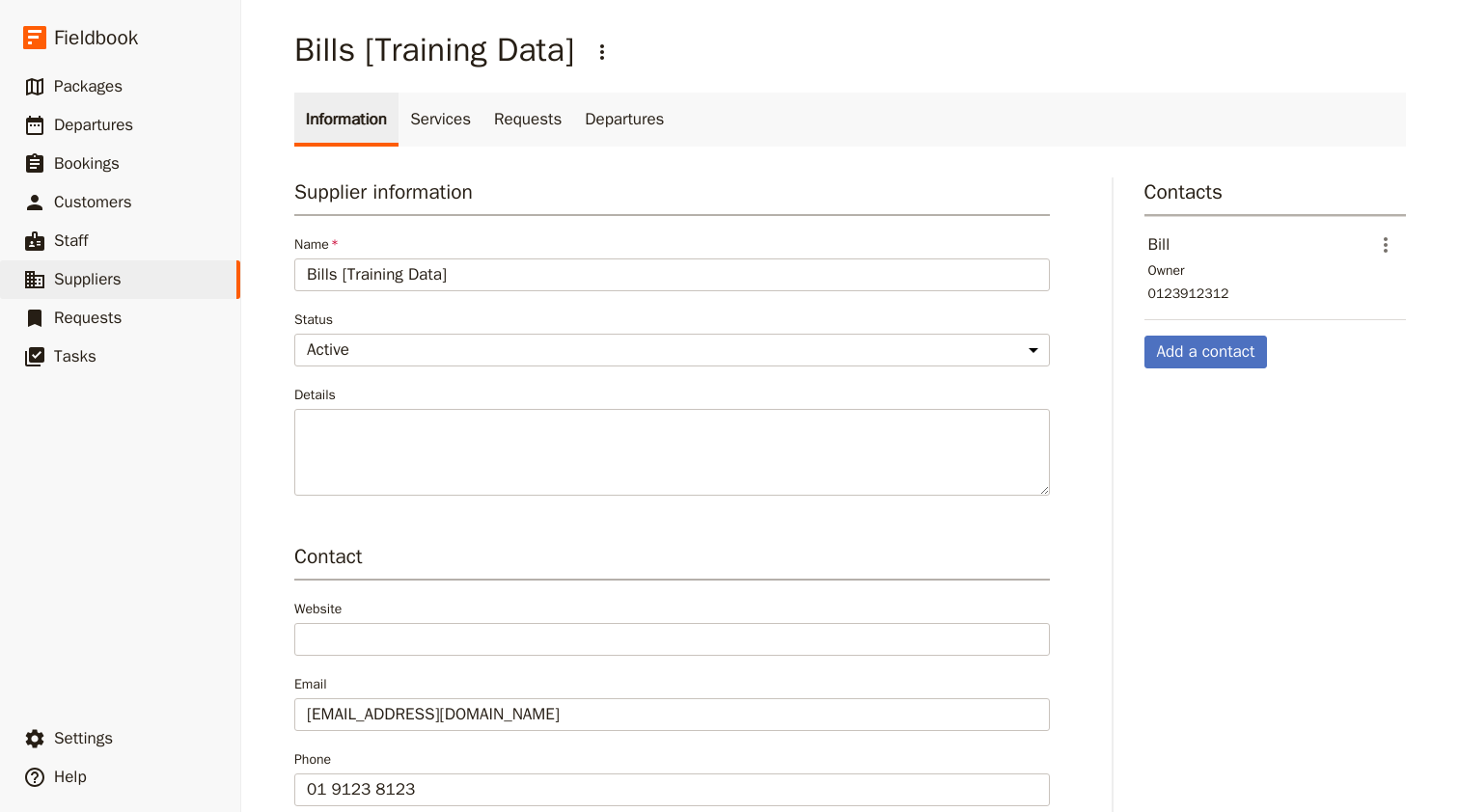 click on "Supplier information Name Bills [Training Data] Status Active Inactive Details" at bounding box center [672, 337] 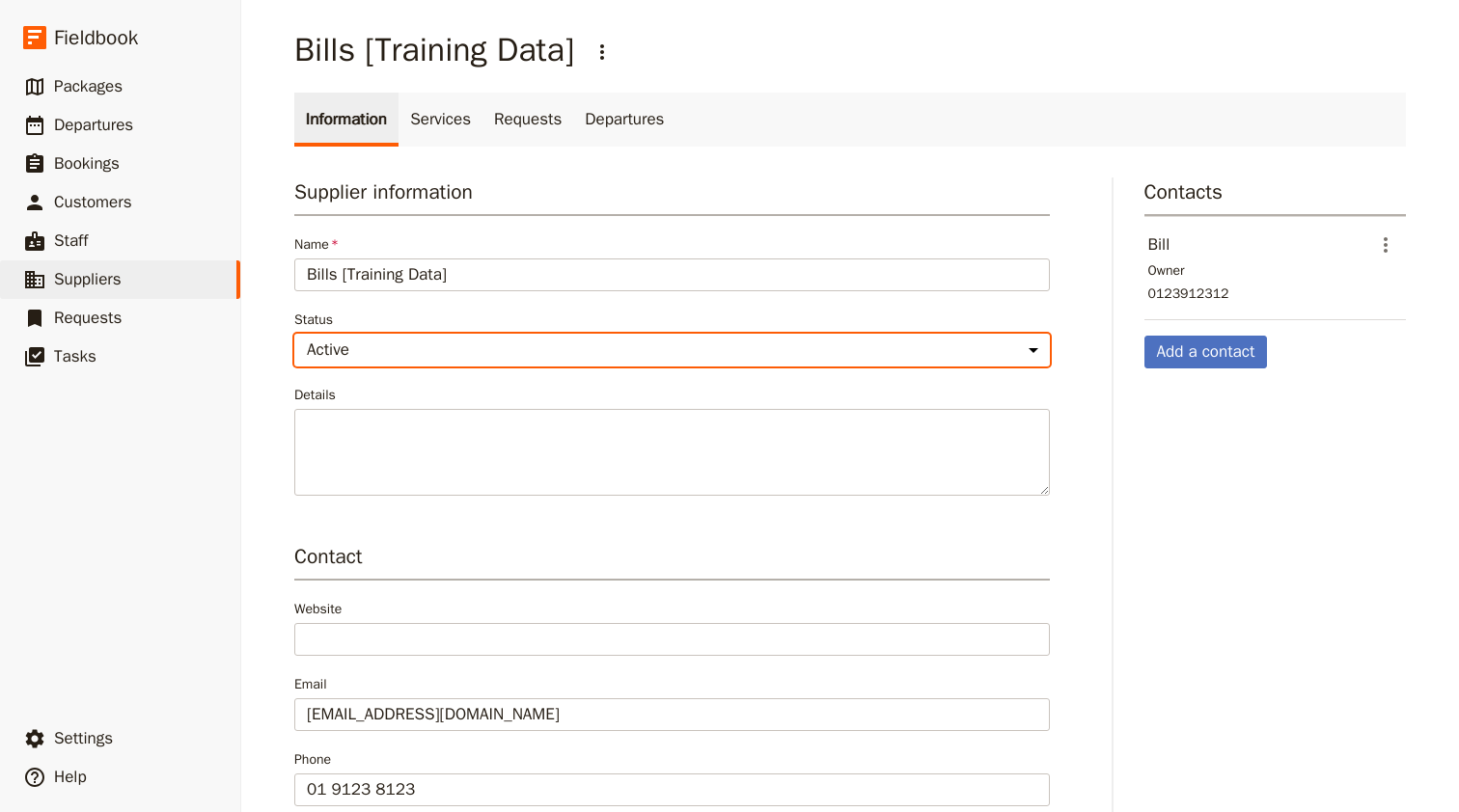 select on "INACTIVE" 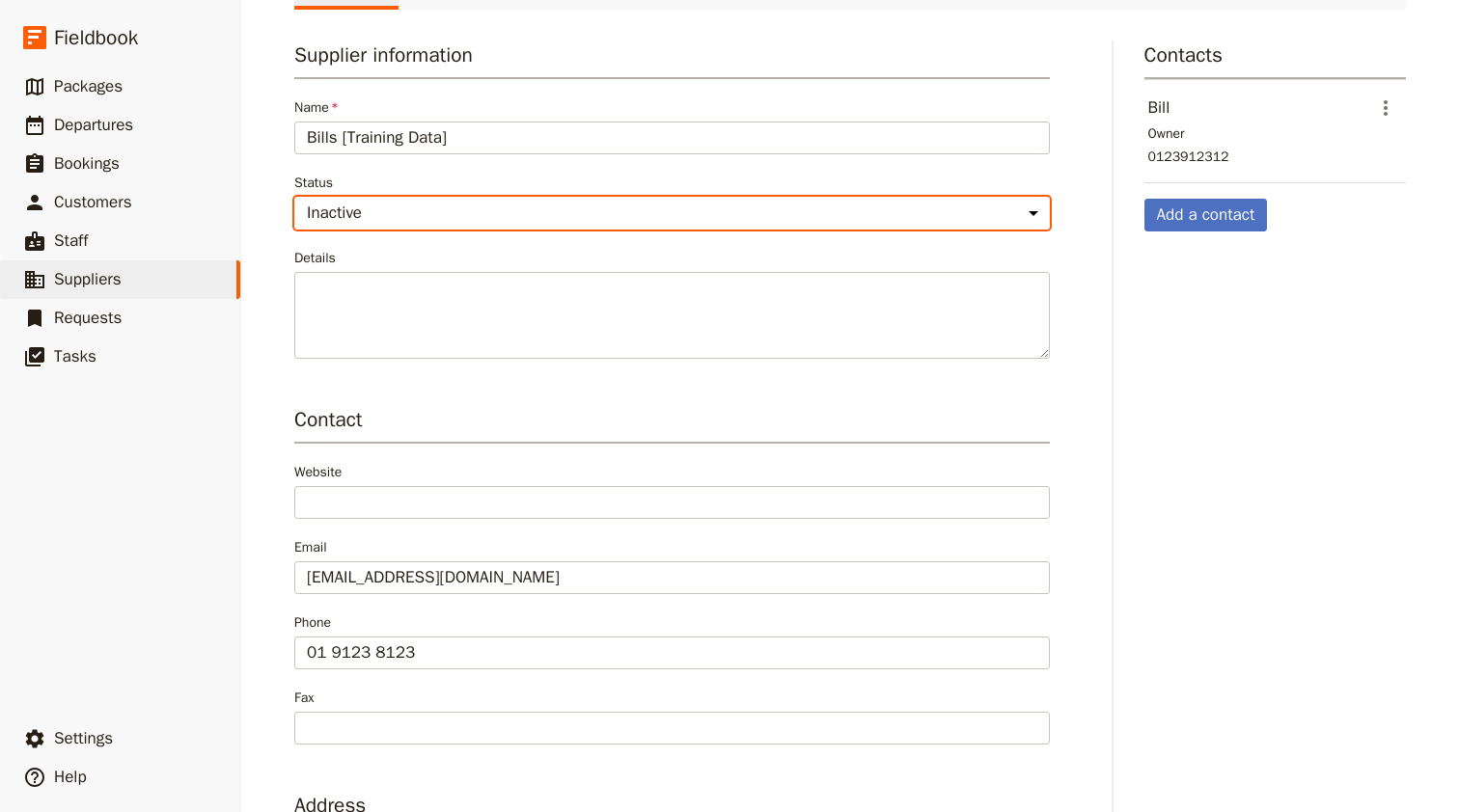 scroll, scrollTop: 399, scrollLeft: 0, axis: vertical 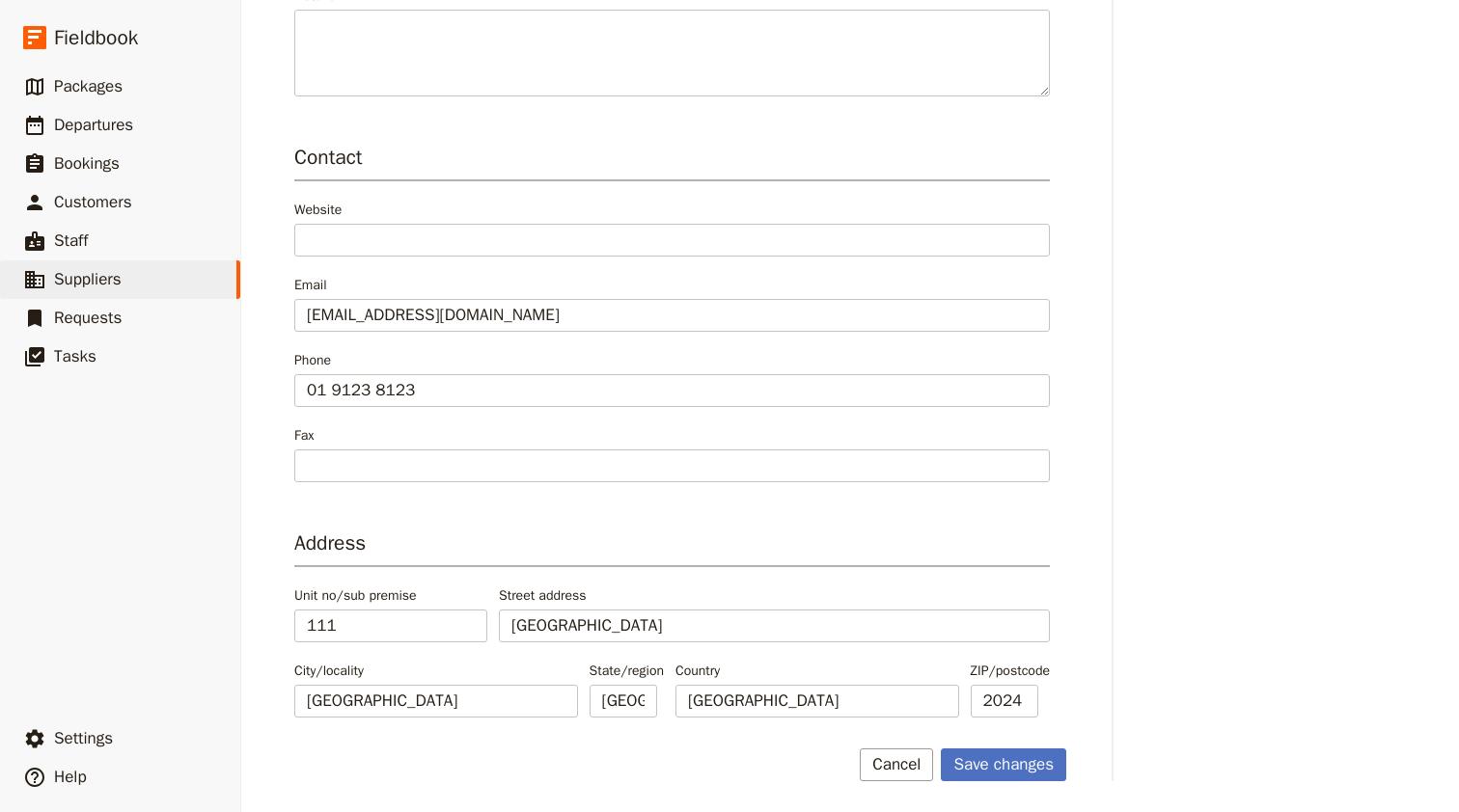 click on "Supplier information Name Bills [Training Data] Status Active Inactive Details Contact Website Email [EMAIL_ADDRESS][DOMAIN_NAME] Phone [PHONE_NUMBER] Fax Address [STREET_ADDRESS] ZIP/postcode 2024 Save changes Cancel" at bounding box center [680, 280] 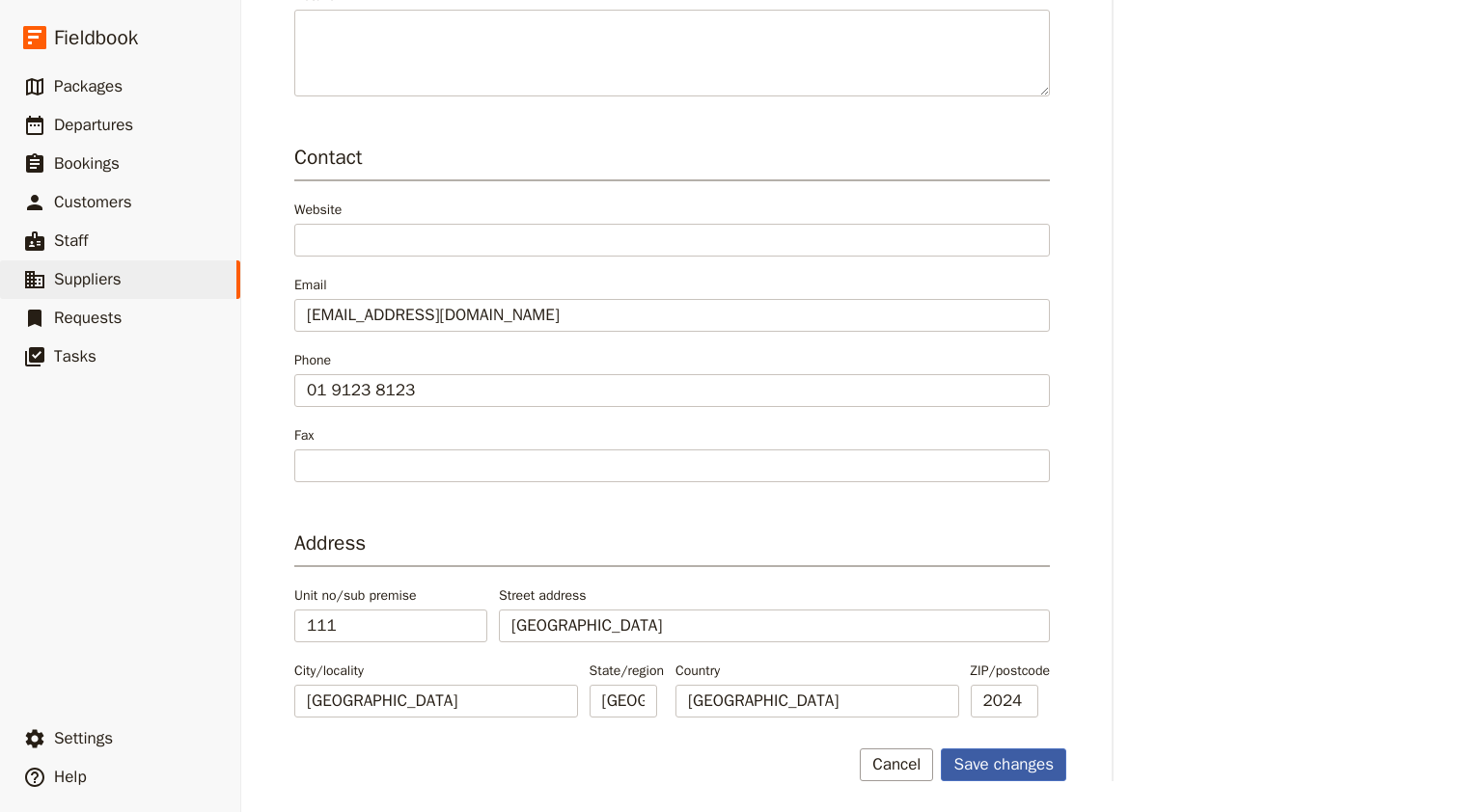 click on "Save changes" at bounding box center (1004, 765) 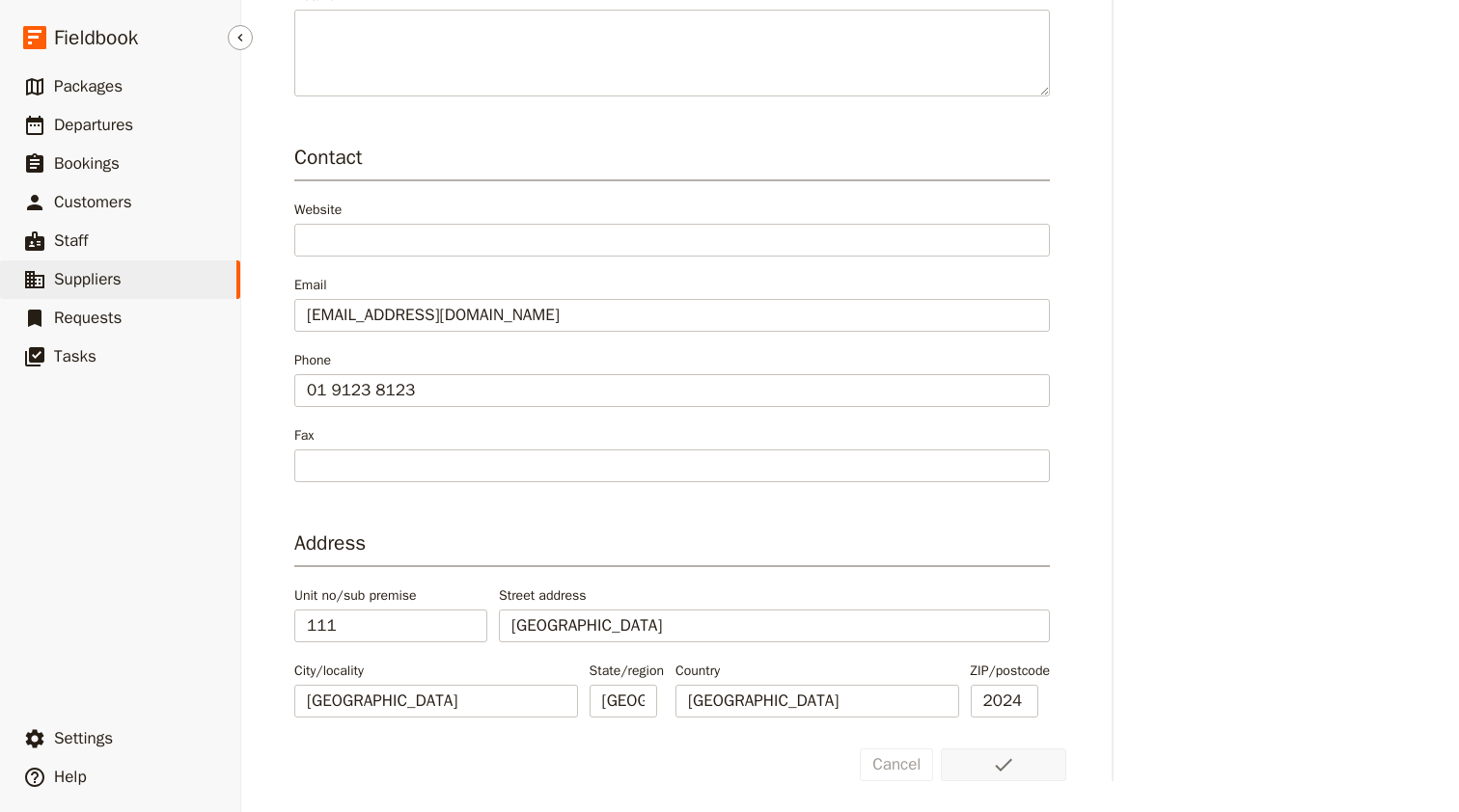 click on "Suppliers" at bounding box center [88, 279] 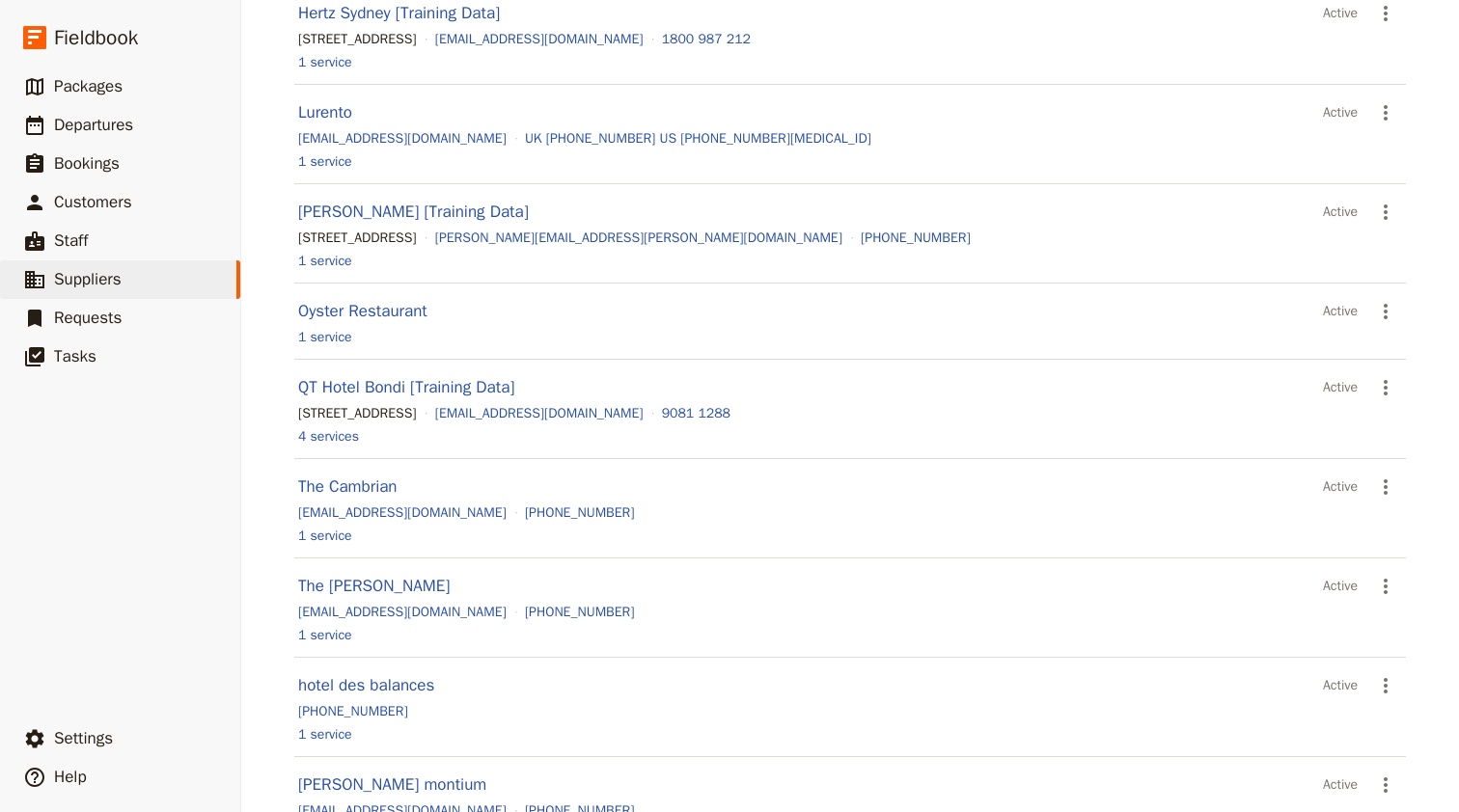 scroll, scrollTop: 0, scrollLeft: 0, axis: both 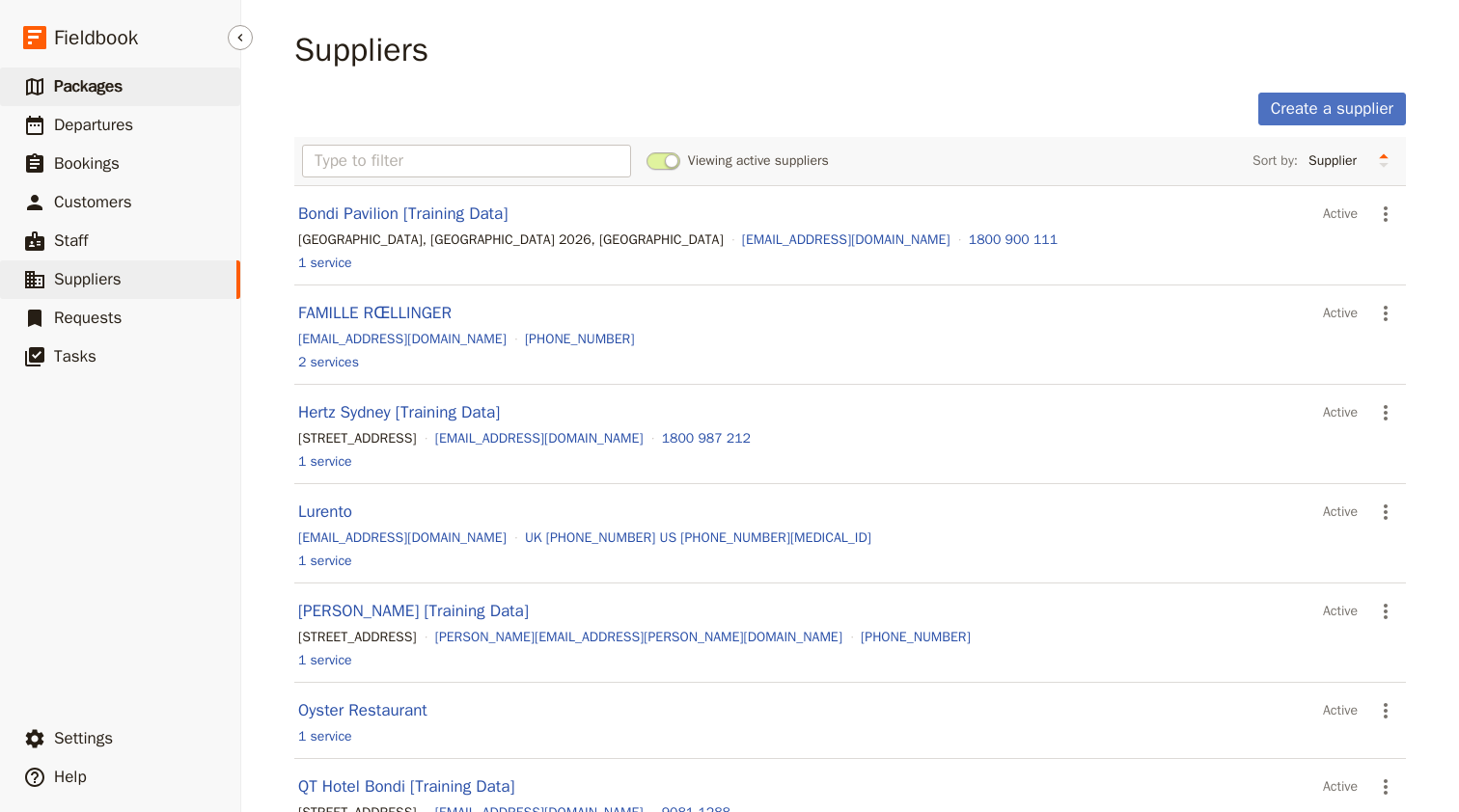 click on "Packages" at bounding box center (88, 86) 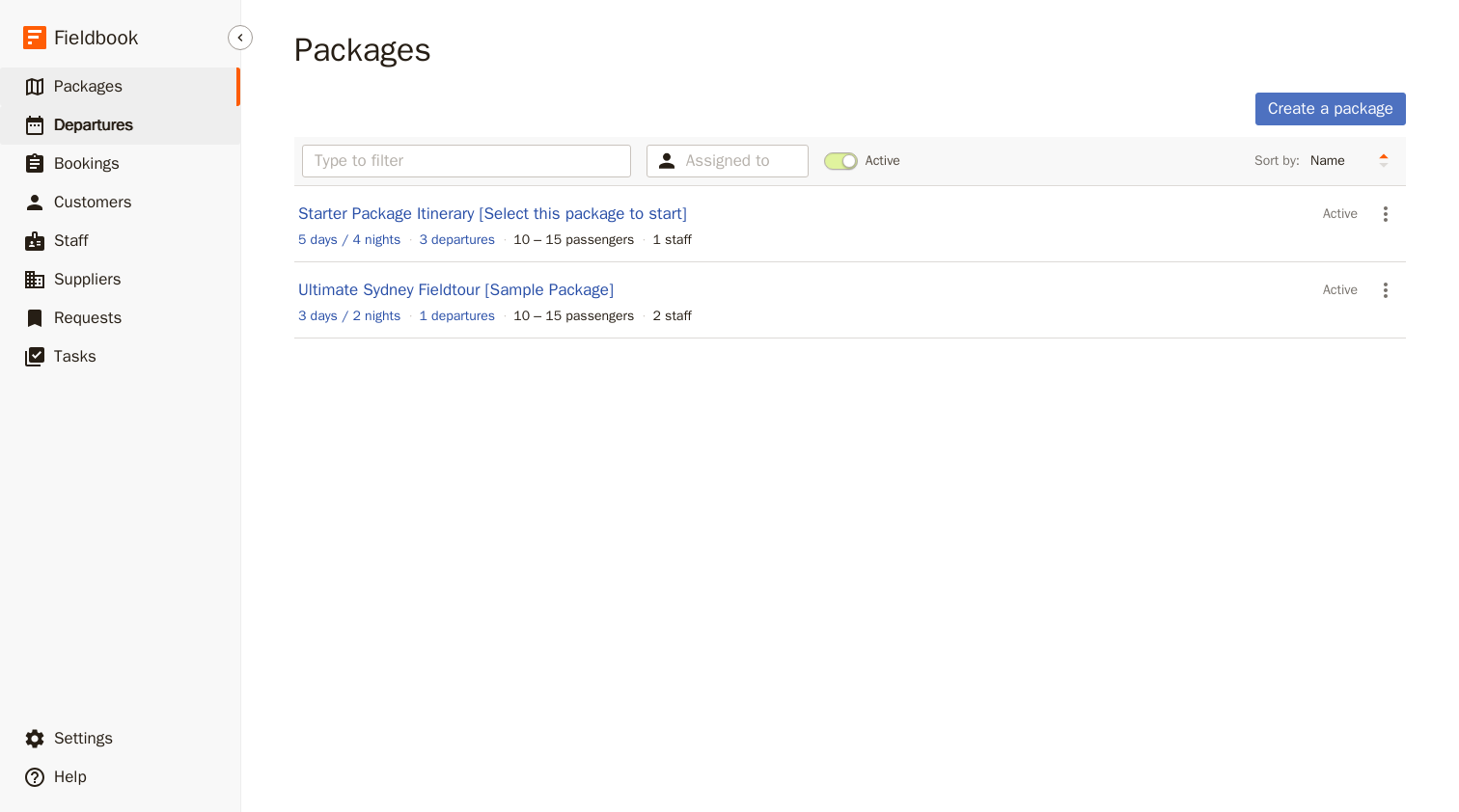 click on "Departures" at bounding box center [94, 124] 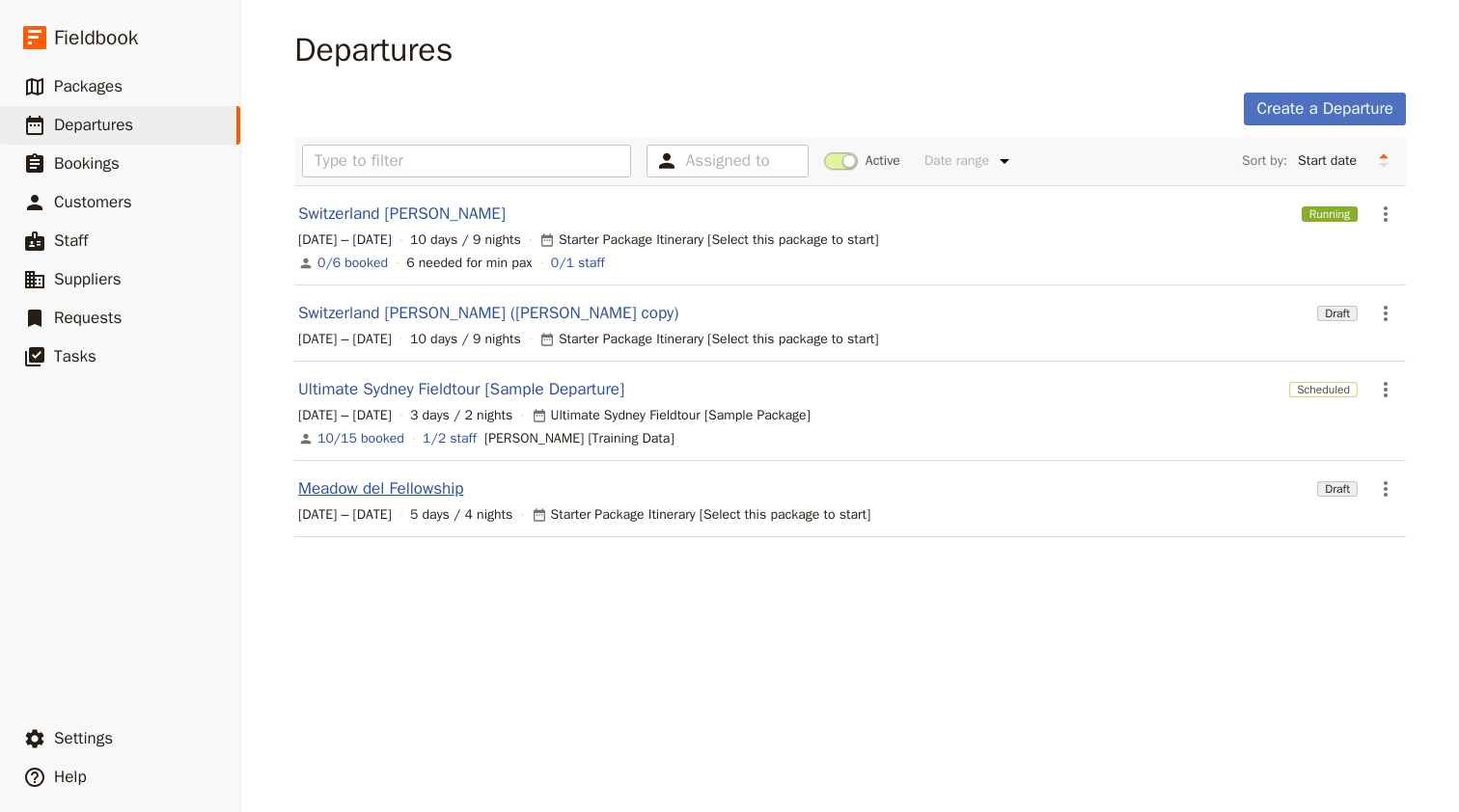 click on "Meadow del Fellowship" at bounding box center (380, 489) 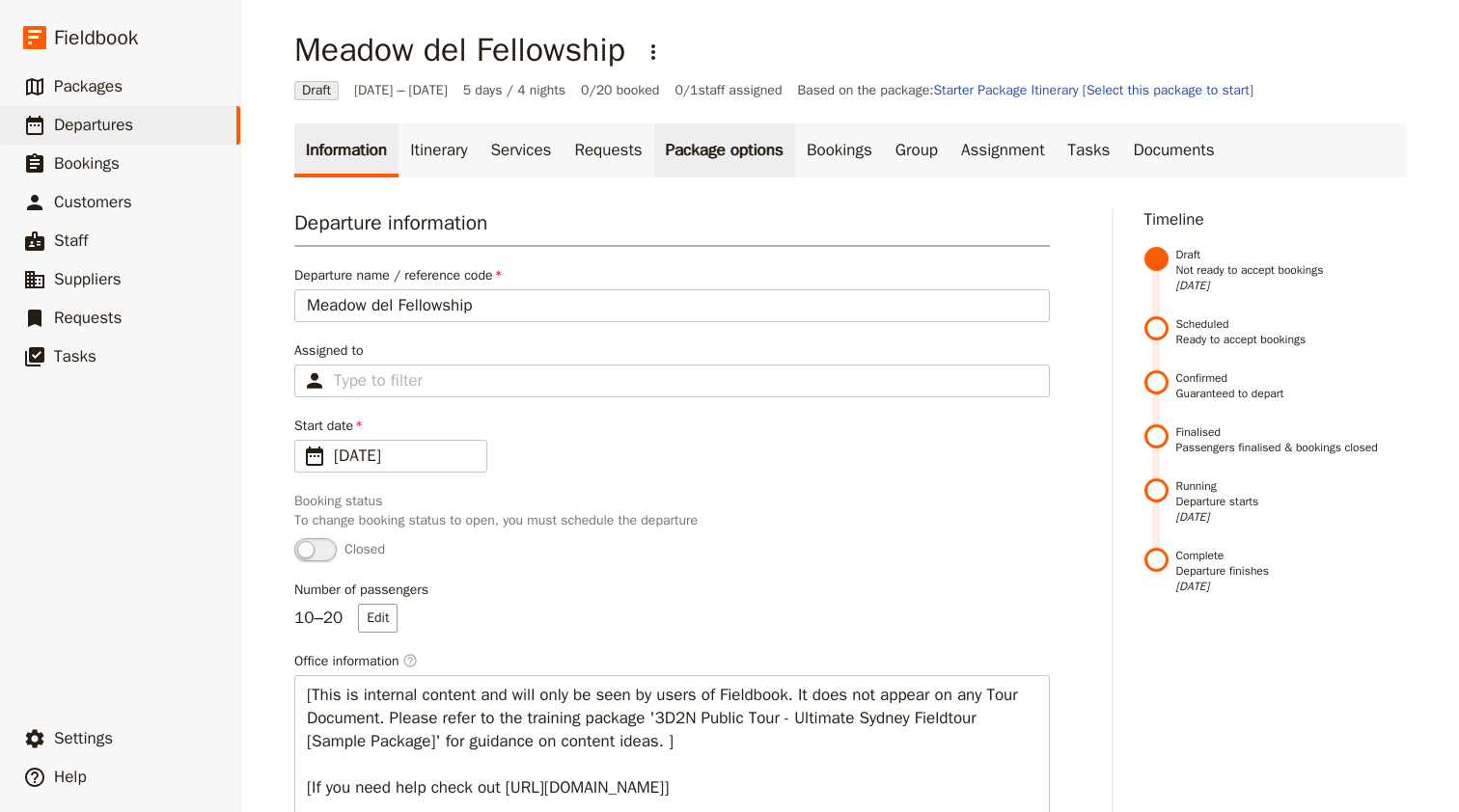 click on "Package options" at bounding box center [725, 150] 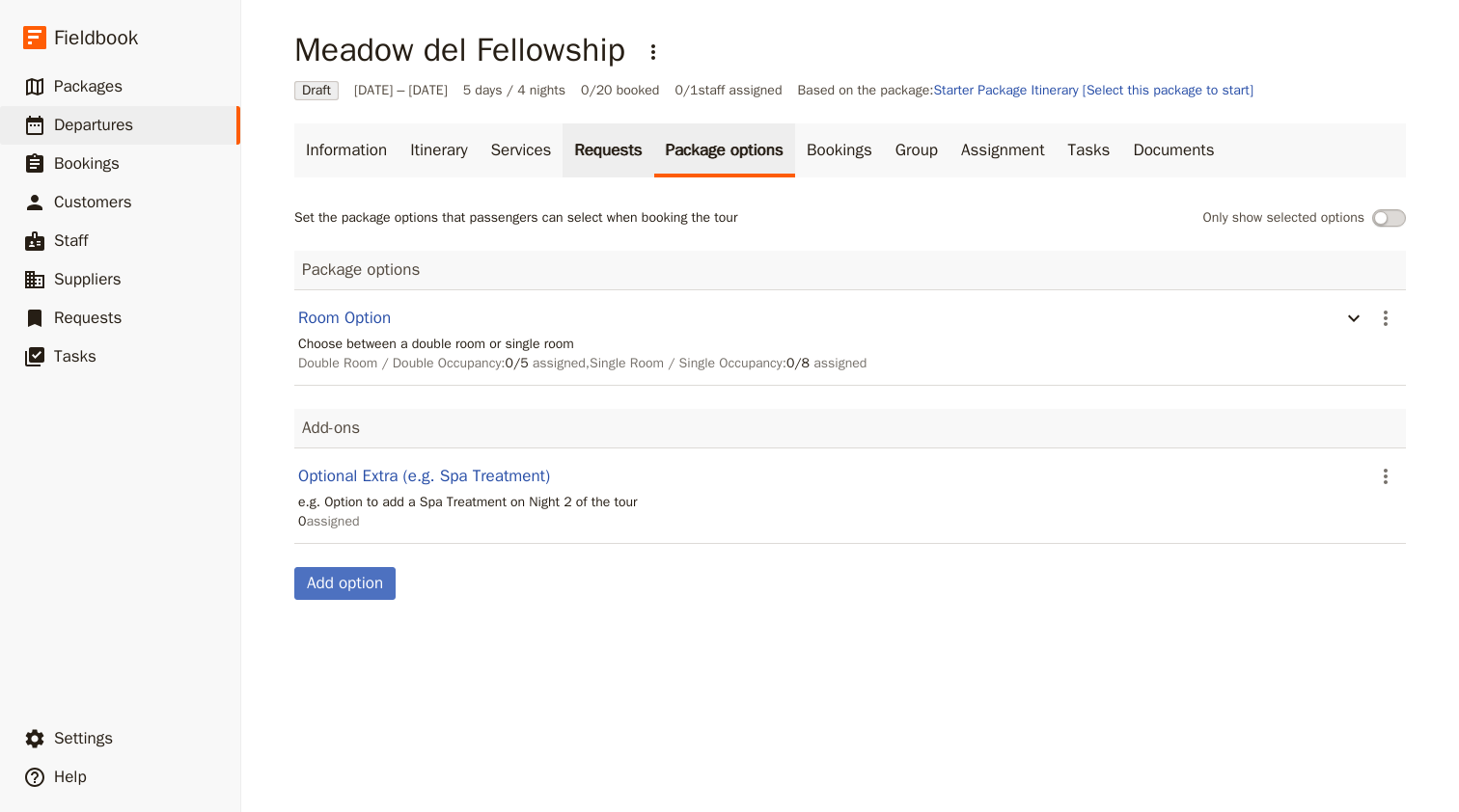 click on "Requests" at bounding box center (608, 150) 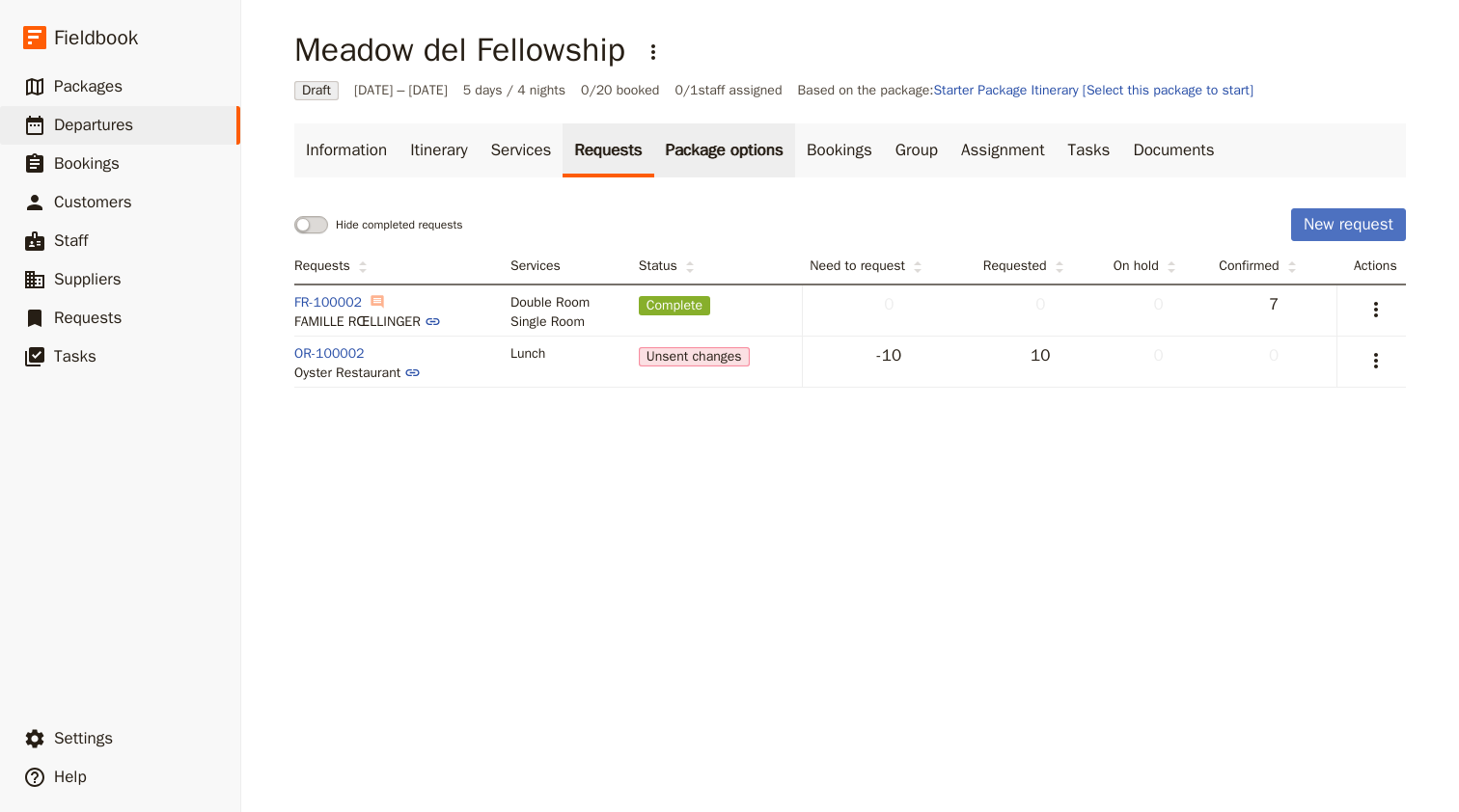 click on "Package options" at bounding box center [725, 150] 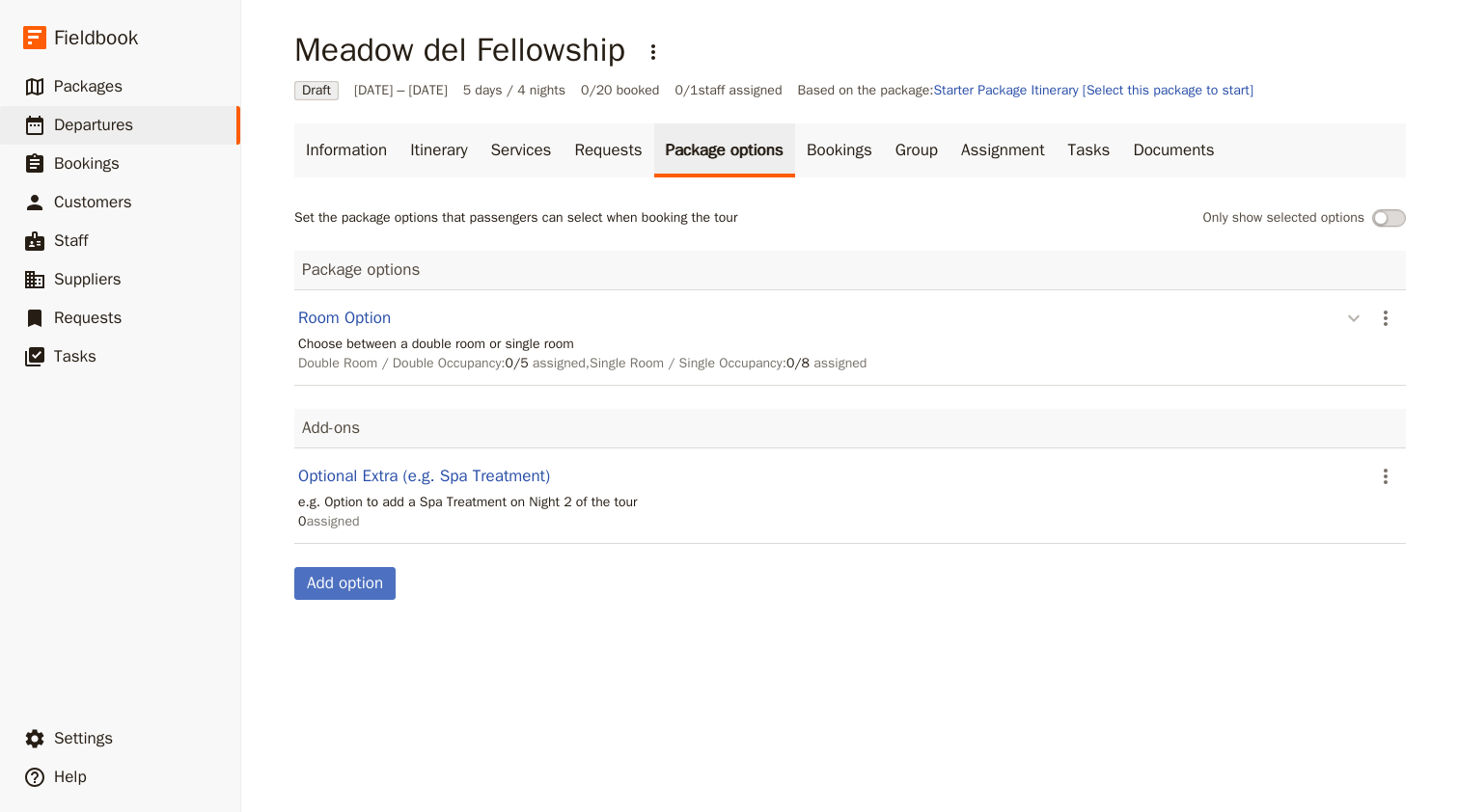 click 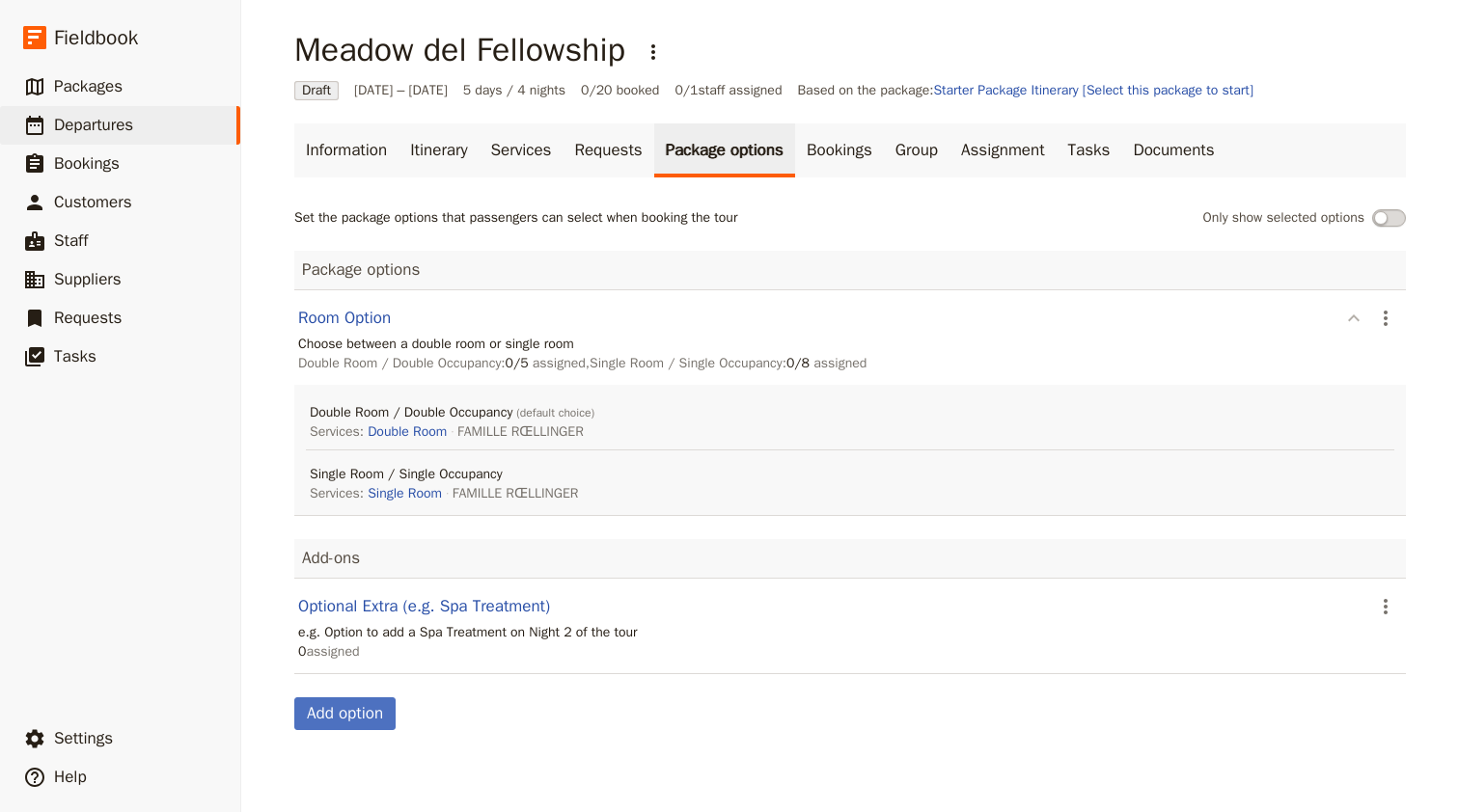 click 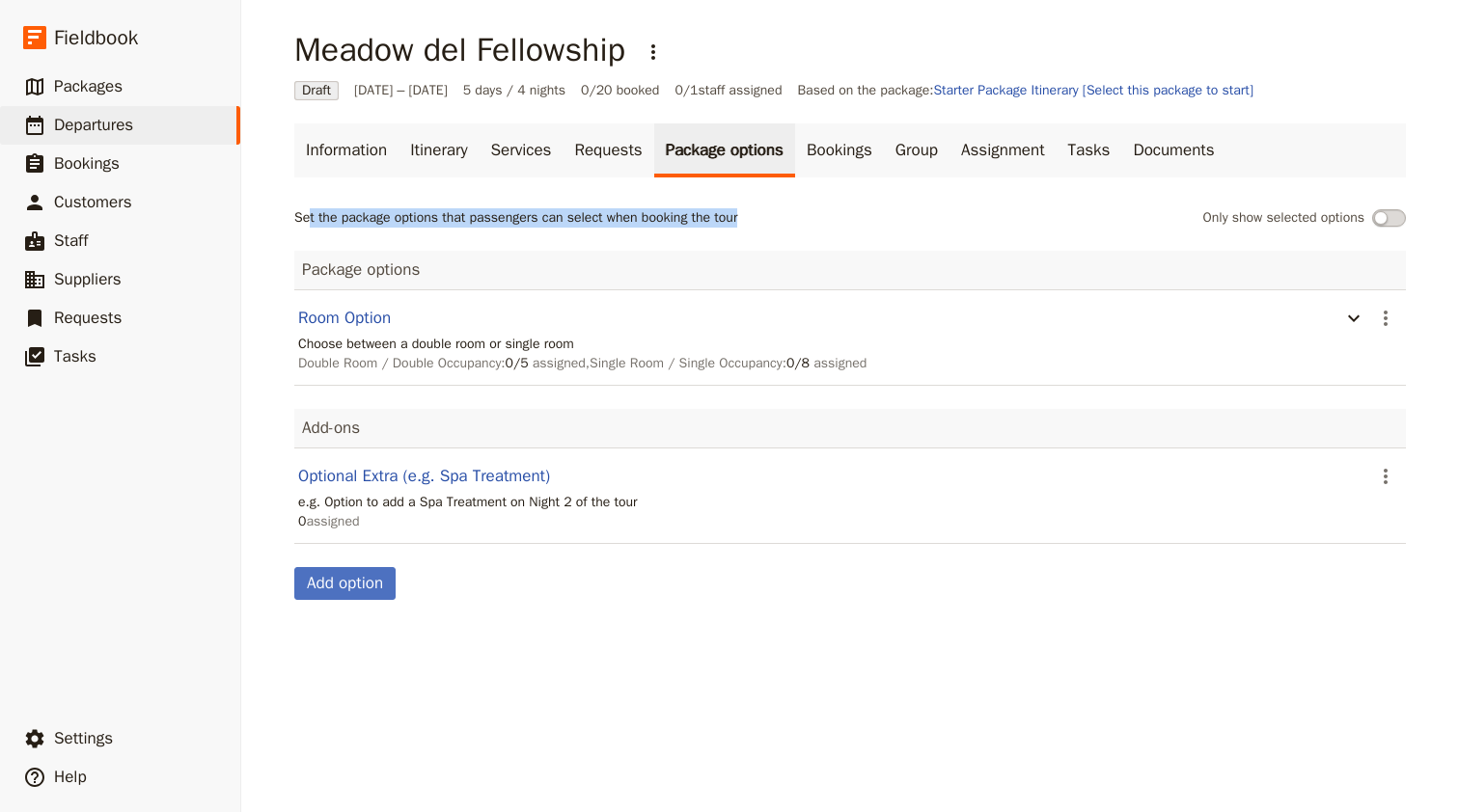 drag, startPoint x: 302, startPoint y: 219, endPoint x: 816, endPoint y: 224, distance: 514.02432 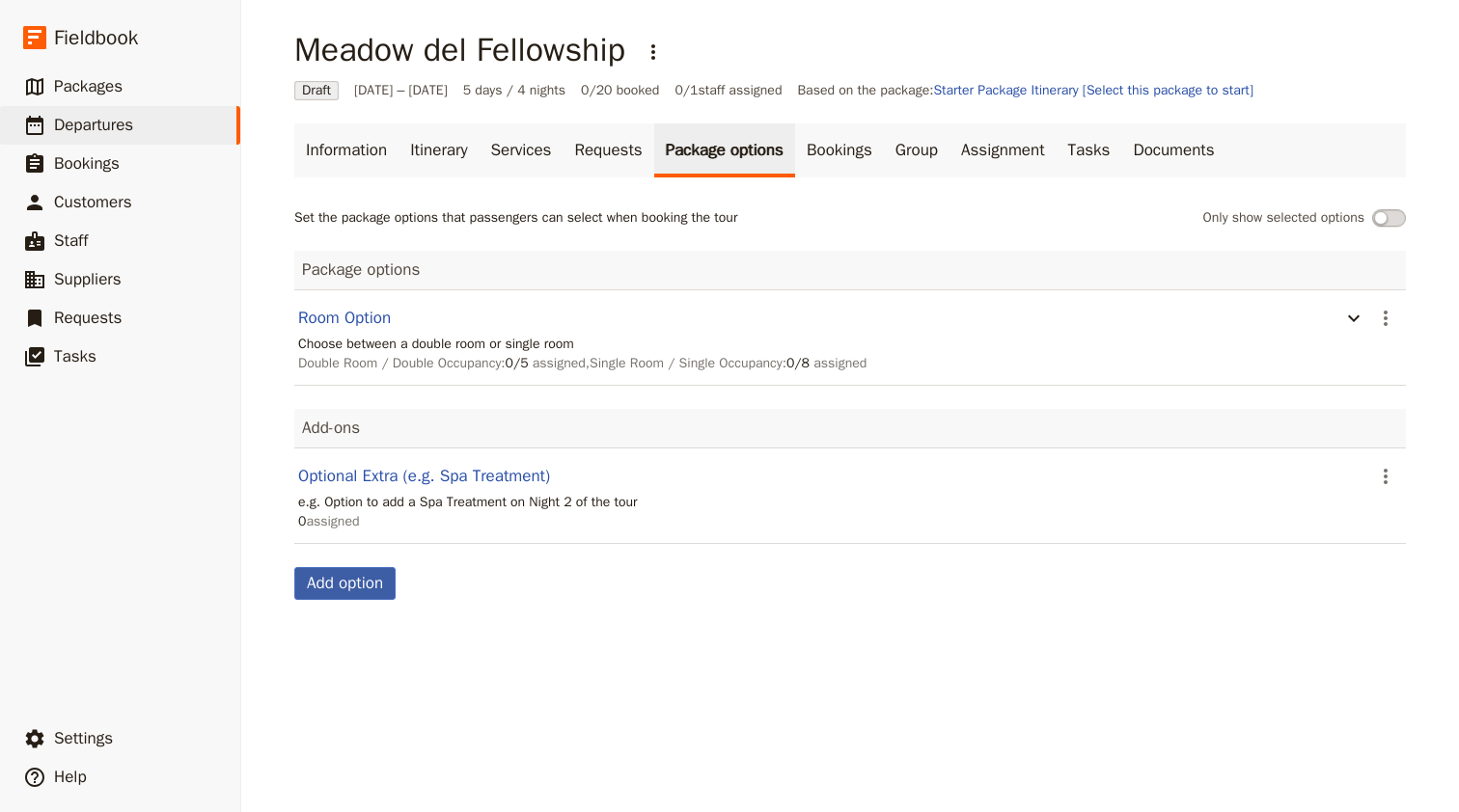 click on "Add option" at bounding box center [344, 583] 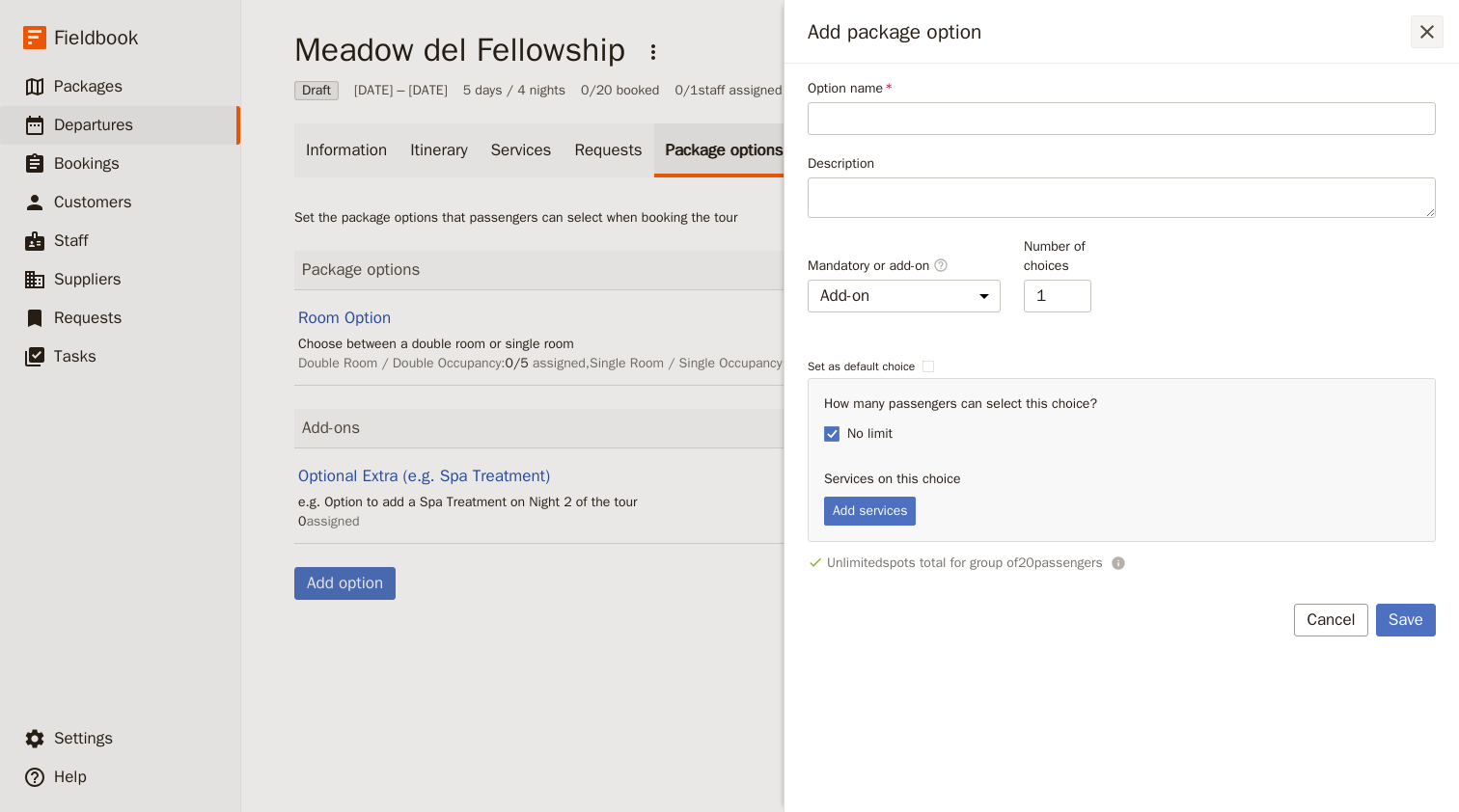 click 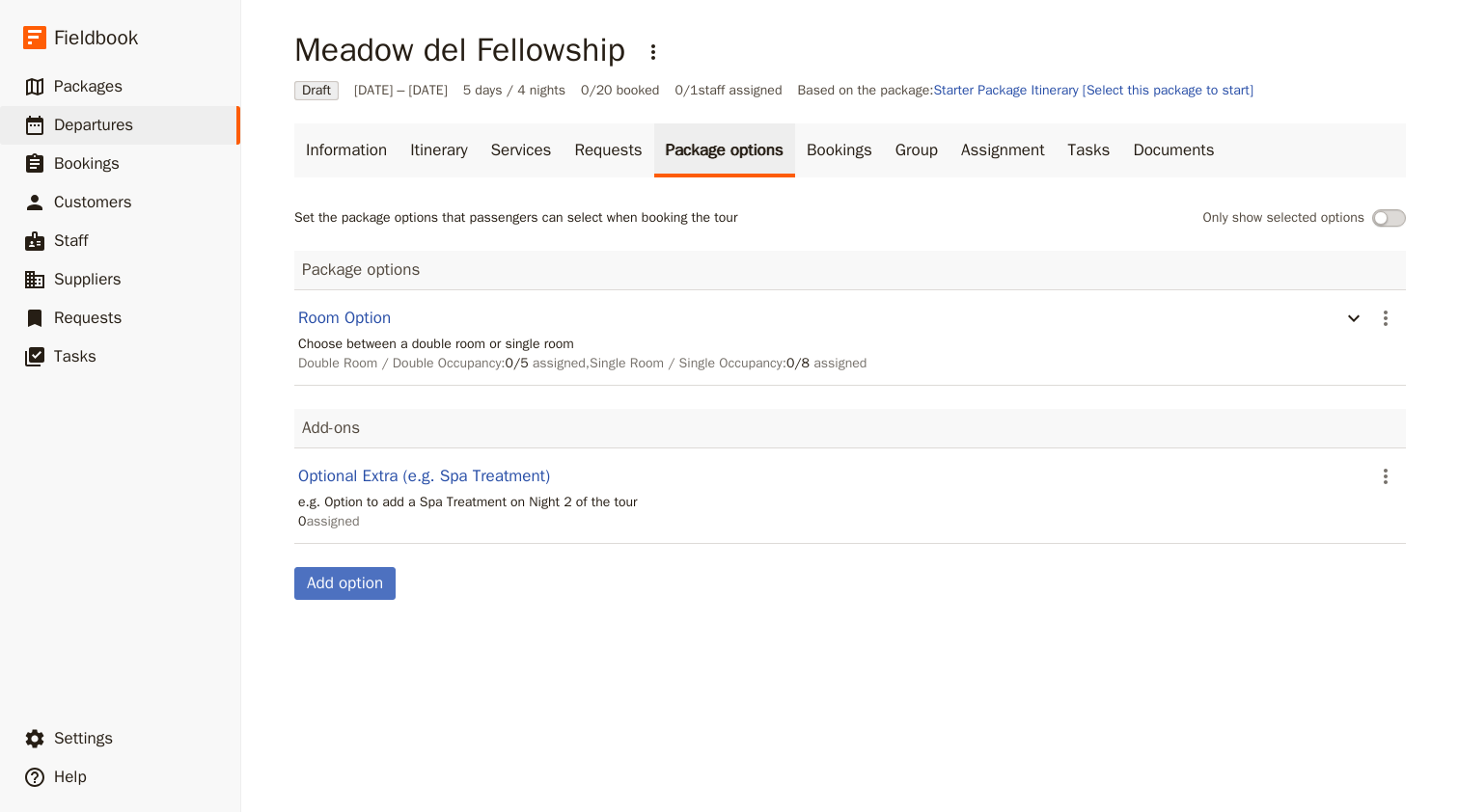 click on "Optional Extra (e.g. Spa Treatment)" at bounding box center [834, 476] 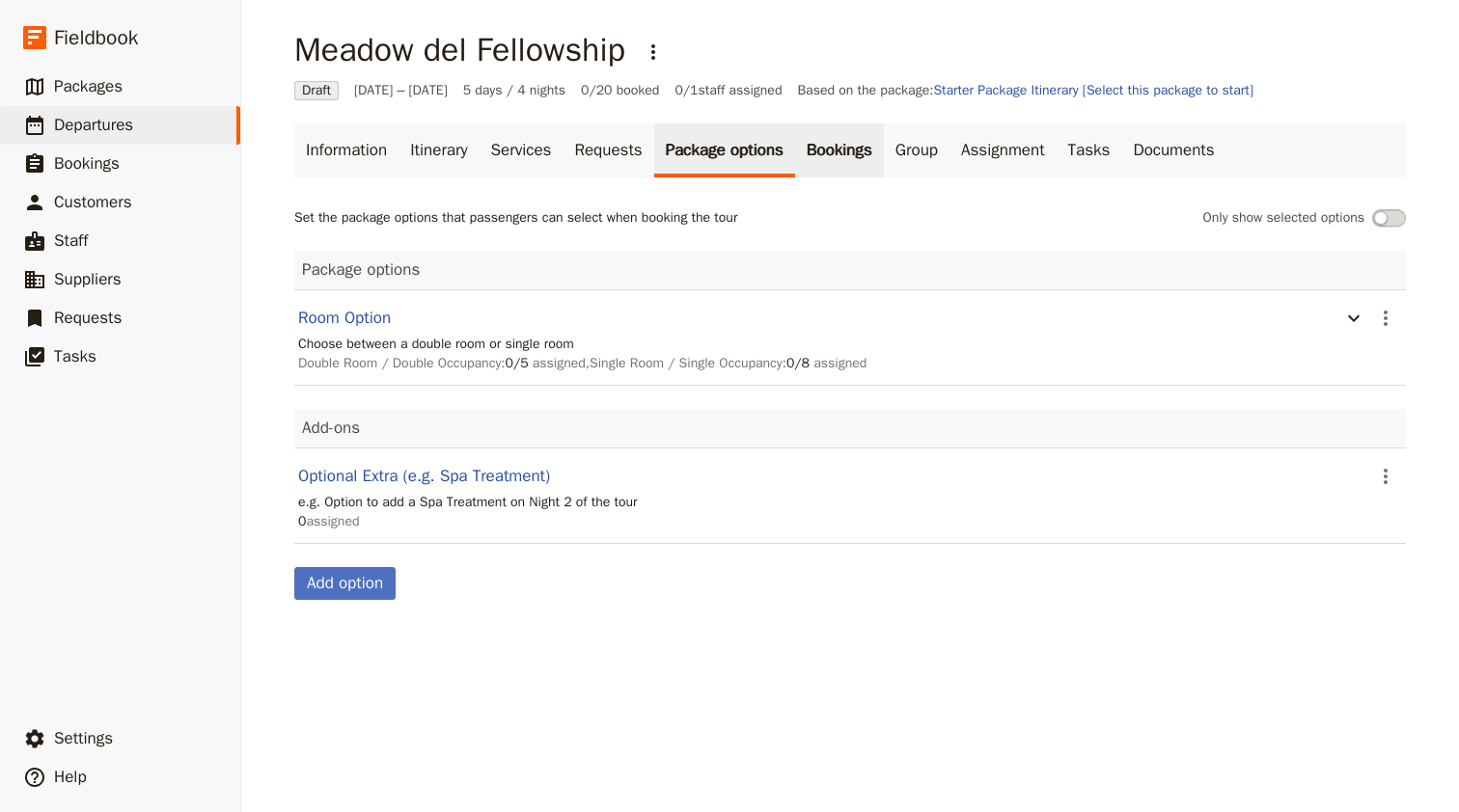 click on "Bookings" at bounding box center [840, 150] 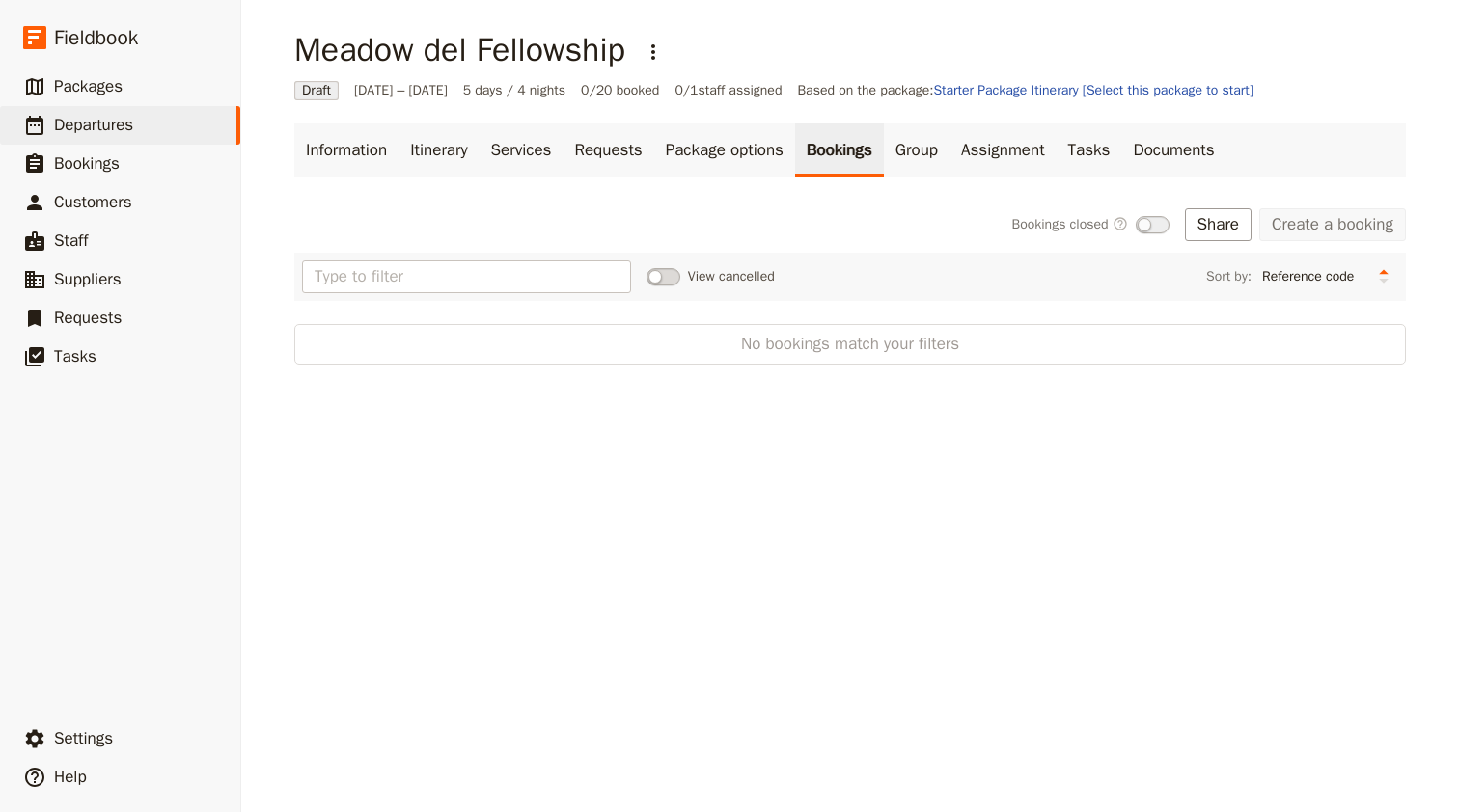 click on "Create a booking" at bounding box center [1333, 225] 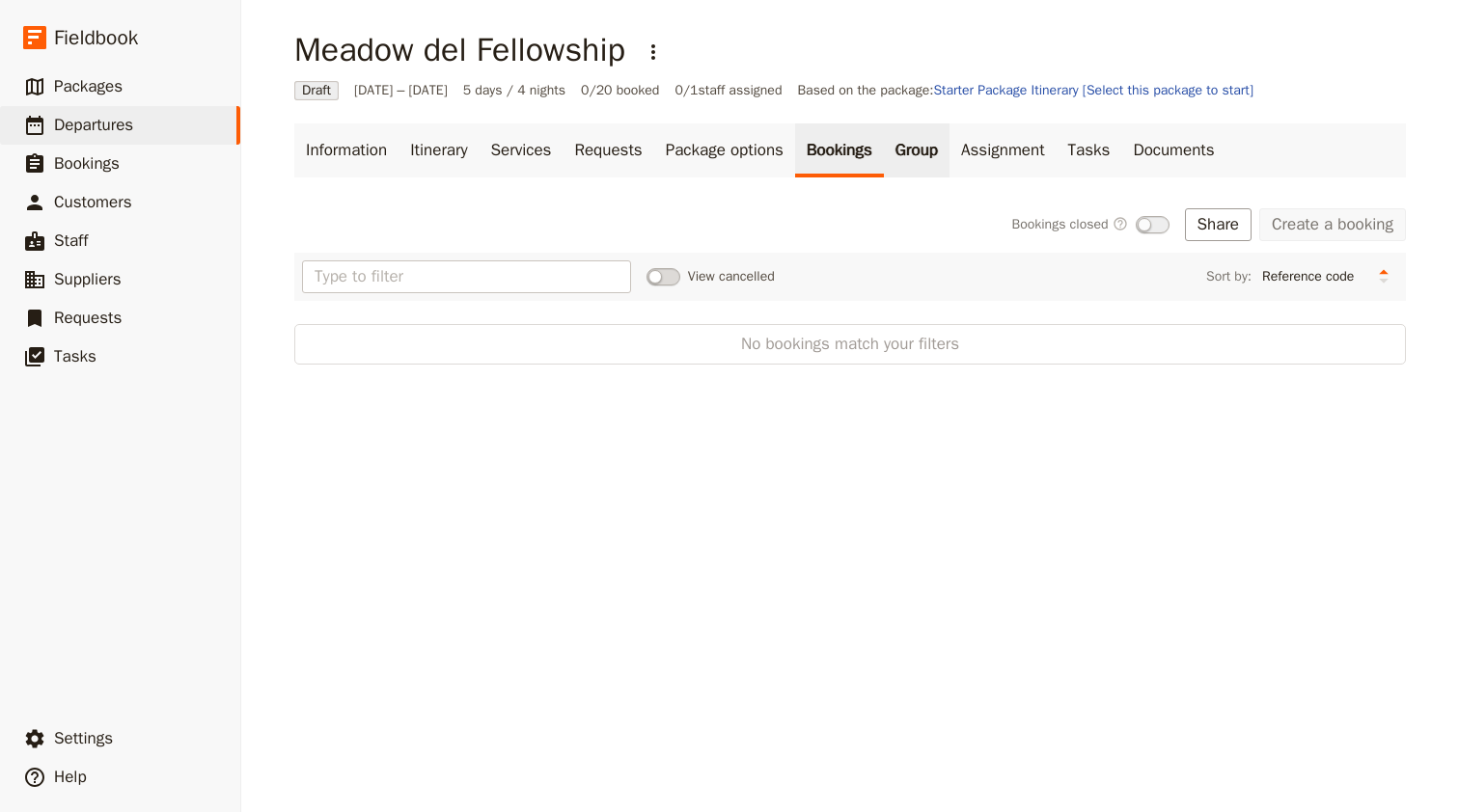 click on "Group" at bounding box center (917, 150) 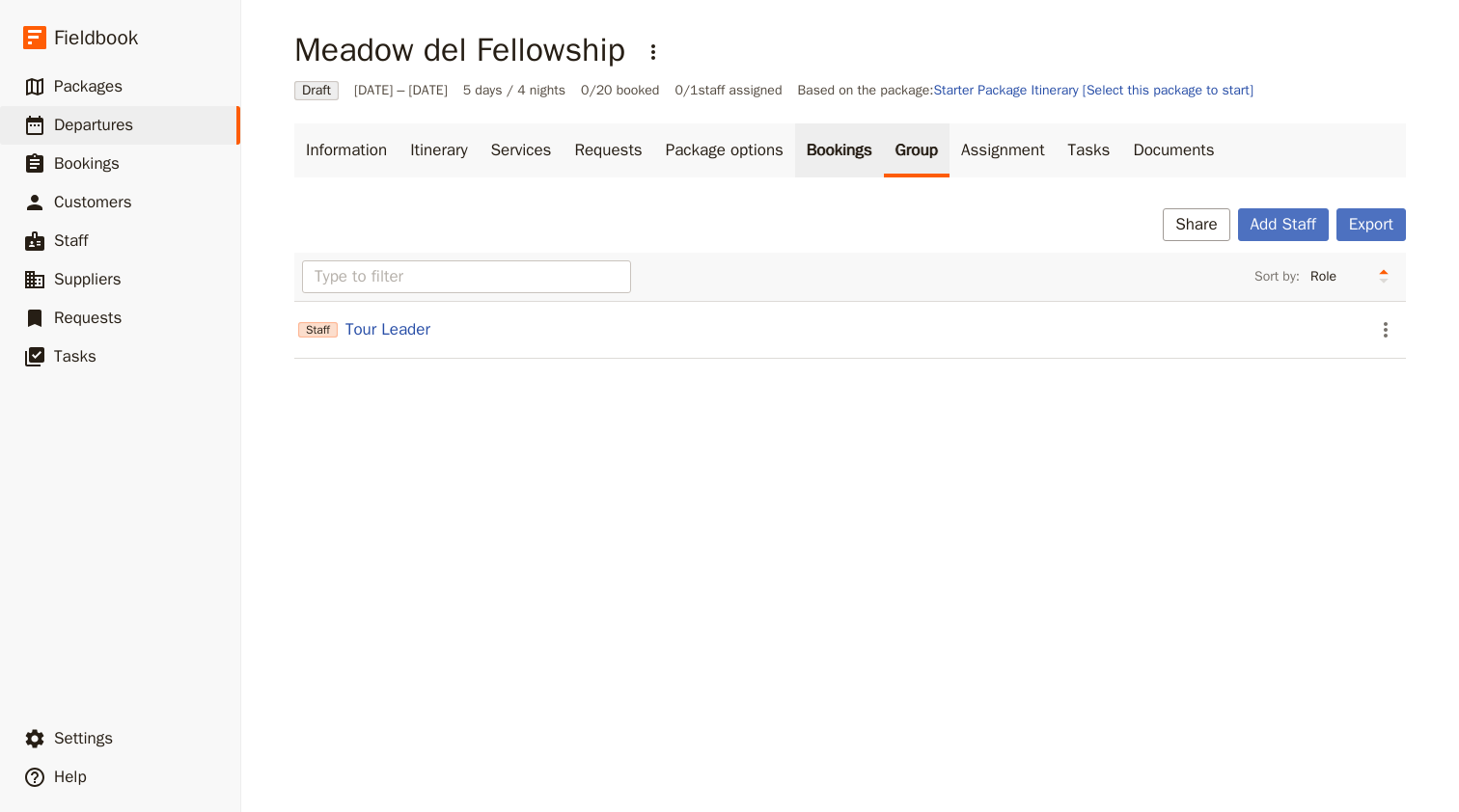 click on "Bookings" at bounding box center [840, 150] 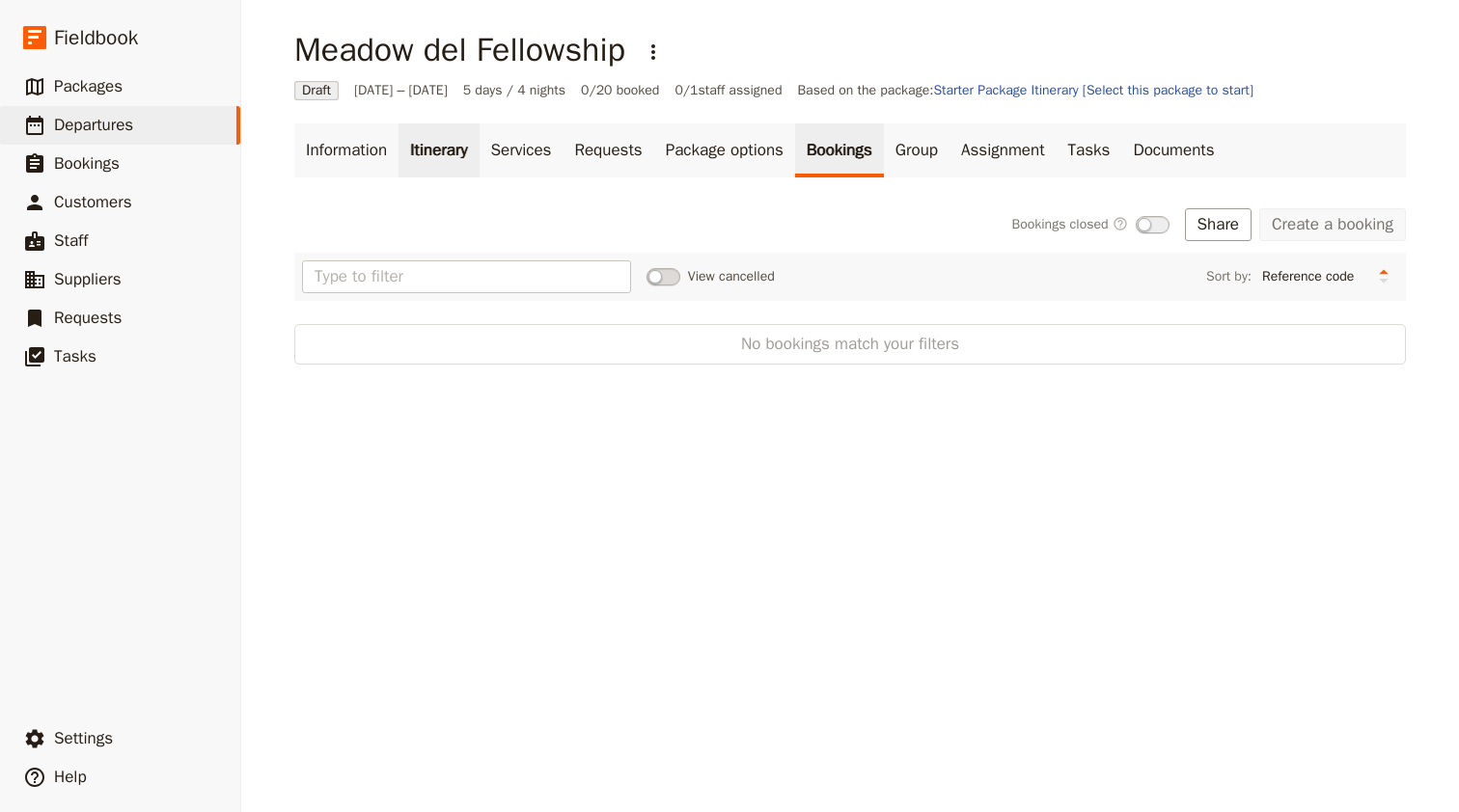 click on "Itinerary" at bounding box center (438, 150) 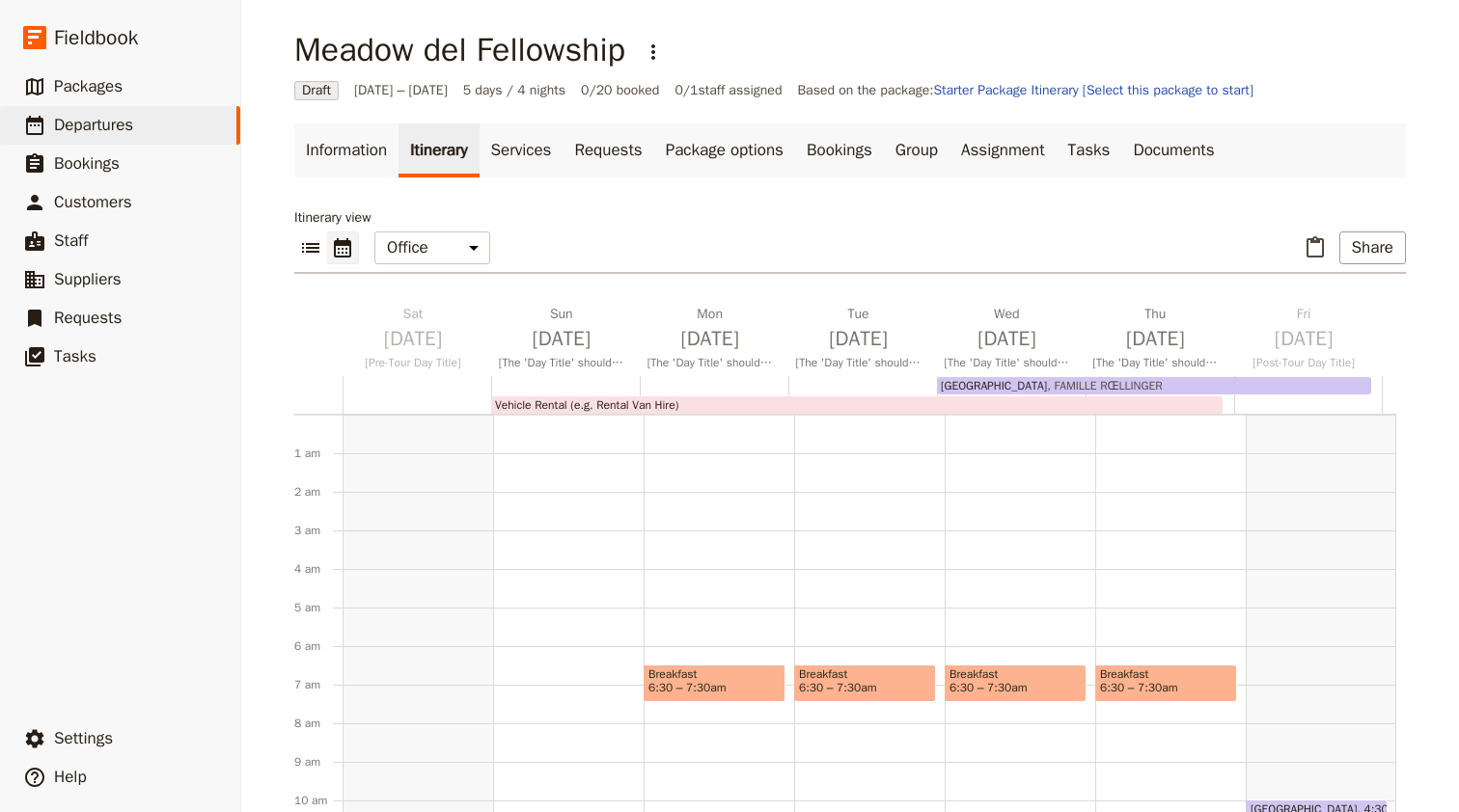 scroll, scrollTop: 379, scrollLeft: 0, axis: vertical 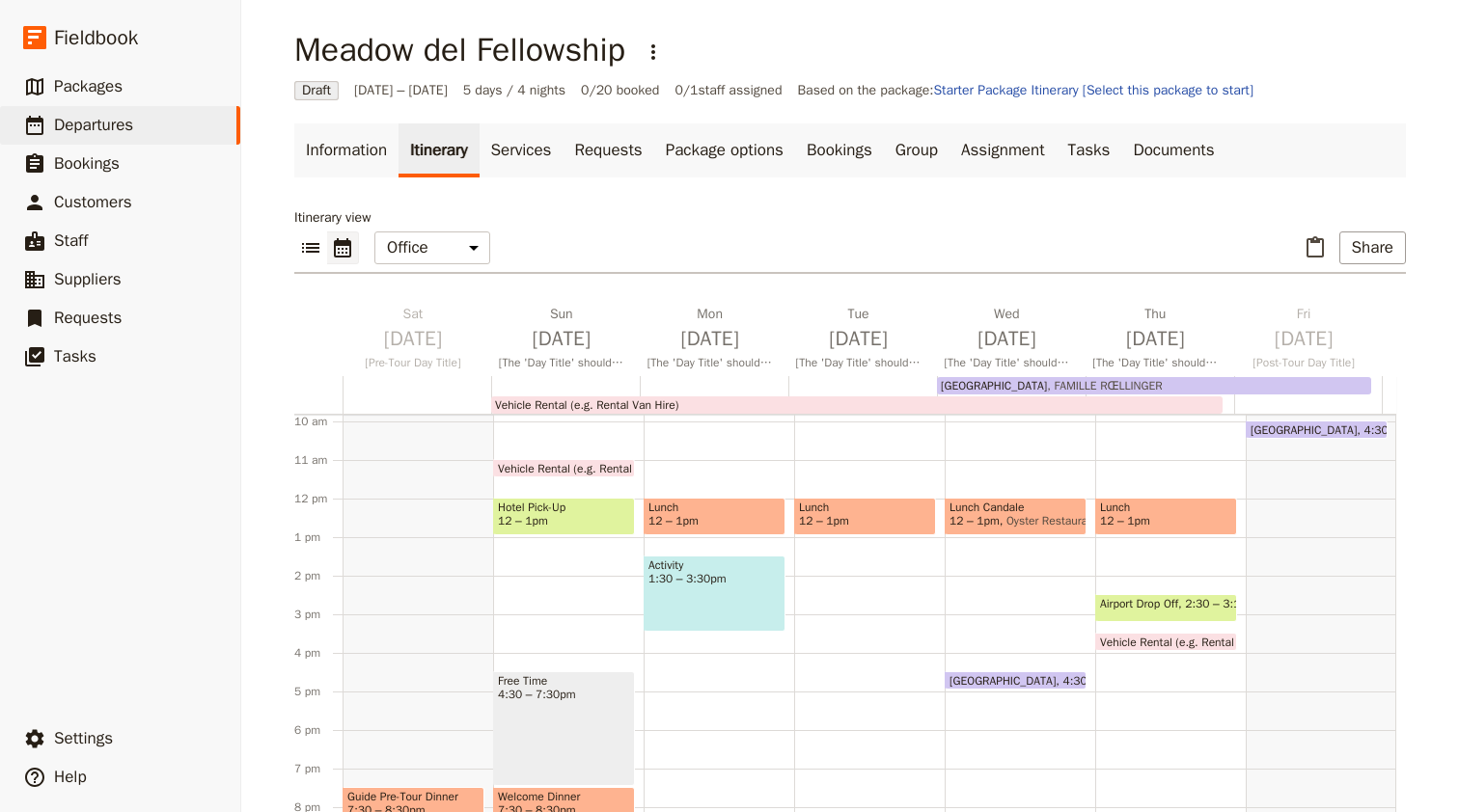 click on "Vehicle Rental (e.g. Rental Van Hire)" at bounding box center [587, 405] 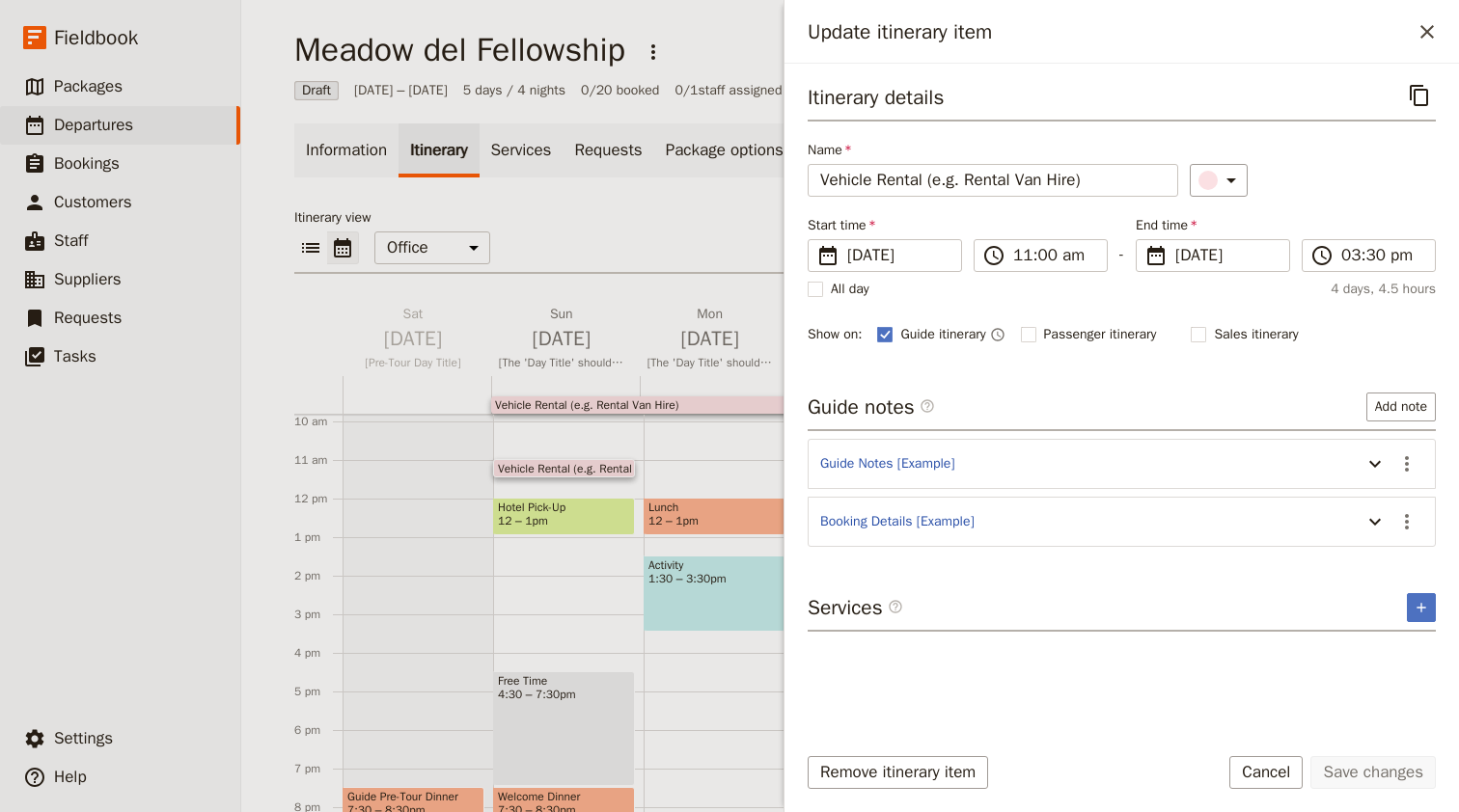 click on "Guide Notes [Example]" at bounding box center (1086, 466) 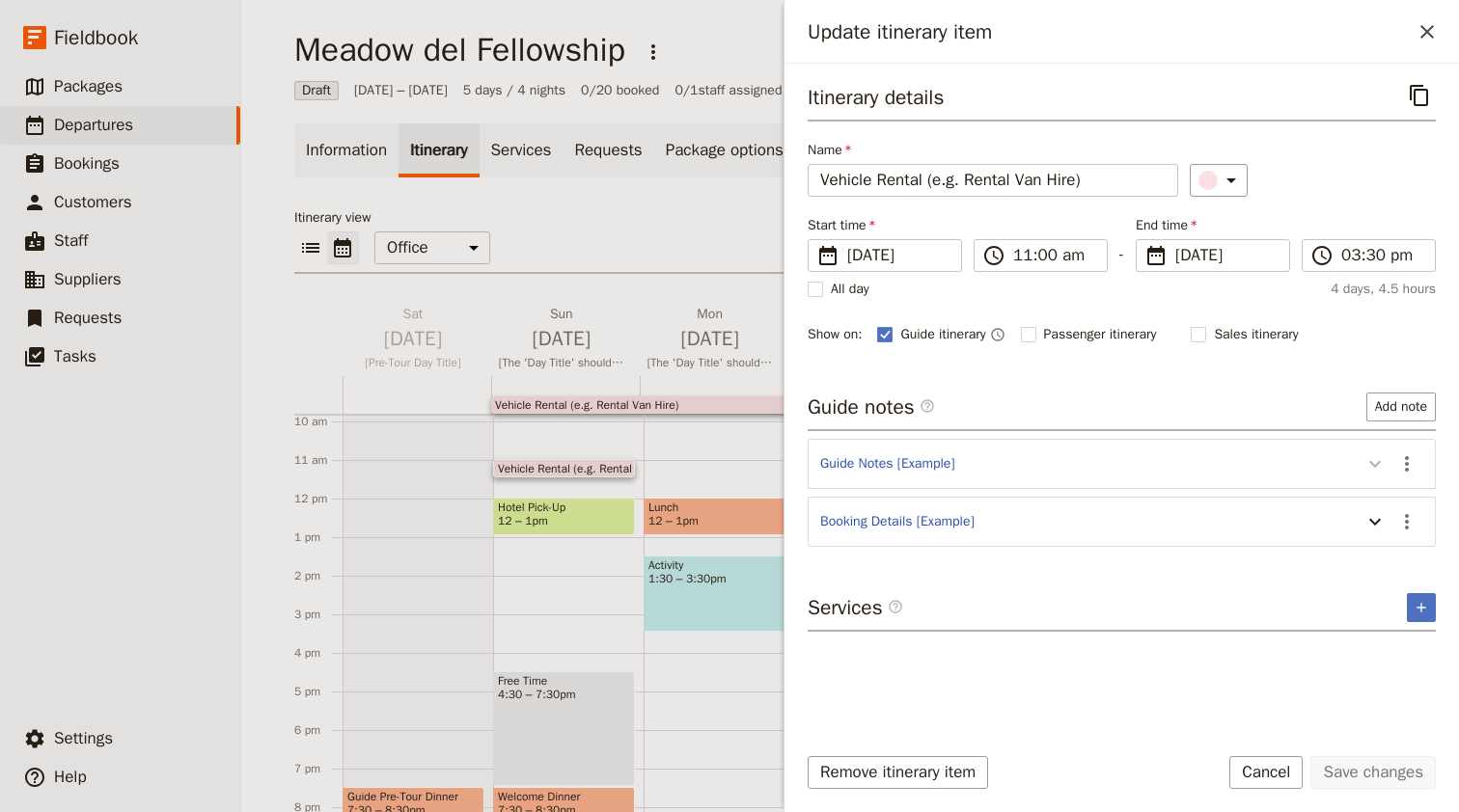 click 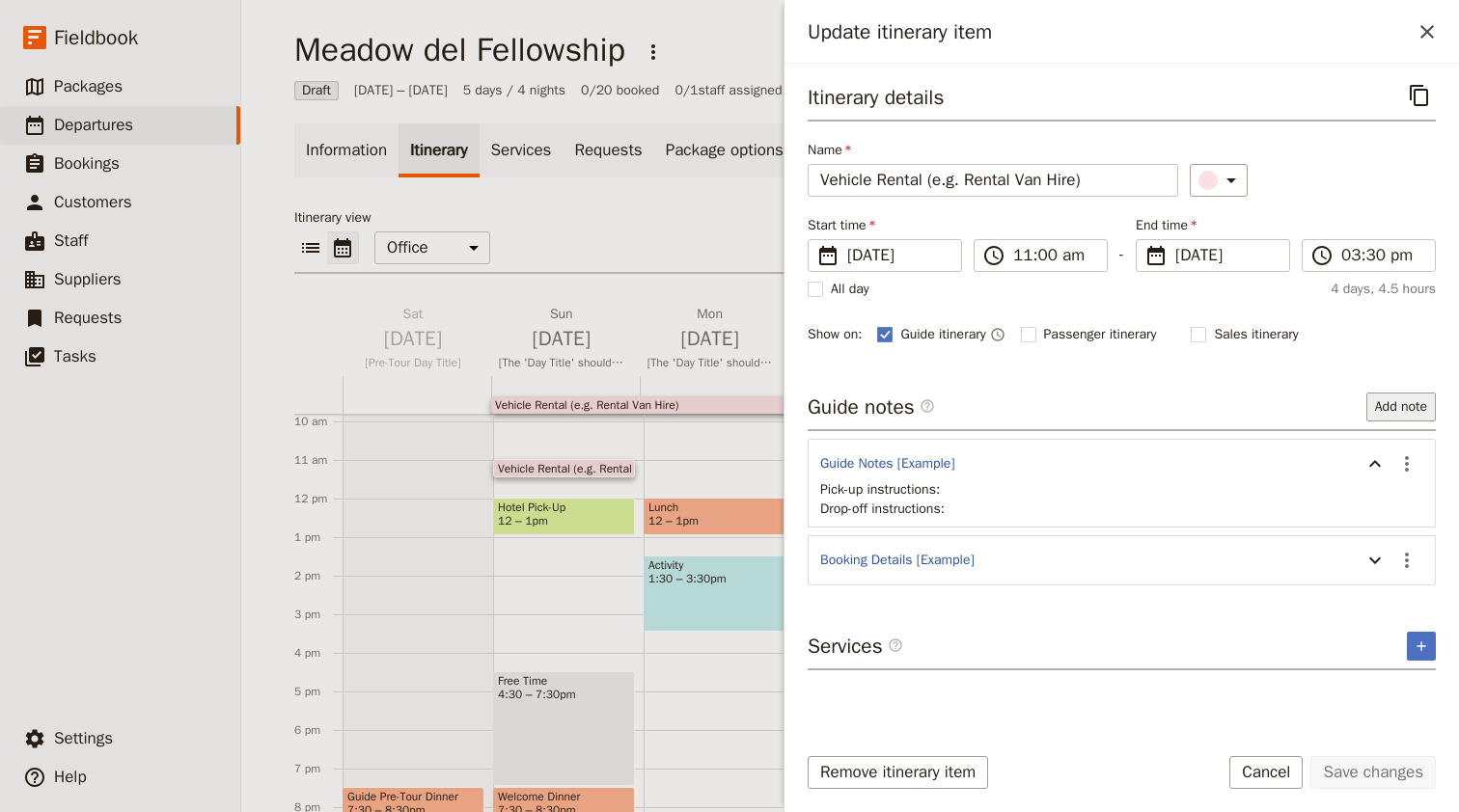 click on "Add note" at bounding box center [1401, 407] 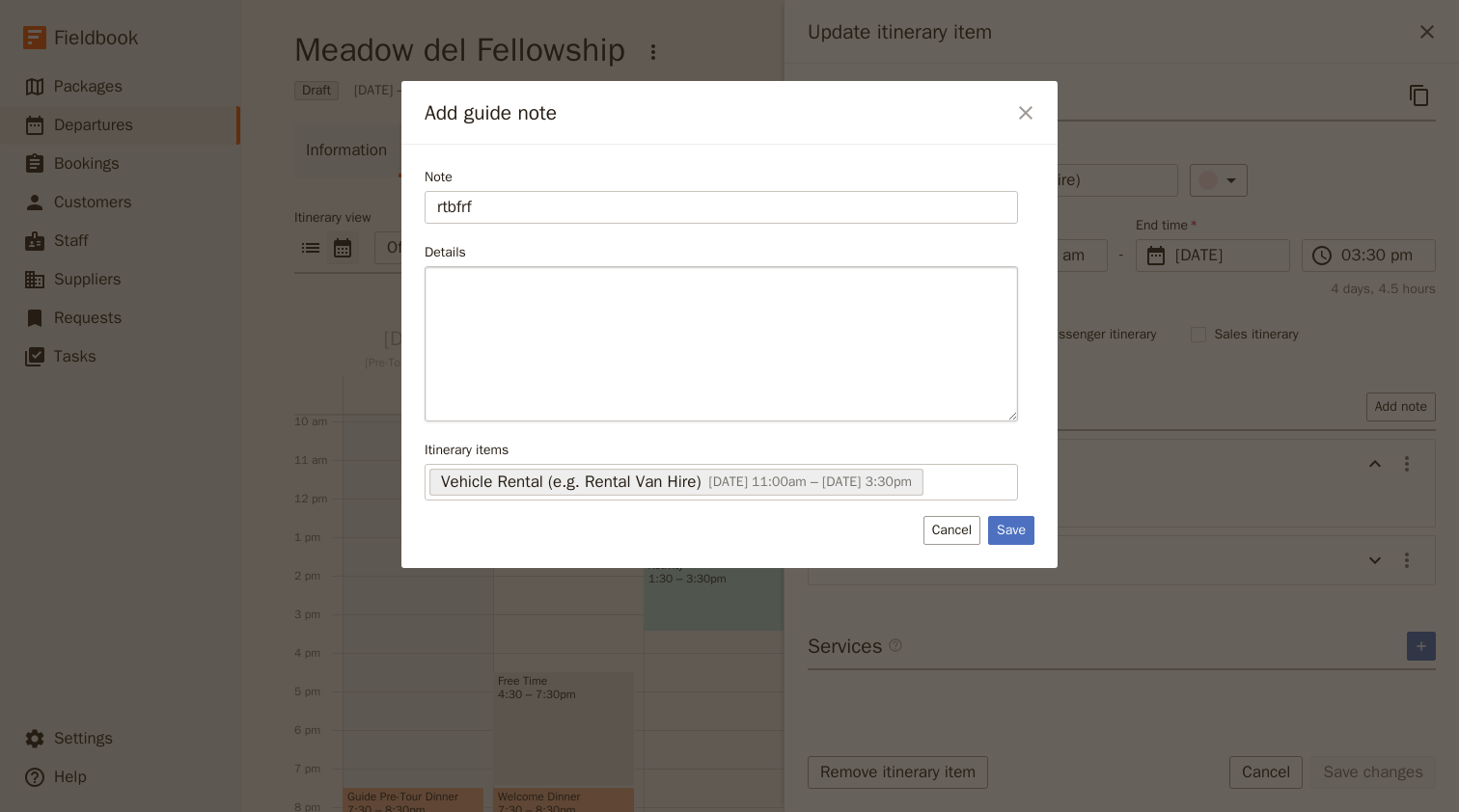 type on "rtbfrf" 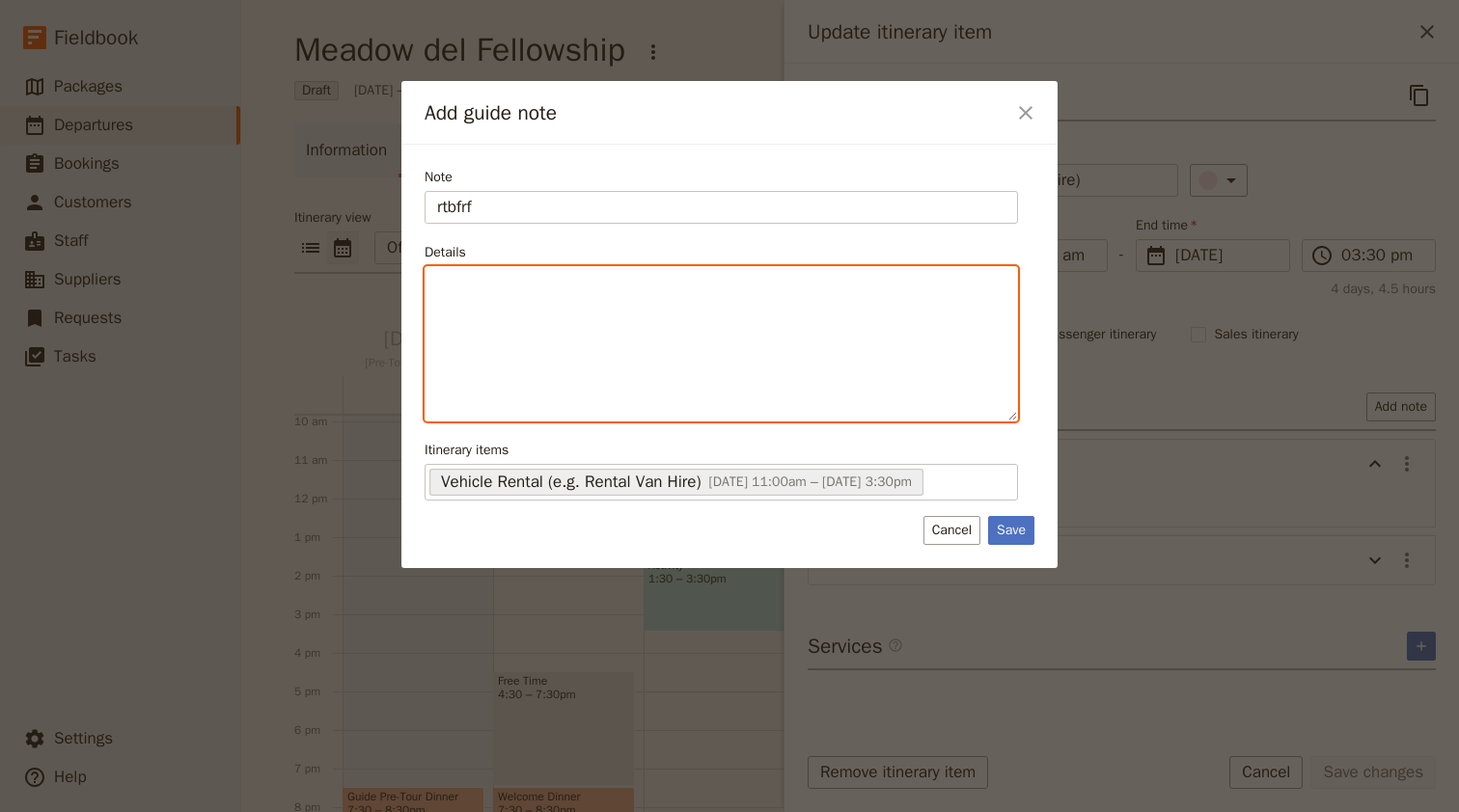 click at bounding box center (721, 343) 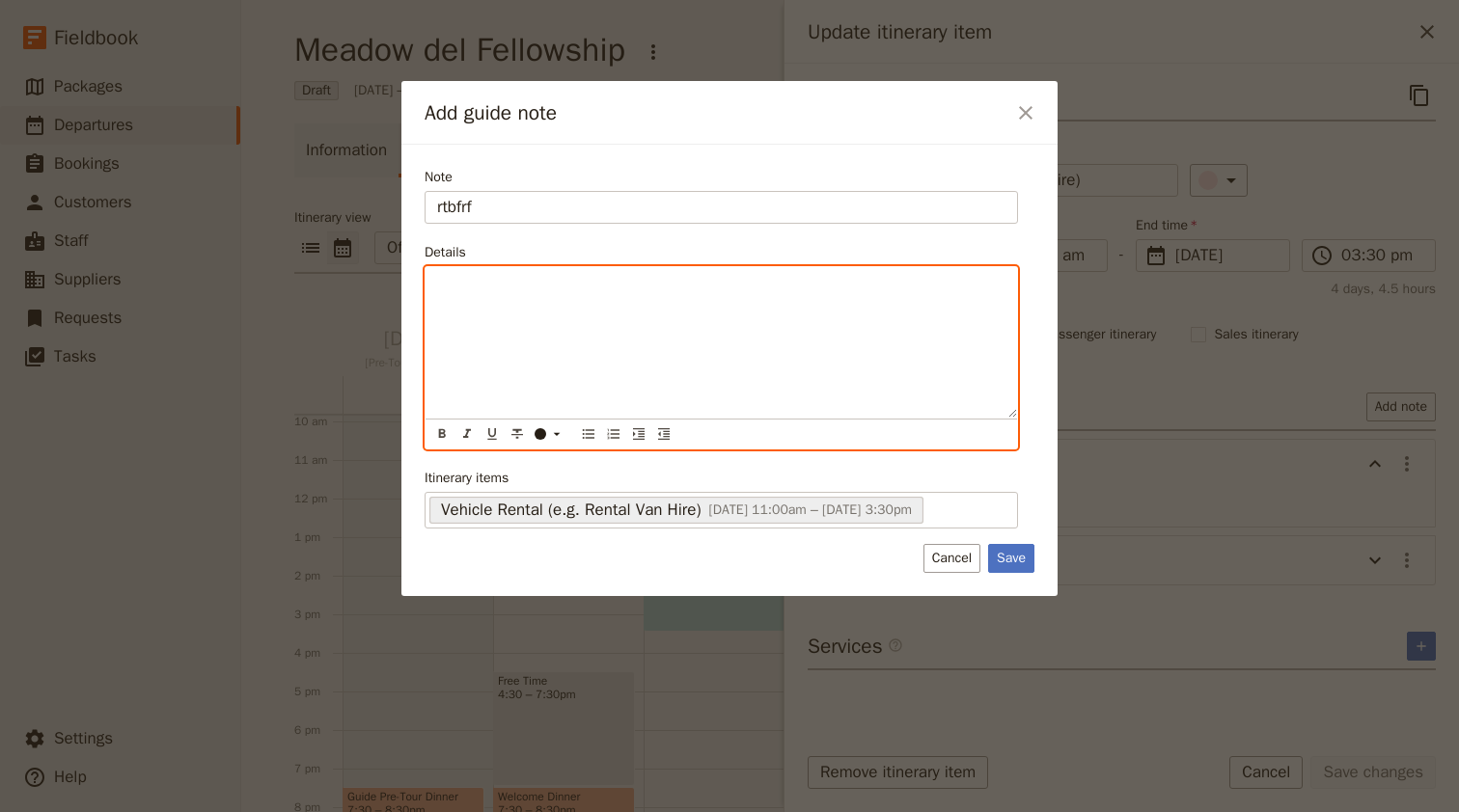 type 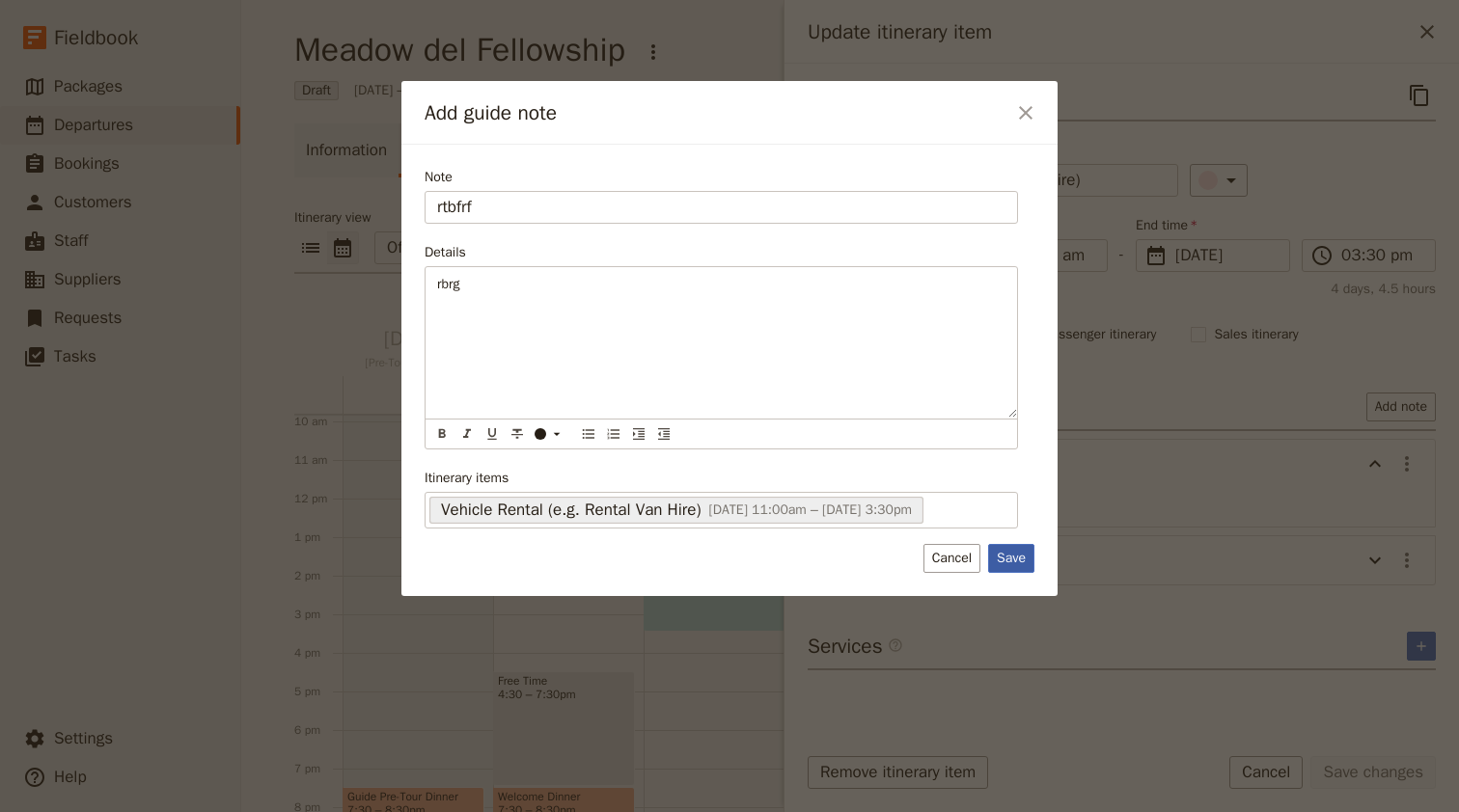 click on "Save" at bounding box center [1011, 558] 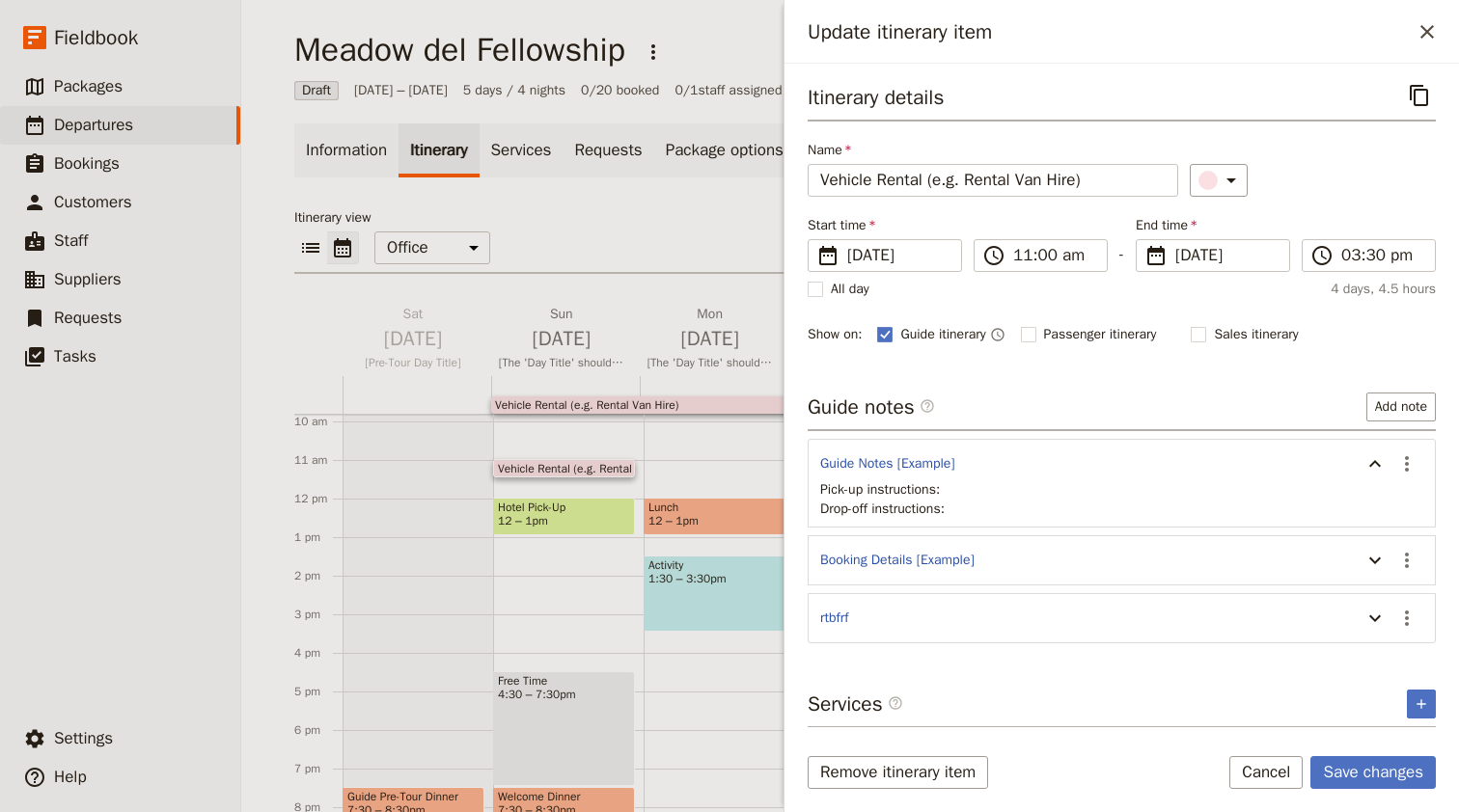 click on "​ ​ Office Guide Passenger Sales ​ Share" at bounding box center (850, 253) 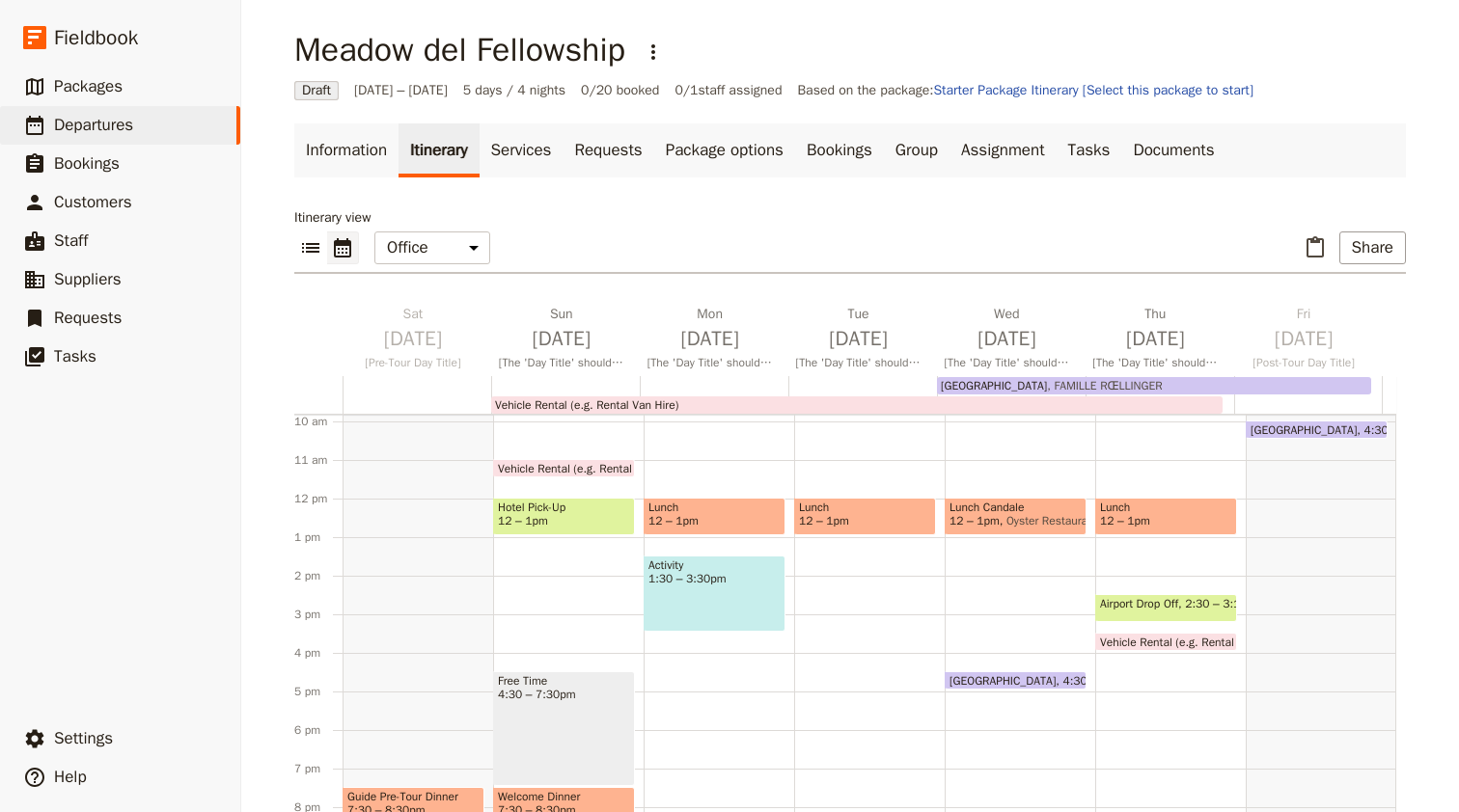 click on "Vehicle Rental (e.g. Rental Van Hire)" at bounding box center [587, 405] 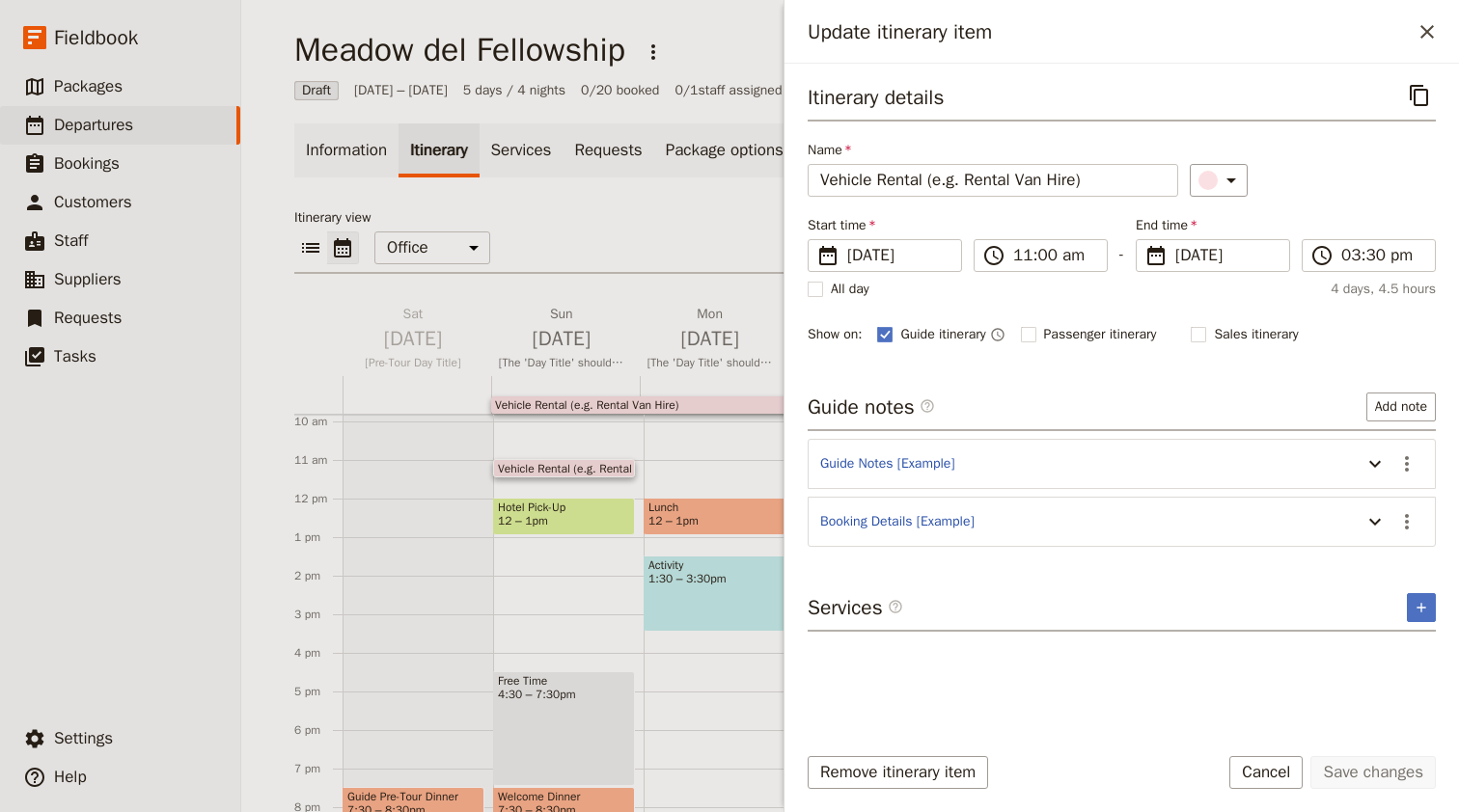 click on "Itinerary view" at bounding box center (850, 218) 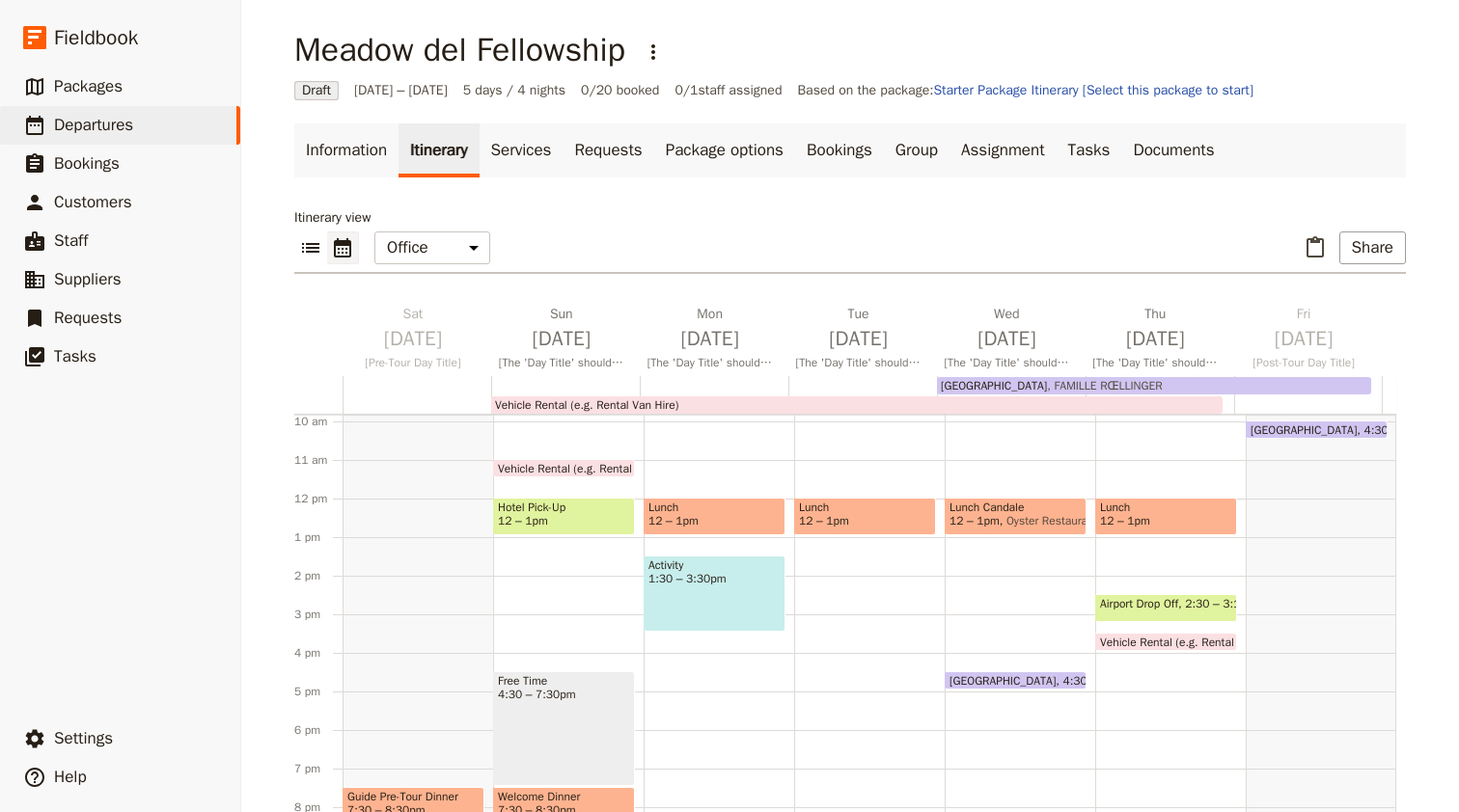 click on "Vehicle Rental (e.g. Rental Van Hire)" at bounding box center (587, 405) 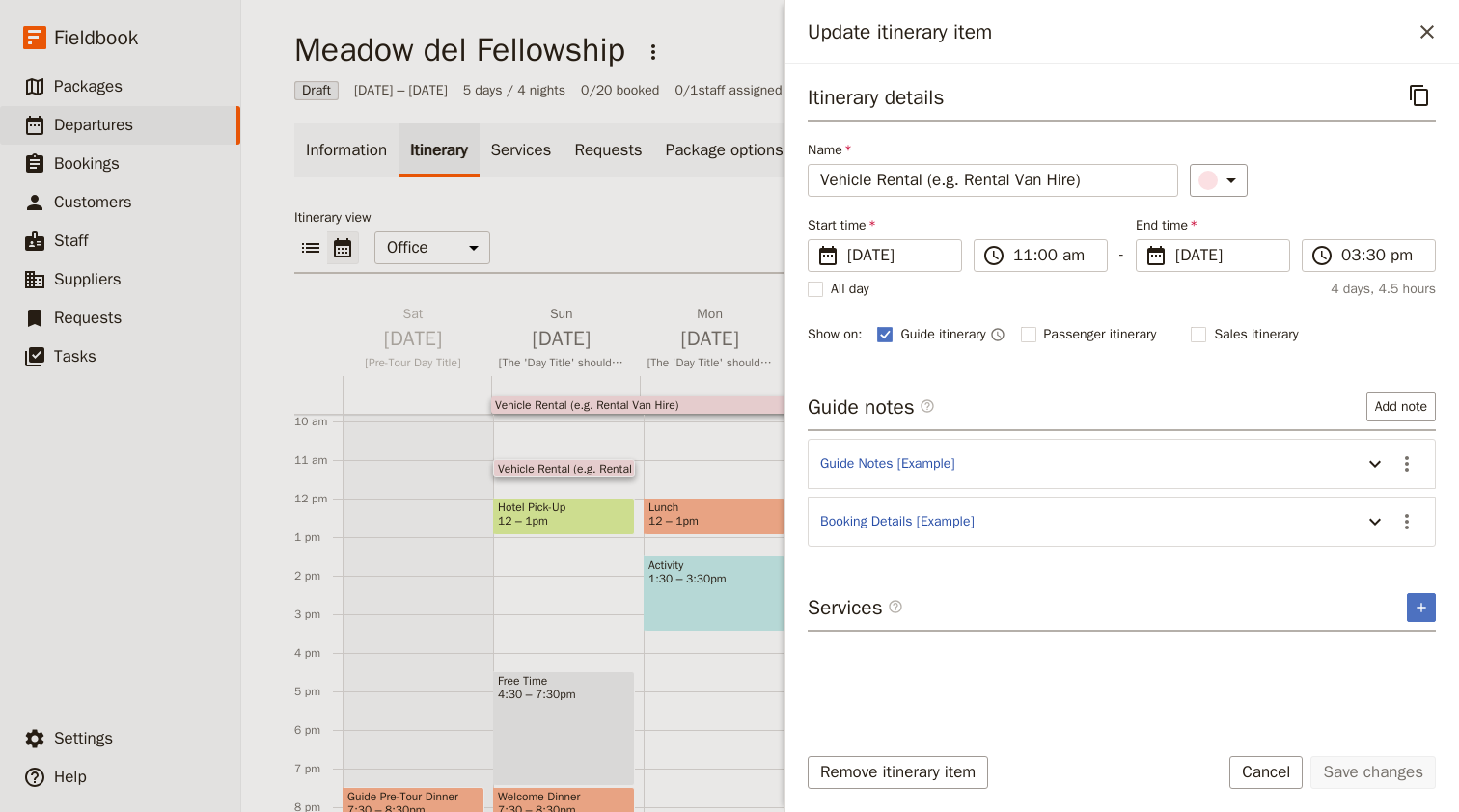 click on "​ ​ Office Guide Passenger Sales ​ Share" at bounding box center (850, 253) 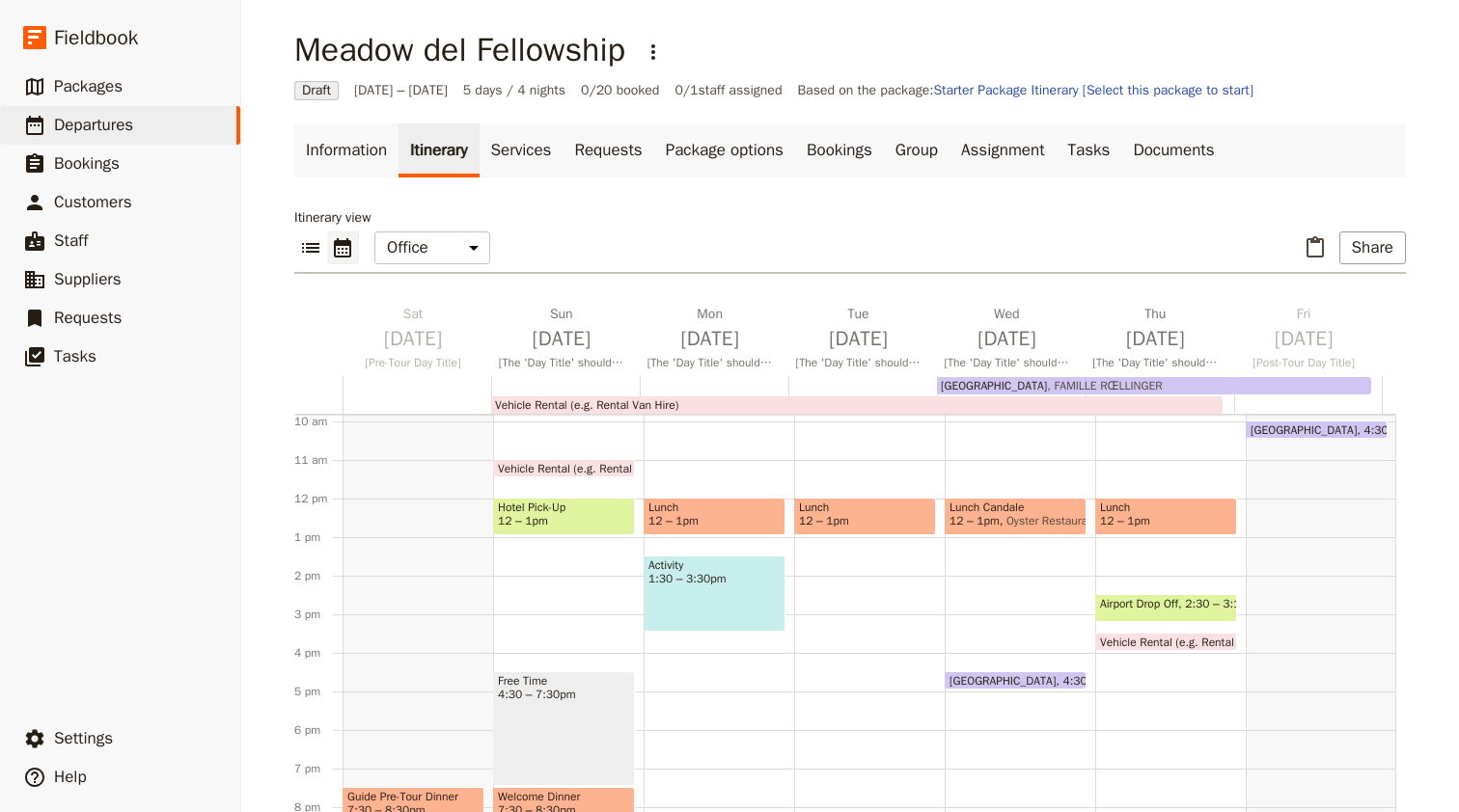 click on "Vehicle Rental (e.g. Rental Van Hire)" at bounding box center [857, 405] 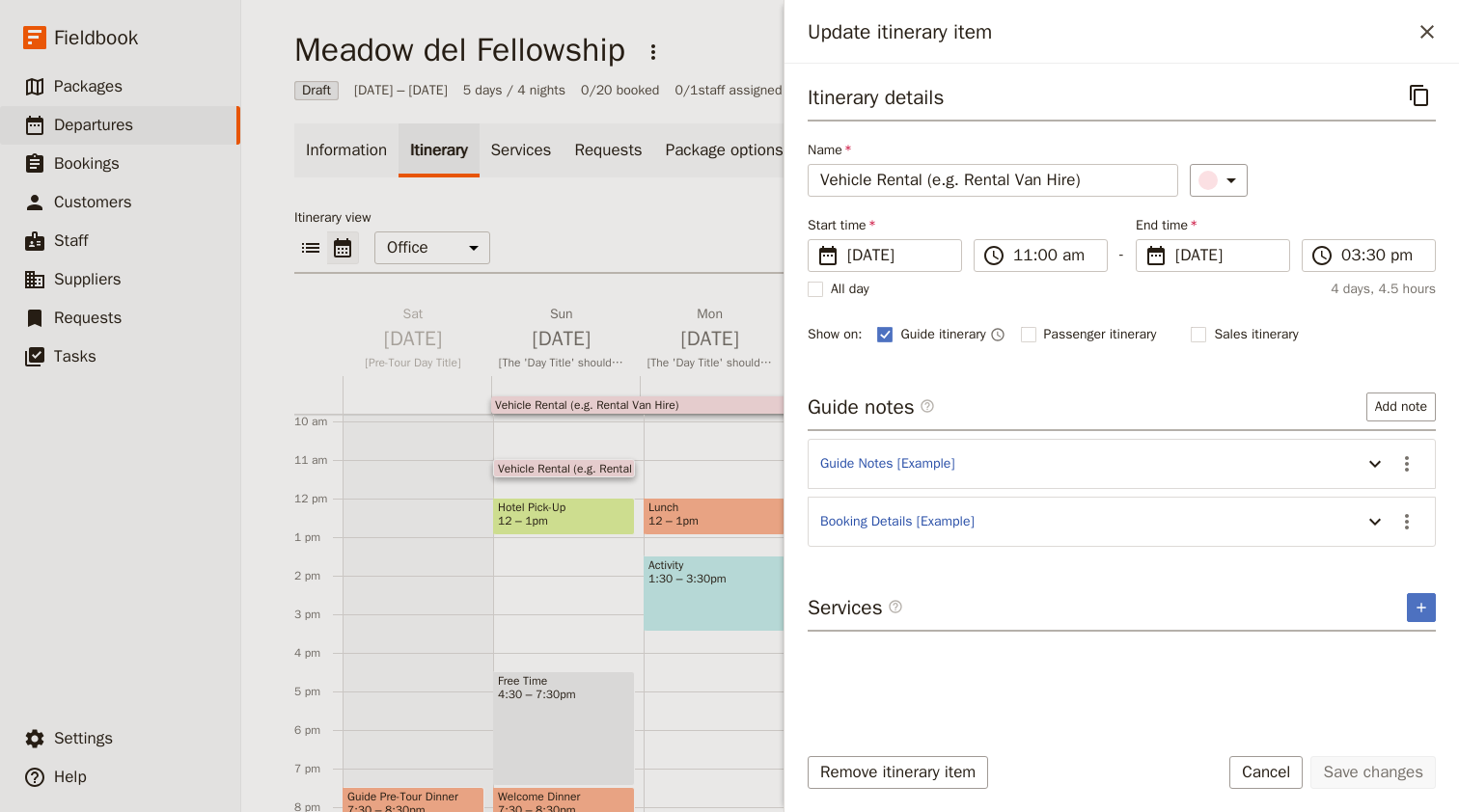 type 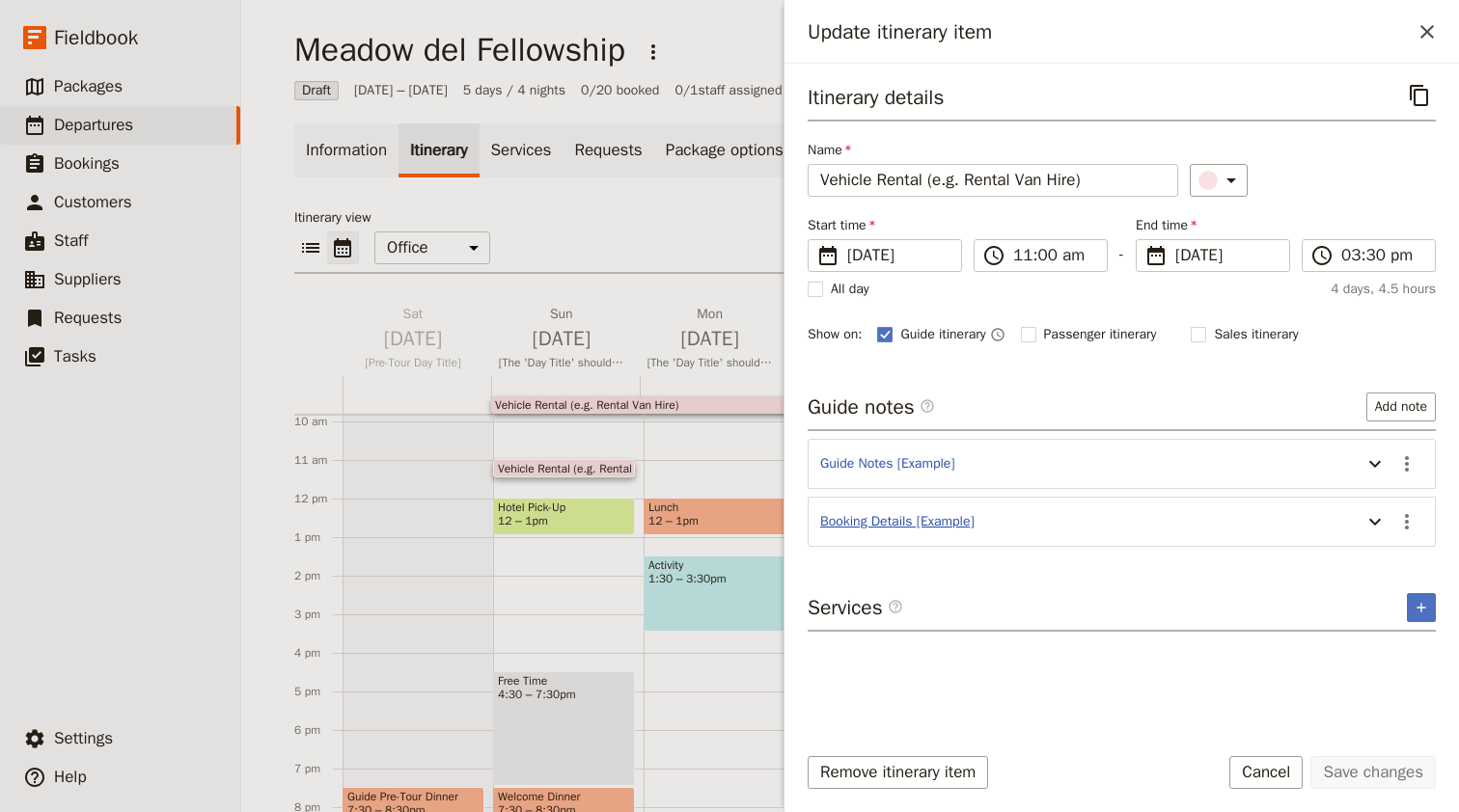 click on "Booking Details [Example]" at bounding box center (897, 522) 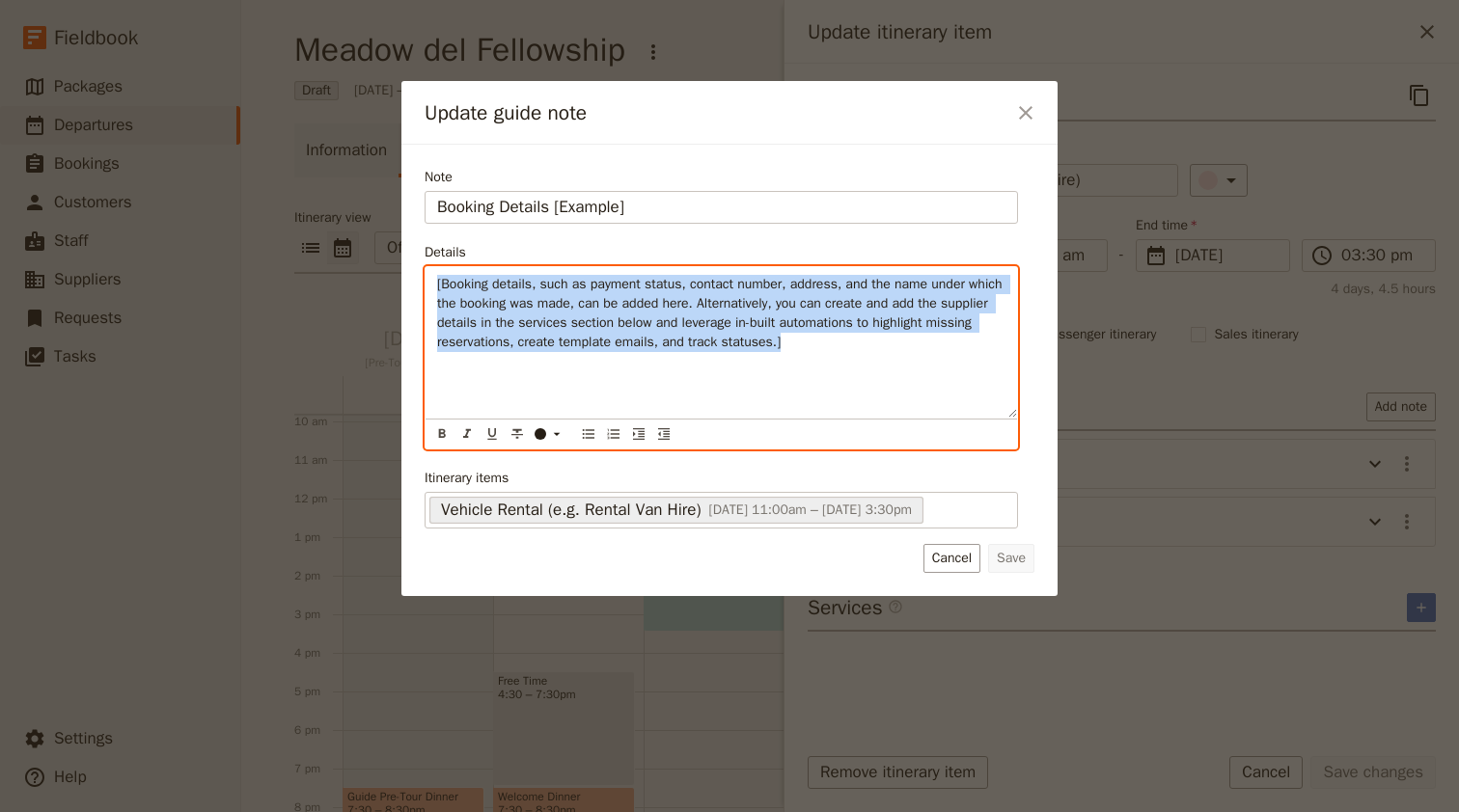 drag, startPoint x: 838, startPoint y: 366, endPoint x: 424, endPoint y: 271, distance: 424.7599 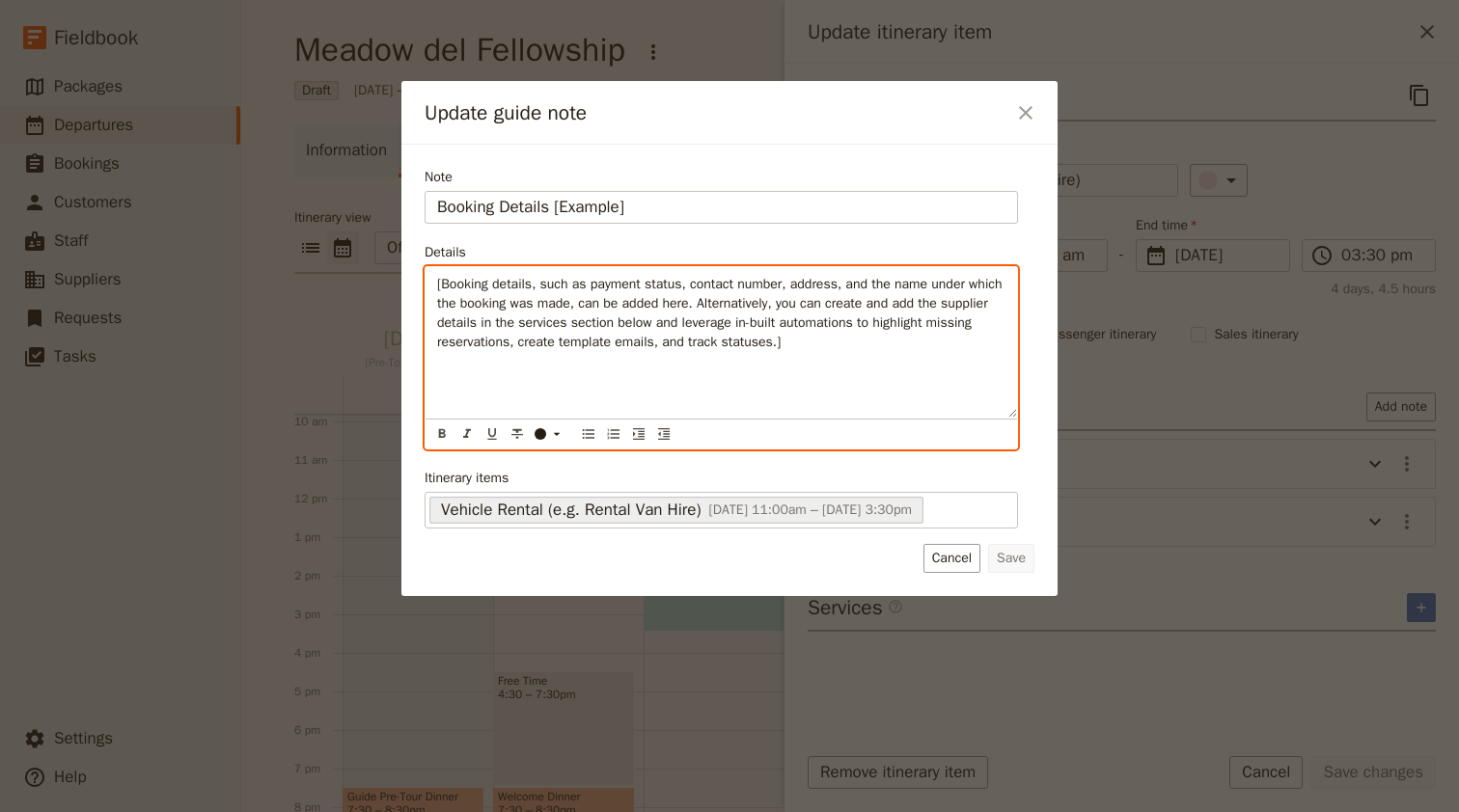 drag, startPoint x: 751, startPoint y: 302, endPoint x: 879, endPoint y: 486, distance: 224.14281 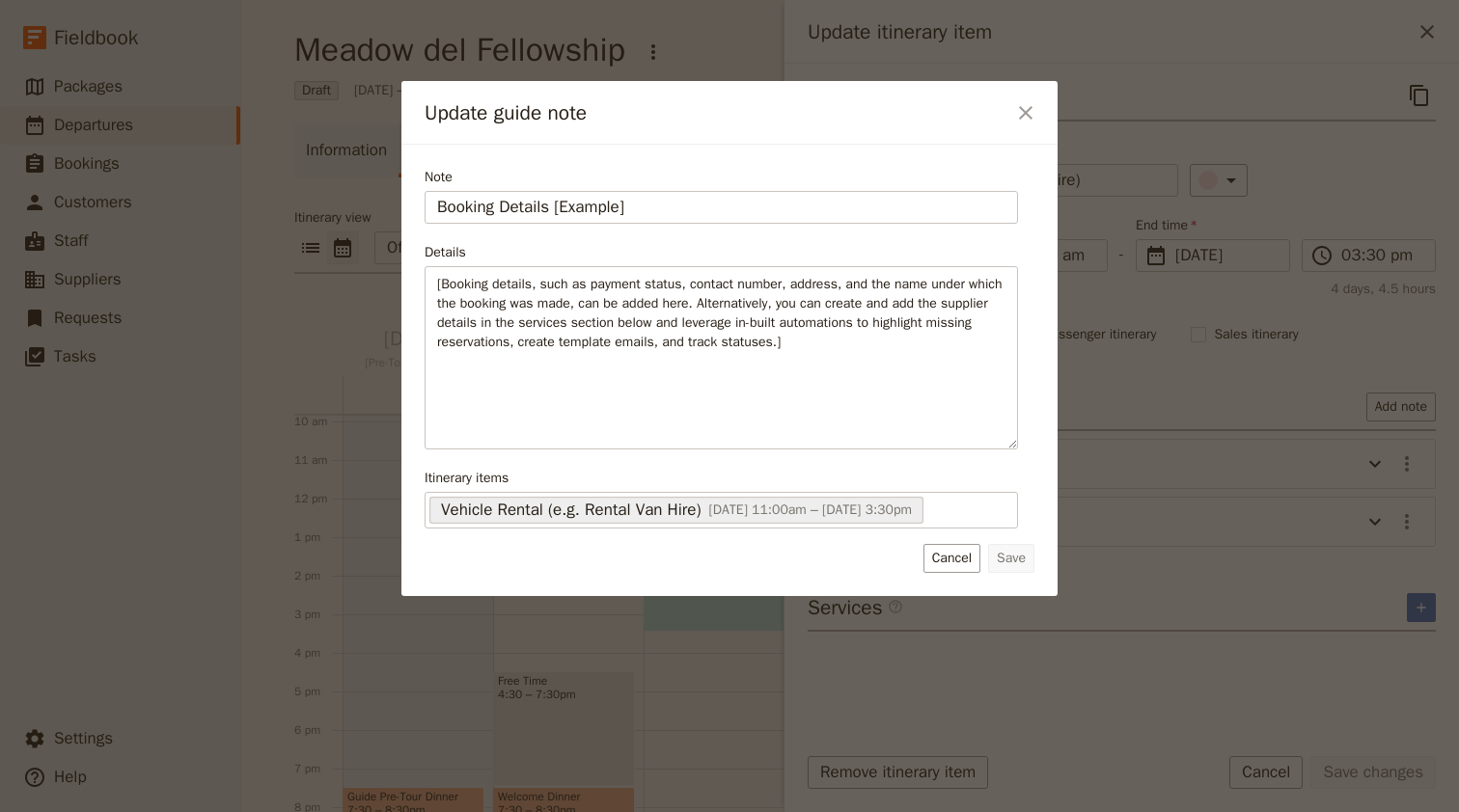 click on "Note Booking Details [Example] Details [Booking details, such as payment status, contact number, address, and the name under which the booking was made, can be added here. Alternatively, you can create and add the supplier details in the services section below and leverage in-built automations to highlight missing reservations, create template emails, and track statuses.] ​ ​ ​ ​ ​ ​ ​ ​ ​ [Booking details, such as payment status, contact number, address, and the name under which the booking was made, can be added here. Alternatively, you can create and add the supplier details in the services section below and leverage in-built automations to highlight missing reservations, create template emails, and track statuses.] Itinerary items Vehicle Rental (e.g. Rental Van Hire) [DATE] 11:00am – [DATE] 3:30pm 68750eb3c2bc75b1e1008113 Save Cancel" at bounding box center [730, 370] 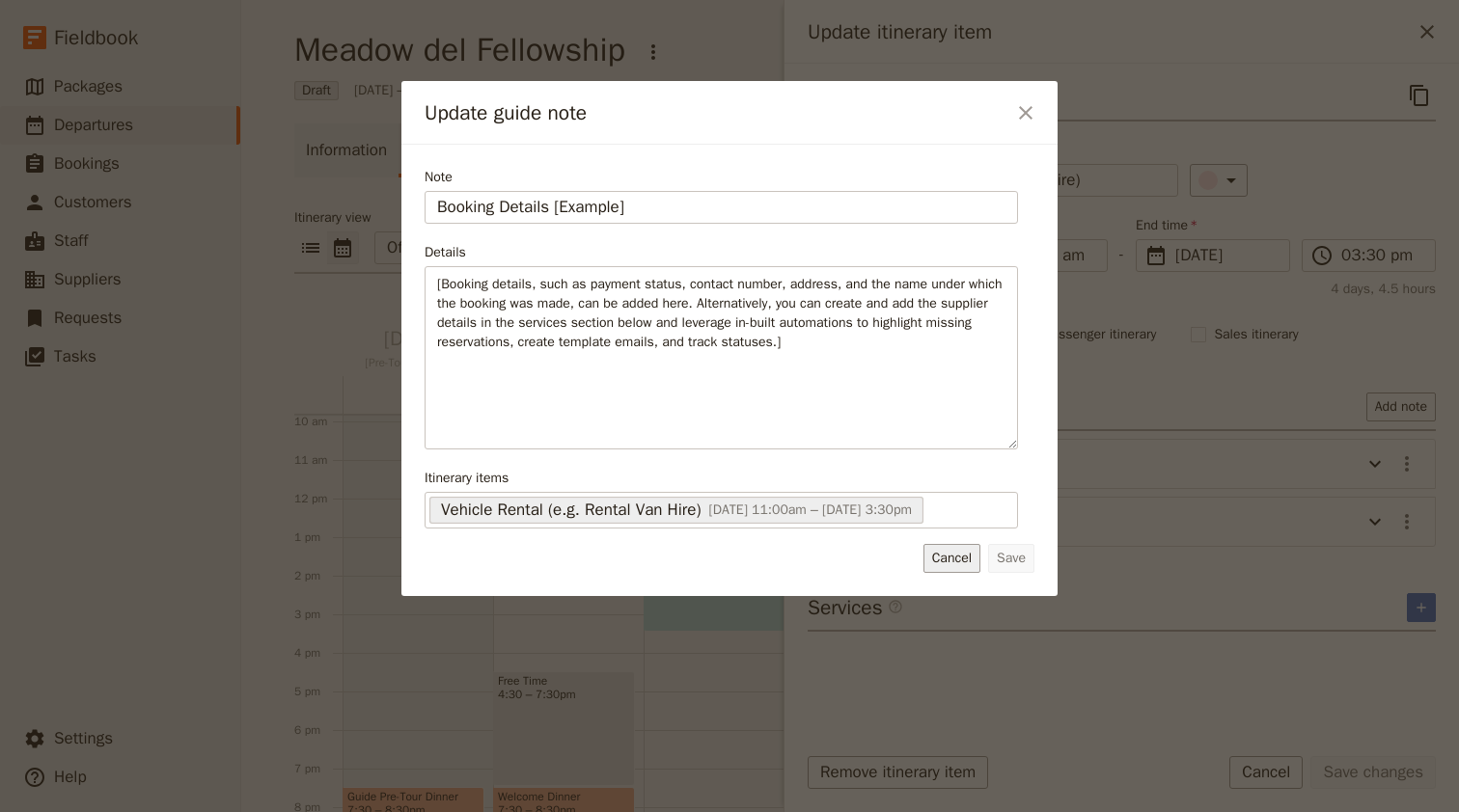 click on "Cancel" at bounding box center [951, 558] 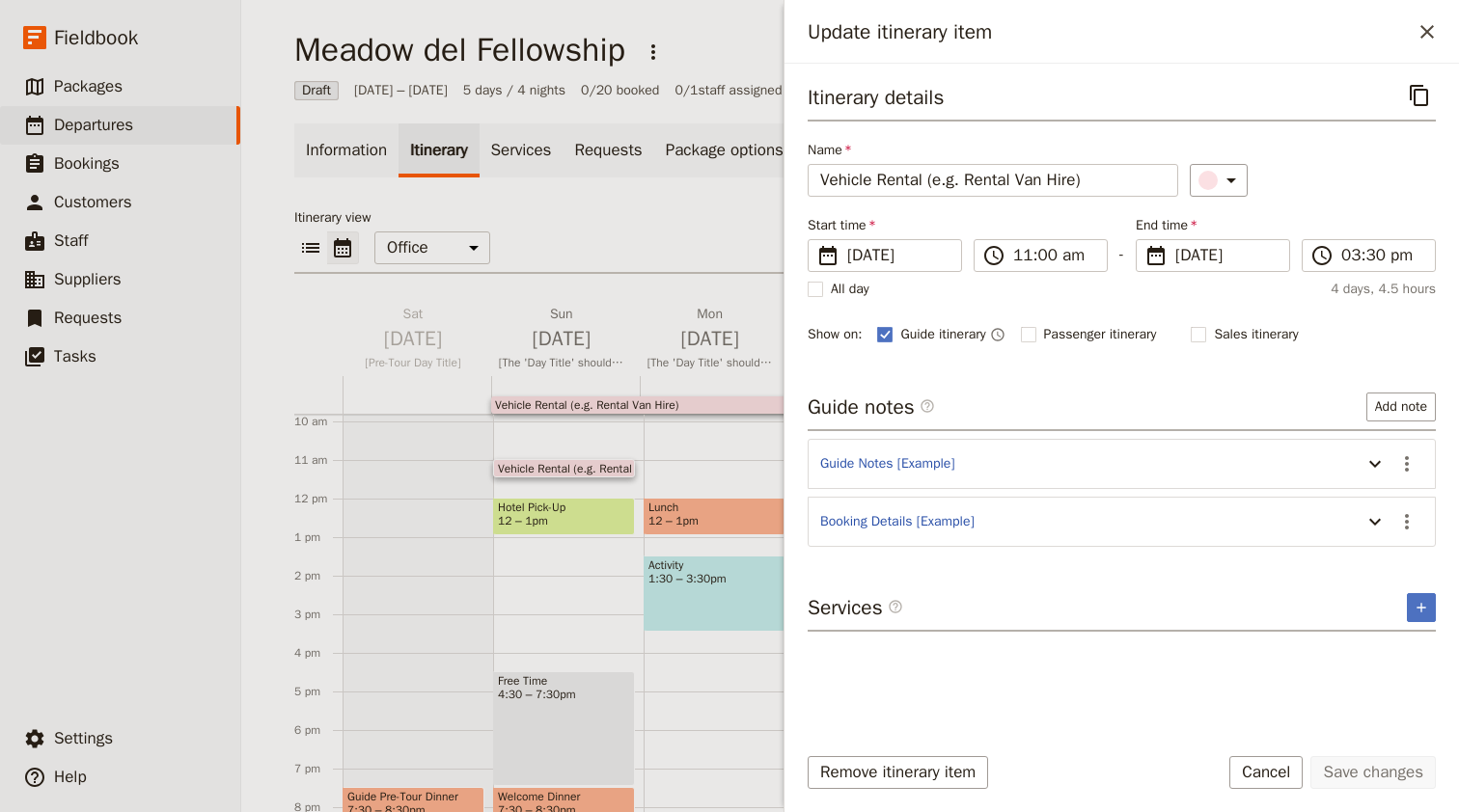 click on "Activity" at bounding box center (714, 565) 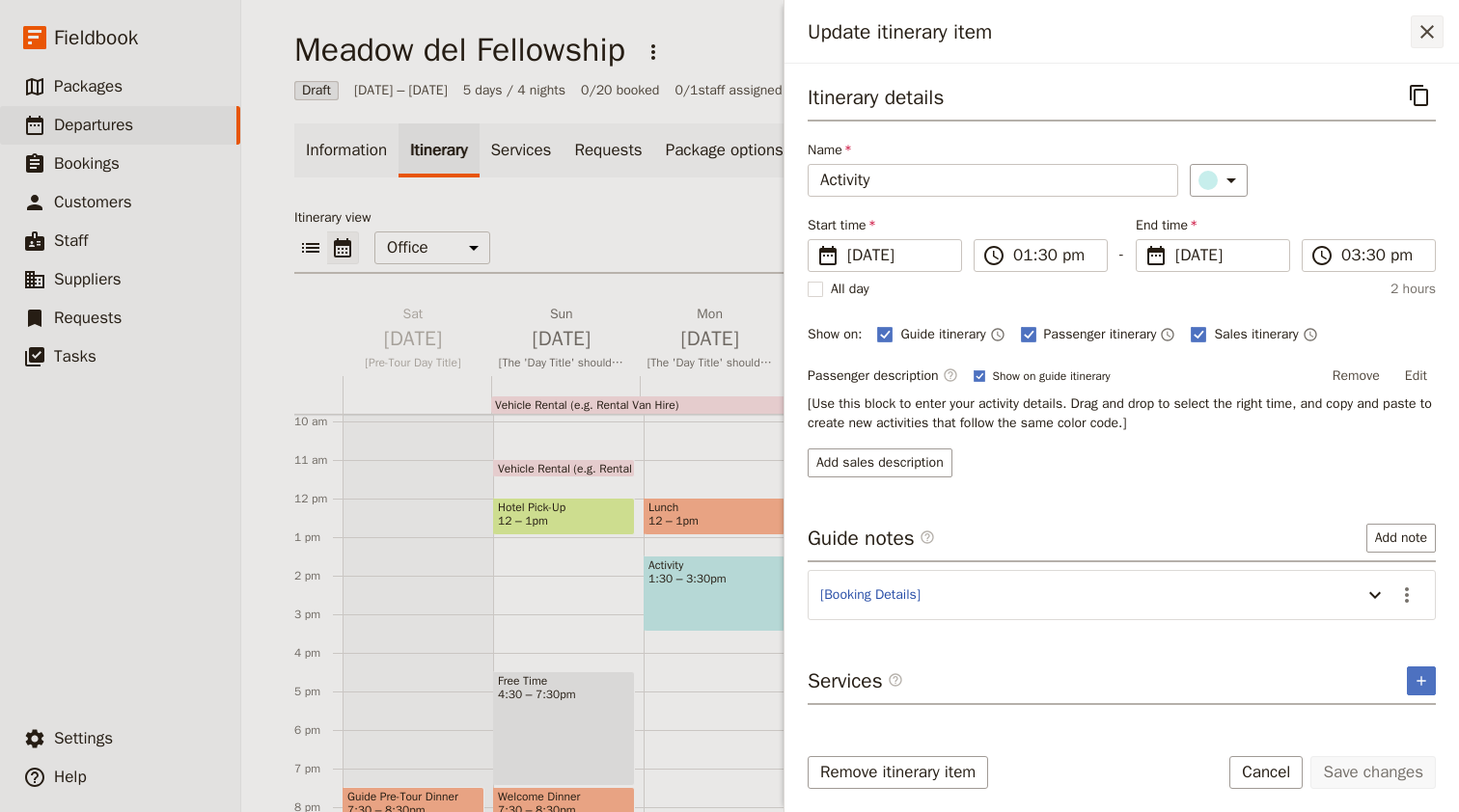 click 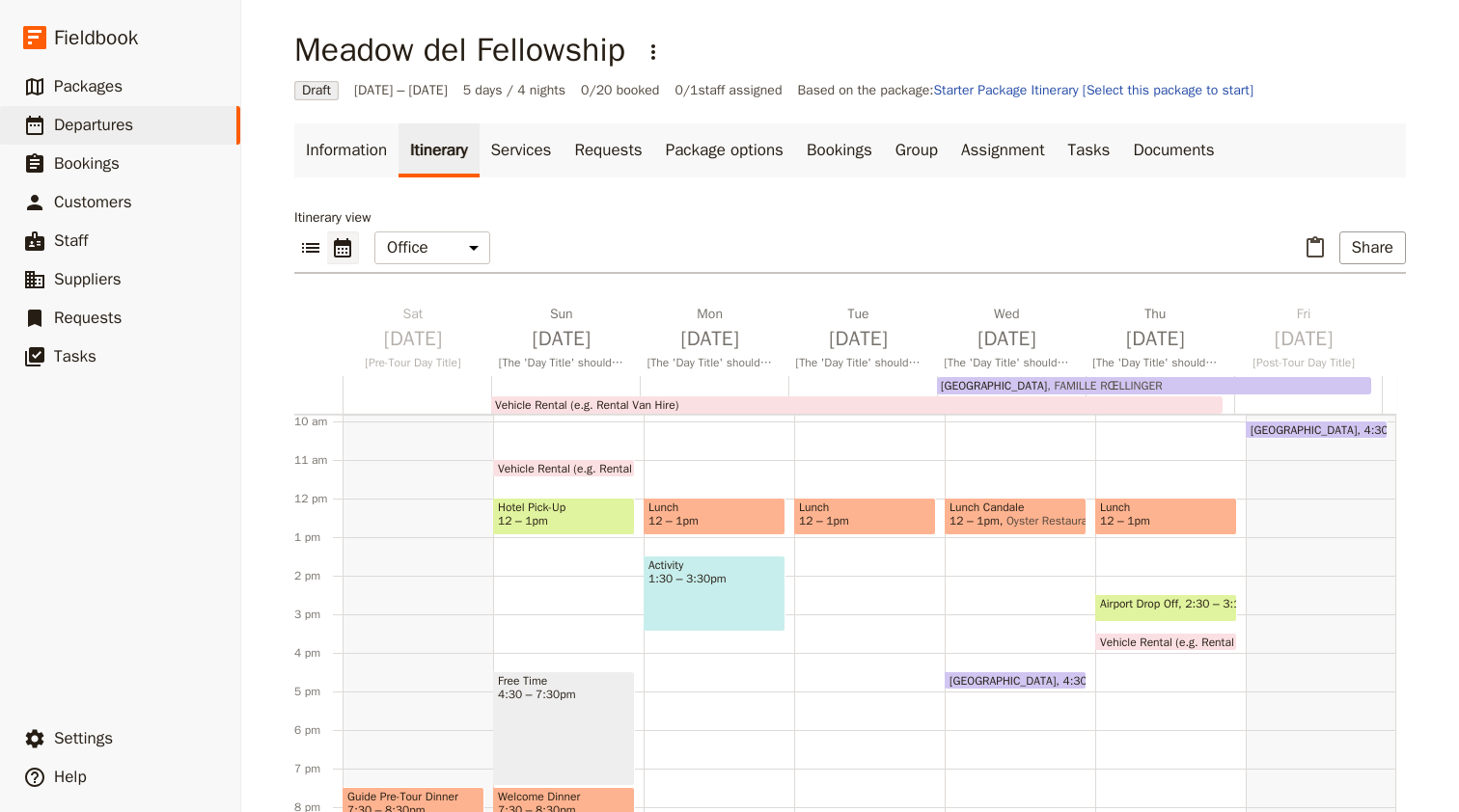 scroll, scrollTop: 4, scrollLeft: 0, axis: vertical 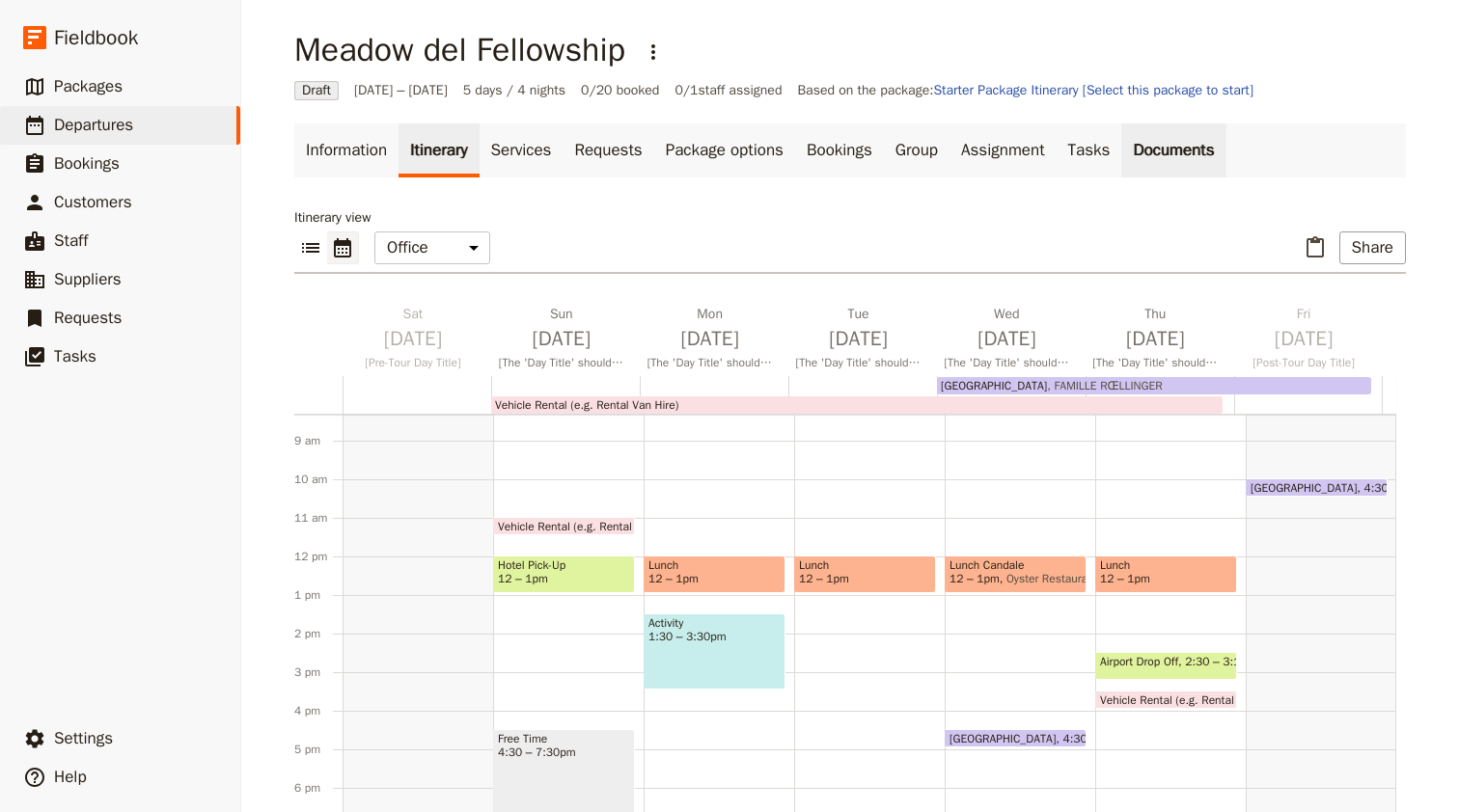 click on "Documents" at bounding box center (1173, 150) 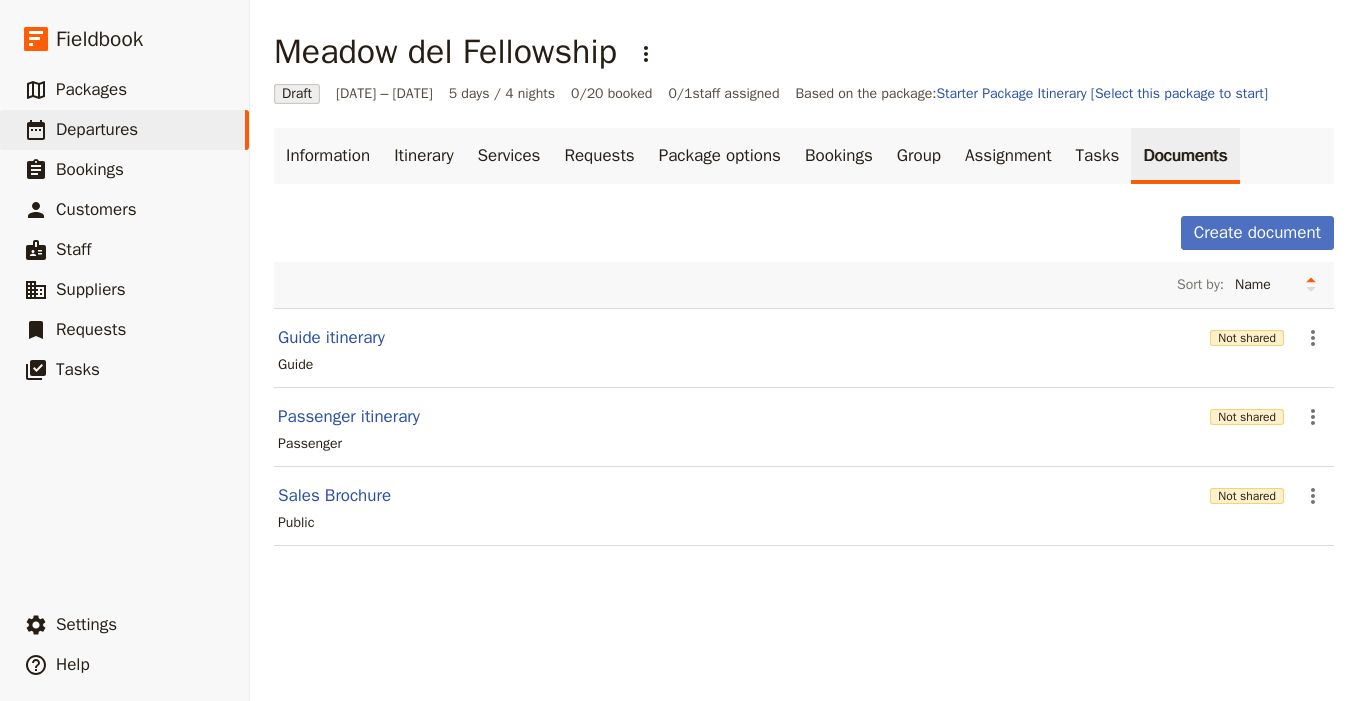 click on "Meadow del Fellowship  ​ Draft [DATE] – [DATE] 5 days   /   4 nights 0/20 booked 0 / 1  staff assigned Based on the package:  Starter Package Itinerary [Select this package to start] Information Itinerary Services Requests Package options Bookings Group Assignment Tasks Documents Create document Sort by: Name Most recently updated Most recently created Guide itinerary Not shared ​ Guide Passenger itinerary Not shared ​ Passenger Sales Brochure Not shared ​ Public" at bounding box center [804, 350] 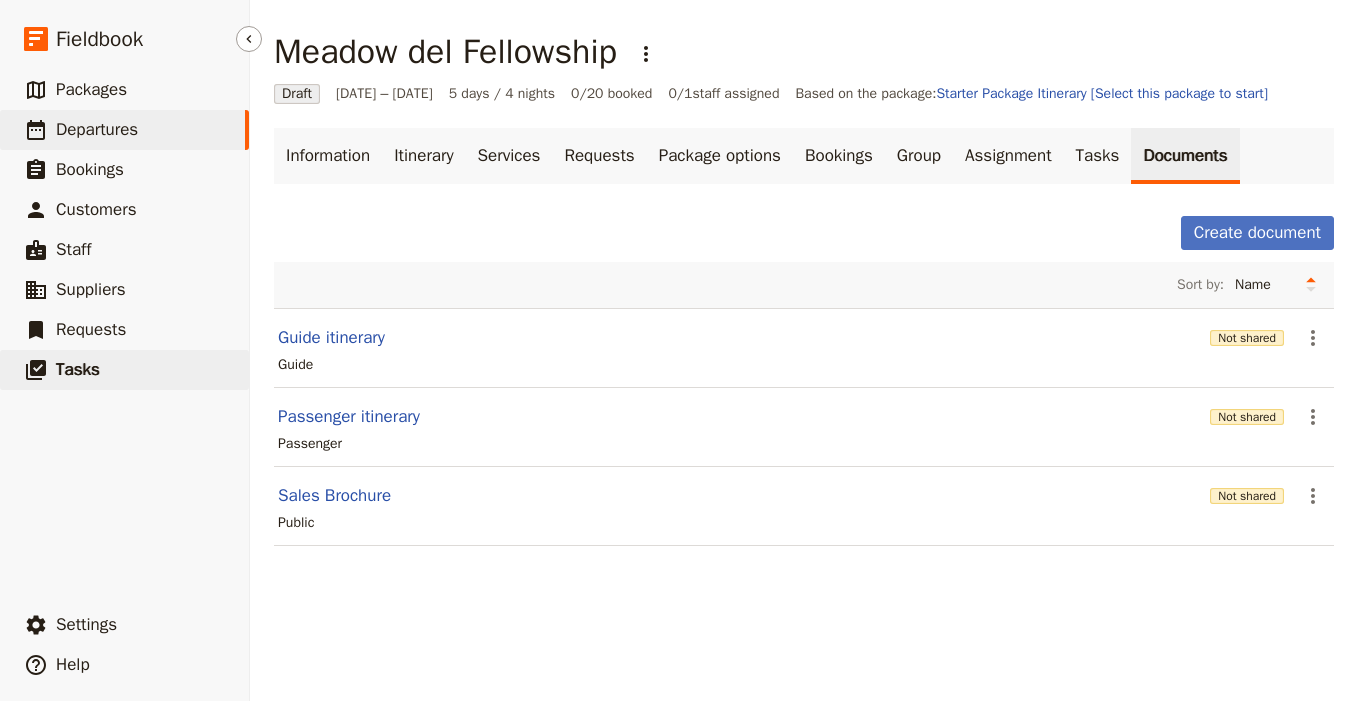 click on "​ Tasks" at bounding box center (124, 370) 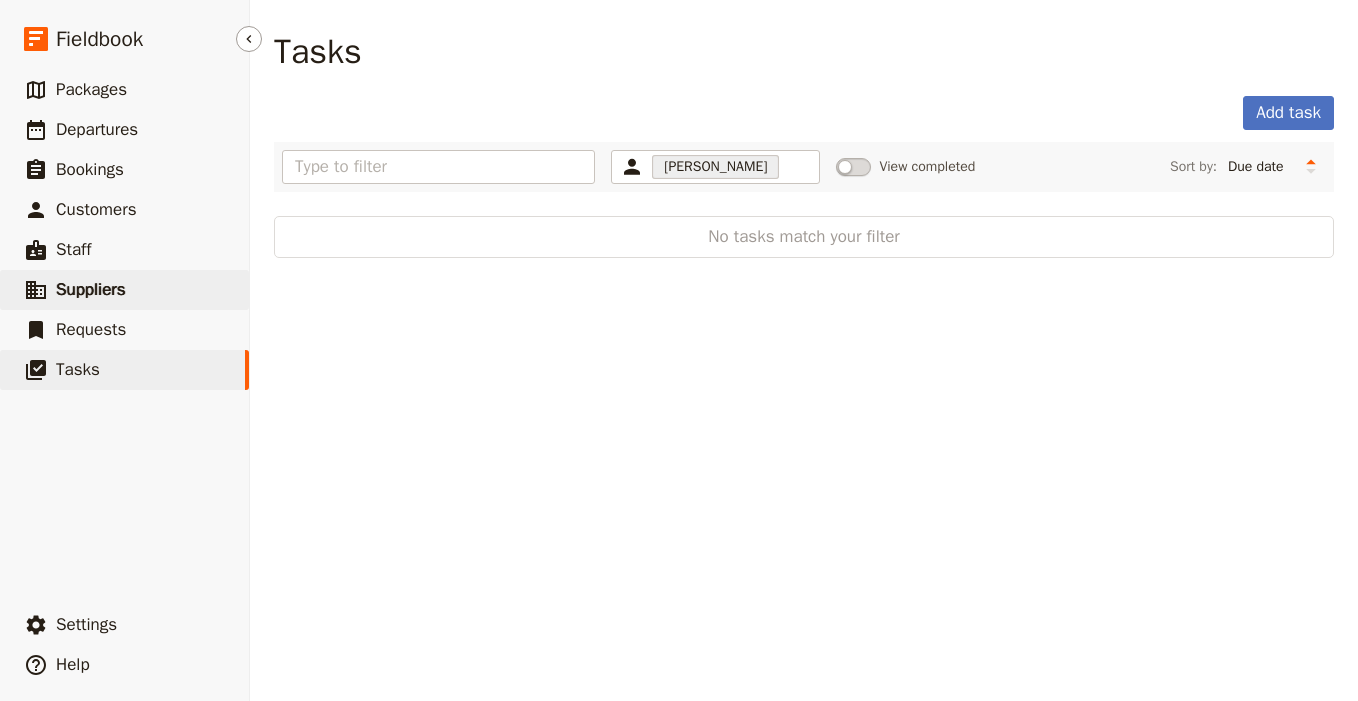 click on "​ Suppliers" at bounding box center [124, 290] 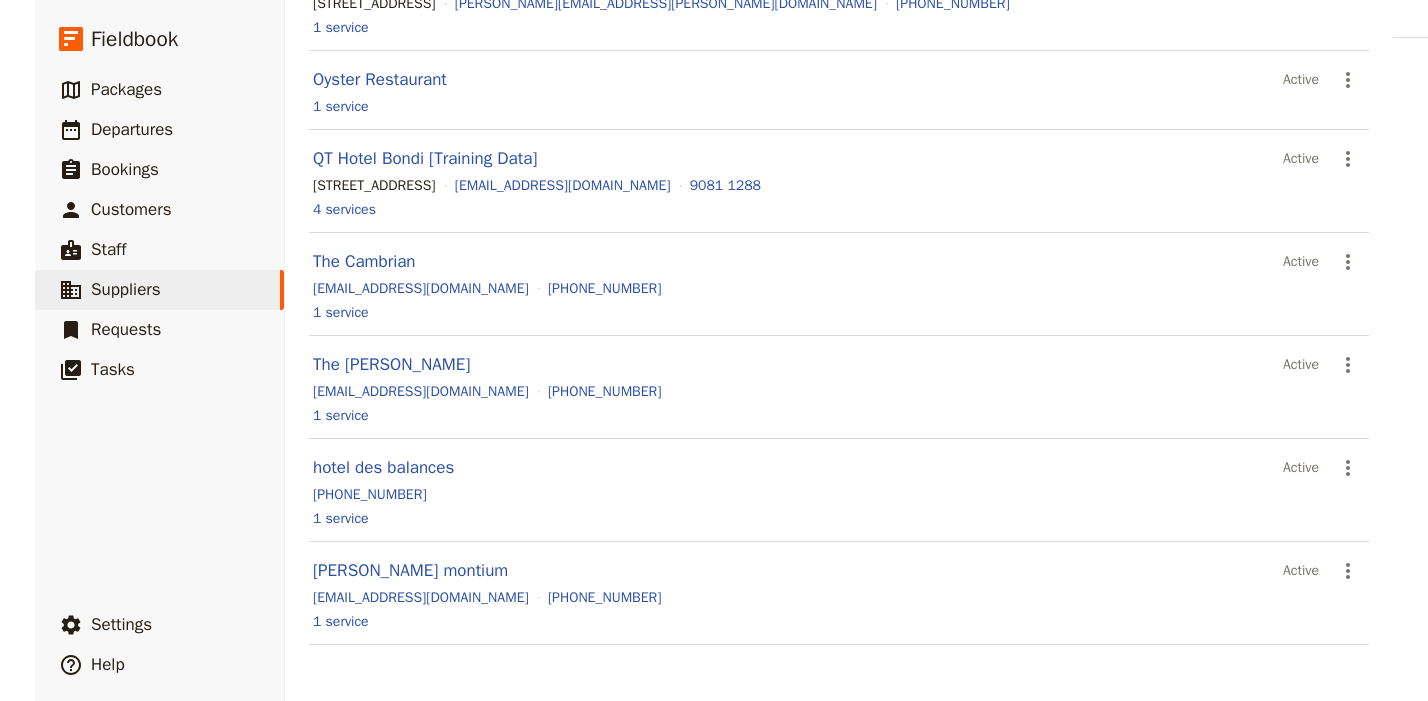 scroll, scrollTop: 0, scrollLeft: 0, axis: both 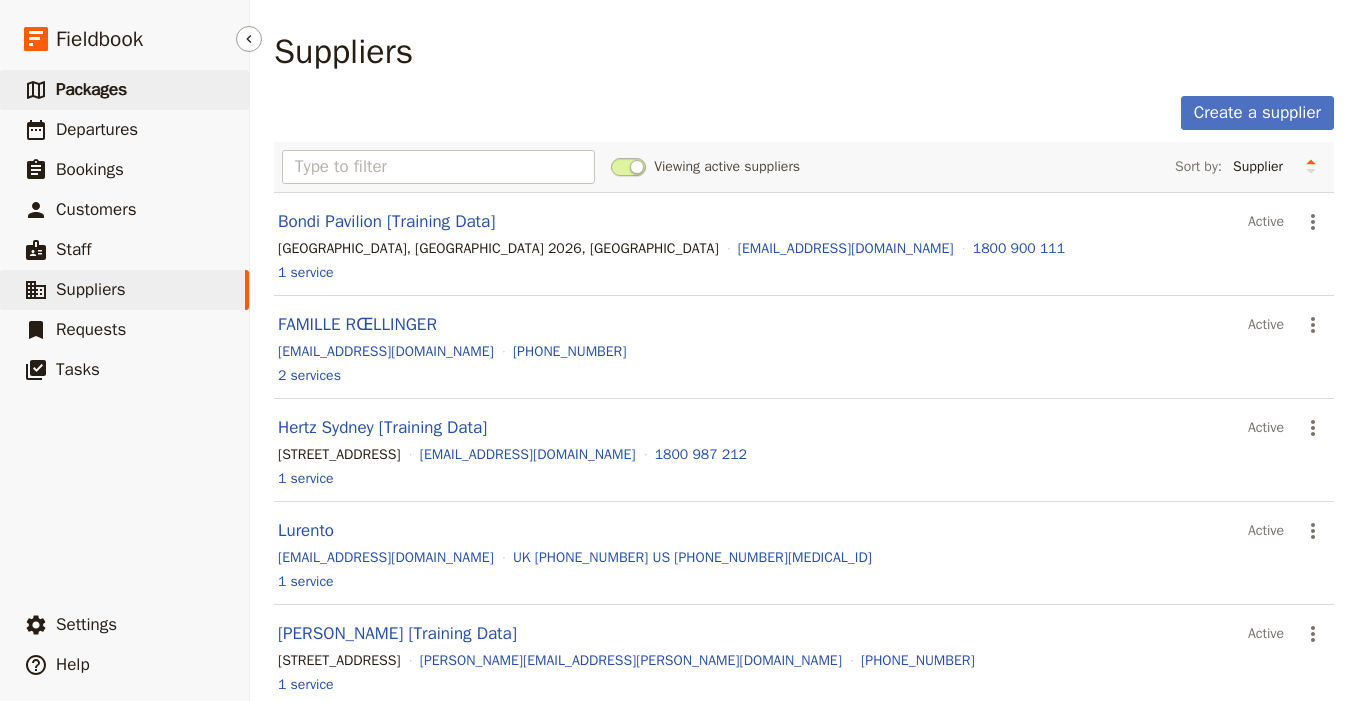 click on "​ Packages" at bounding box center (124, 90) 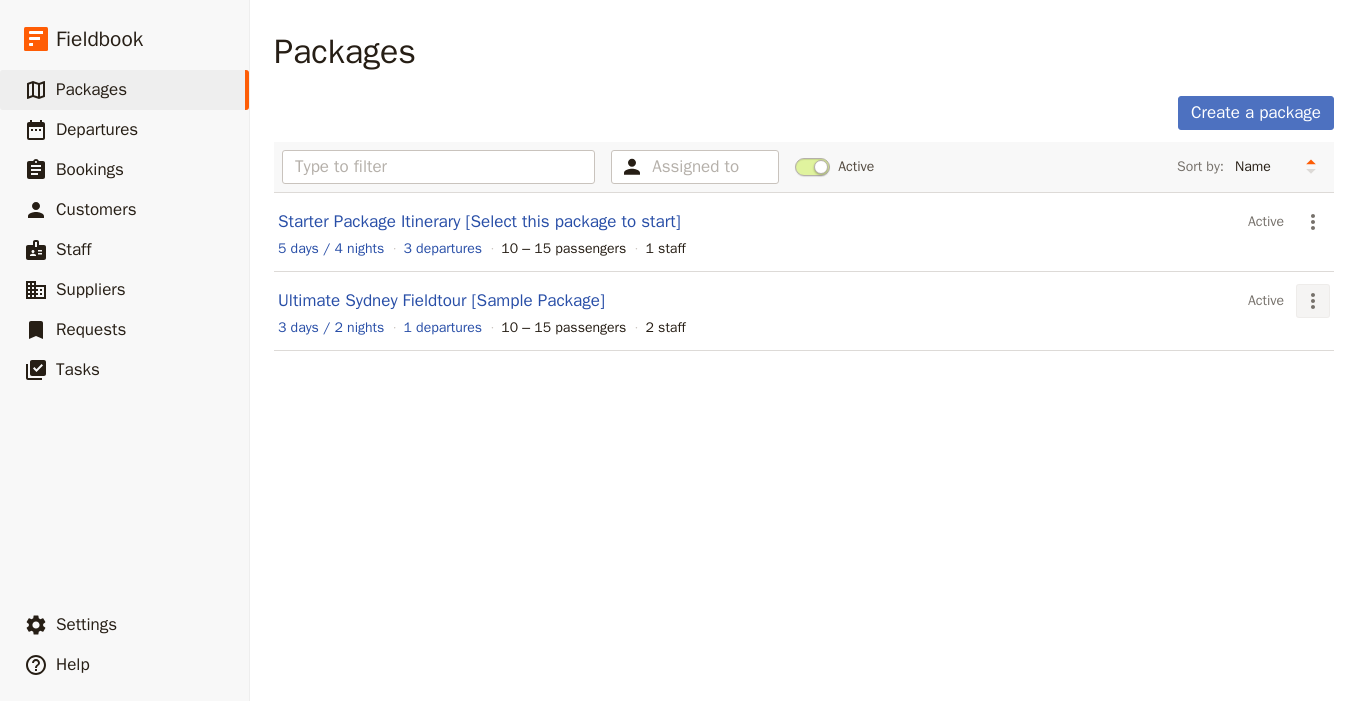 click 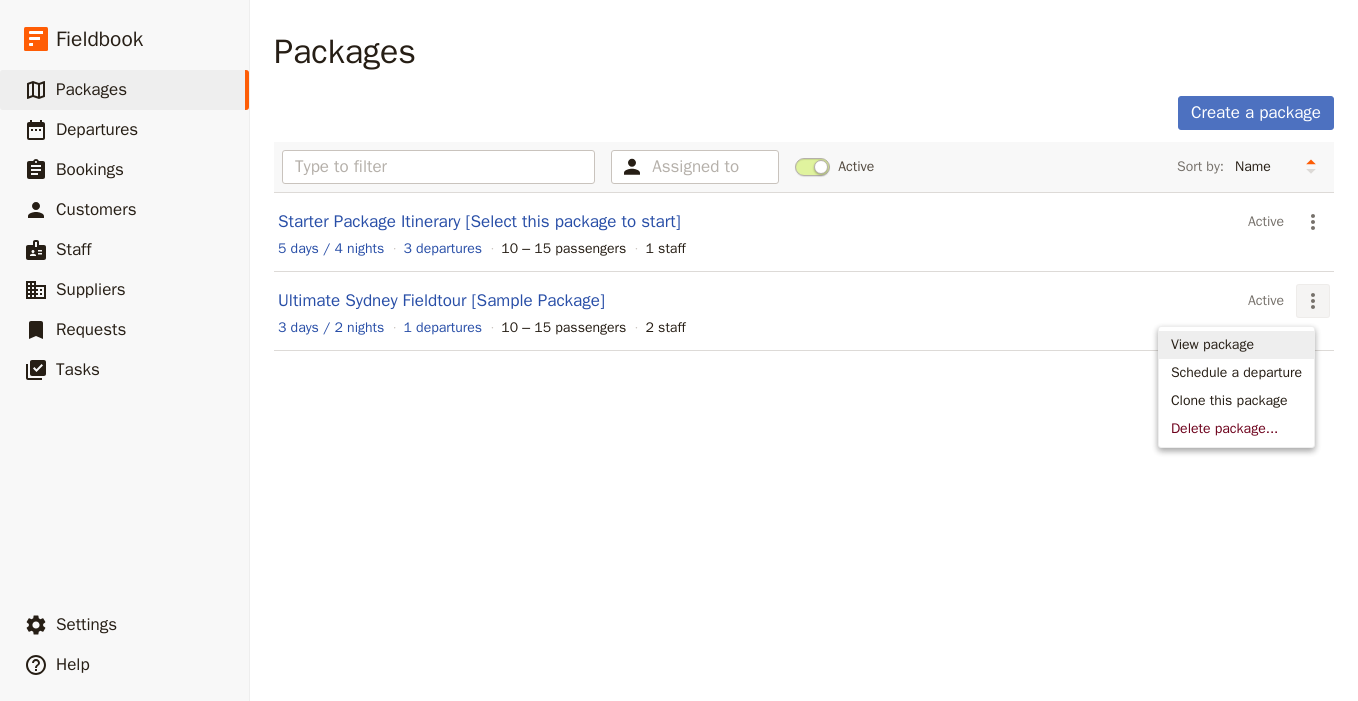 click on "Assigned to Active Sort by: Name Number of departures Duration Most recently updated Most recently created Starter Package Itinerary [Select this package to start] Active ​ 5 days   /   4 nights 3 departures 10 – 15 passengers 1 staff Ultimate Sydney Fieldtour [Sample Package] Active ​ 3 days   /   2 nights 1 departures 10 – 15 passengers 2 staff" at bounding box center (804, 258) 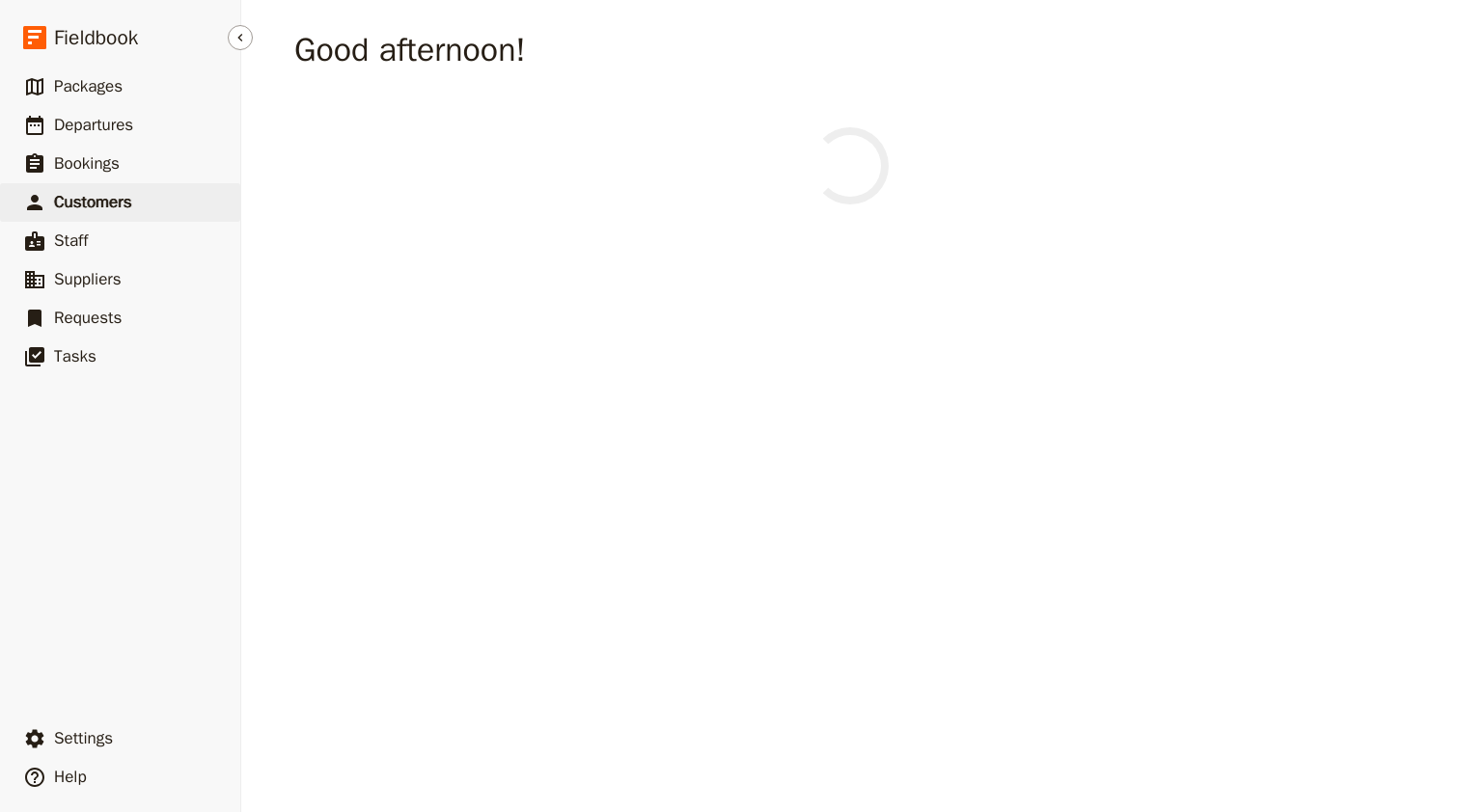 scroll, scrollTop: 0, scrollLeft: 0, axis: both 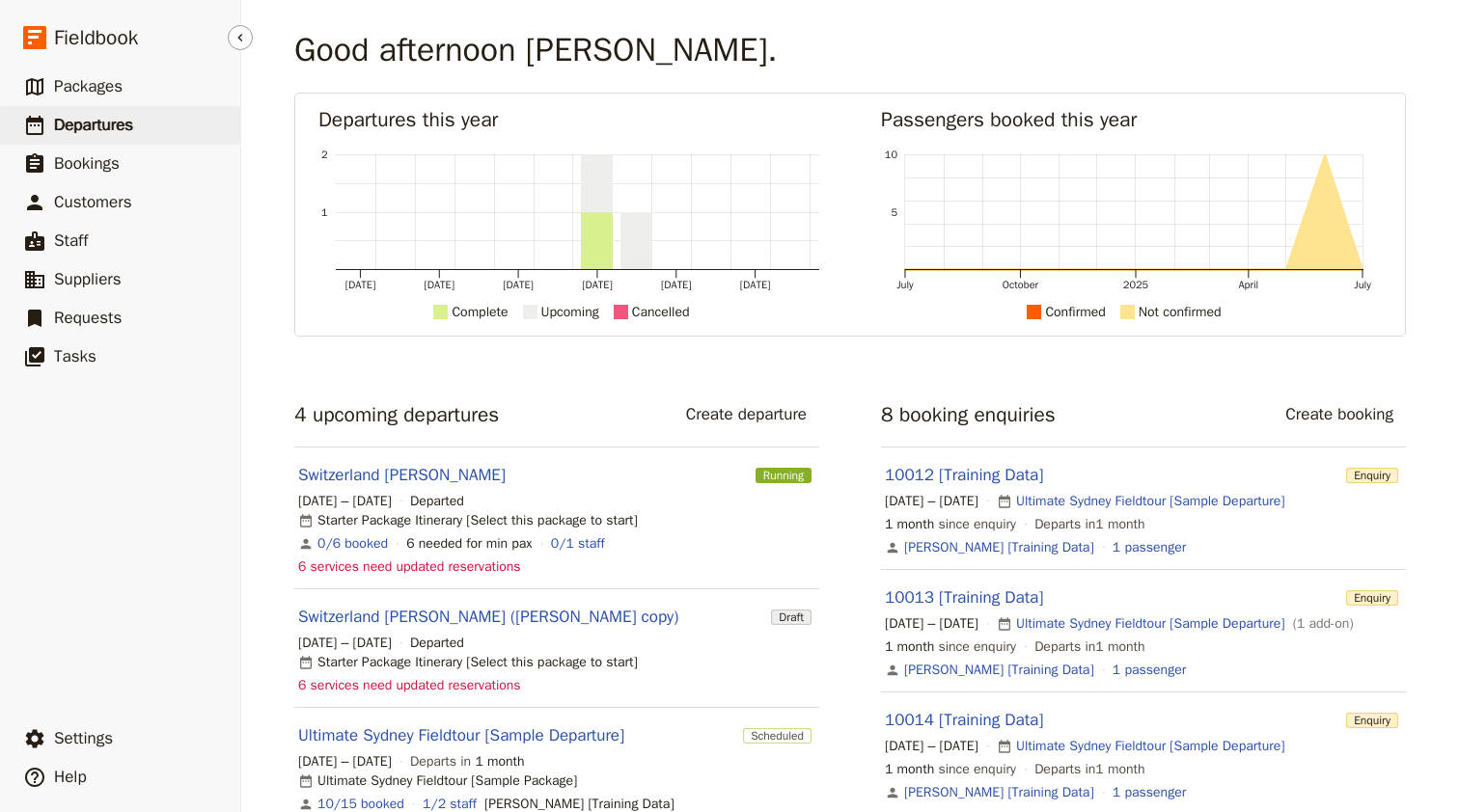 click on "​ Departures" at bounding box center (120, 125) 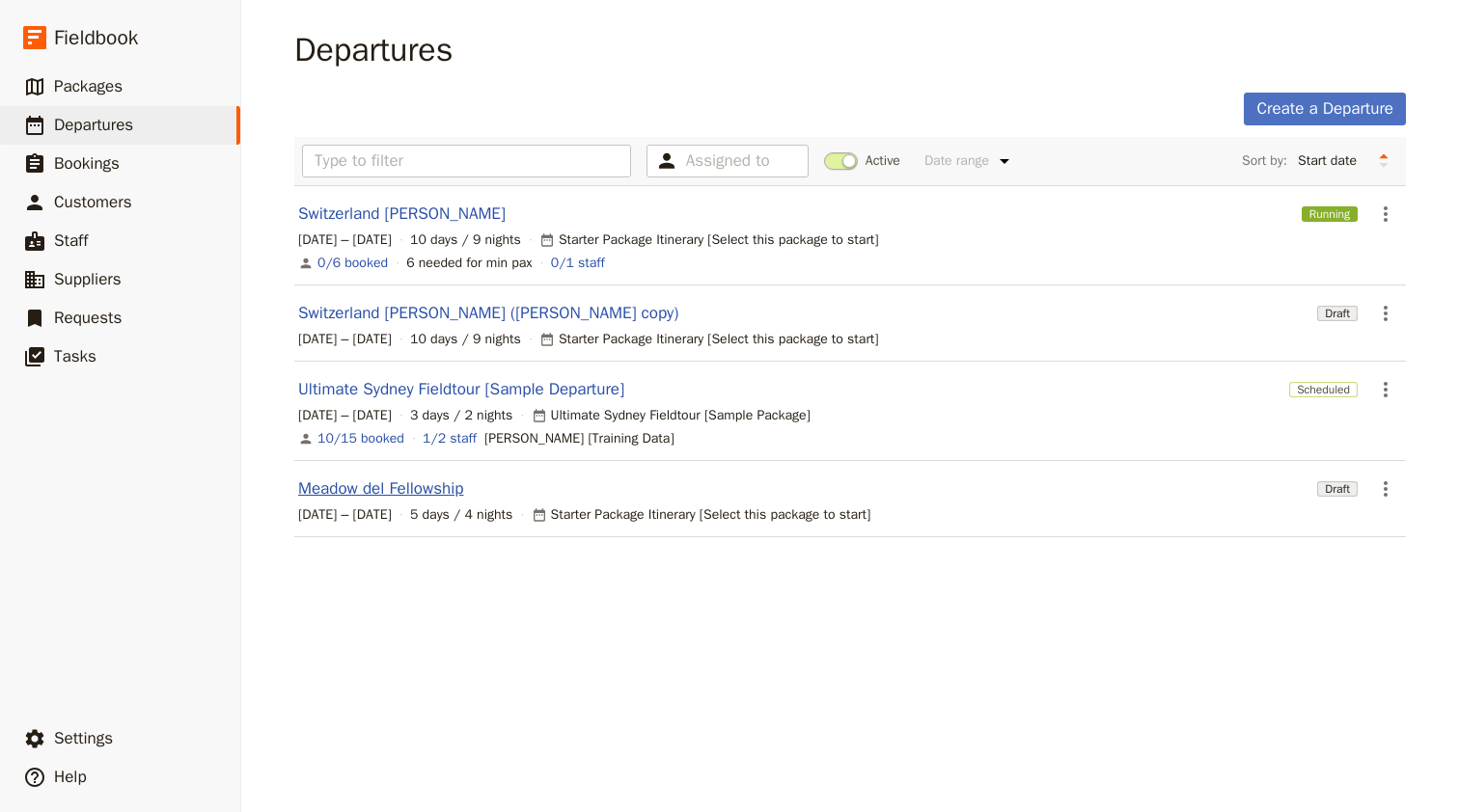 click on "Meadow del Fellowship" at bounding box center (380, 489) 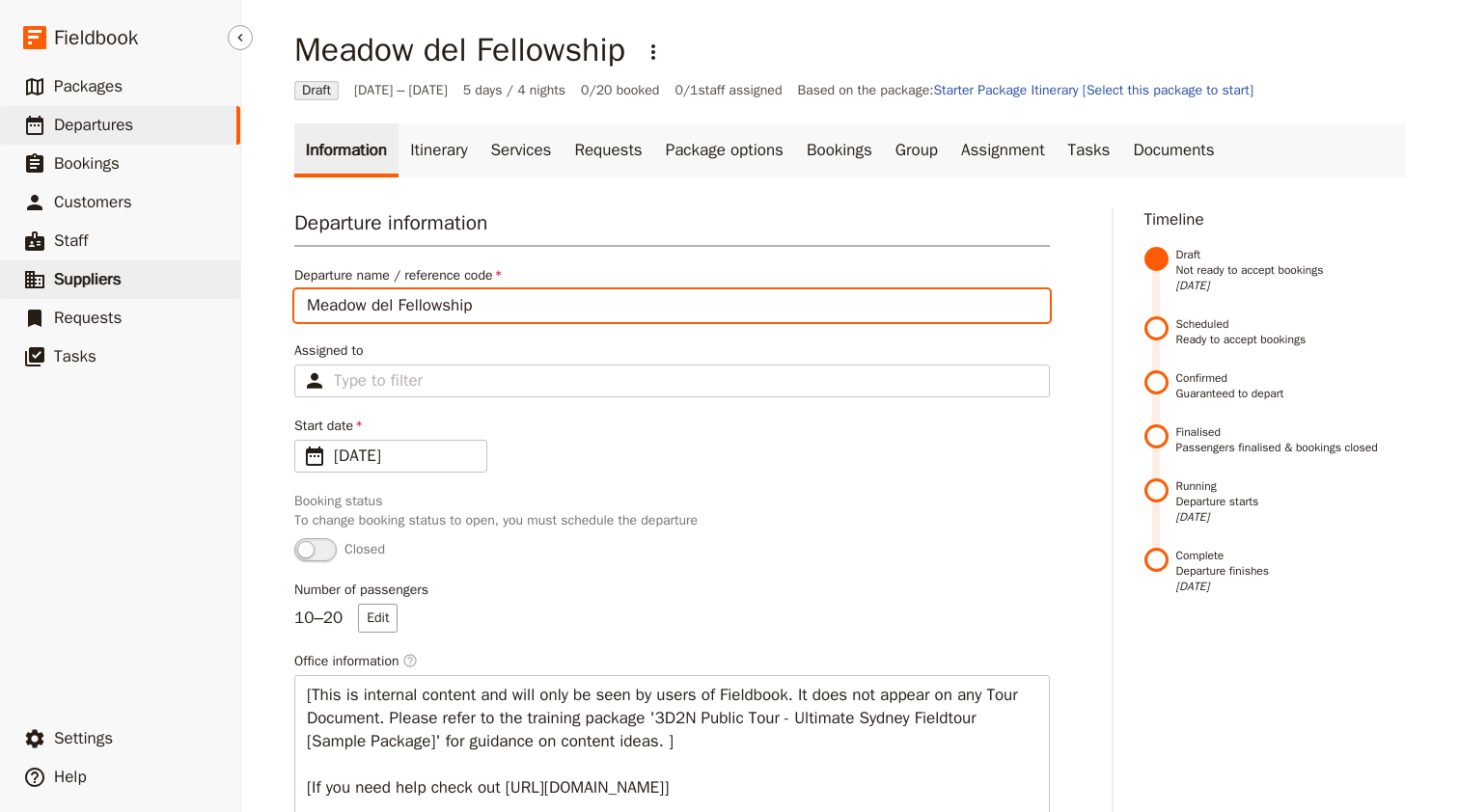 drag, startPoint x: 553, startPoint y: 309, endPoint x: 194, endPoint y: 290, distance: 359.5024 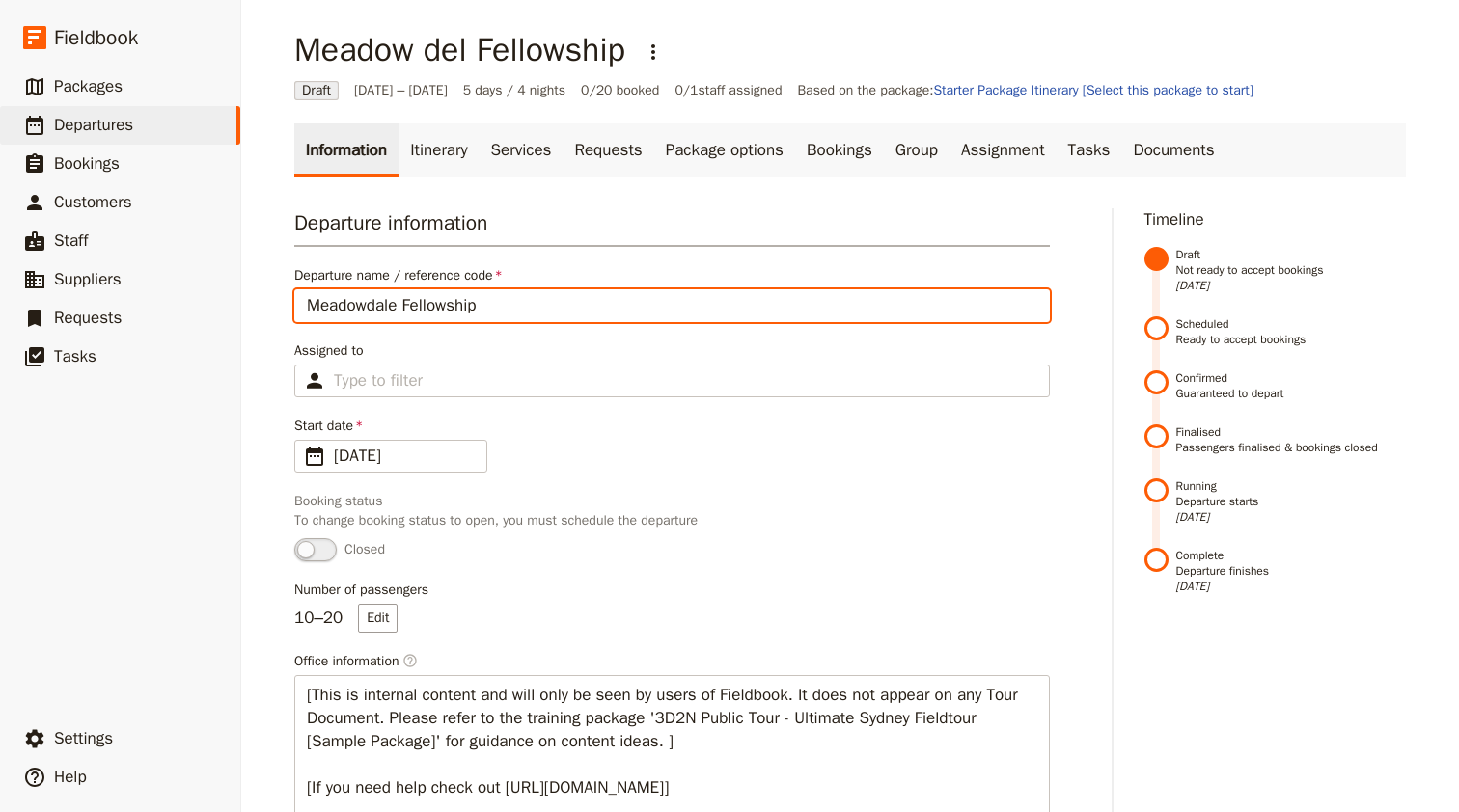 type on "Meadowdale Fellowship" 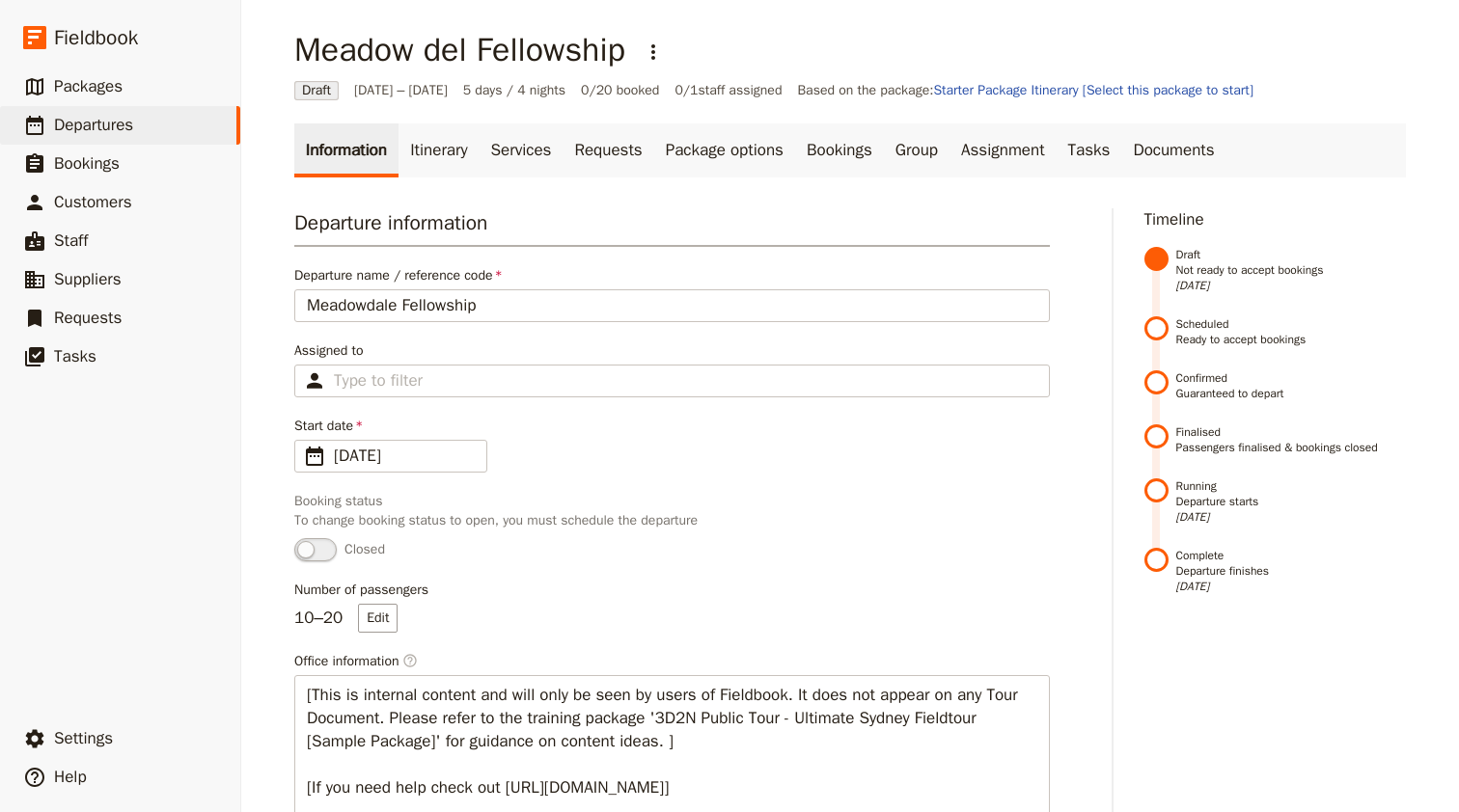 click on "To change booking status to open, you must schedule the departure" at bounding box center (672, 521) 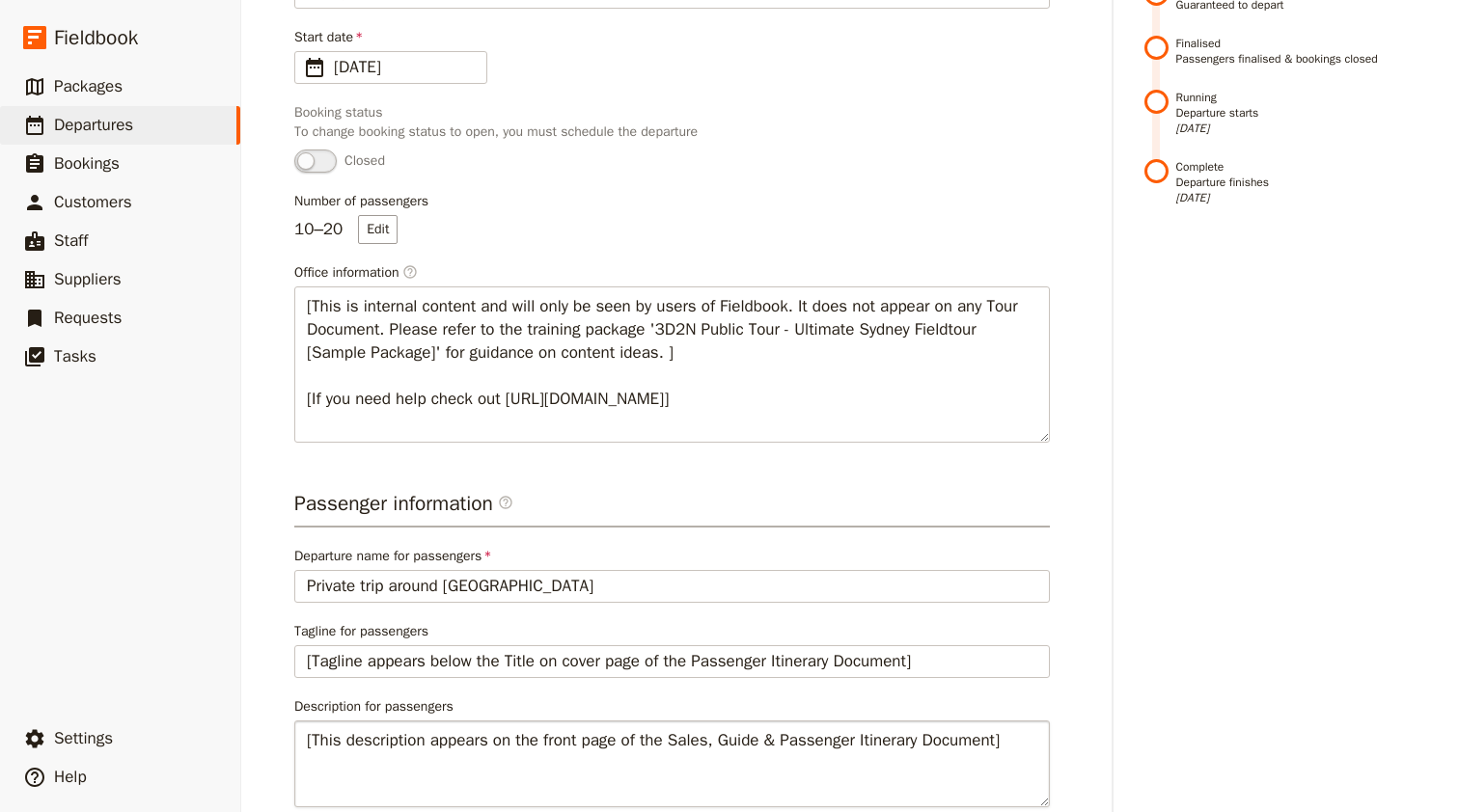 scroll, scrollTop: 592, scrollLeft: 0, axis: vertical 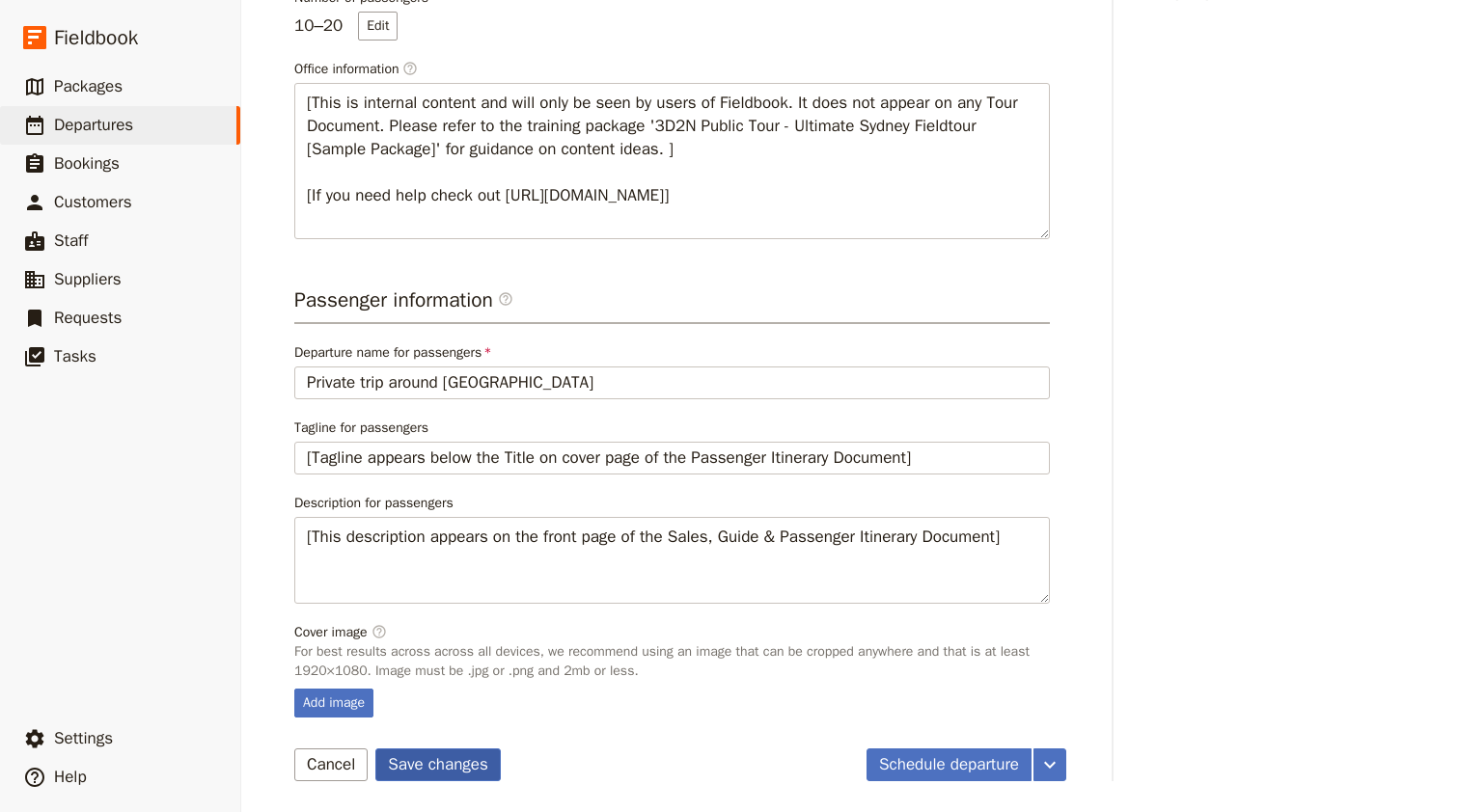 click on "Save changes" at bounding box center [438, 765] 